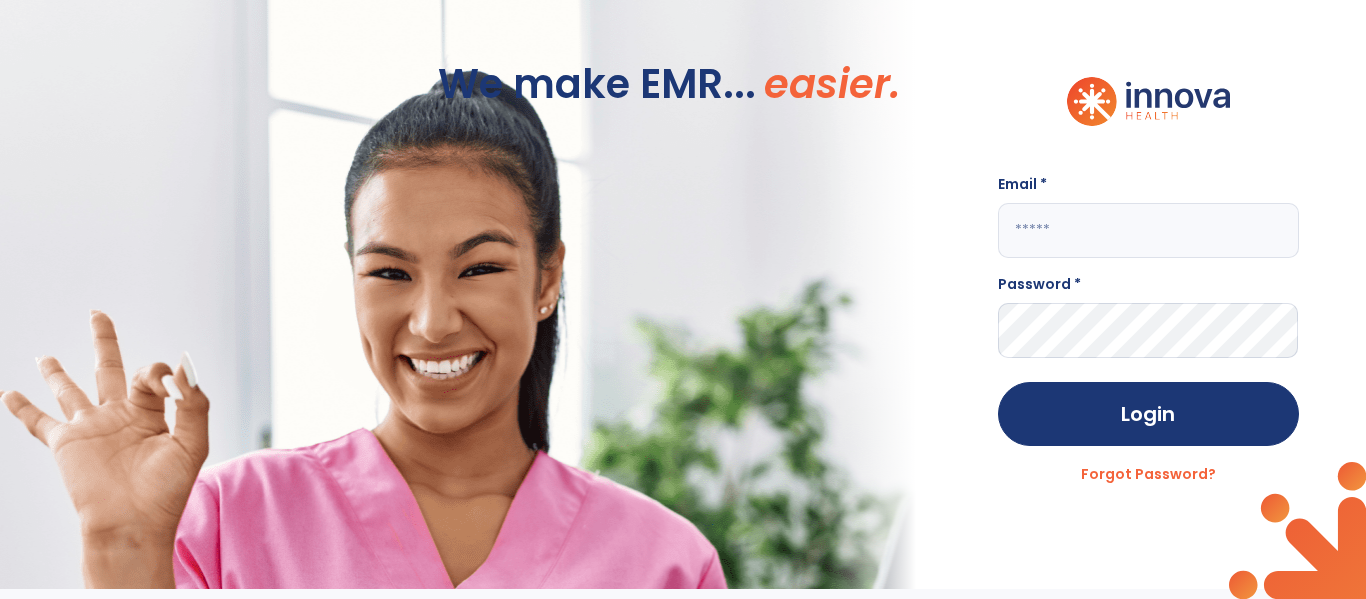 scroll, scrollTop: 0, scrollLeft: 0, axis: both 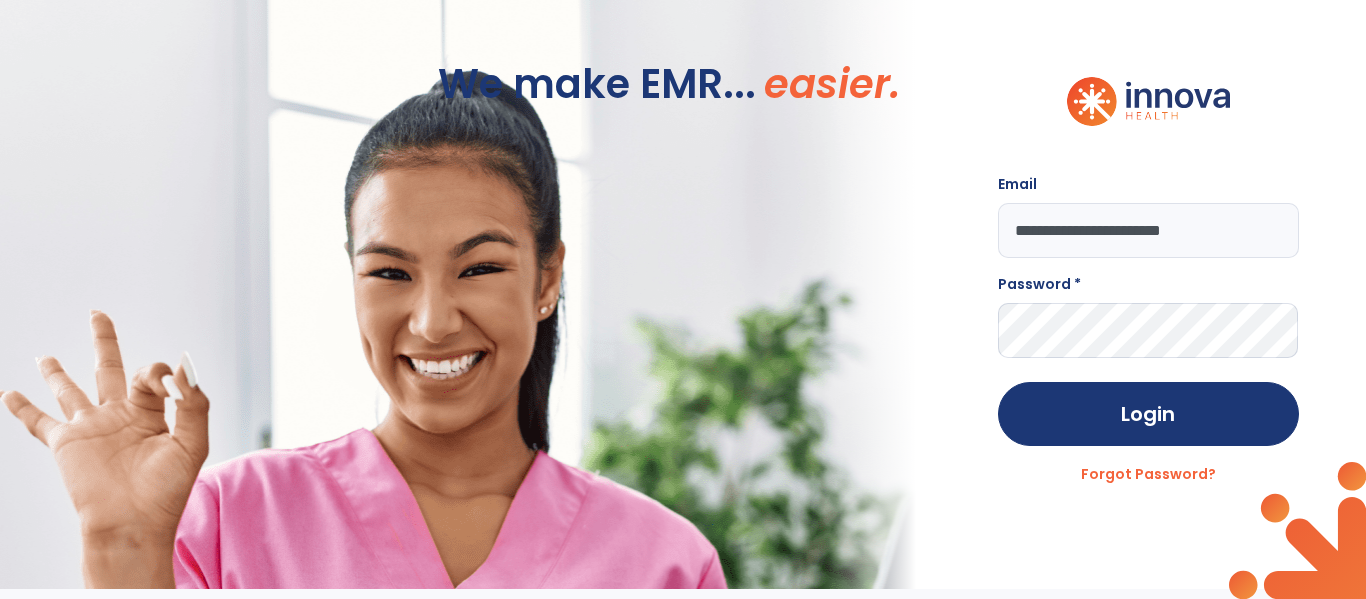 type on "**********" 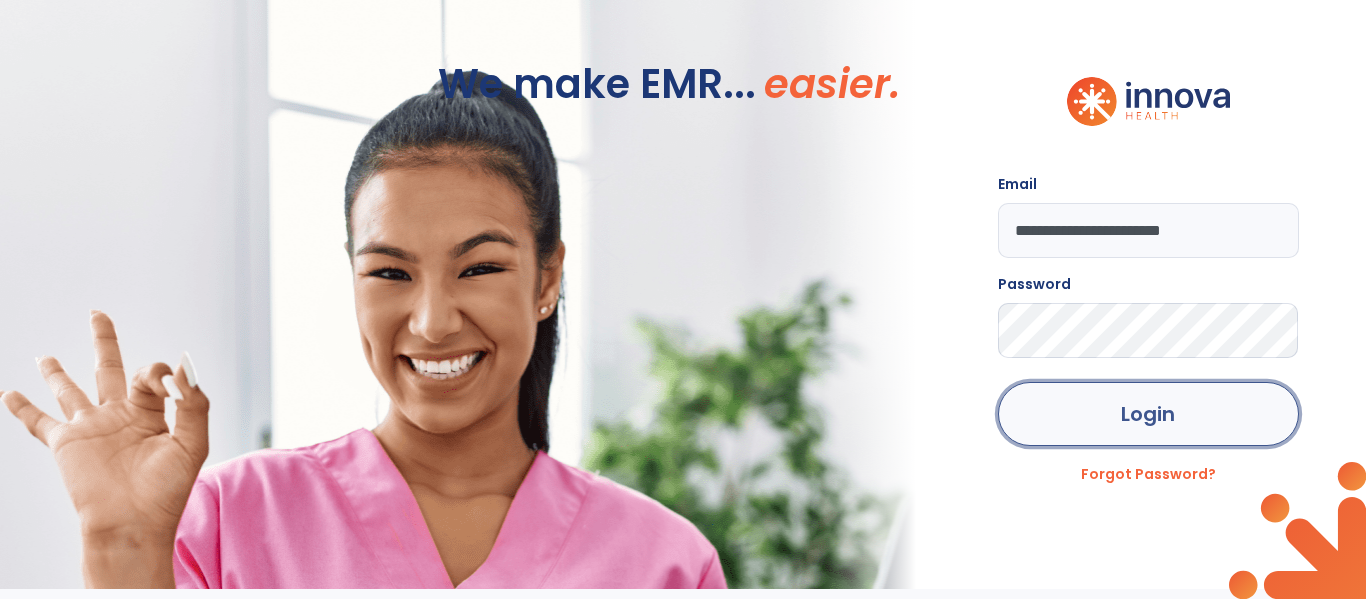 click on "Login" 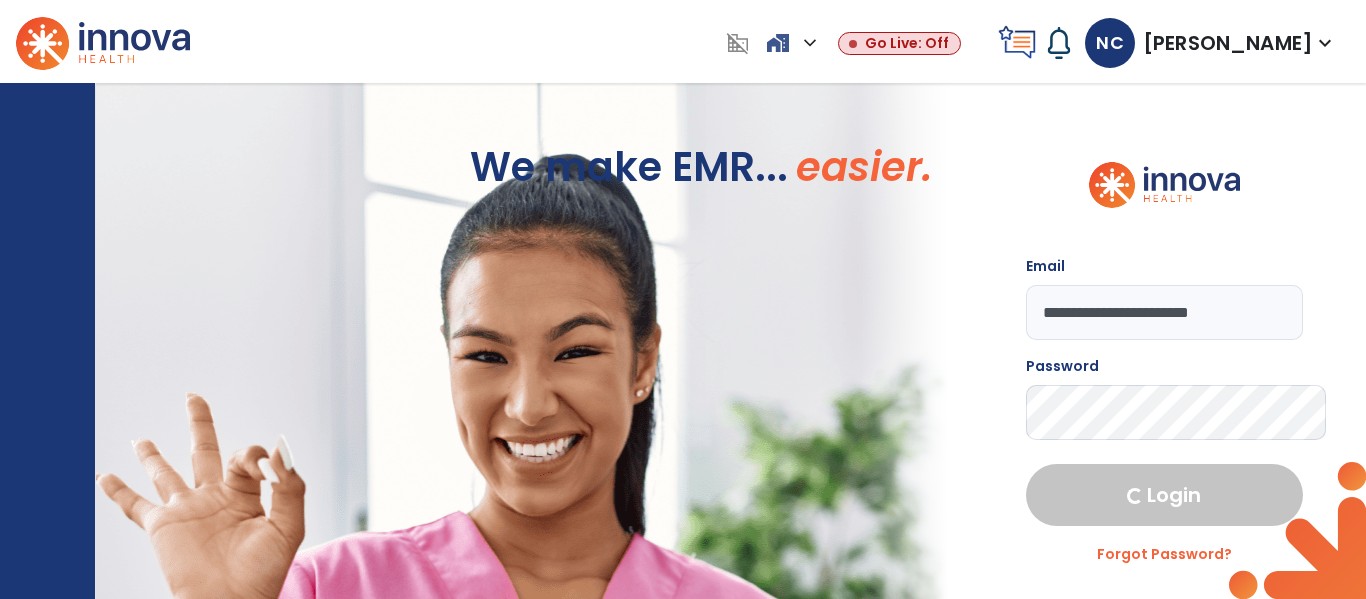 select on "****" 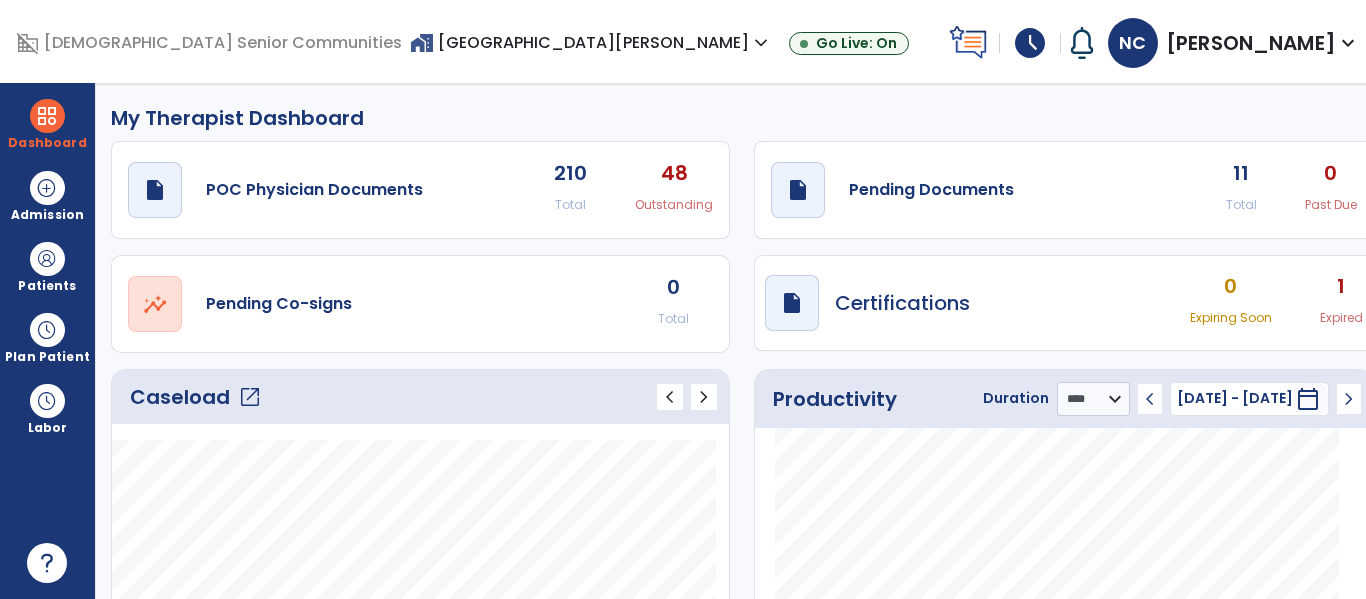 click on "open_in_new" 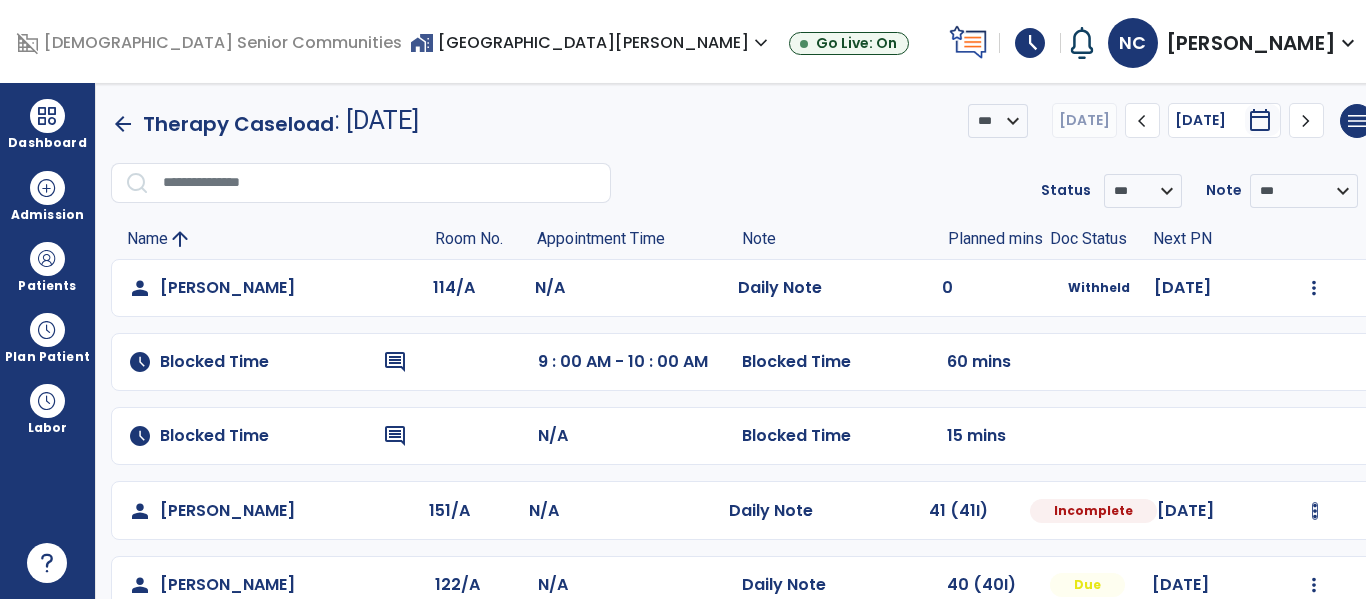 click at bounding box center (1314, 288) 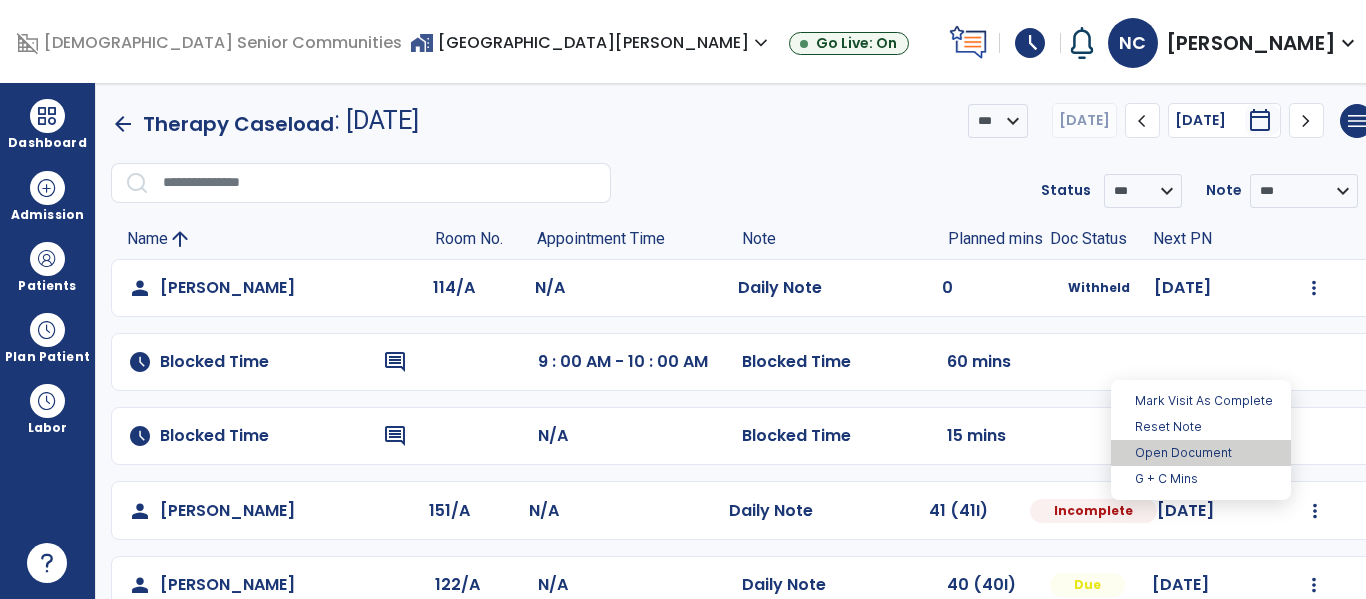 click on "Open Document" at bounding box center (1201, 453) 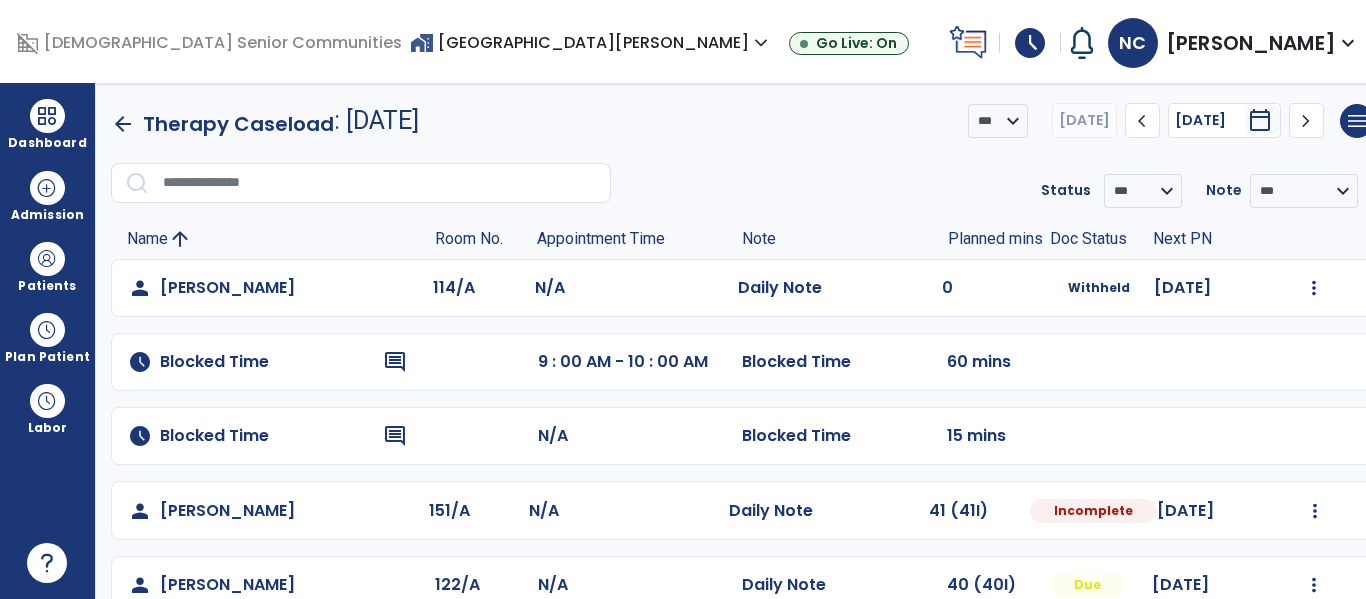 select on "*" 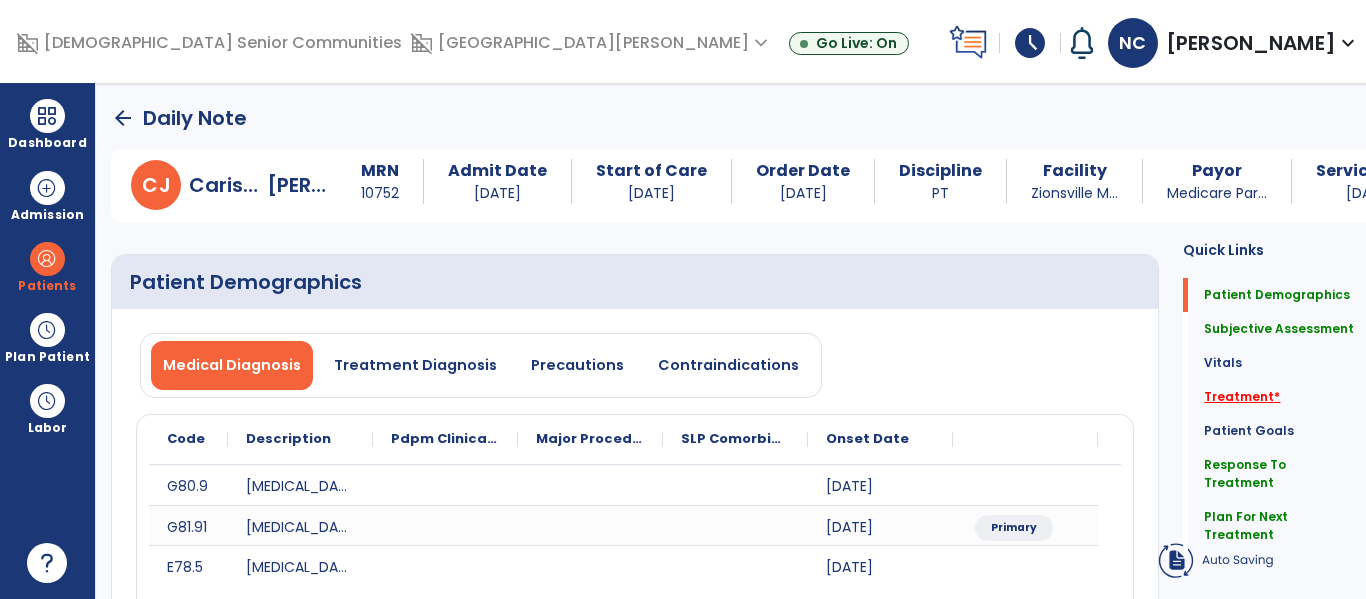 click on "Treatment   *" 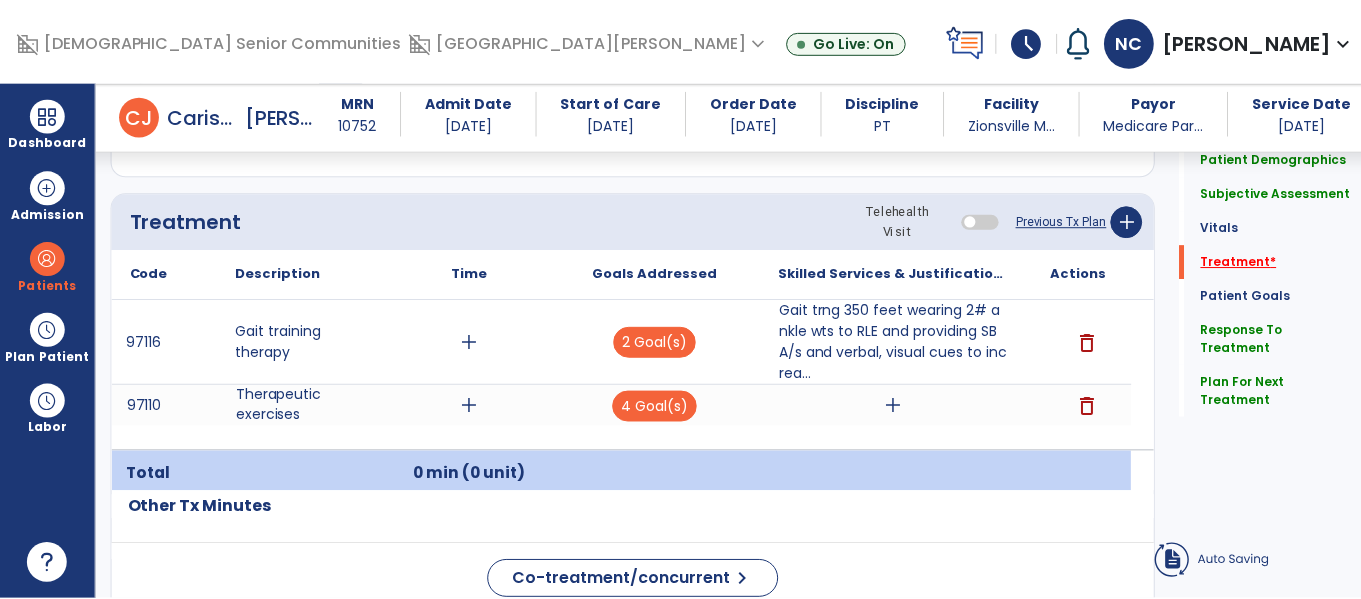 scroll, scrollTop: 1248, scrollLeft: 0, axis: vertical 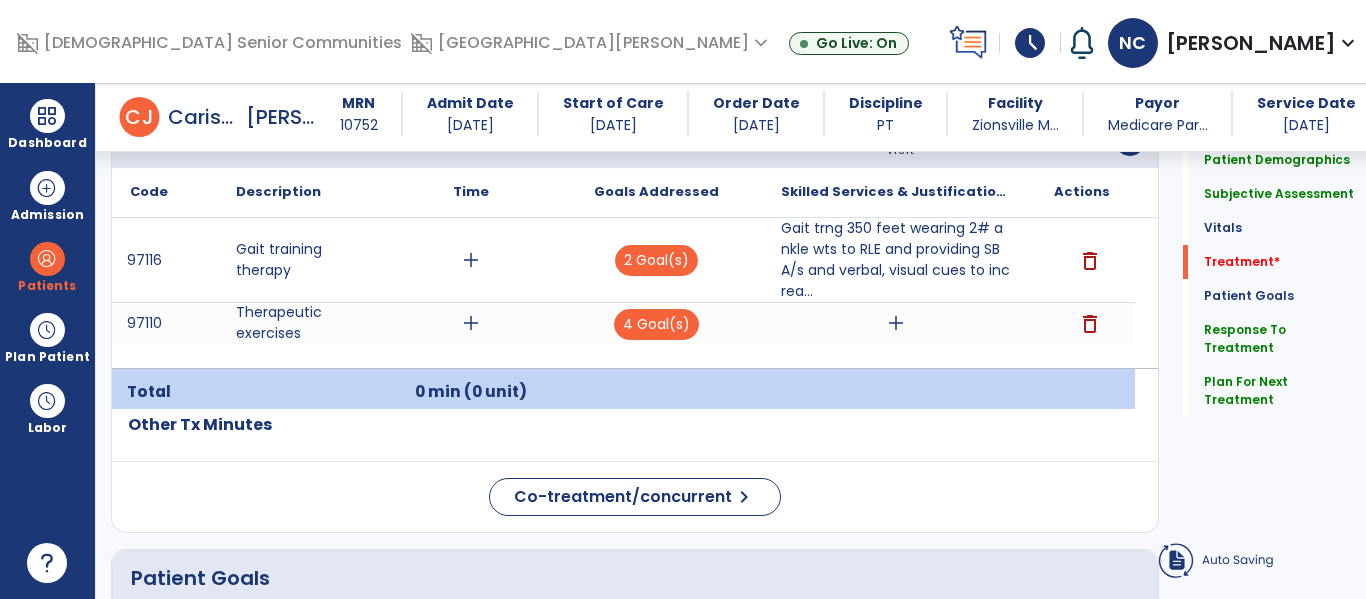 click on "add" at bounding box center (896, 323) 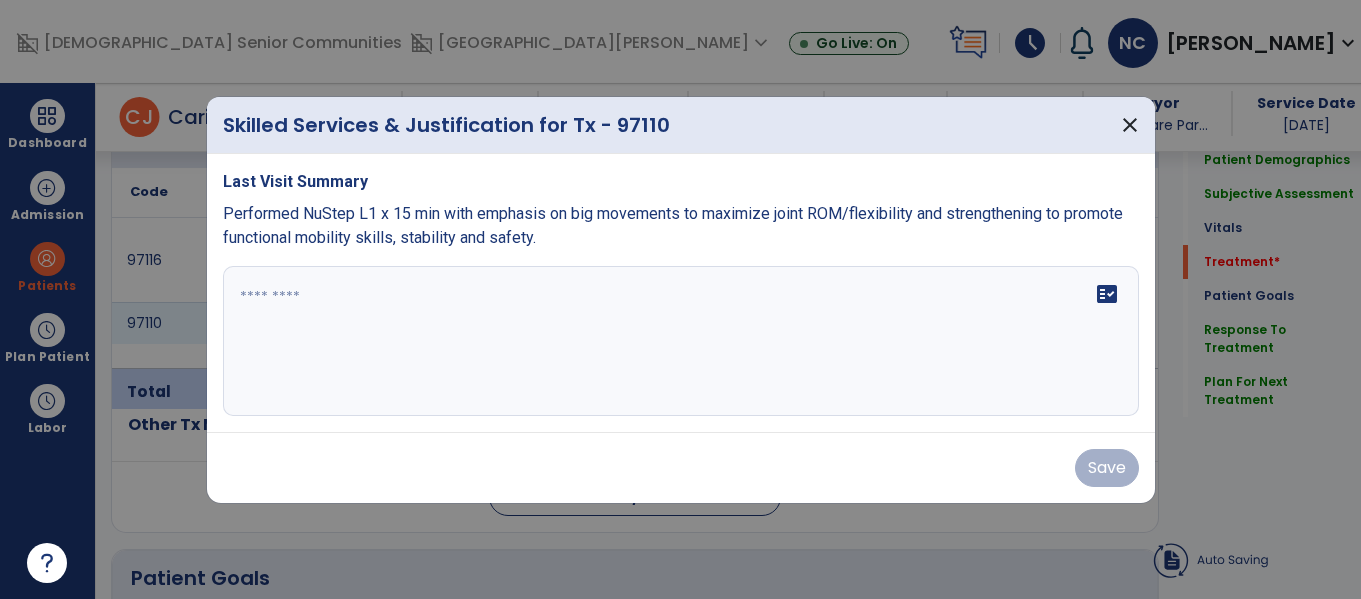 scroll, scrollTop: 1248, scrollLeft: 0, axis: vertical 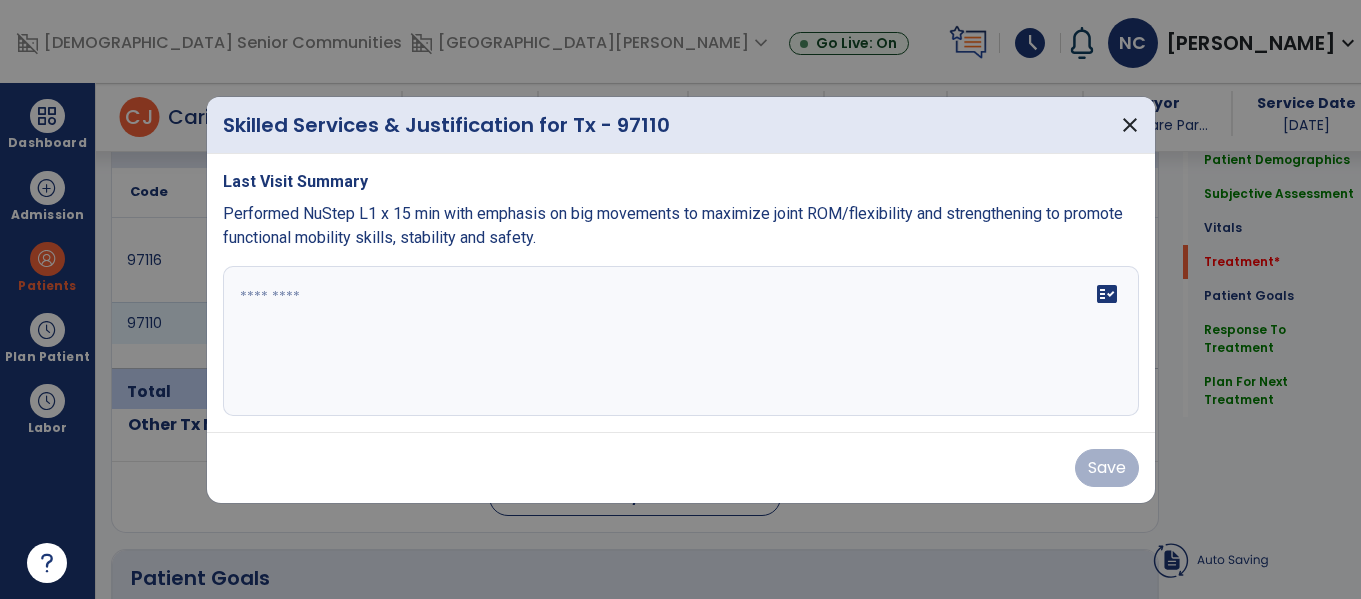 click at bounding box center [681, 341] 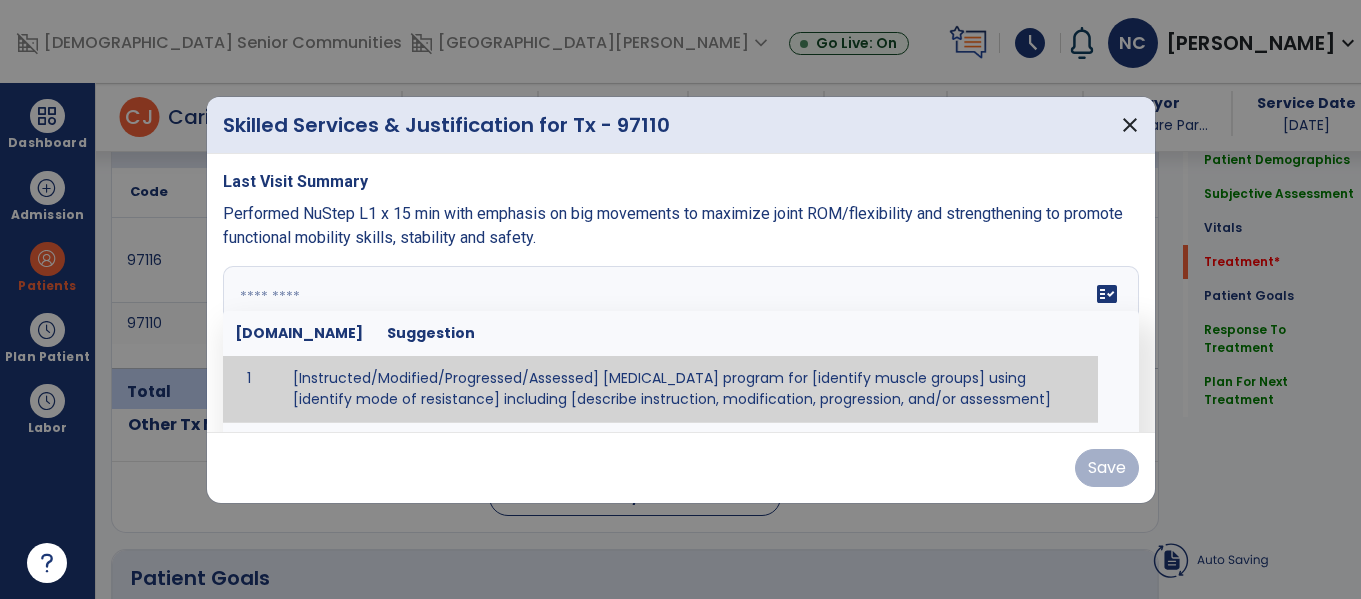 type on "*" 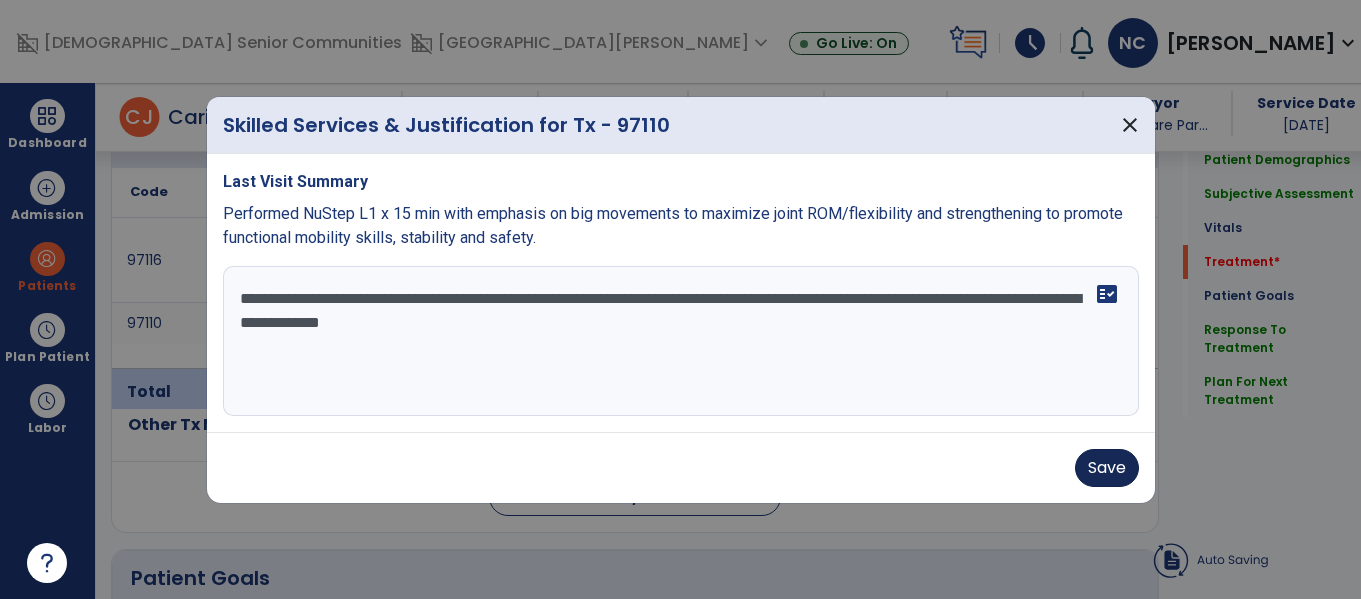 type on "**********" 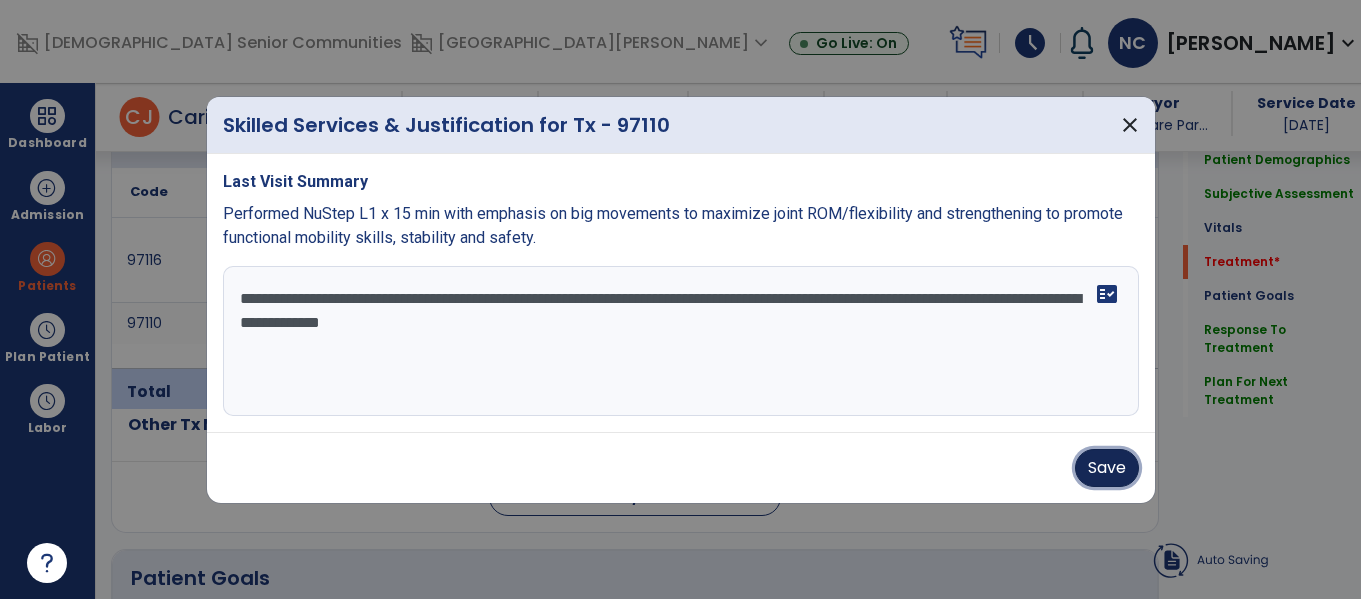 click on "Save" at bounding box center [1107, 468] 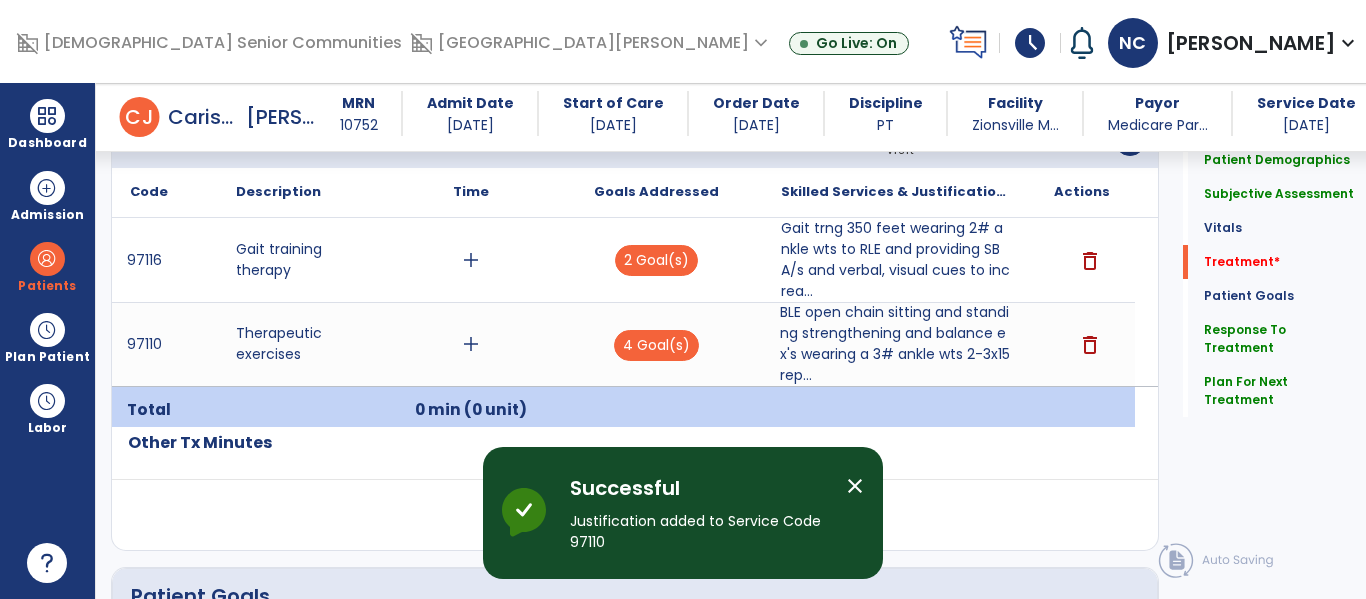 click on "BLE open chain sitting and standing strengthening and balance ex's wearing a 3# ankle wts 2-3x15 rep..." at bounding box center [896, 344] 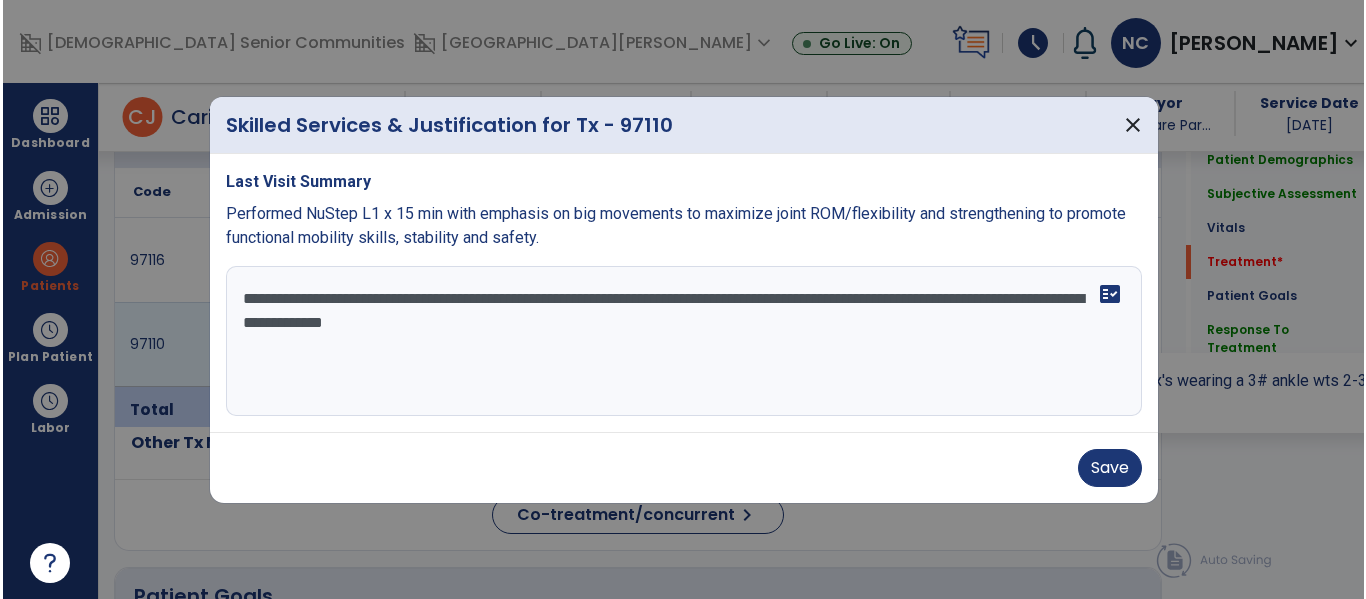 scroll, scrollTop: 1248, scrollLeft: 0, axis: vertical 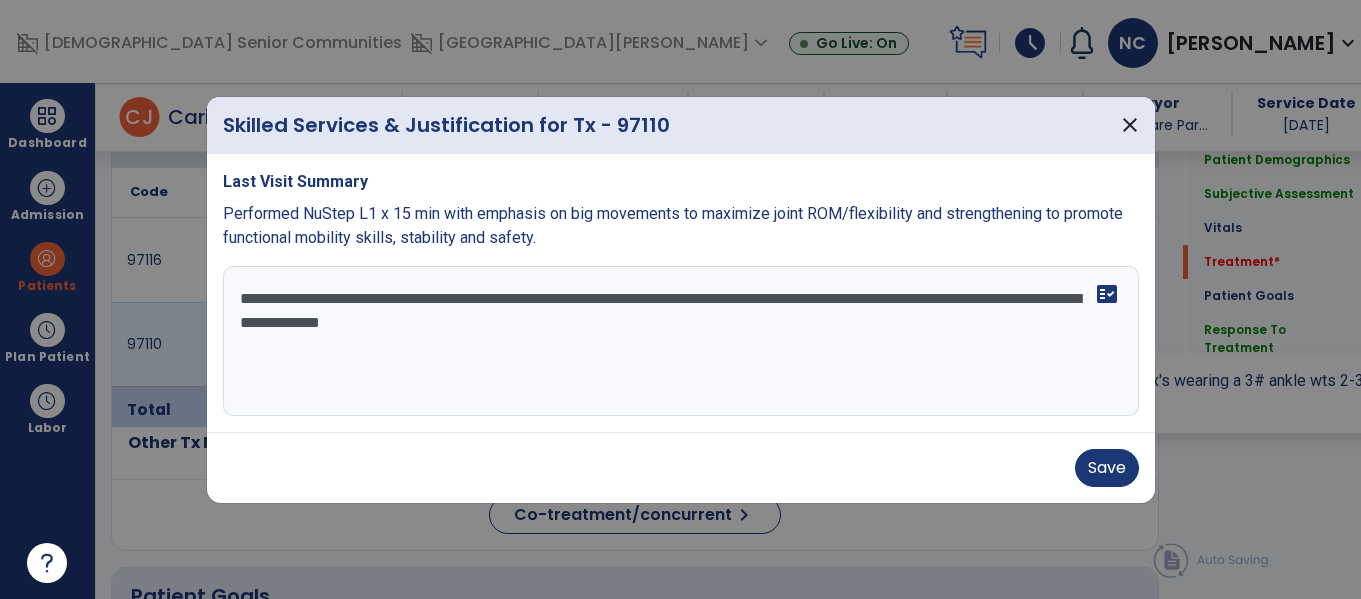 click on "**********" at bounding box center (681, 341) 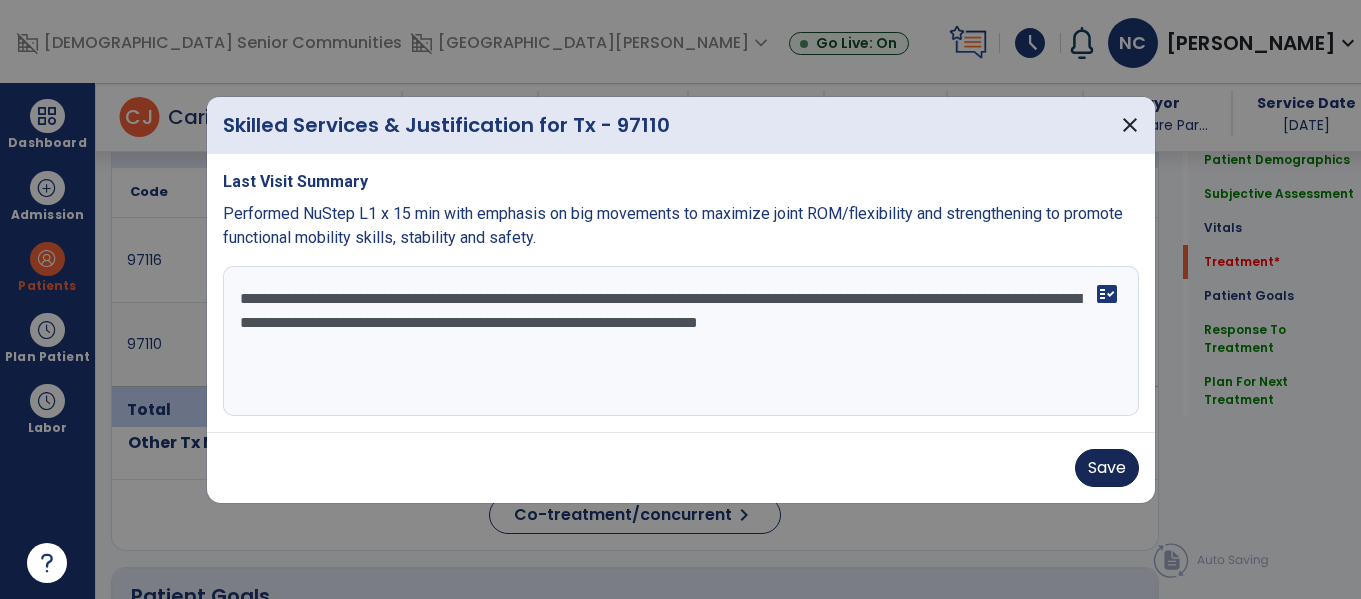 type on "**********" 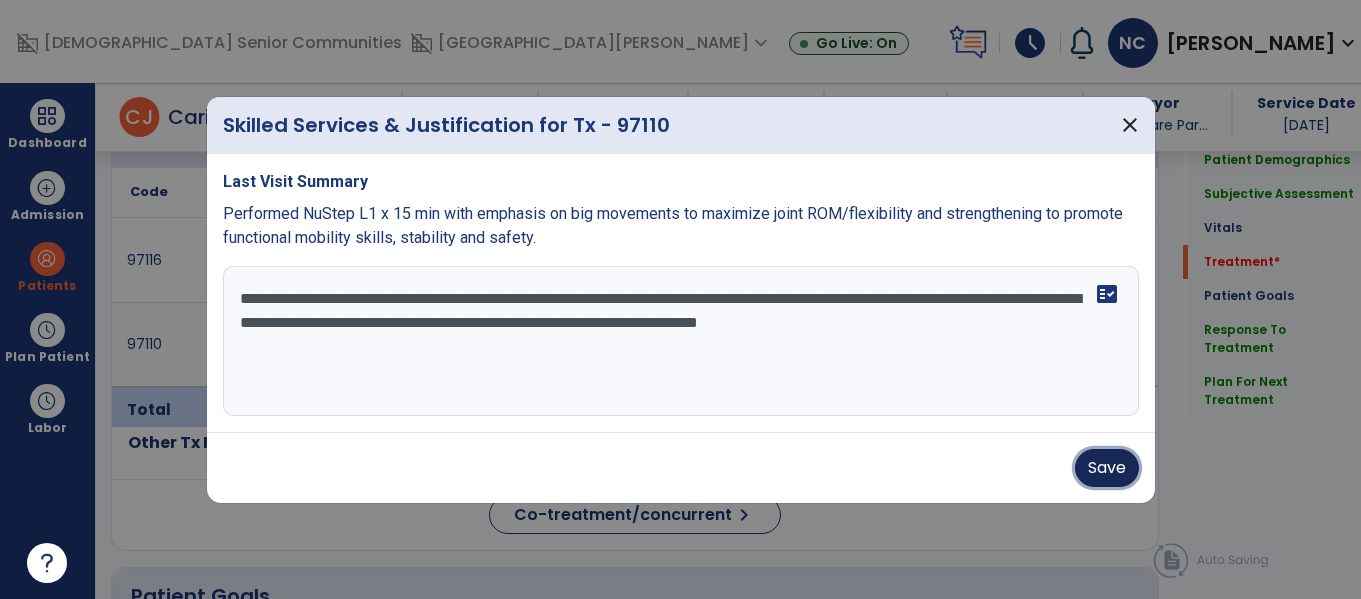 click on "Save" at bounding box center (1107, 468) 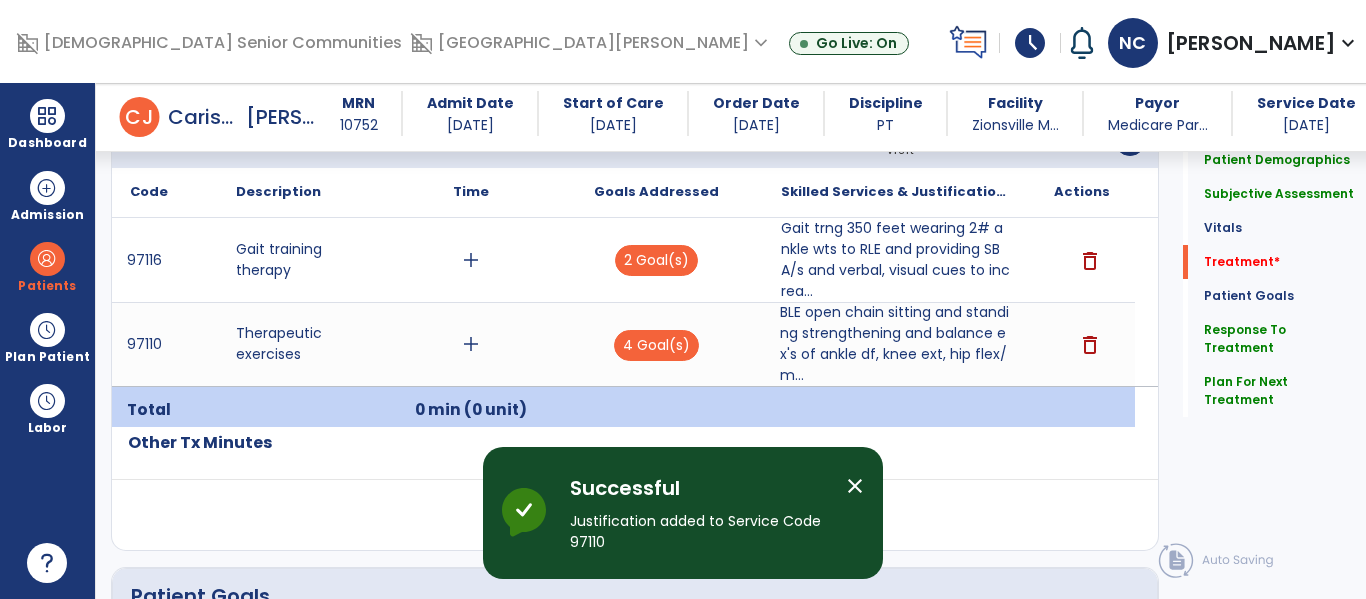 click on "add" at bounding box center (471, 344) 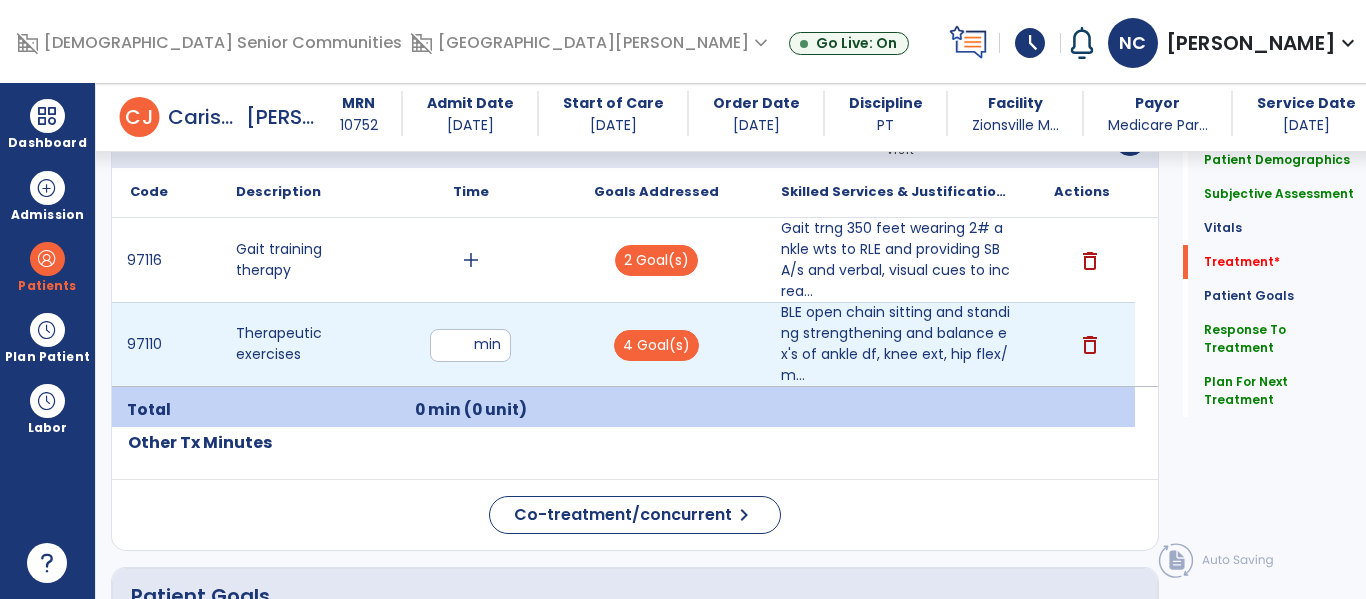 type on "**" 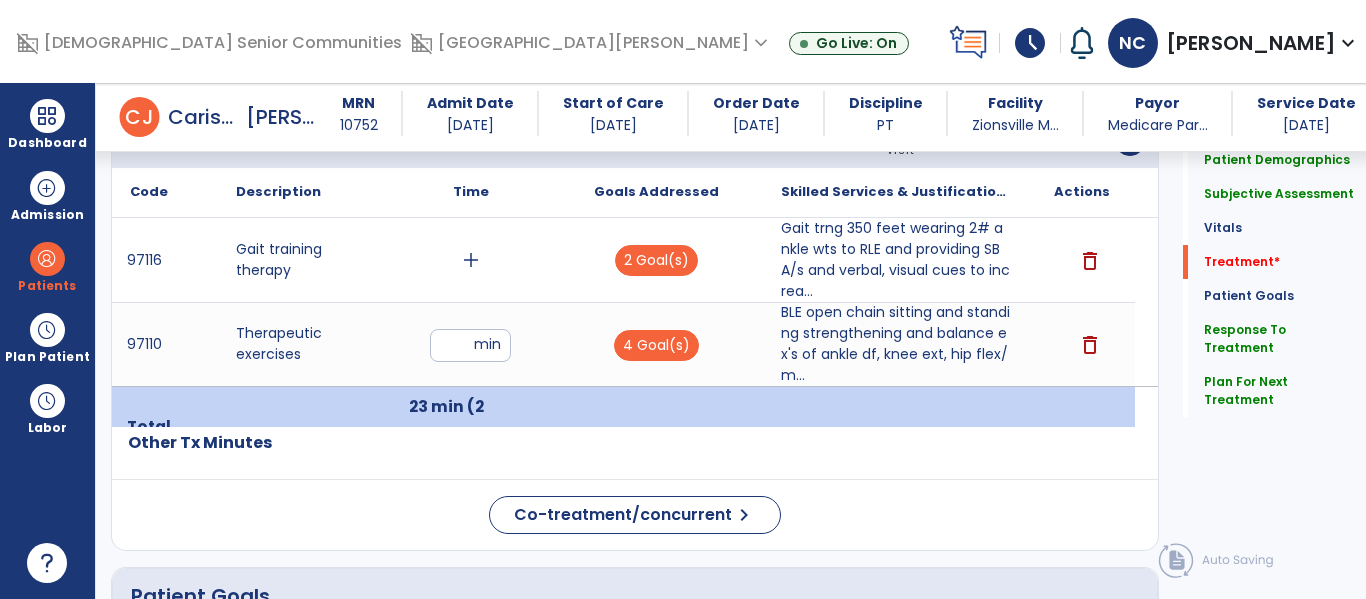 click on "add" at bounding box center [471, 260] 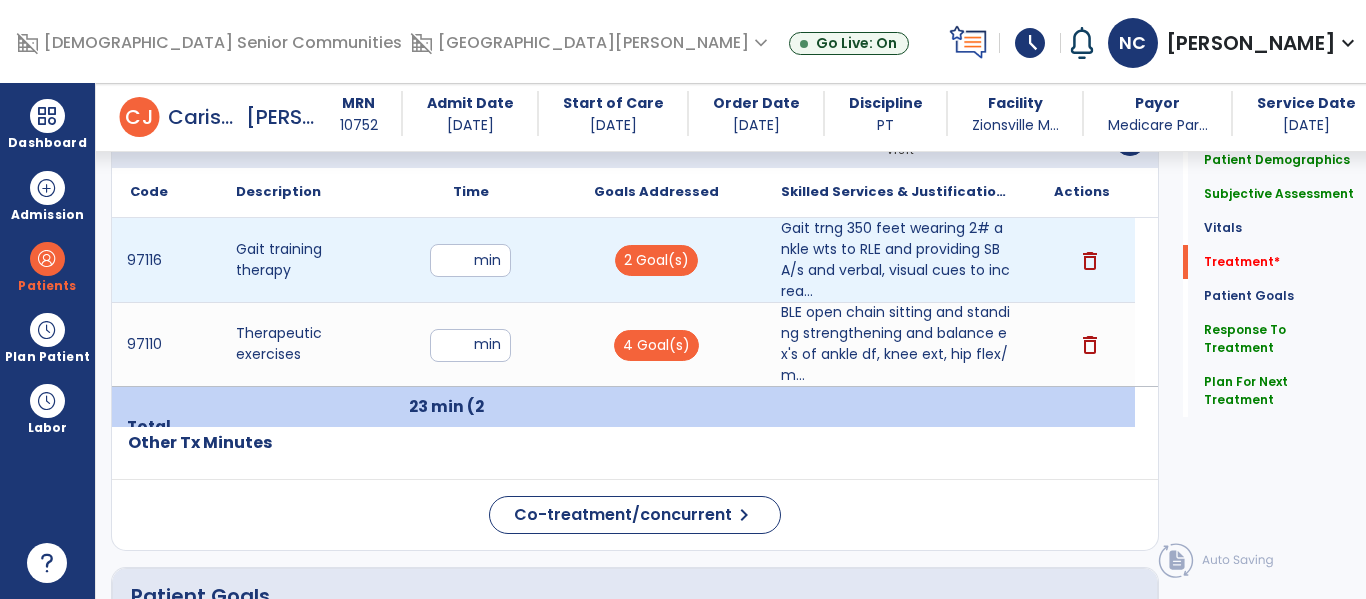 type on "**" 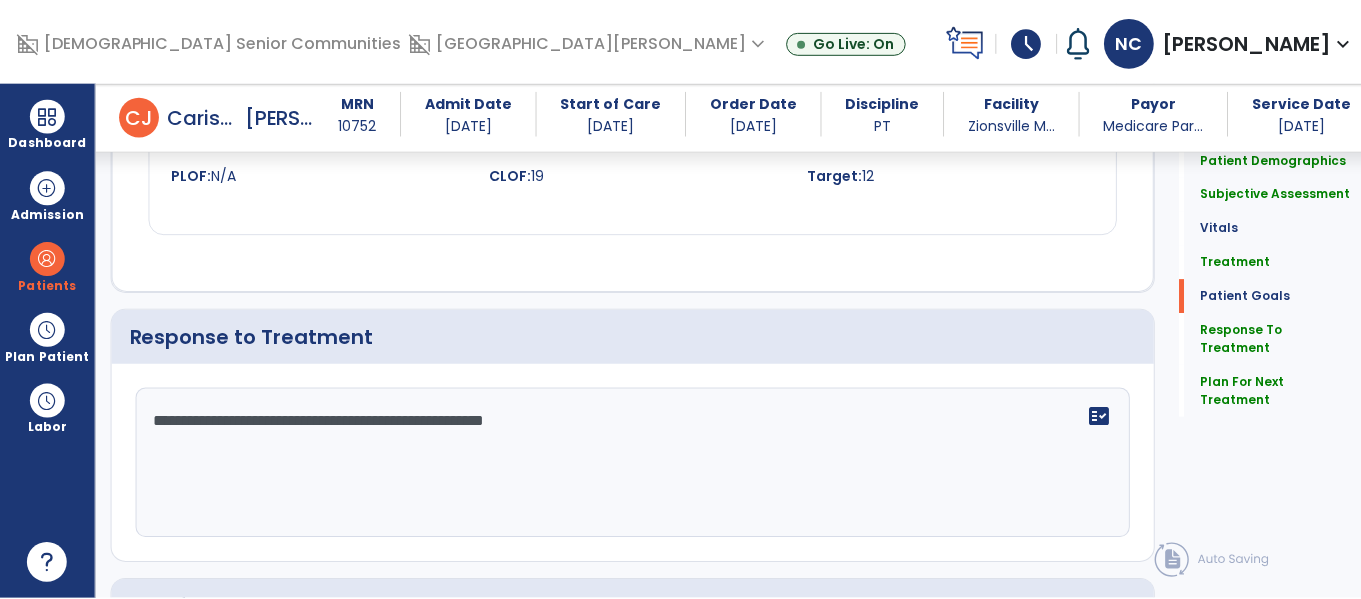 scroll, scrollTop: 3351, scrollLeft: 0, axis: vertical 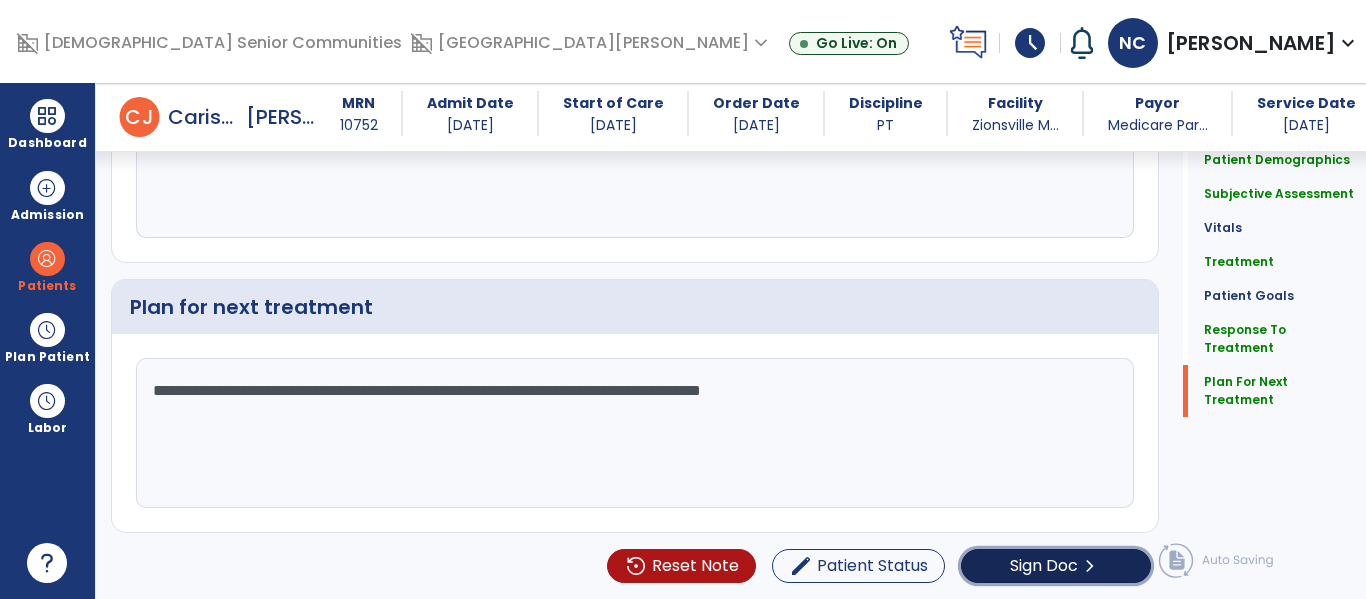 click on "Sign Doc" 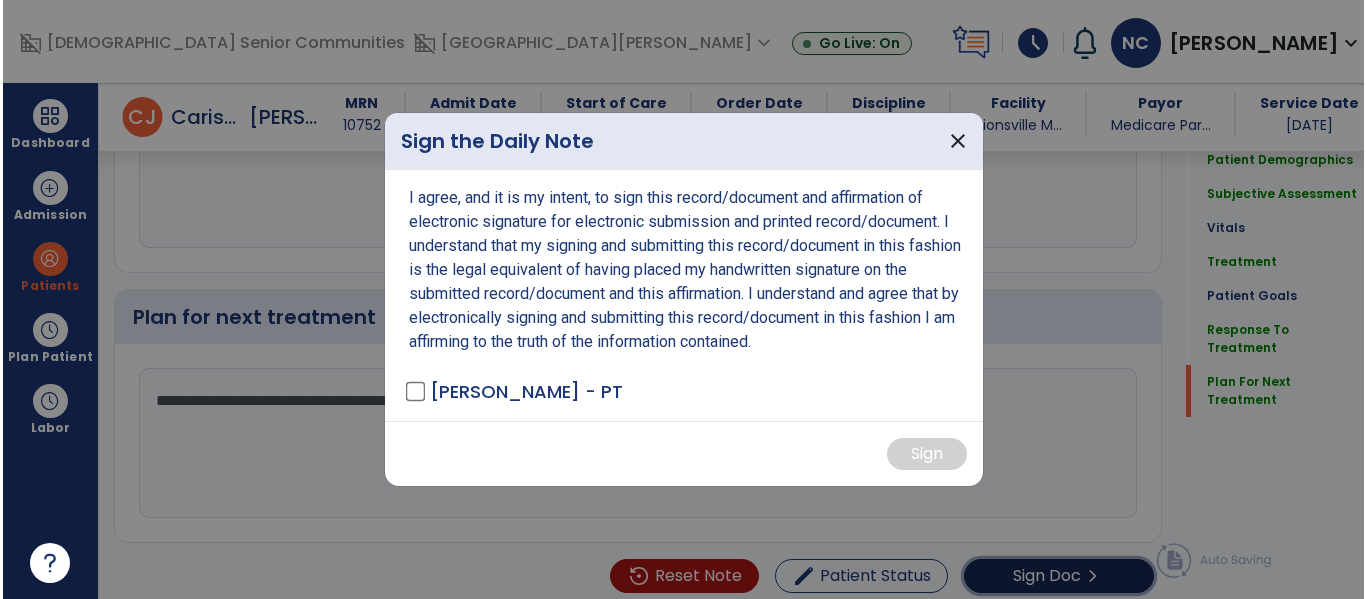 scroll, scrollTop: 3351, scrollLeft: 0, axis: vertical 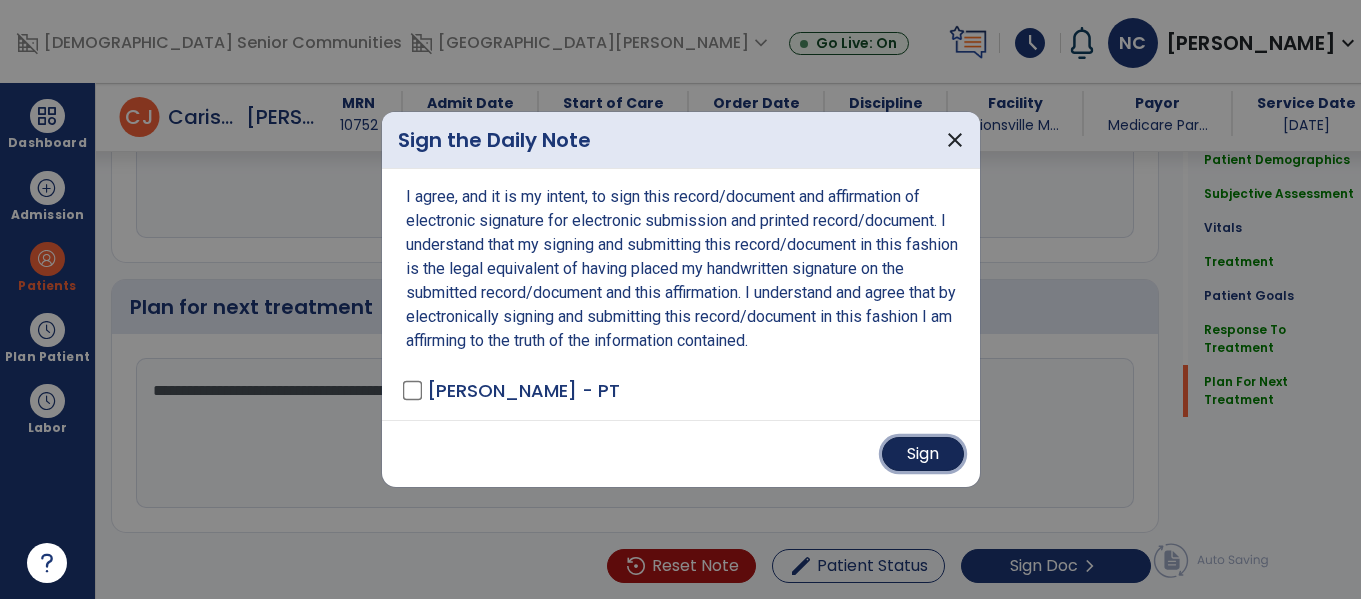 click on "Sign" at bounding box center [923, 454] 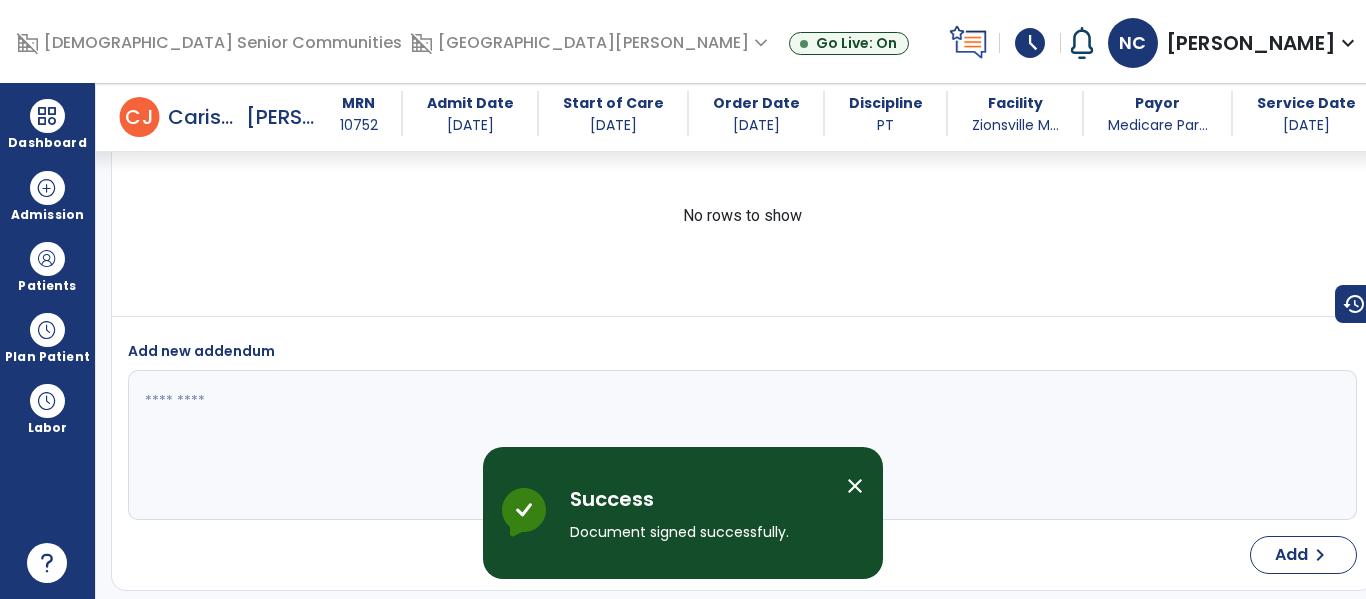 scroll, scrollTop: 4825, scrollLeft: 0, axis: vertical 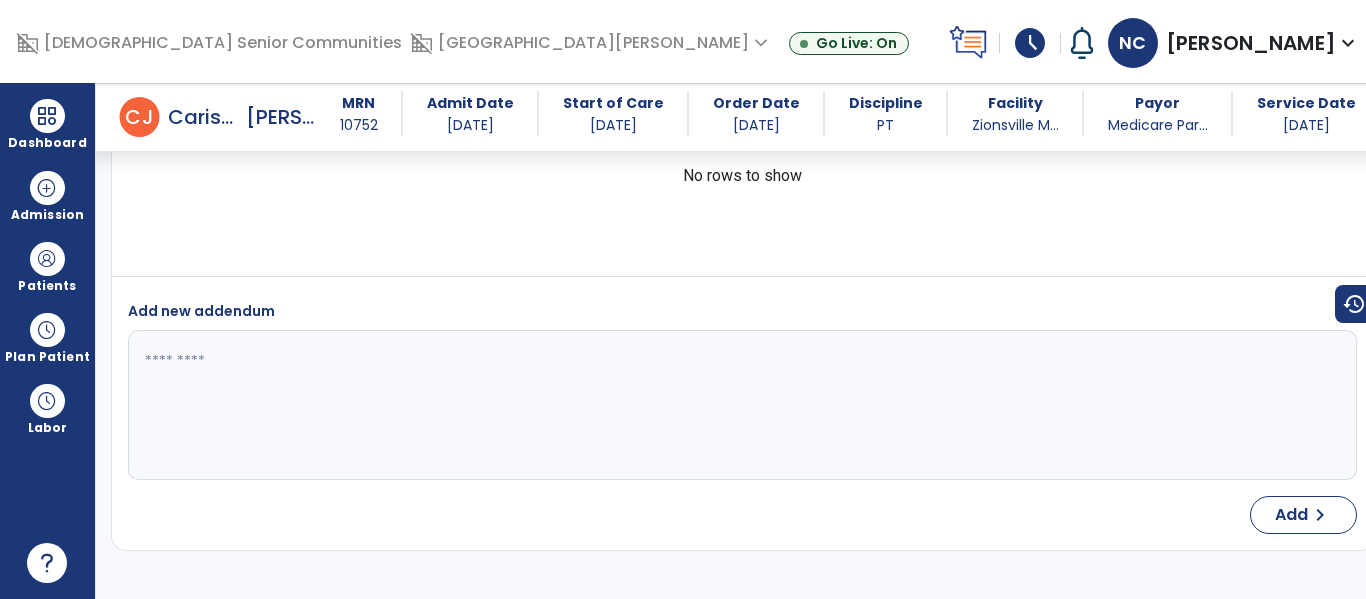 click on "arrow_back   Daily Note   arrow_back      C  J  Carisch,   Jeffrey  MRN 10752 Admit Date 01/19/2023 Start of Care 06/29/2025 Order Date 06/29/2025 Discipline PT Facility Zionsville M... Payor Medicare Par... Service Date 07/10/2025  add  Add Addendum Edit  edit  Medical Diagnosis
No.
Code" at bounding box center (742, 341) 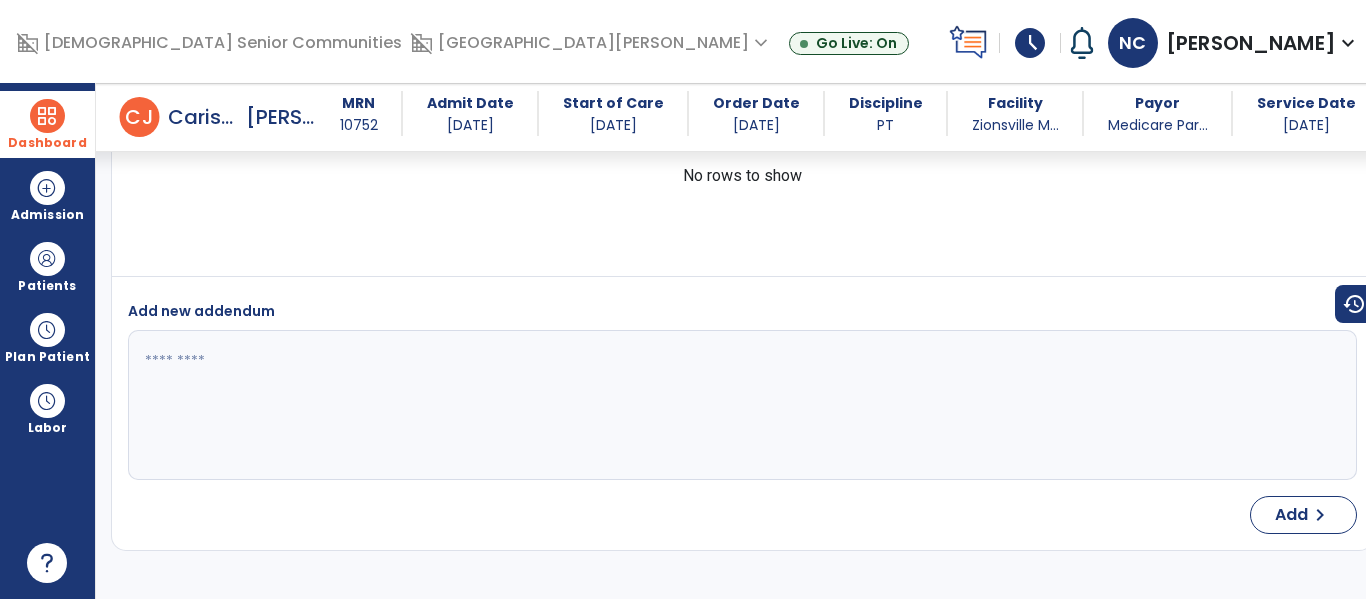 click at bounding box center (47, 116) 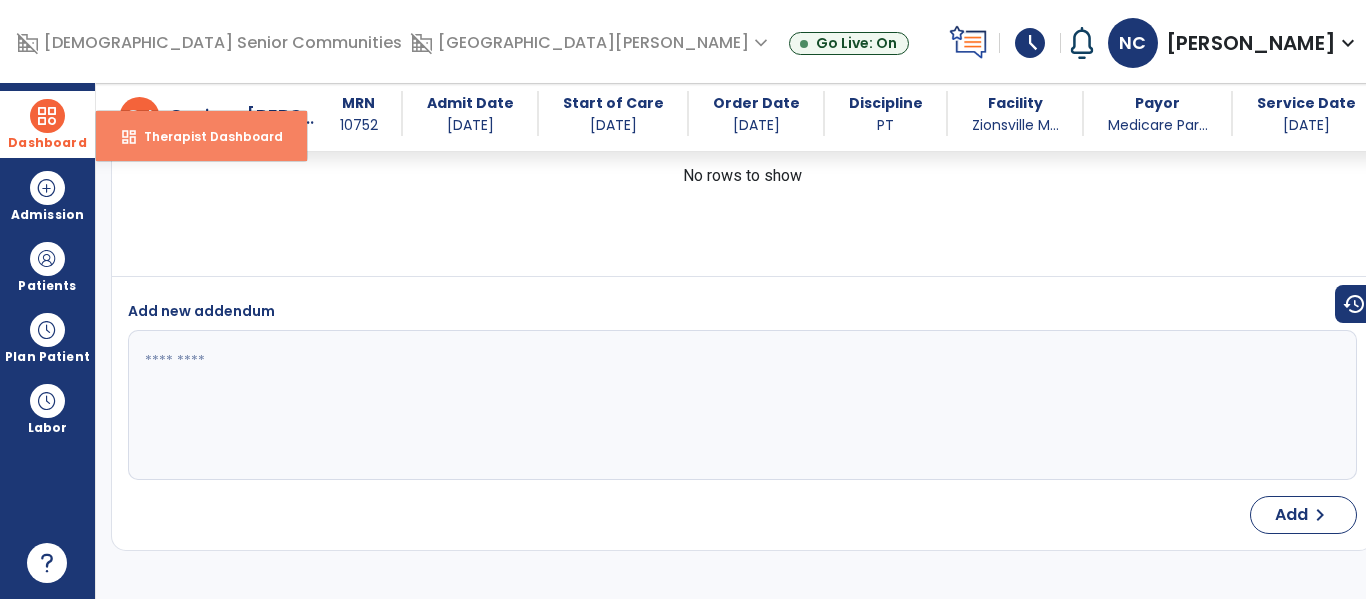 click on "dashboard  Therapist Dashboard" at bounding box center (201, 136) 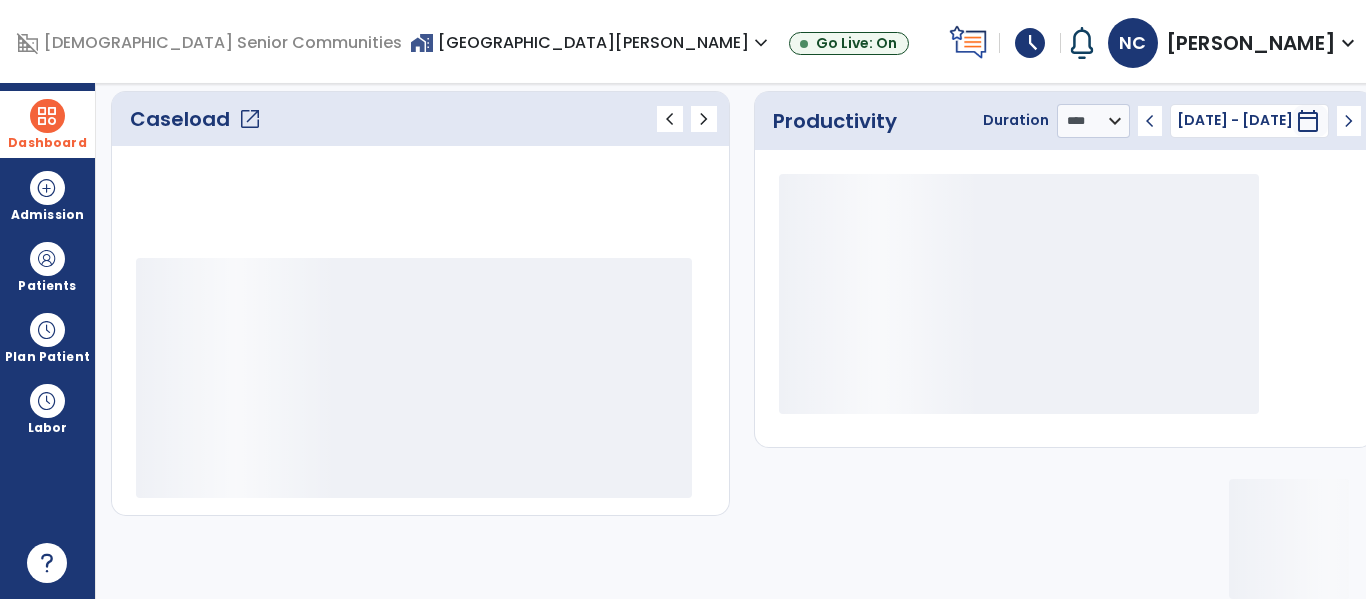 scroll, scrollTop: 278, scrollLeft: 0, axis: vertical 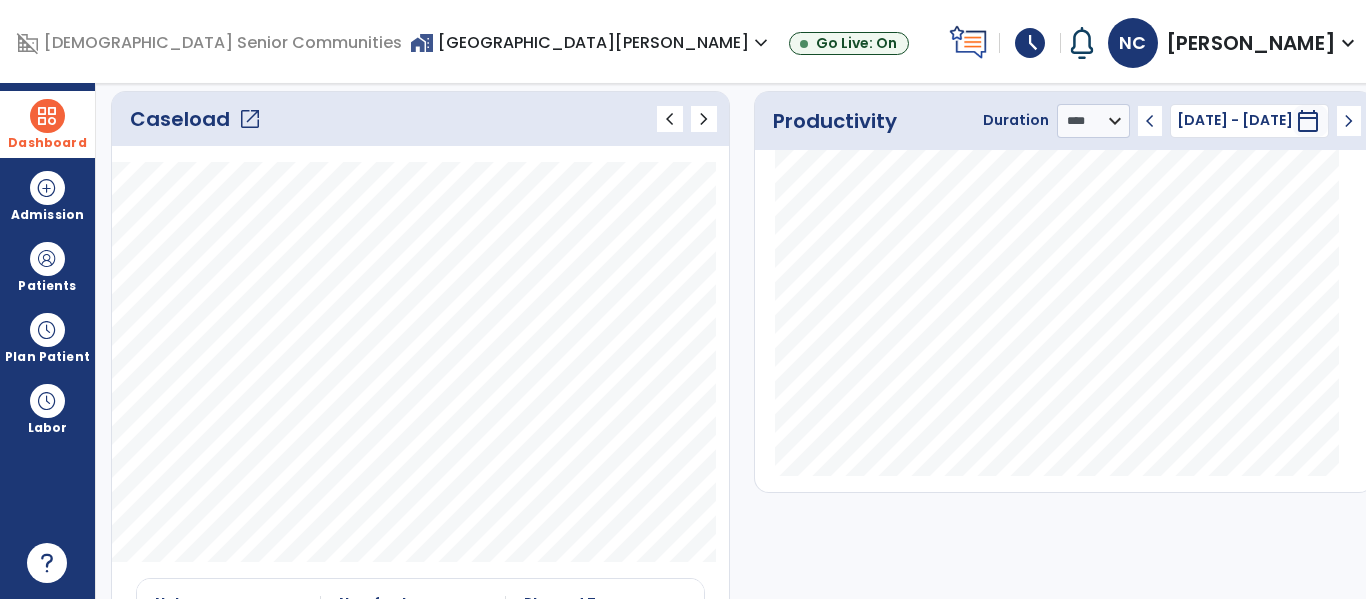 click on "open_in_new" 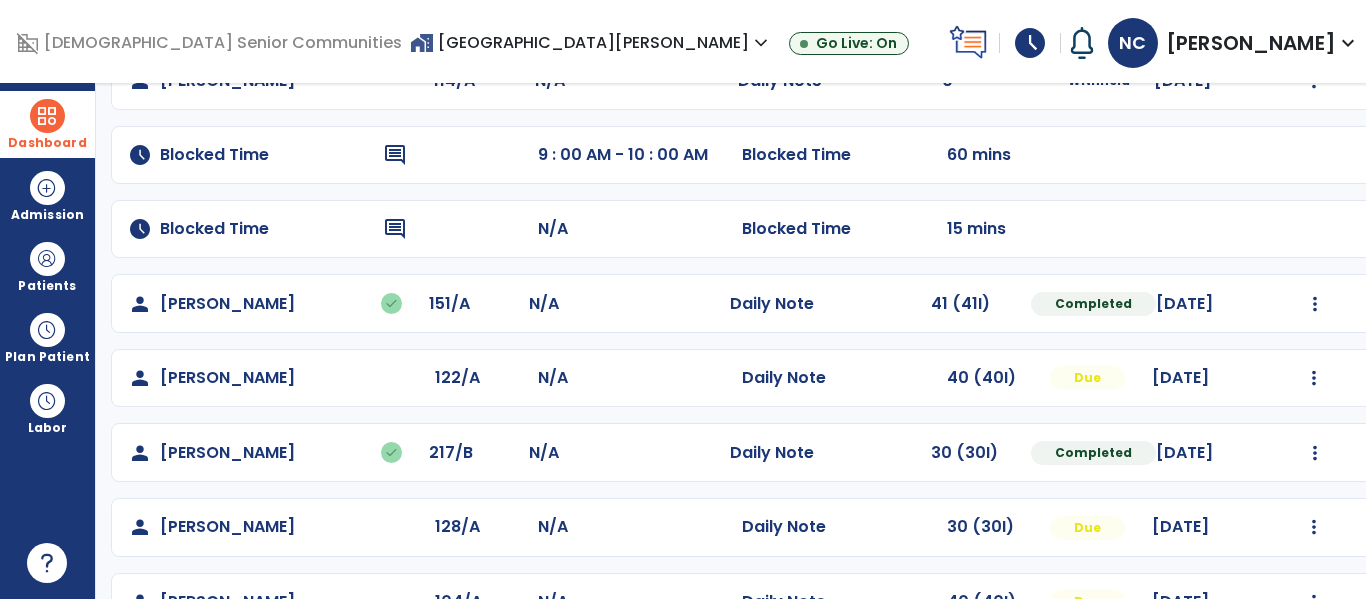 scroll, scrollTop: 208, scrollLeft: 0, axis: vertical 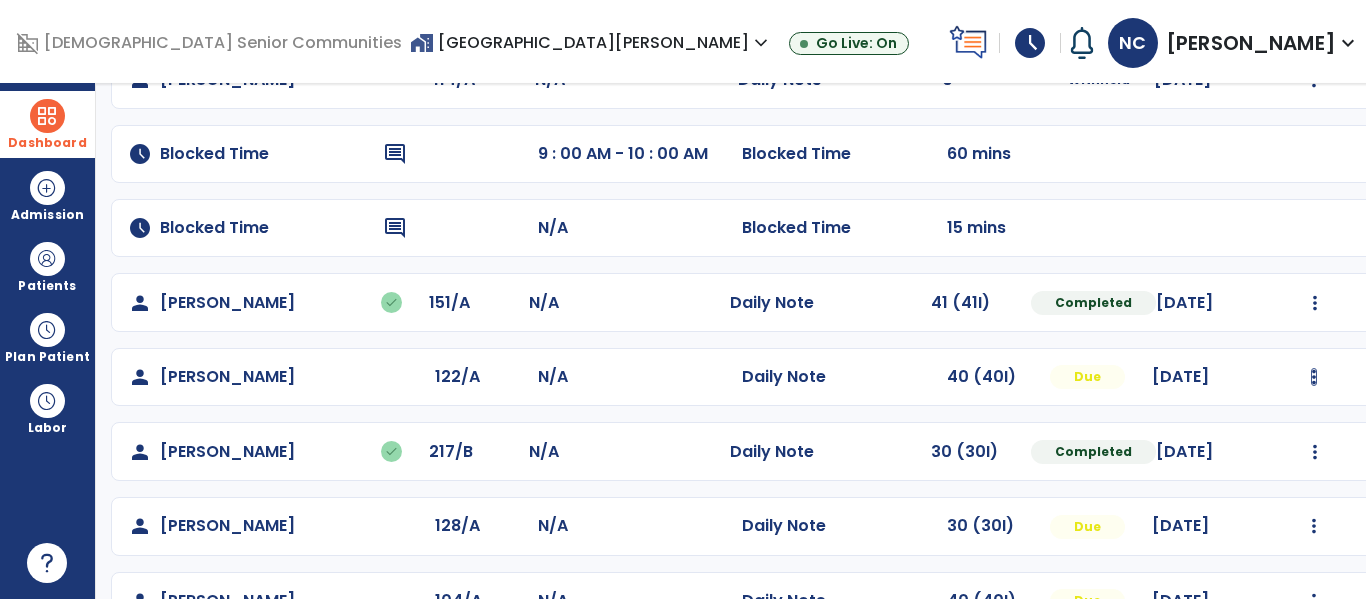 click at bounding box center [1314, 80] 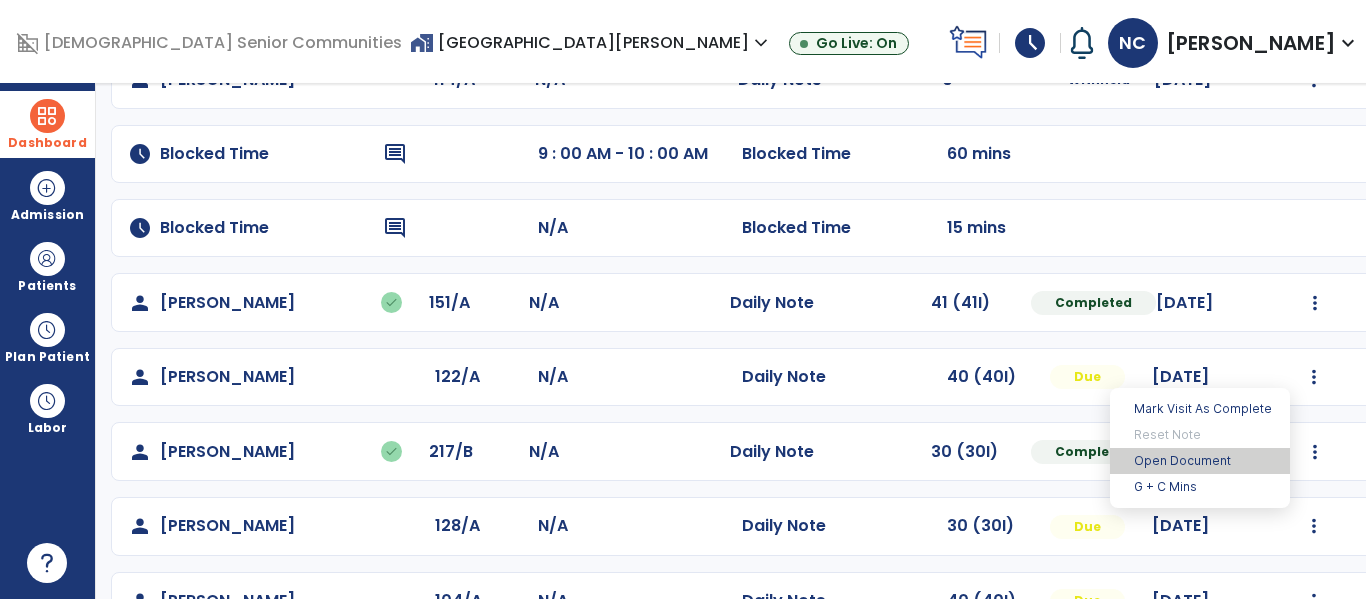 click on "Open Document" at bounding box center [1200, 461] 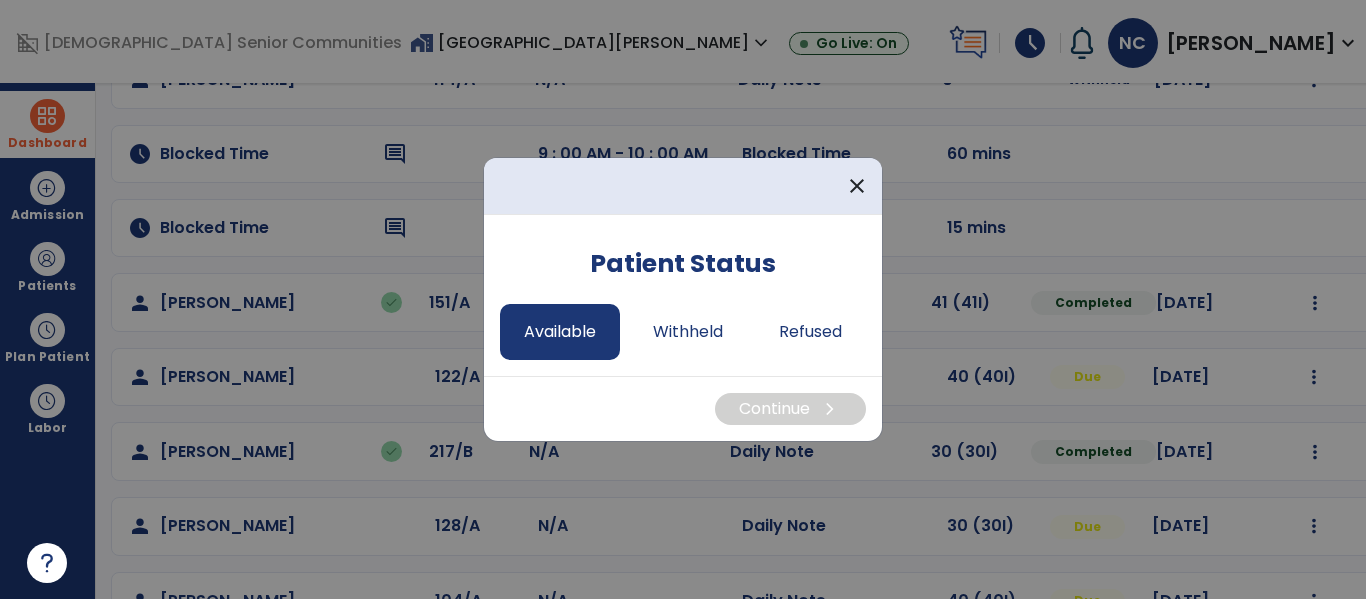 click on "Available" at bounding box center [560, 332] 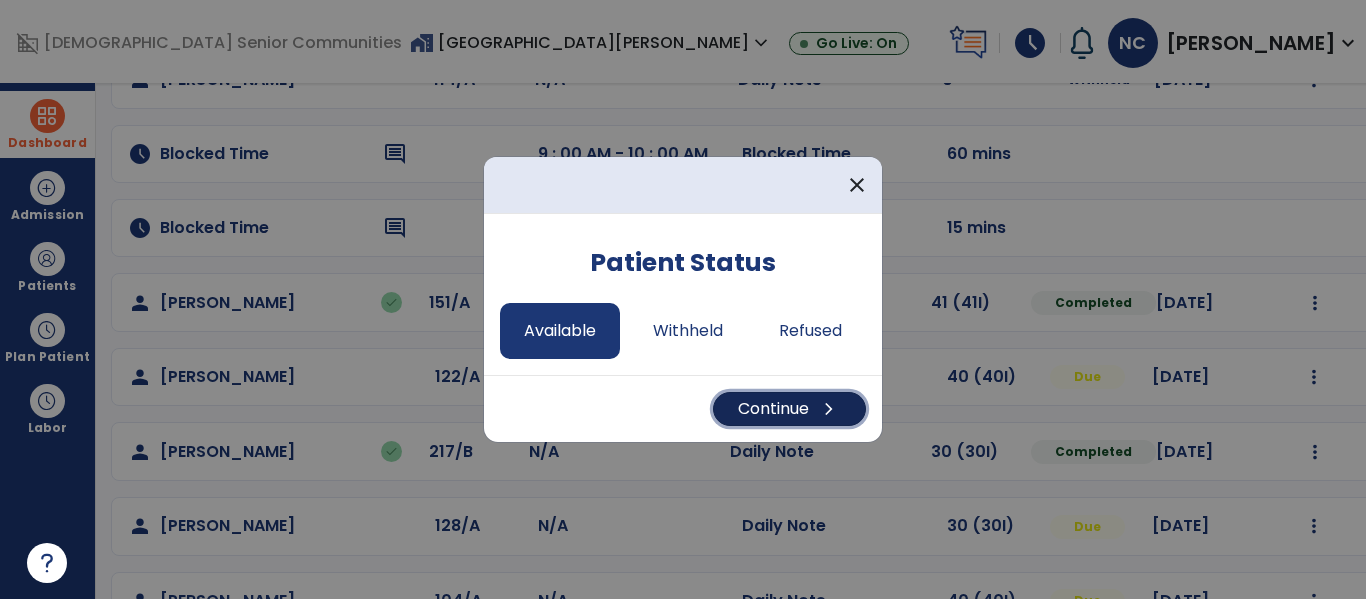 click on "Continue   chevron_right" at bounding box center [789, 409] 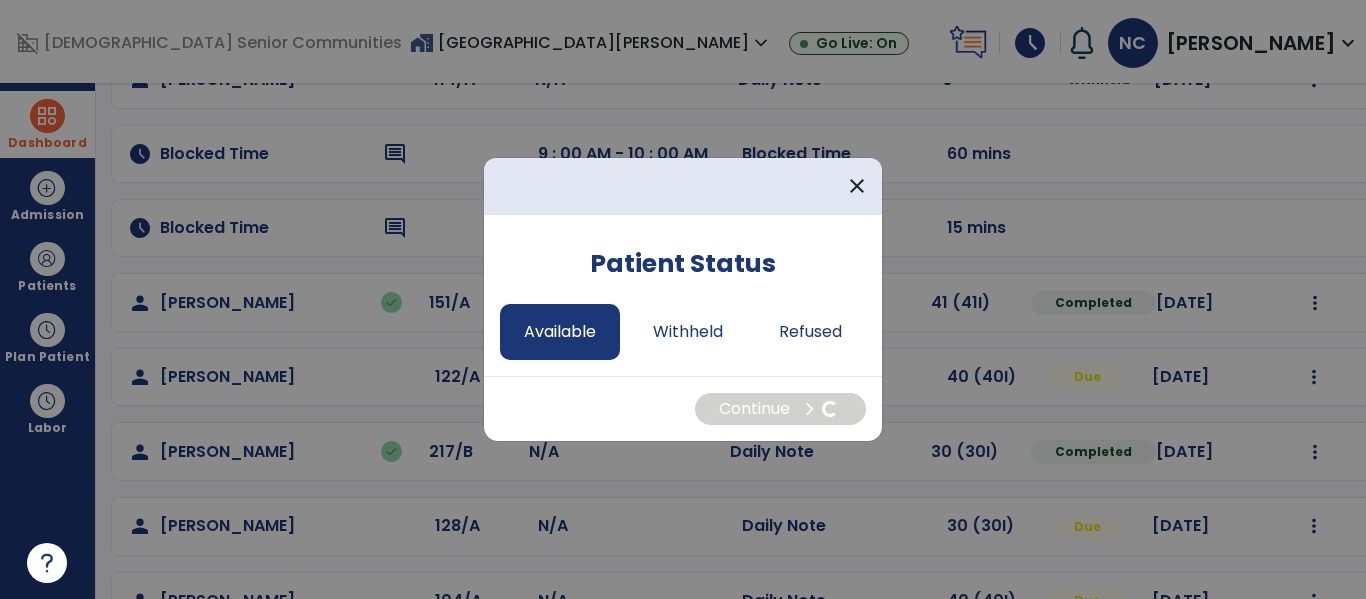 select on "*" 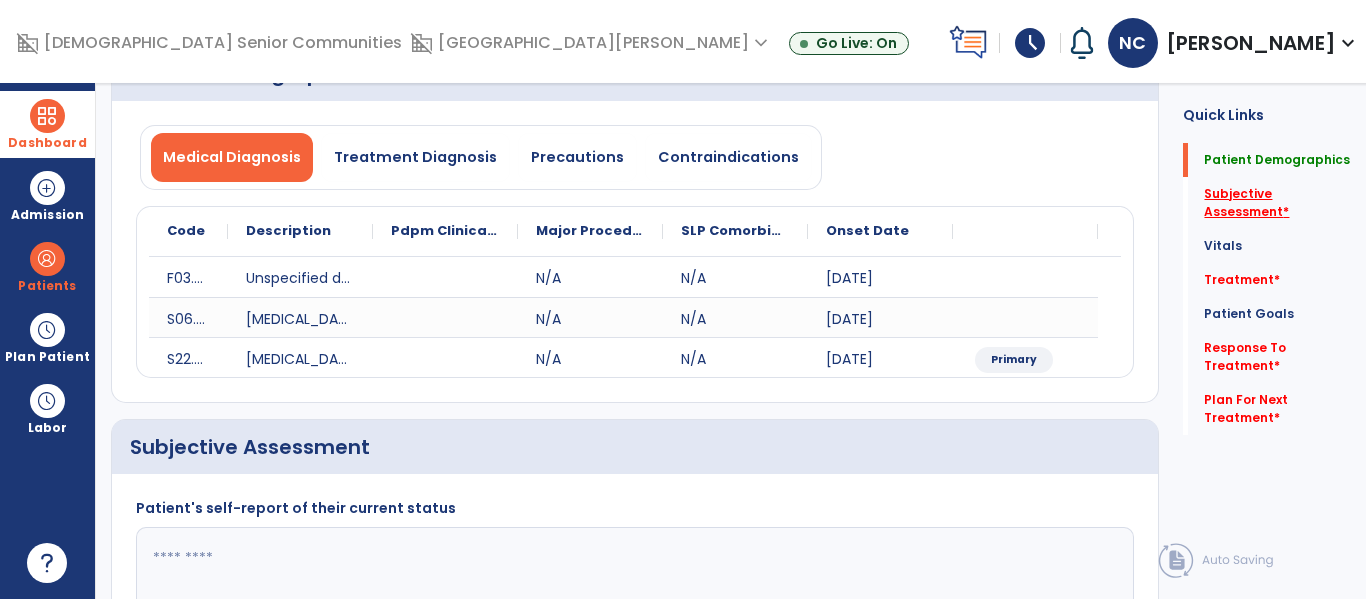 click on "Subjective Assessment   *" 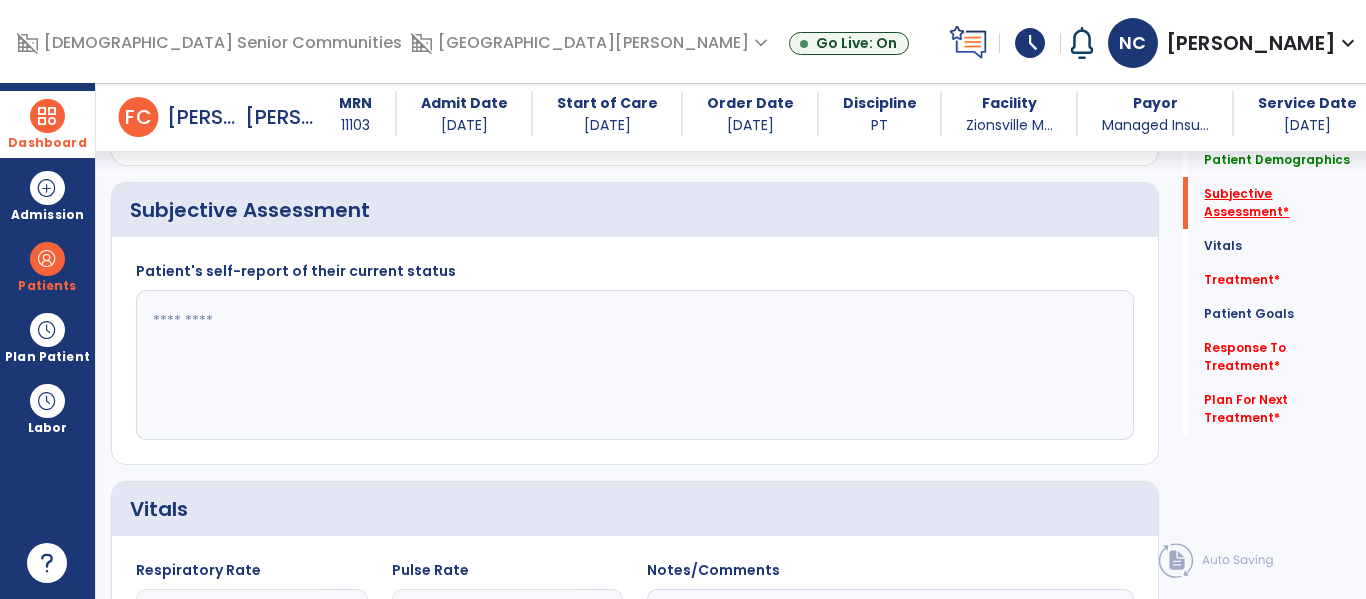 scroll, scrollTop: 427, scrollLeft: 0, axis: vertical 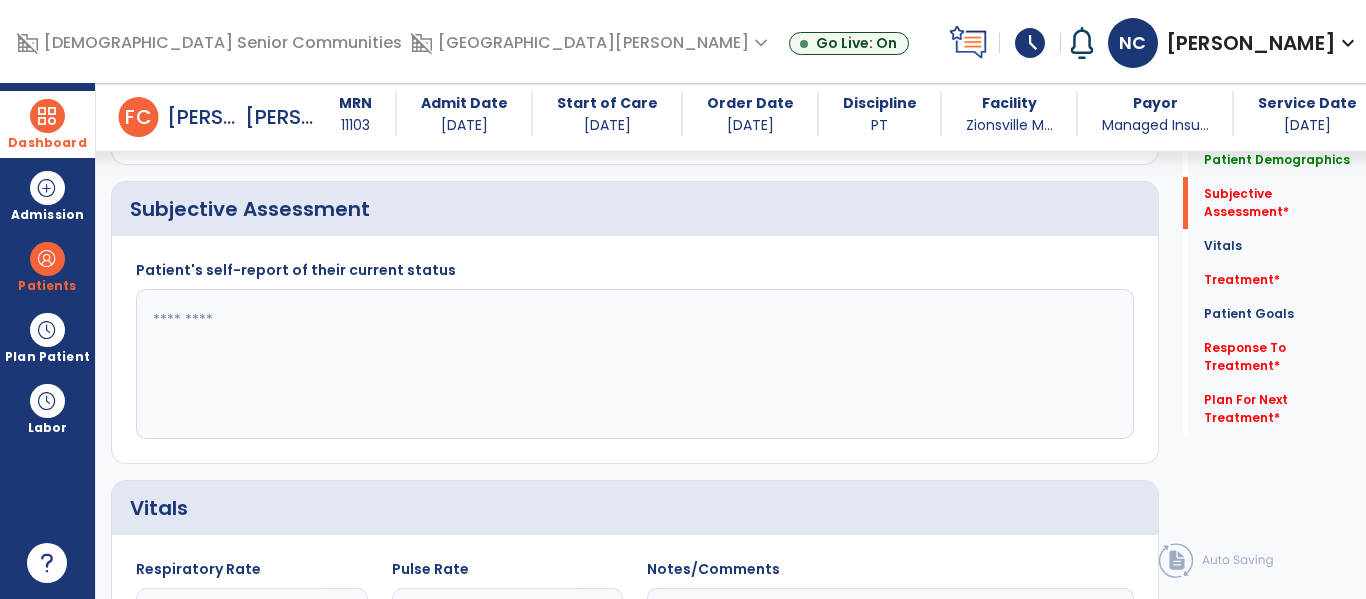 click 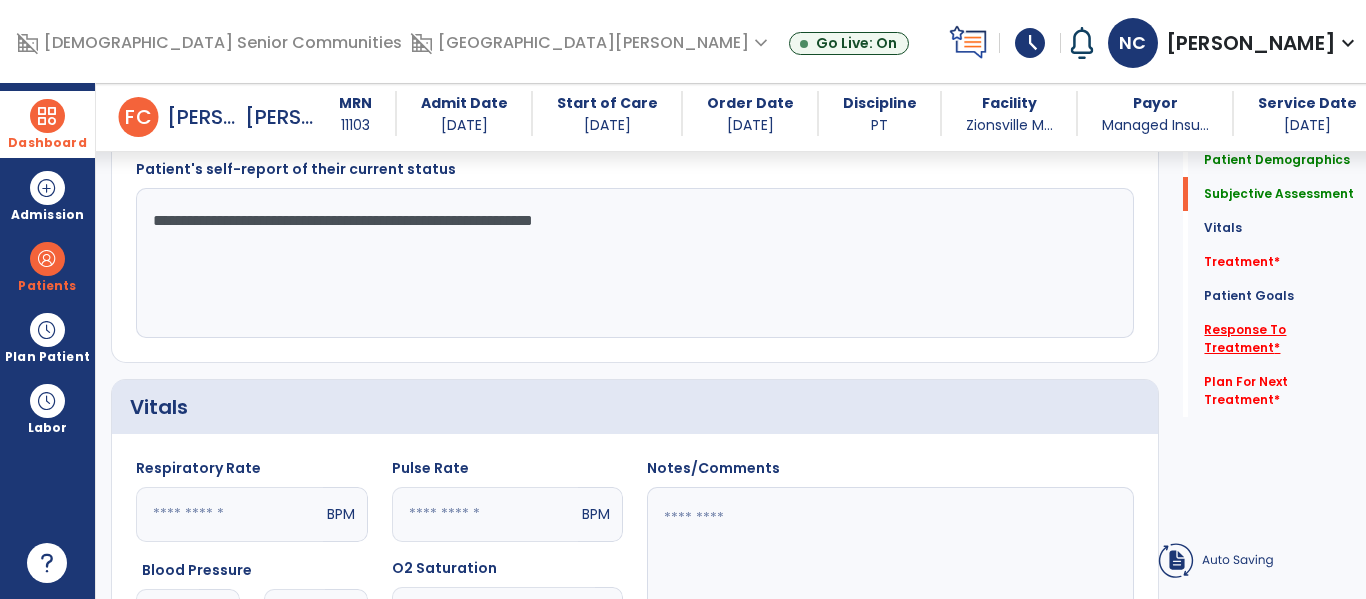 type on "**********" 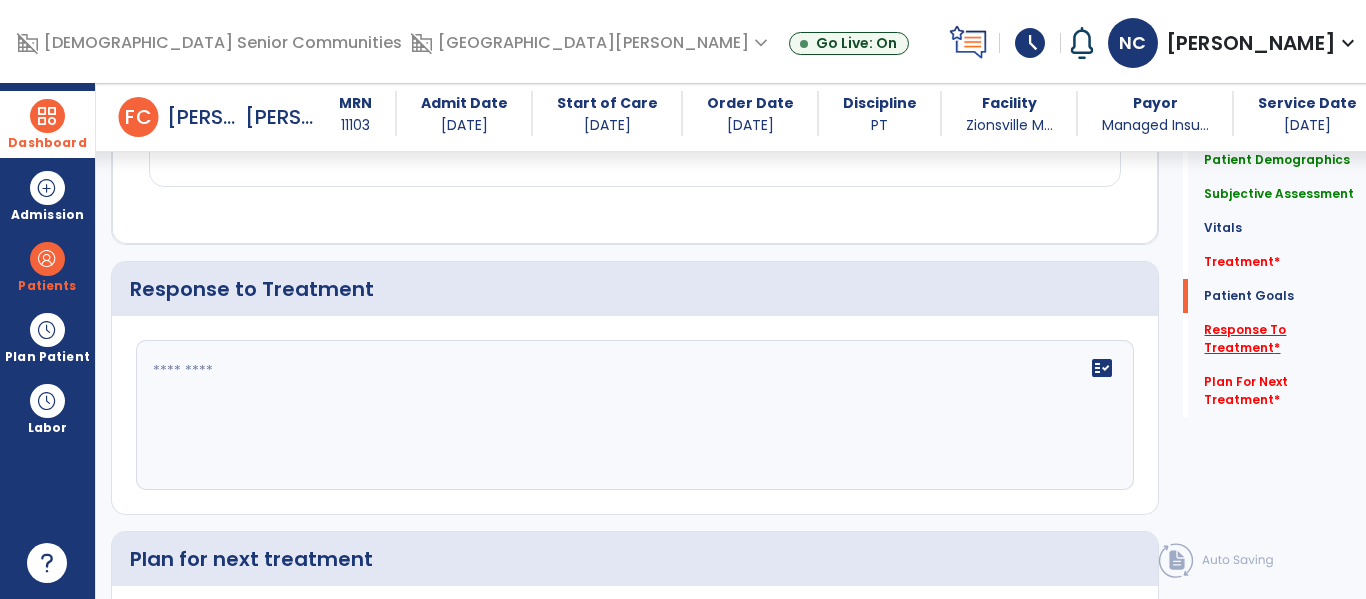scroll, scrollTop: 3077, scrollLeft: 0, axis: vertical 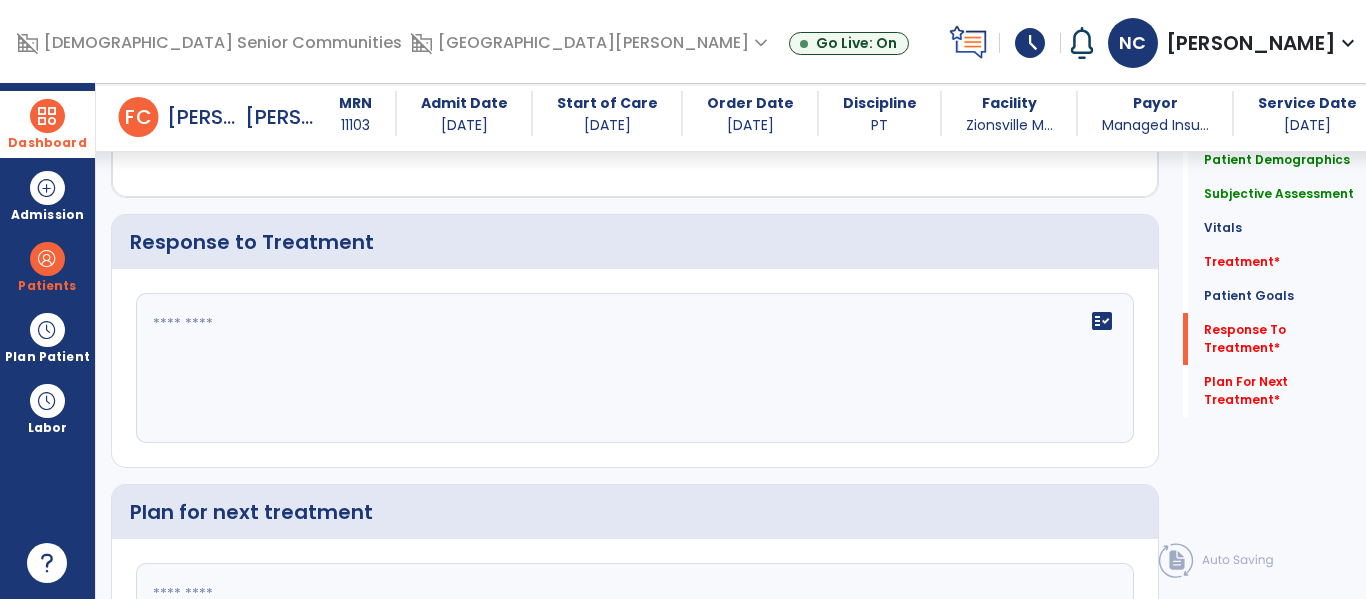 click 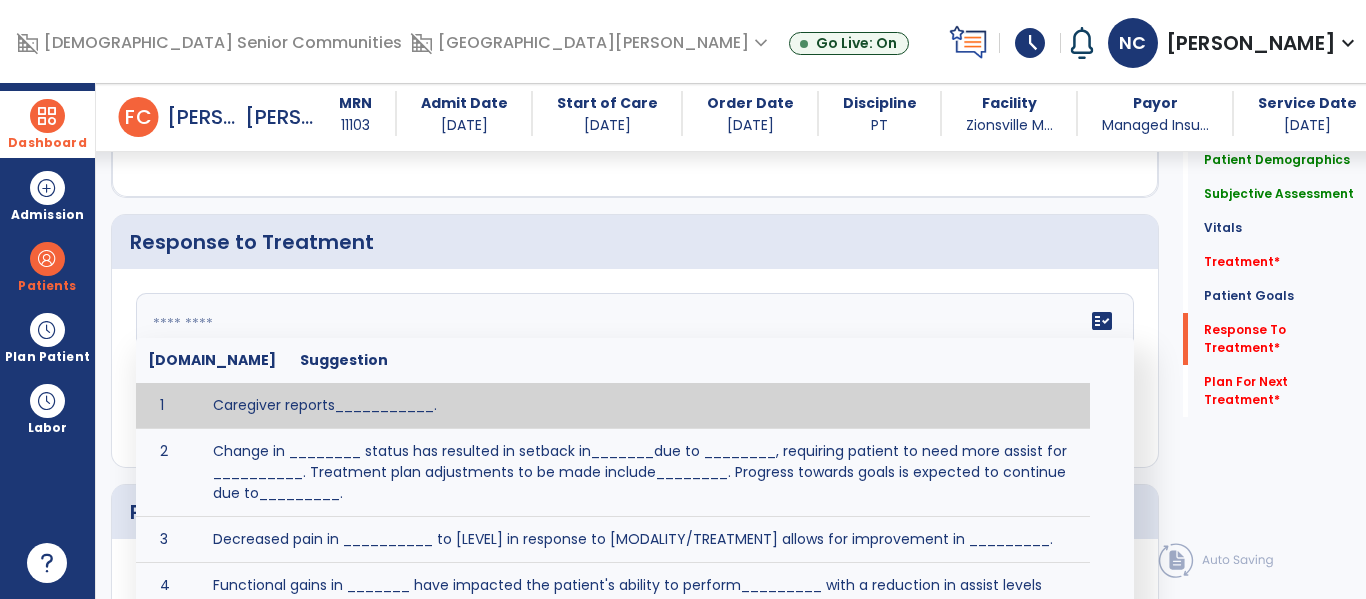 type on "*" 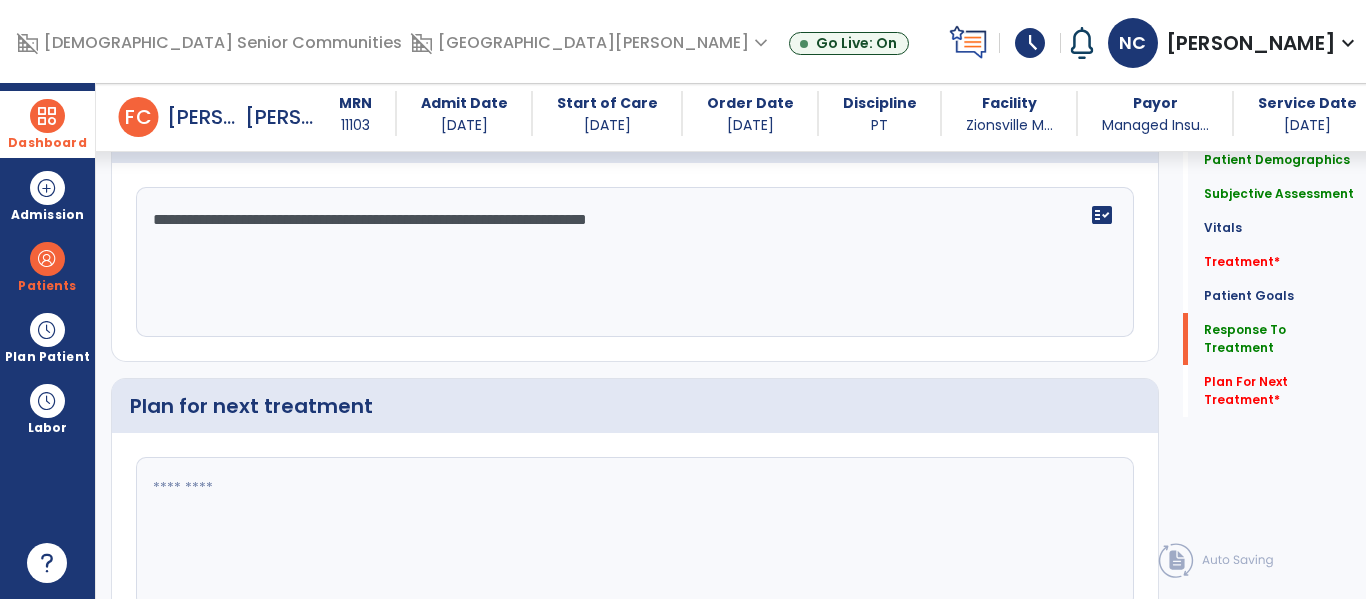 scroll, scrollTop: 3195, scrollLeft: 0, axis: vertical 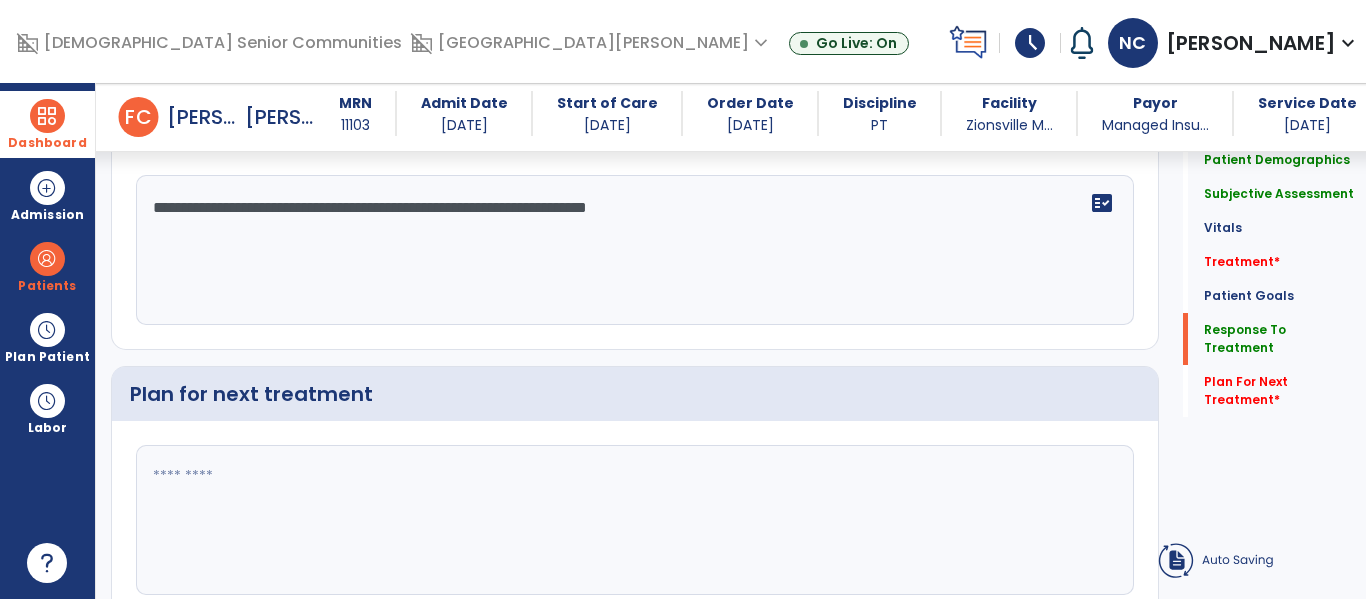 type on "**********" 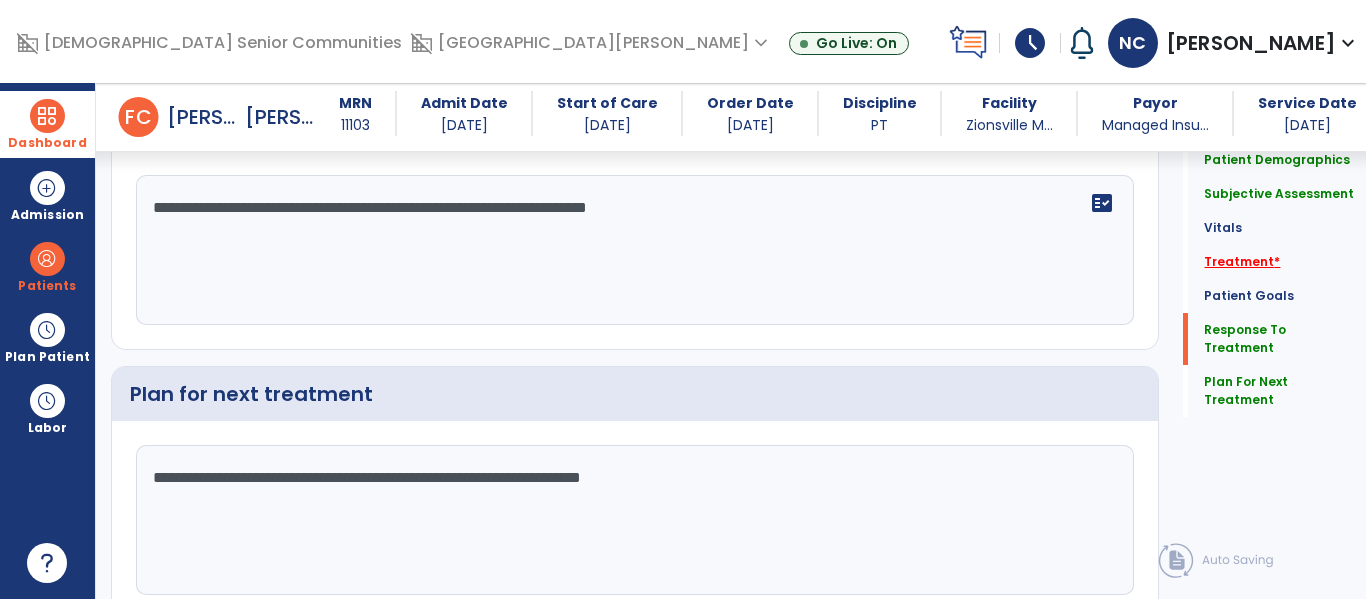 type on "**********" 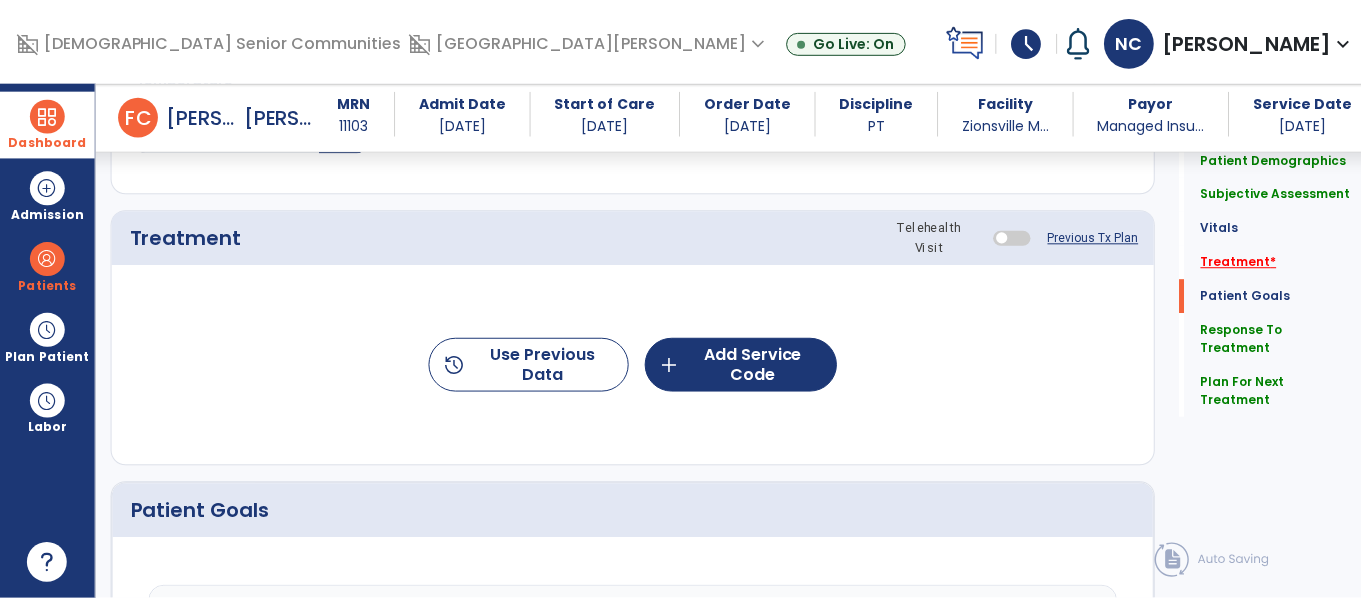 scroll, scrollTop: 1116, scrollLeft: 0, axis: vertical 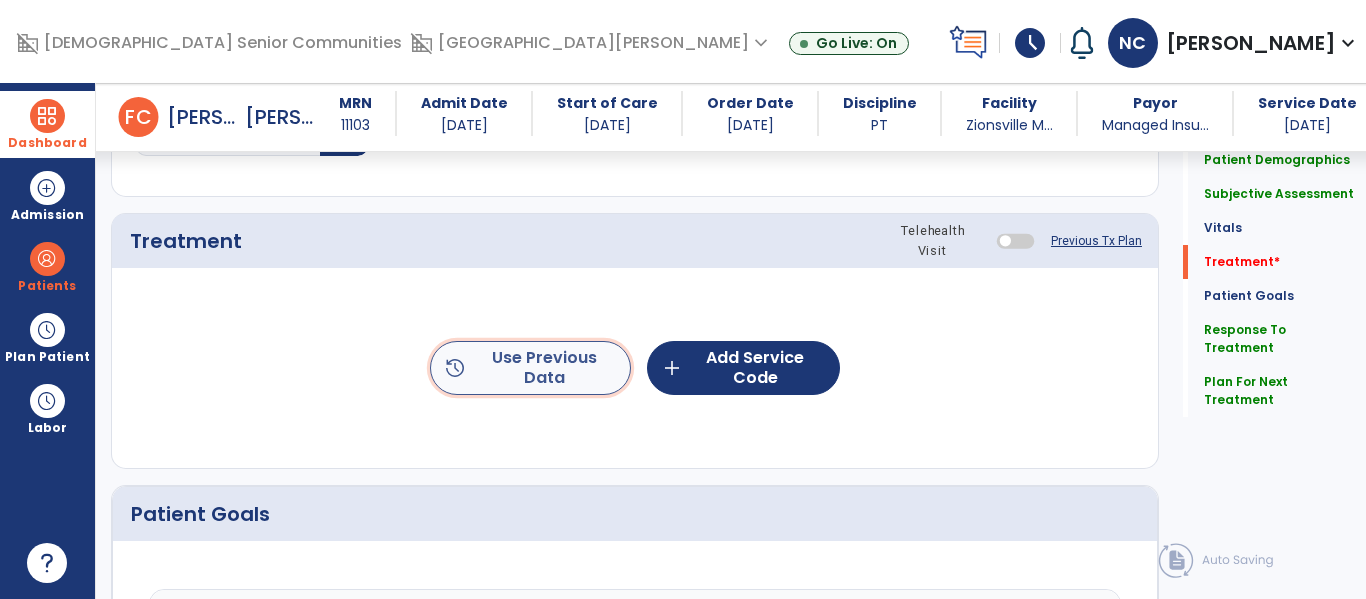 click on "history  Use Previous Data" 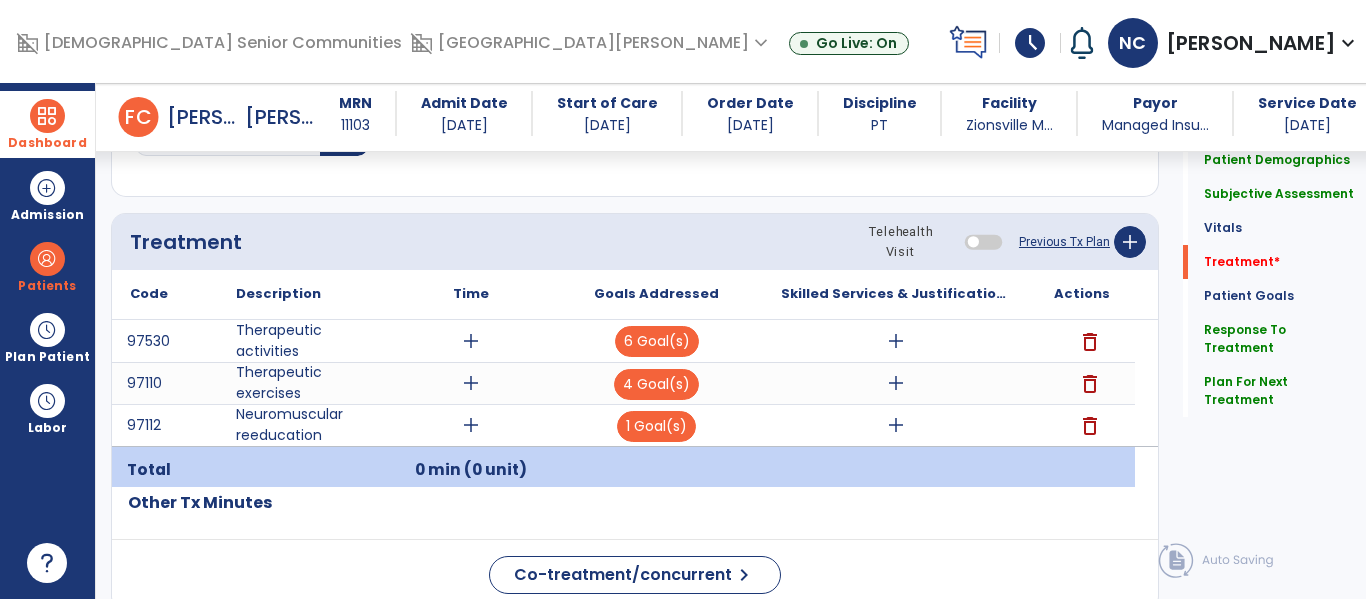 click on "add" at bounding box center (896, 383) 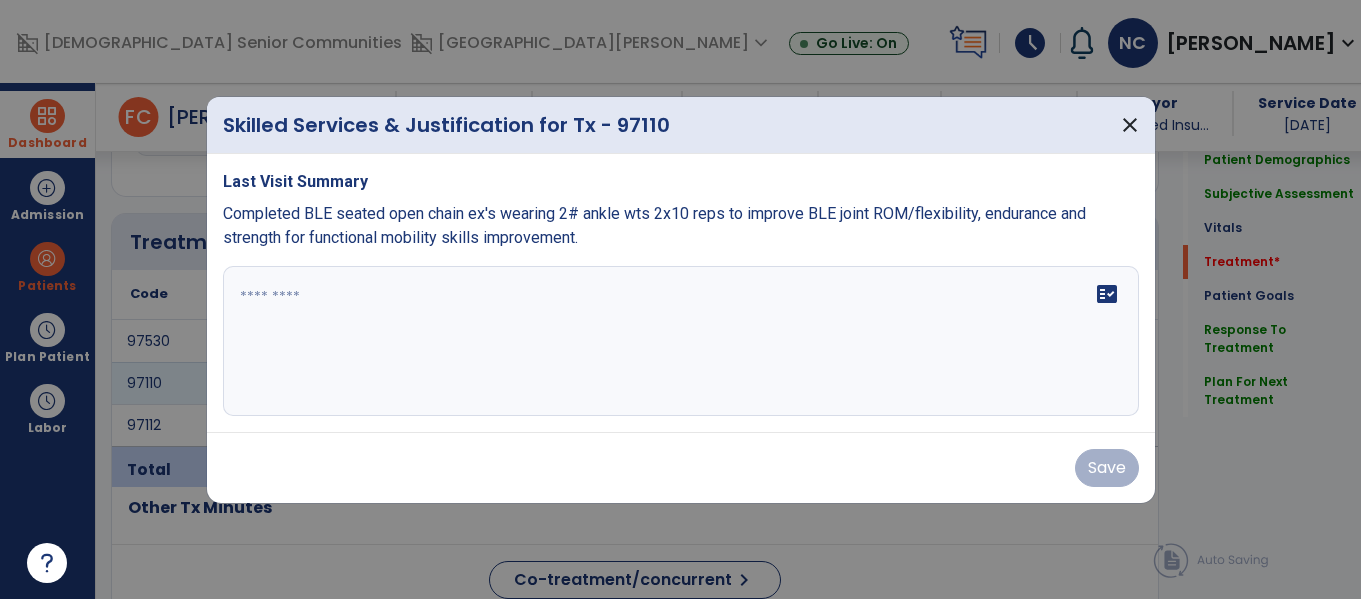 scroll, scrollTop: 1116, scrollLeft: 0, axis: vertical 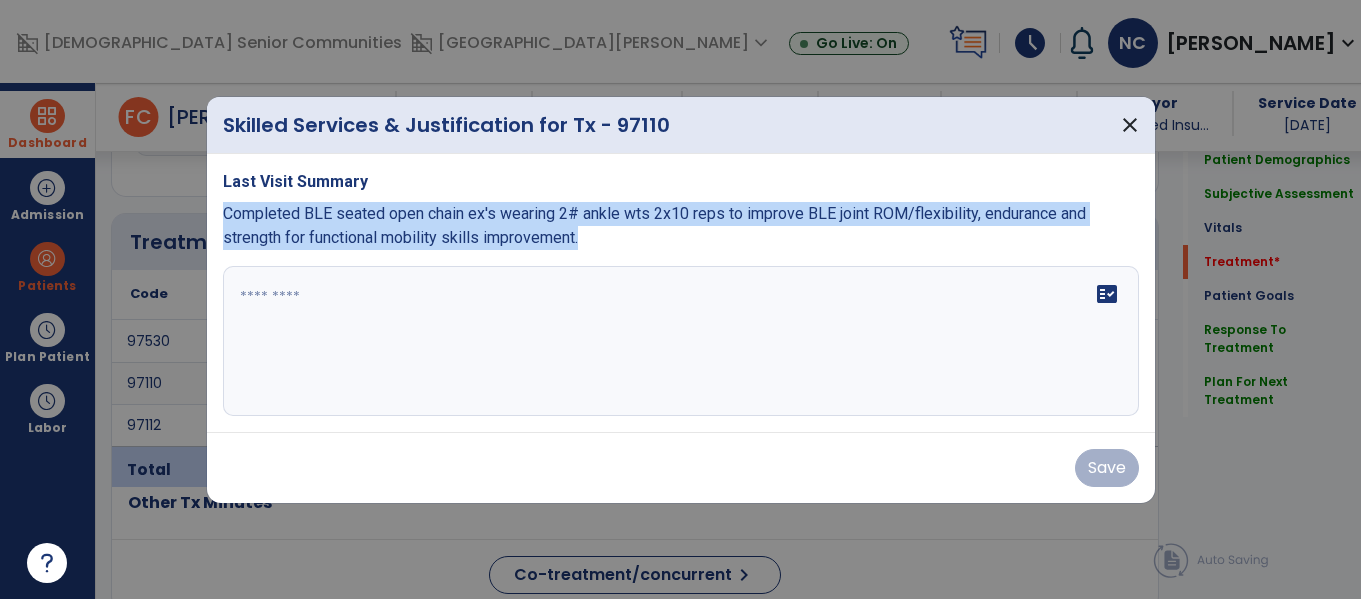 copy on "Completed BLE seated open chain ex's wearing 2# ankle wts 2x10 reps to improve BLE joint ROM/flexibility, endurance and strength for functional mobility skills improvement." 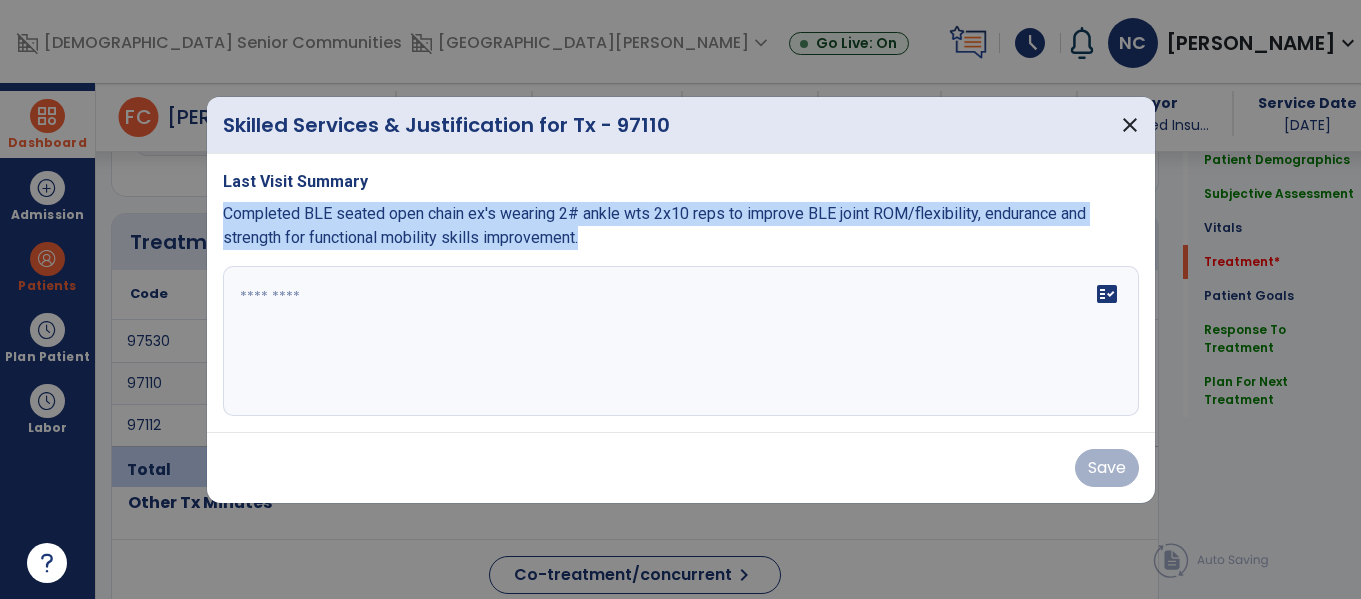 click on "fact_check" at bounding box center (1107, 294) 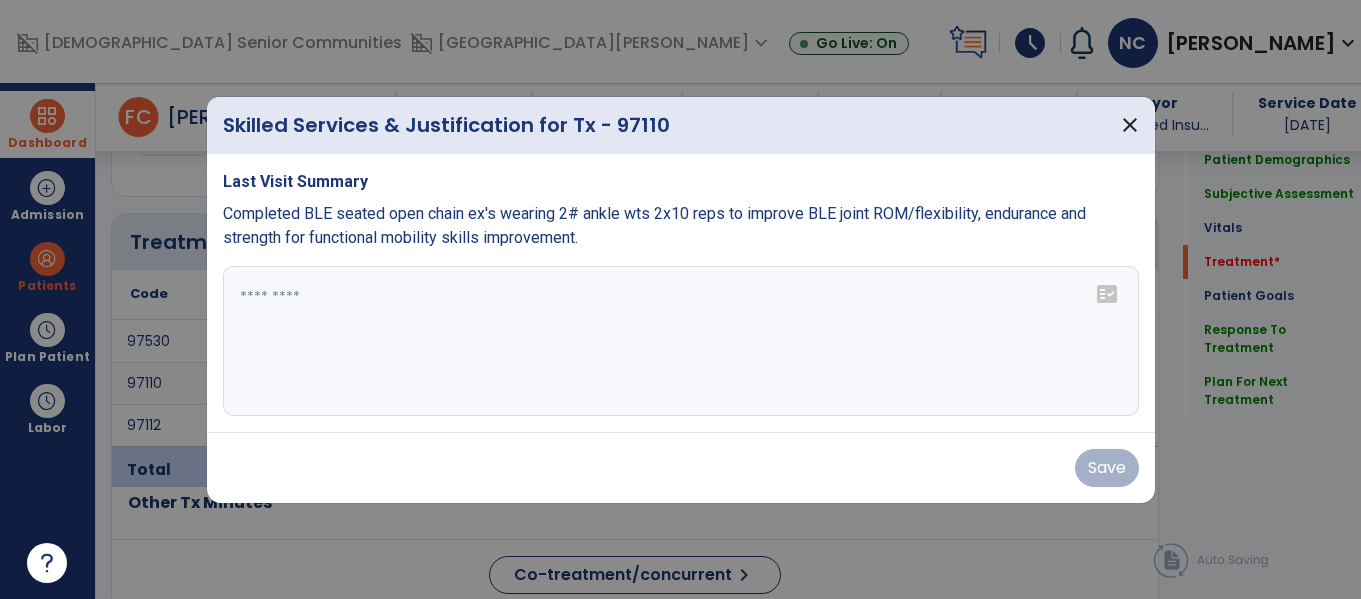 click at bounding box center (681, 341) 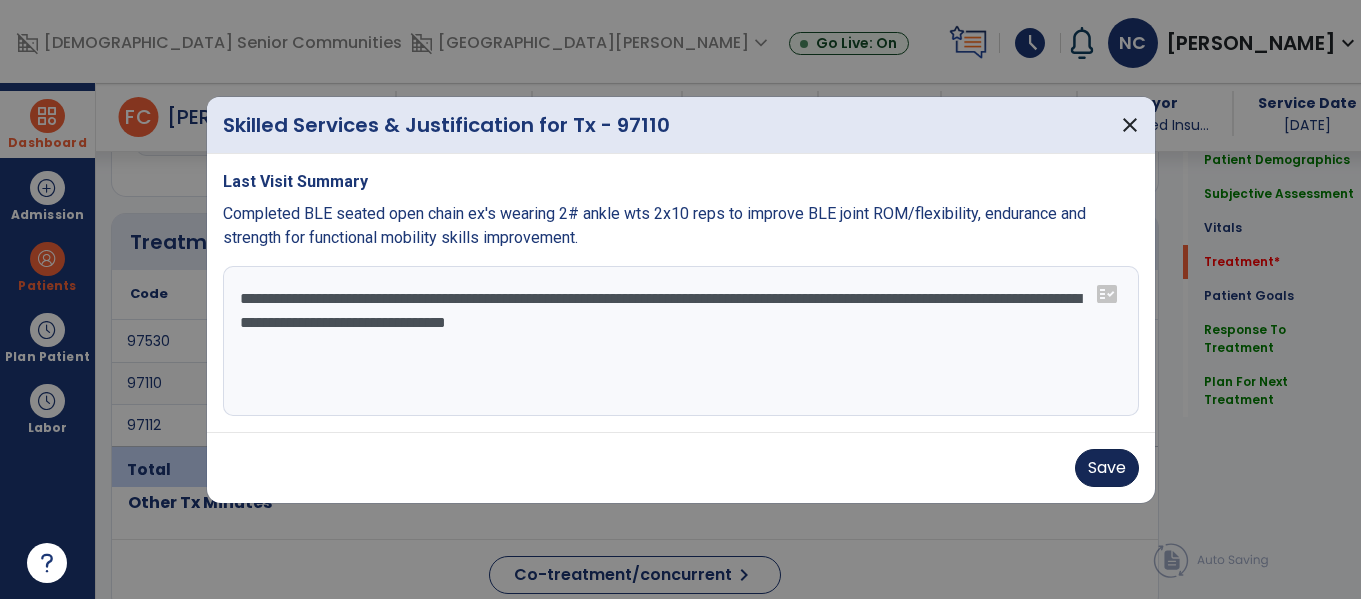 type on "**********" 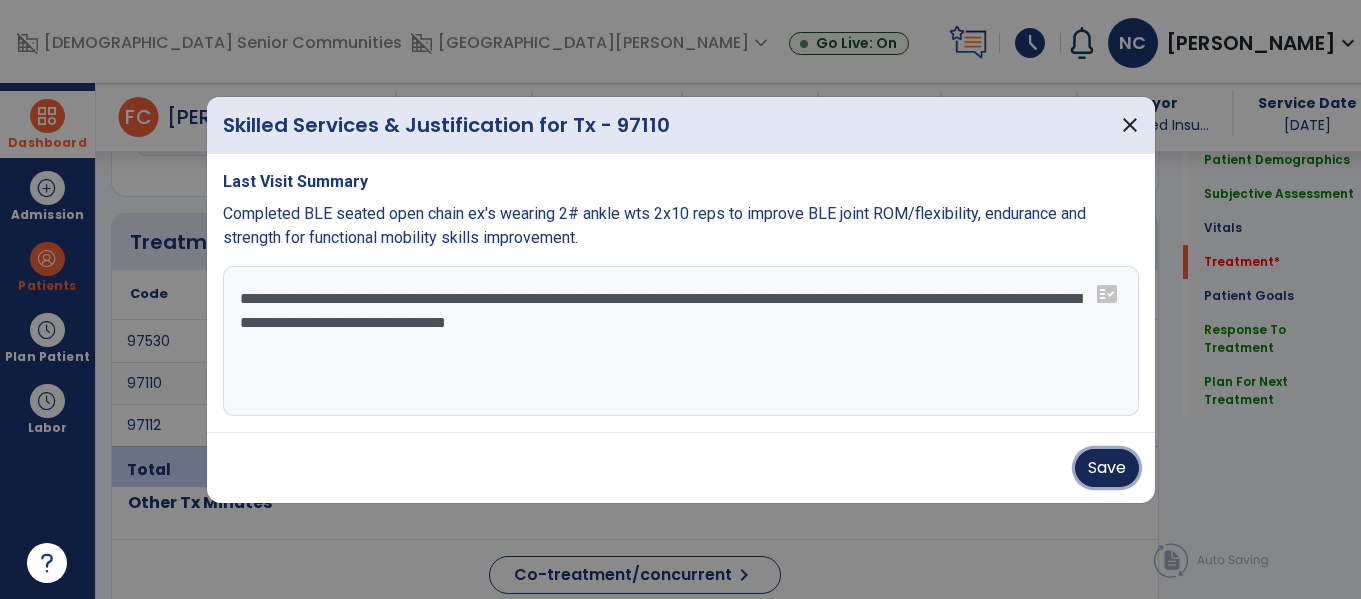 click on "Save" at bounding box center (1107, 468) 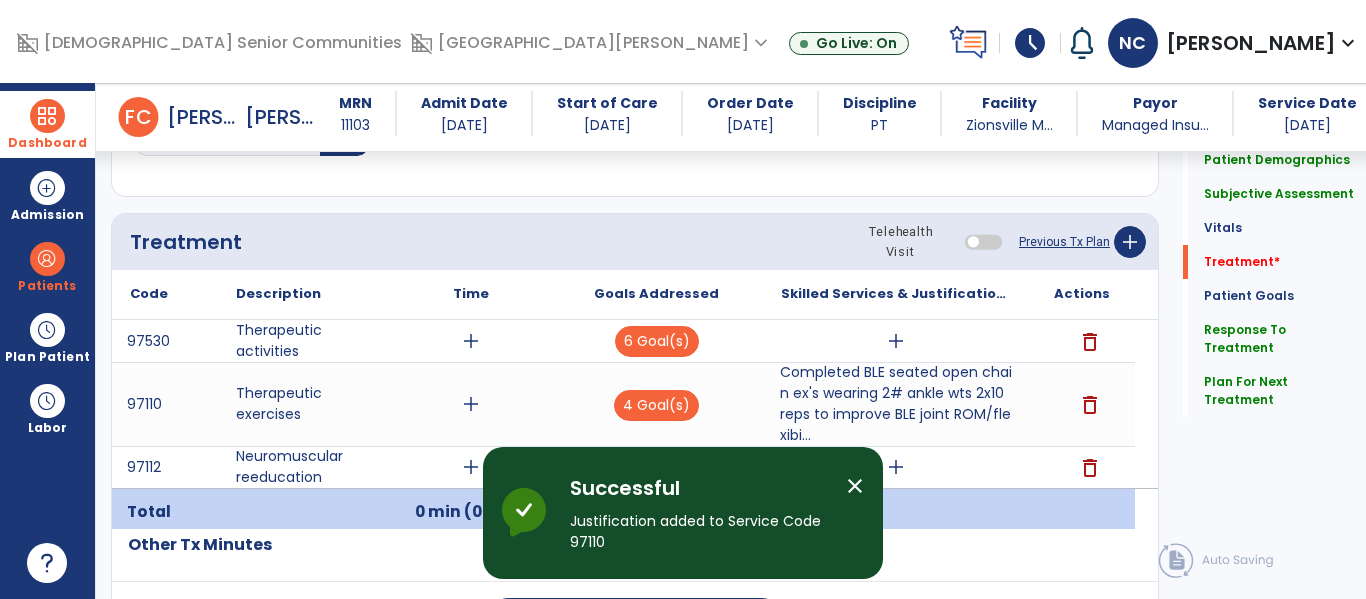 click on "add" at bounding box center (896, 341) 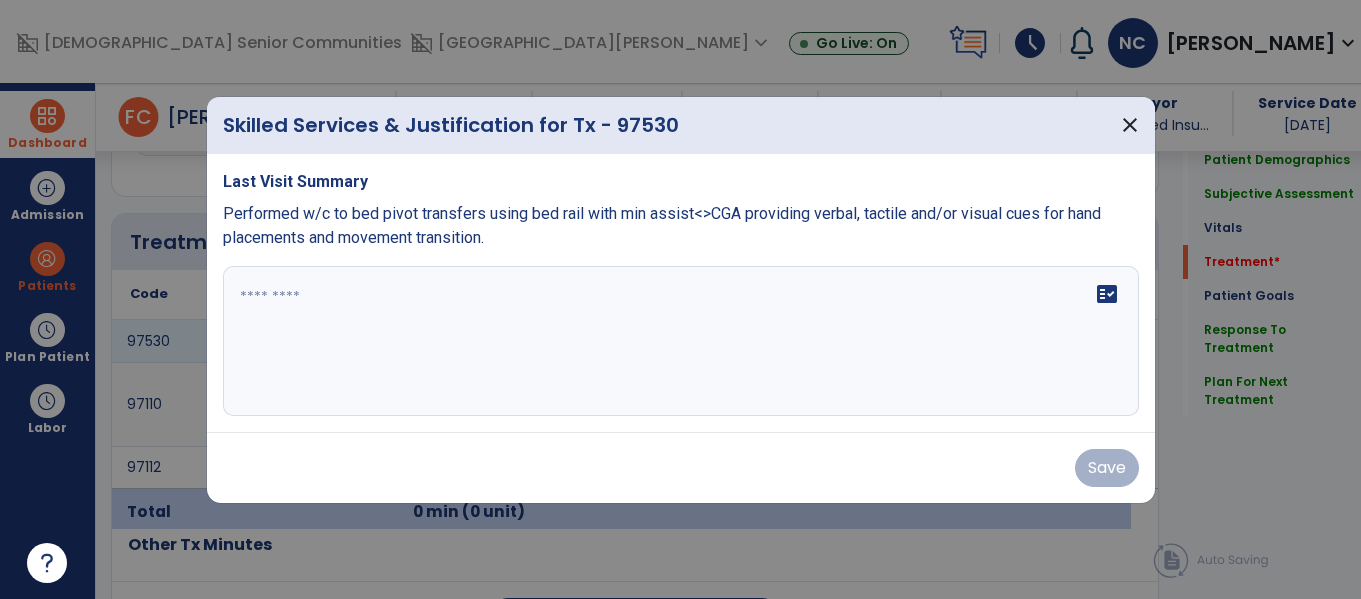 scroll, scrollTop: 1116, scrollLeft: 0, axis: vertical 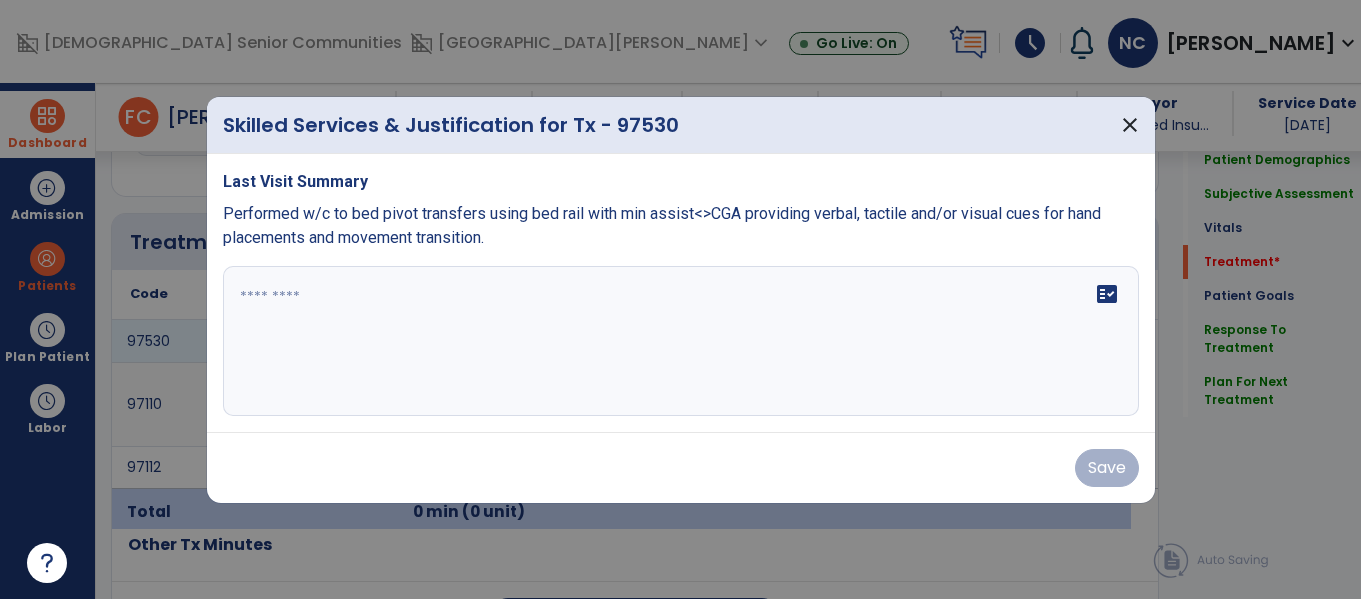 click at bounding box center (681, 341) 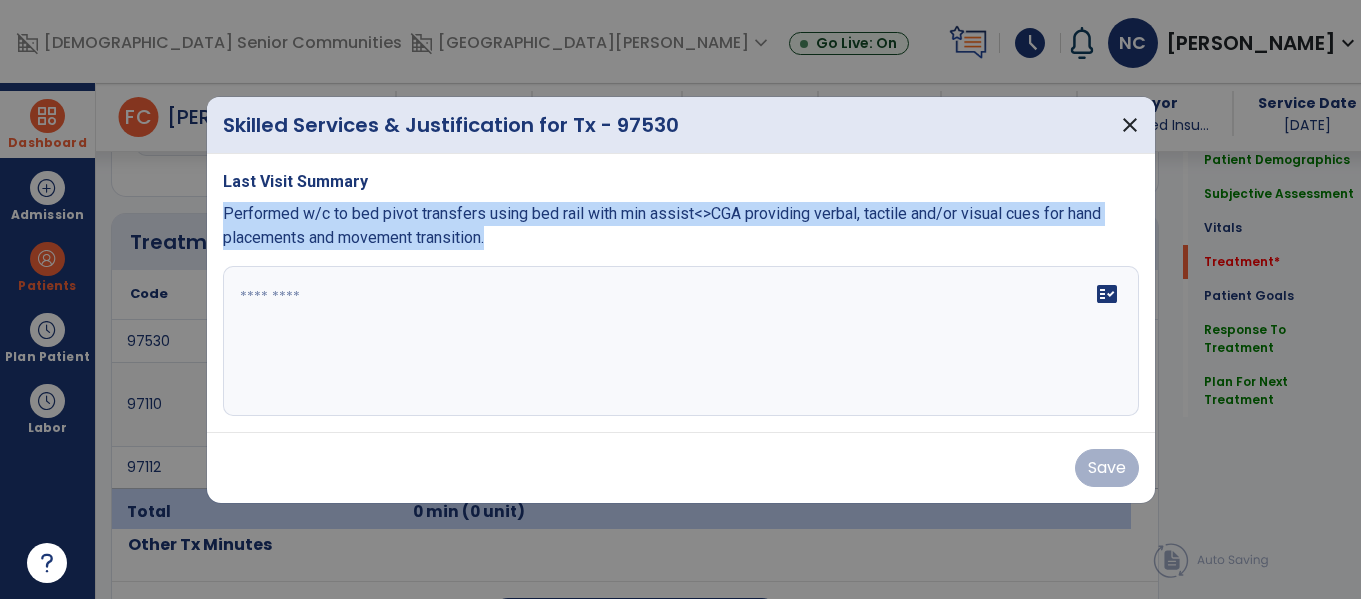 copy on "Performed w/c to bed pivot transfers using bed rail with min assist<>CGA providing verbal, tactile and/or visual cues for hand placements and movement transition." 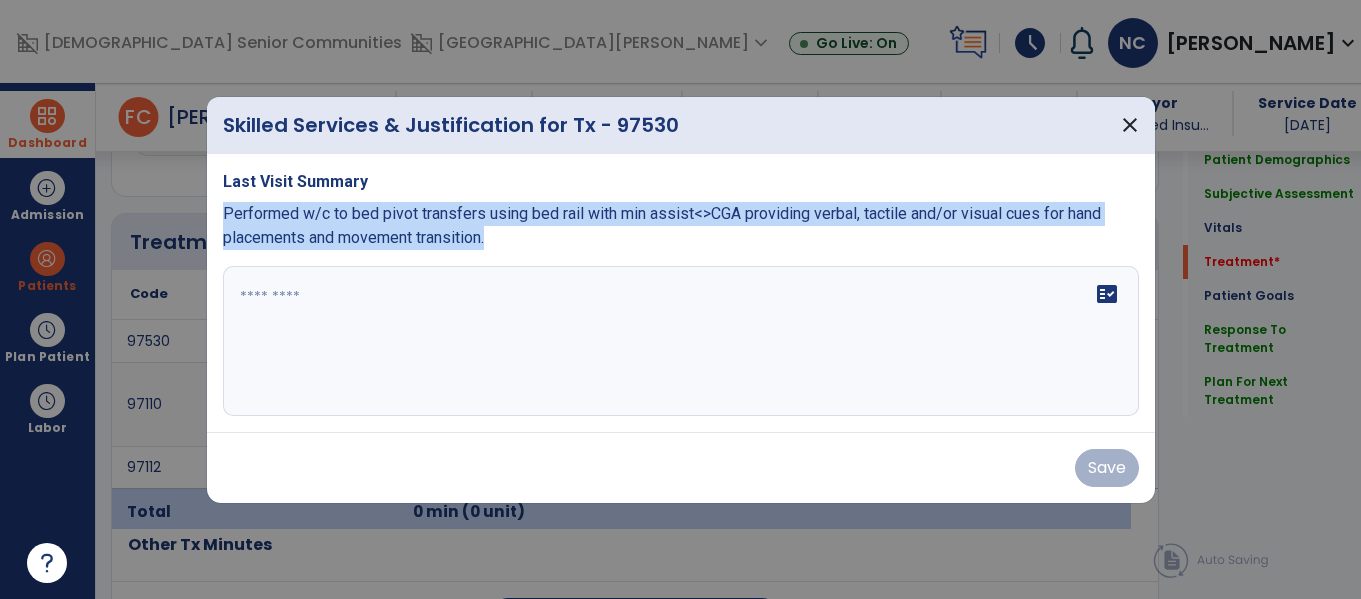 click on "fact_check" at bounding box center (1107, 294) 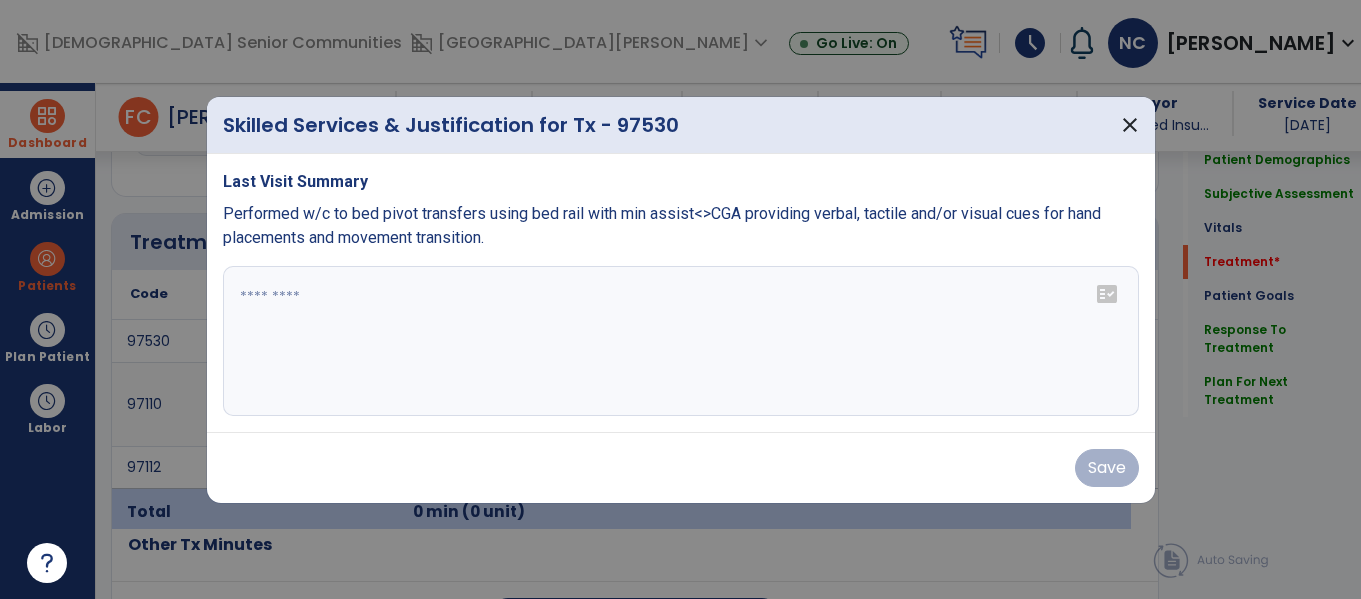 click at bounding box center [681, 341] 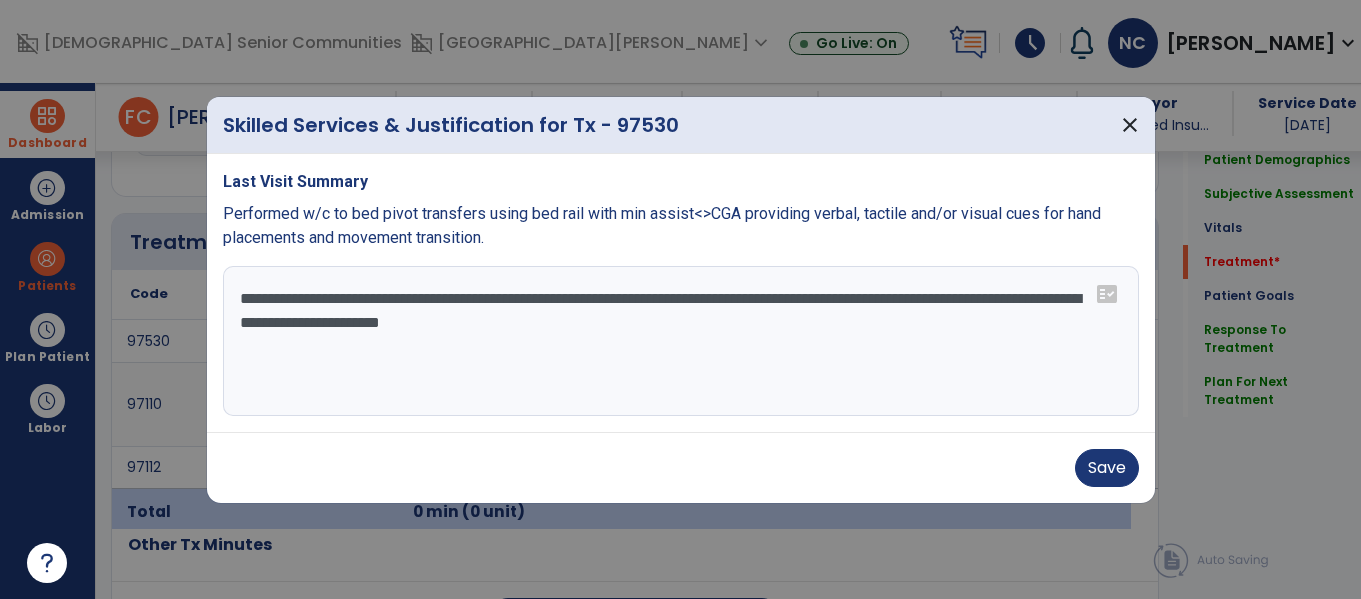 click on "**********" at bounding box center (681, 341) 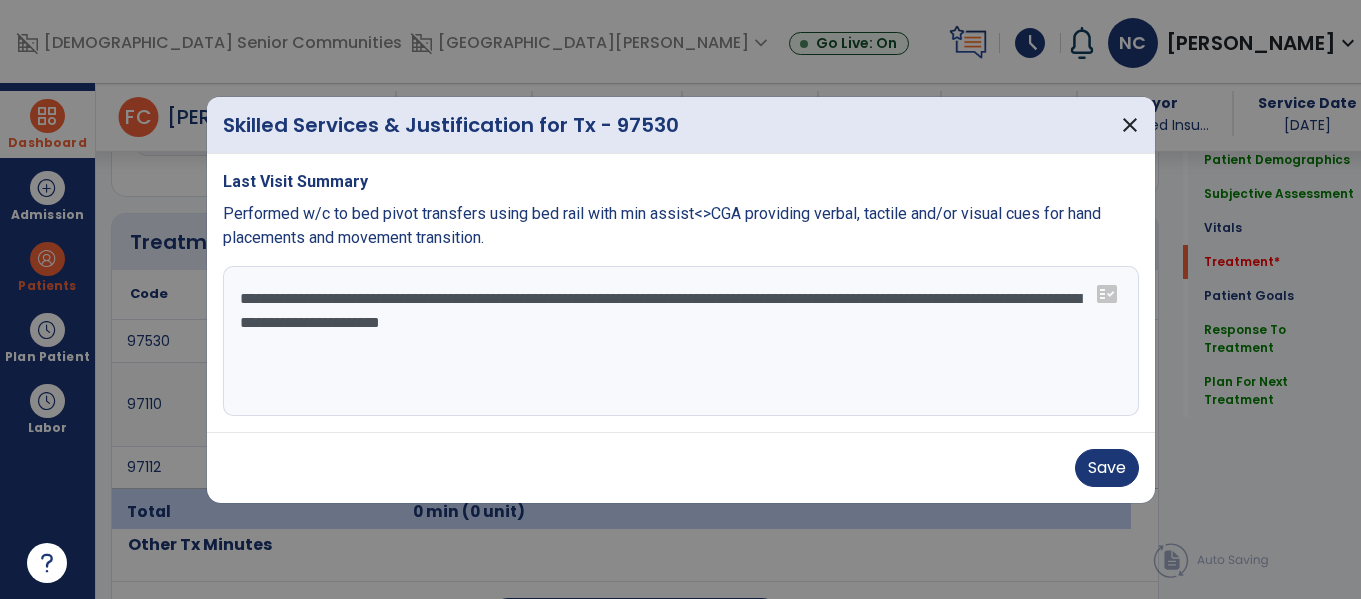 click on "**********" at bounding box center [681, 341] 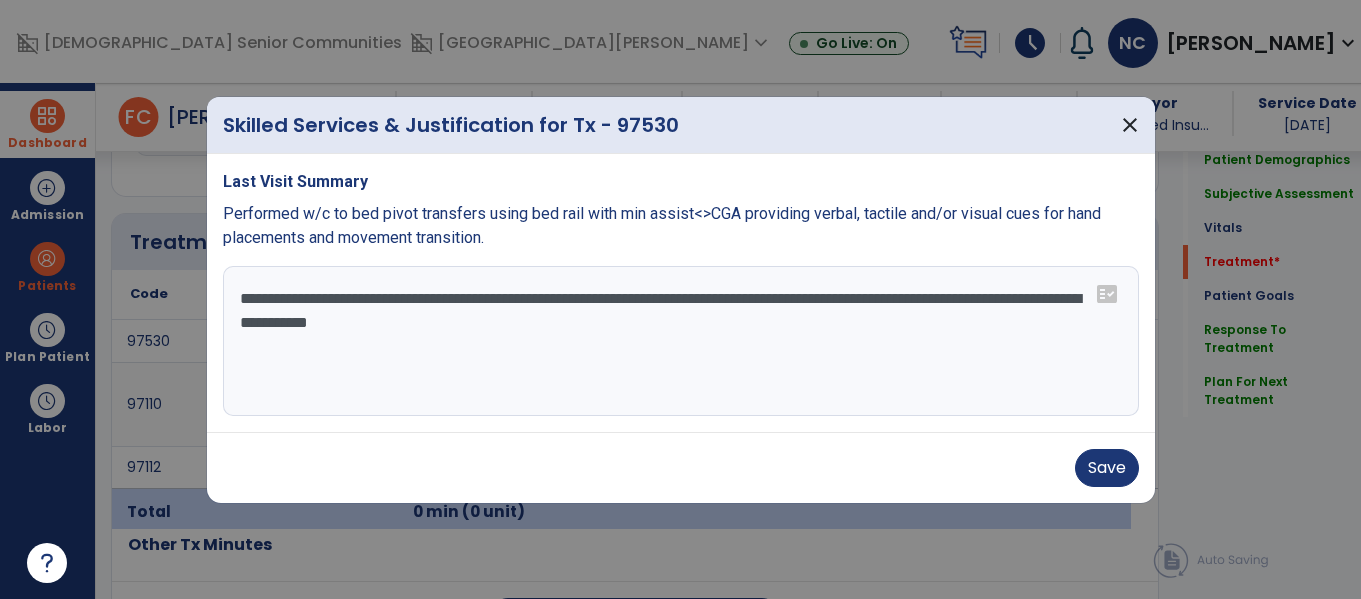click on "**********" at bounding box center (681, 341) 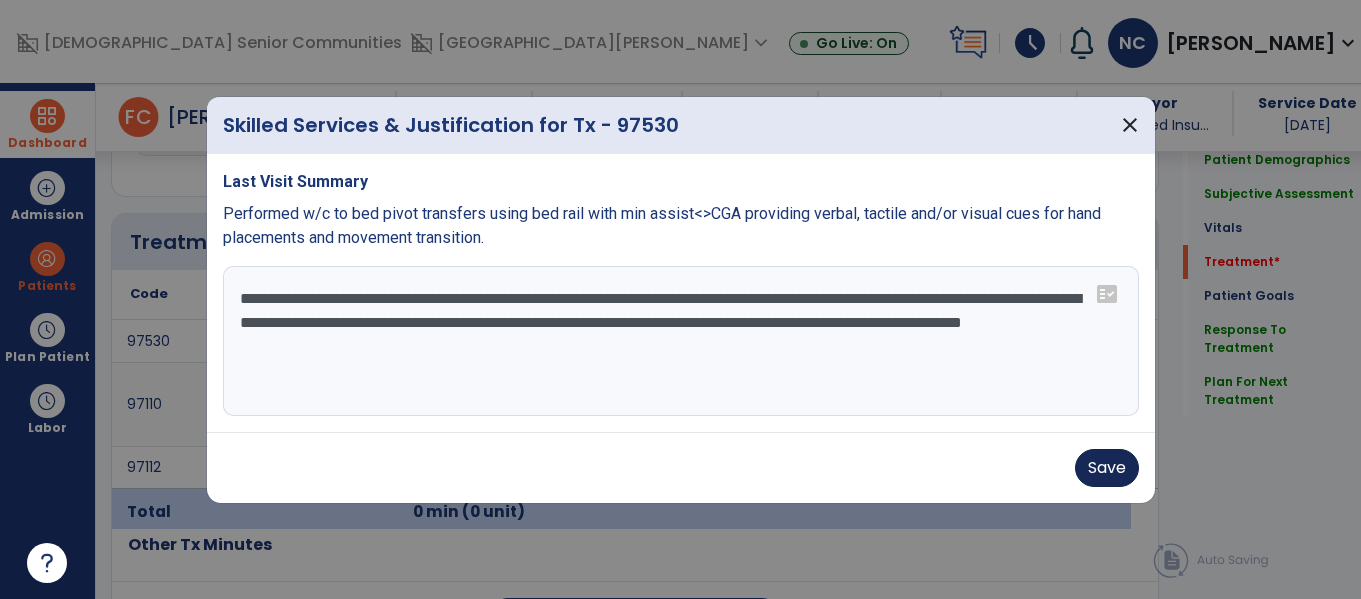 type on "**********" 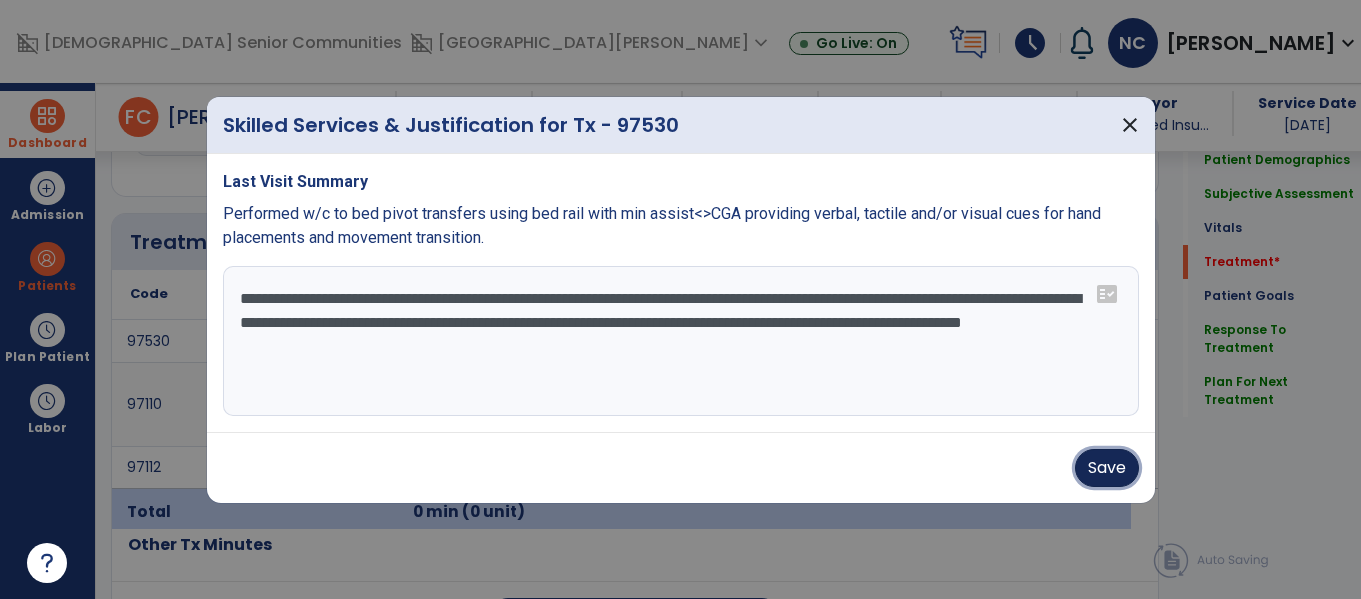 click on "Save" at bounding box center [1107, 468] 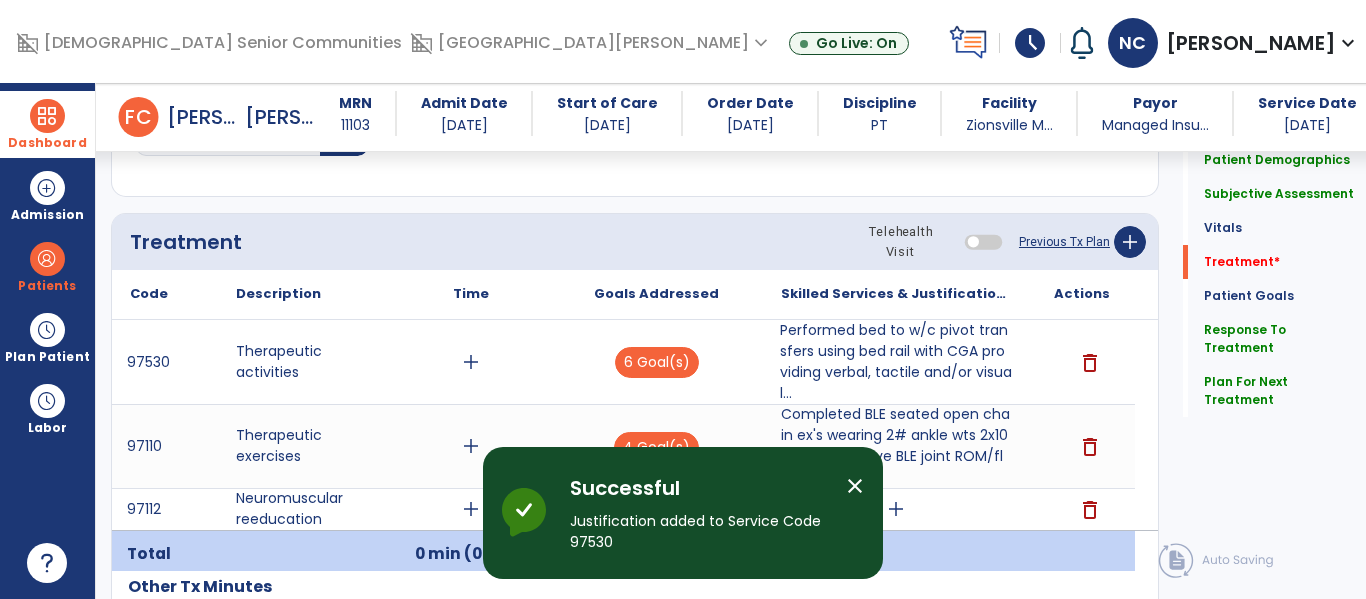 click on "add" at bounding box center [896, 509] 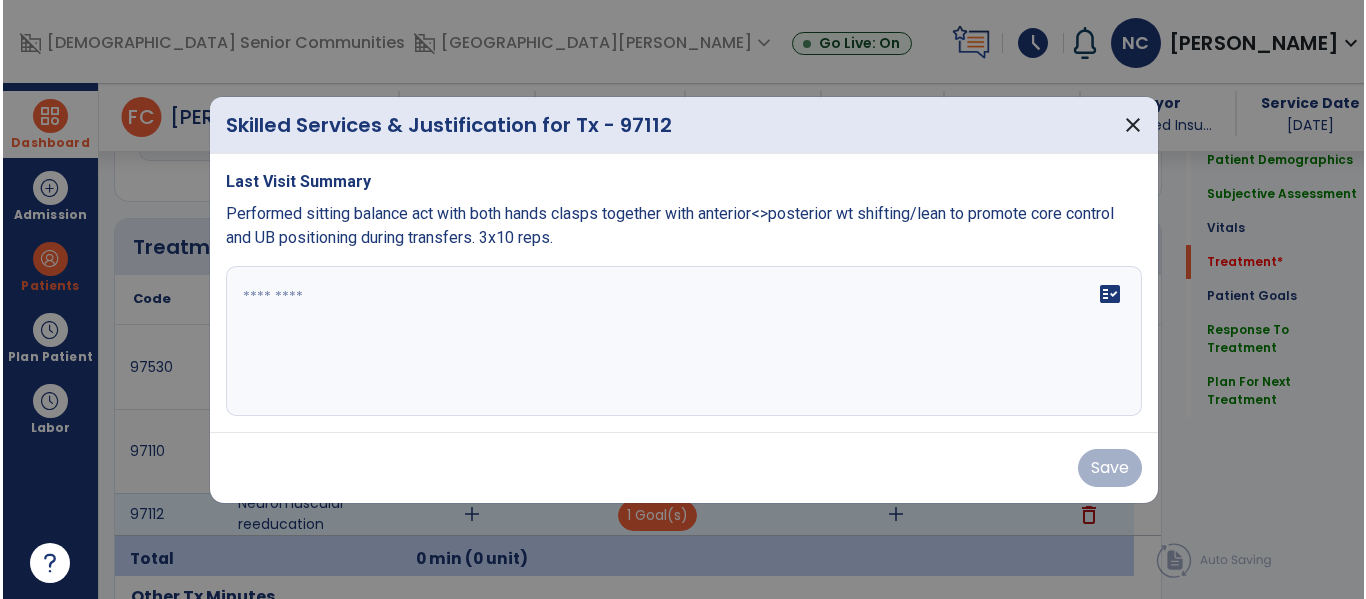 scroll, scrollTop: 1116, scrollLeft: 0, axis: vertical 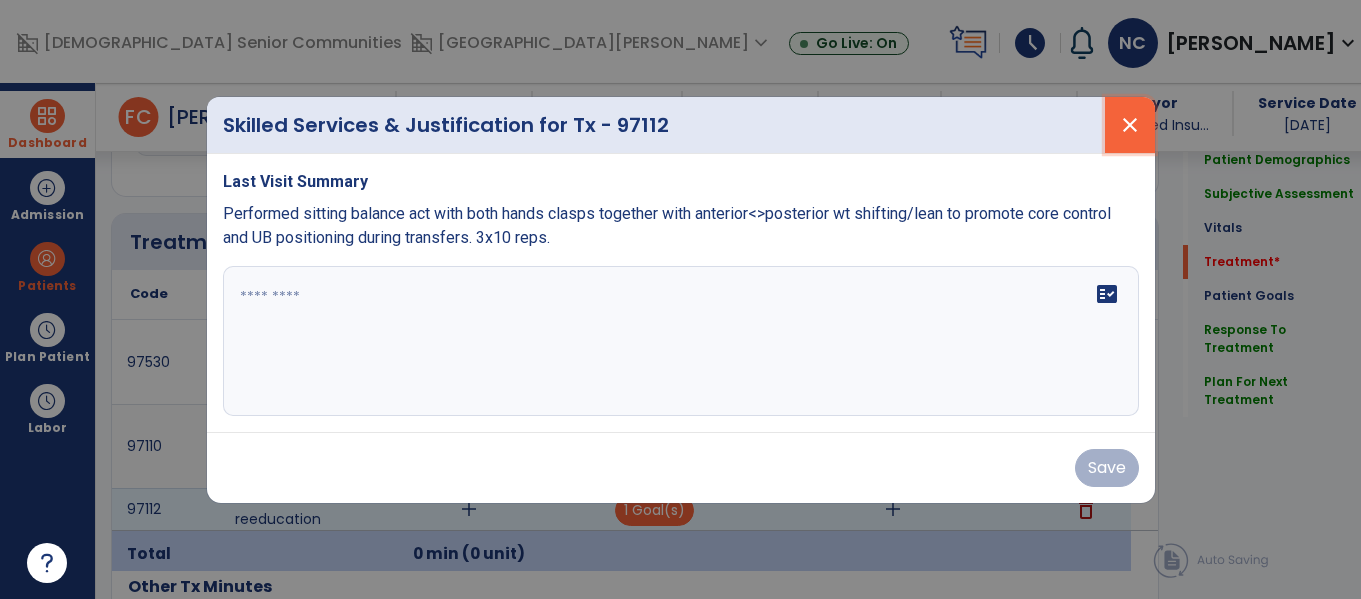 click on "close" at bounding box center [1130, 125] 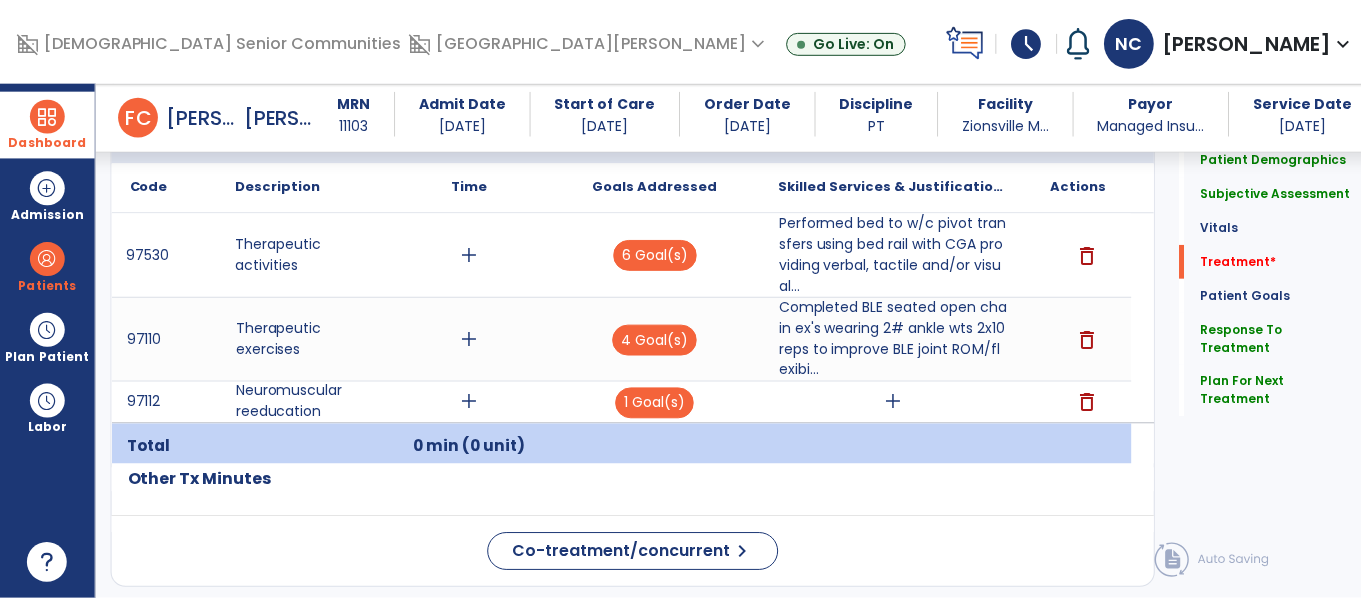 scroll, scrollTop: 1225, scrollLeft: 0, axis: vertical 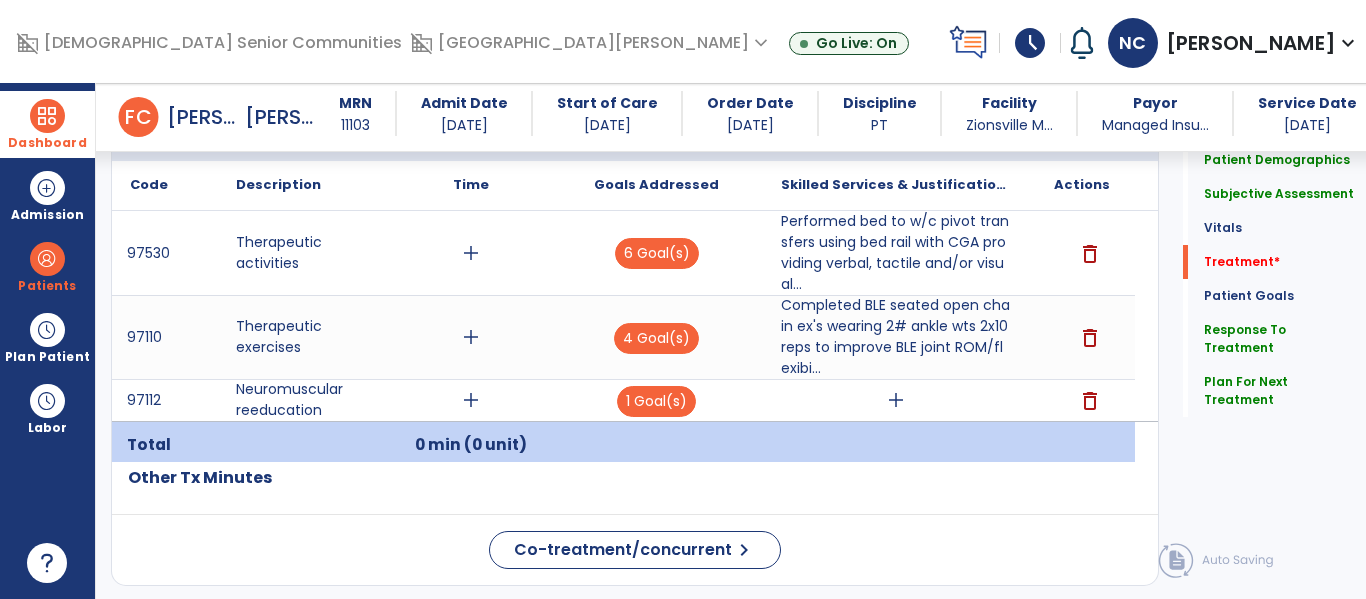 click on "delete" at bounding box center (1090, 401) 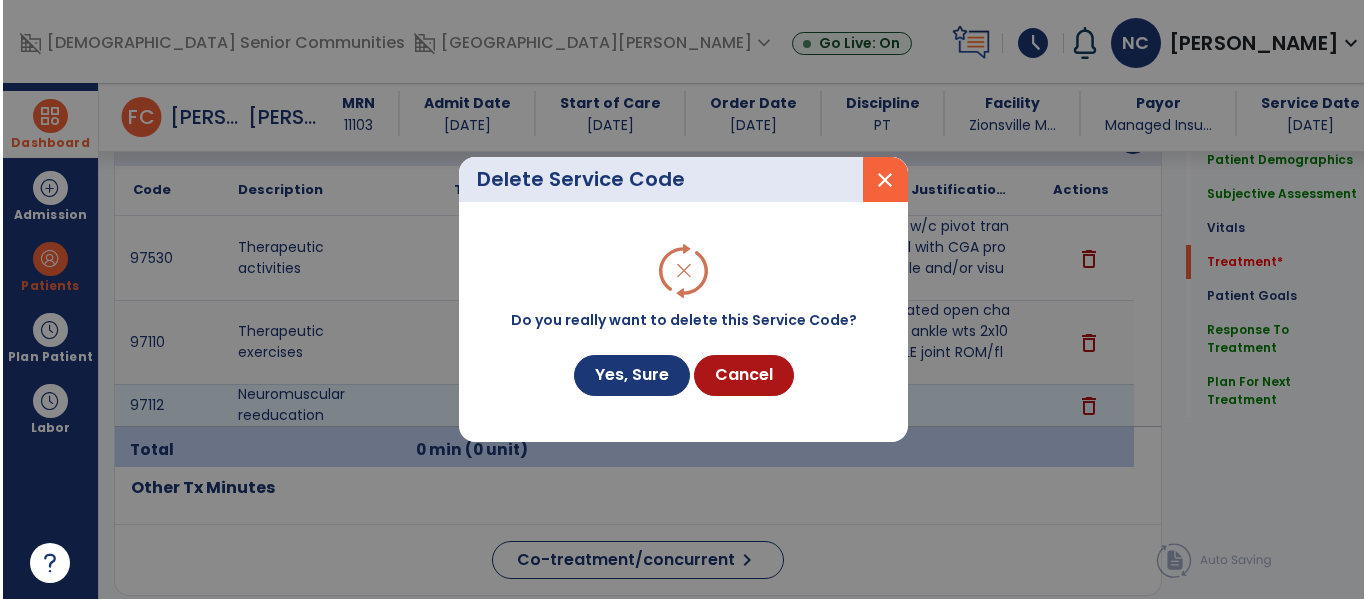 scroll, scrollTop: 1225, scrollLeft: 0, axis: vertical 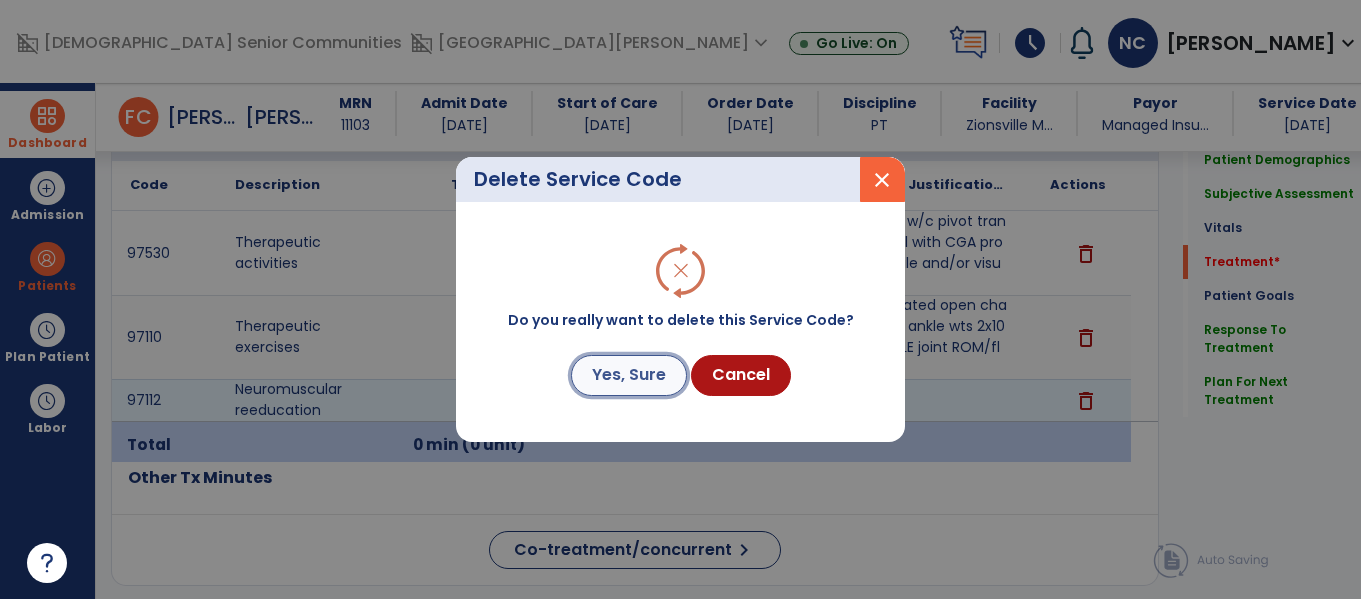 click on "Yes, Sure" at bounding box center (629, 375) 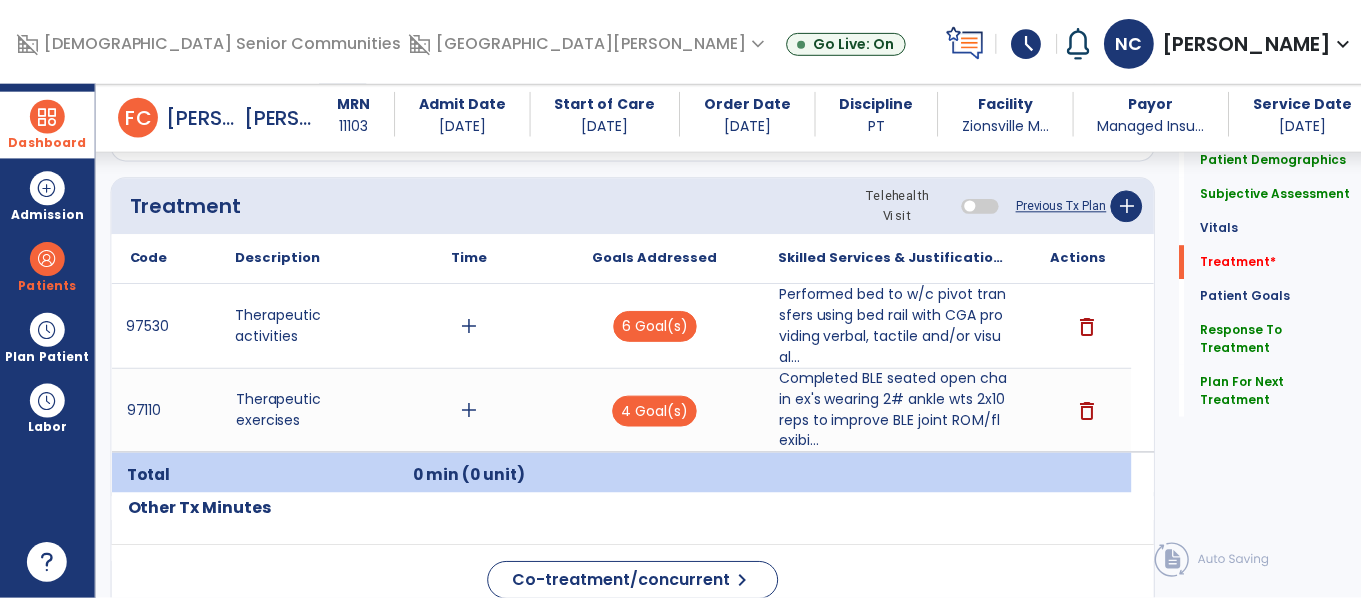 scroll, scrollTop: 1072, scrollLeft: 0, axis: vertical 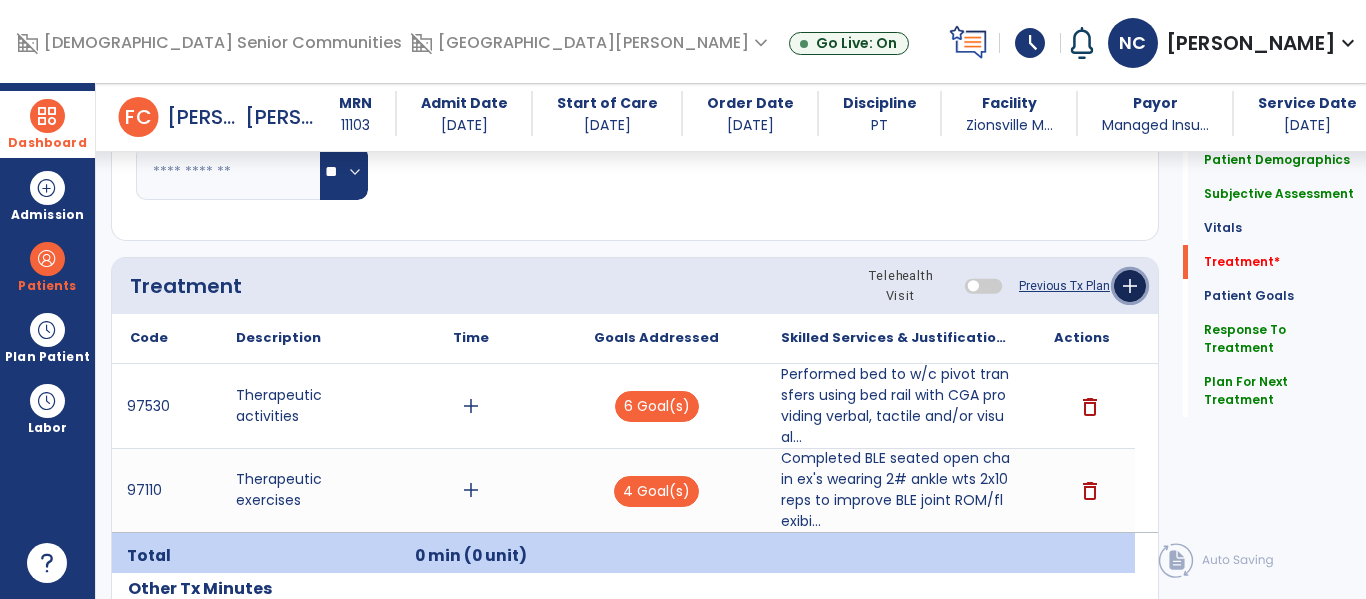 click on "add" 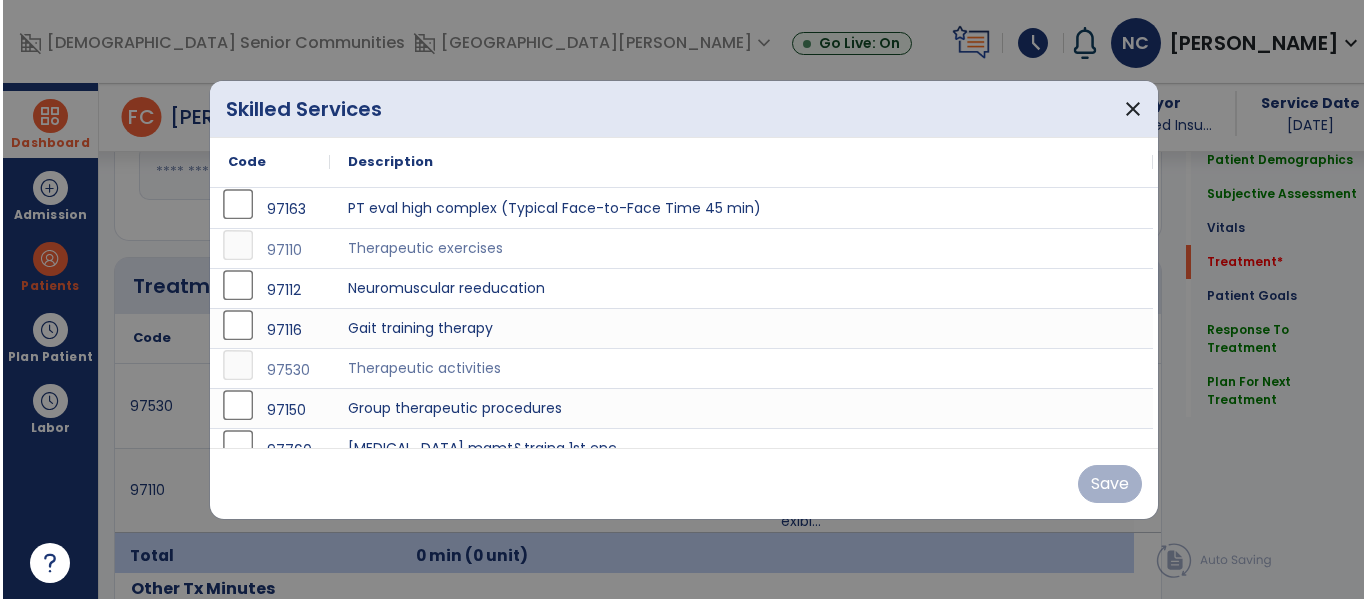 scroll, scrollTop: 1072, scrollLeft: 0, axis: vertical 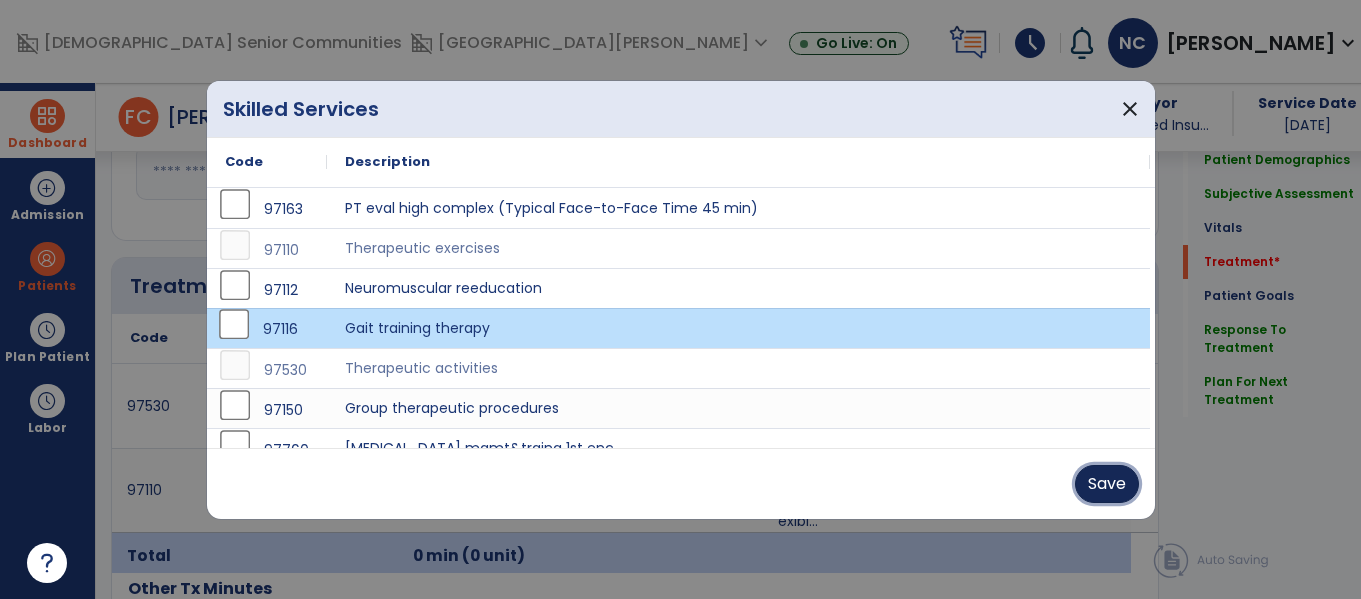 click on "Save" at bounding box center (1107, 484) 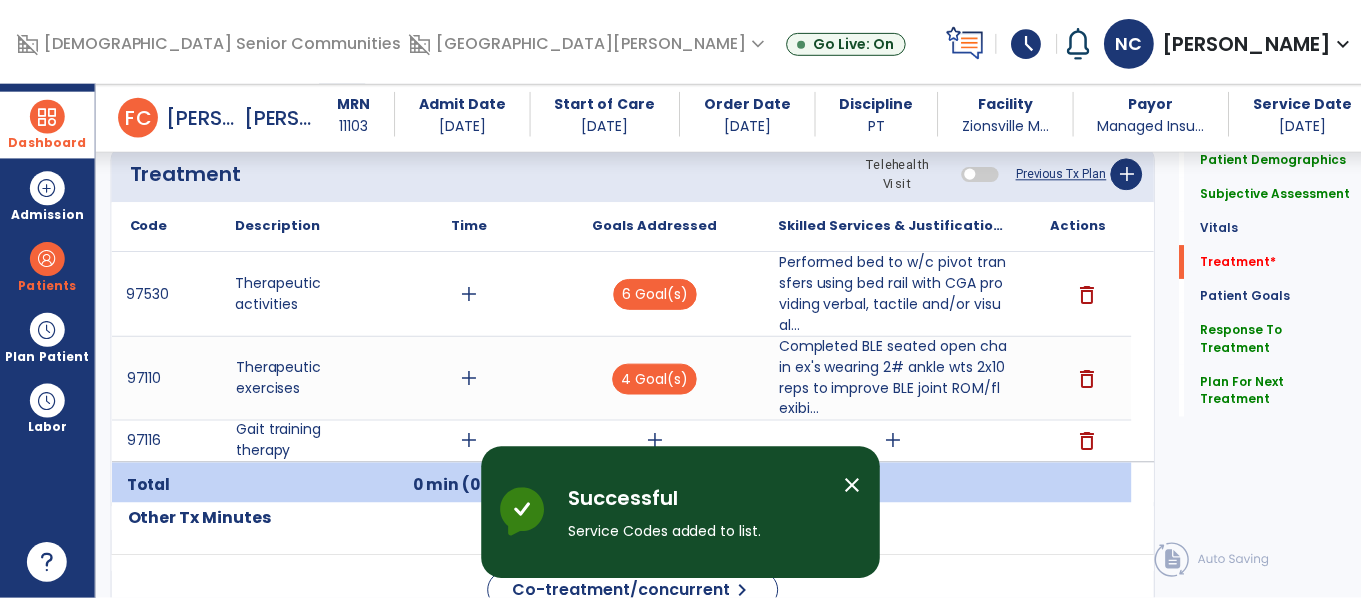 scroll, scrollTop: 1195, scrollLeft: 0, axis: vertical 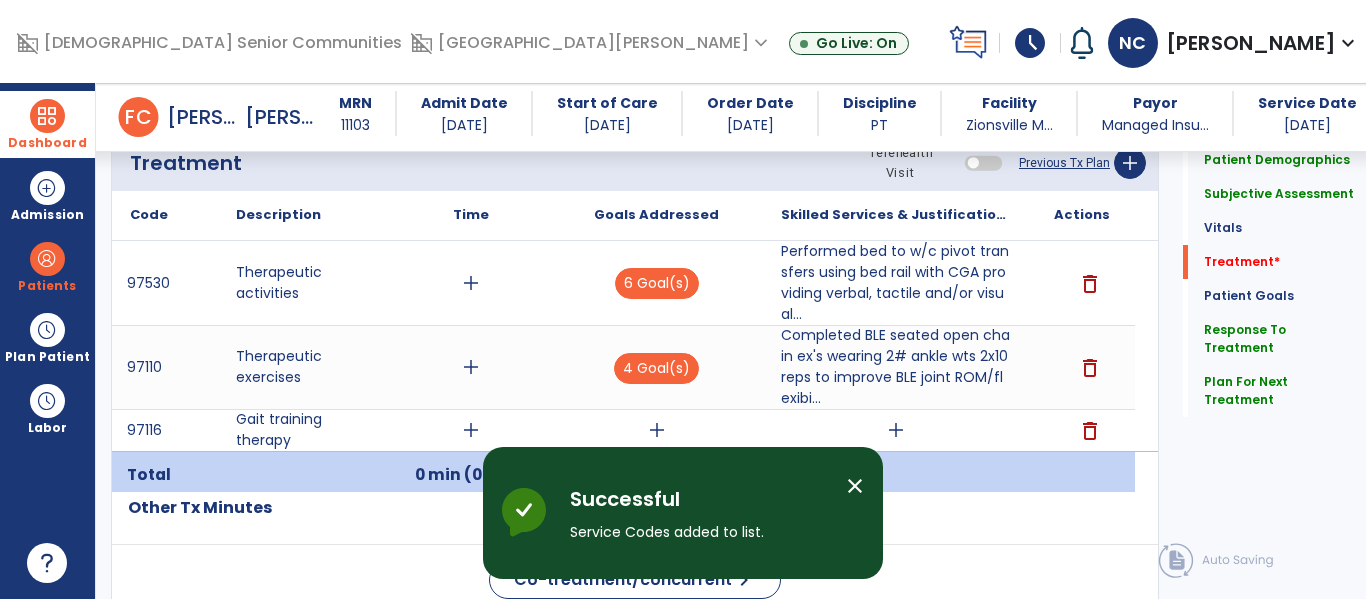 click on "add" at bounding box center (896, 430) 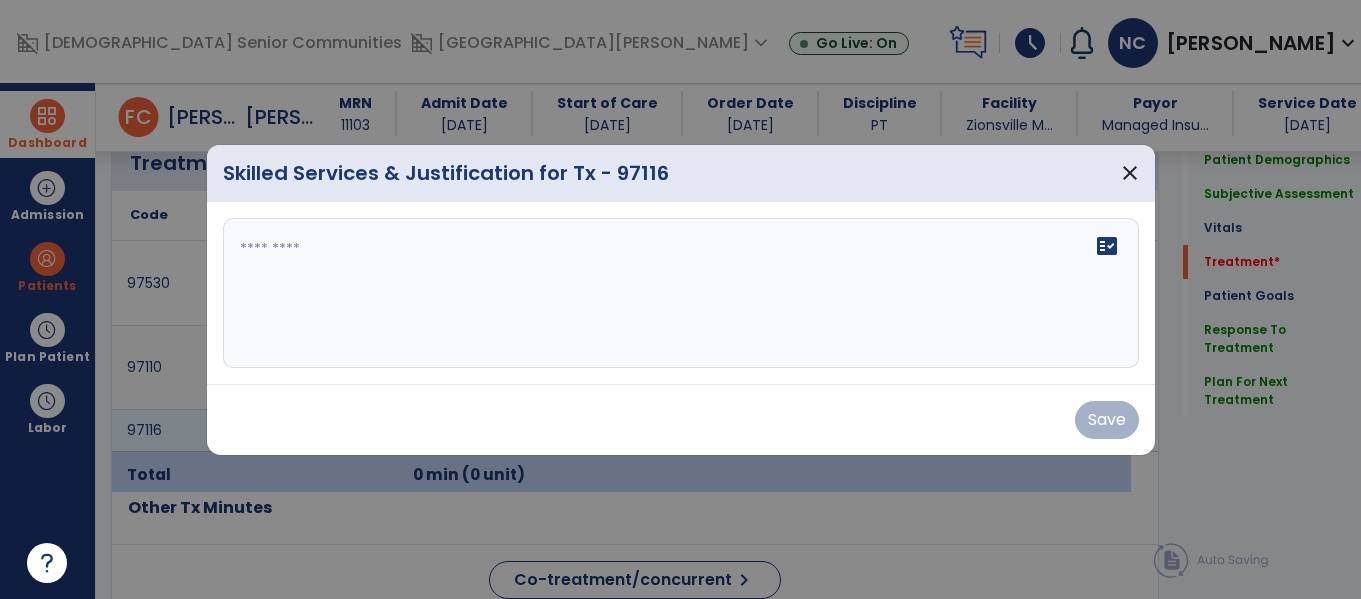 scroll, scrollTop: 1195, scrollLeft: 0, axis: vertical 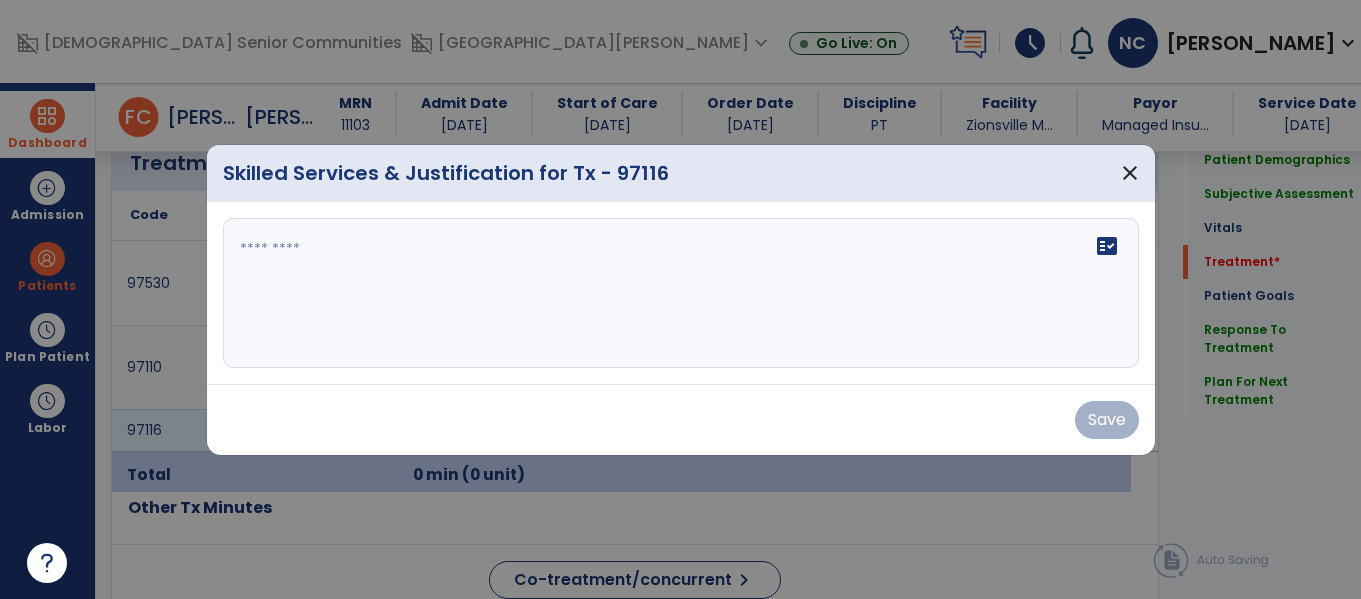 click at bounding box center (681, 293) 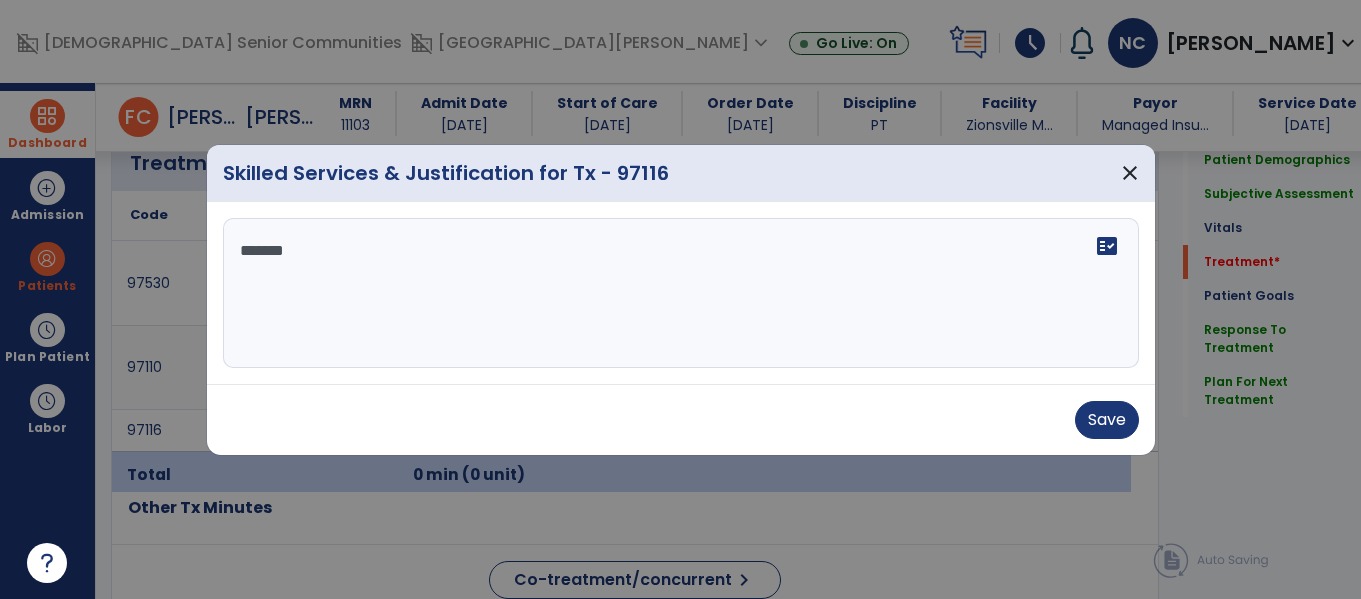 type on "********" 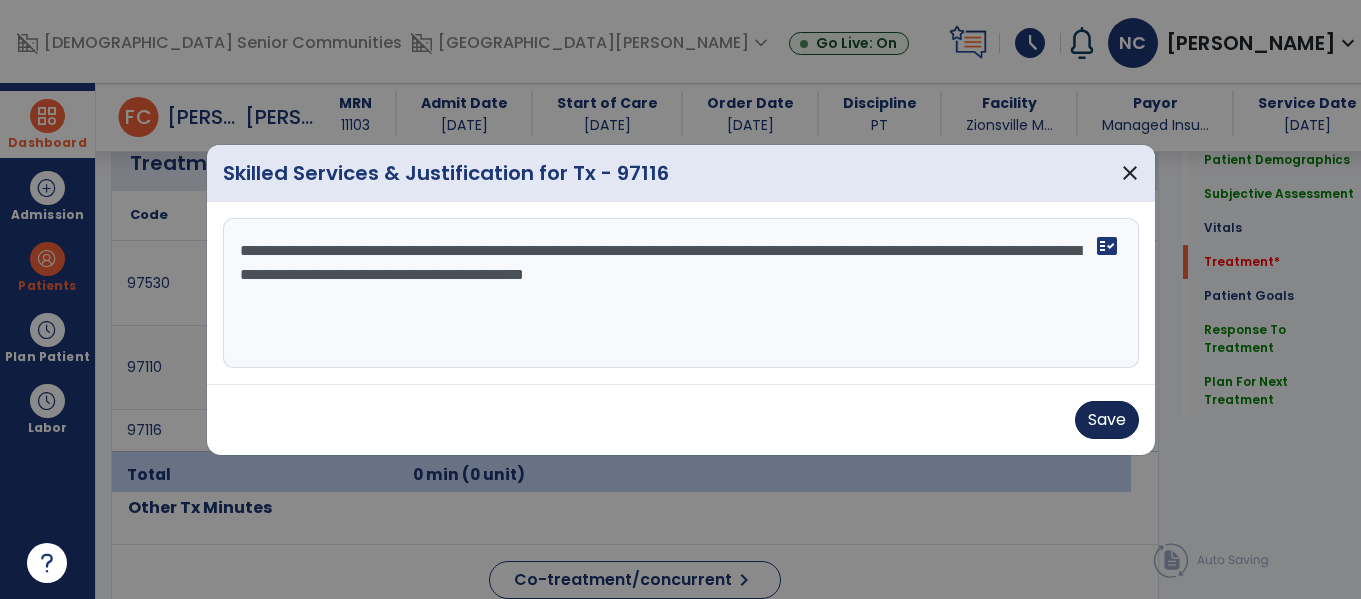 type on "**********" 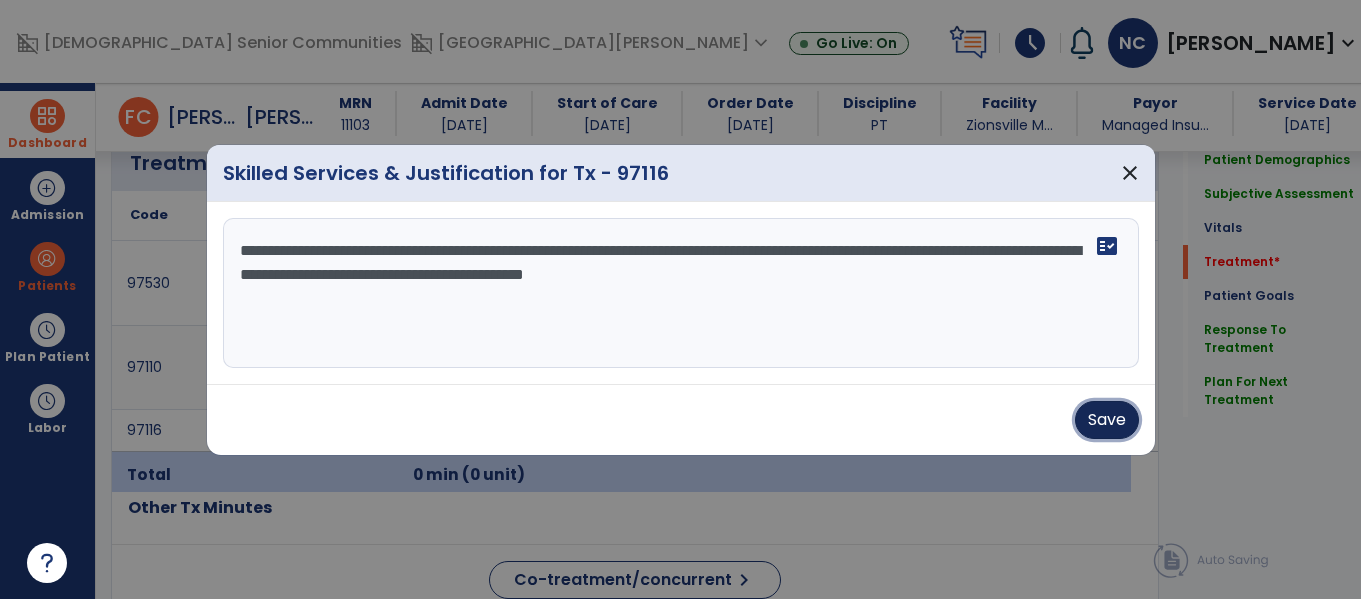 click on "Save" at bounding box center (1107, 420) 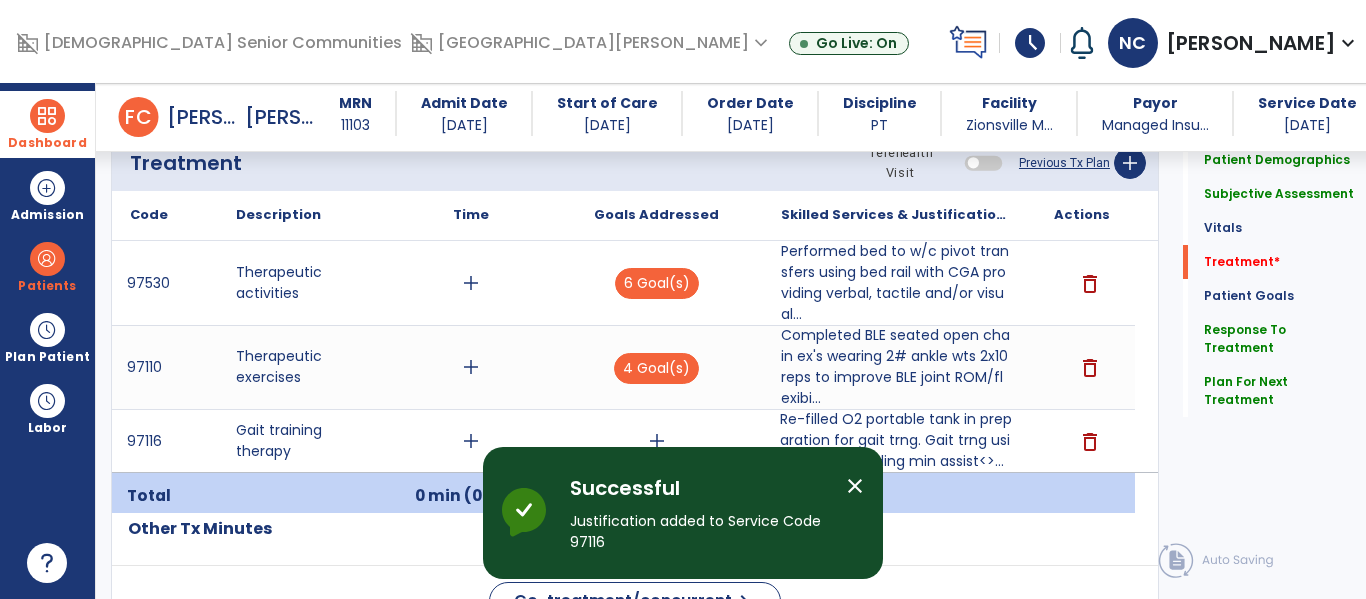 click on "Re-filled O2 portable tank in preparation for gait trng.  Gait trng using FWW providing min assist<>..." at bounding box center [896, 440] 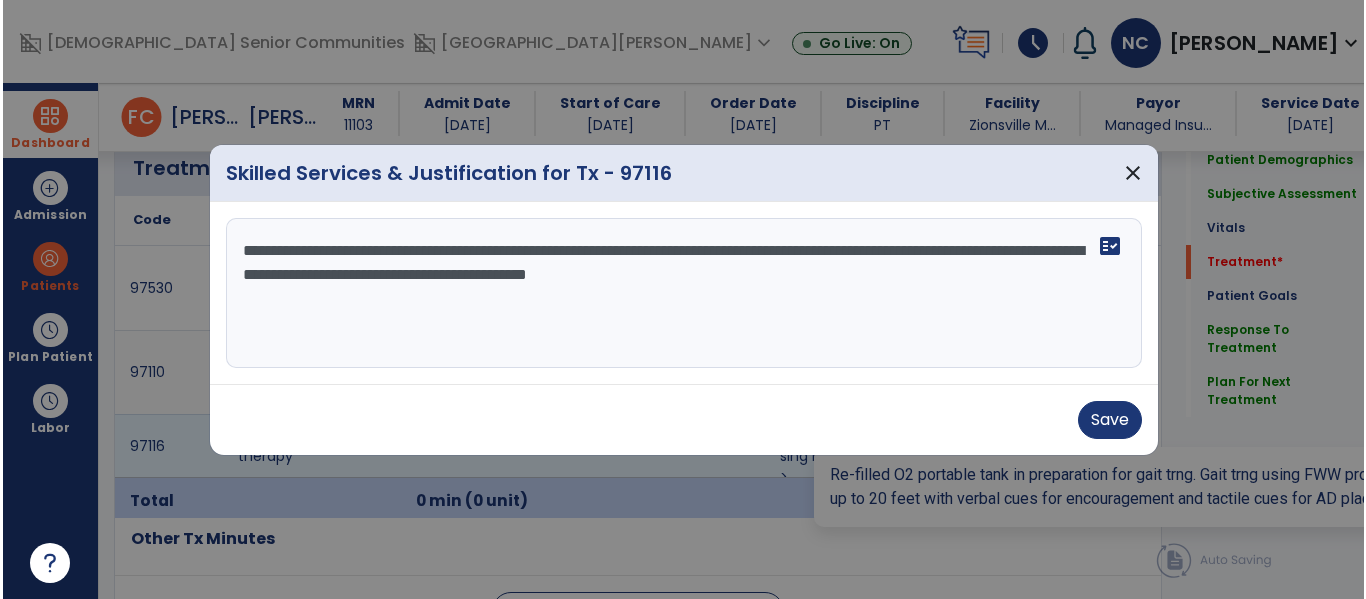 scroll, scrollTop: 1195, scrollLeft: 0, axis: vertical 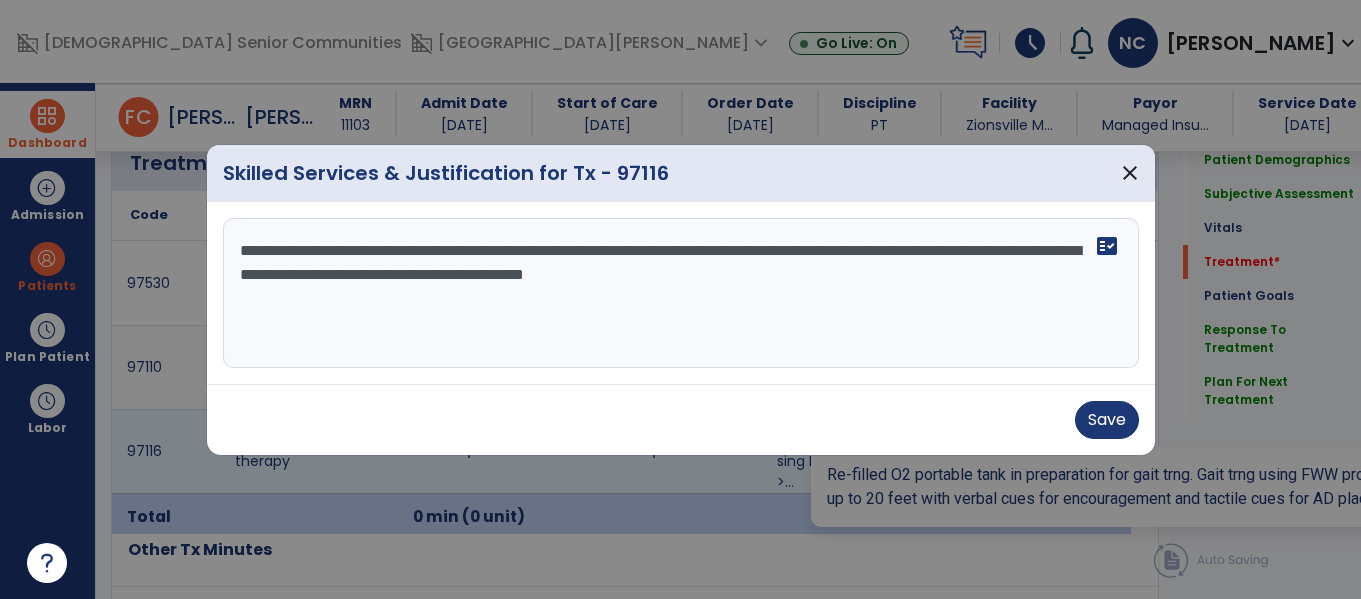 click on "**********" at bounding box center [681, 293] 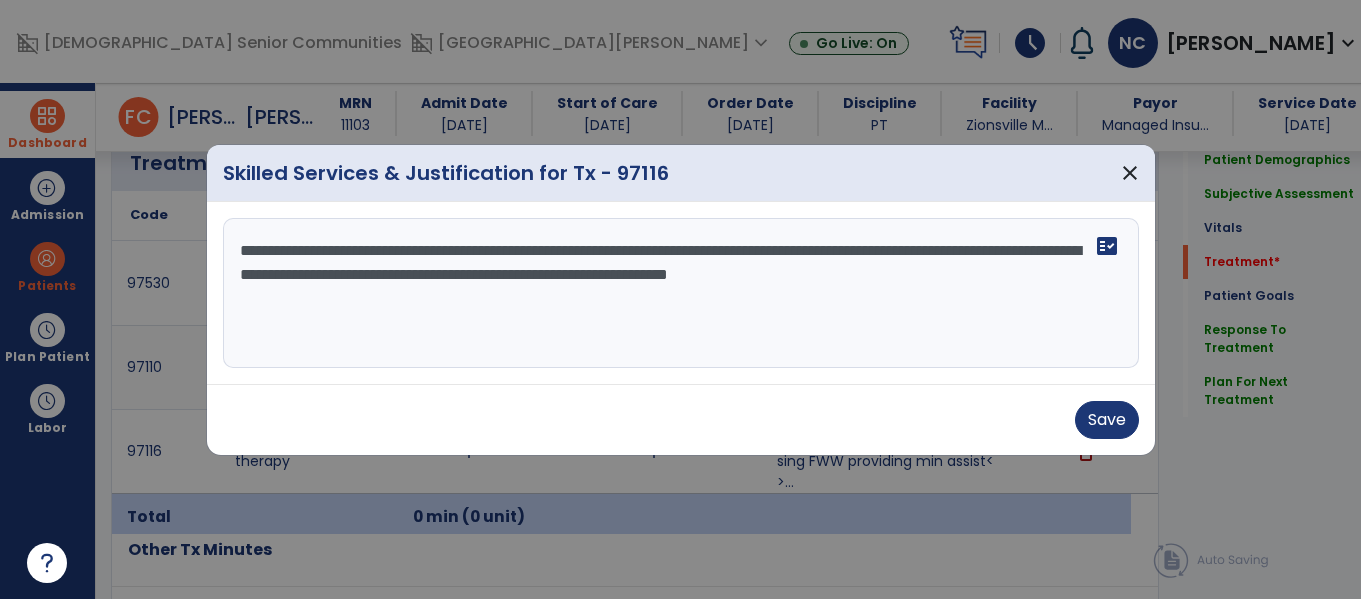 type on "**********" 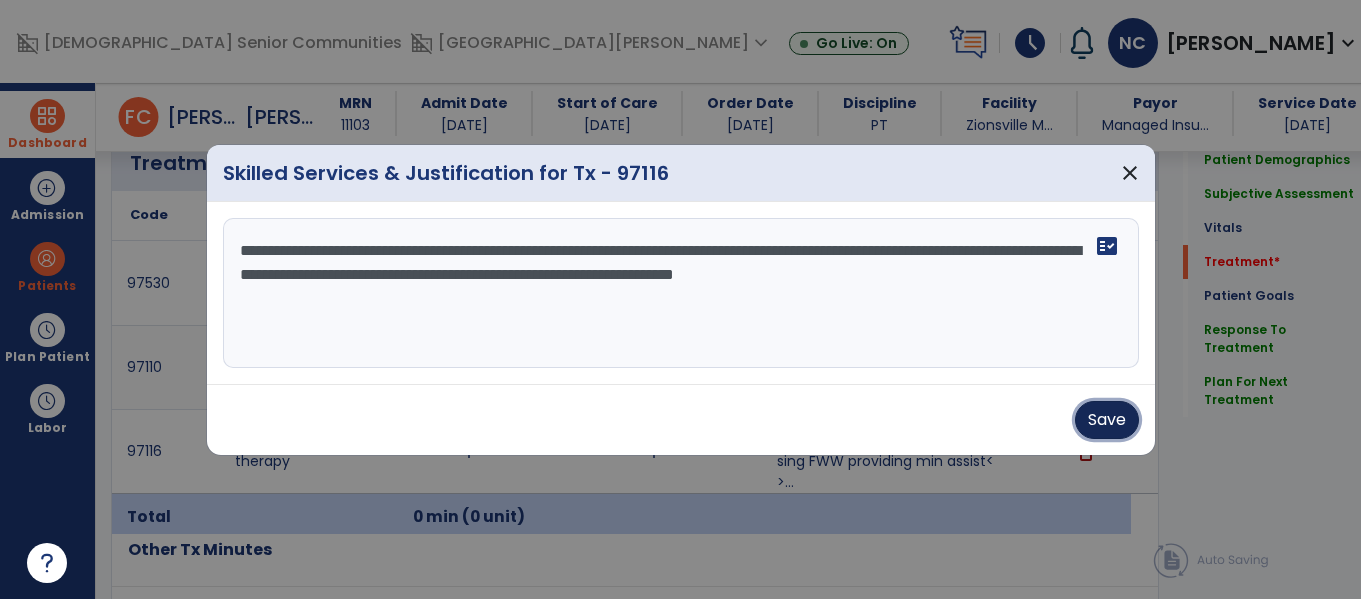 click on "Save" at bounding box center (1107, 420) 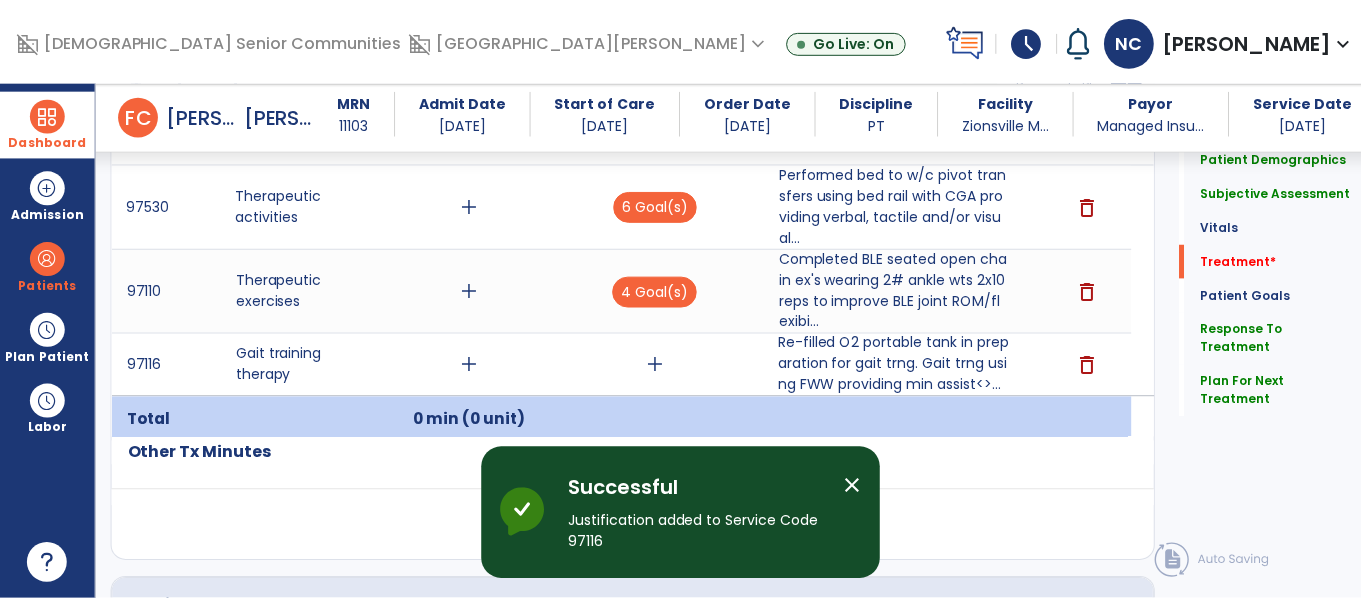 scroll, scrollTop: 1270, scrollLeft: 0, axis: vertical 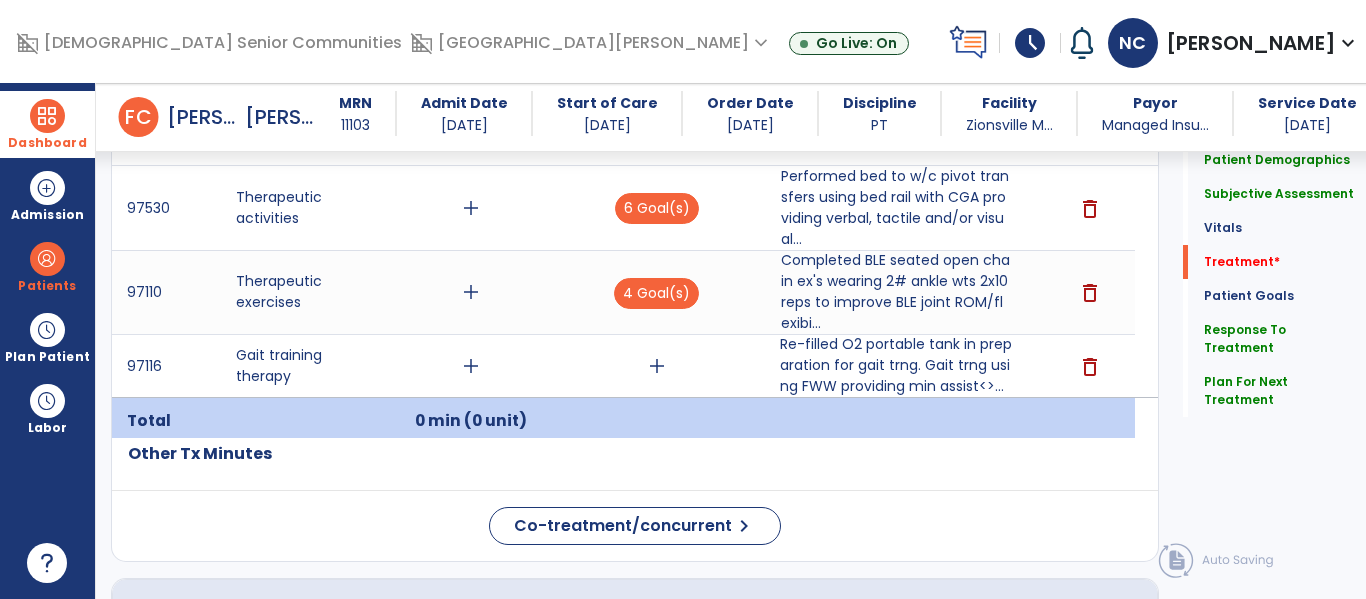 click on "add" at bounding box center [657, 366] 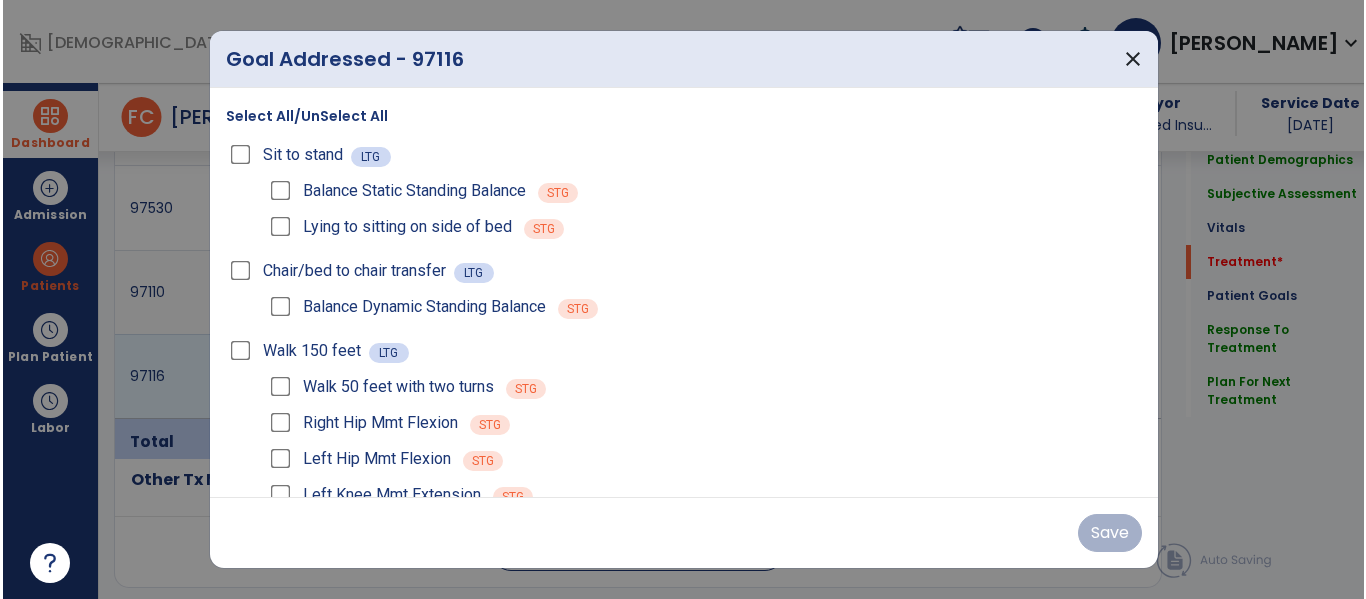 scroll, scrollTop: 1270, scrollLeft: 0, axis: vertical 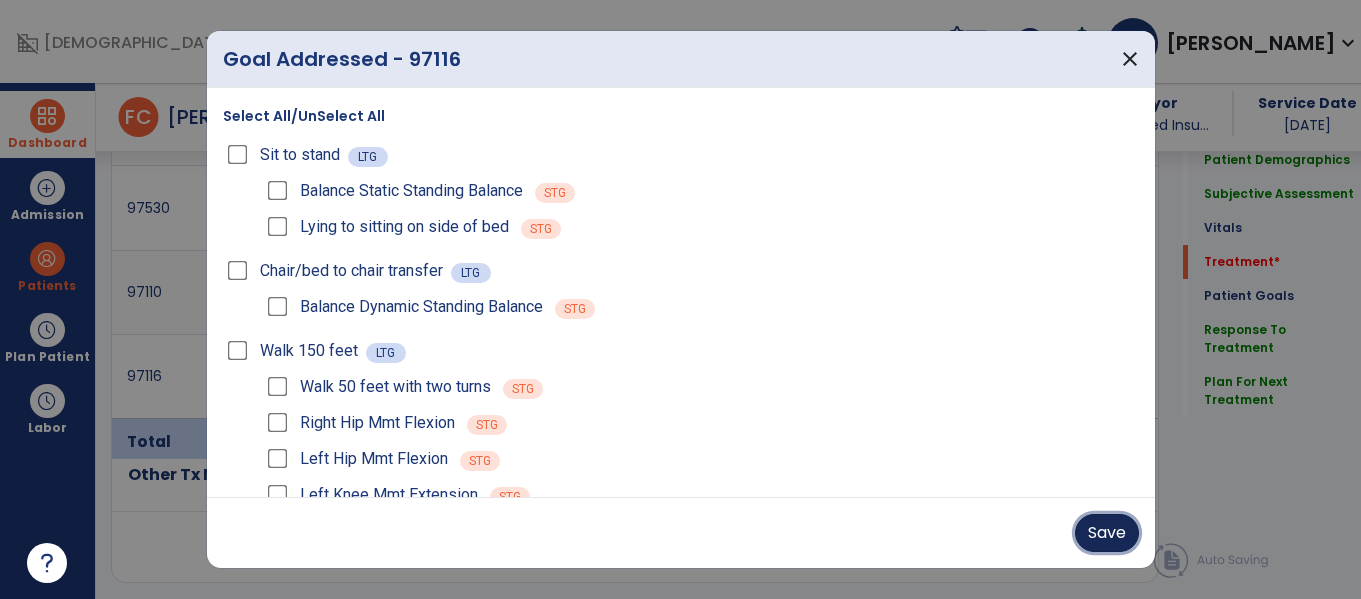 click on "Save" at bounding box center (1107, 533) 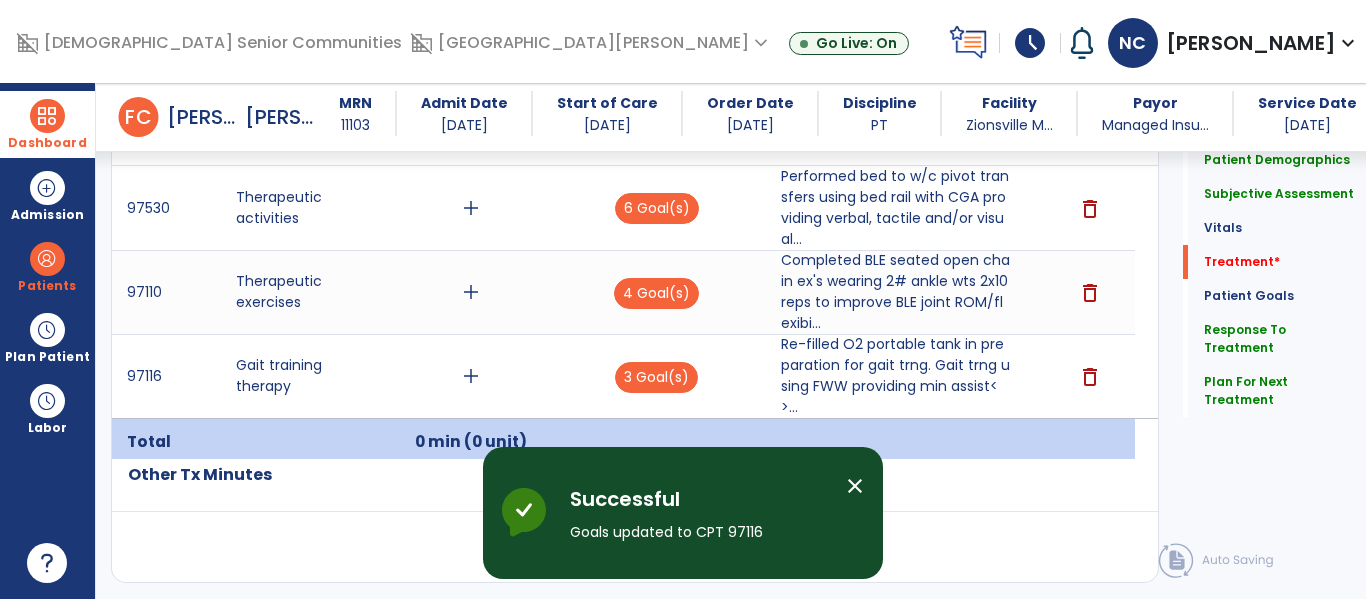 click on "add" at bounding box center [471, 376] 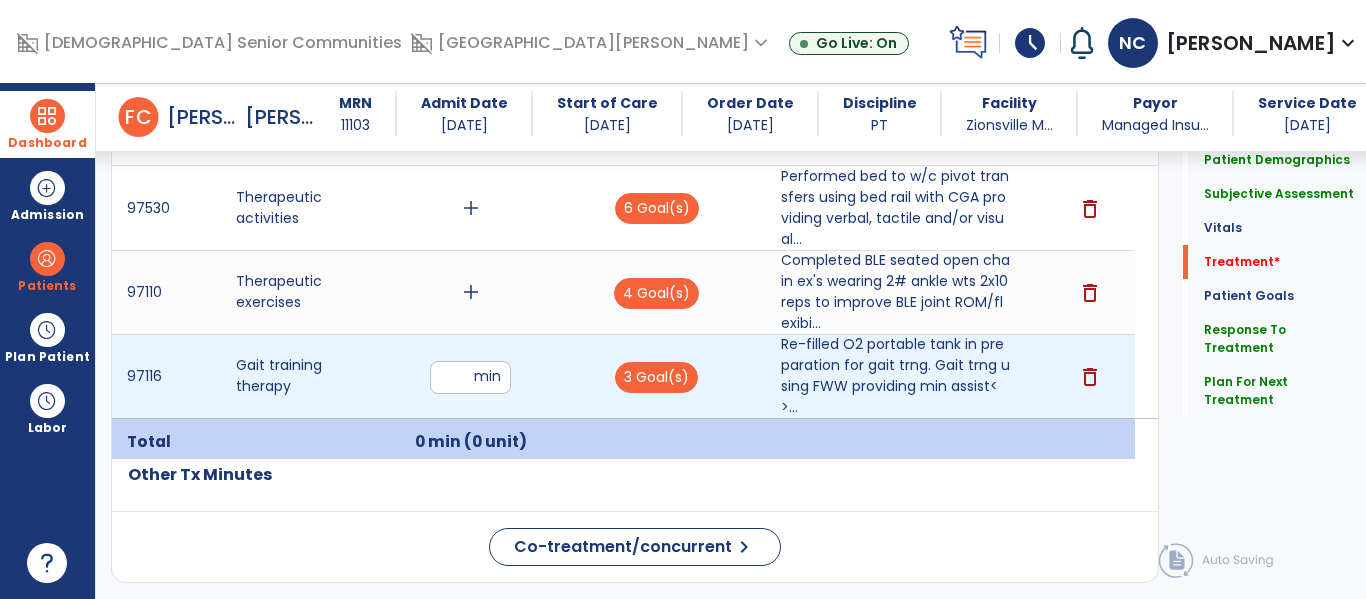 type on "**" 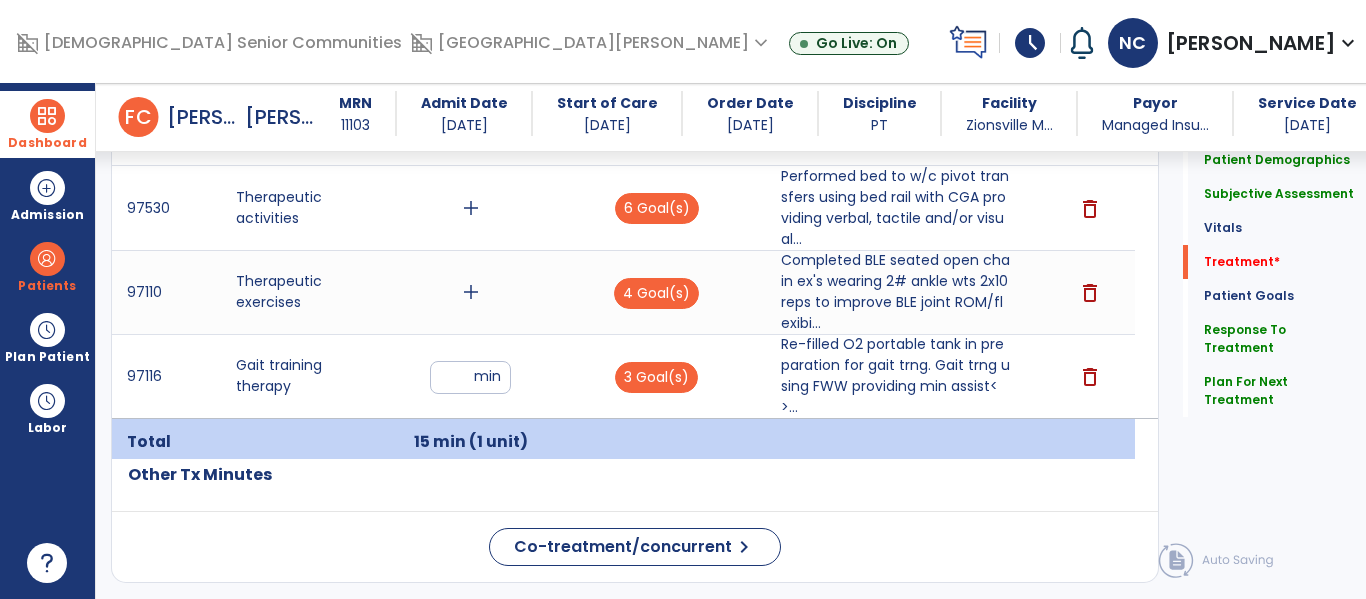 click on "add" at bounding box center [471, 292] 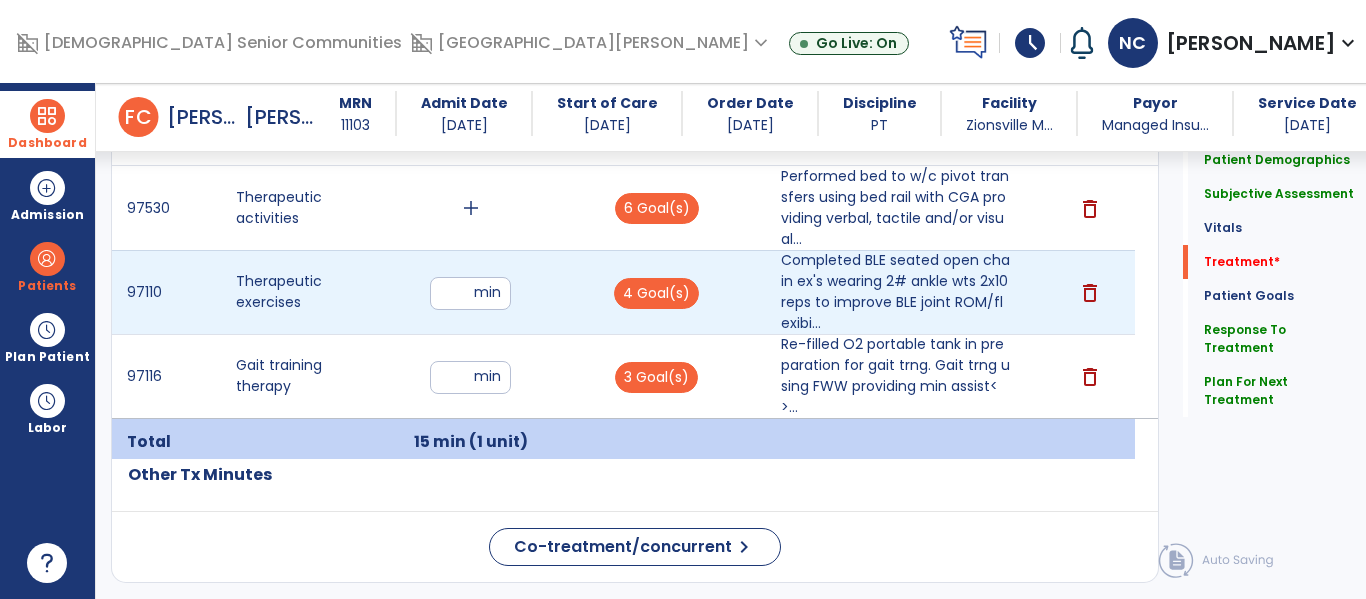 type on "**" 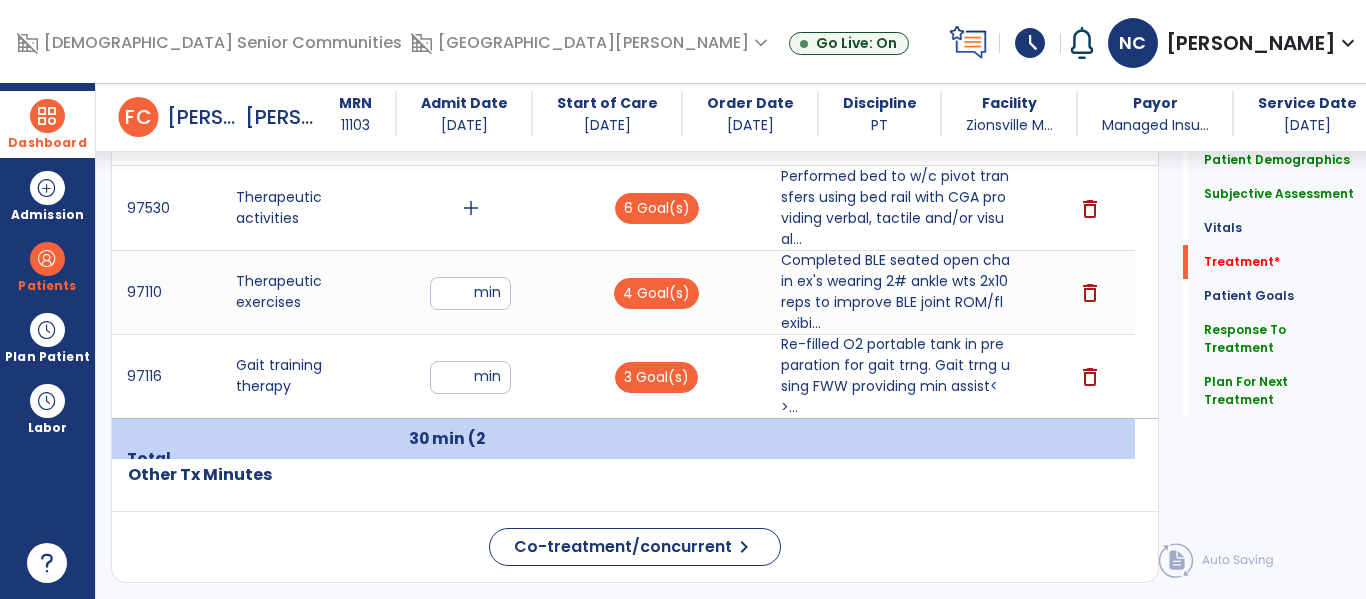 click on "add" at bounding box center (471, 208) 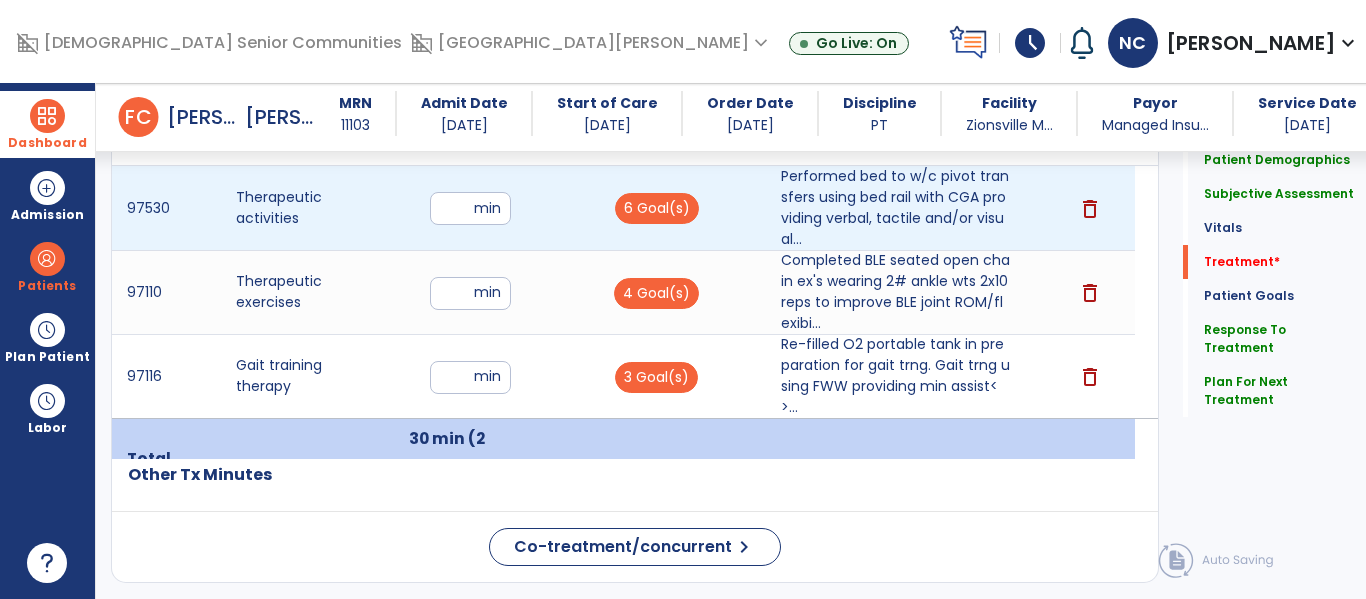 type on "**" 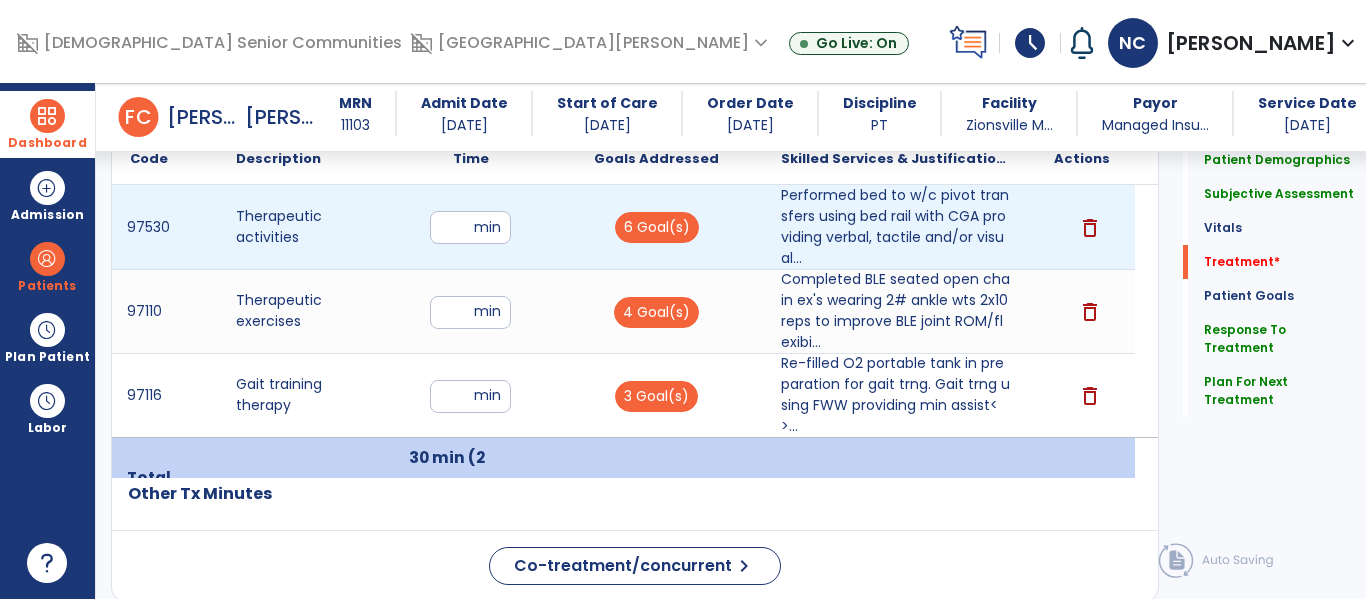 scroll, scrollTop: 1235, scrollLeft: 0, axis: vertical 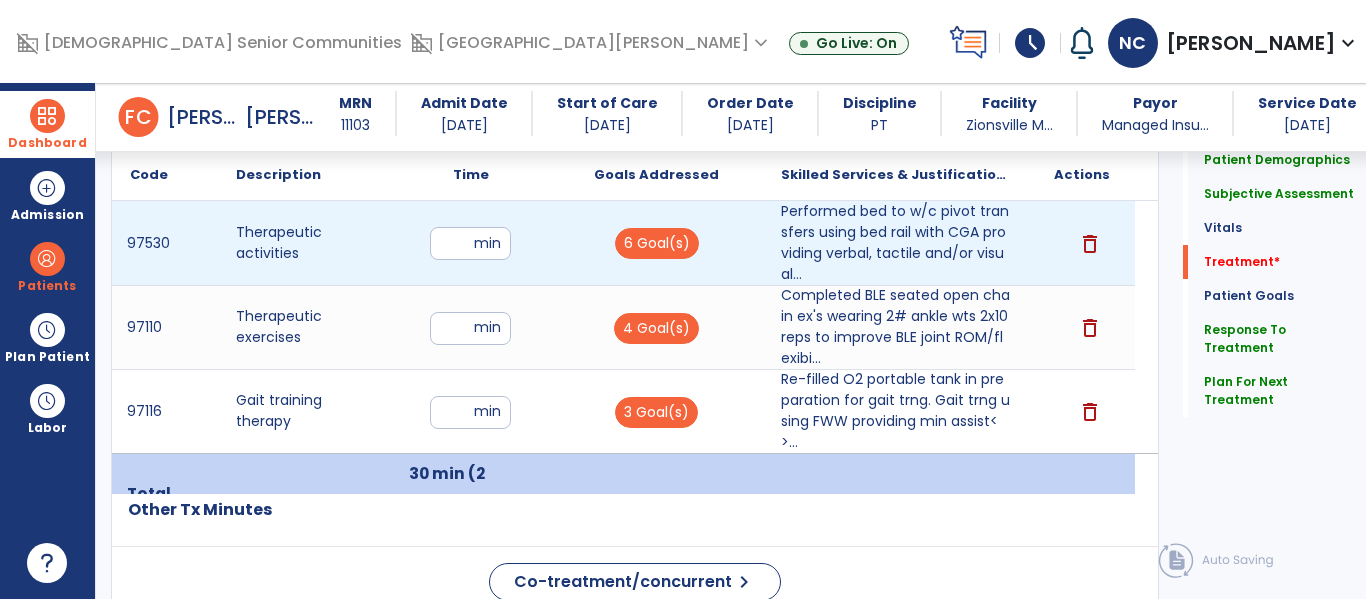 click on "Patient Demographics  Medical Diagnosis   Treatment Diagnosis   Precautions   Contraindications
Code
Description
Pdpm Clinical Category
F03.90" 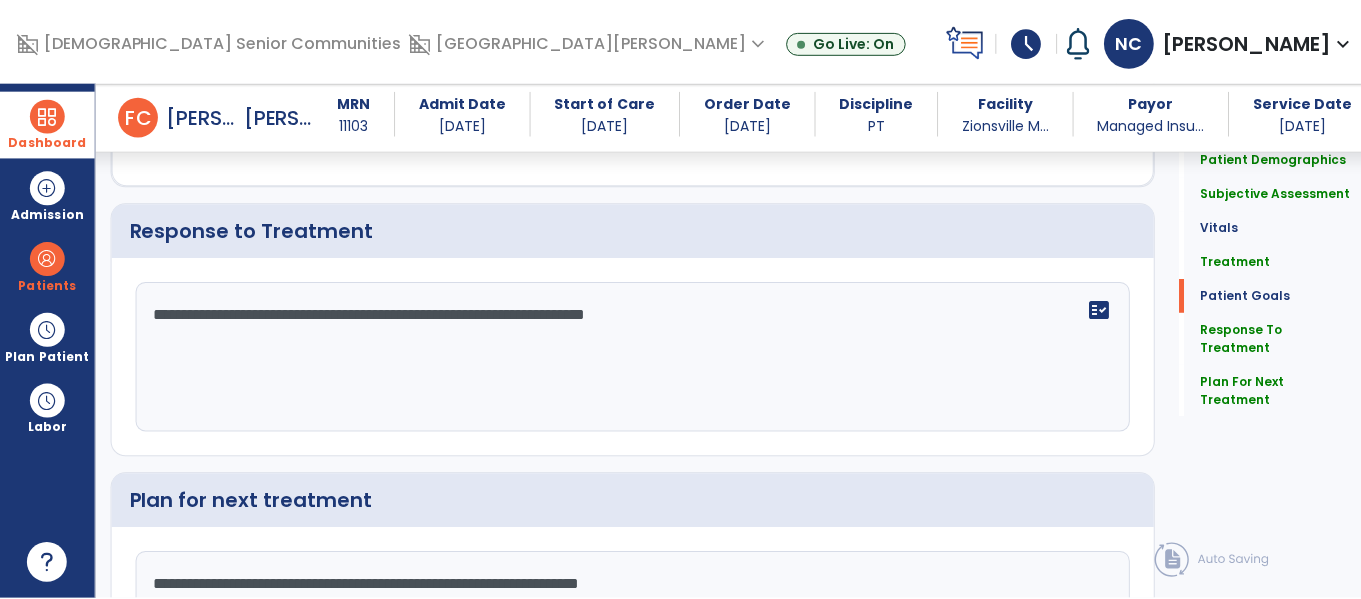 scroll, scrollTop: 3550, scrollLeft: 0, axis: vertical 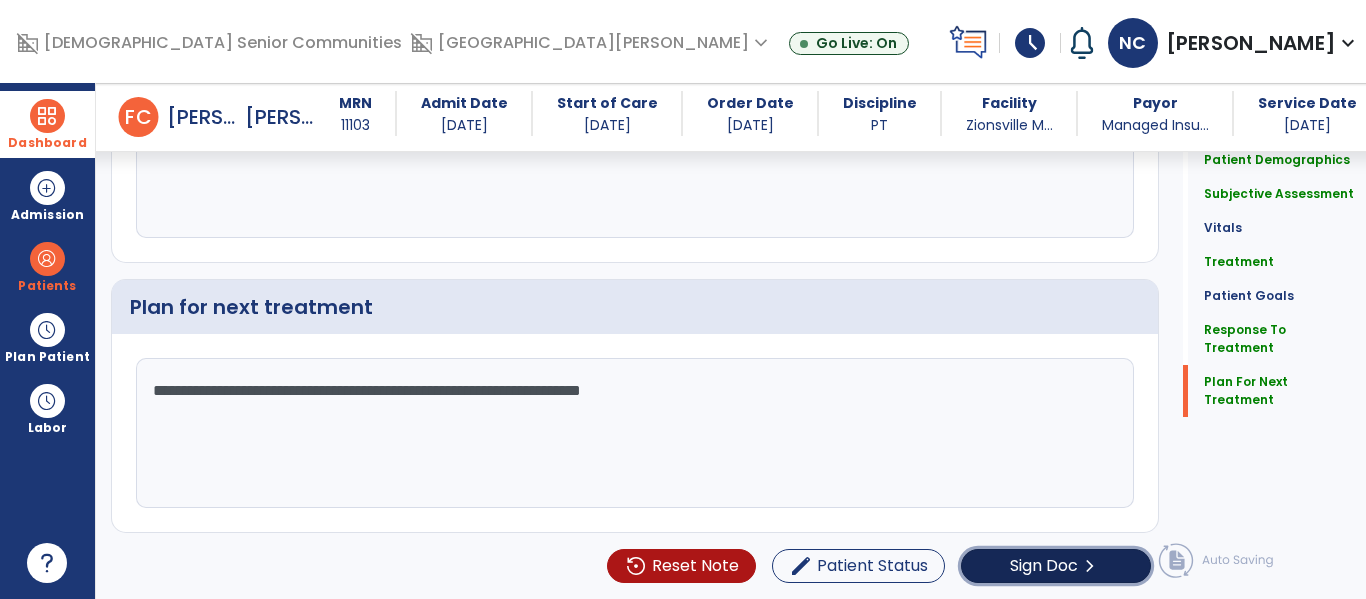 click on "Sign Doc" 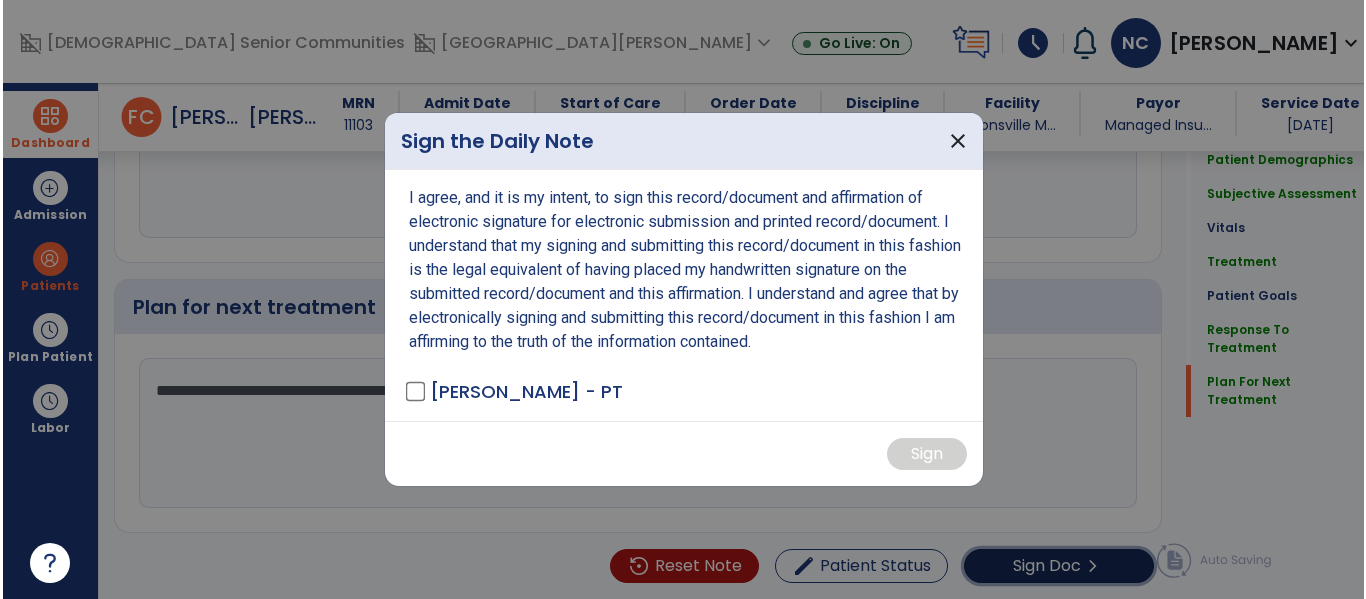 scroll, scrollTop: 3571, scrollLeft: 0, axis: vertical 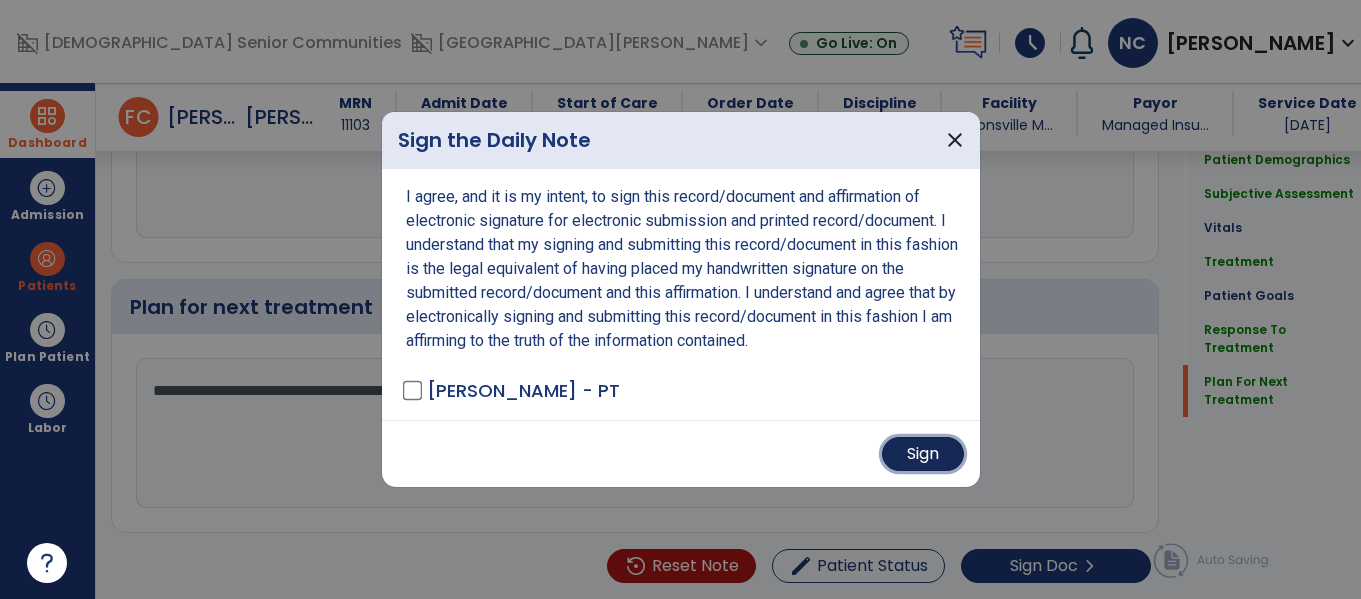 click on "Sign" at bounding box center (923, 454) 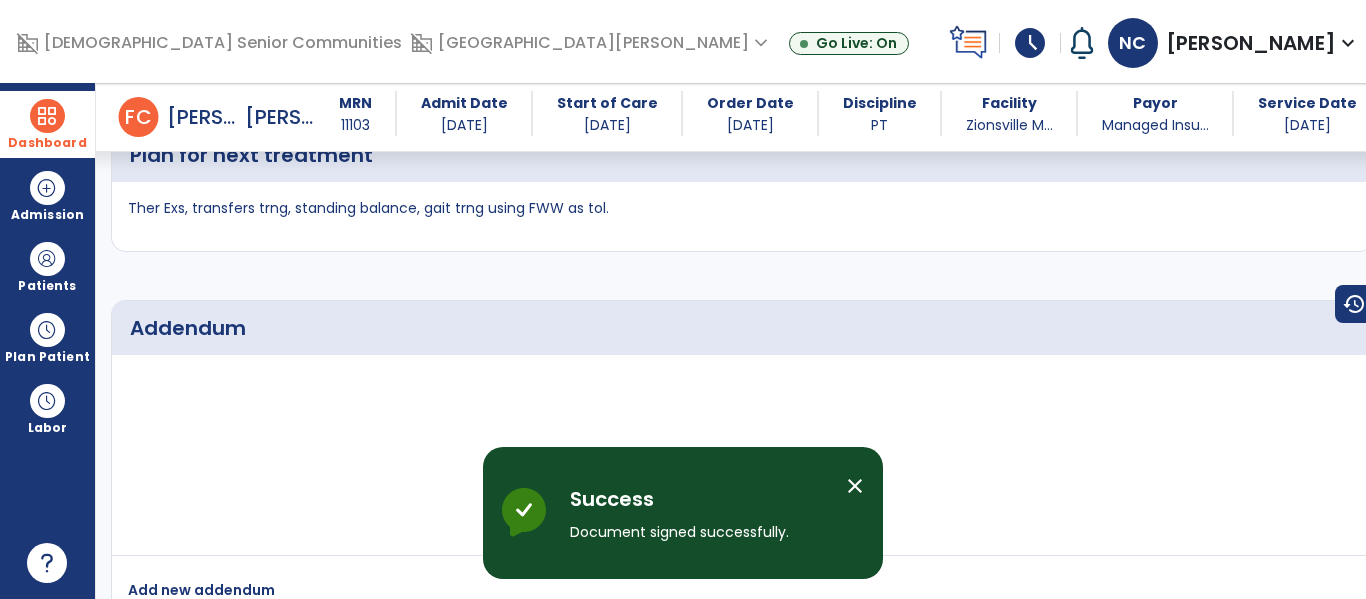 scroll, scrollTop: 5555, scrollLeft: 0, axis: vertical 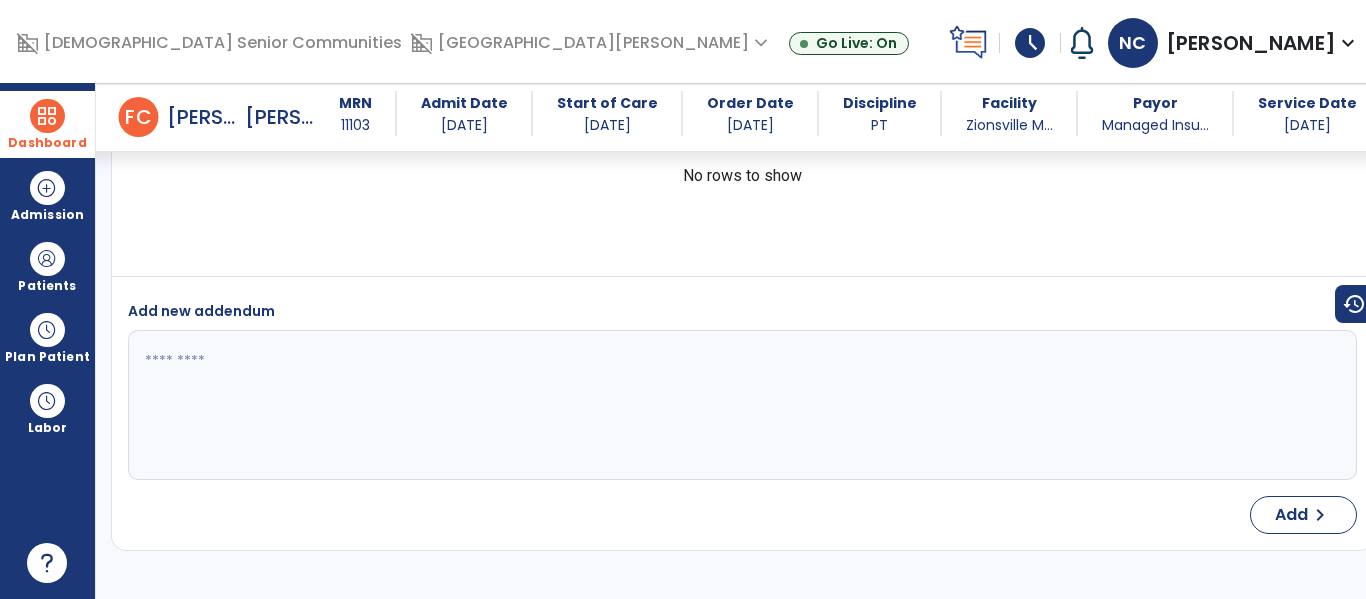 click at bounding box center (47, 116) 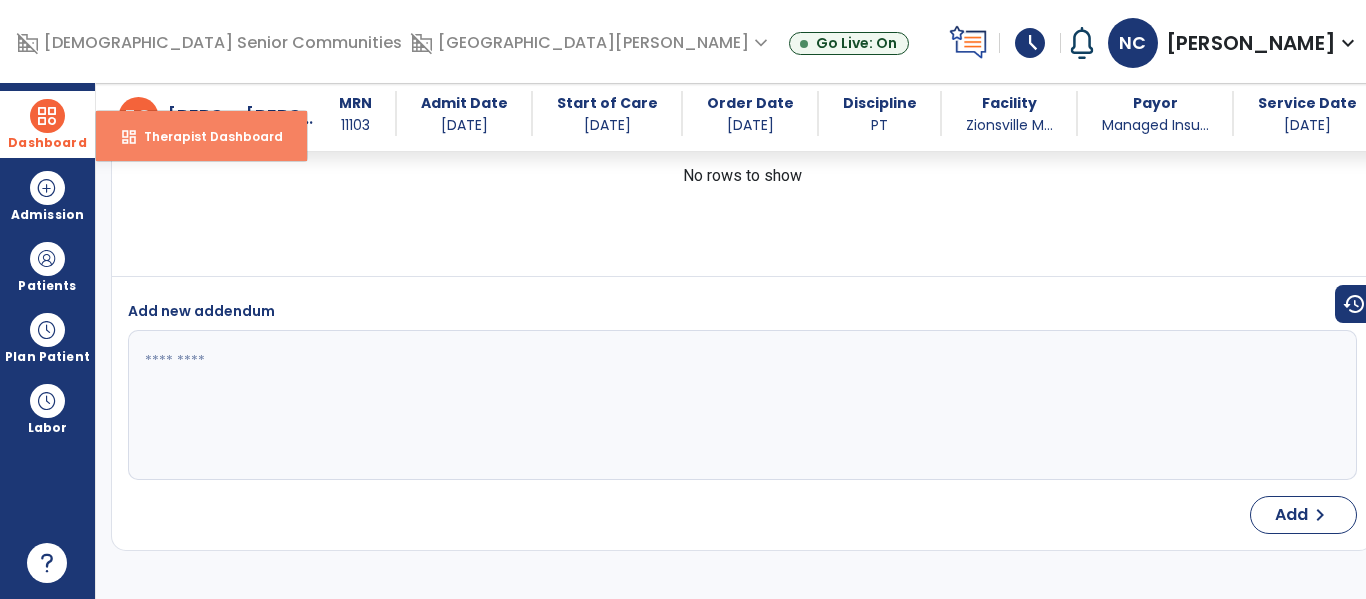 click on "Therapist Dashboard" at bounding box center [205, 136] 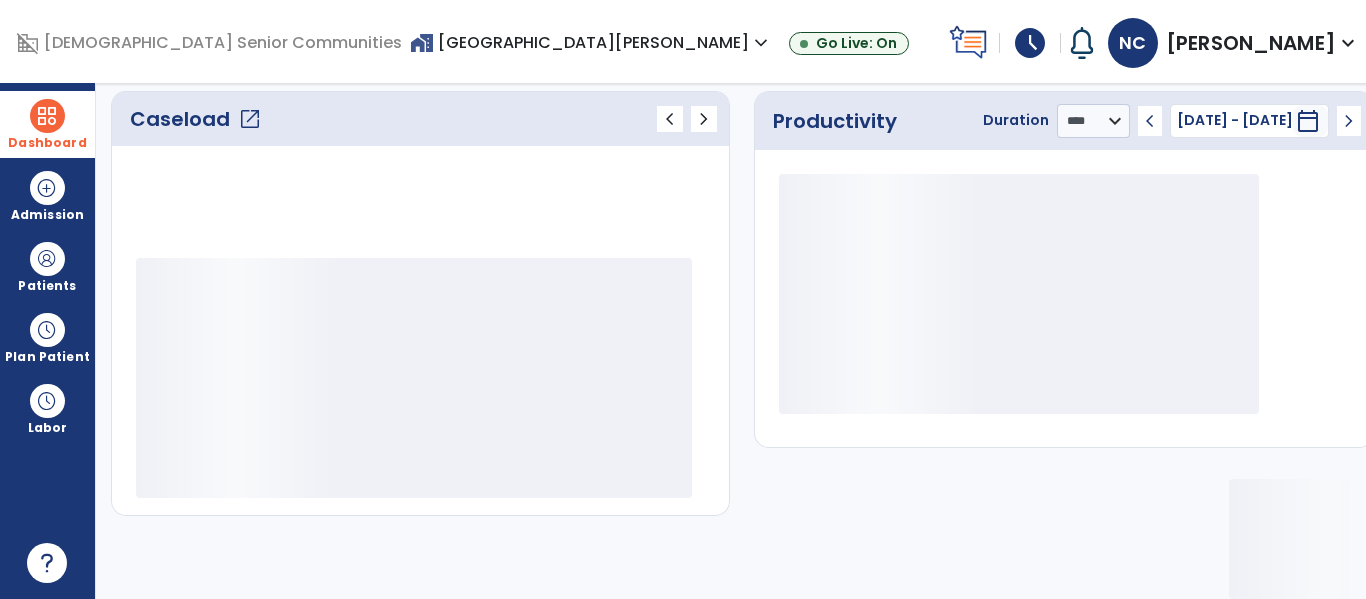 scroll, scrollTop: 278, scrollLeft: 0, axis: vertical 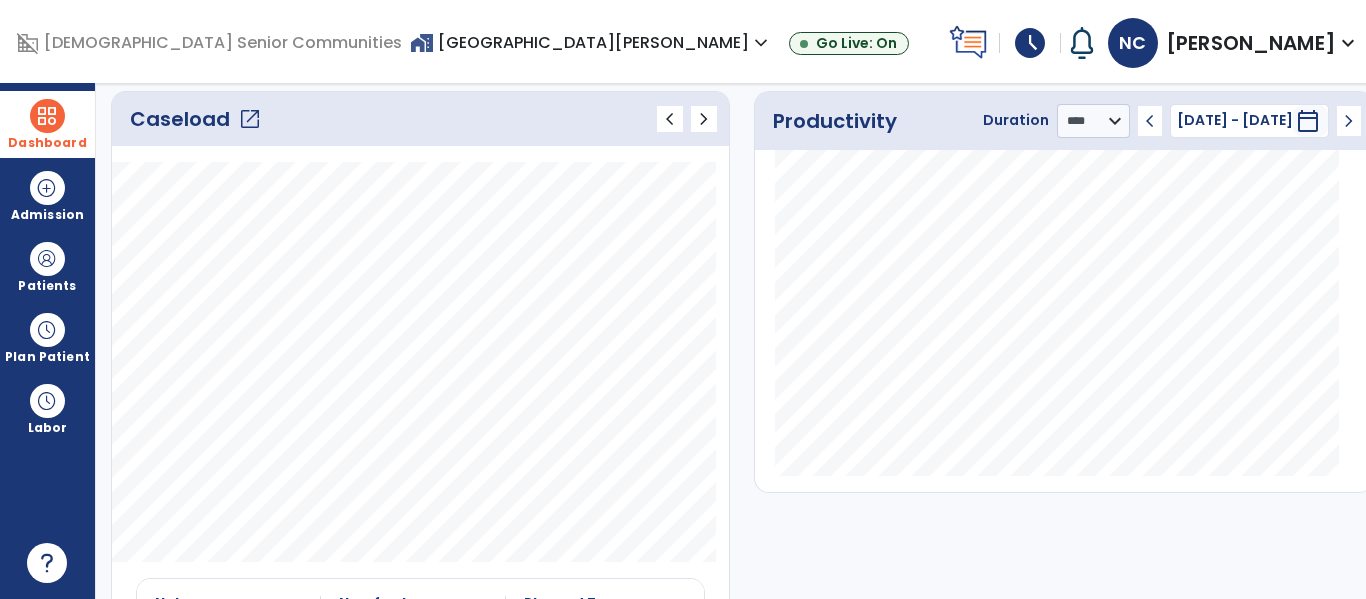 click on "open_in_new" 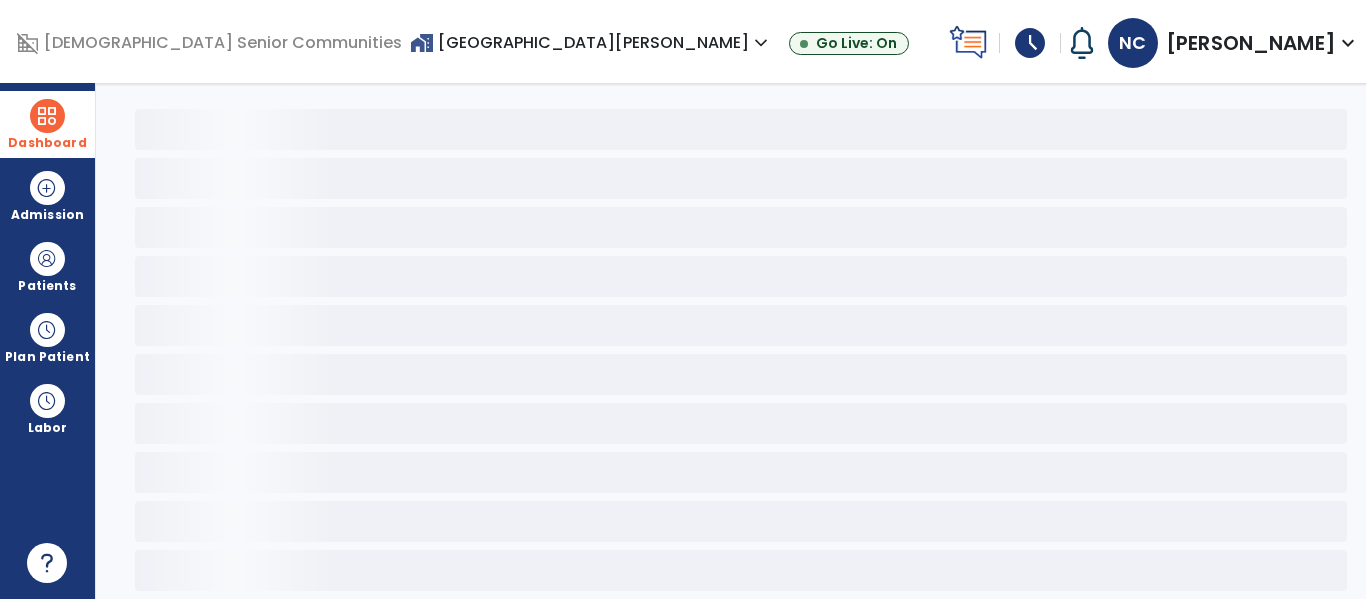 scroll, scrollTop: 78, scrollLeft: 0, axis: vertical 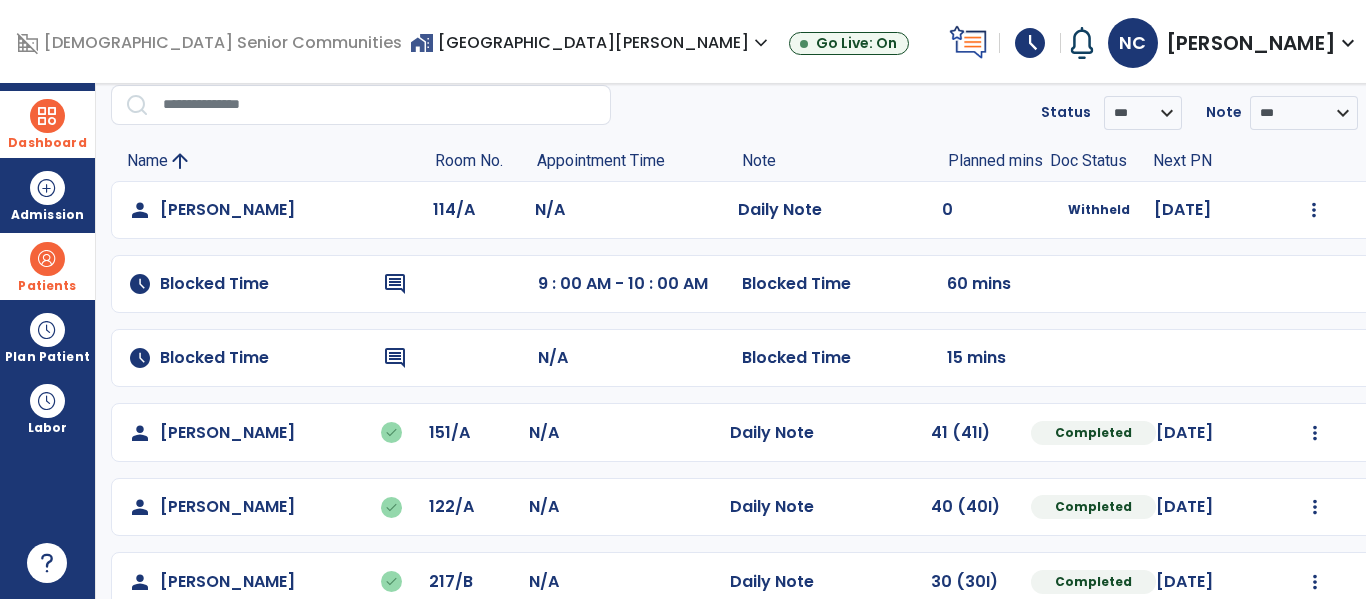 click at bounding box center [47, 259] 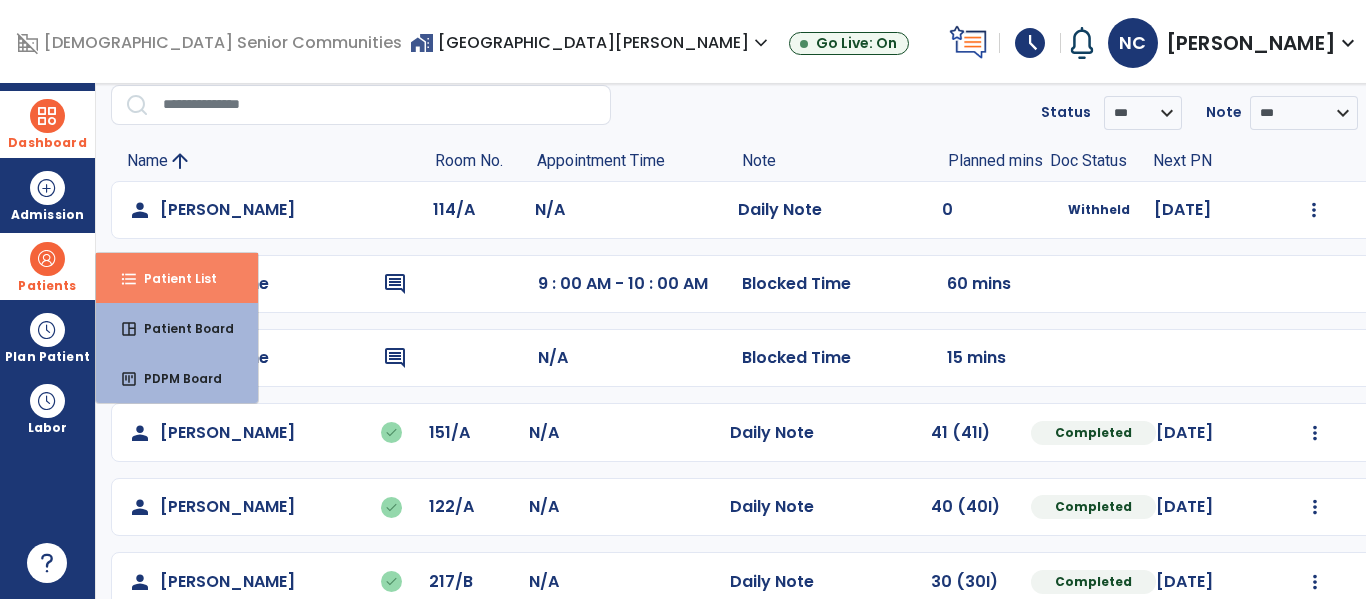 click on "Patient List" at bounding box center [172, 278] 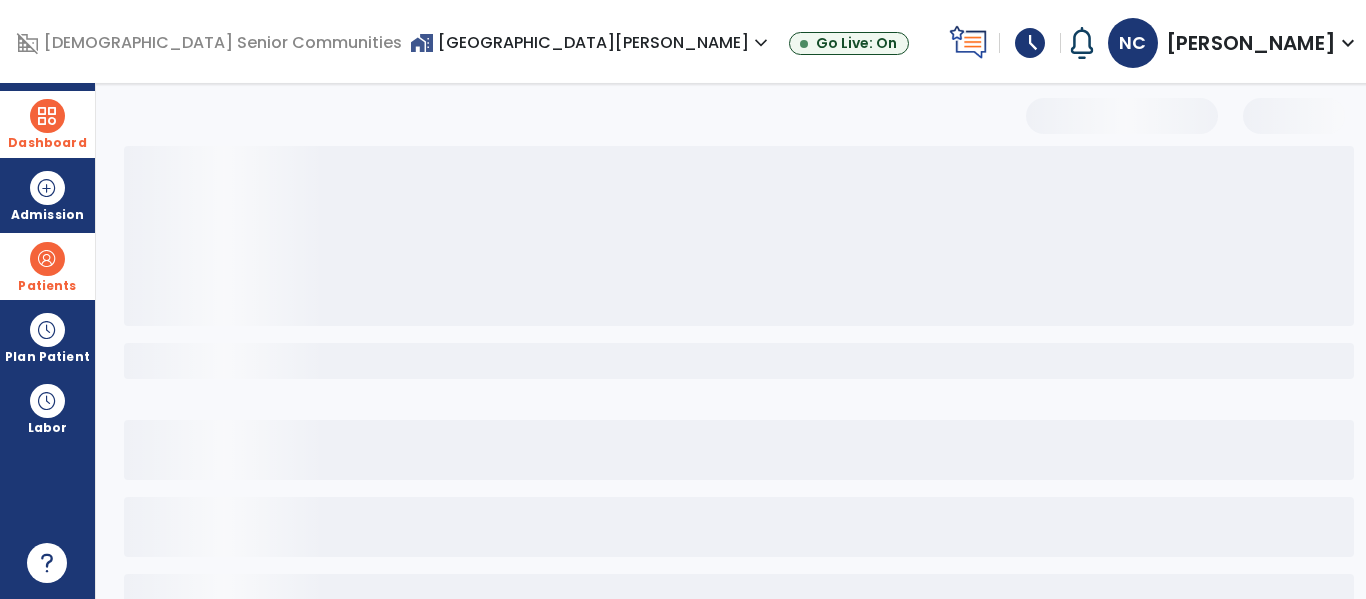 select on "***" 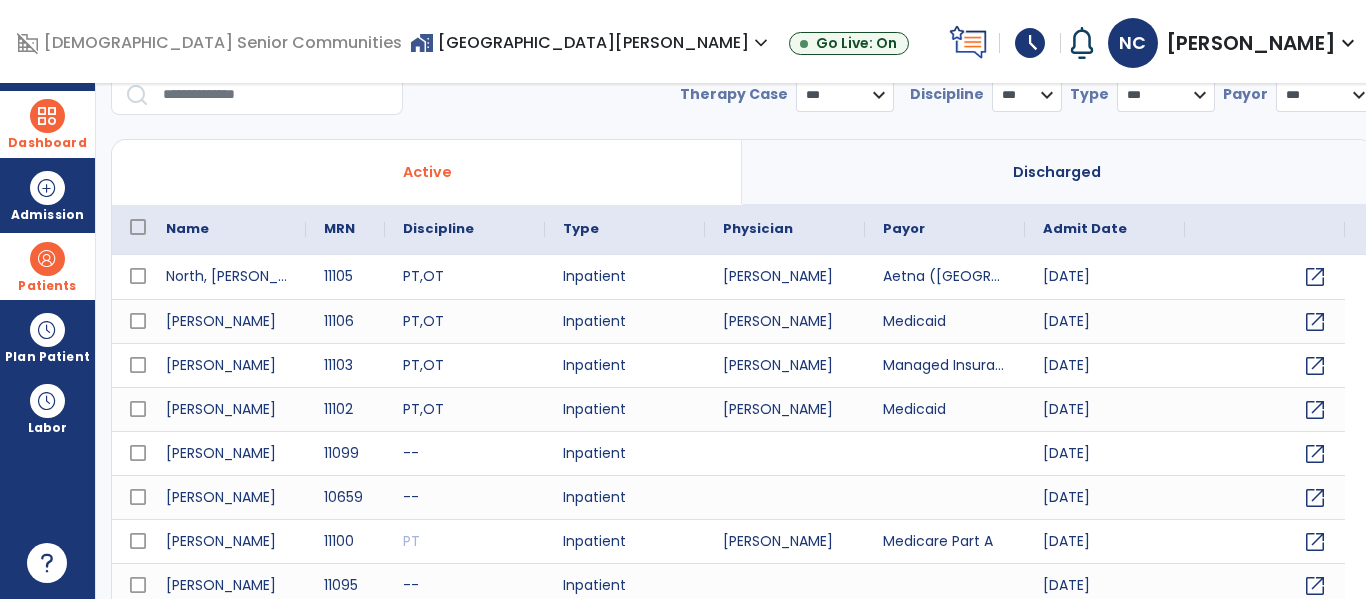 click at bounding box center [276, 95] 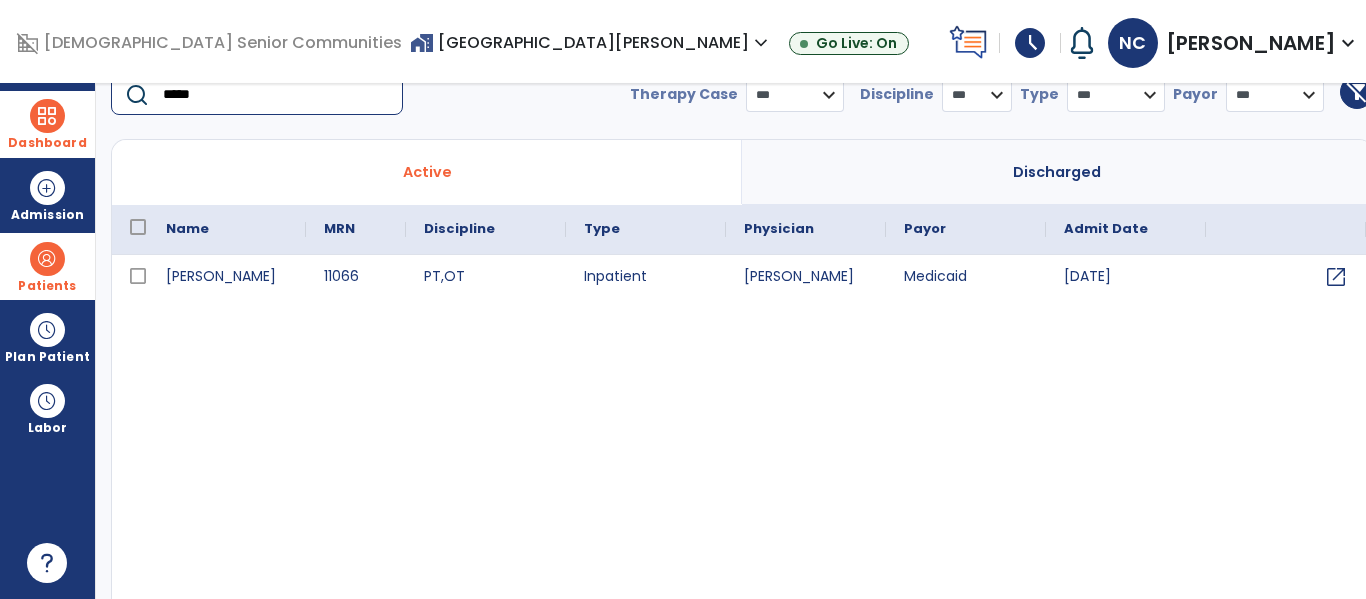 type on "*****" 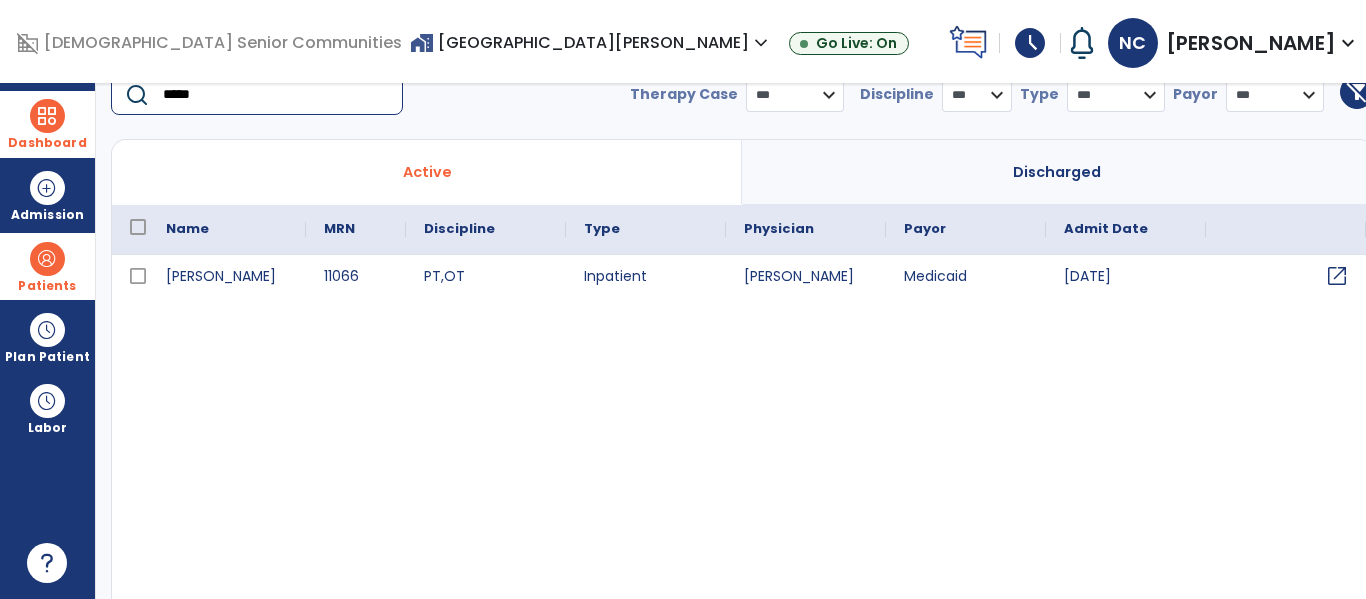 click on "open_in_new" at bounding box center (1337, 276) 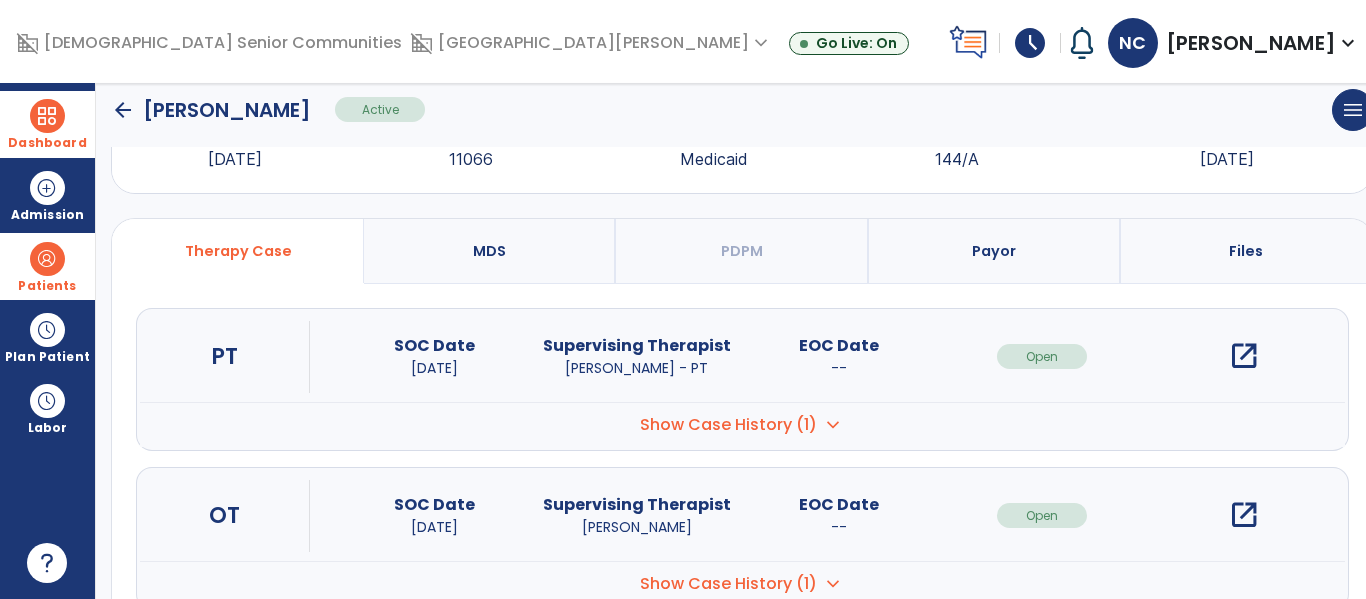 click on "open_in_new" at bounding box center [1244, 356] 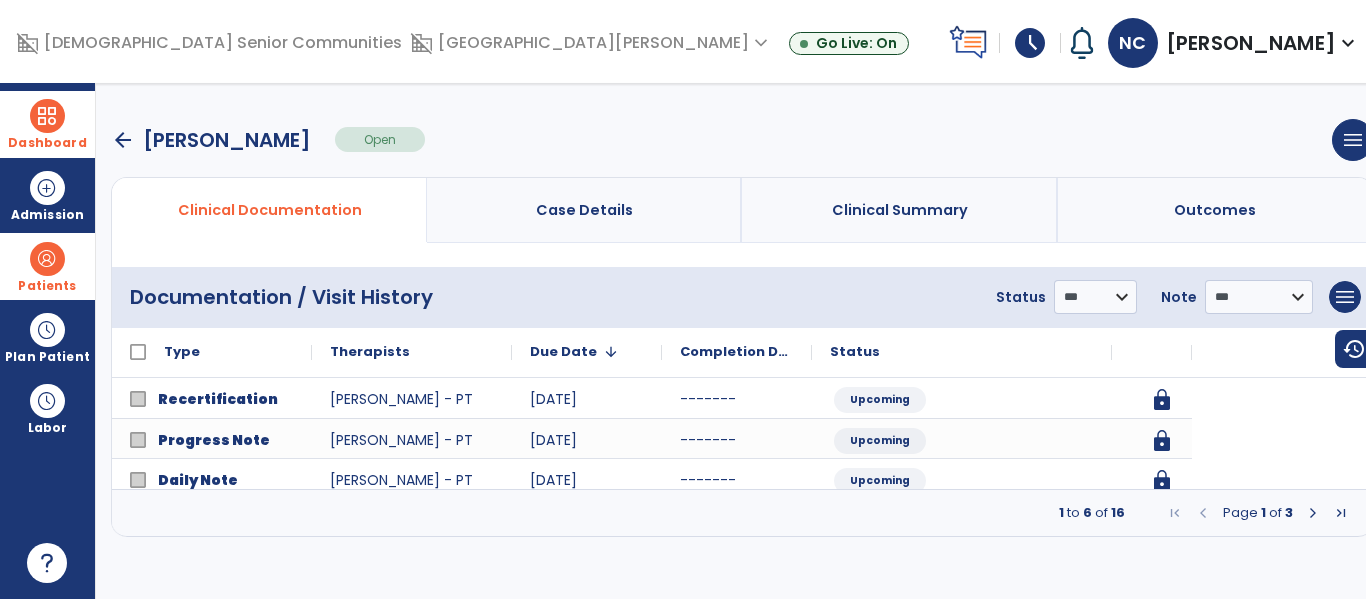 scroll, scrollTop: 0, scrollLeft: 0, axis: both 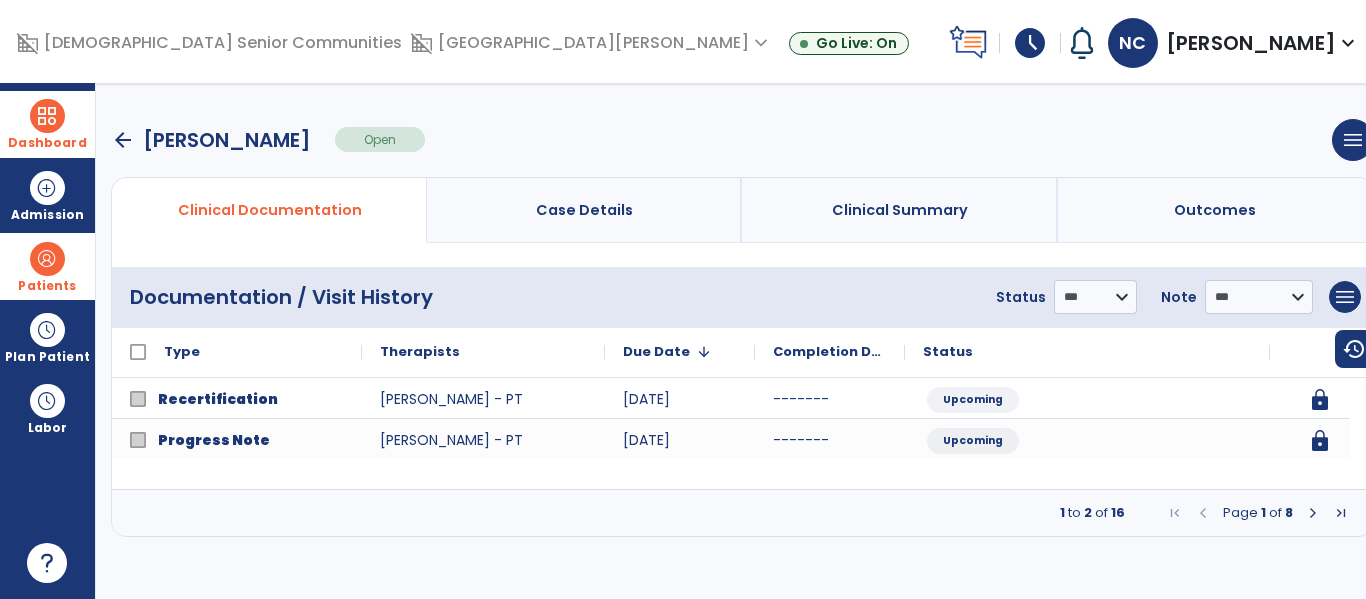 click at bounding box center (1313, 513) 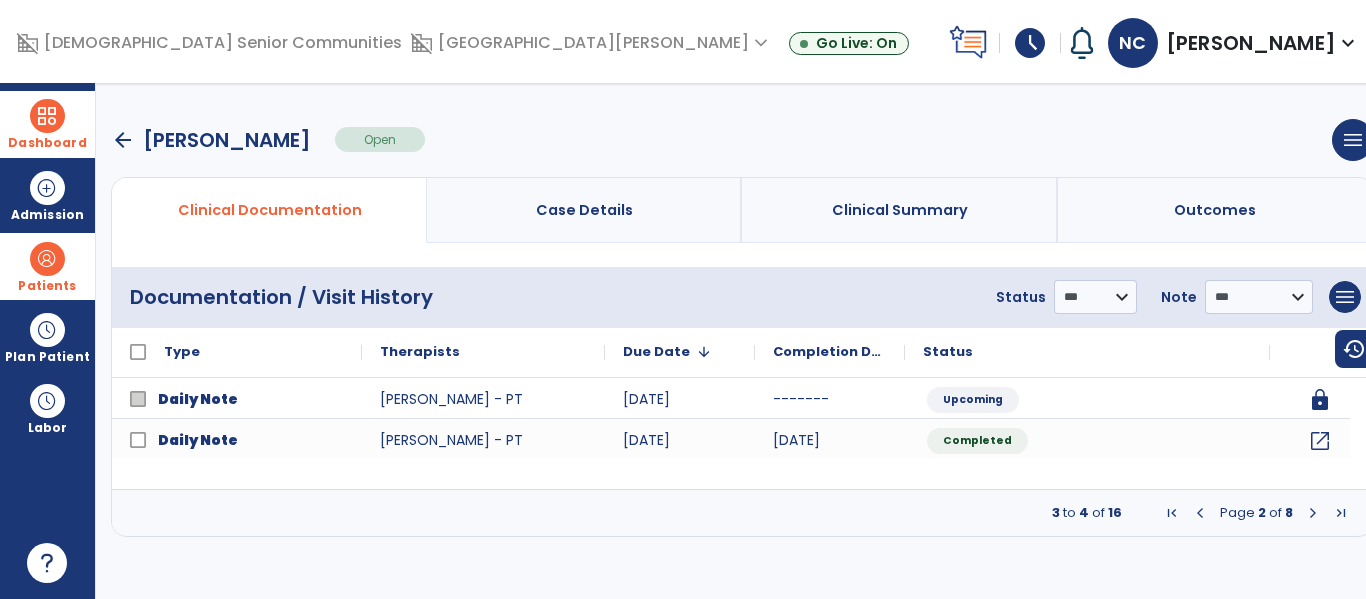 click at bounding box center (1313, 513) 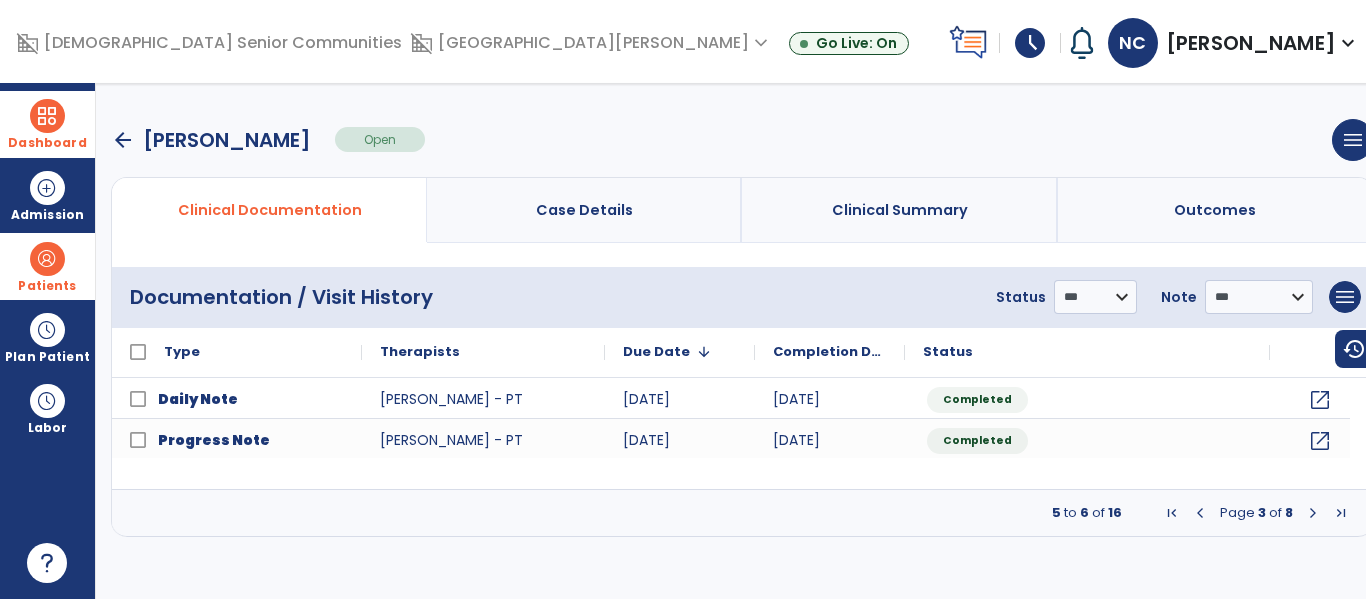 click at bounding box center [1313, 513] 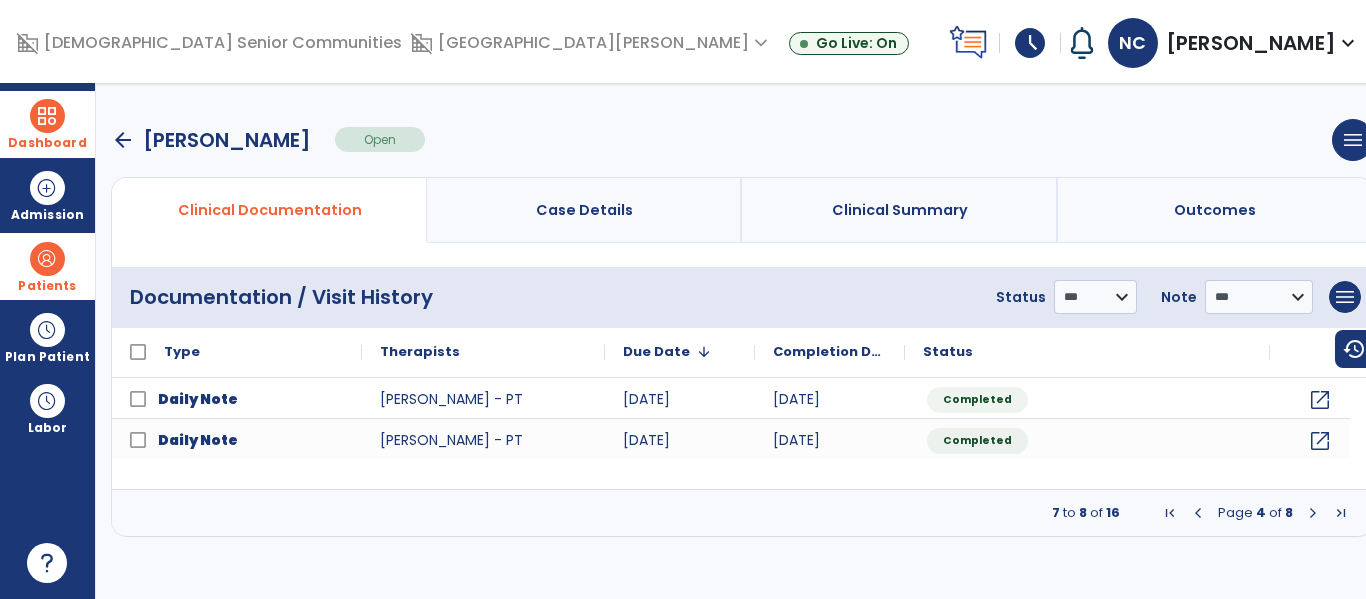click at bounding box center (1198, 513) 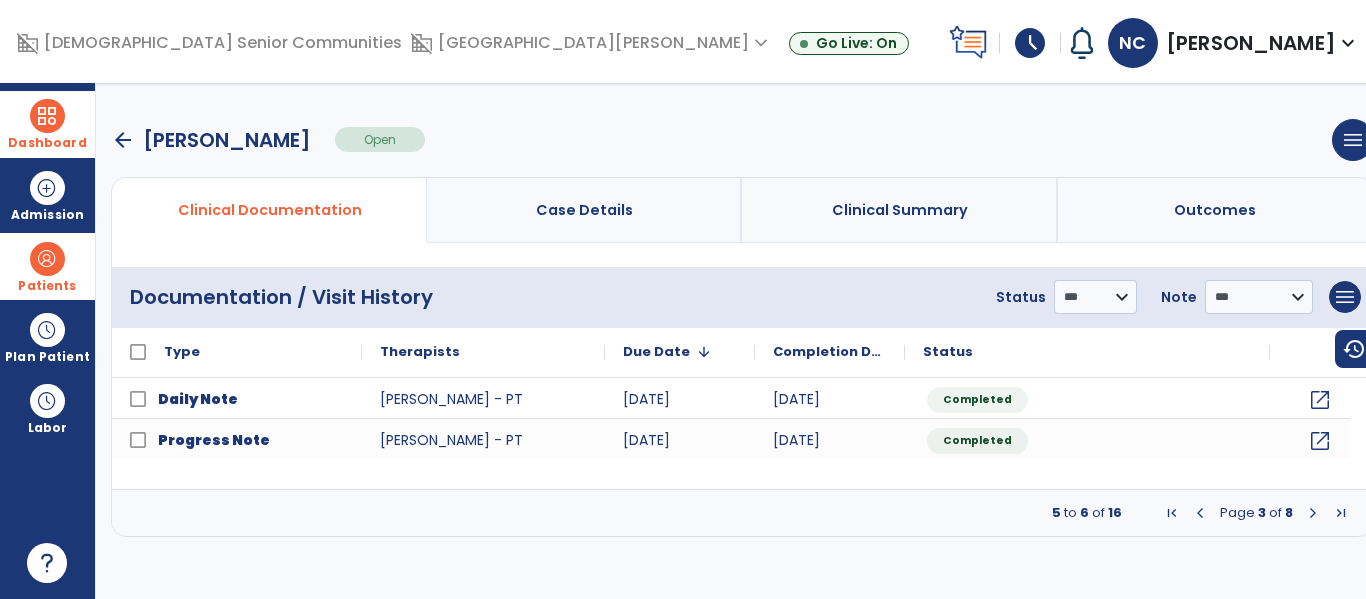 click at bounding box center [1200, 513] 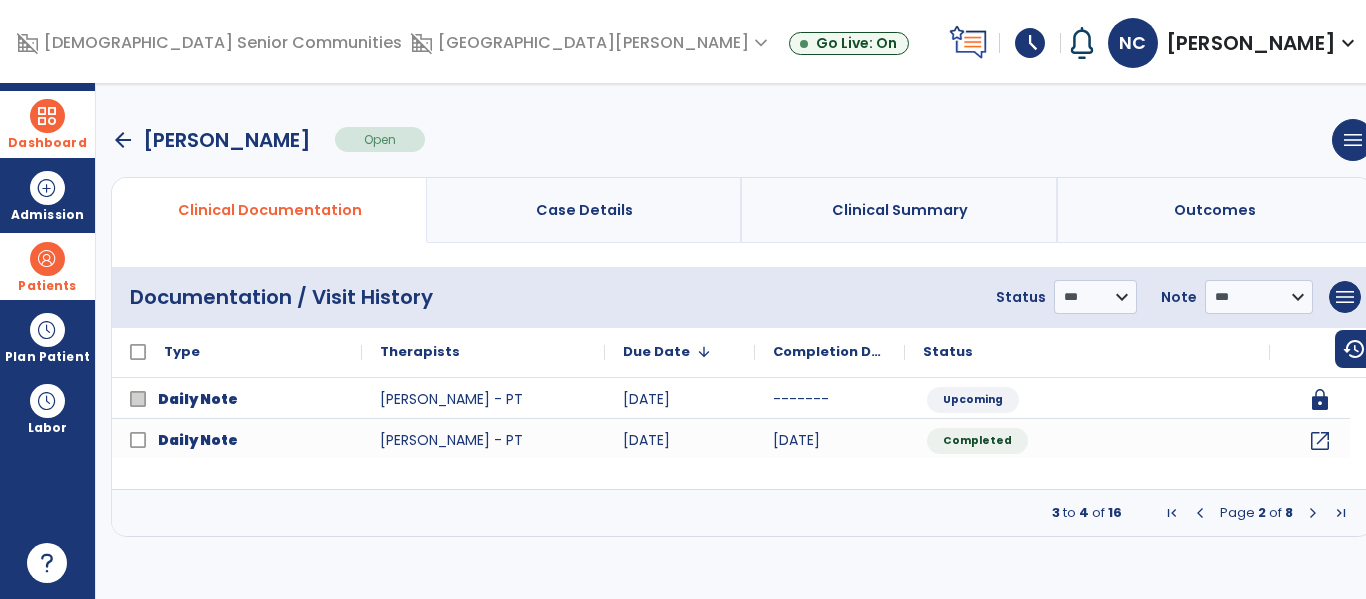 click at bounding box center (1313, 513) 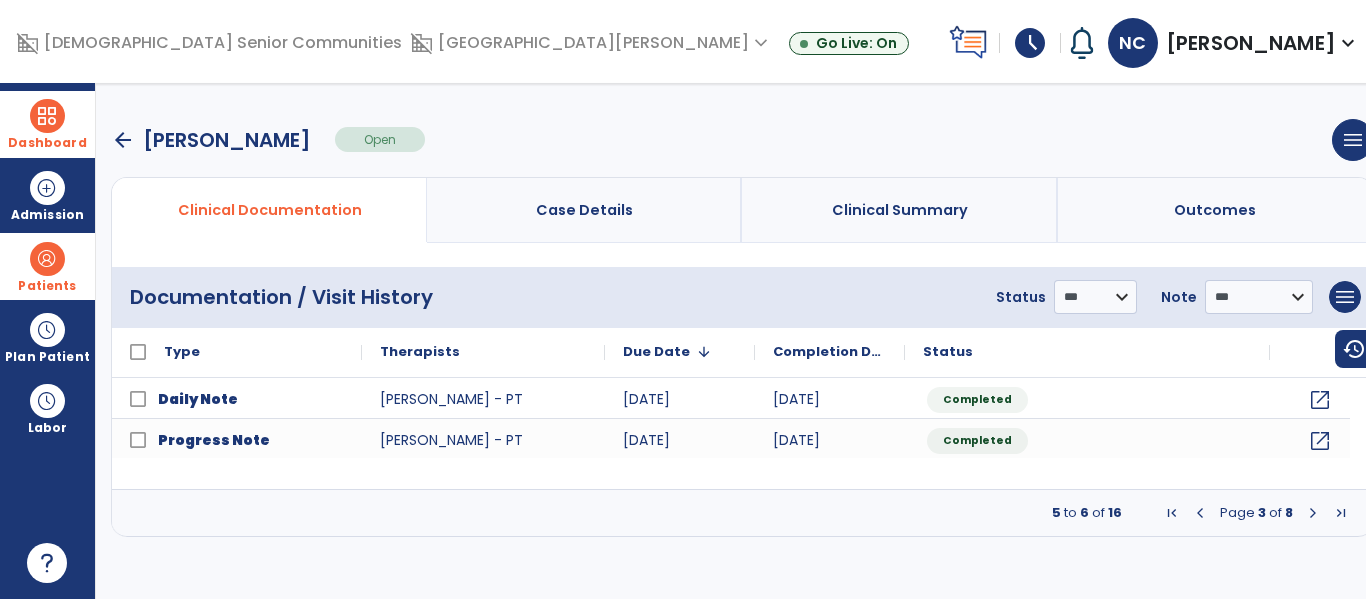 click at bounding box center (47, 116) 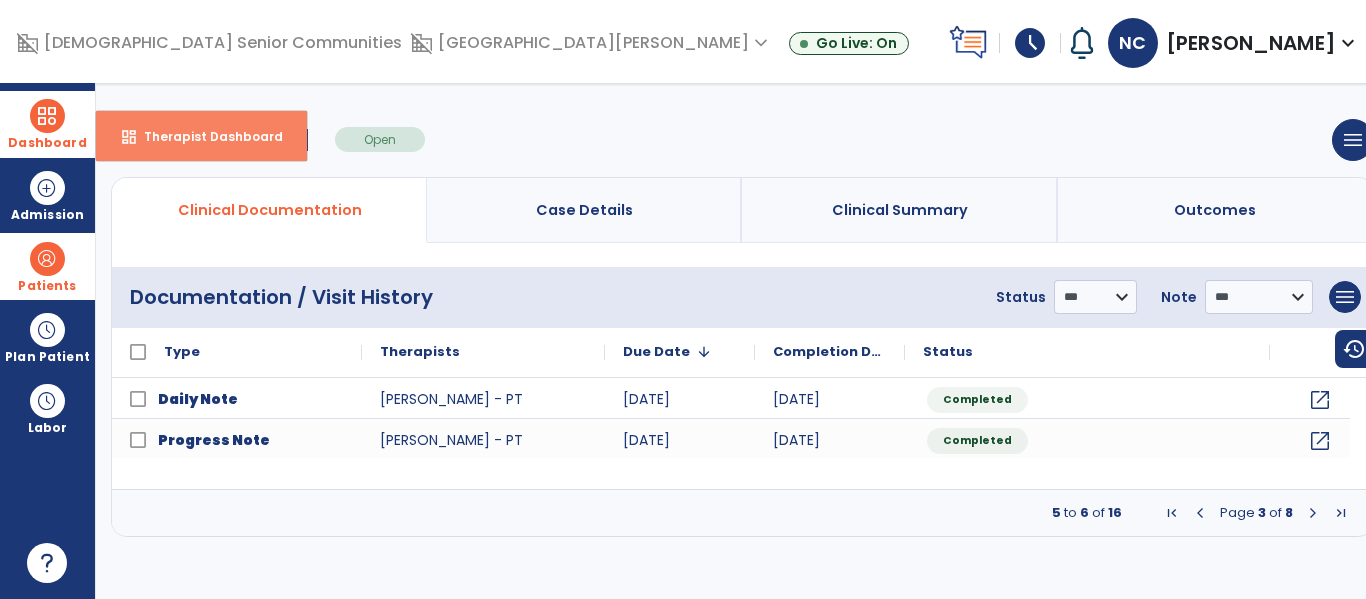 click on "Therapist Dashboard" at bounding box center (205, 136) 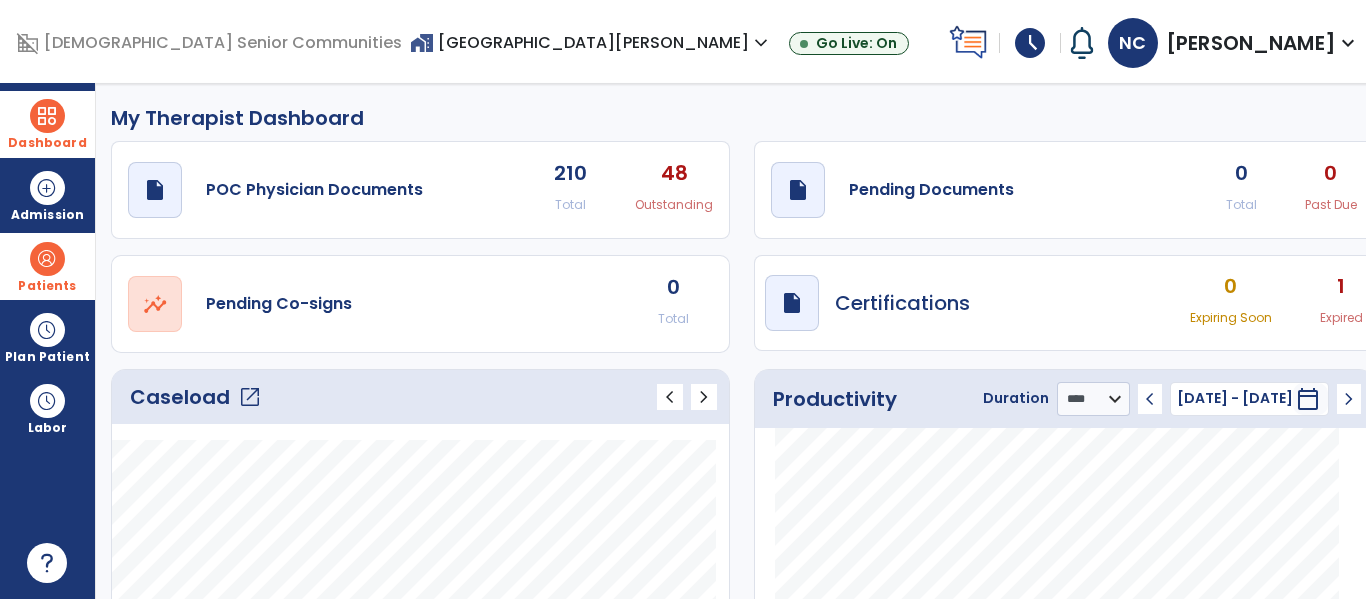 click on "open_in_new" 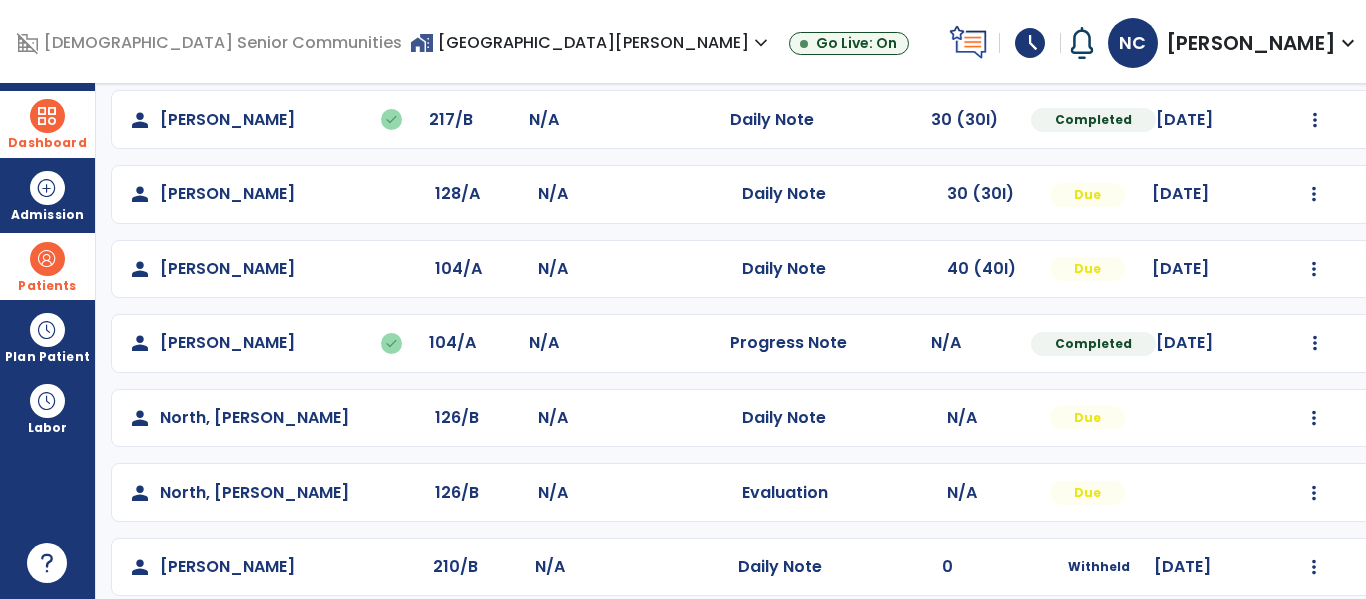 scroll, scrollTop: 541, scrollLeft: 0, axis: vertical 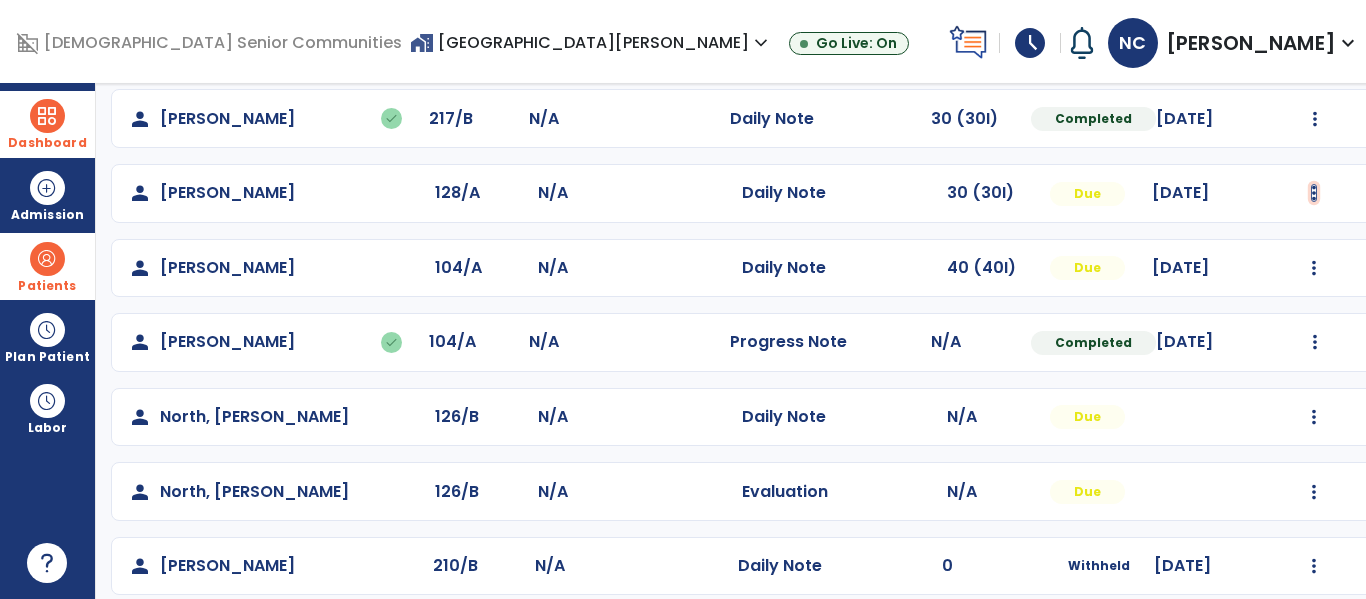 click at bounding box center (1314, -253) 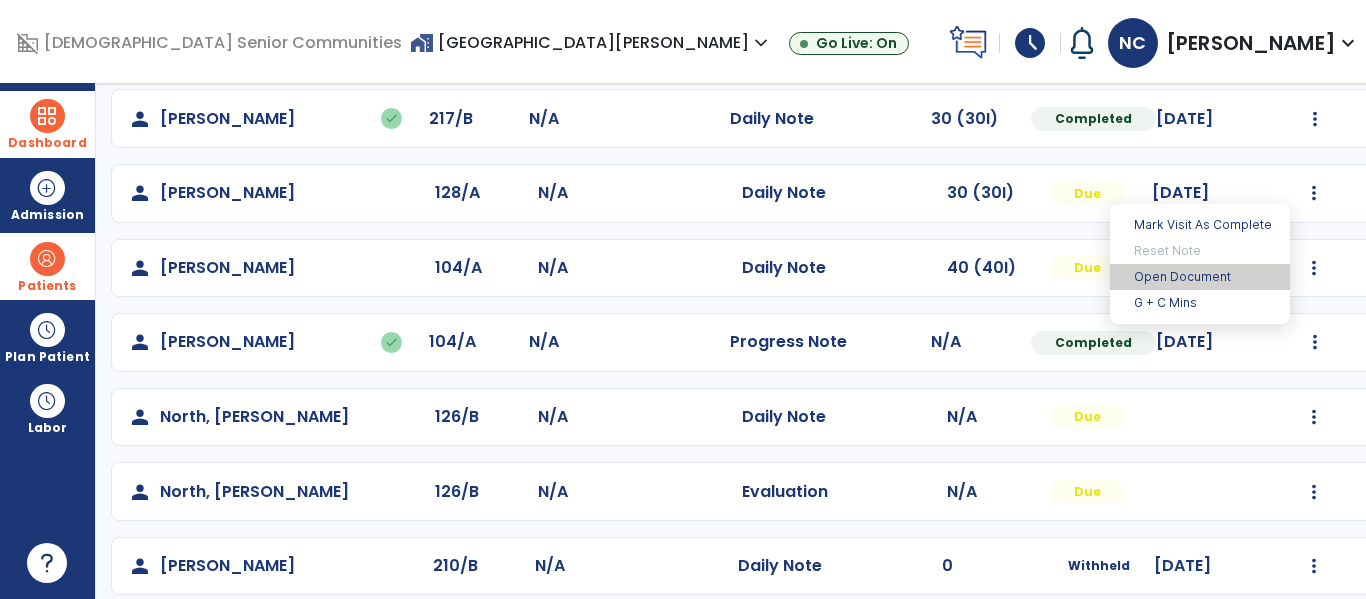 click on "Open Document" at bounding box center [1200, 277] 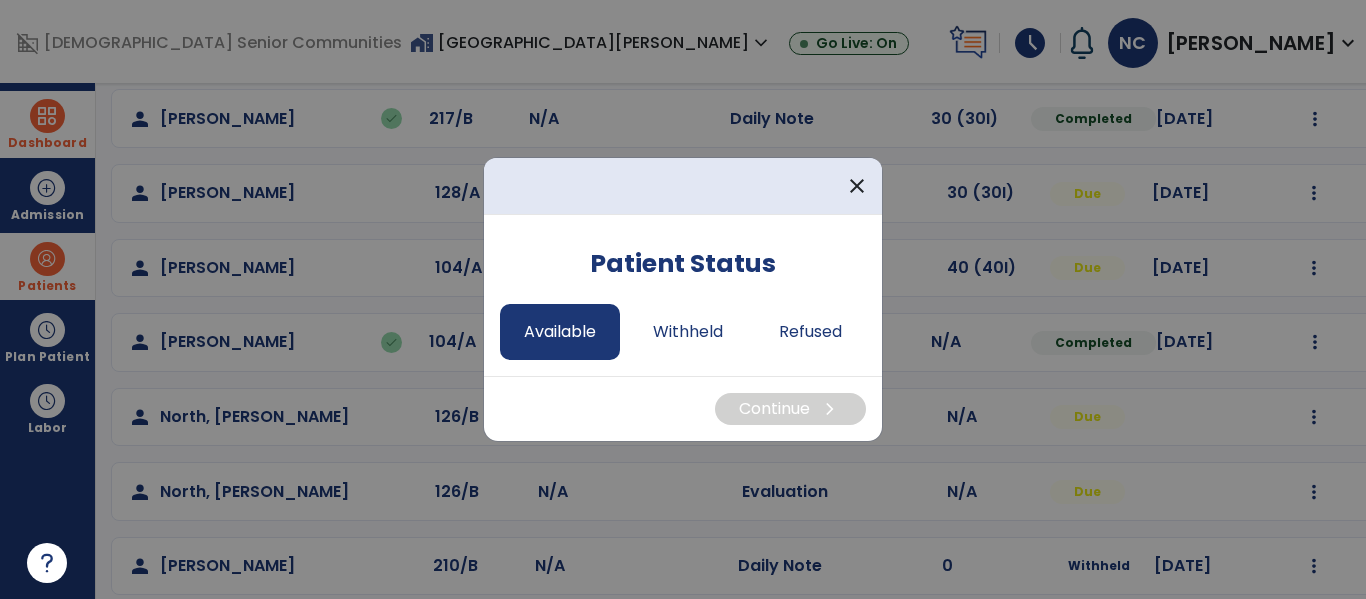 click on "Available" at bounding box center (560, 332) 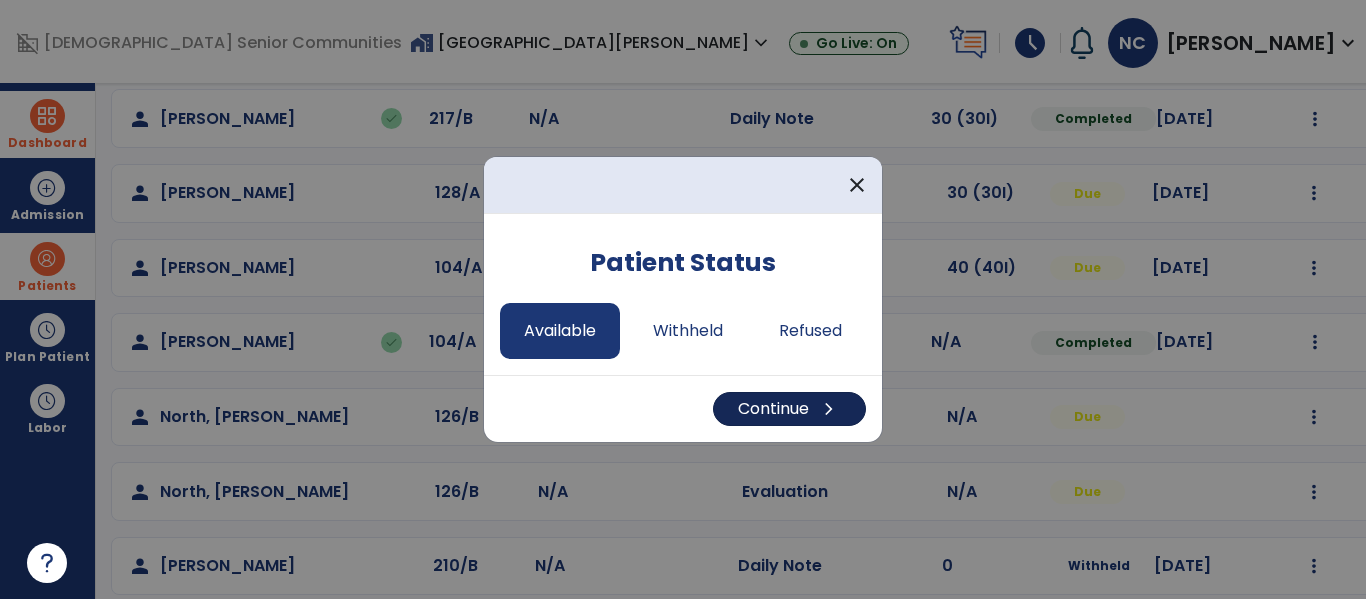 click on "Continue   chevron_right" at bounding box center (789, 409) 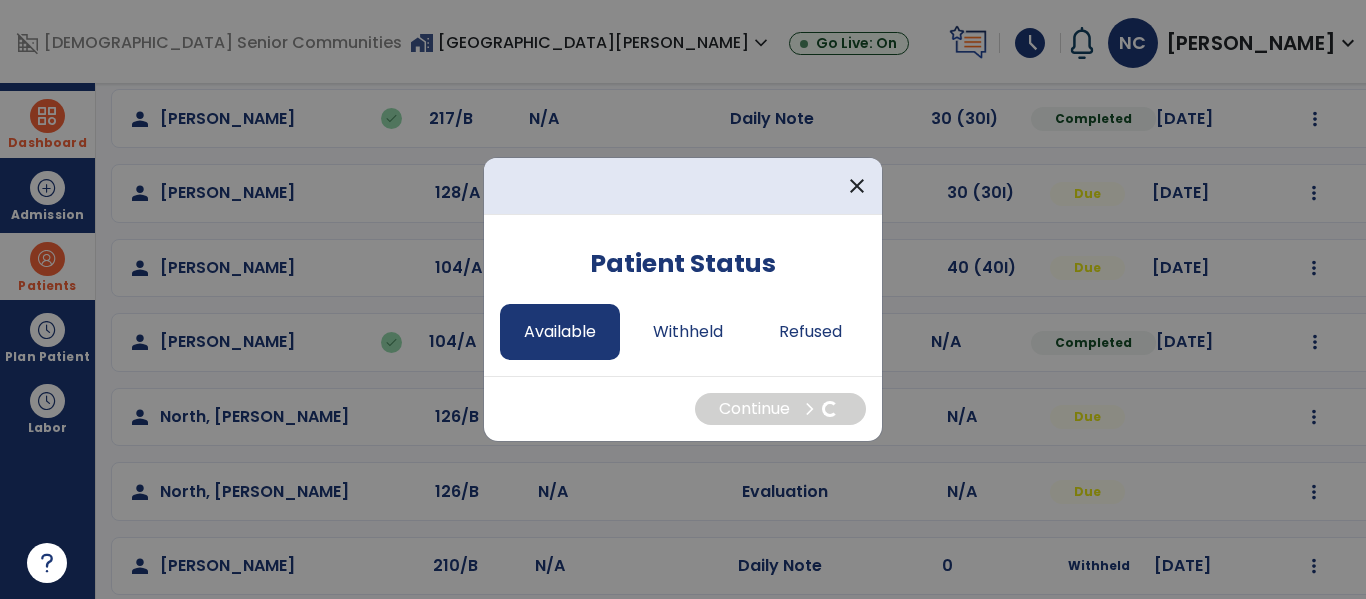 select on "*" 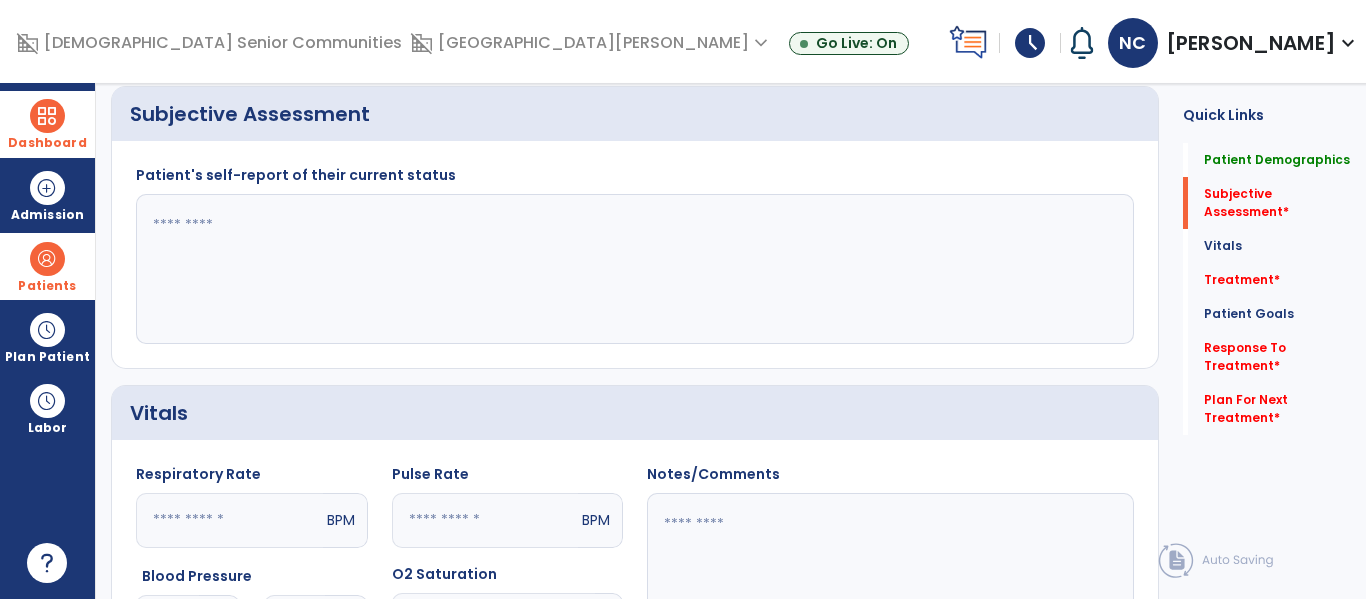 scroll, scrollTop: 536, scrollLeft: 0, axis: vertical 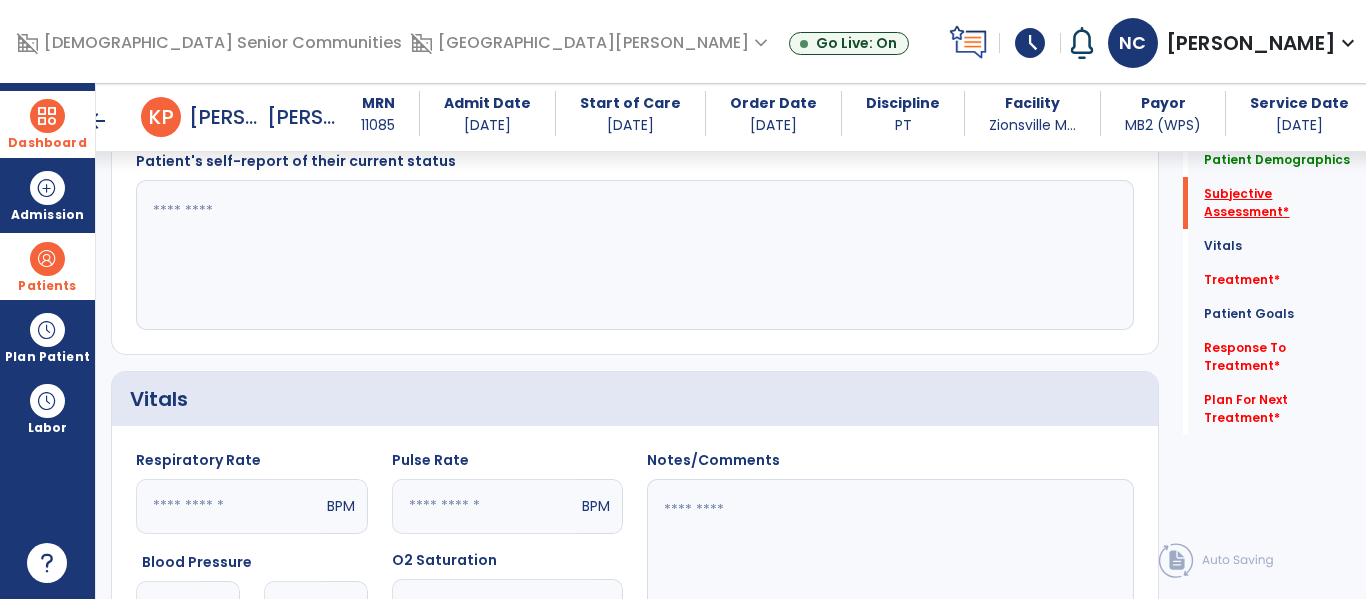 click on "Subjective Assessment   *" 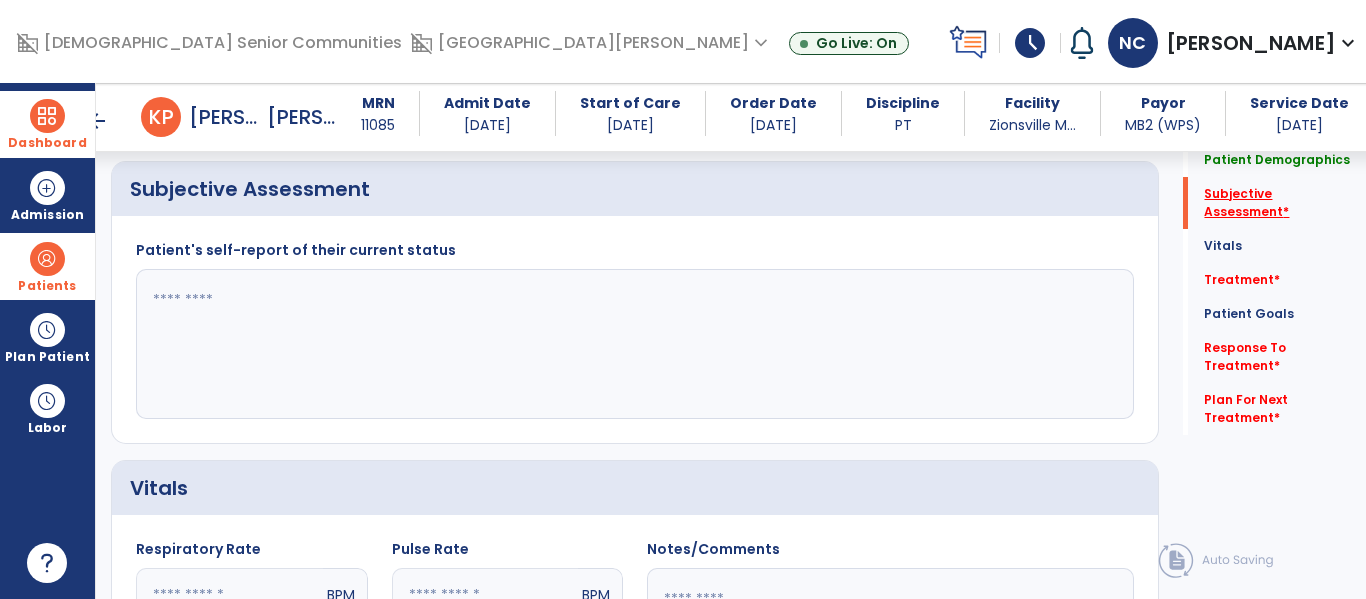 scroll, scrollTop: 408, scrollLeft: 0, axis: vertical 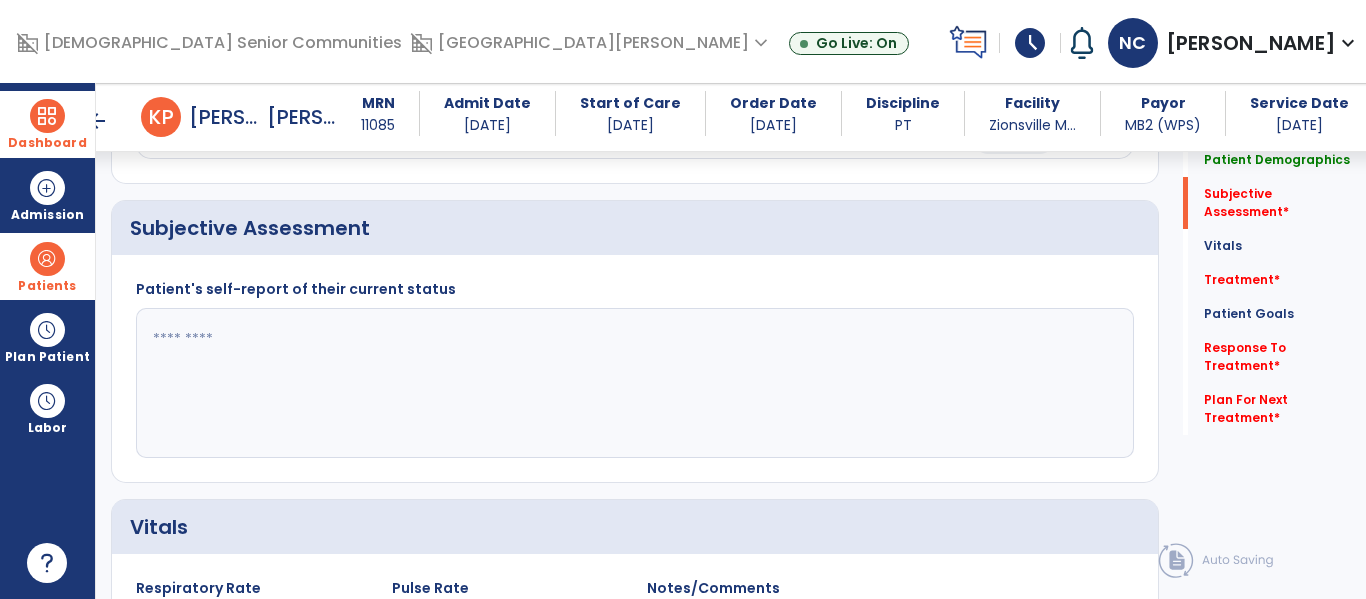 click 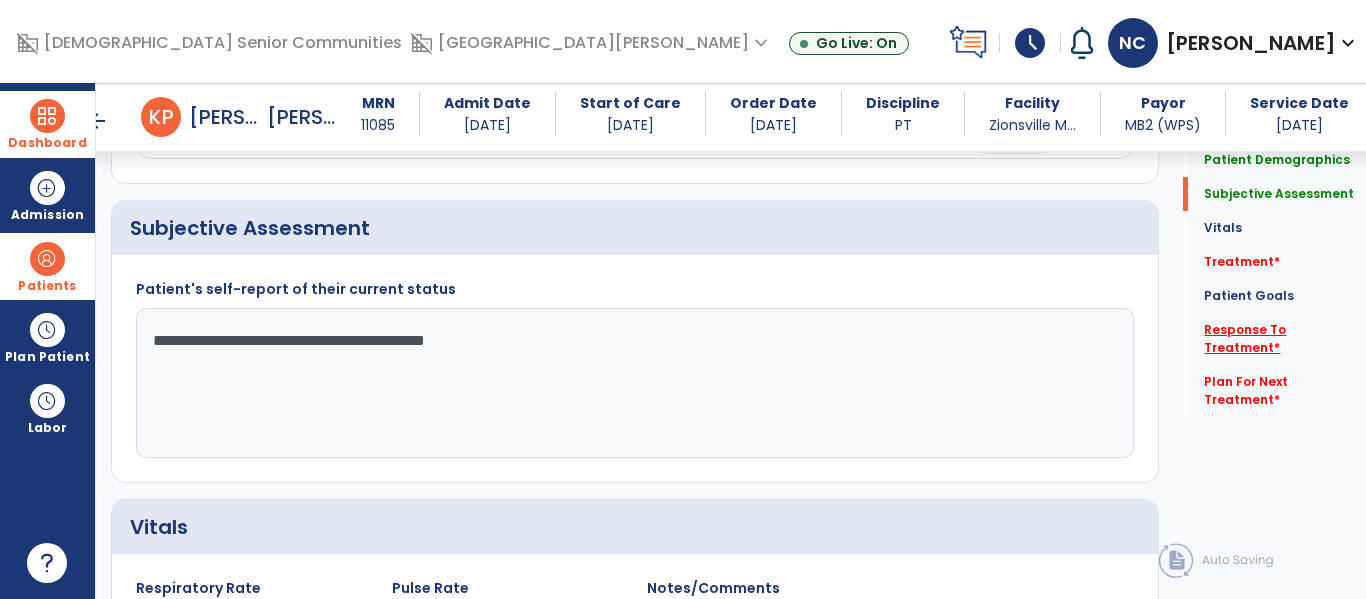 type on "**********" 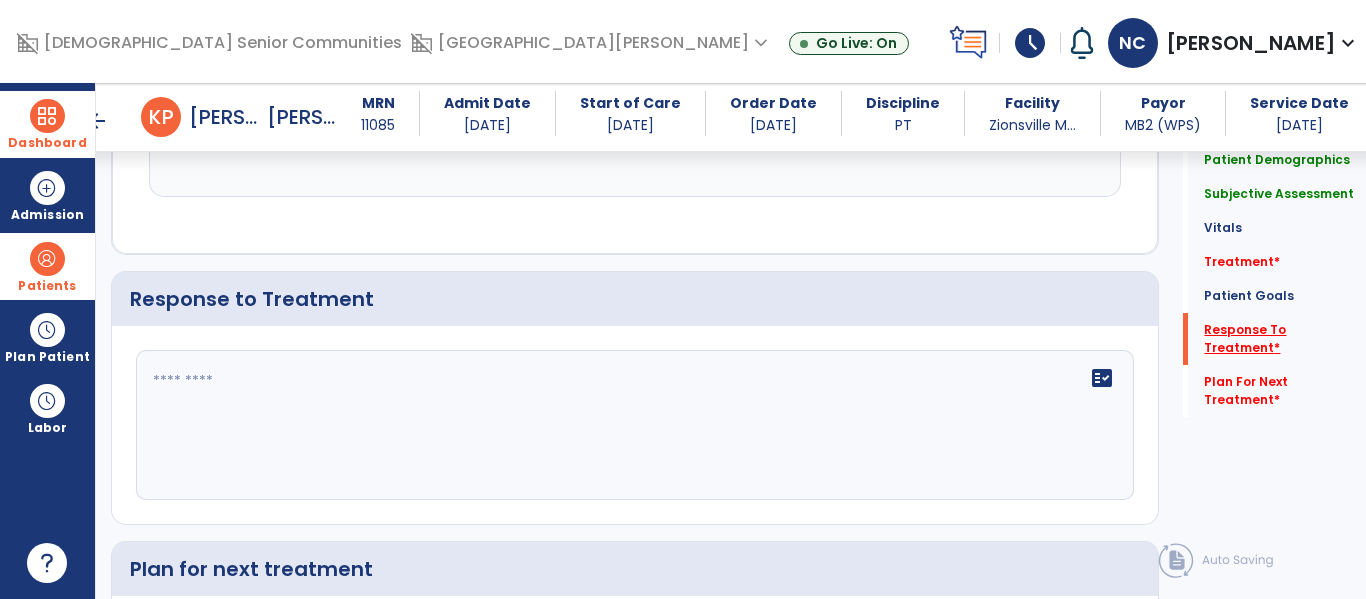 scroll, scrollTop: 3111, scrollLeft: 0, axis: vertical 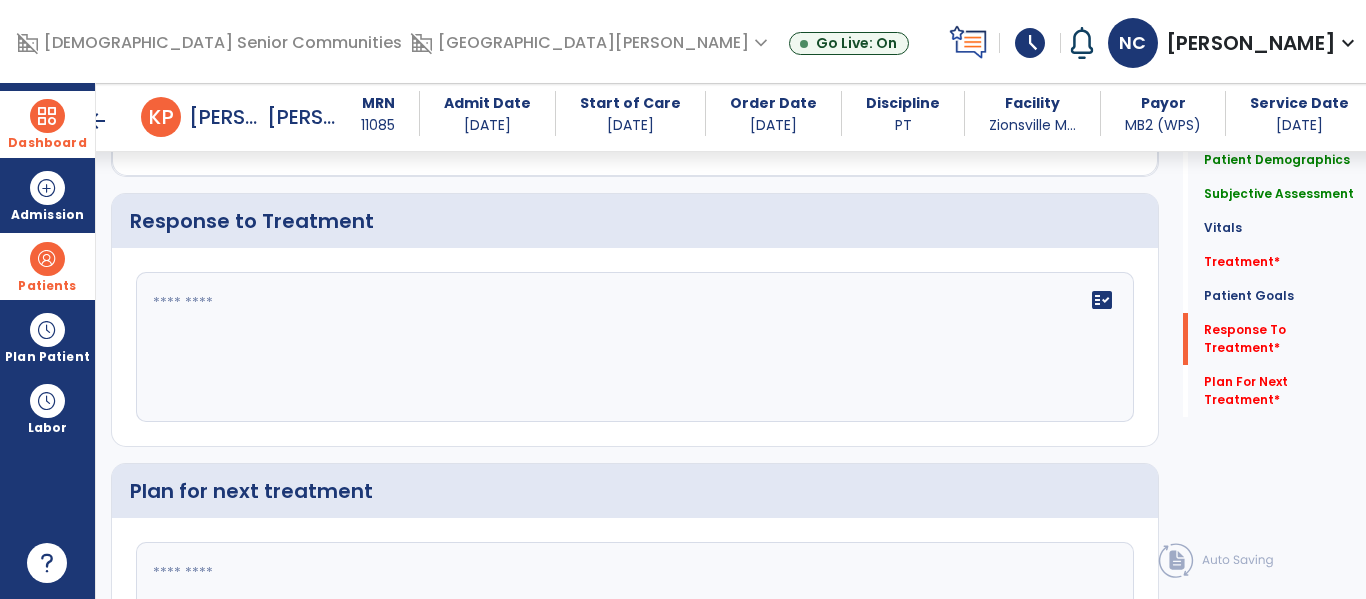 click 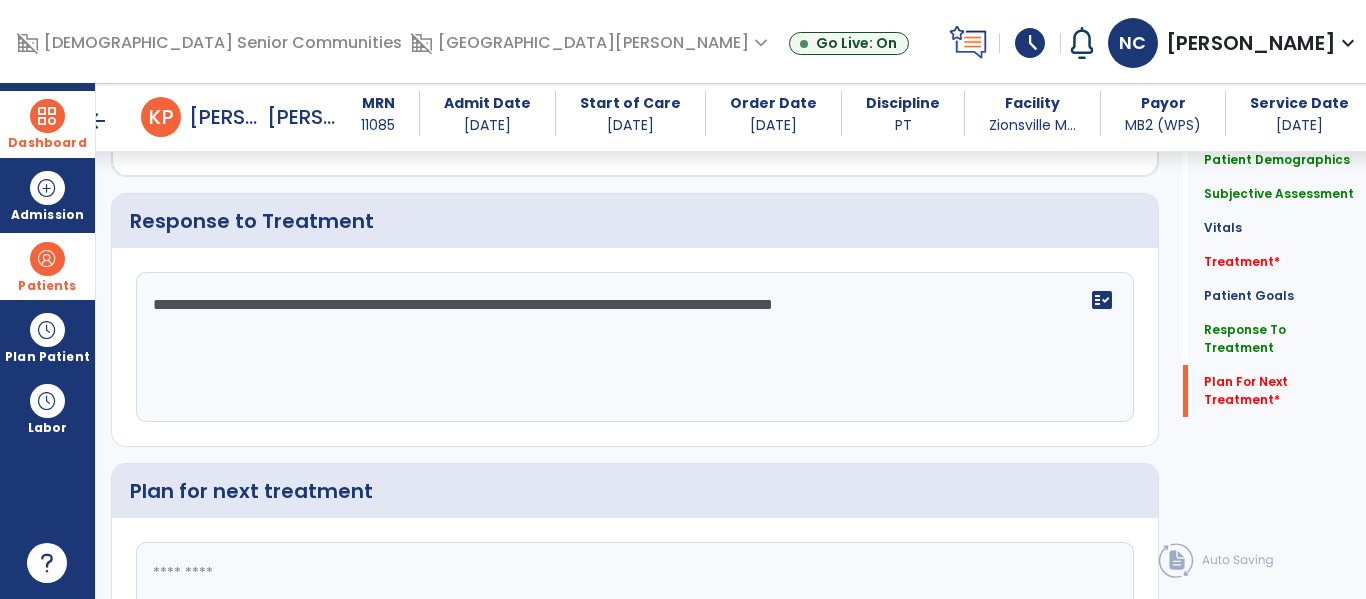 scroll, scrollTop: 3316, scrollLeft: 0, axis: vertical 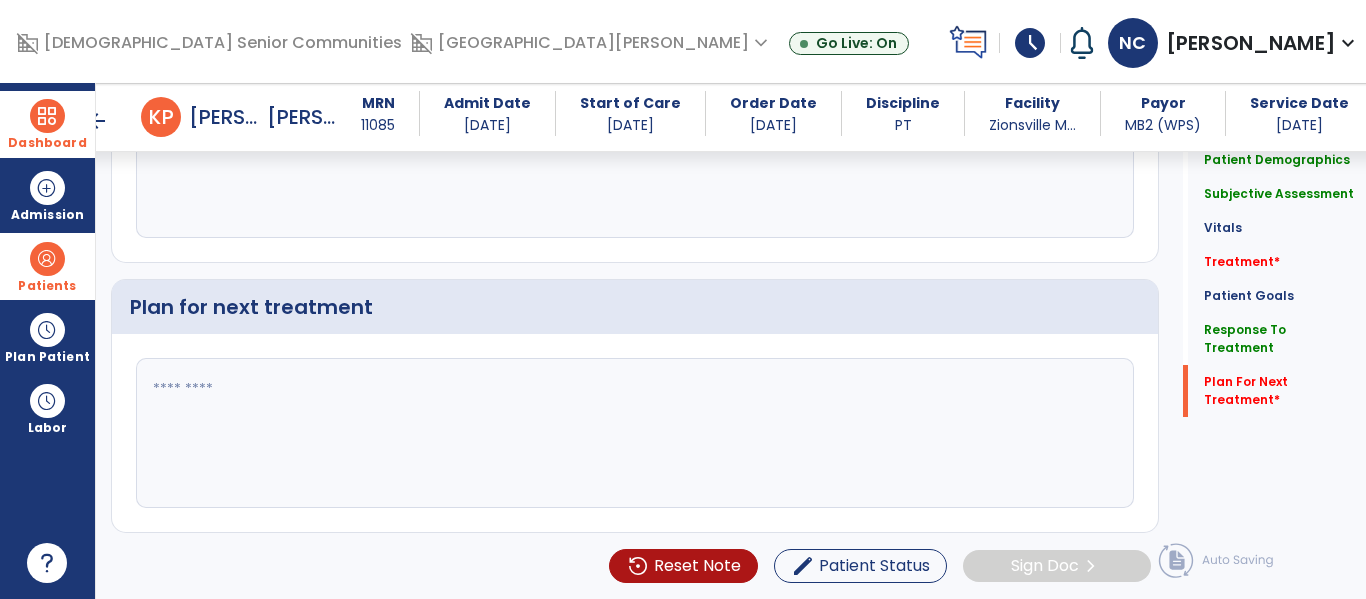 type on "**********" 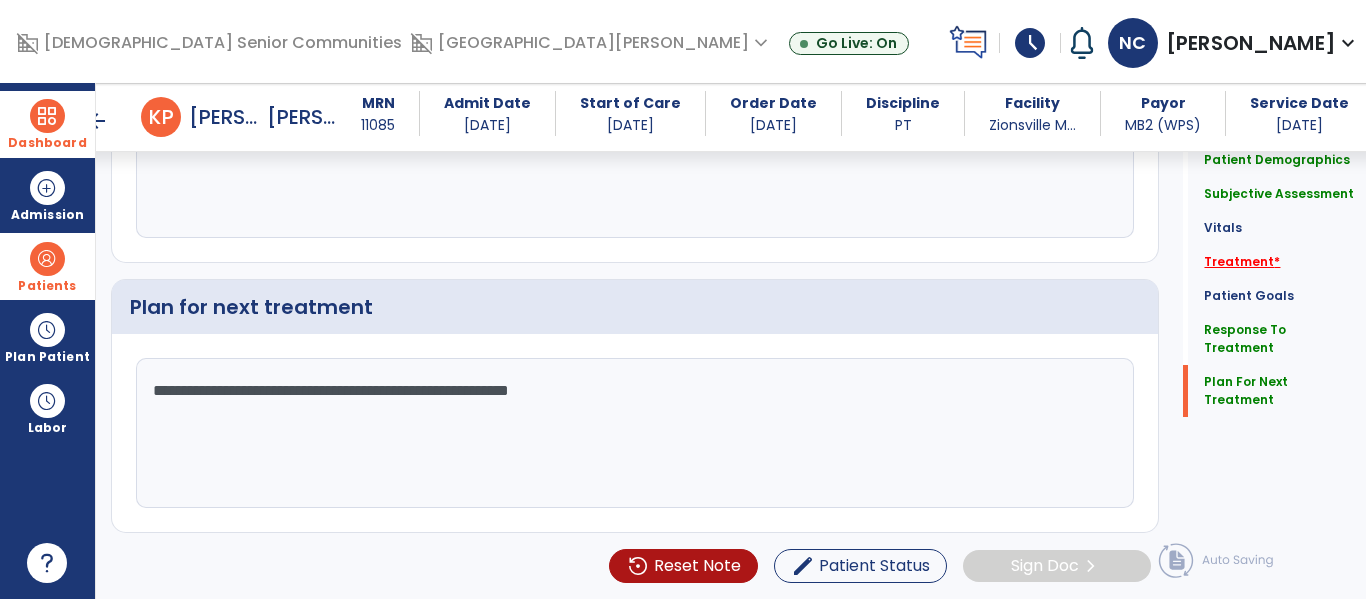 type on "**********" 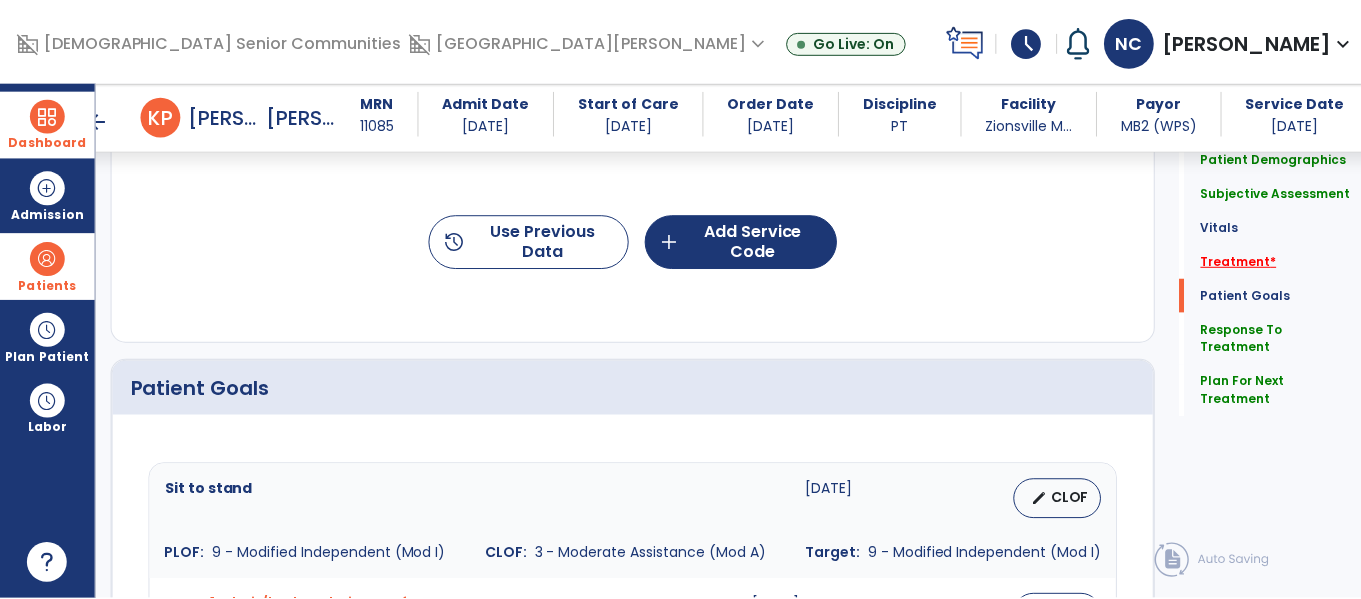 scroll, scrollTop: 1116, scrollLeft: 0, axis: vertical 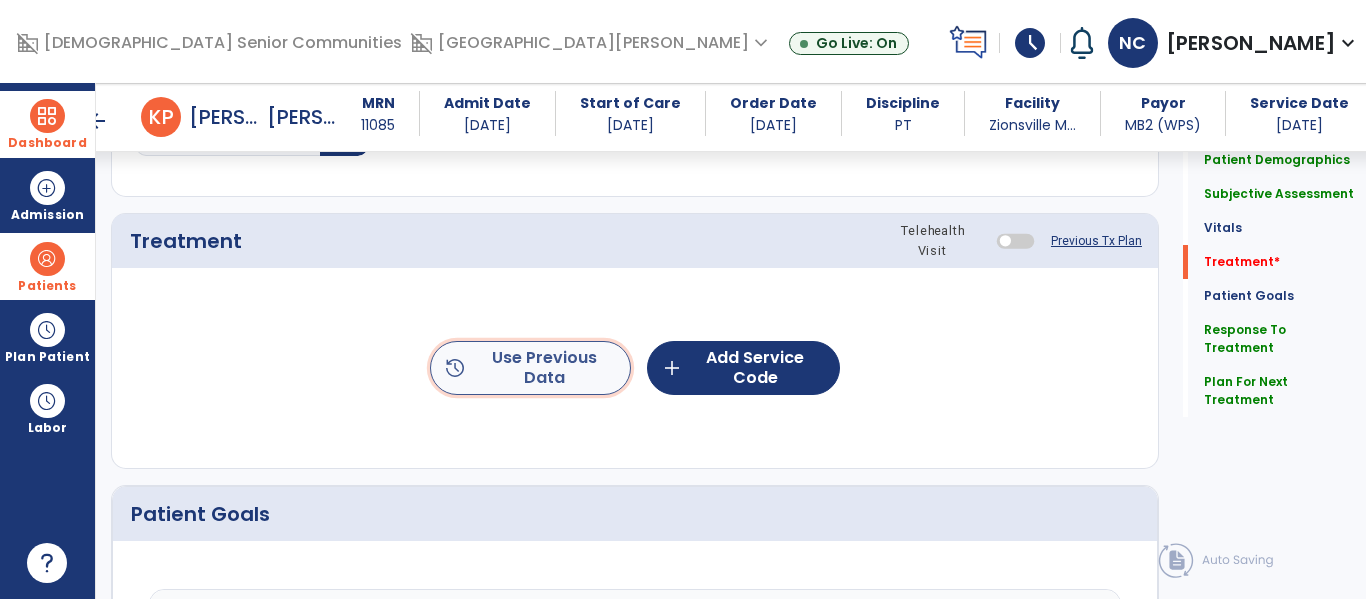 click on "history  Use Previous Data" 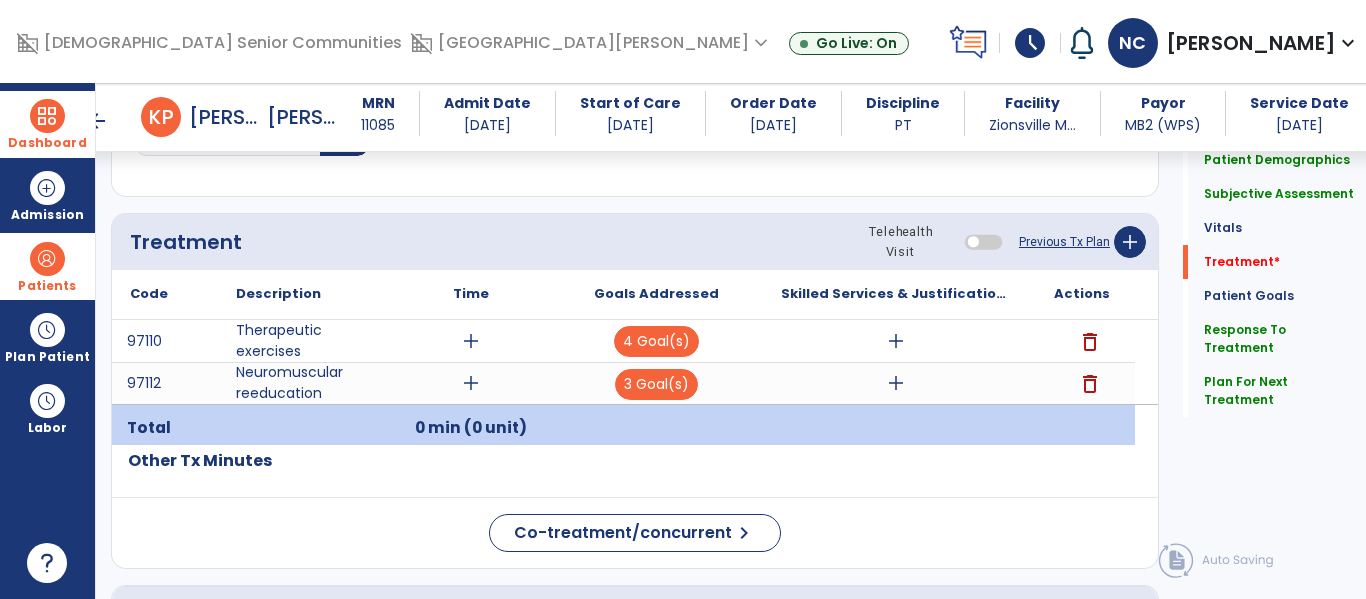 click on "add" at bounding box center (896, 341) 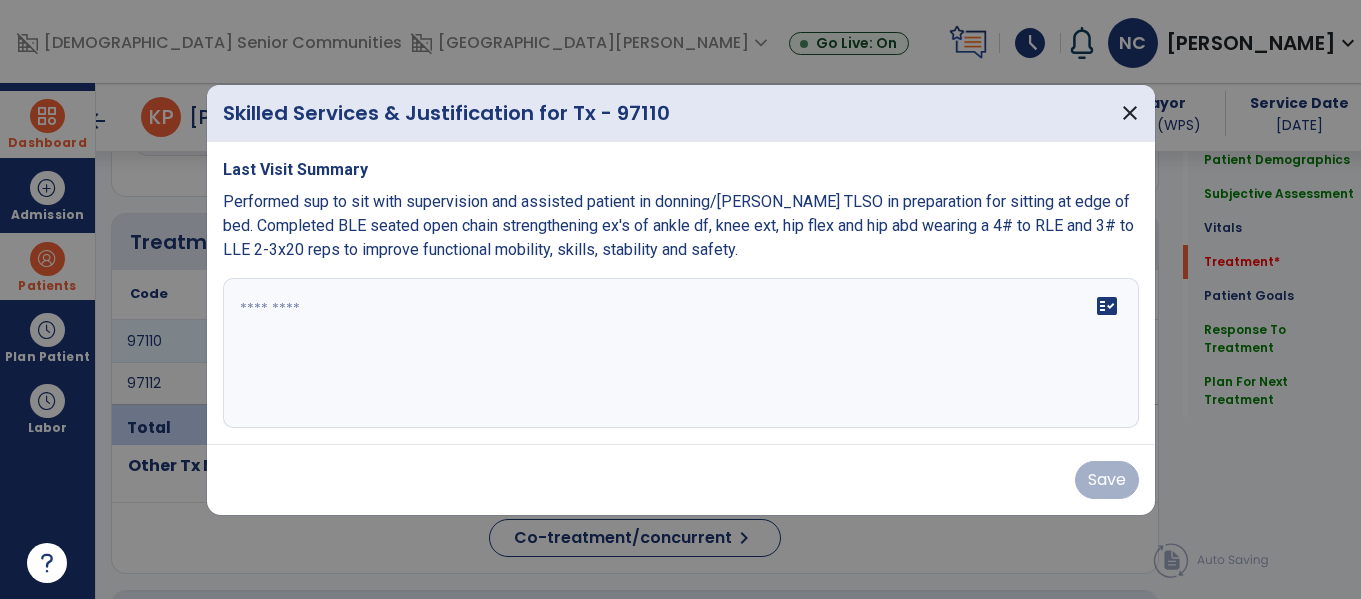 scroll, scrollTop: 1116, scrollLeft: 0, axis: vertical 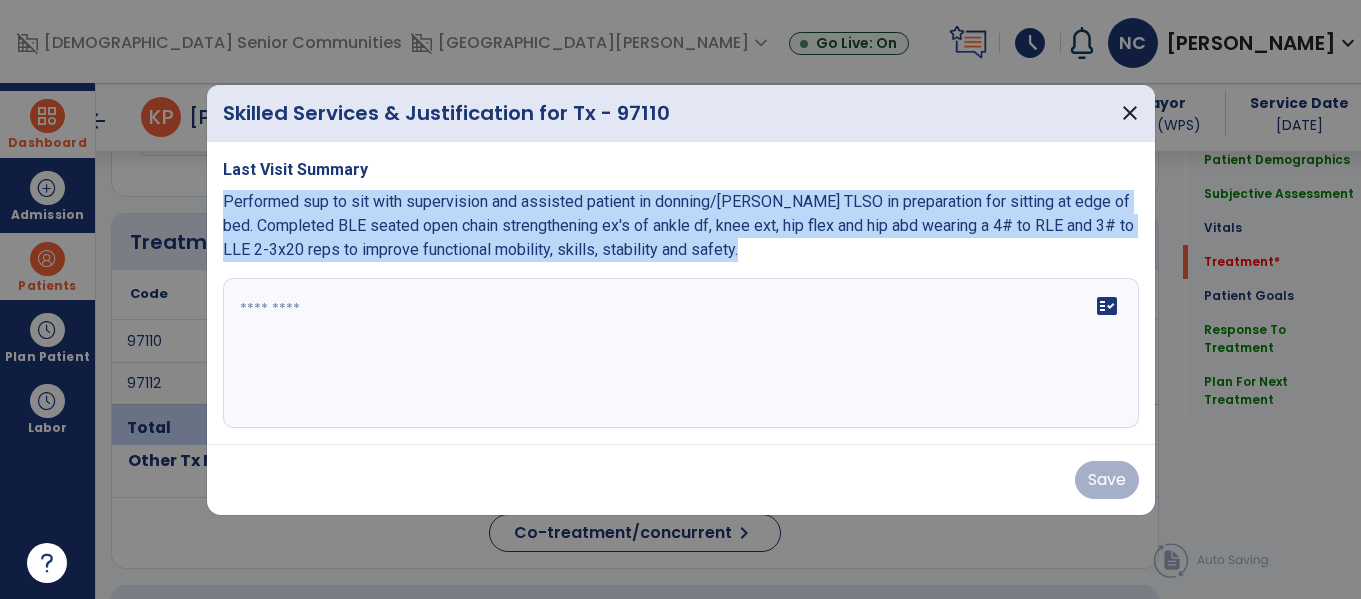 copy on "Performed sup to sit with supervision and assisted patient in donning/doffing  TLSO in preparation for sitting at edge of bed.  Completed BLE seated open chain strengthening ex's of ankle df, knee ext, hip flex and hip abd wearing a 4# to RLE and 3# to LLE 2-3x20 reps to improve functional mobility, skills, stability and safety." 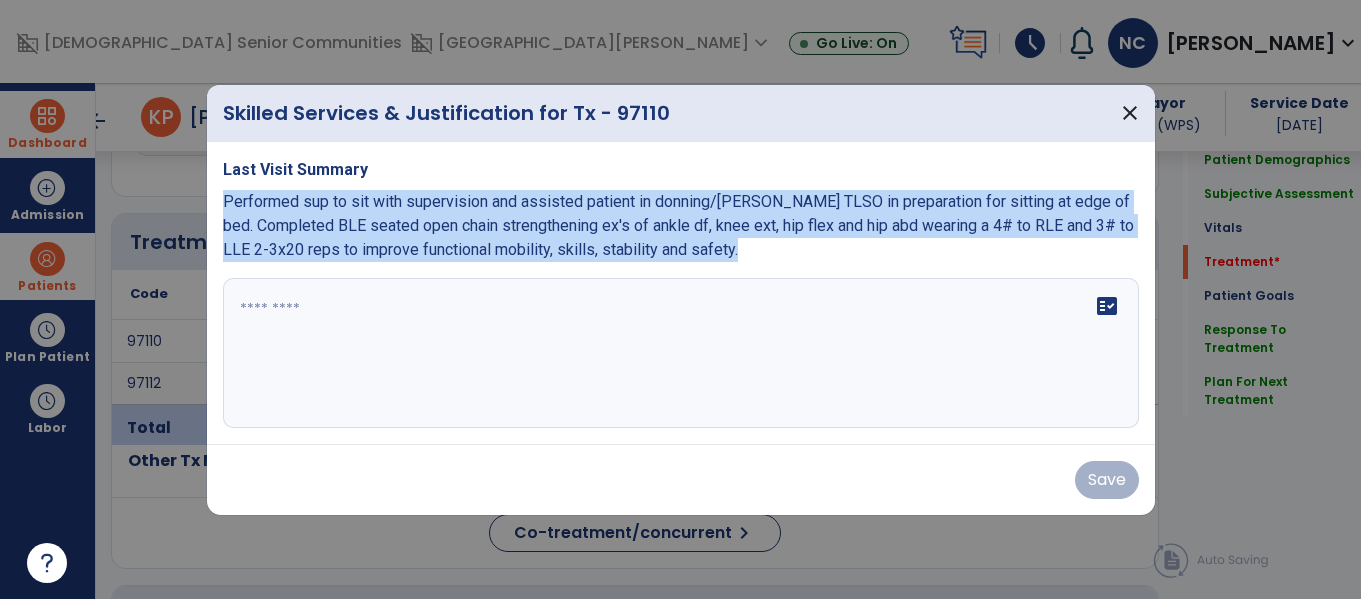 click on "fact_check" at bounding box center [681, 353] 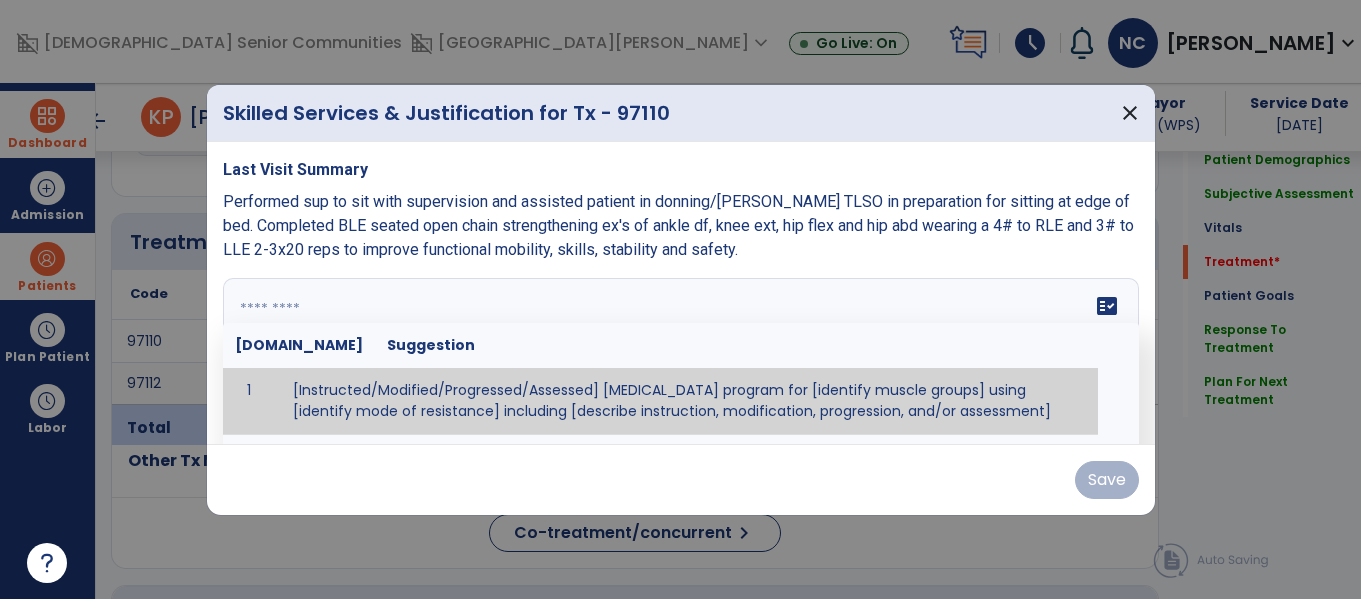click at bounding box center [678, 353] 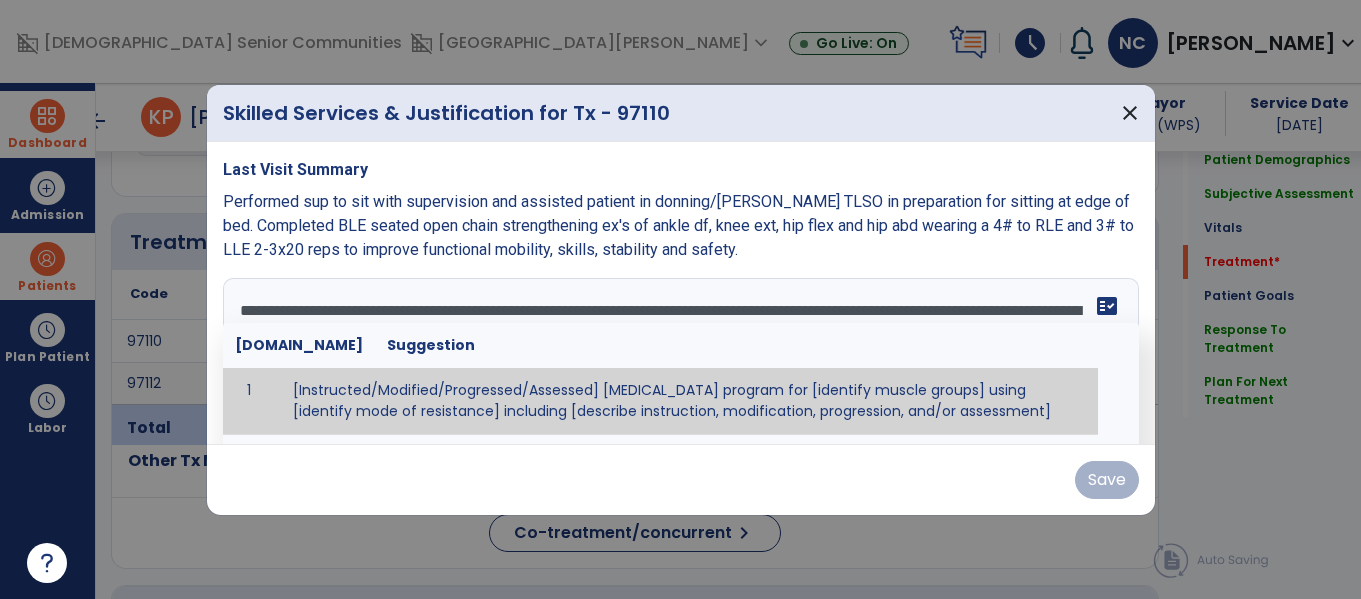 scroll, scrollTop: 16, scrollLeft: 0, axis: vertical 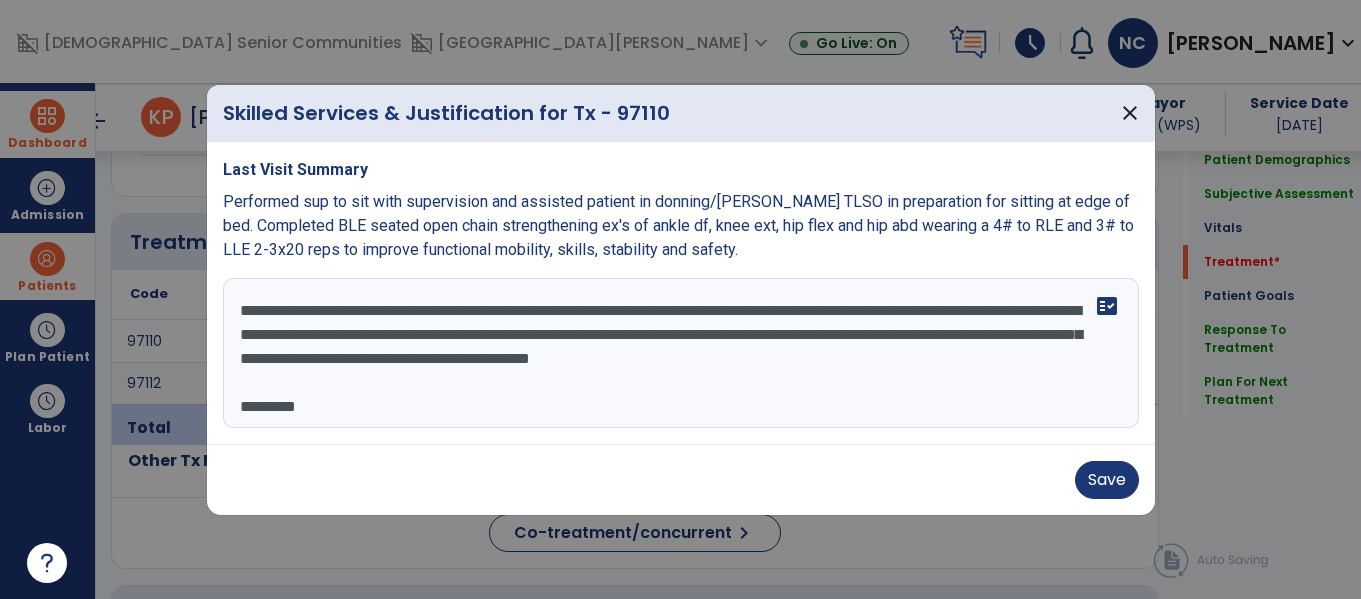click on "**********" at bounding box center [681, 353] 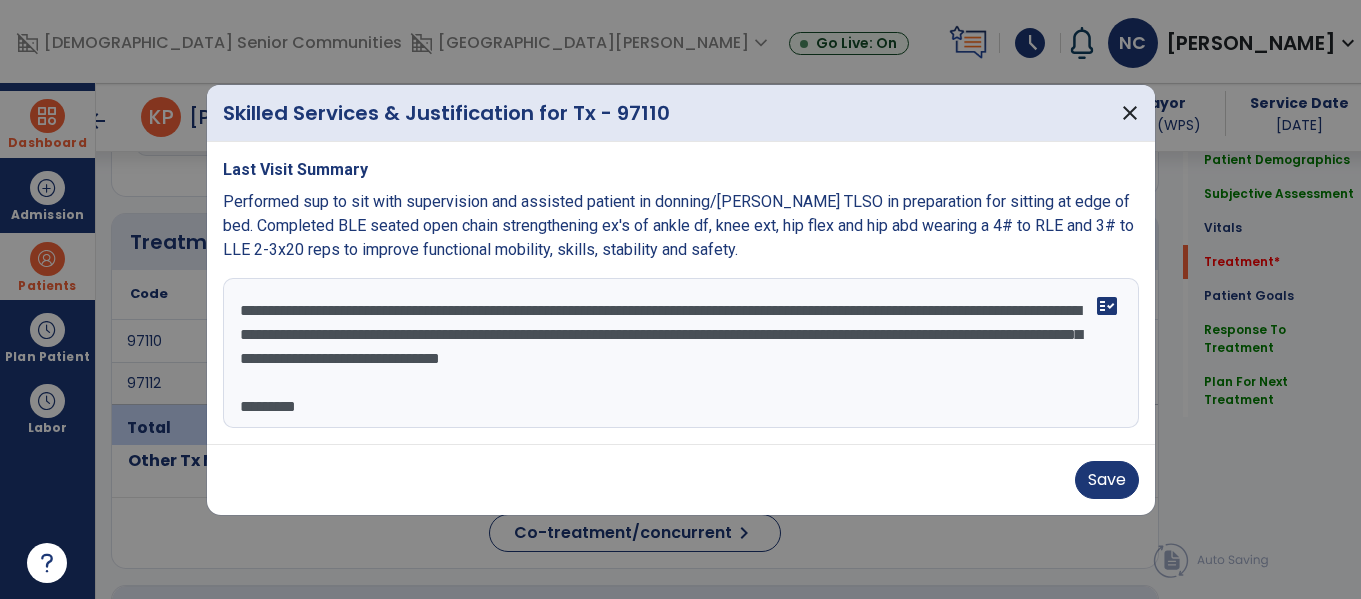 scroll, scrollTop: 0, scrollLeft: 0, axis: both 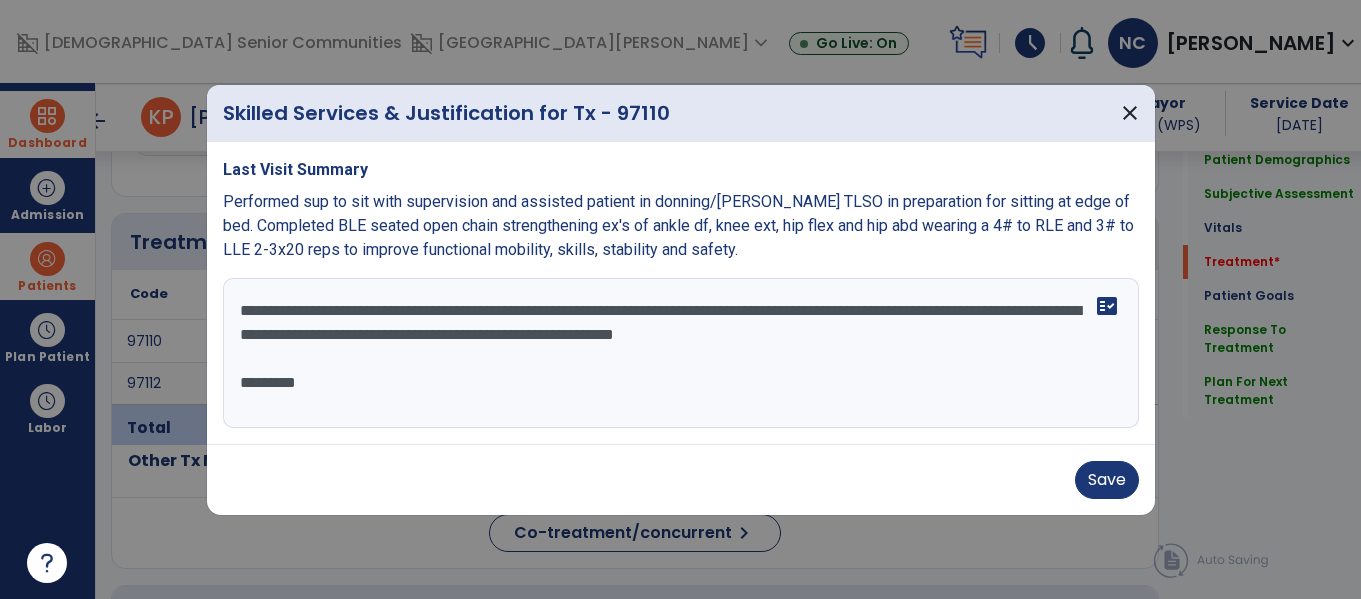 click on "**********" at bounding box center [681, 353] 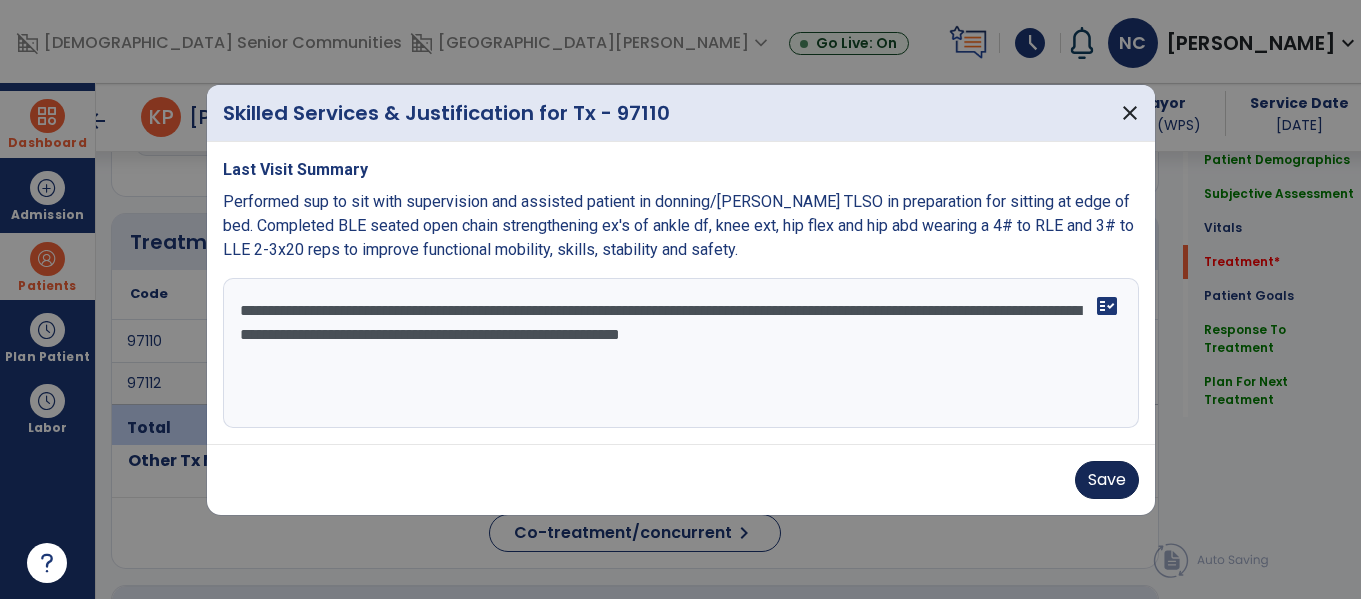 type on "**********" 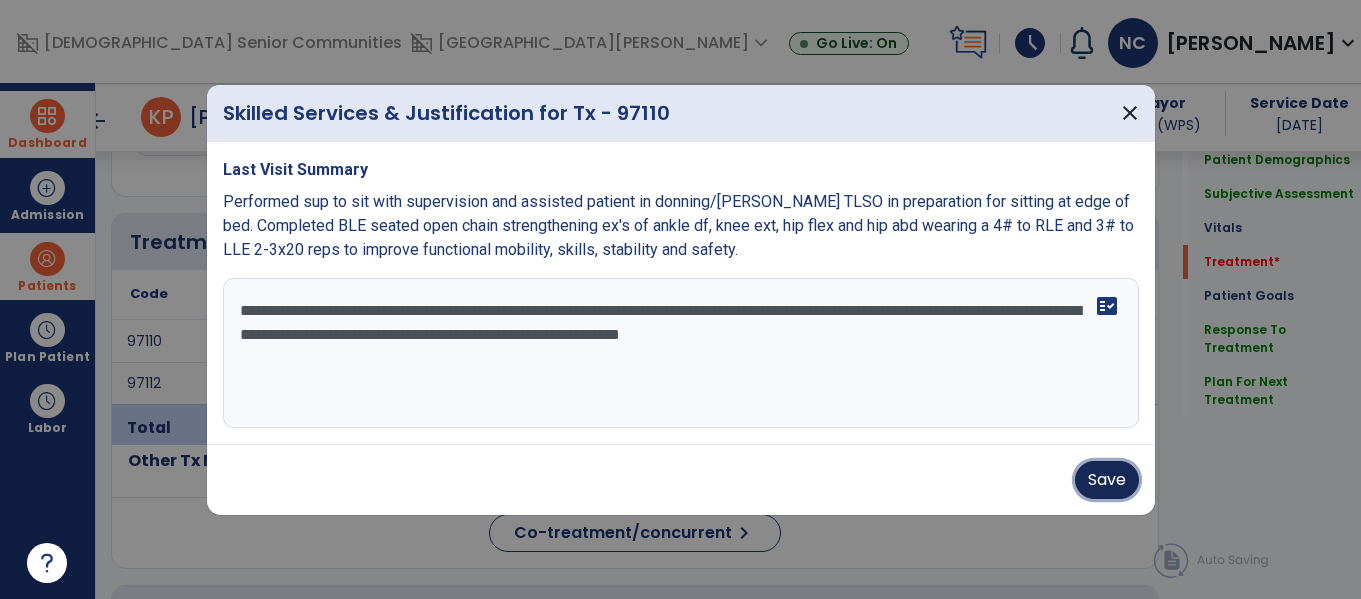 click on "Save" at bounding box center (1107, 480) 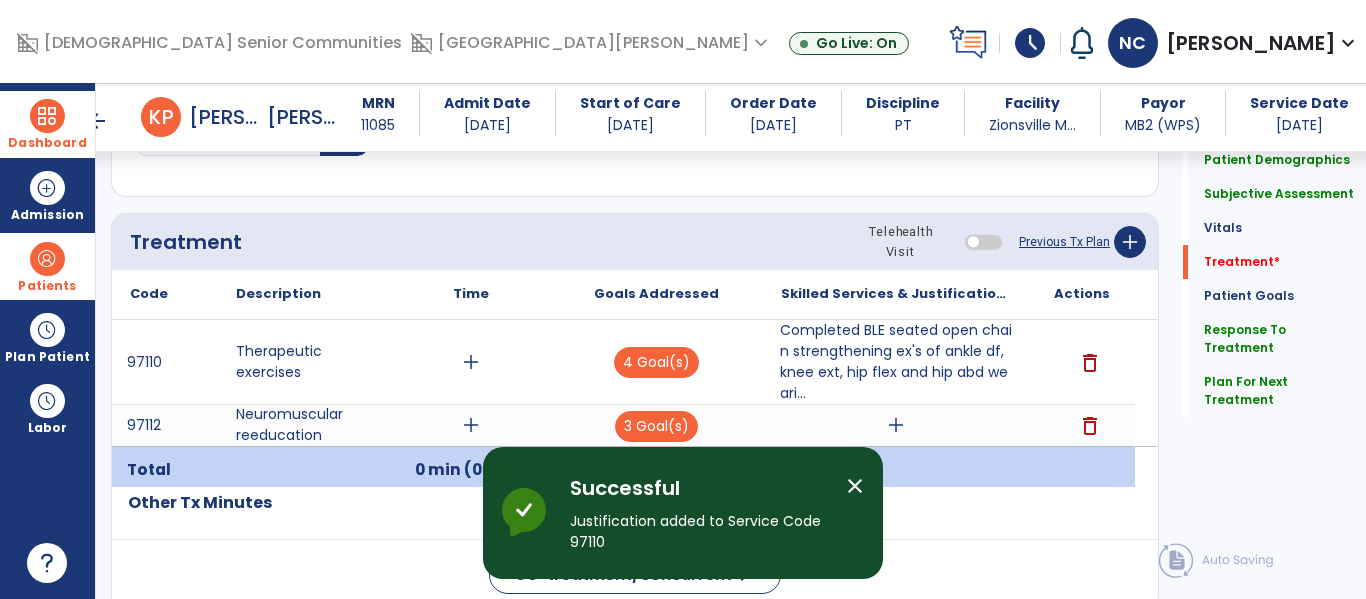click on "delete" at bounding box center [1090, 426] 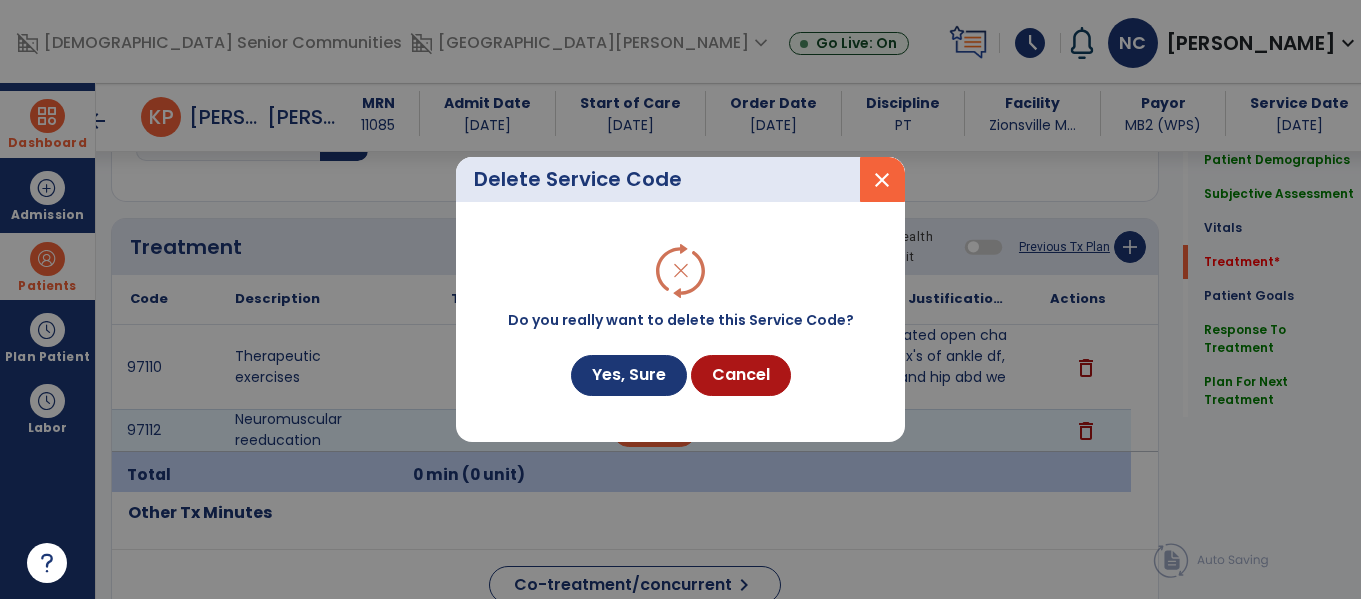 scroll, scrollTop: 1116, scrollLeft: 0, axis: vertical 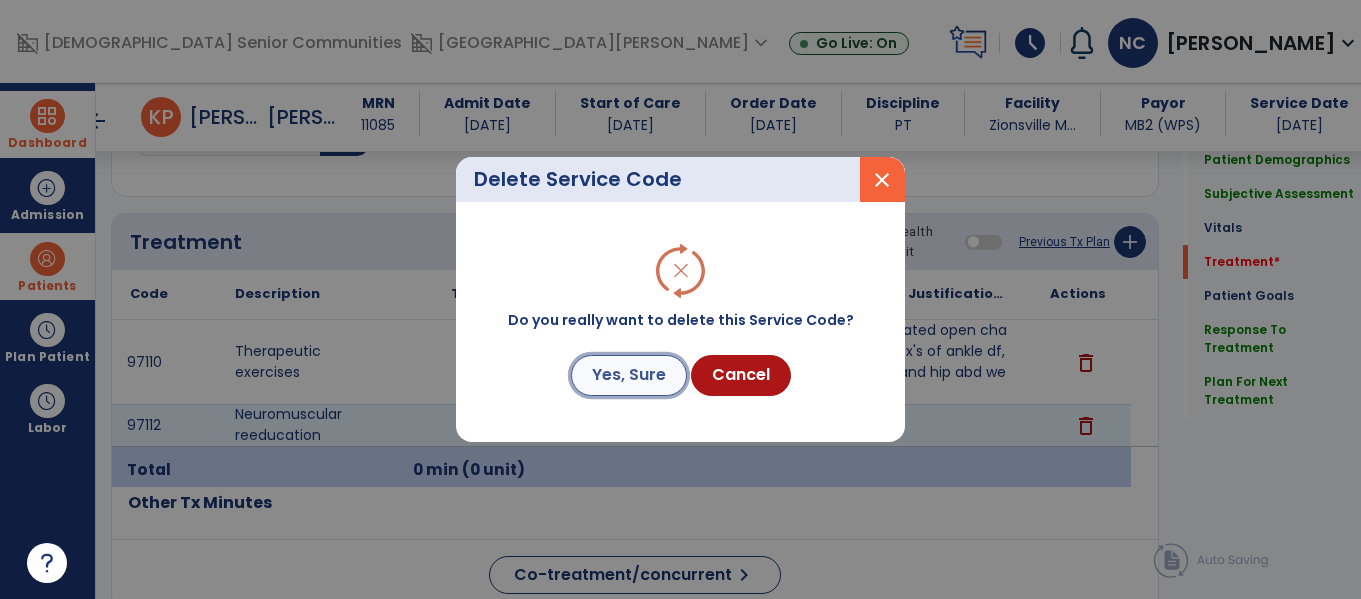 click on "Yes, Sure" at bounding box center [629, 375] 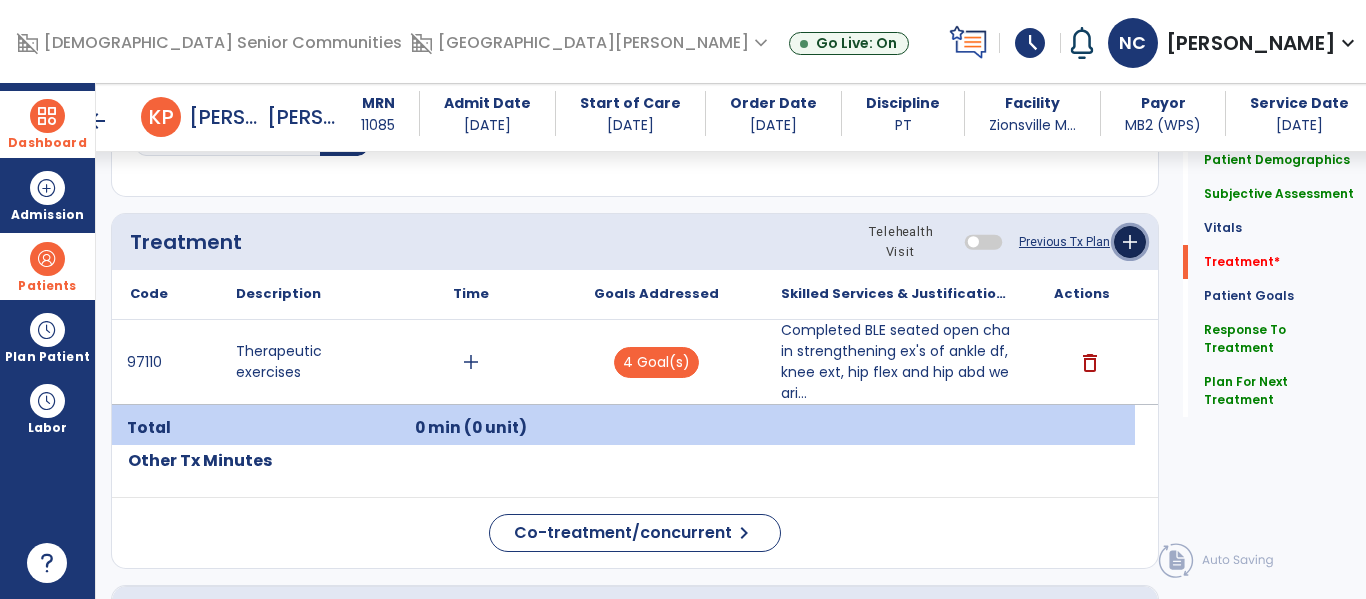 click on "add" 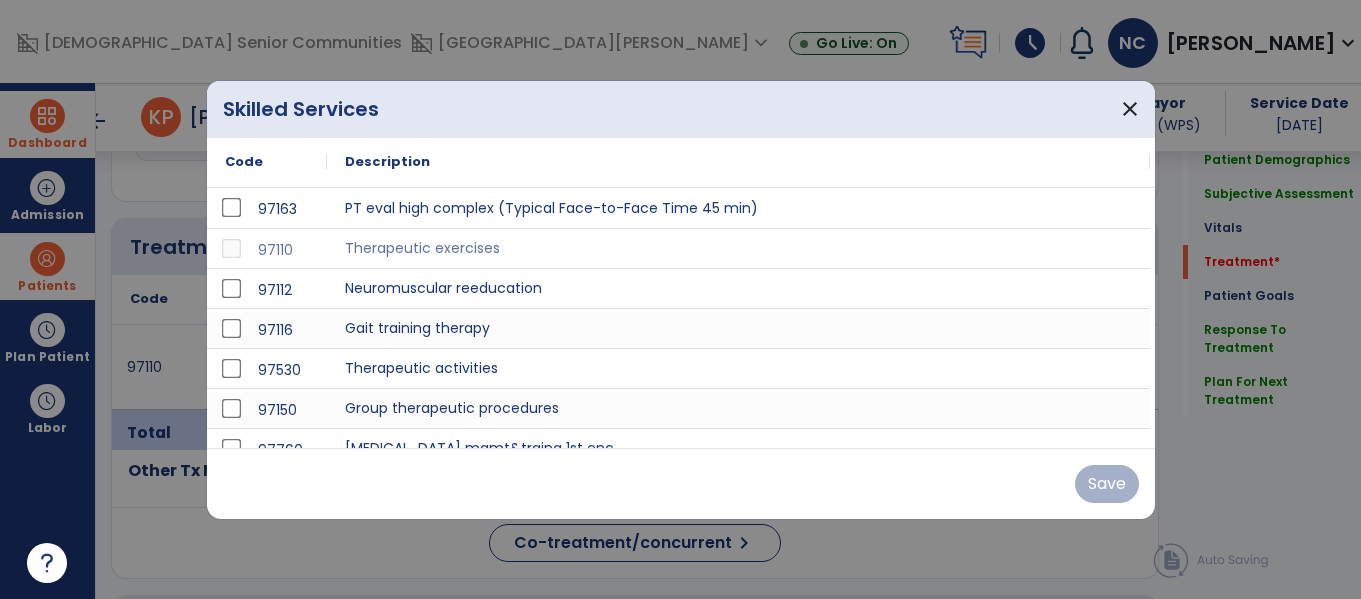 scroll, scrollTop: 1116, scrollLeft: 0, axis: vertical 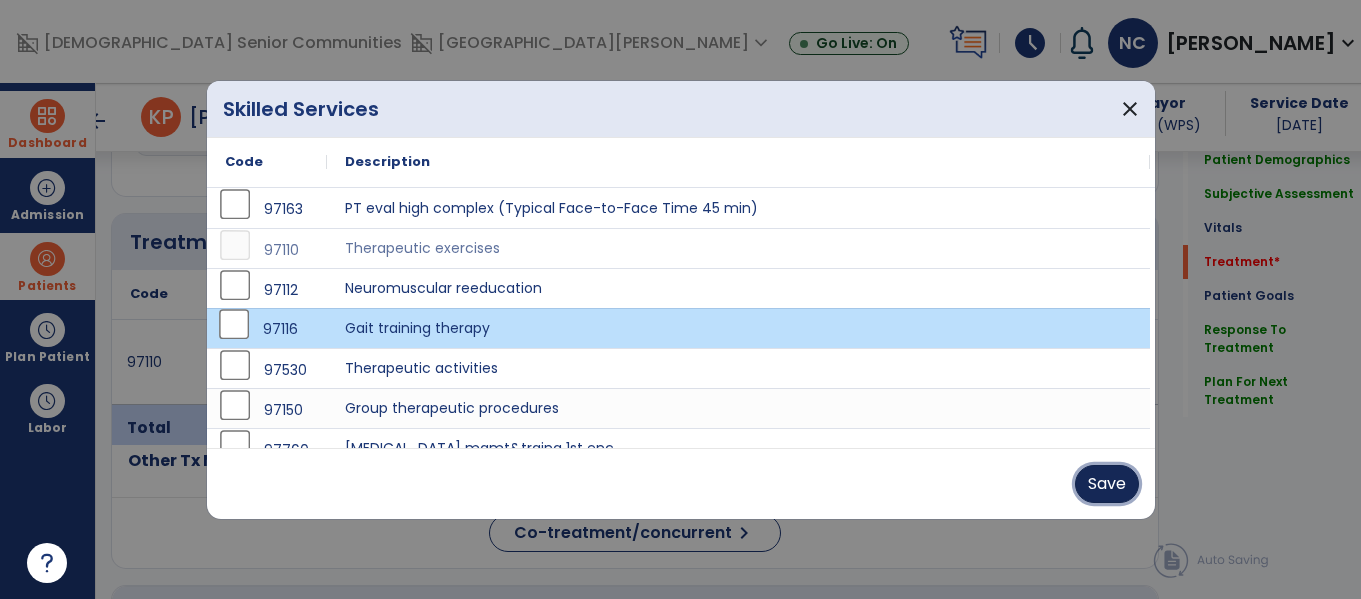 click on "Save" at bounding box center [1107, 484] 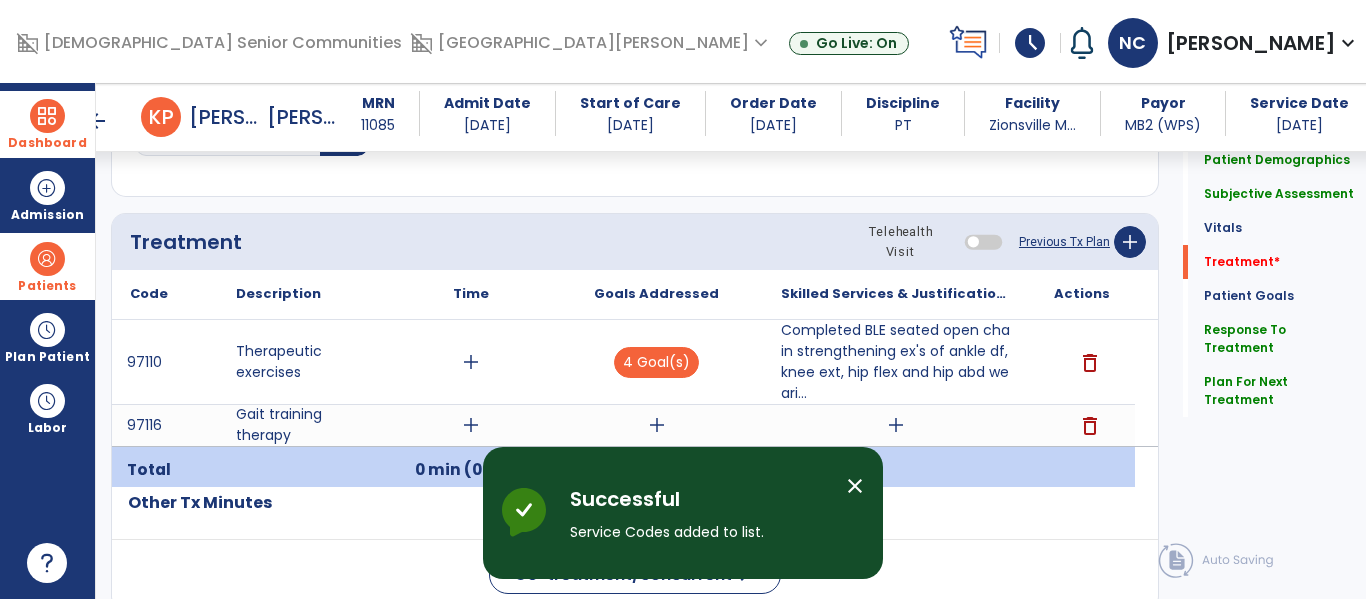 click on "add" at bounding box center (896, 425) 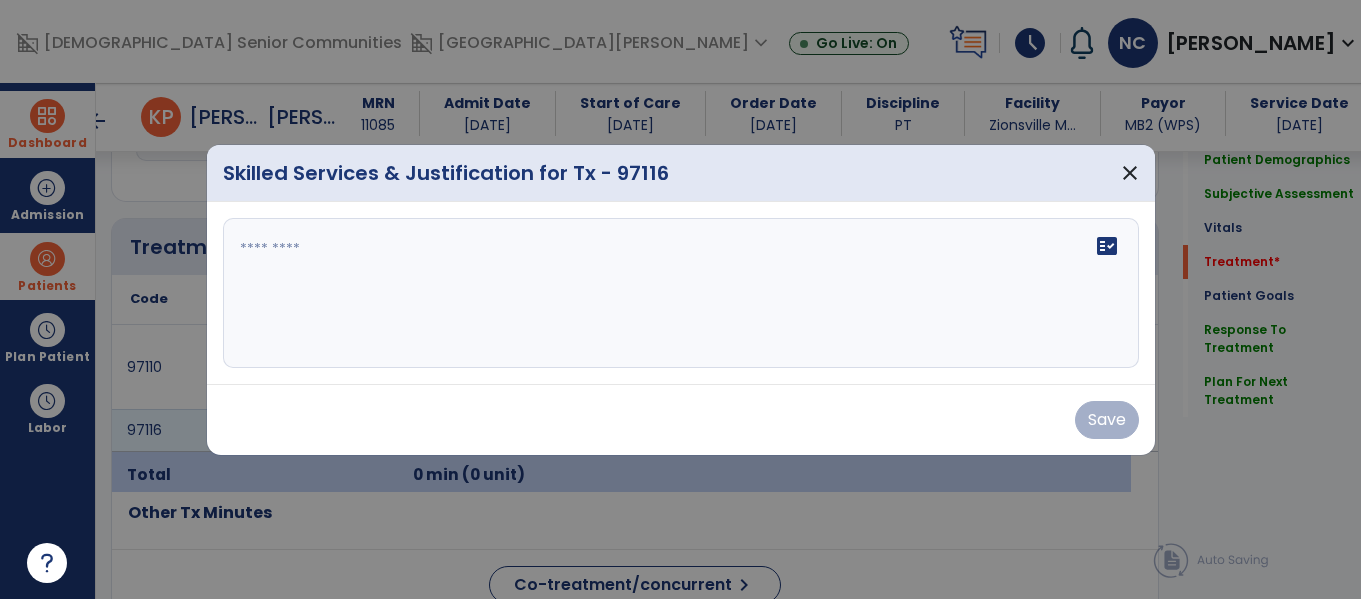 scroll, scrollTop: 1116, scrollLeft: 0, axis: vertical 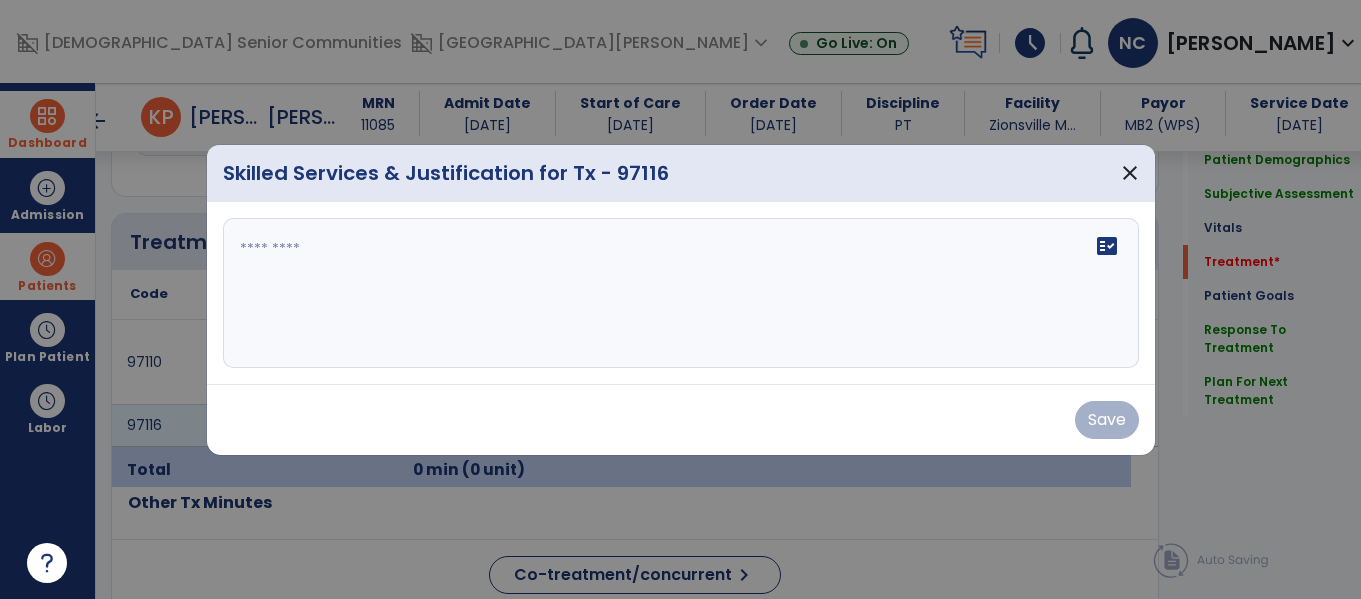 click at bounding box center [681, 293] 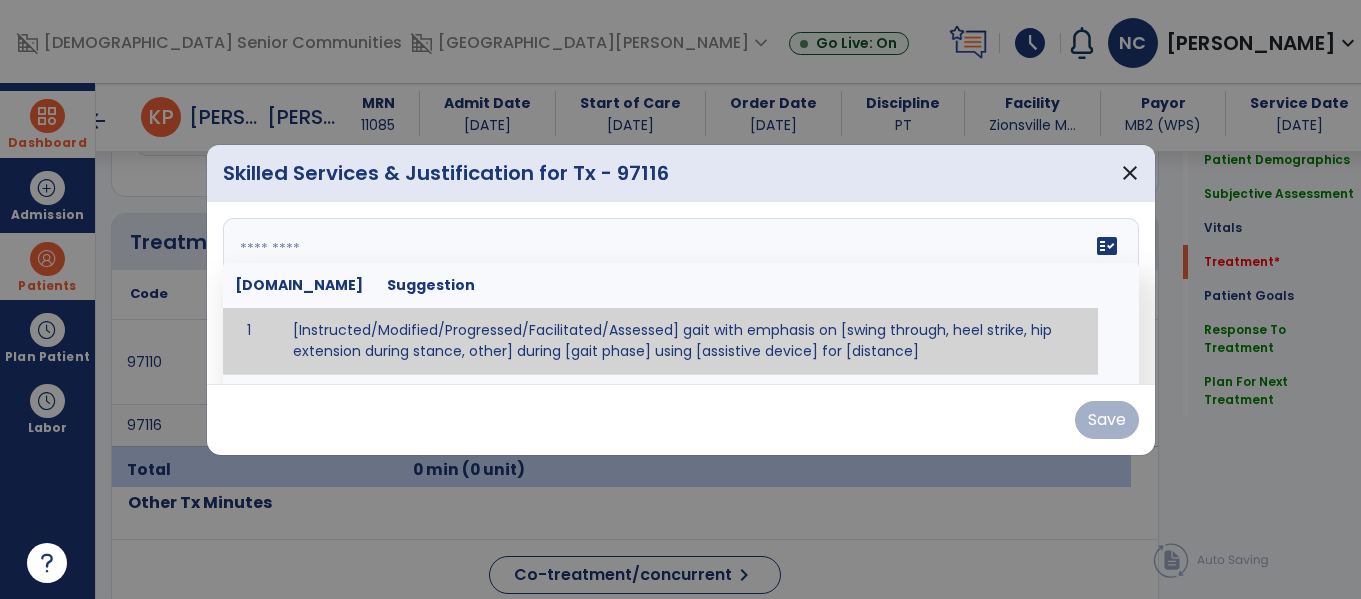 click at bounding box center (678, 293) 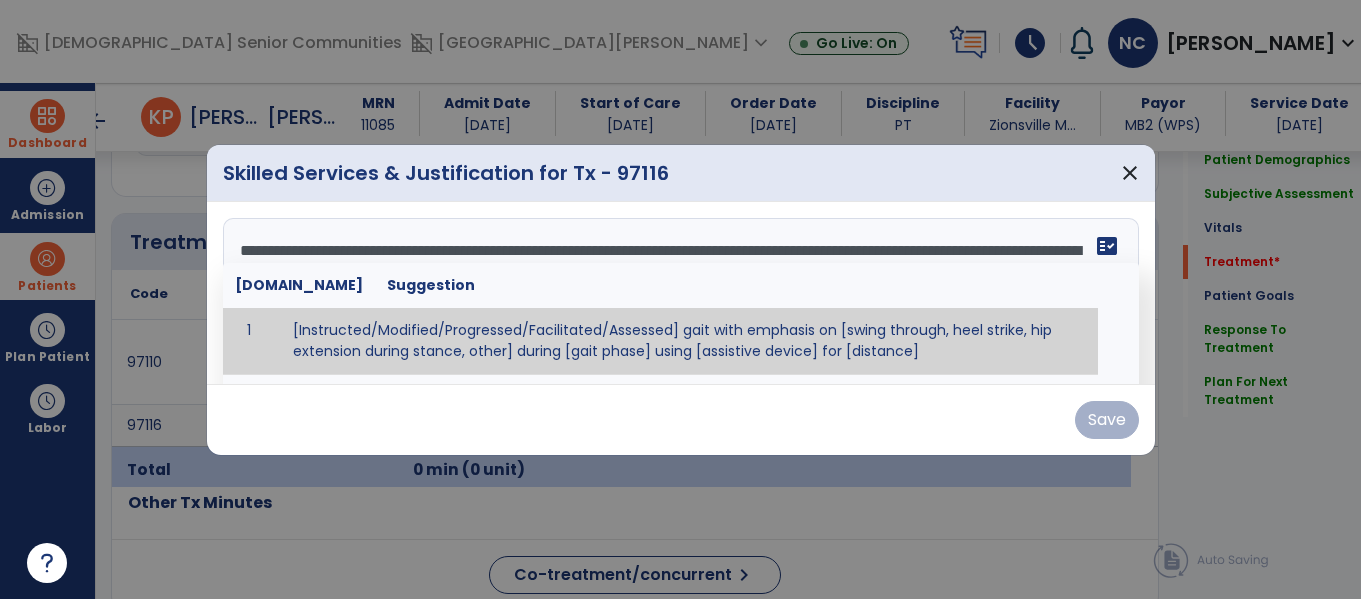 scroll, scrollTop: 16, scrollLeft: 0, axis: vertical 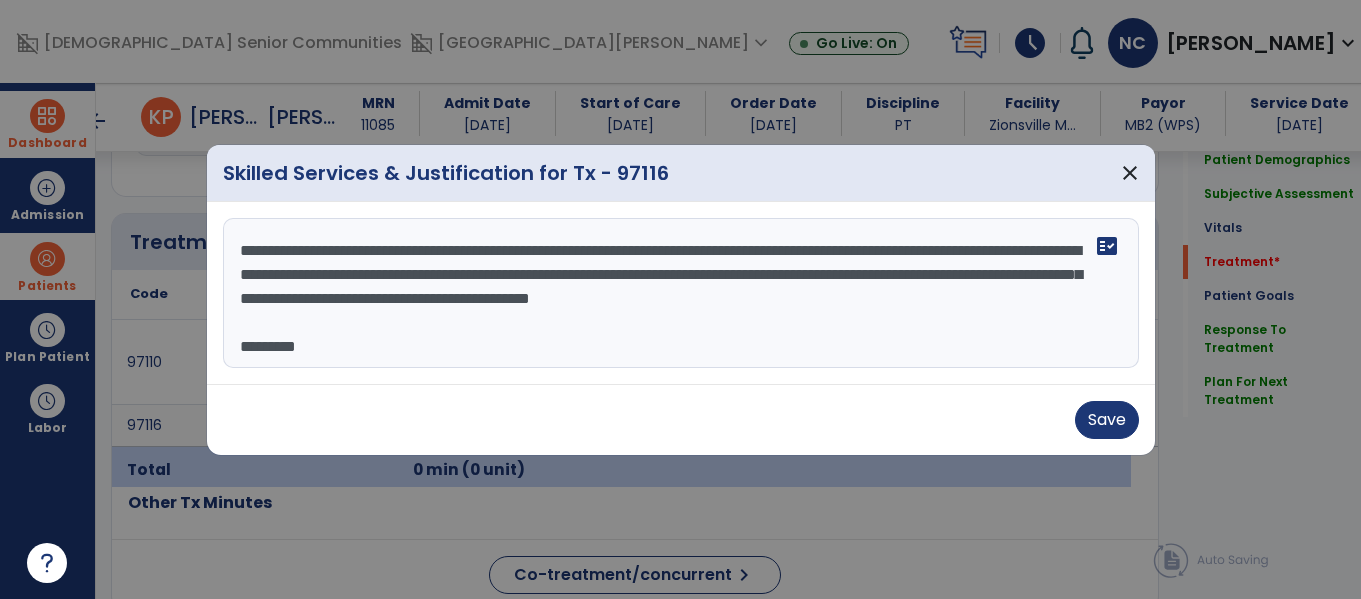 click on "**********" at bounding box center [681, 293] 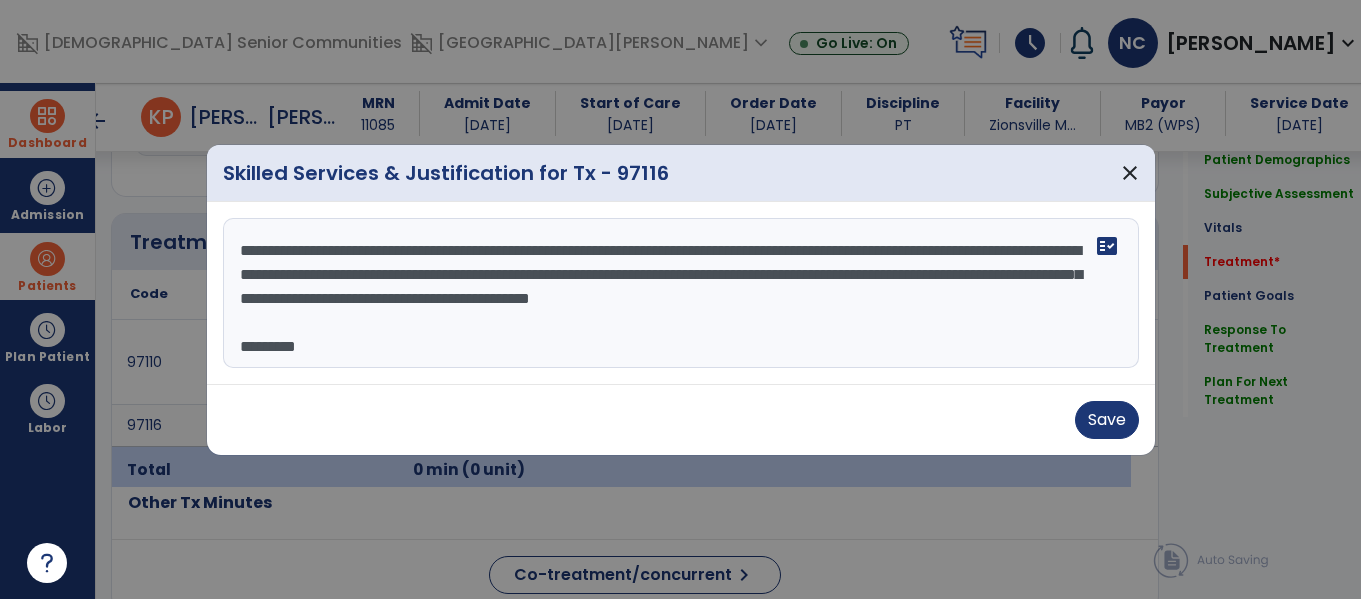 click on "**********" at bounding box center (681, 293) 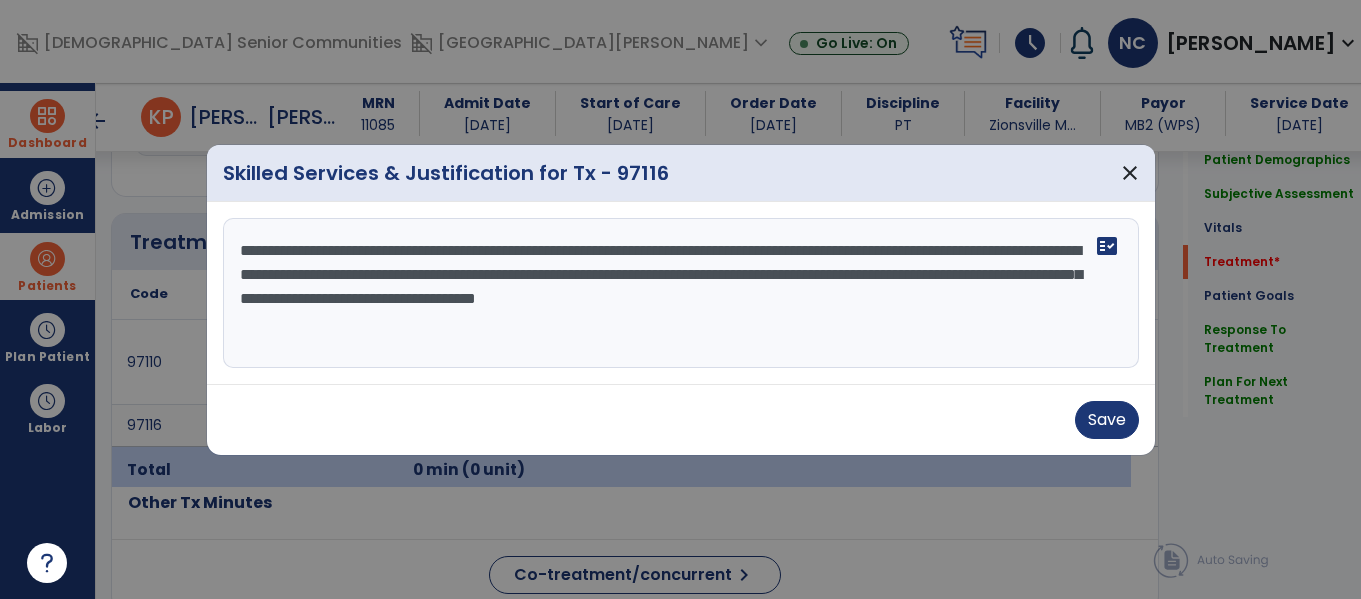 scroll, scrollTop: 0, scrollLeft: 0, axis: both 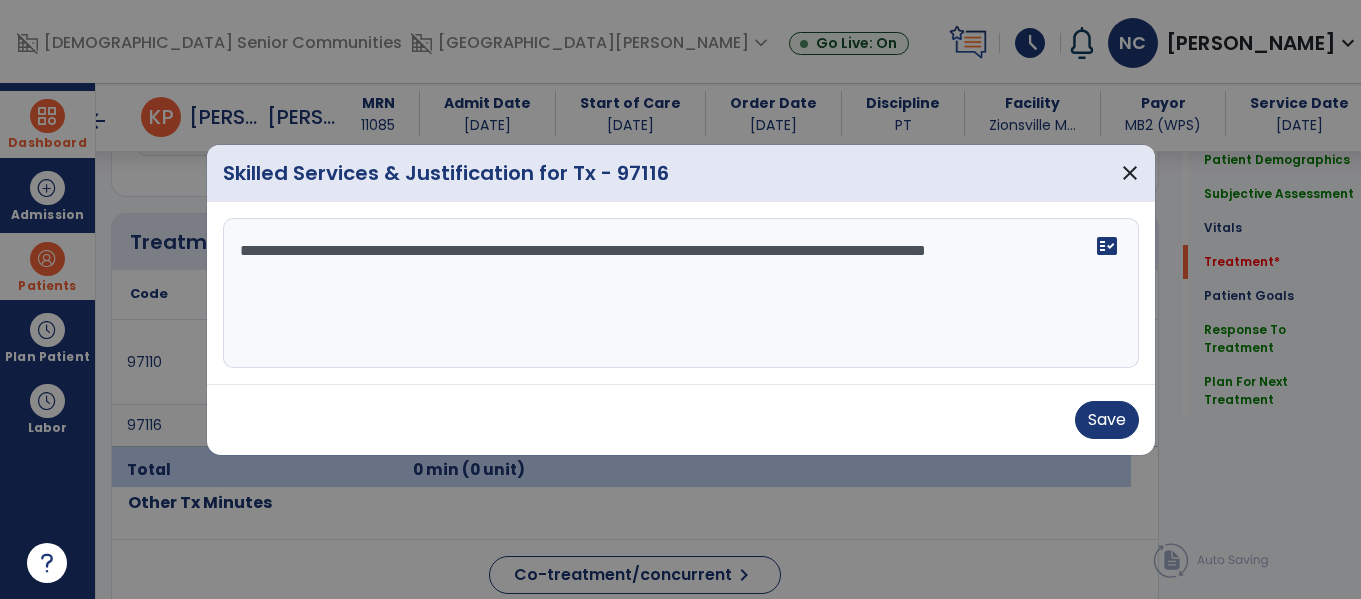 click on "**********" at bounding box center (681, 293) 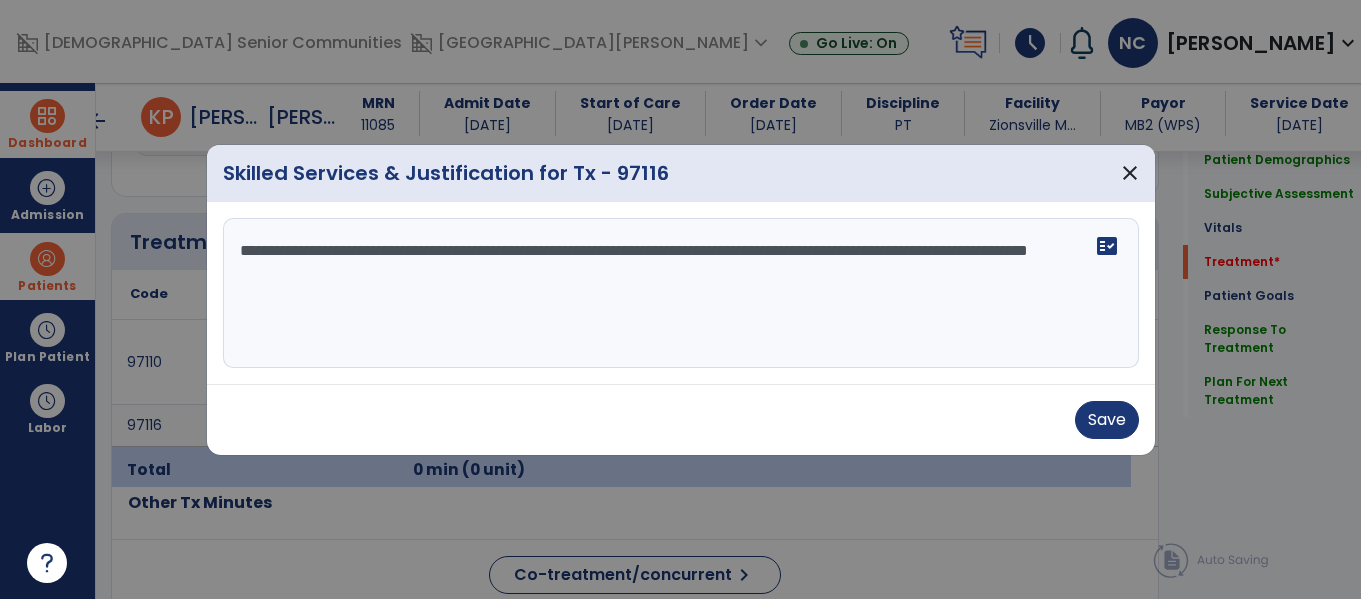 click on "**********" at bounding box center [681, 293] 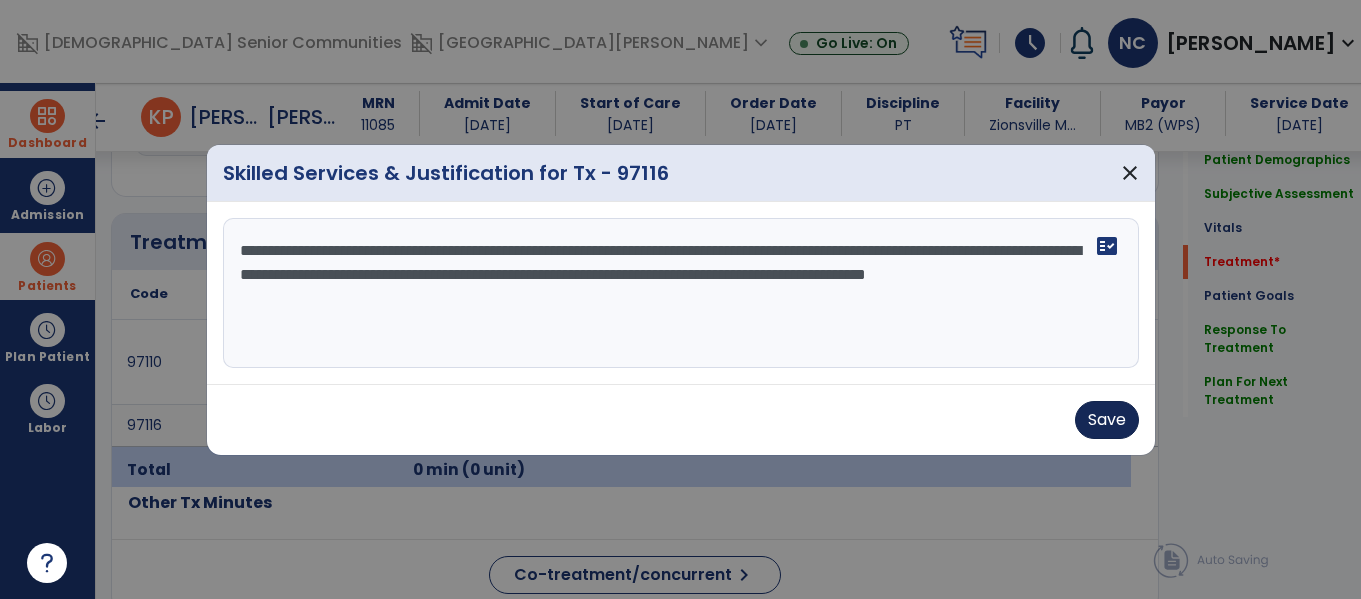 type on "**********" 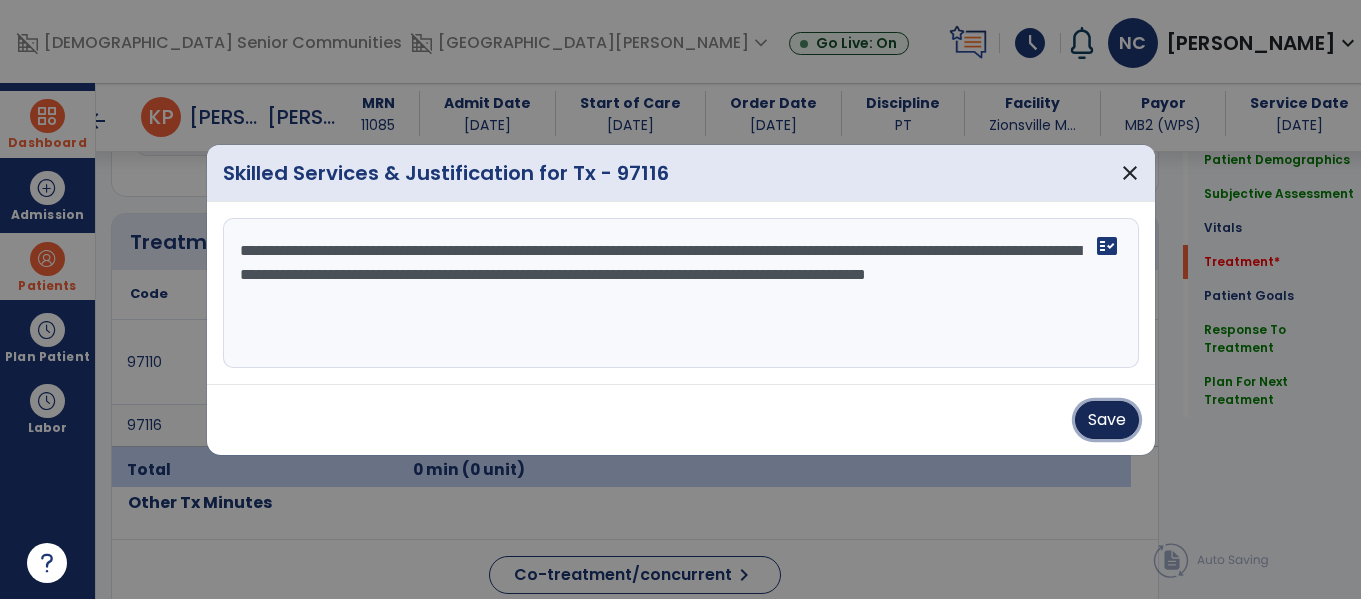 click on "Save" at bounding box center (1107, 420) 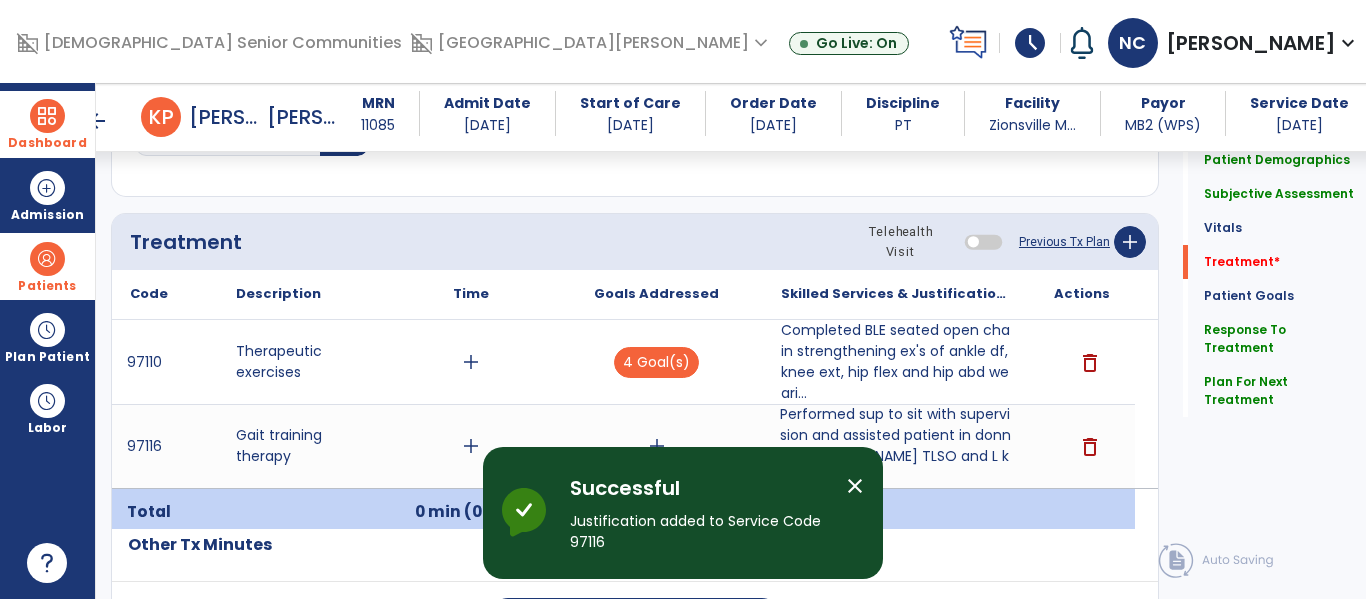 click on "add" at bounding box center [656, 446] 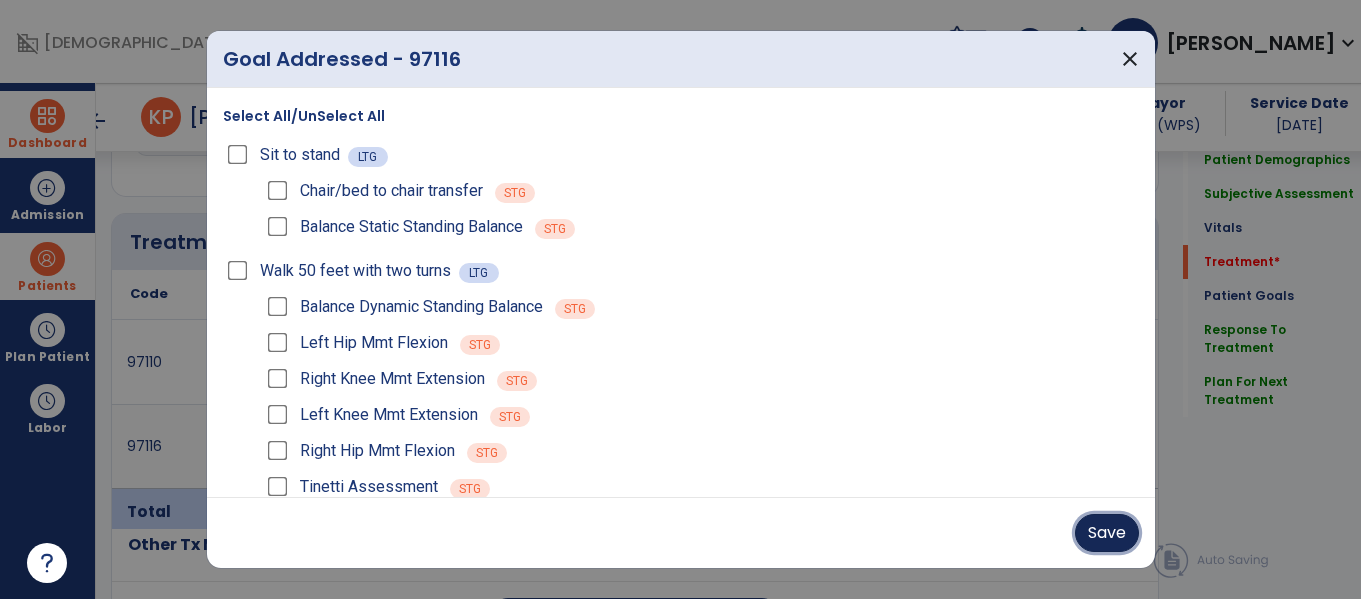 click on "Save" at bounding box center [1107, 533] 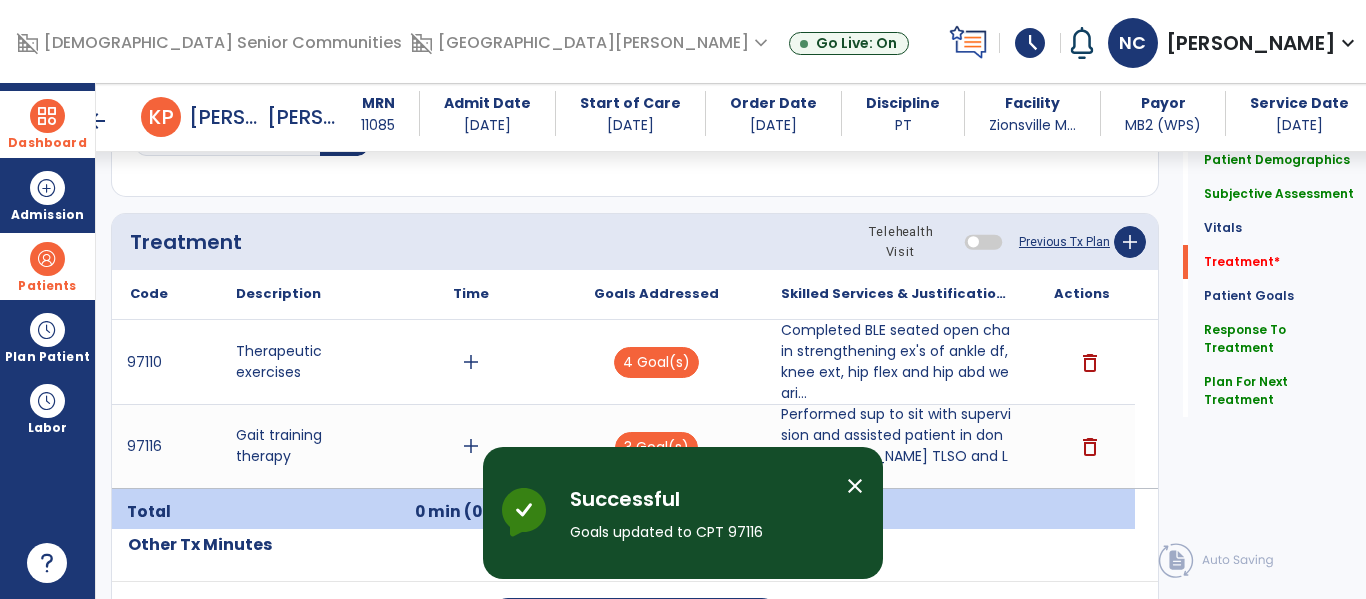 click on "add" at bounding box center (471, 362) 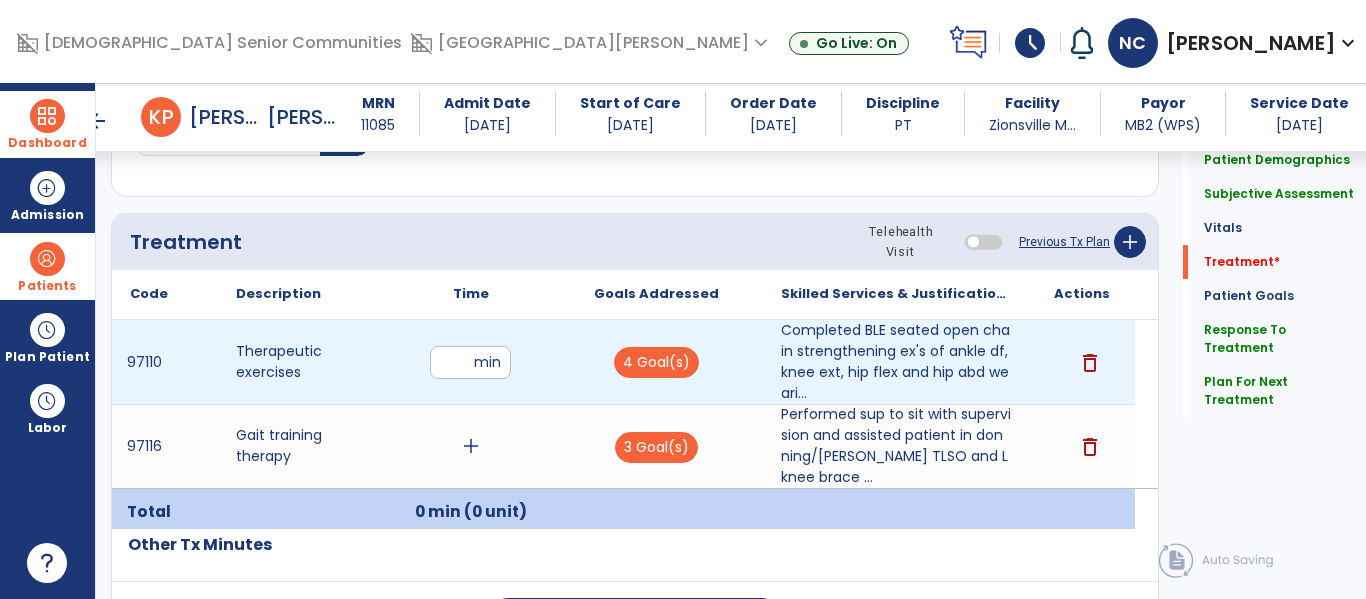 type on "**" 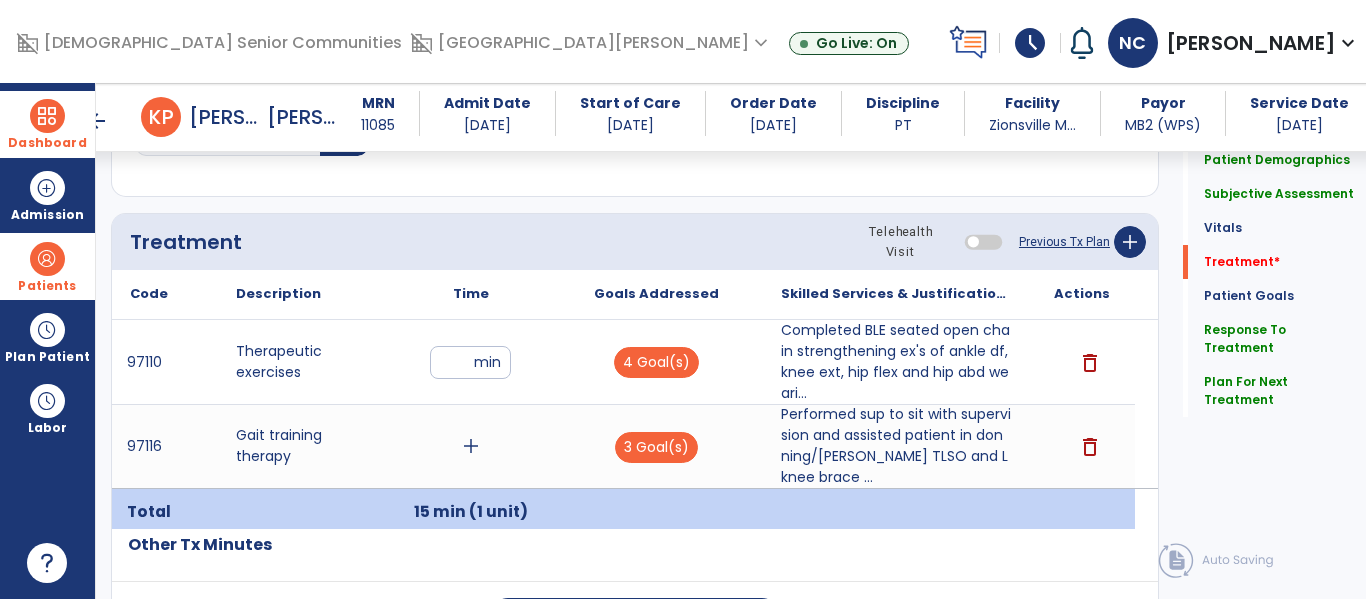 click on "add" at bounding box center [471, 446] 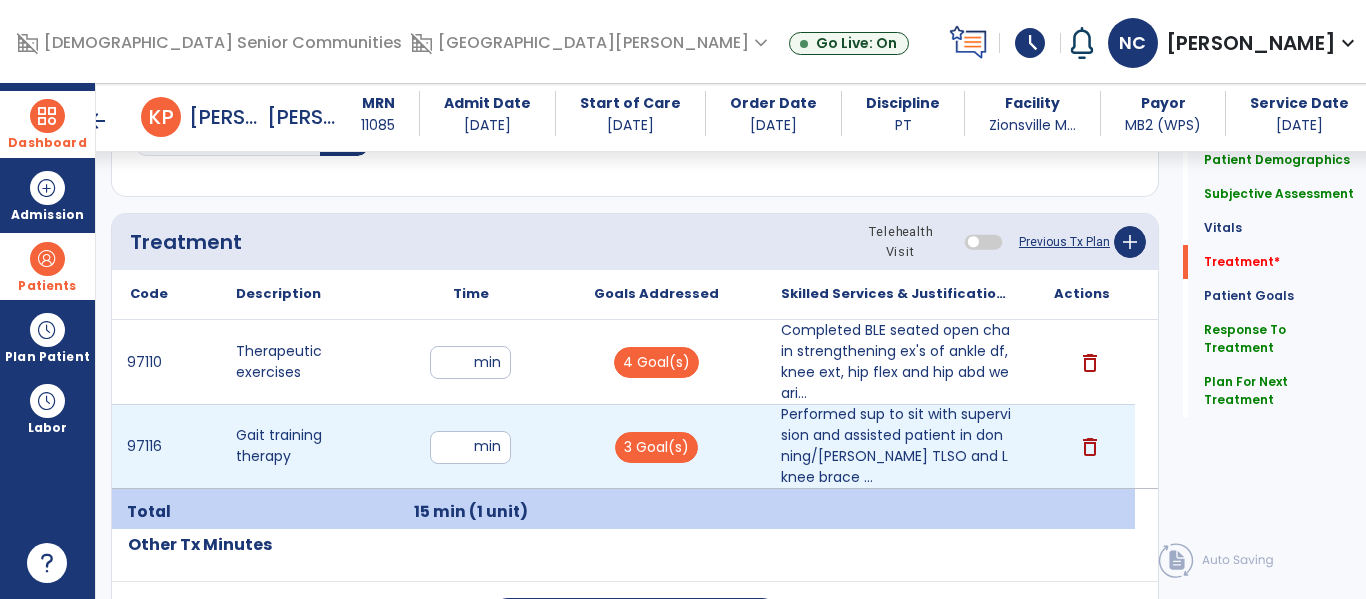 type on "**" 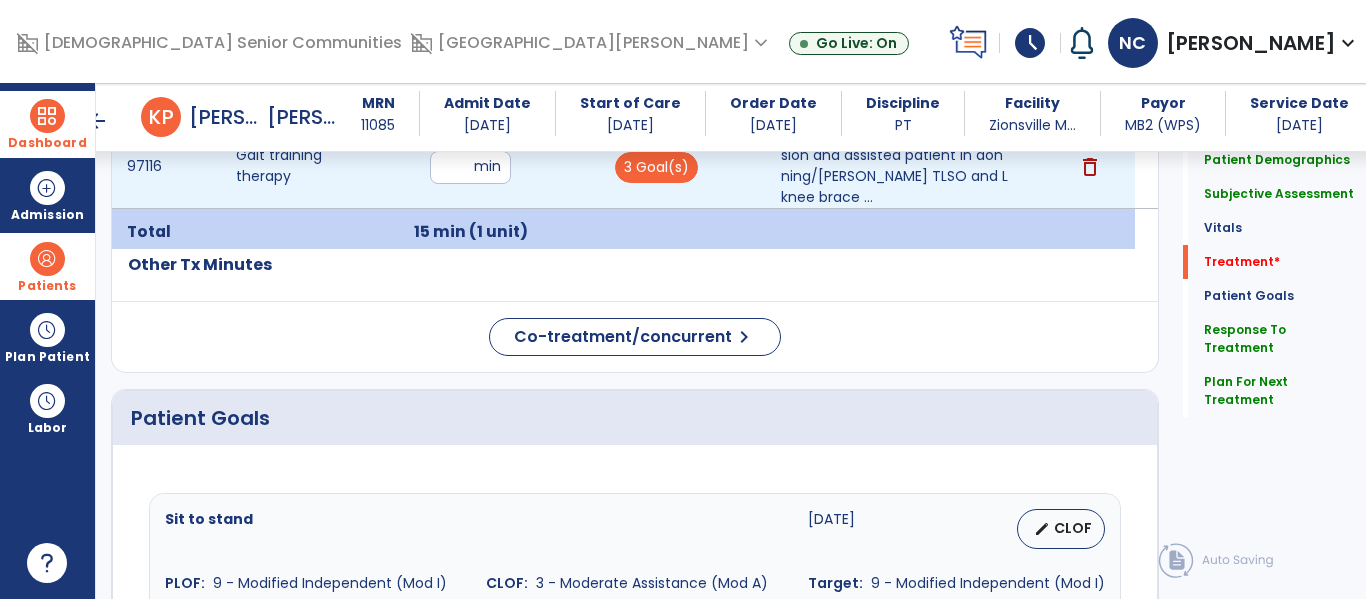 scroll, scrollTop: 1508, scrollLeft: 0, axis: vertical 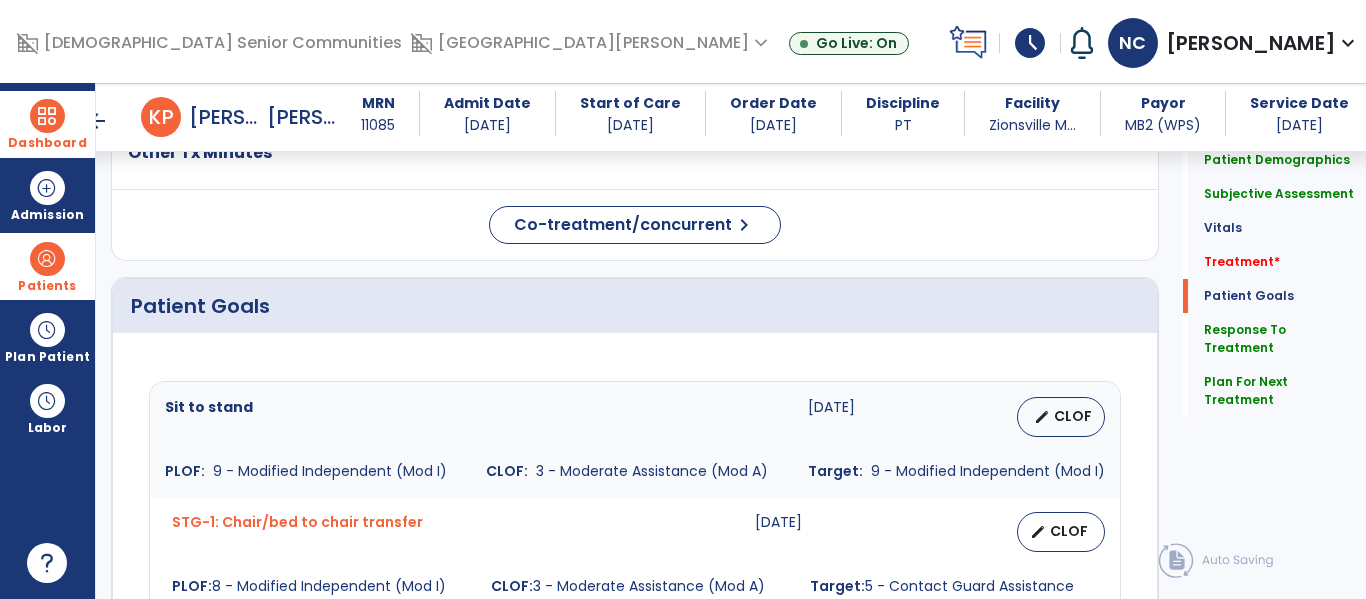 click on "Patient Demographics  Medical Diagnosis   Treatment Diagnosis   Precautions   Contraindications
Code
Description
Pdpm Clinical Category
M62.82" 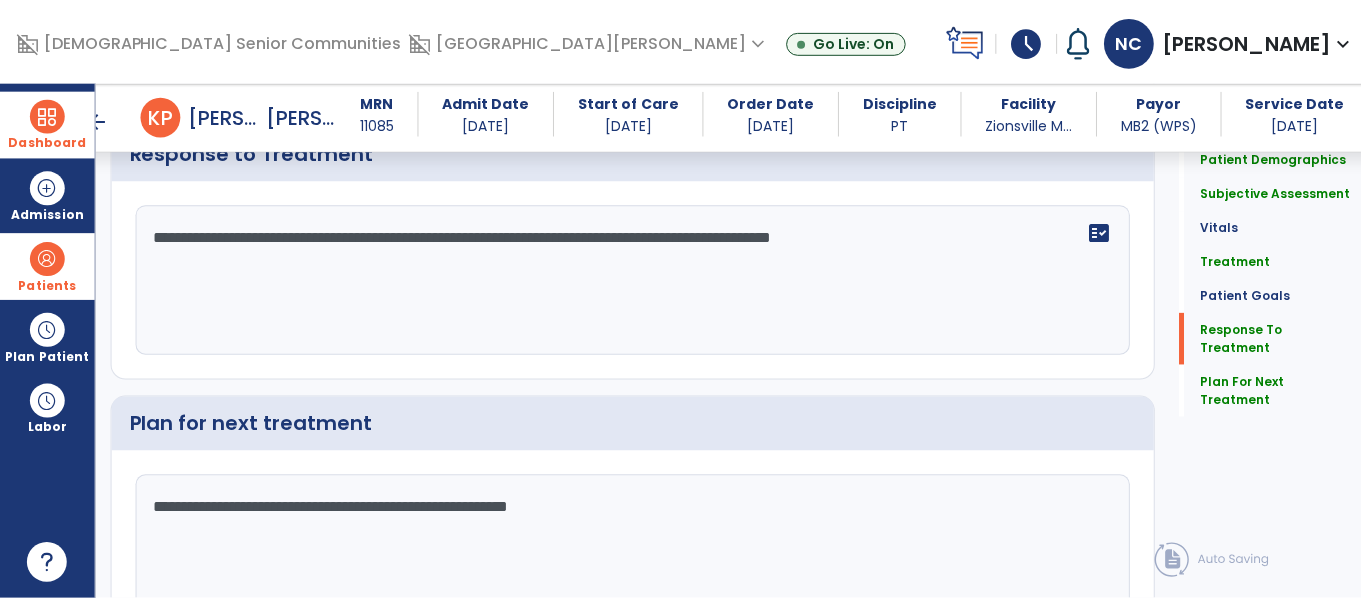 scroll, scrollTop: 3500, scrollLeft: 0, axis: vertical 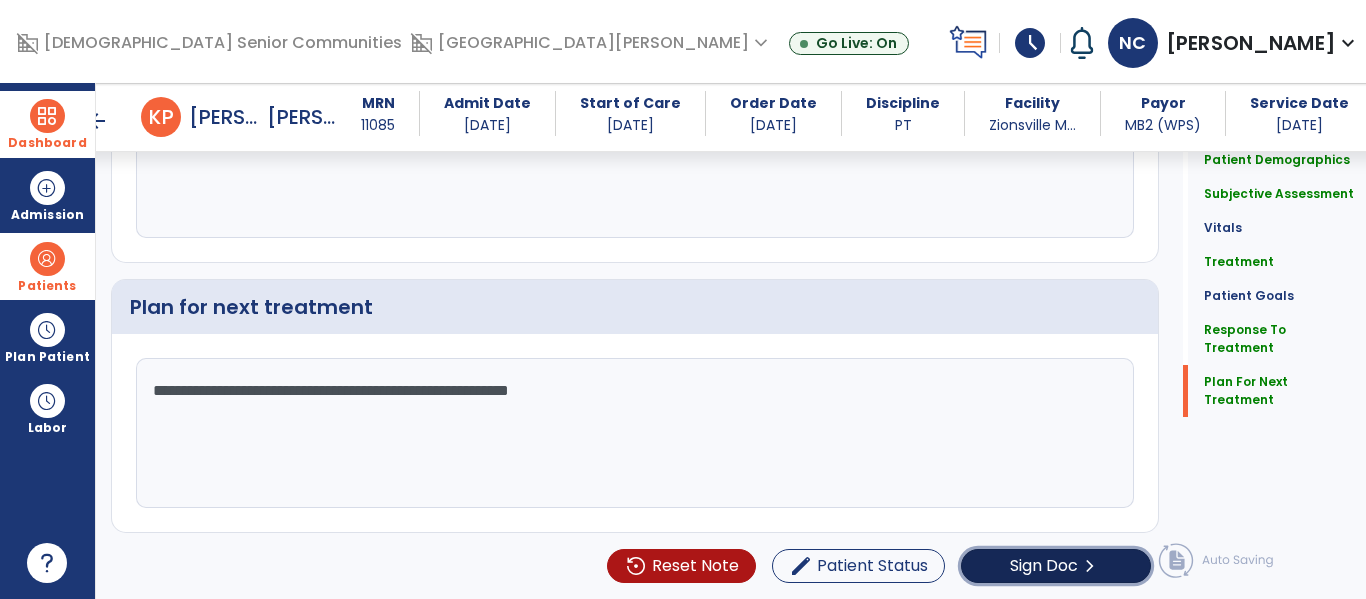 click on "Sign Doc" 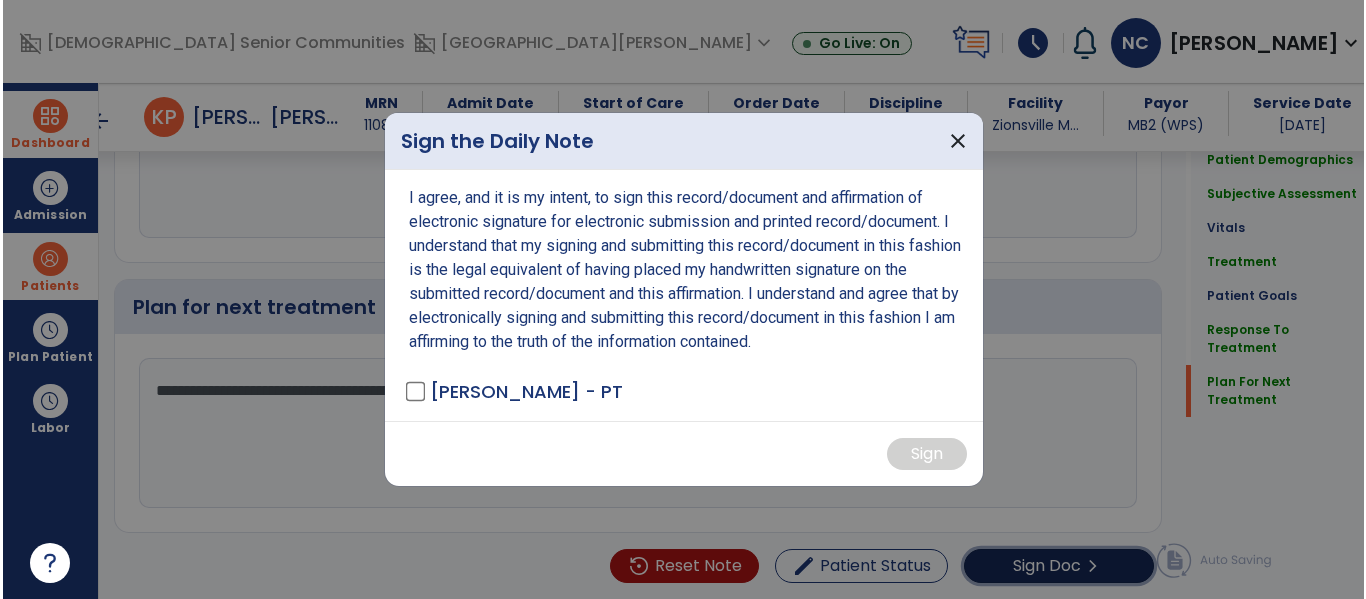 scroll, scrollTop: 3500, scrollLeft: 0, axis: vertical 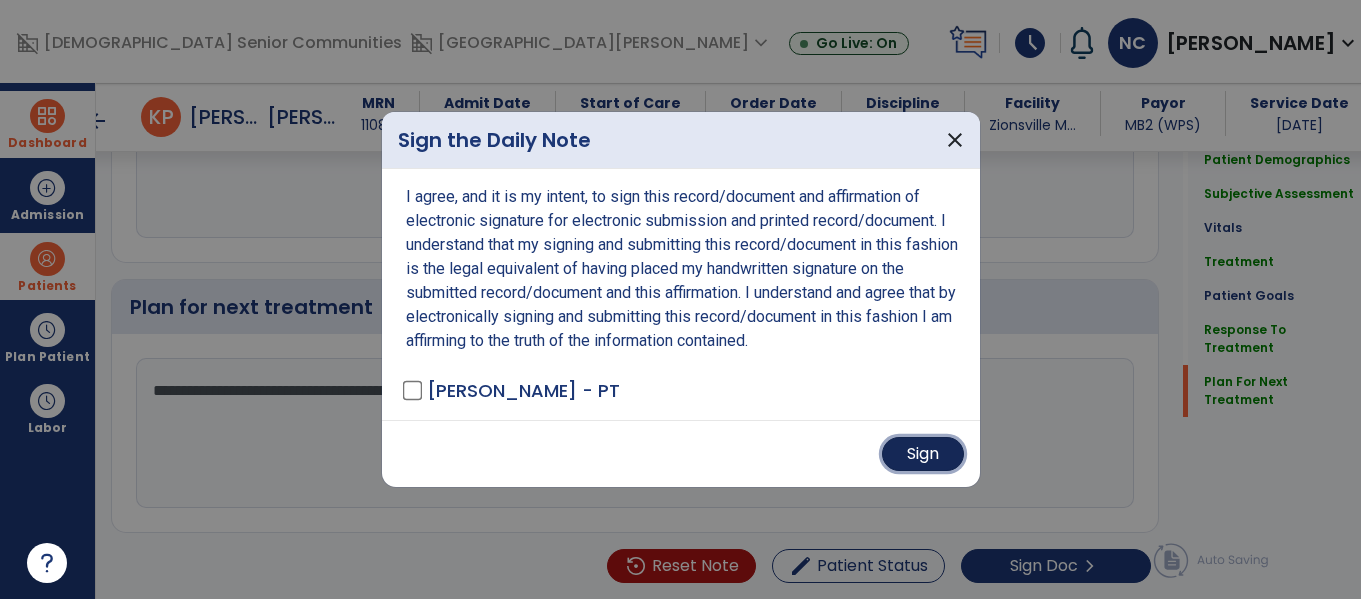 click on "Sign" at bounding box center (923, 454) 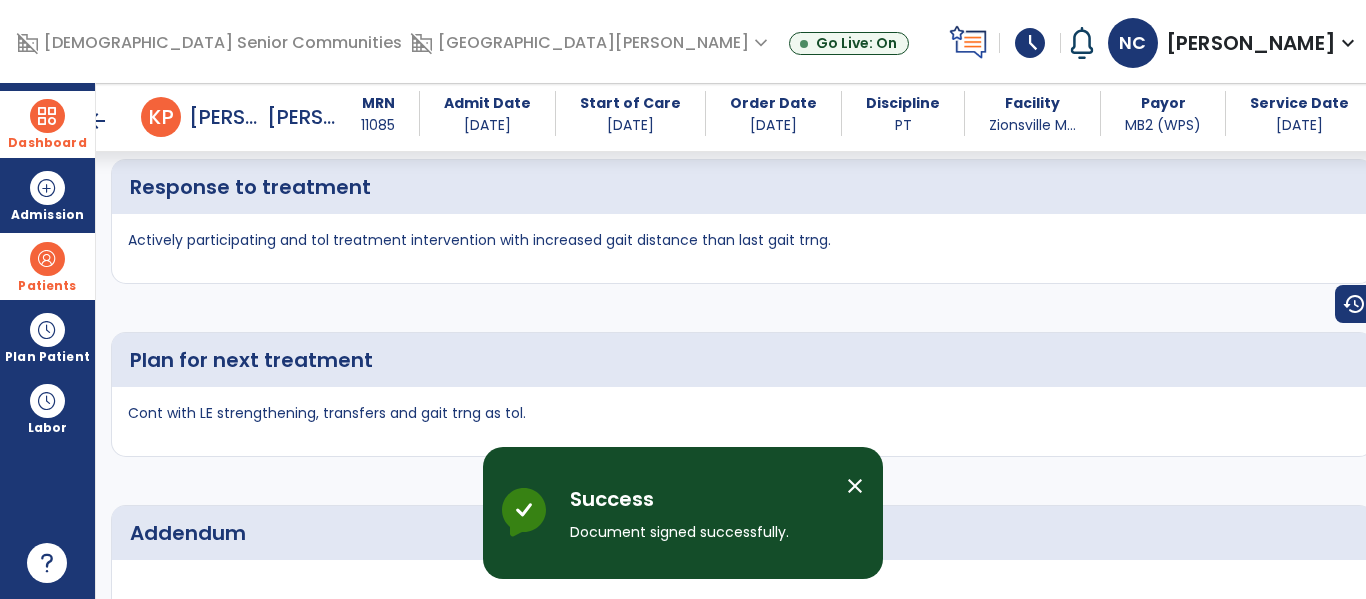 scroll, scrollTop: 5136, scrollLeft: 0, axis: vertical 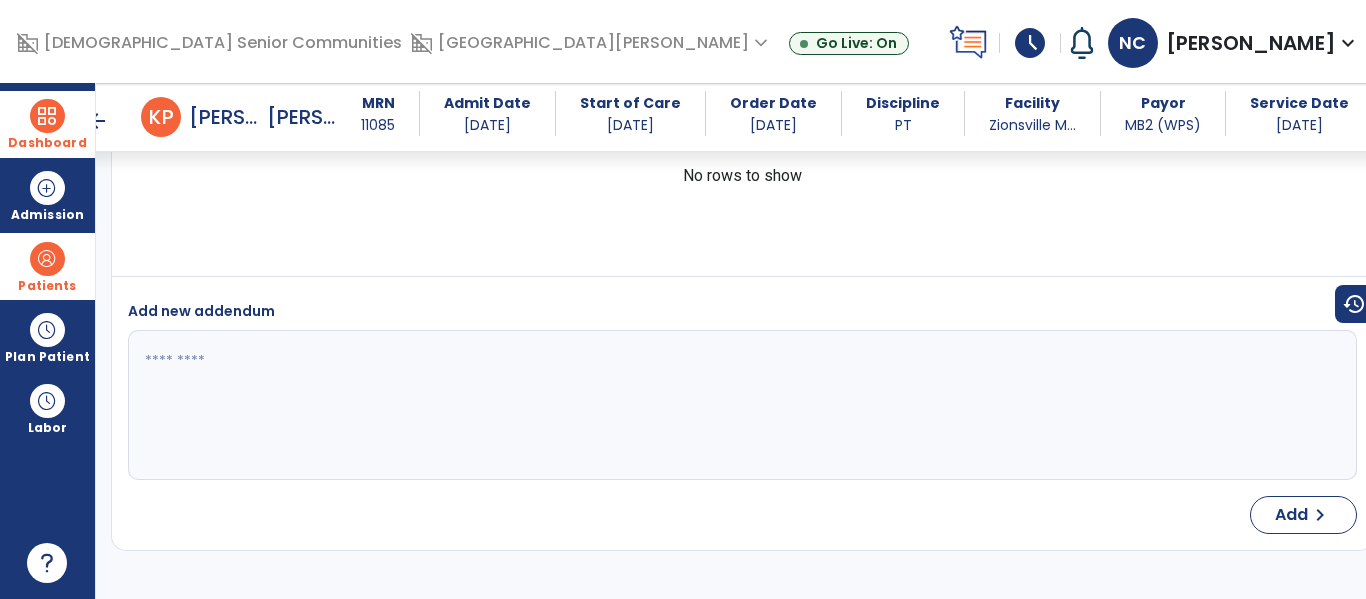 click at bounding box center (47, 116) 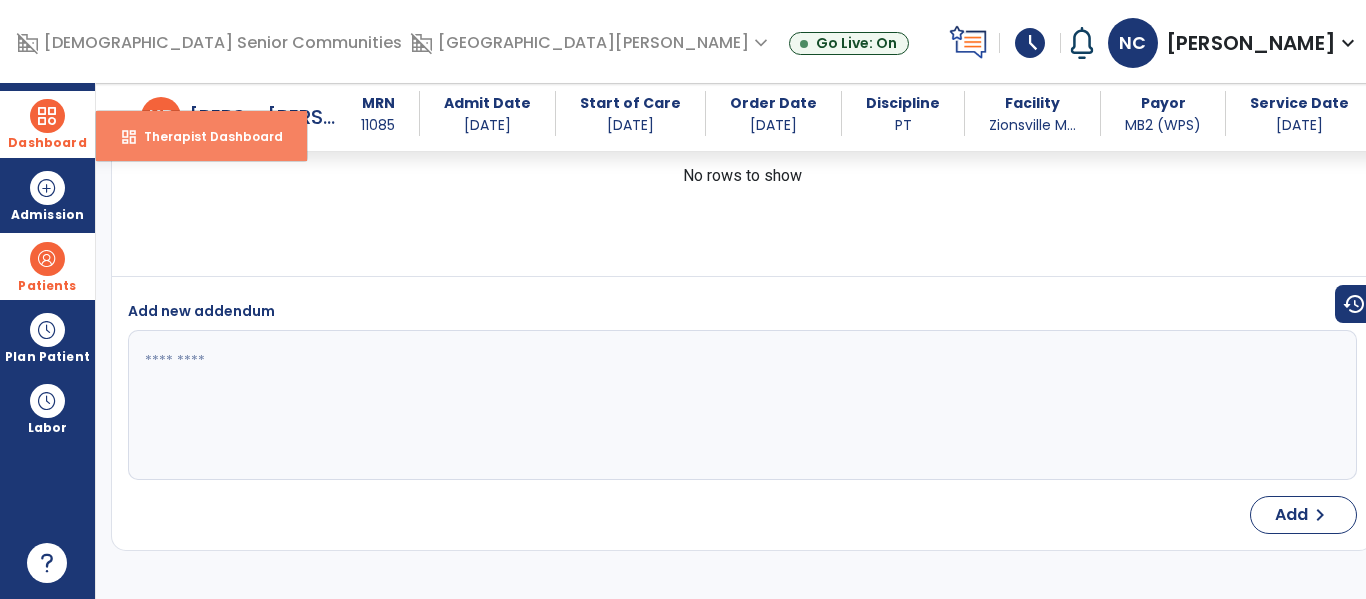 click on "Therapist Dashboard" at bounding box center [205, 136] 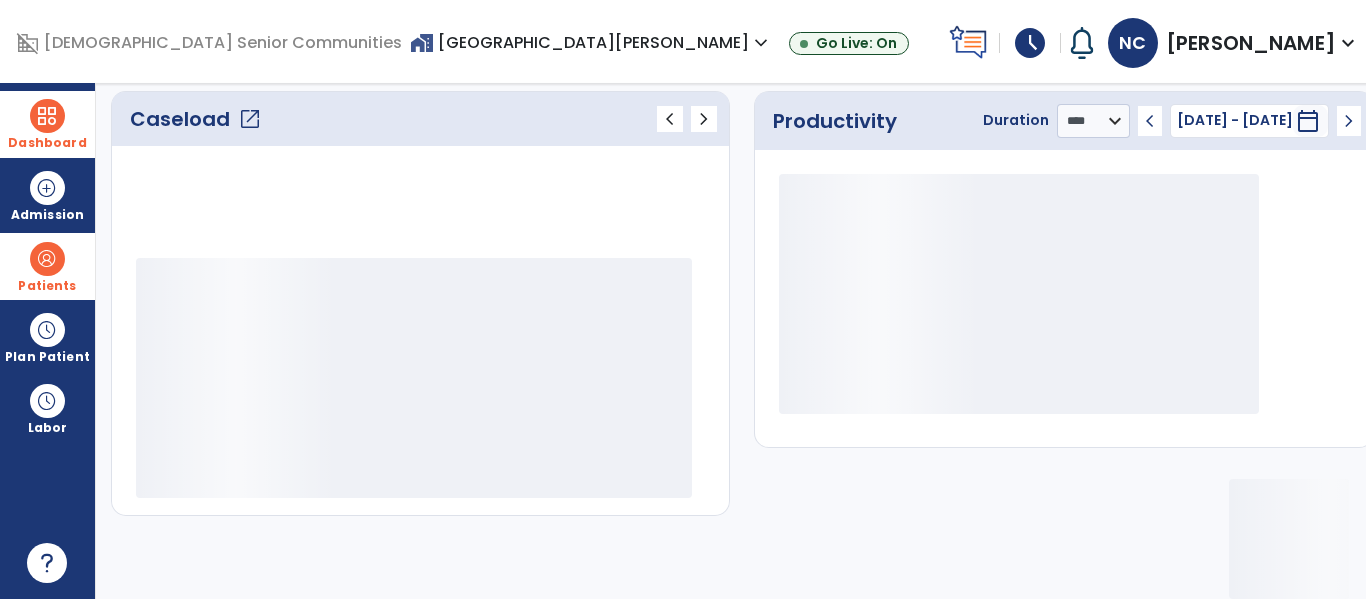 scroll, scrollTop: 278, scrollLeft: 0, axis: vertical 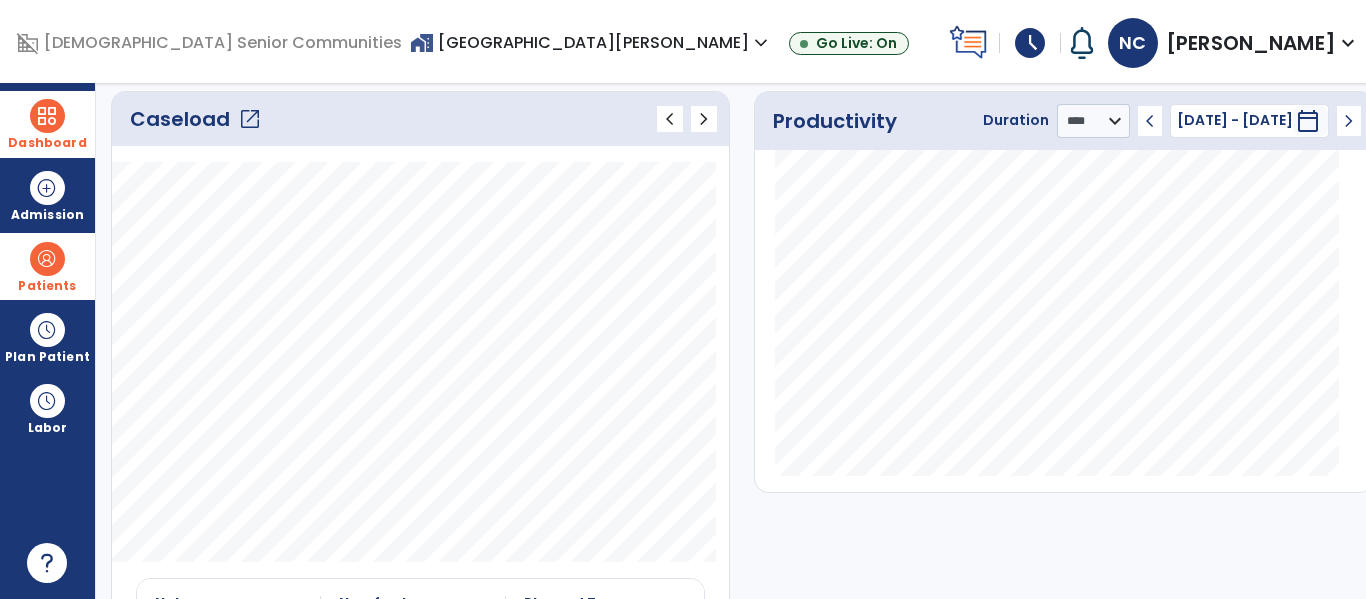 click on "open_in_new" 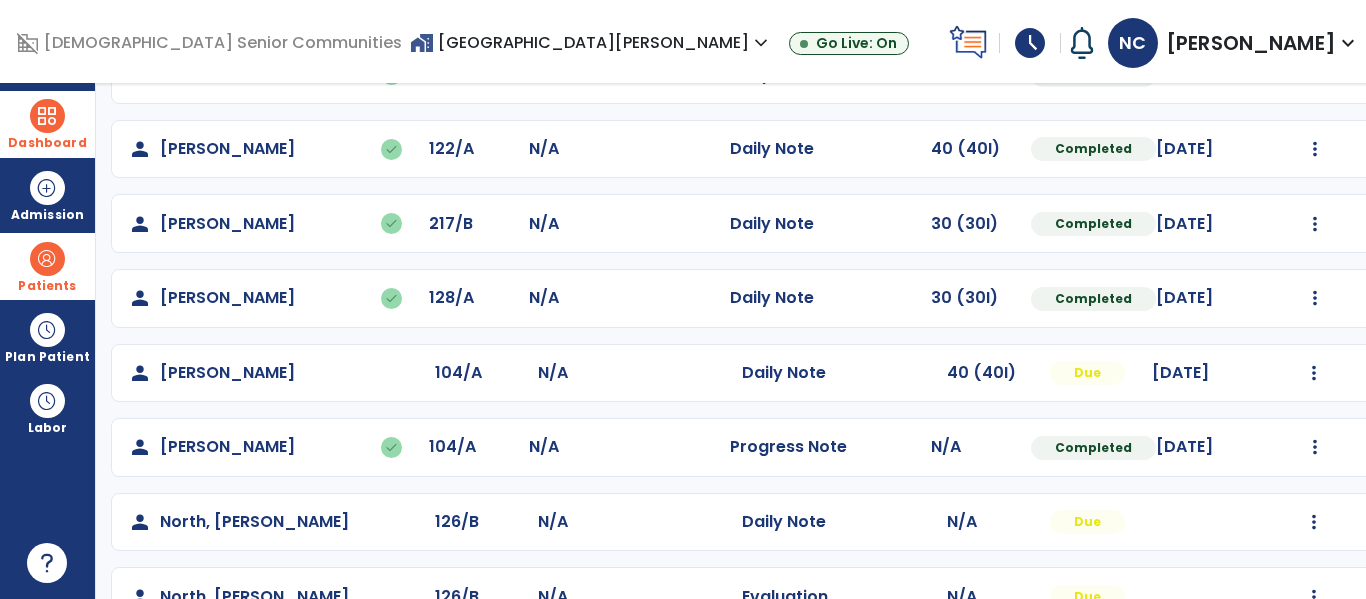 scroll, scrollTop: 434, scrollLeft: 0, axis: vertical 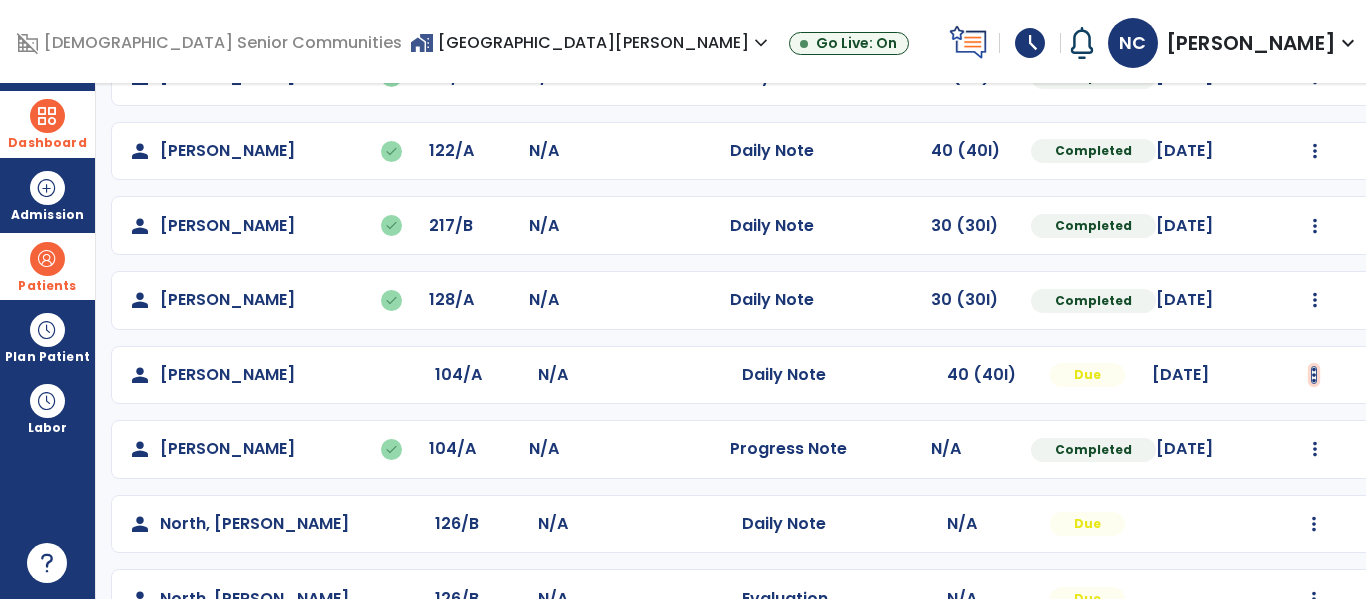 click at bounding box center (1314, -146) 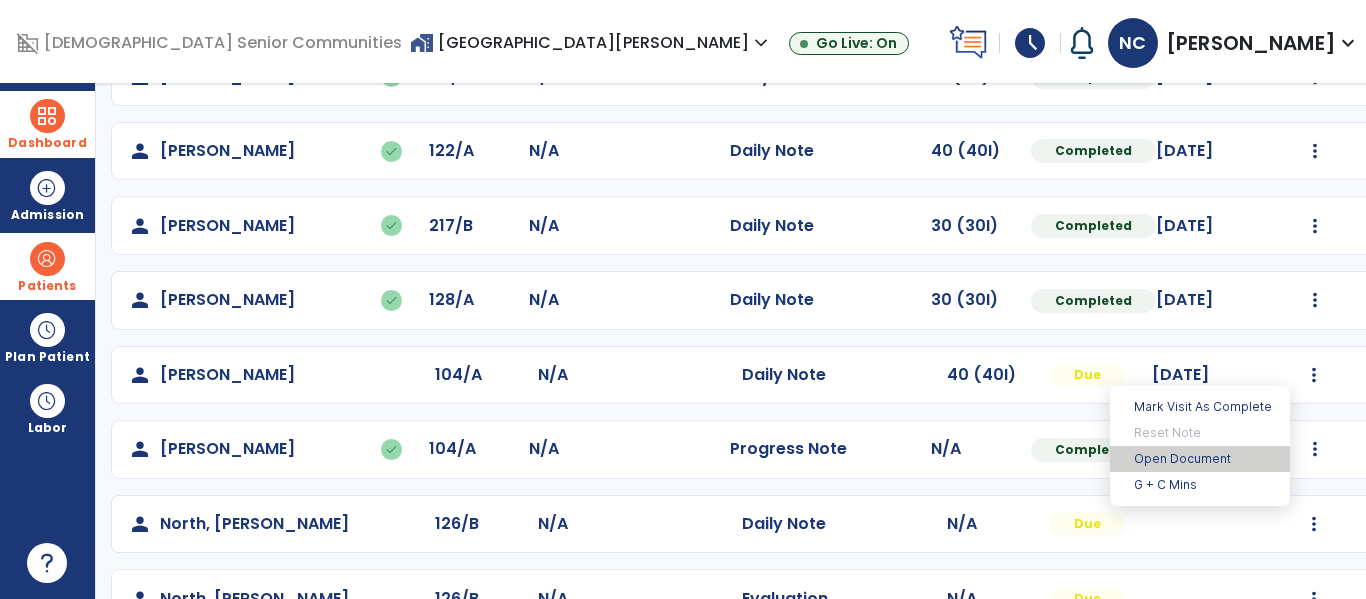 click on "Open Document" at bounding box center (1200, 459) 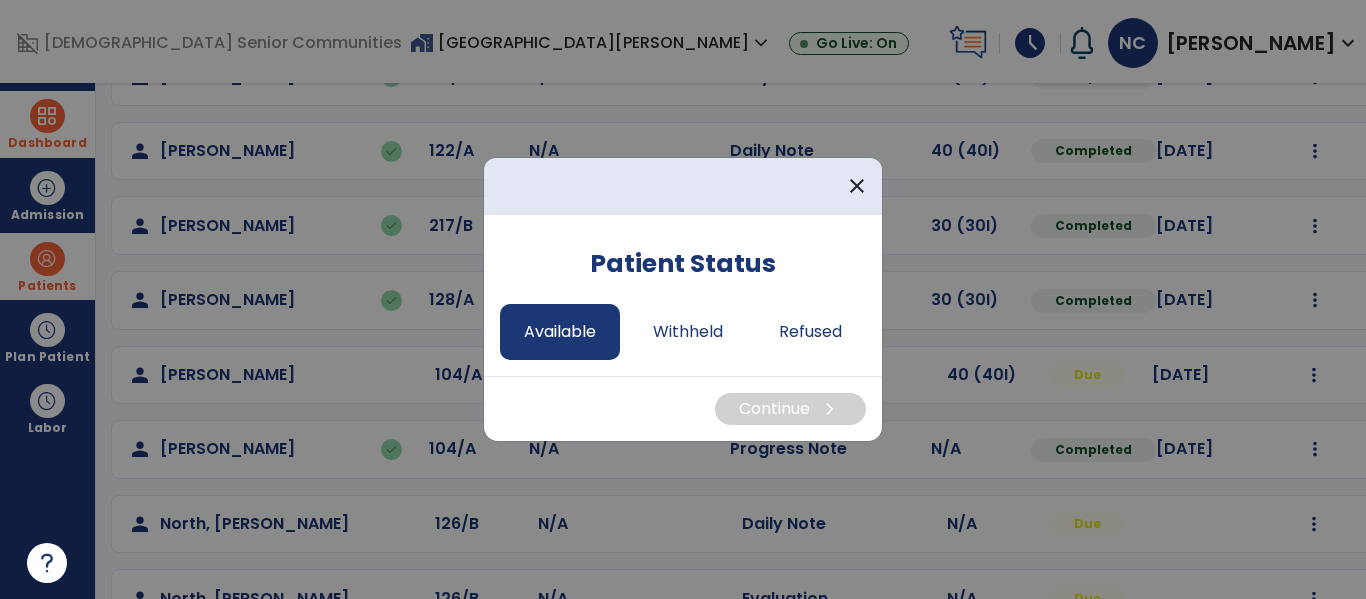 click on "Available" at bounding box center [560, 332] 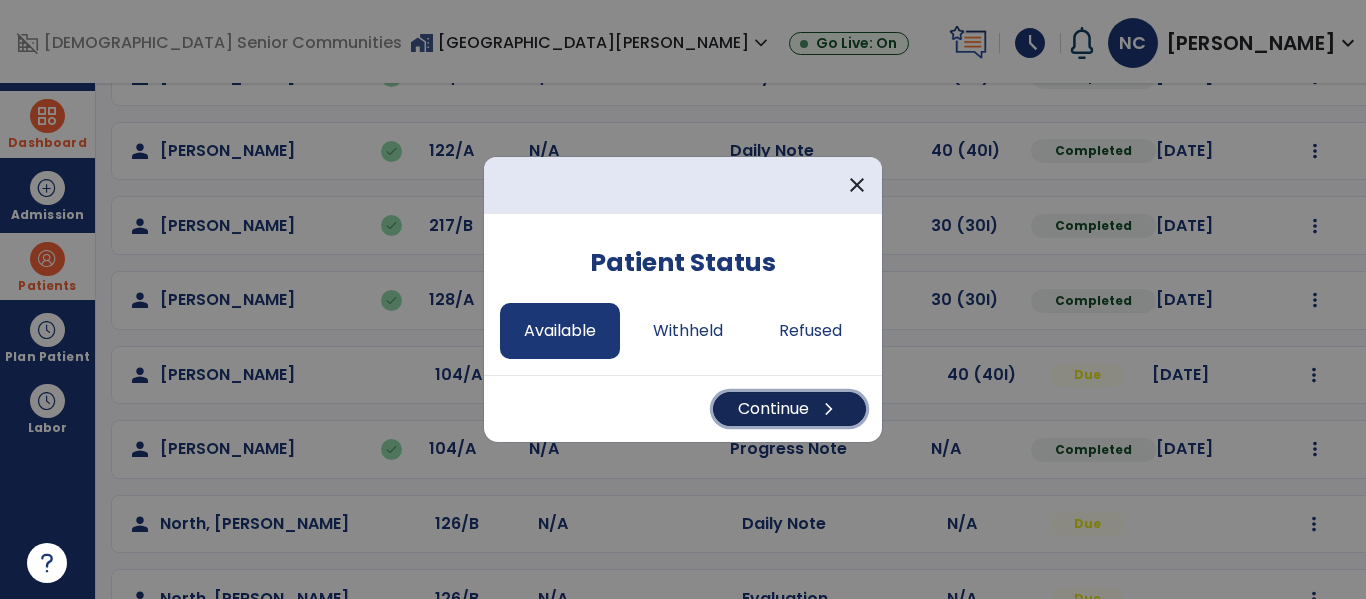 click on "Continue   chevron_right" at bounding box center [789, 409] 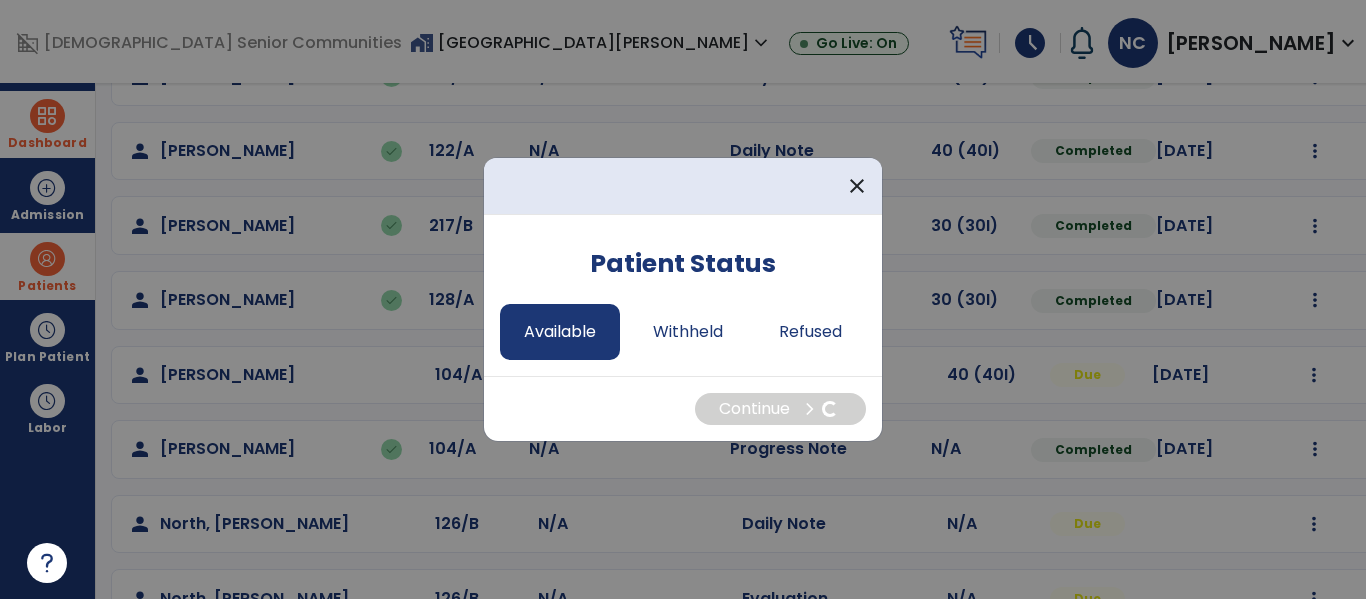 select on "*" 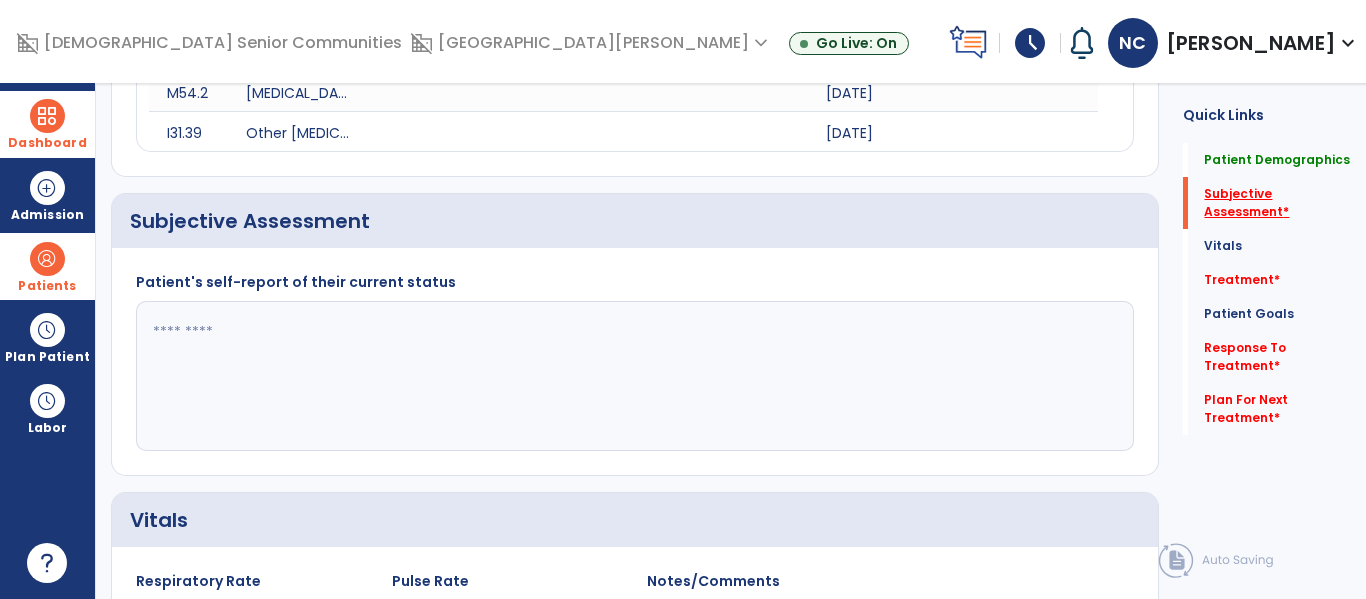 click on "Subjective Assessment   *" 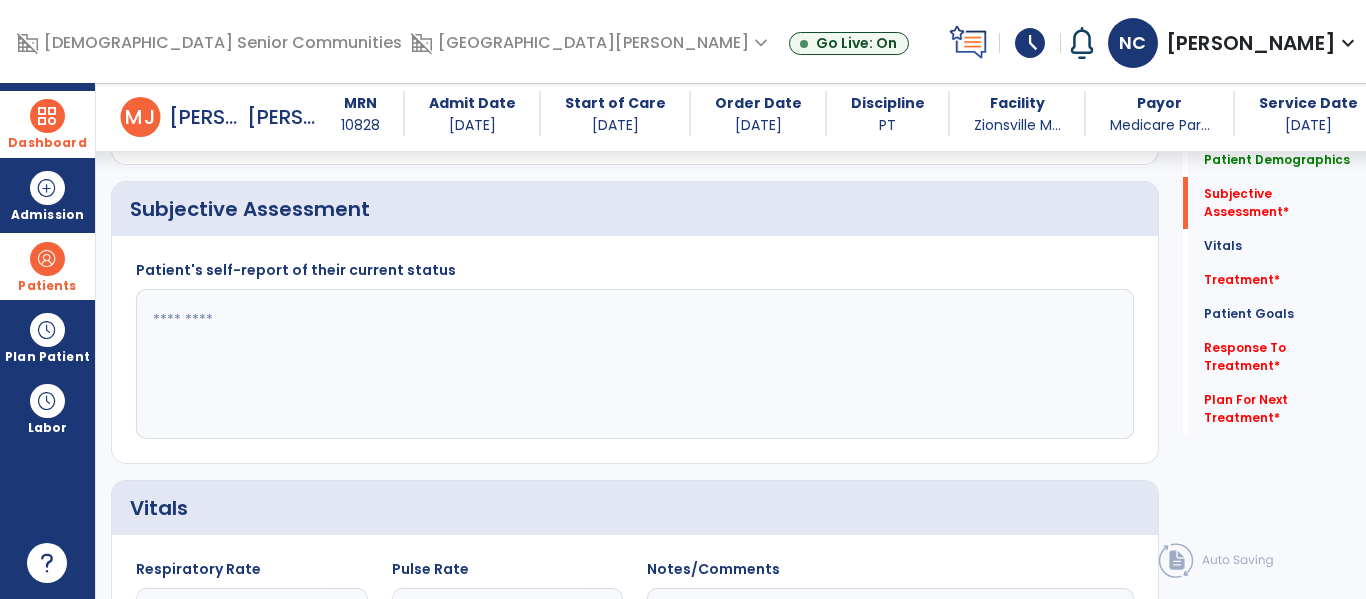 click 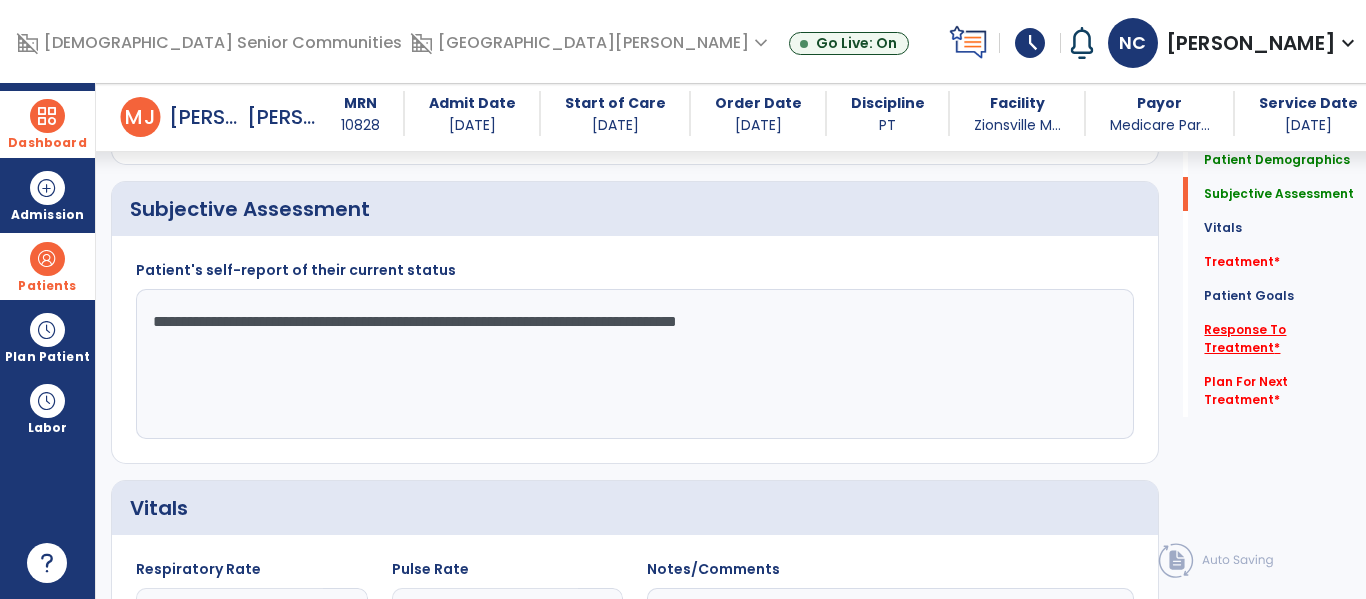 type on "**********" 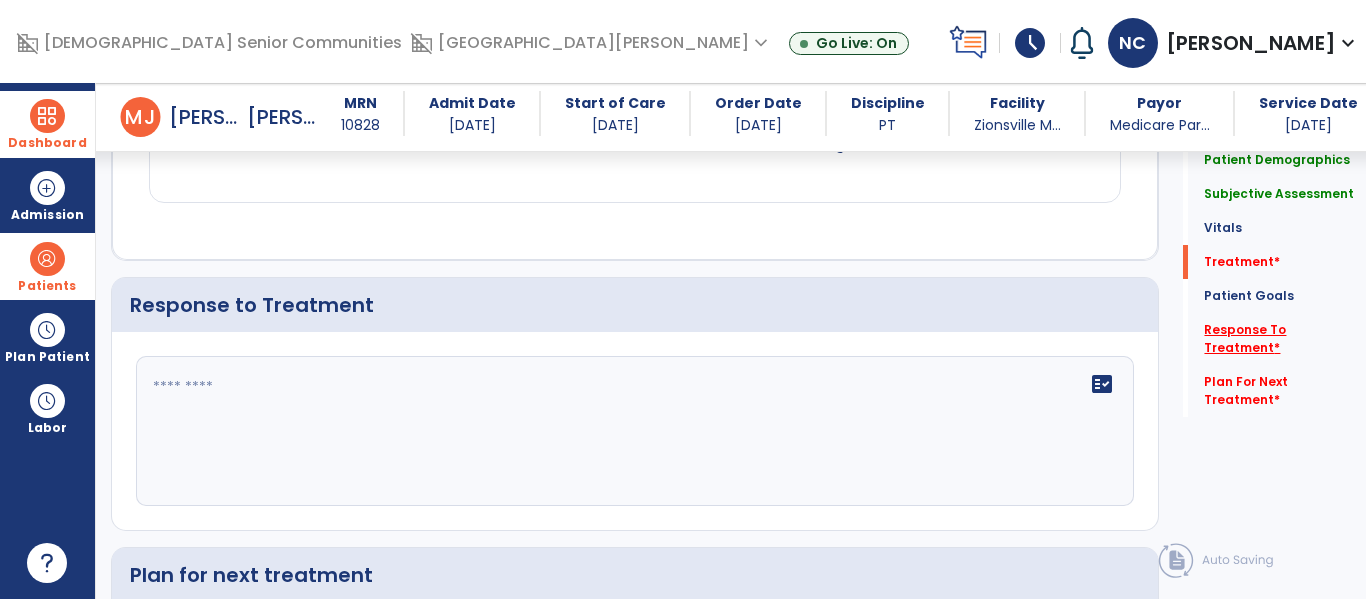 scroll, scrollTop: 2908, scrollLeft: 0, axis: vertical 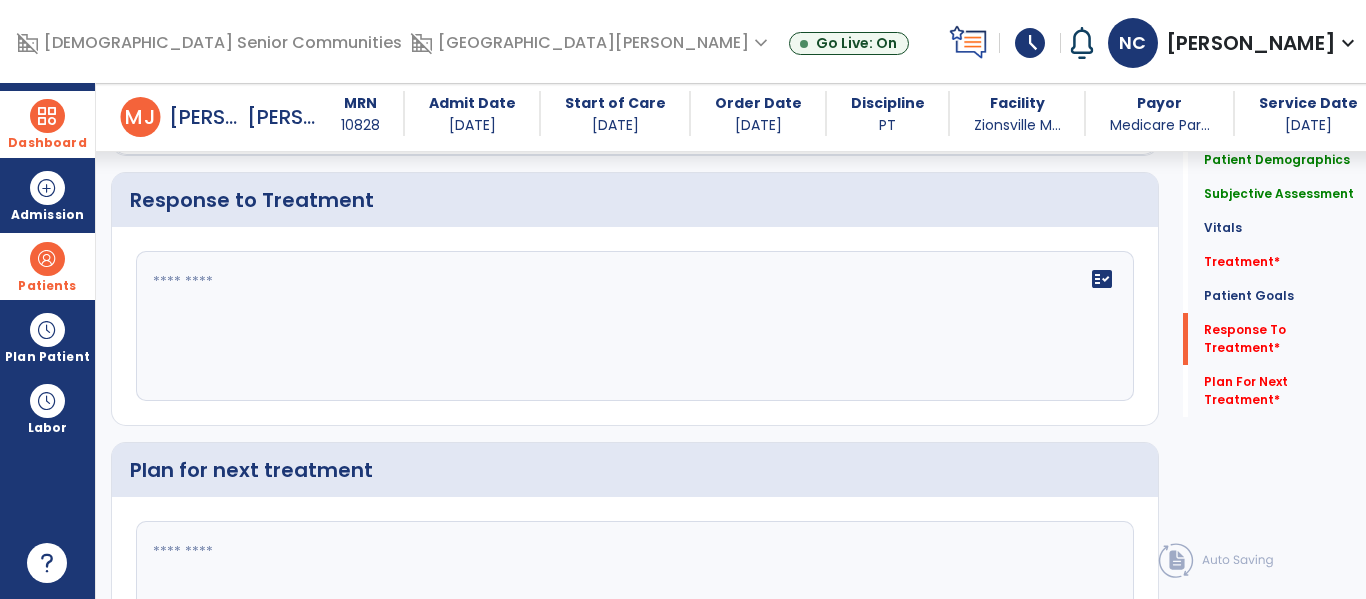 click 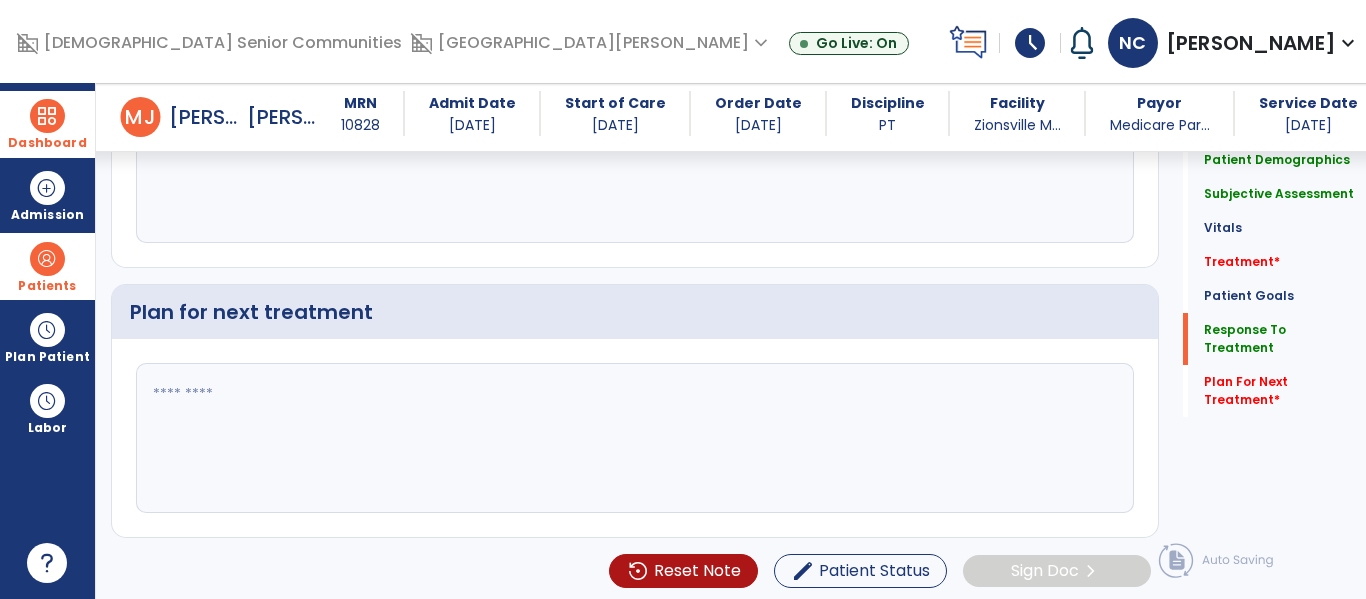scroll, scrollTop: 3064, scrollLeft: 0, axis: vertical 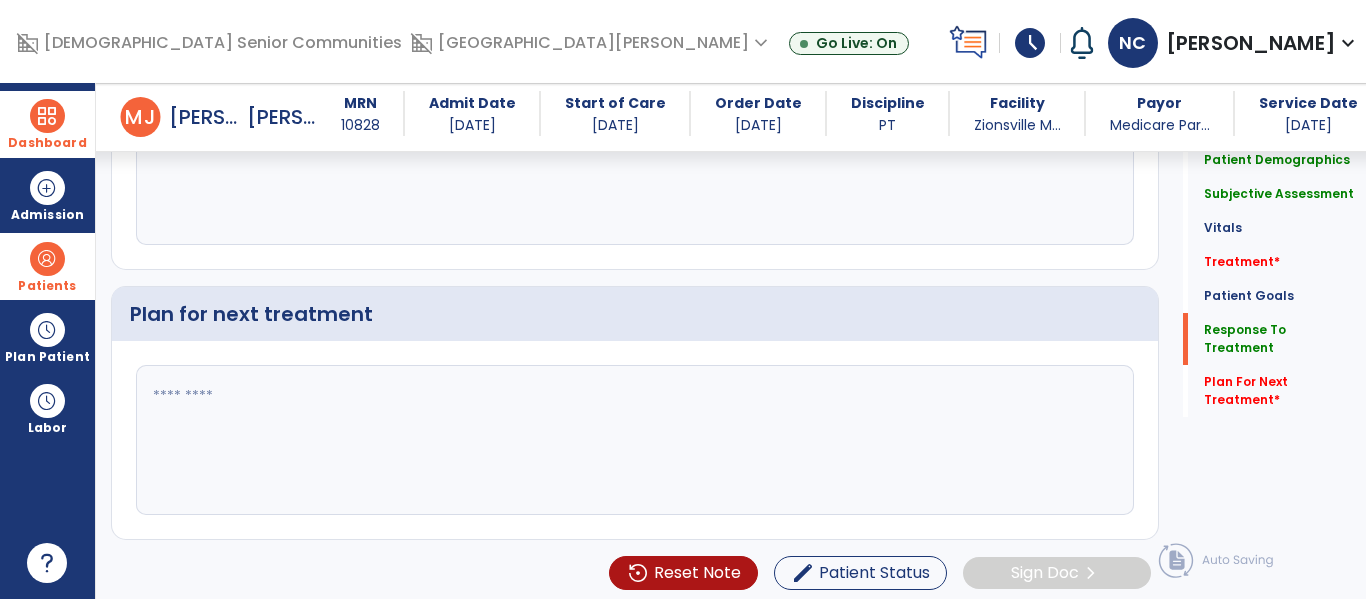 type on "**********" 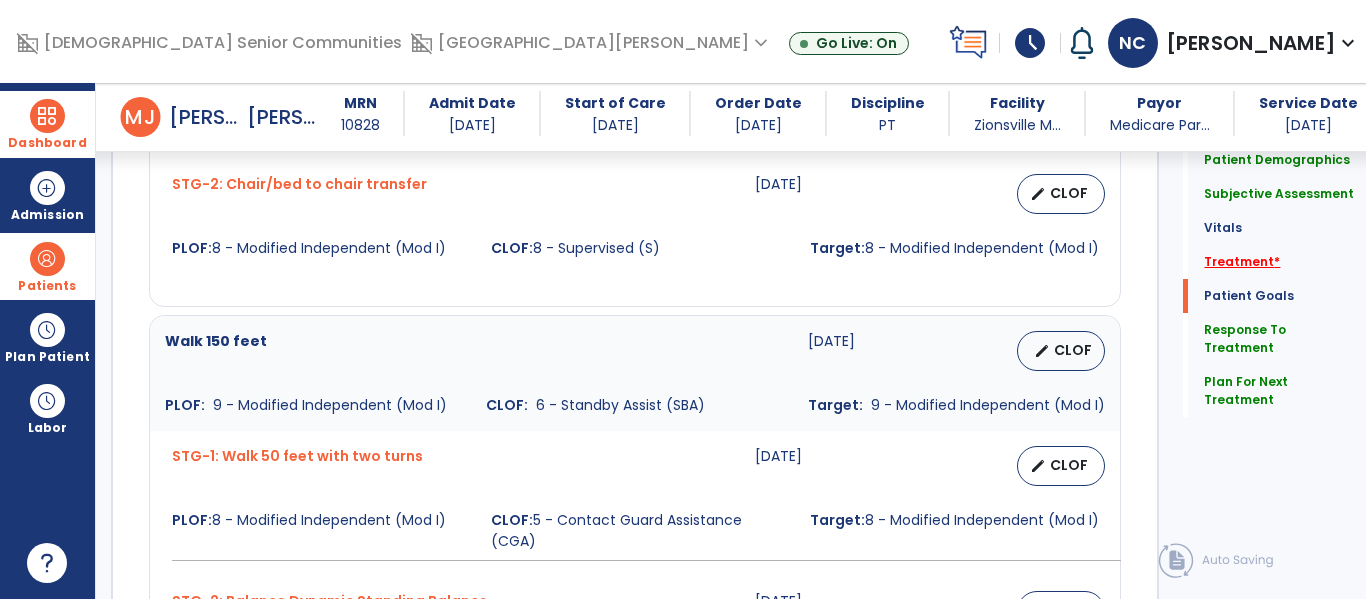 type on "**********" 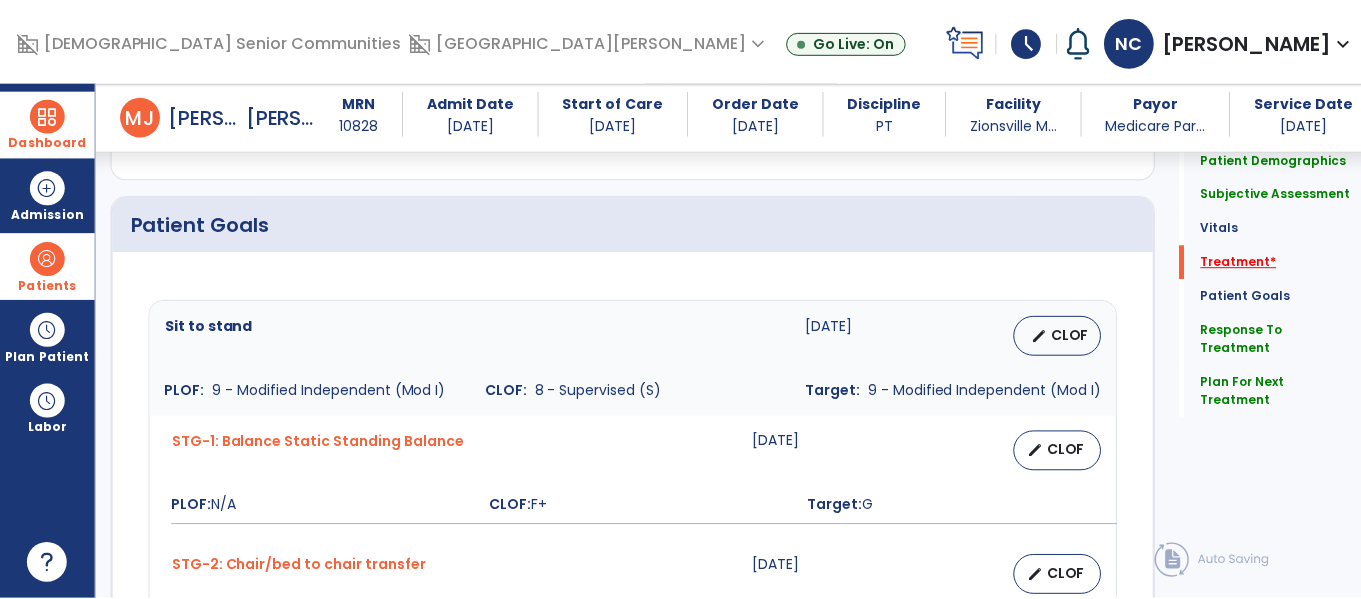scroll, scrollTop: 1116, scrollLeft: 0, axis: vertical 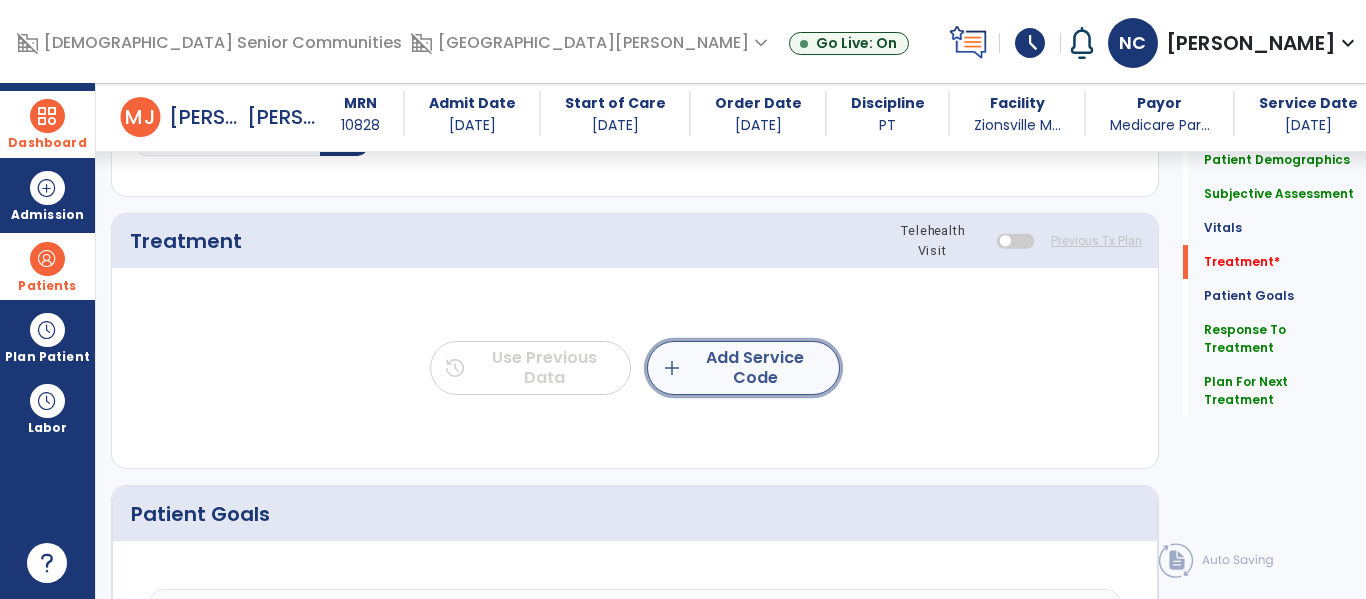 click on "add  Add Service Code" 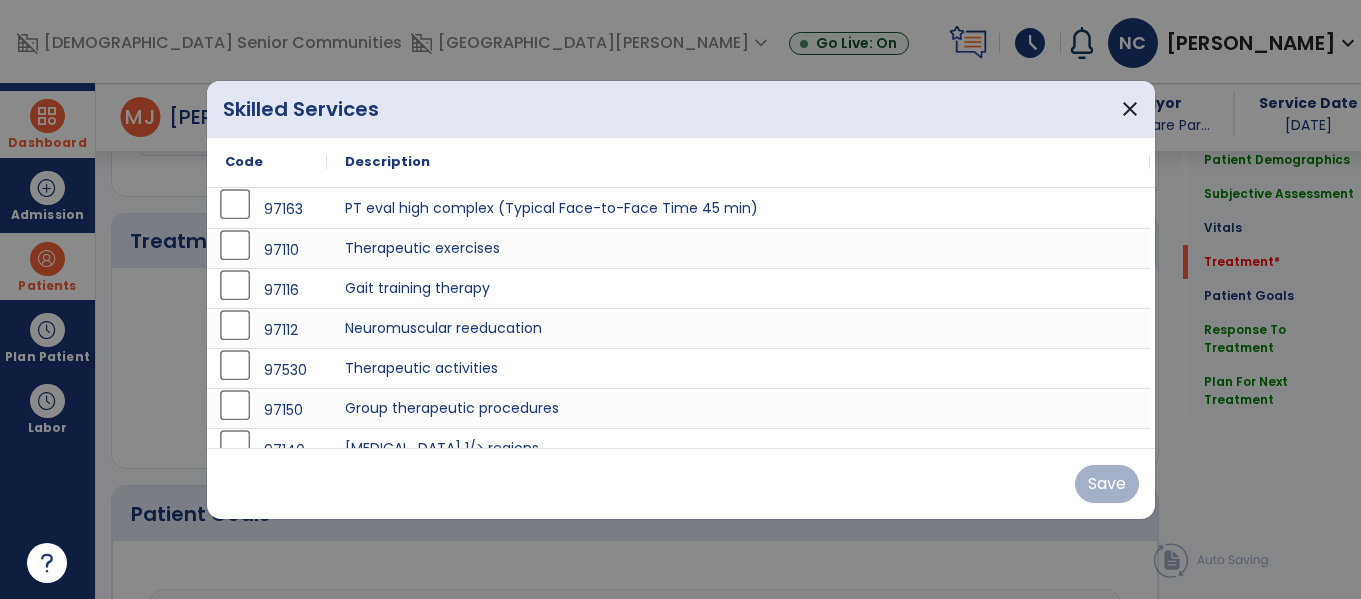scroll, scrollTop: 1116, scrollLeft: 0, axis: vertical 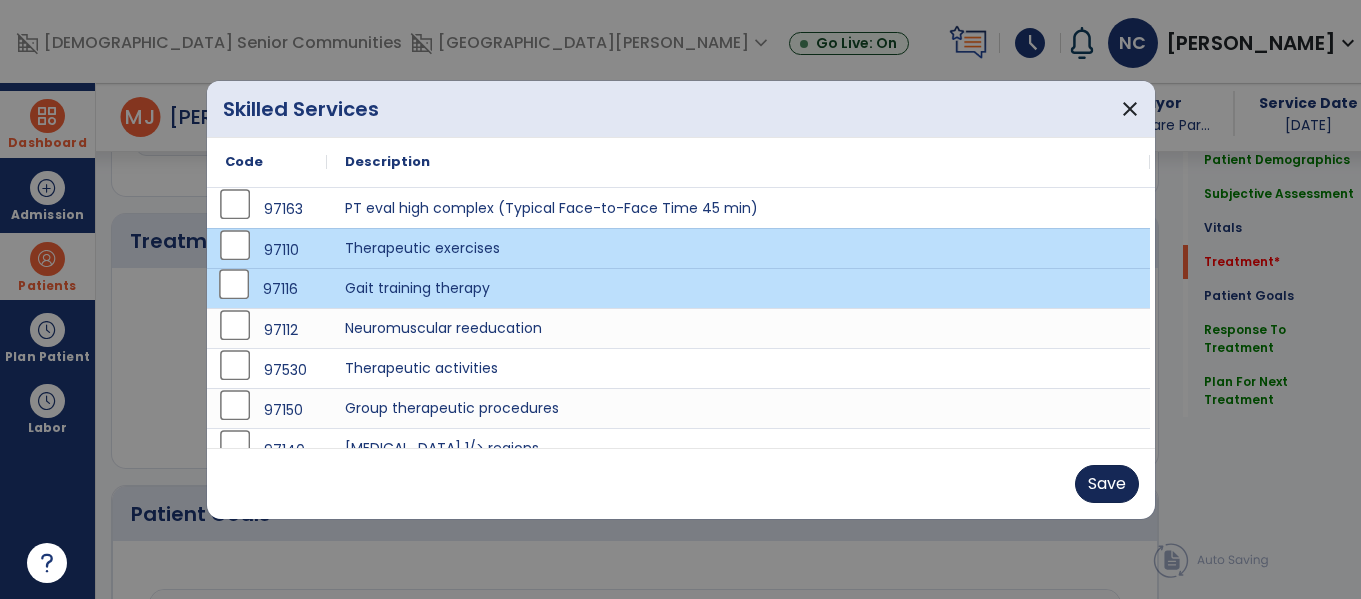 click on "Save" at bounding box center [1107, 484] 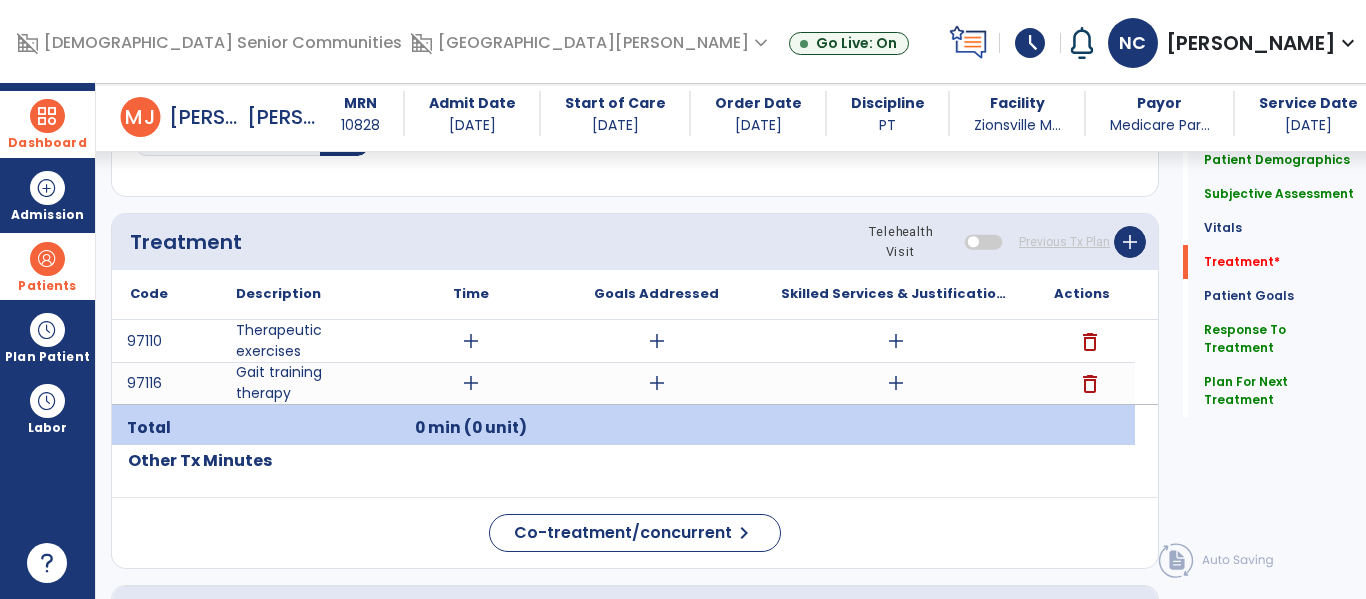click on "add" at bounding box center [896, 341] 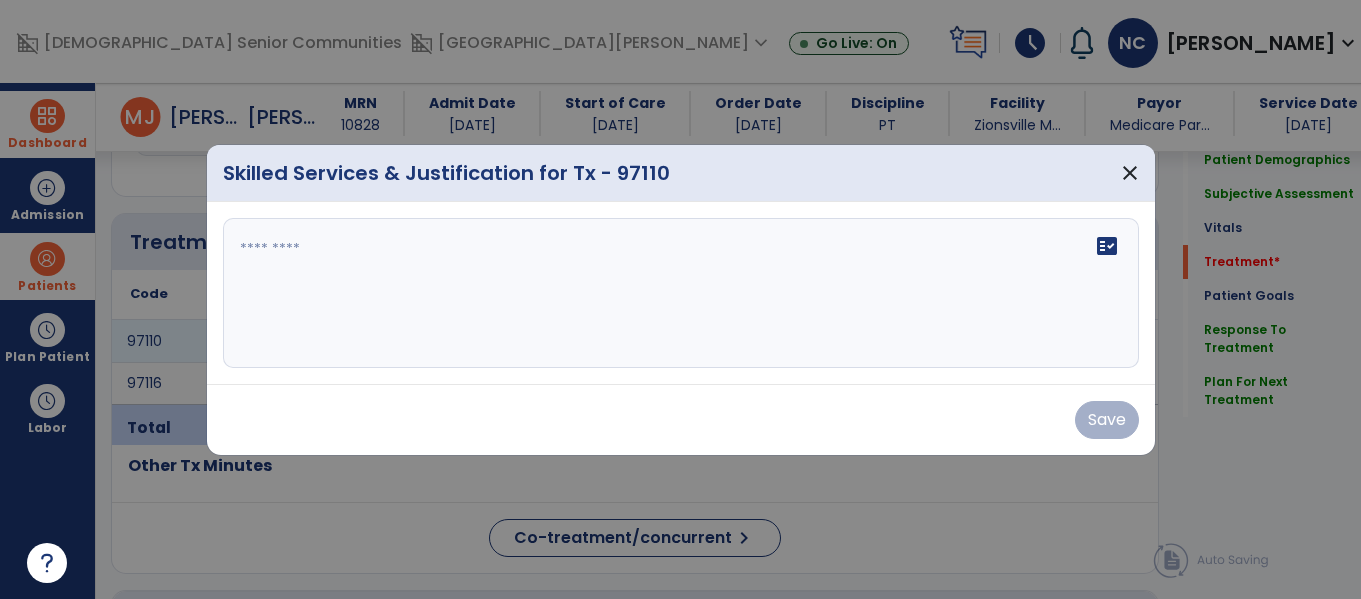 scroll, scrollTop: 1116, scrollLeft: 0, axis: vertical 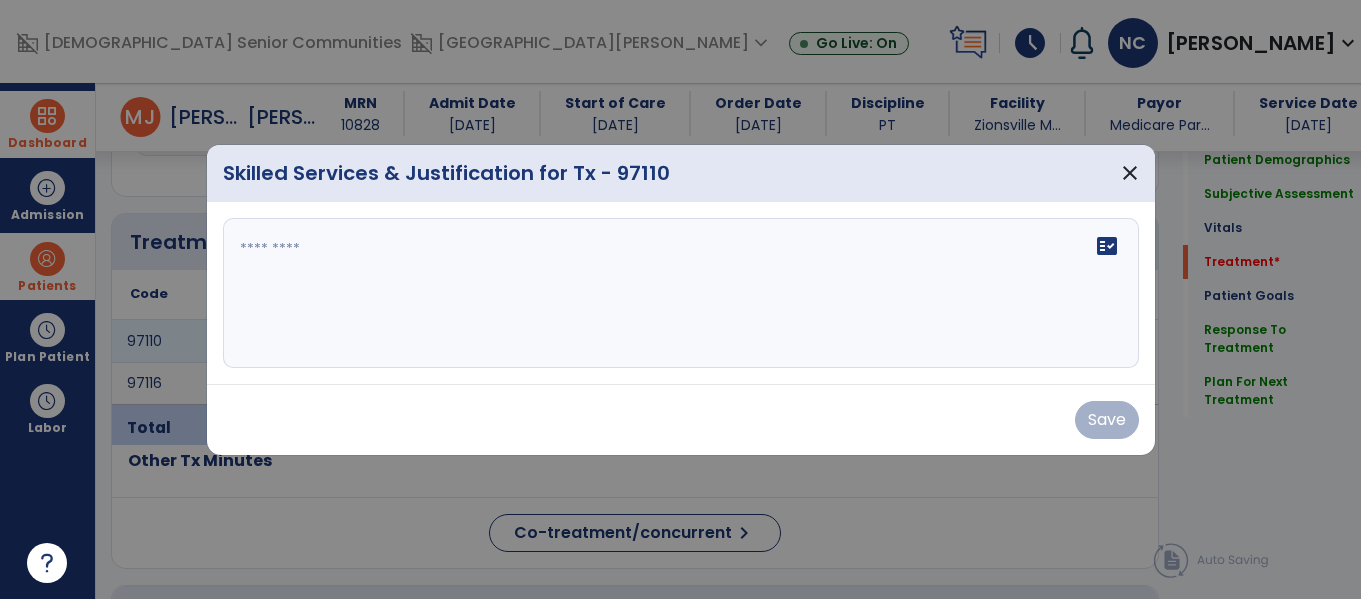 click at bounding box center [681, 293] 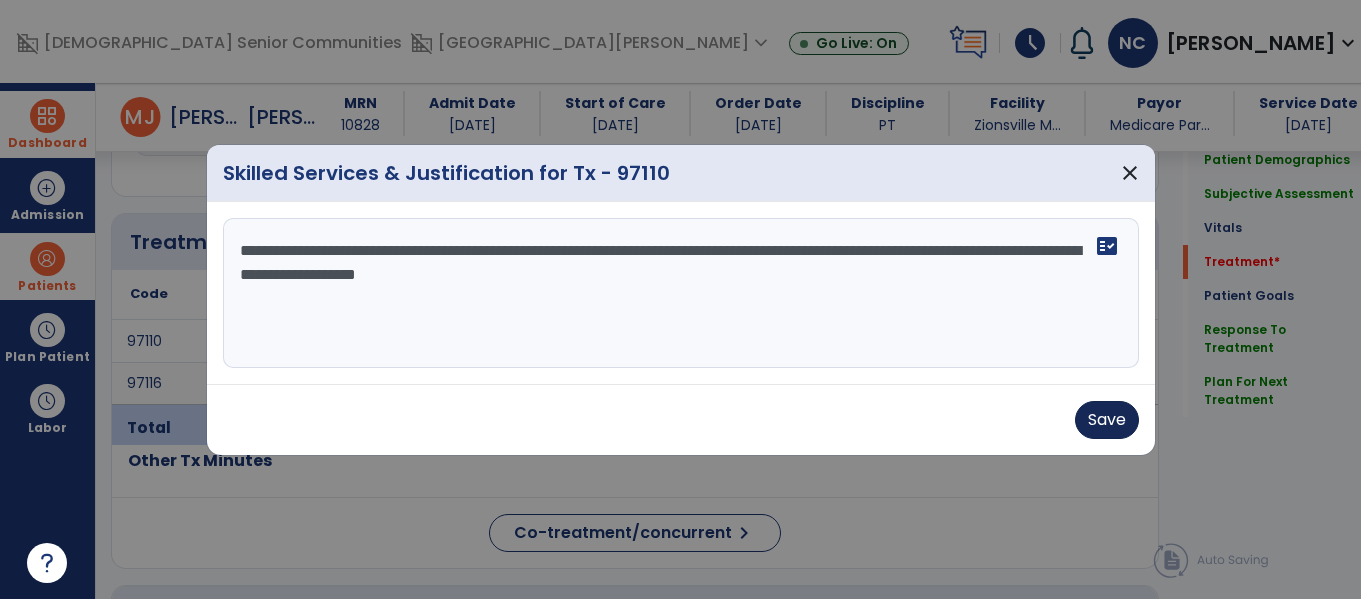 type on "**********" 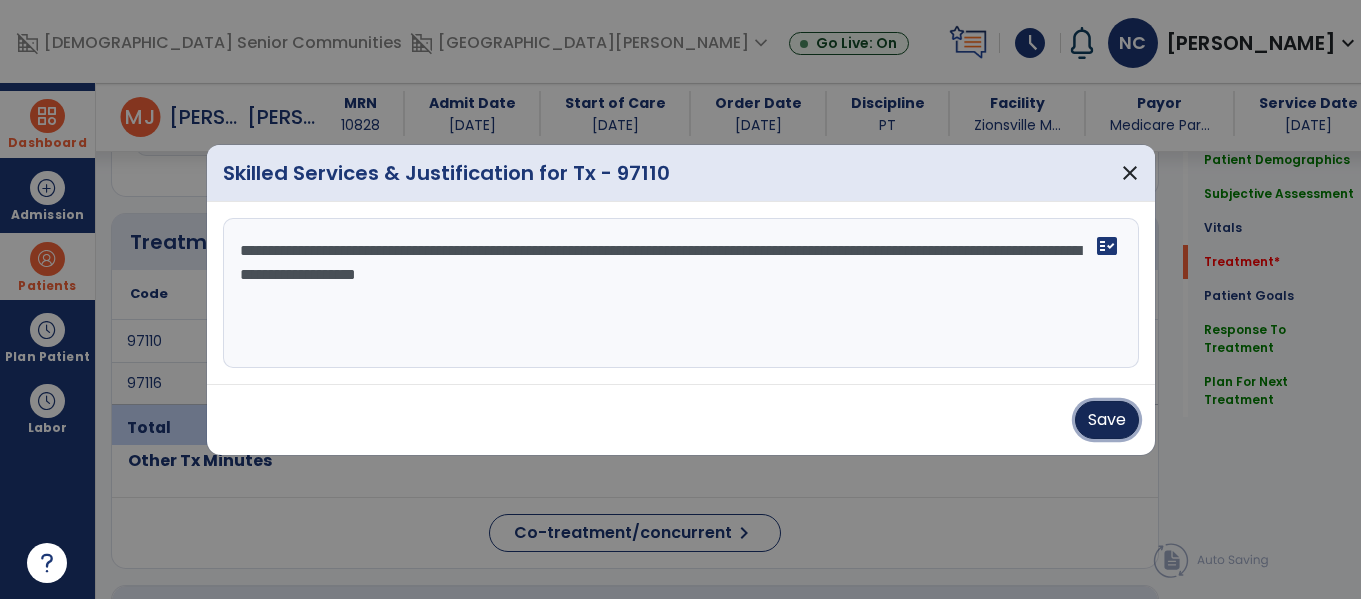 click on "Save" at bounding box center (1107, 420) 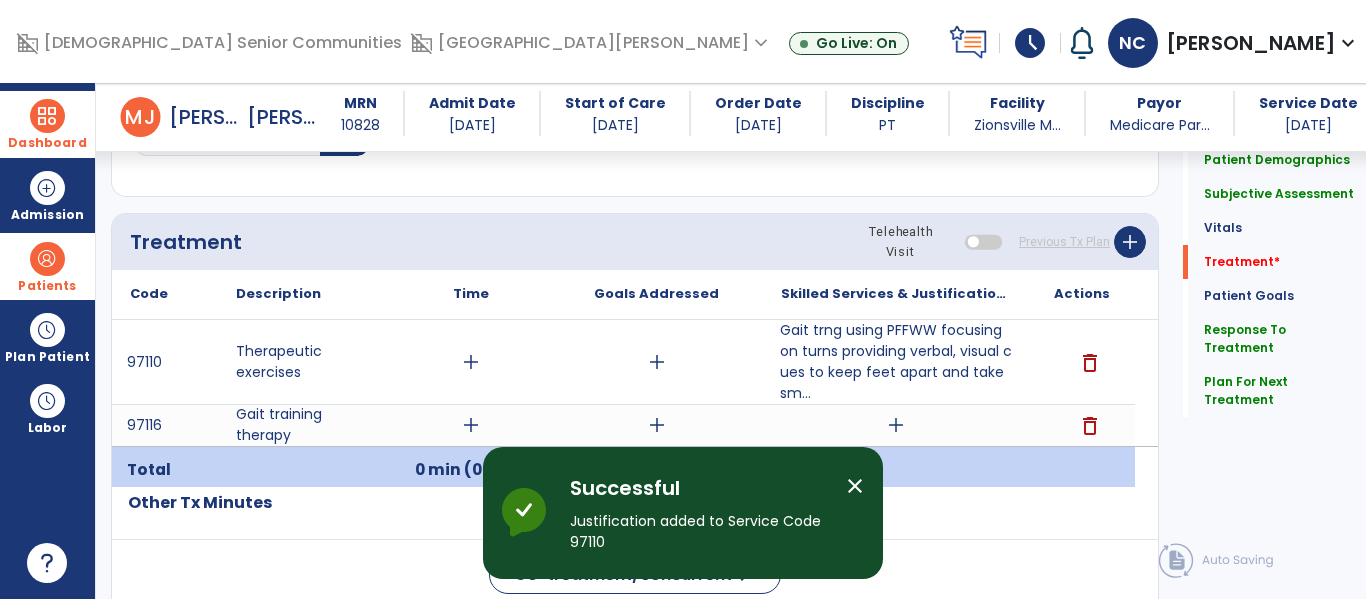 click on "add" at bounding box center [471, 362] 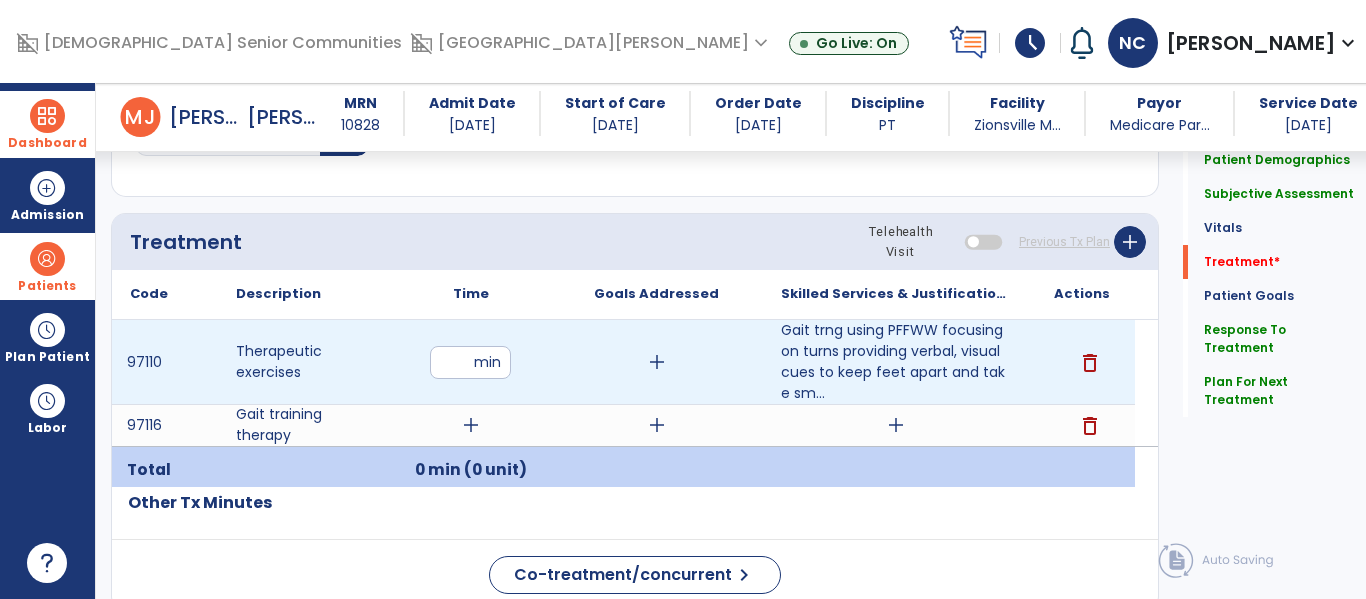 type on "**" 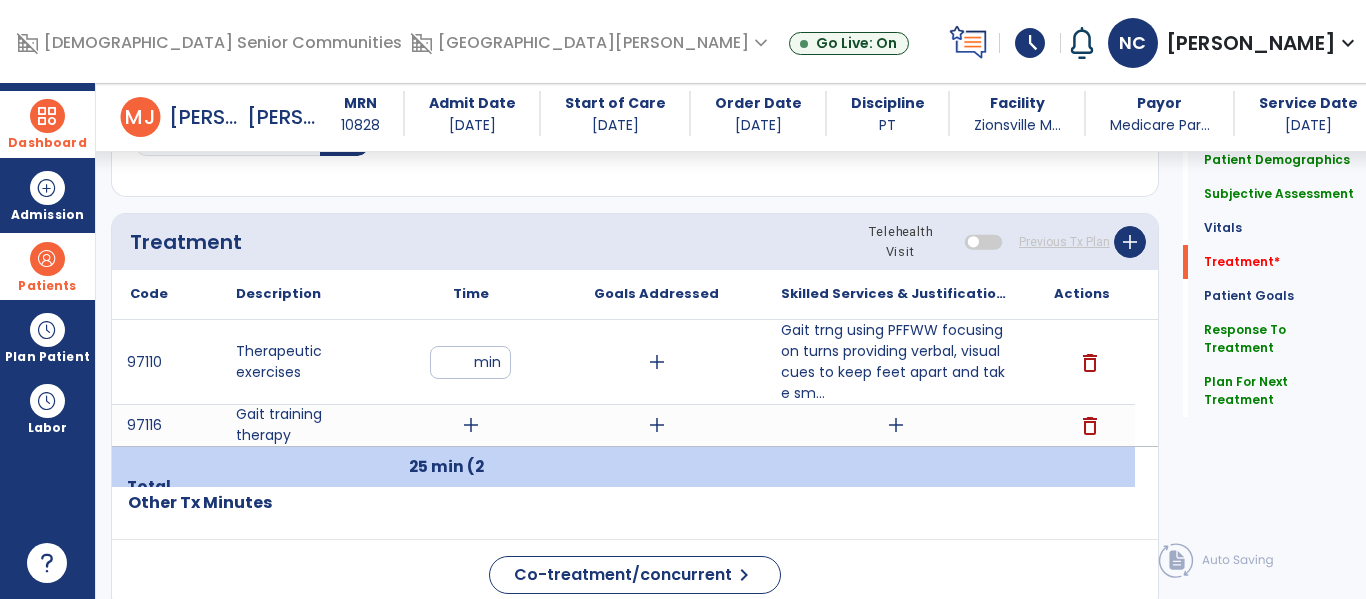 click on "add" at bounding box center (471, 425) 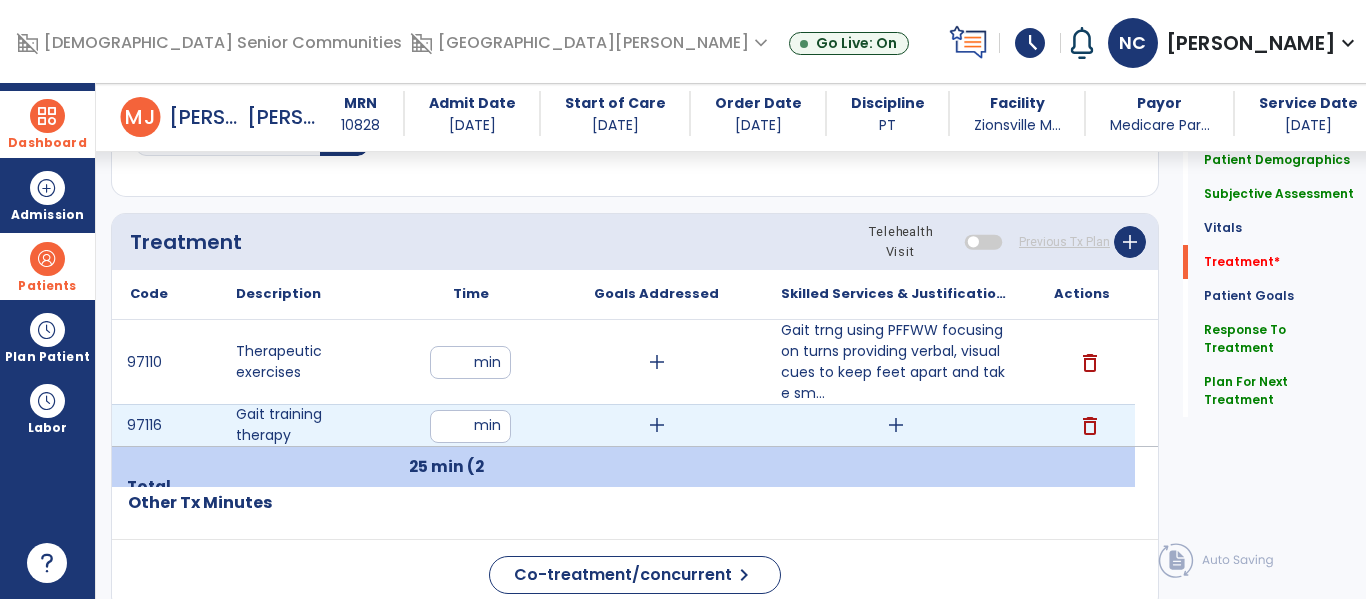 type on "**" 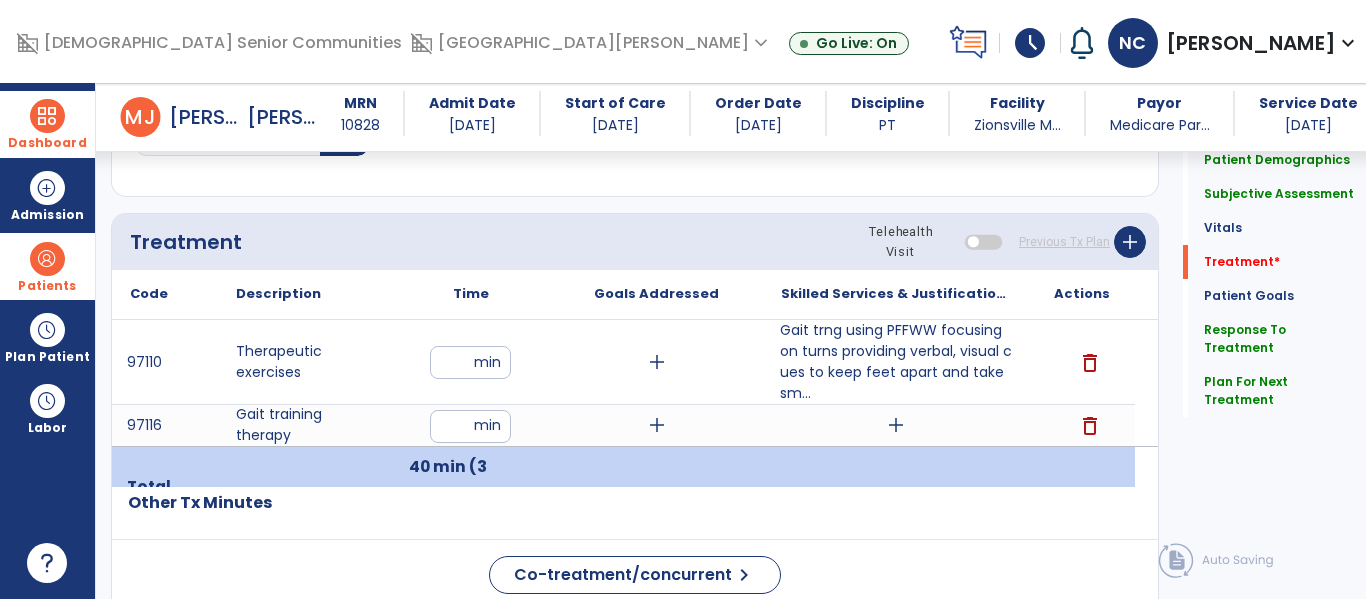 click on "Gait trng using PFFWW focusing on turns providing verbal, visual cues to keep feet apart and take sm..." at bounding box center [896, 362] 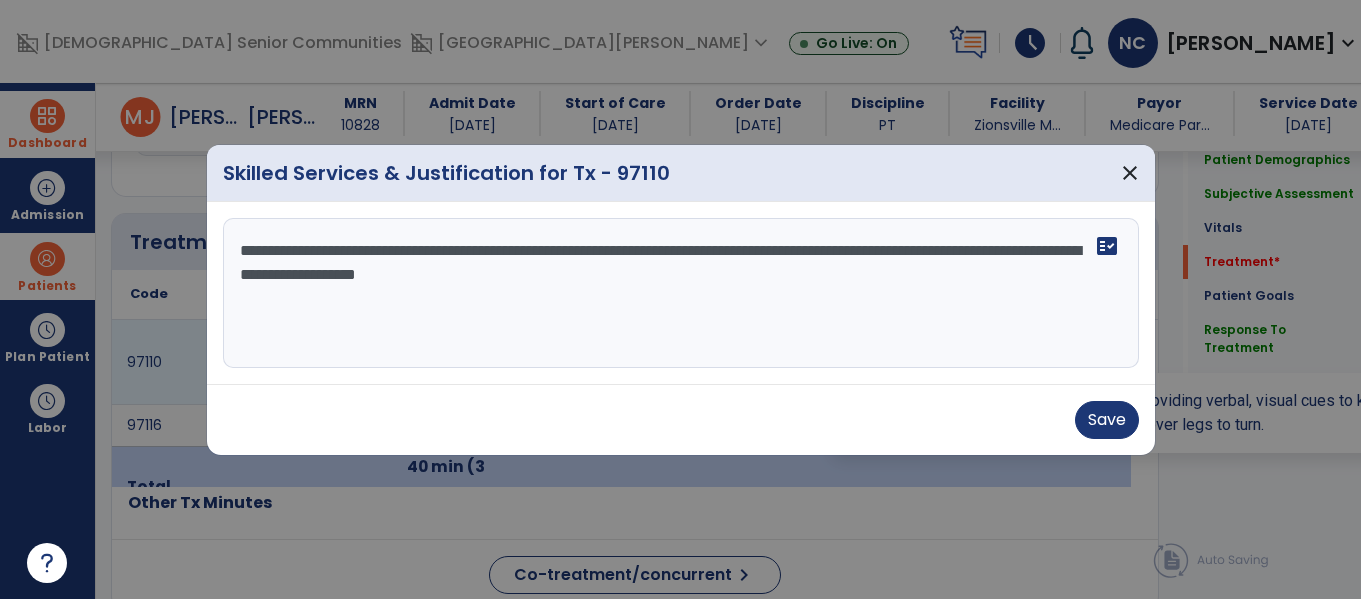 scroll, scrollTop: 1116, scrollLeft: 0, axis: vertical 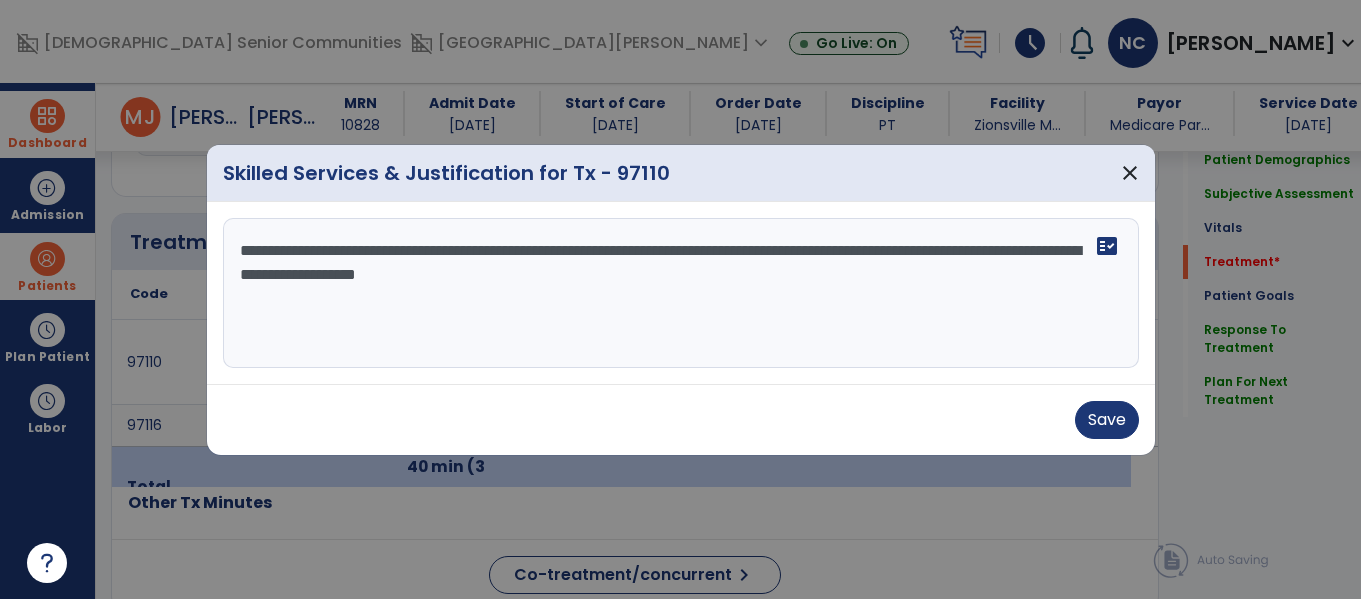 type 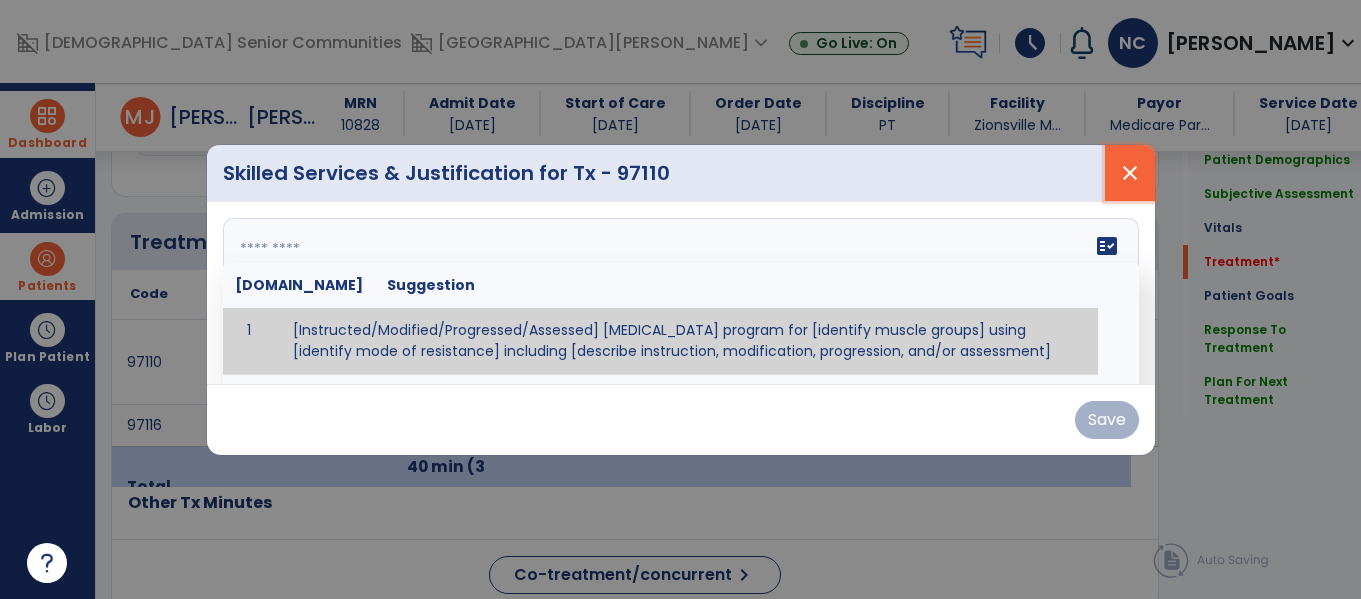 click on "close" at bounding box center [1130, 173] 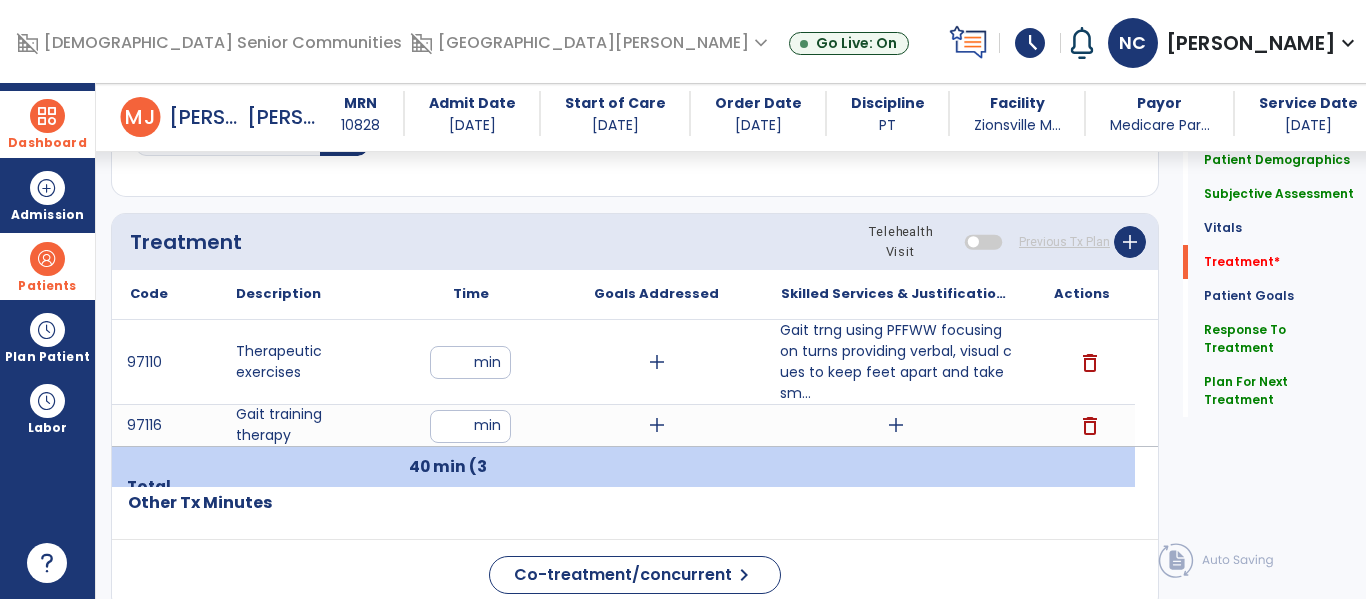 click on "add" at bounding box center (896, 425) 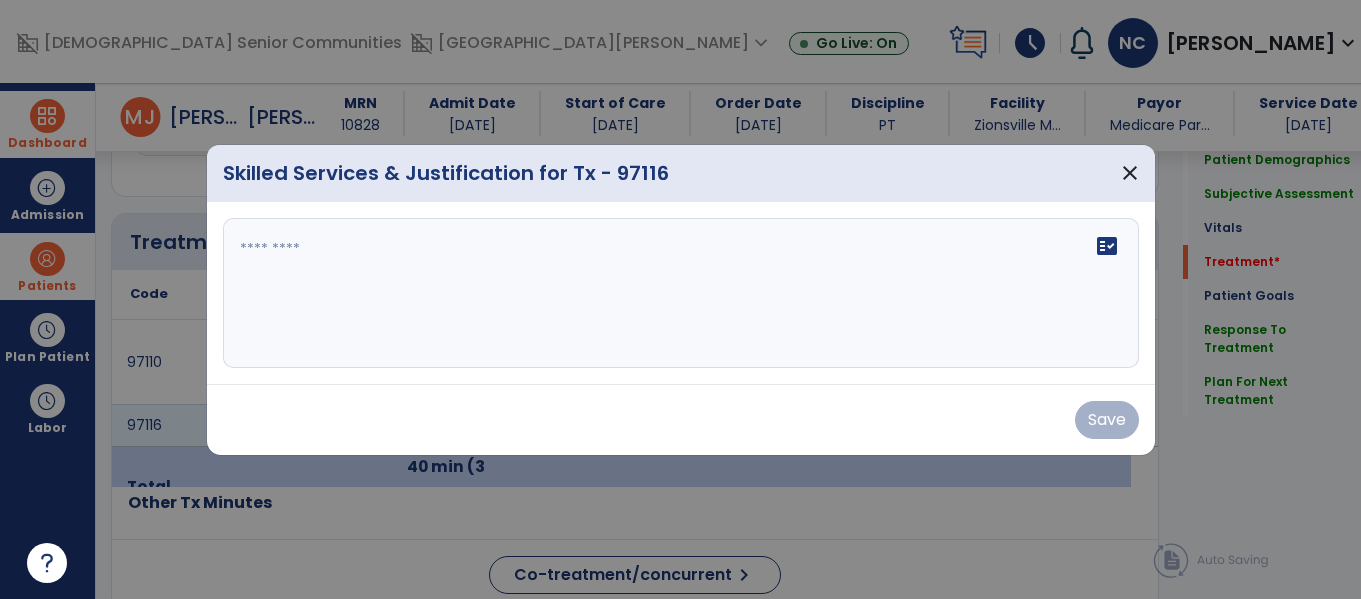 scroll, scrollTop: 1116, scrollLeft: 0, axis: vertical 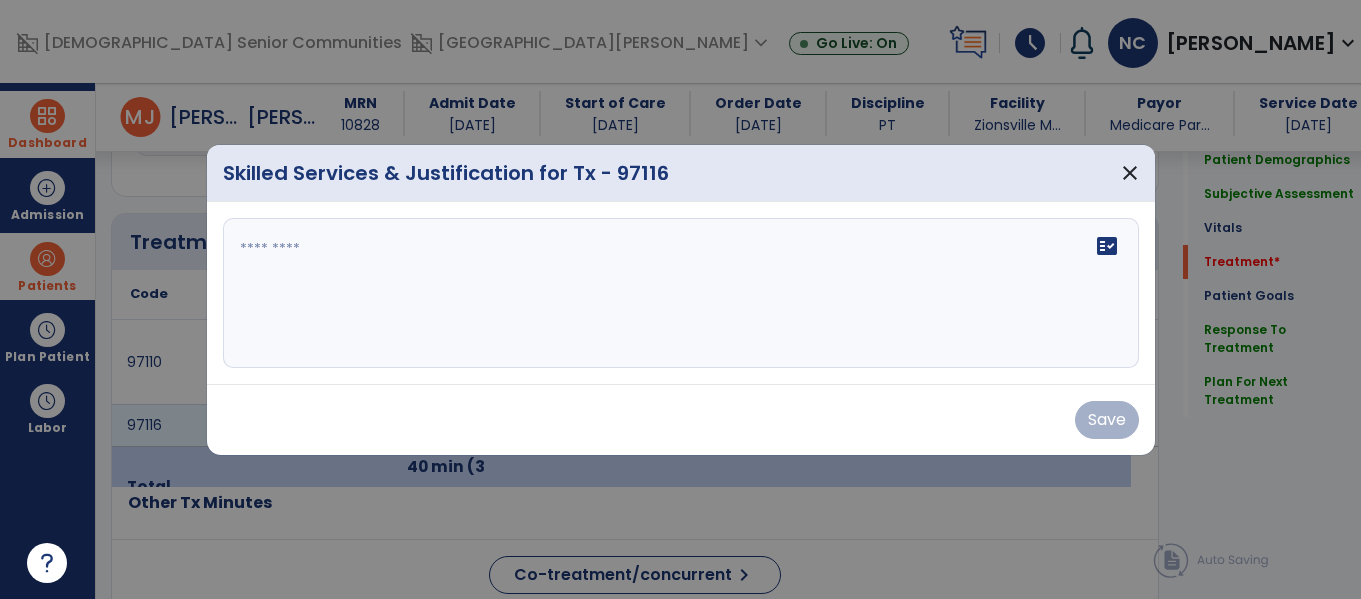 click at bounding box center (681, 293) 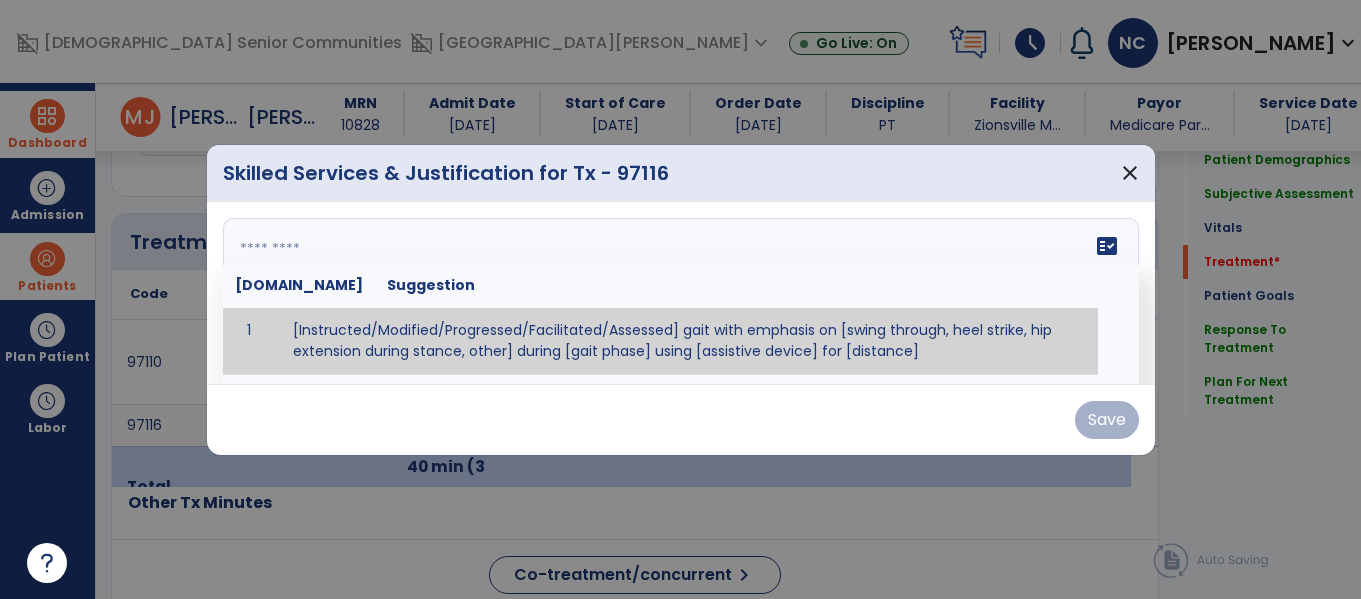 click at bounding box center [678, 293] 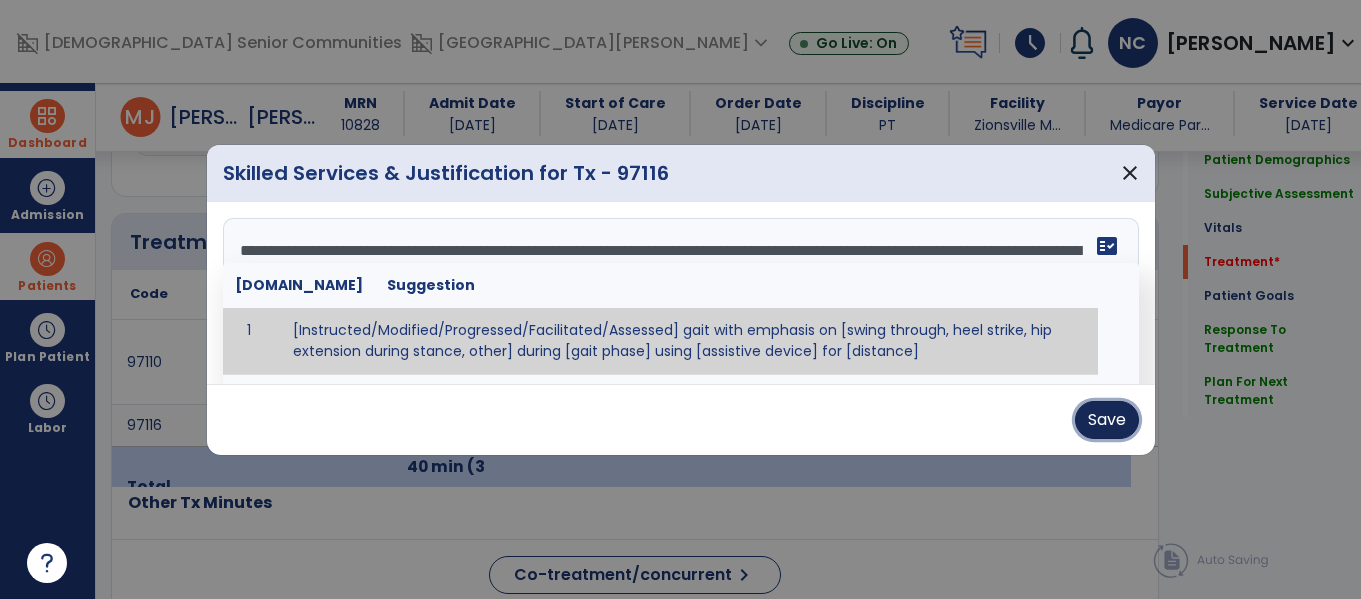 click on "Save" at bounding box center [1107, 420] 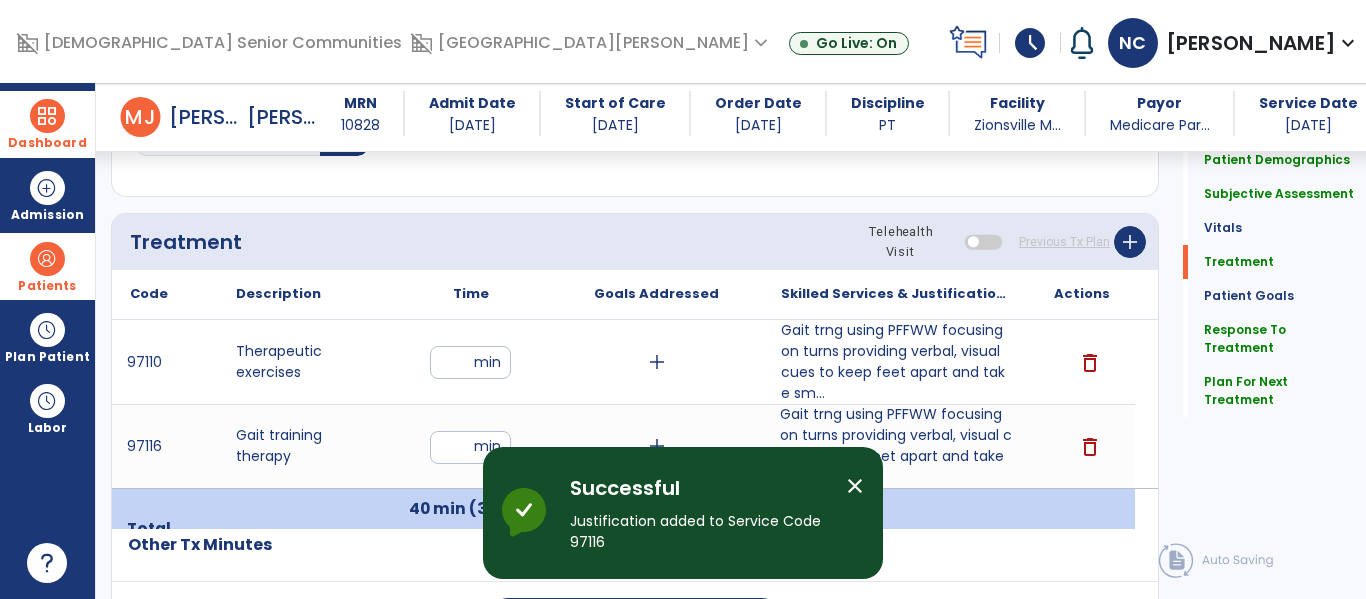 click on "Gait trng using PFFWW focusing on turns providing verbal, visual cues to keep feet apart and take sm..." at bounding box center (896, 446) 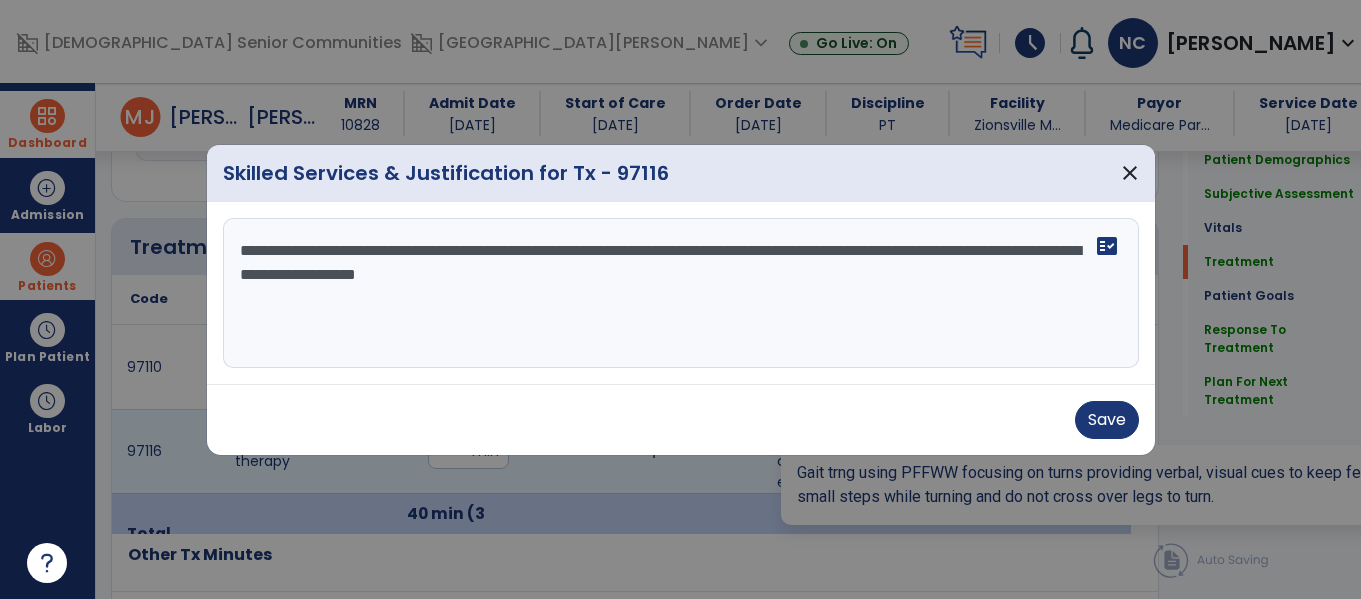 scroll, scrollTop: 1116, scrollLeft: 0, axis: vertical 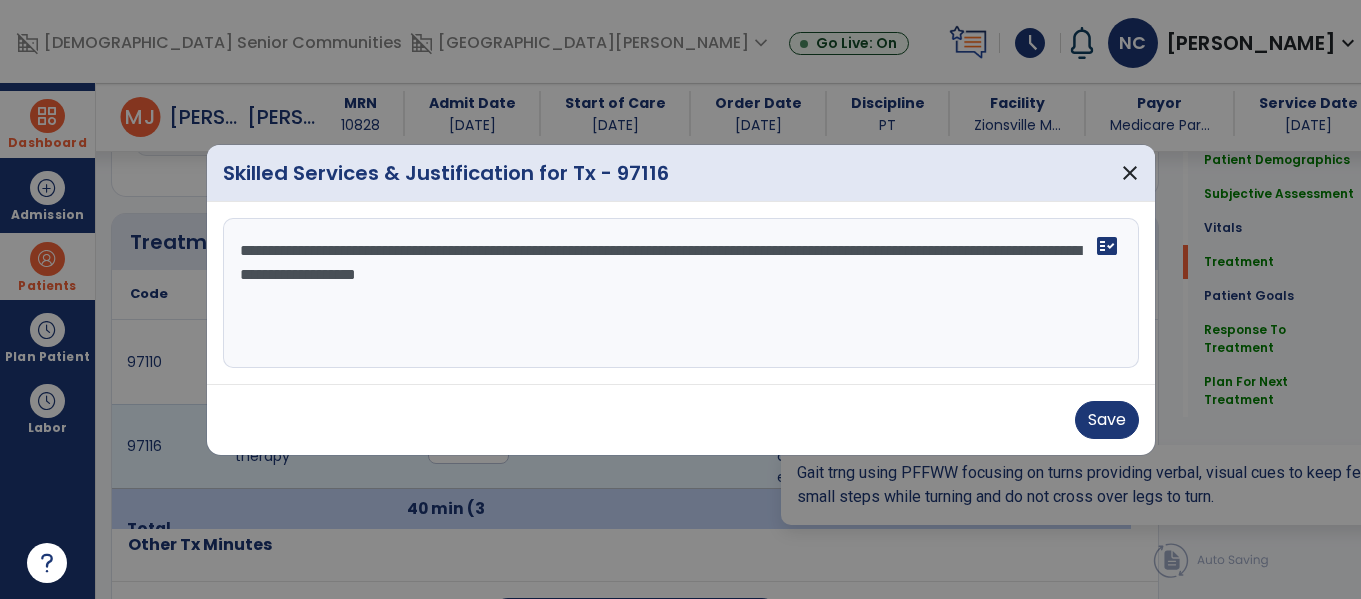 click on "**********" at bounding box center [681, 293] 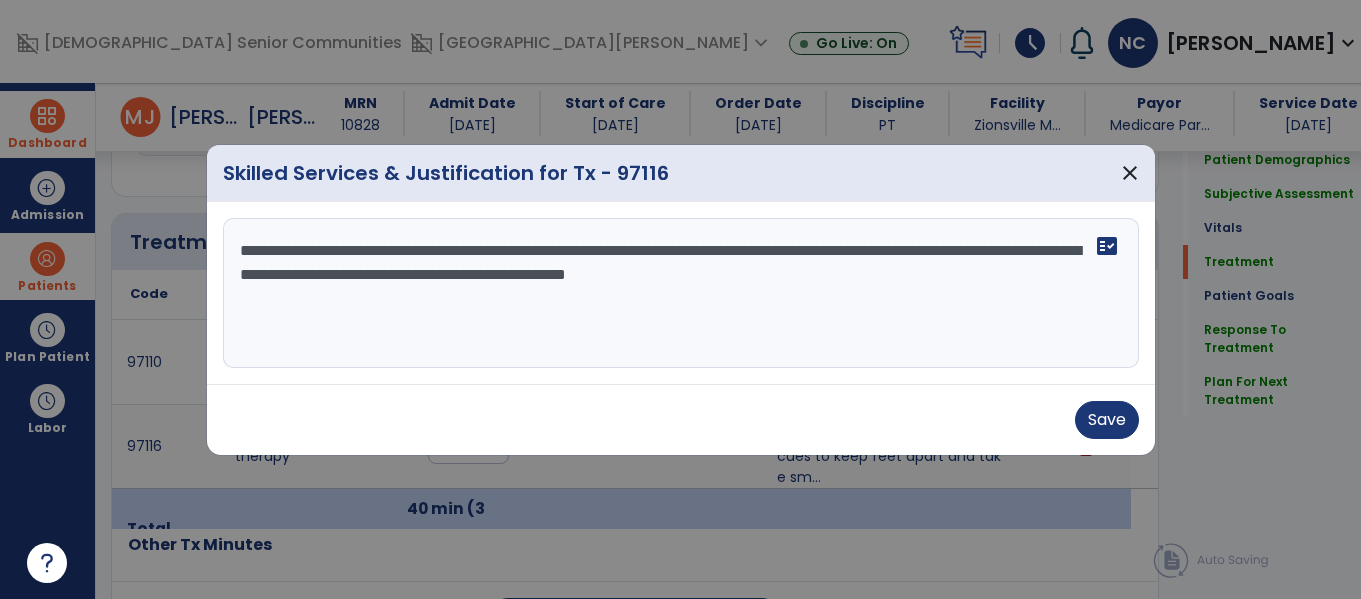 type on "**********" 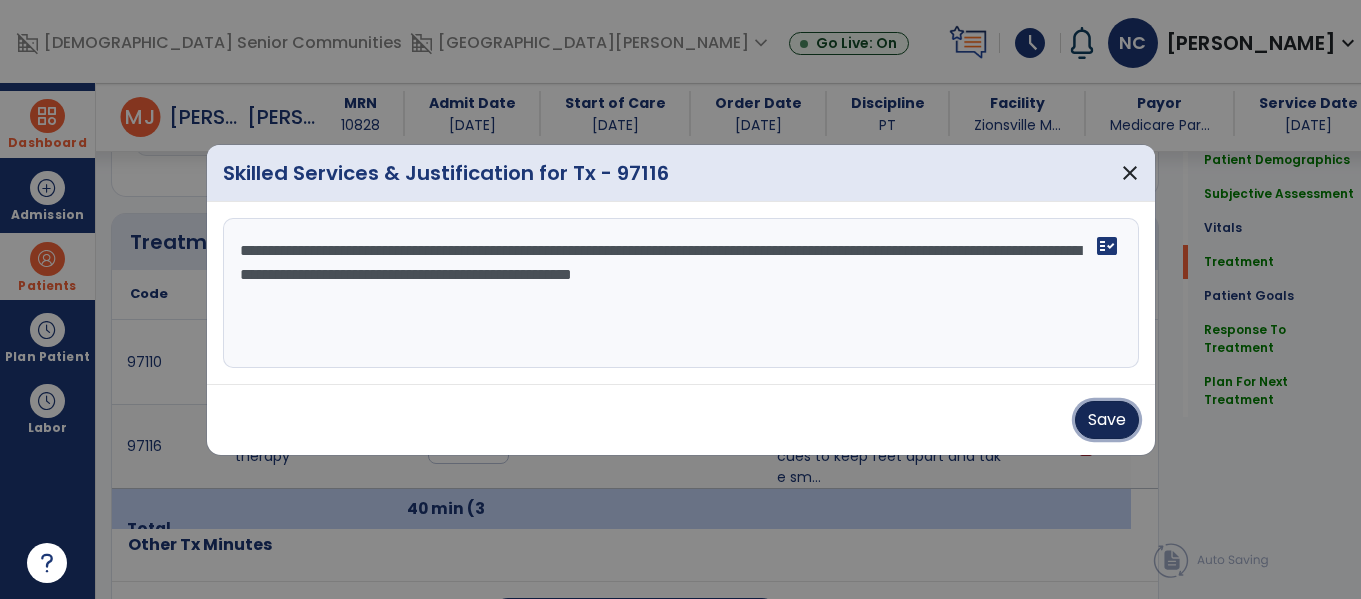 click on "Save" at bounding box center [1107, 420] 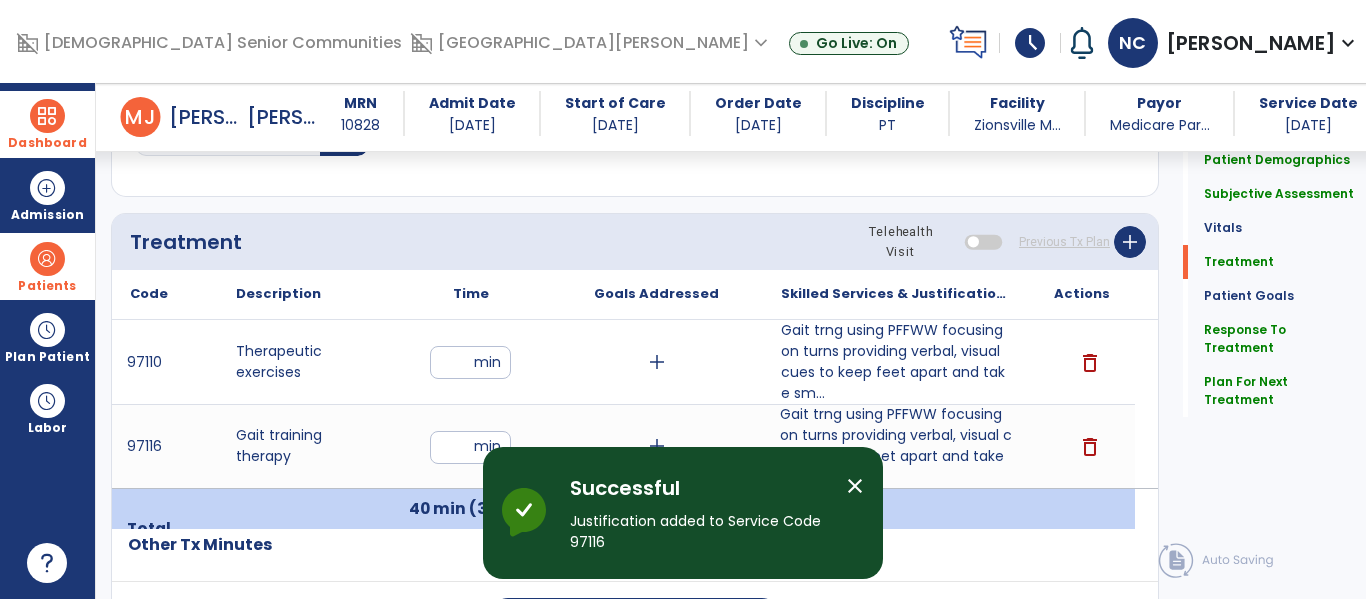 click on "add" at bounding box center (657, 362) 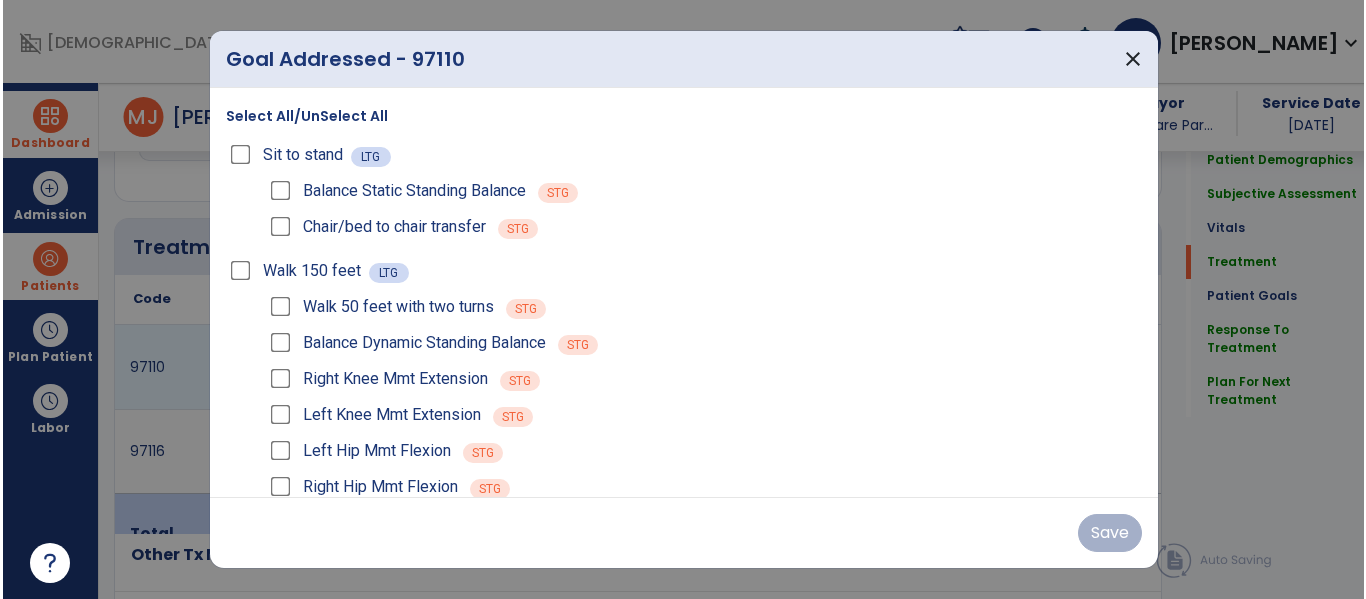 scroll, scrollTop: 1116, scrollLeft: 0, axis: vertical 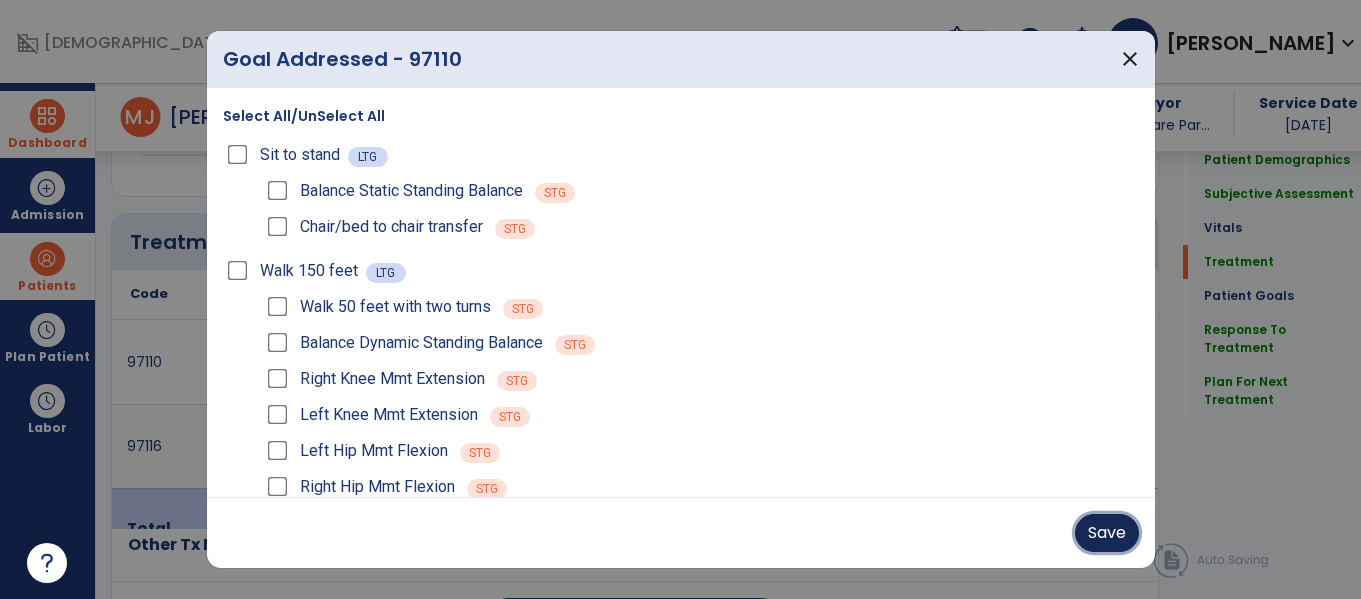 click on "Save" at bounding box center (1107, 533) 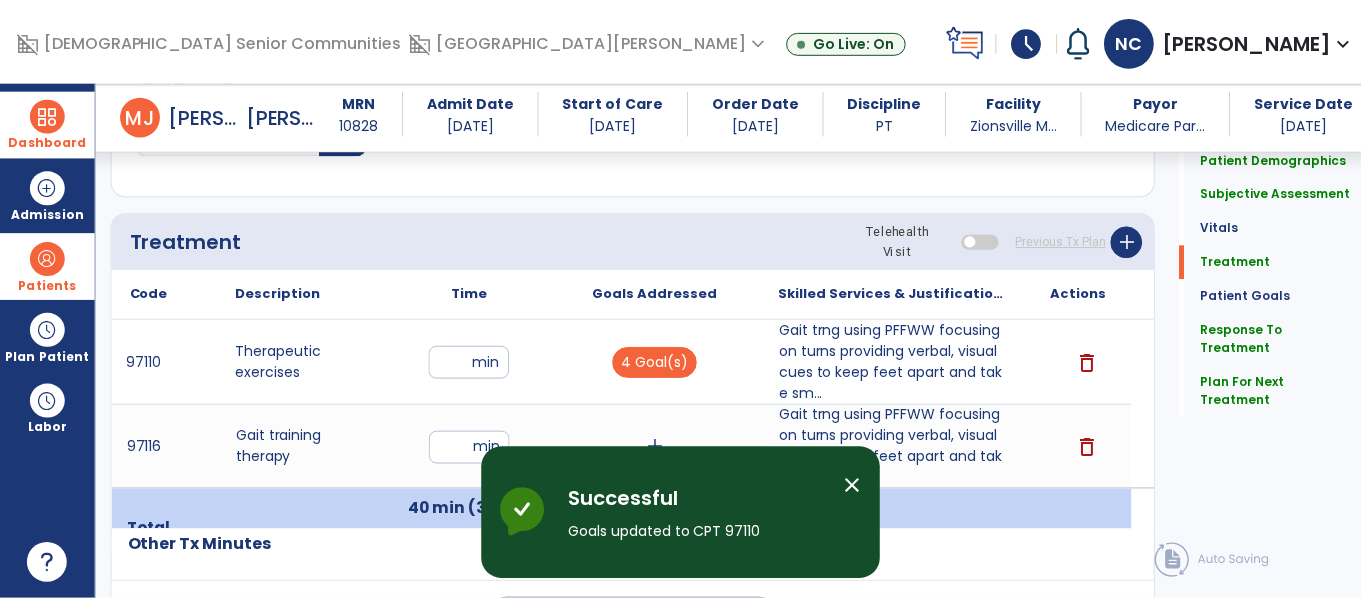 scroll, scrollTop: 1113, scrollLeft: 0, axis: vertical 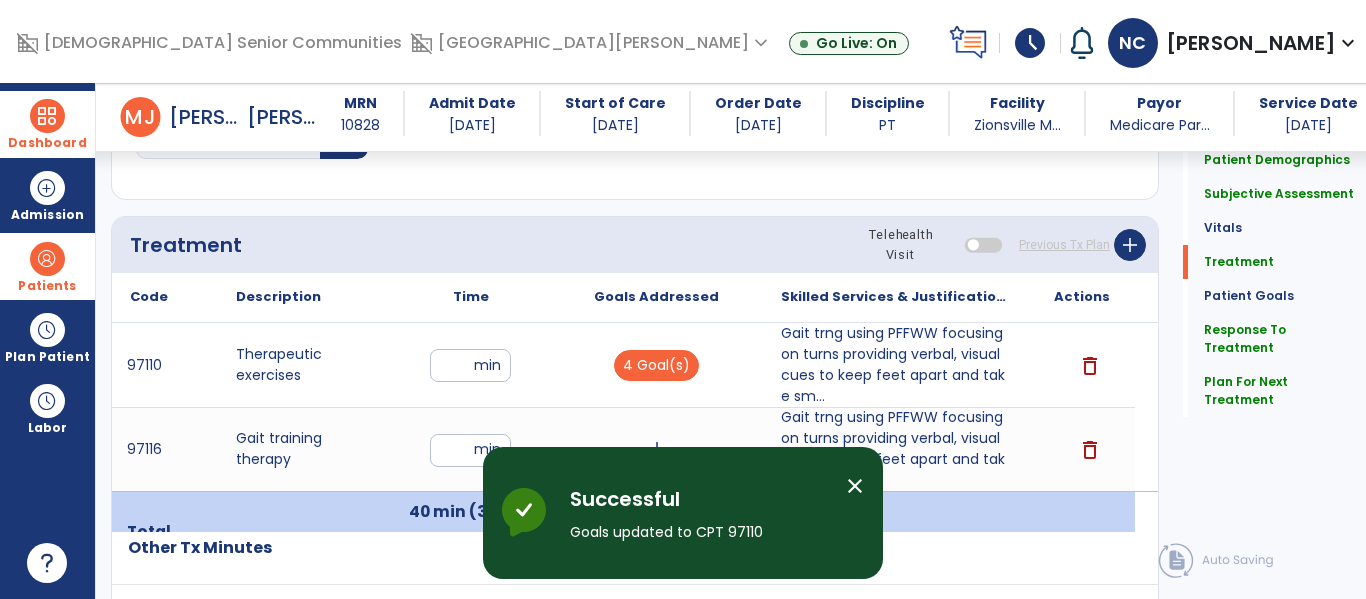 click on "delete" at bounding box center [1090, 366] 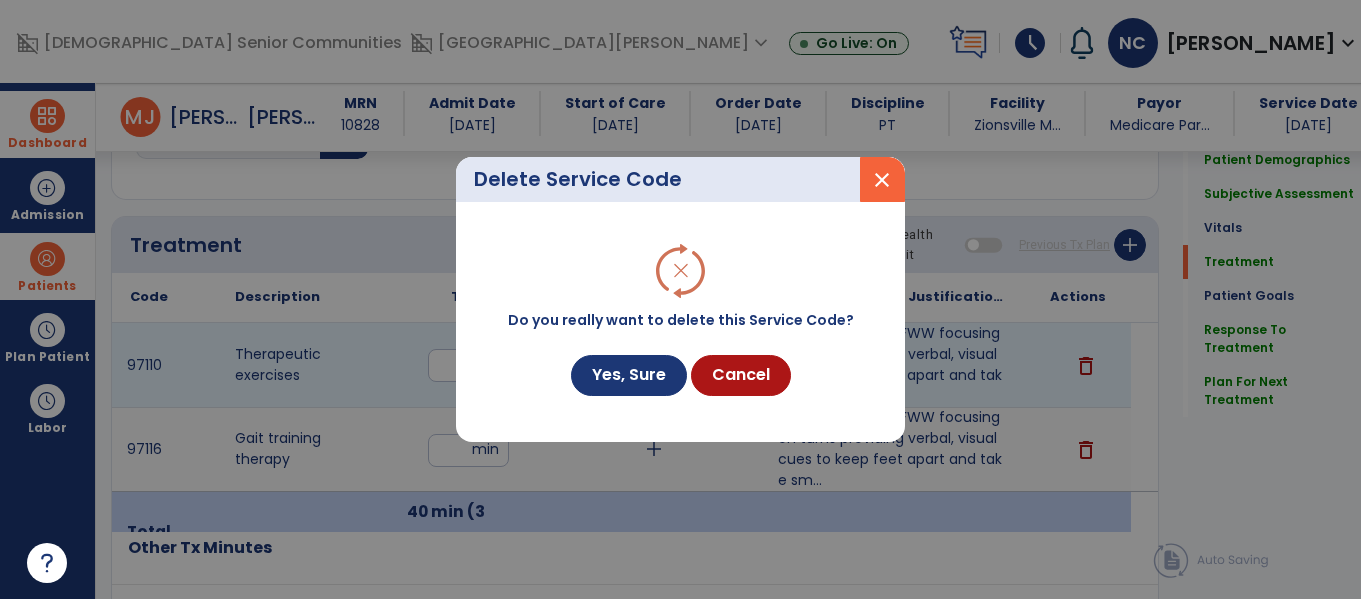 scroll, scrollTop: 1113, scrollLeft: 0, axis: vertical 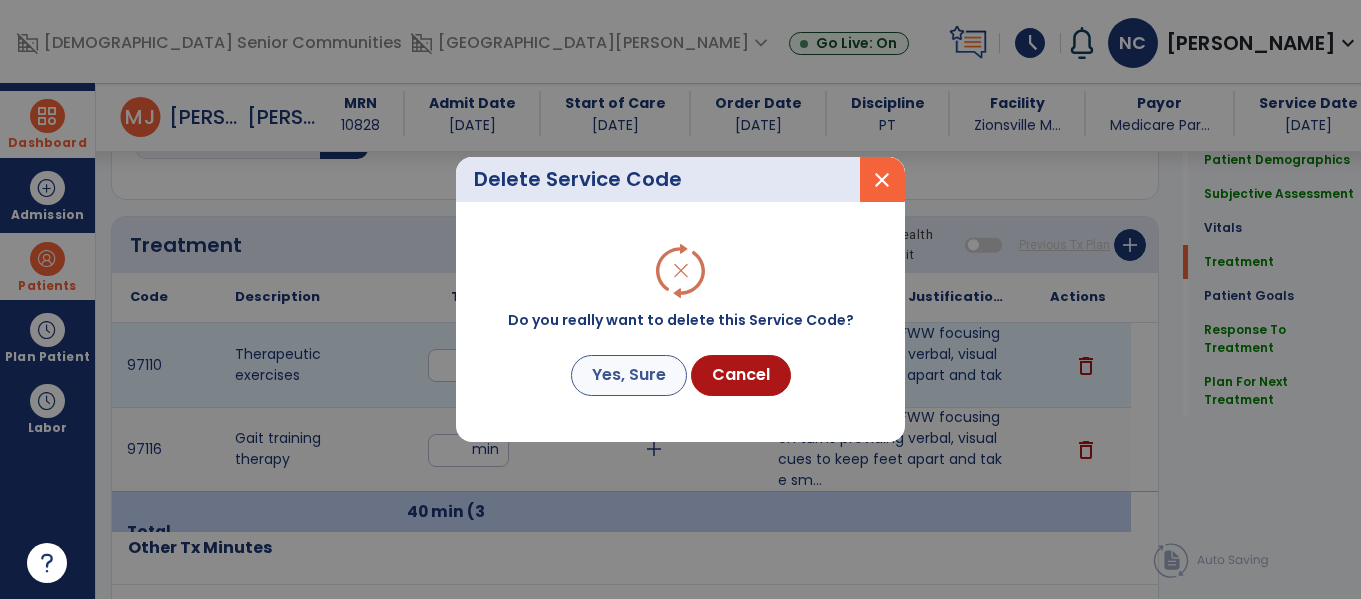 click on "Yes, Sure" at bounding box center (629, 375) 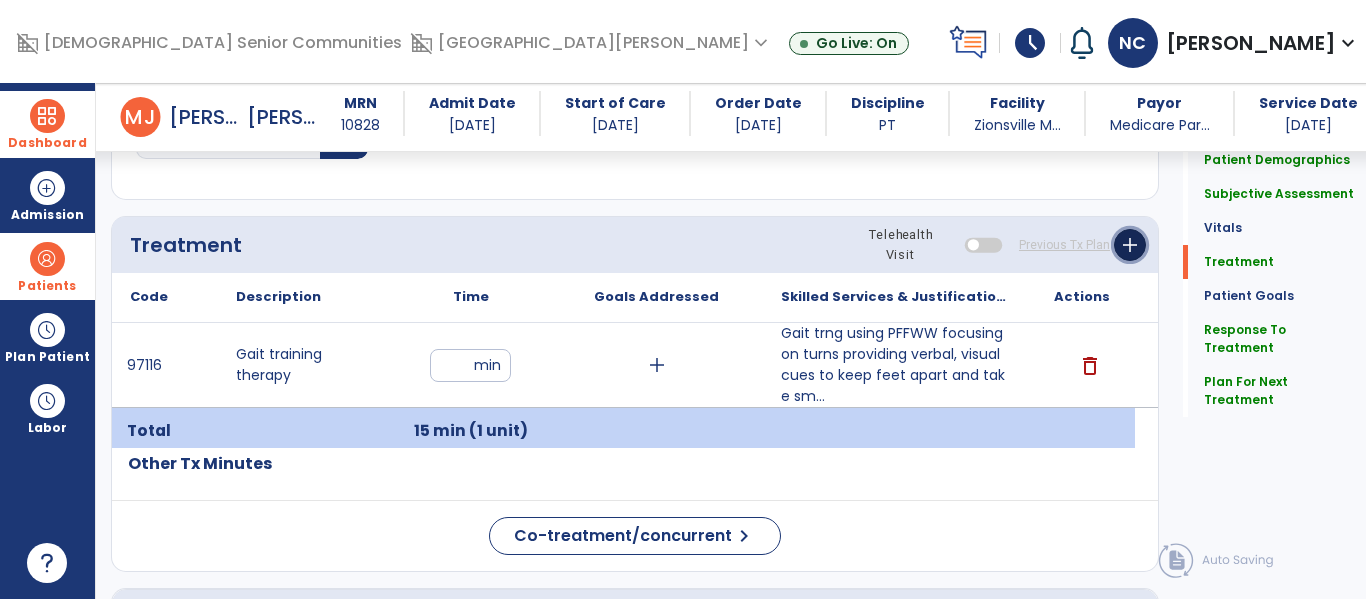 click on "add" 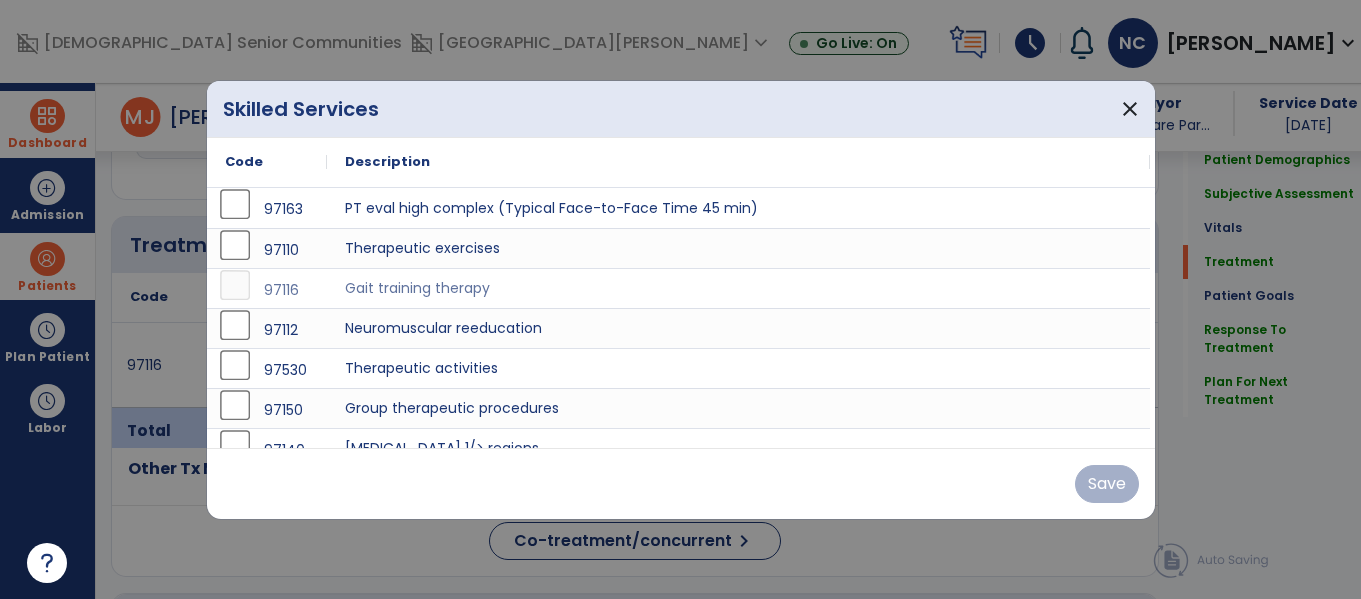 scroll, scrollTop: 1113, scrollLeft: 0, axis: vertical 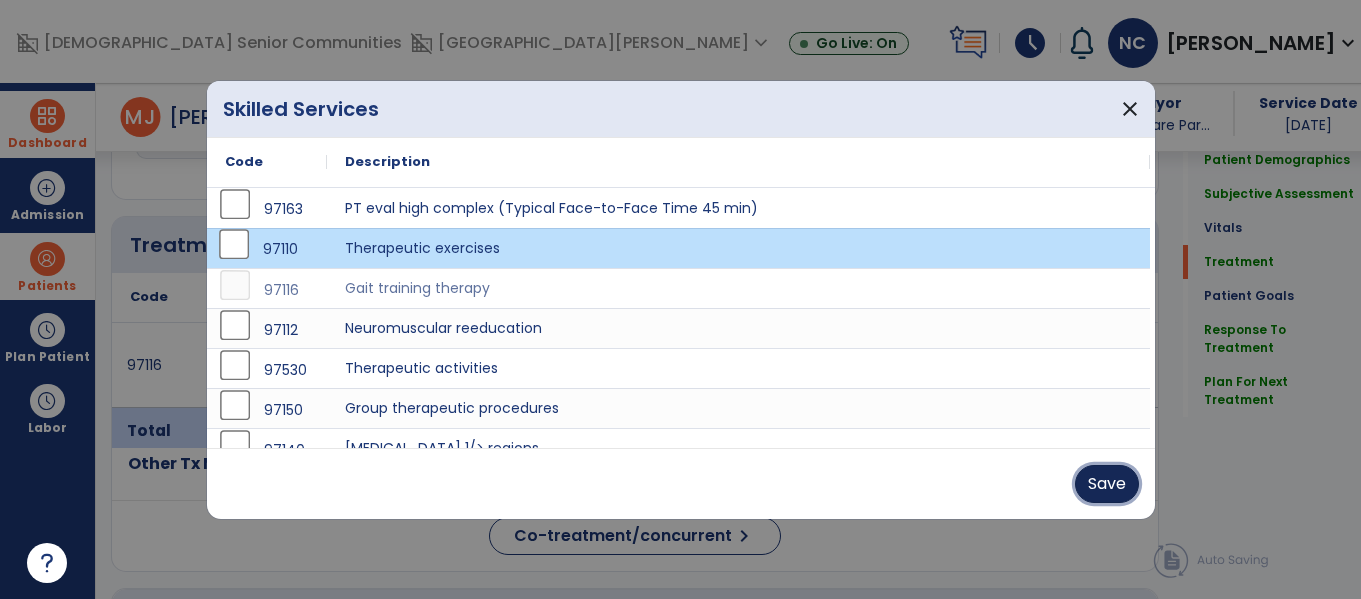 click on "Save" at bounding box center (1107, 484) 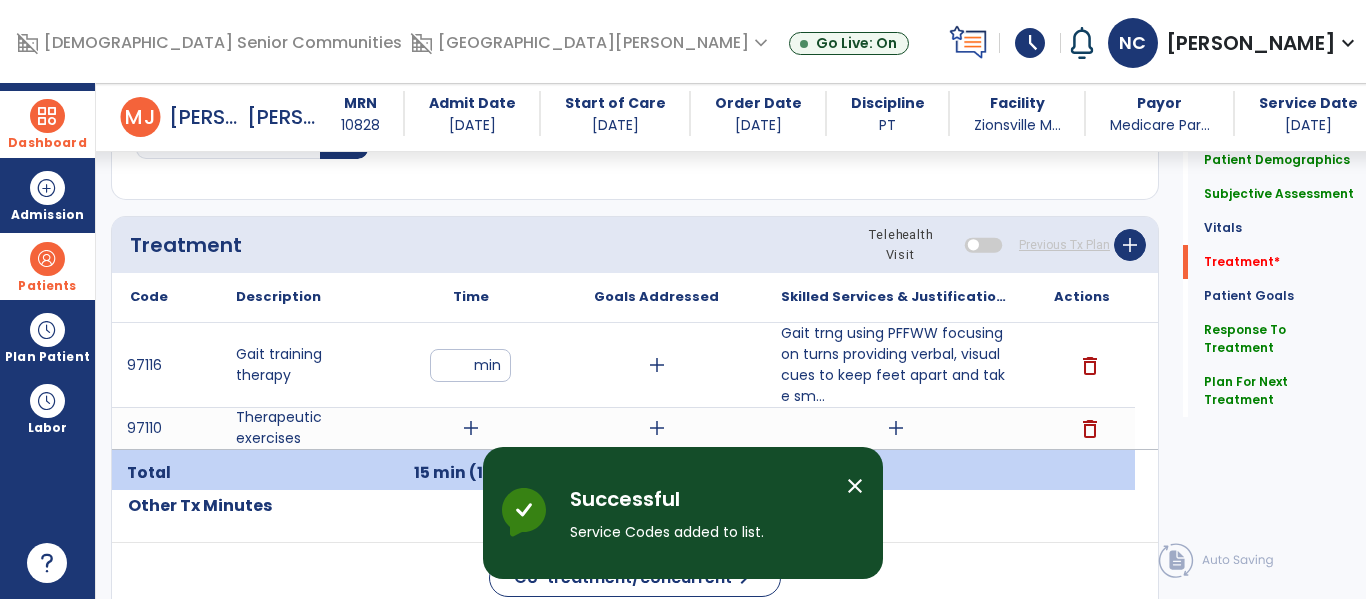 click on "add" at bounding box center (471, 428) 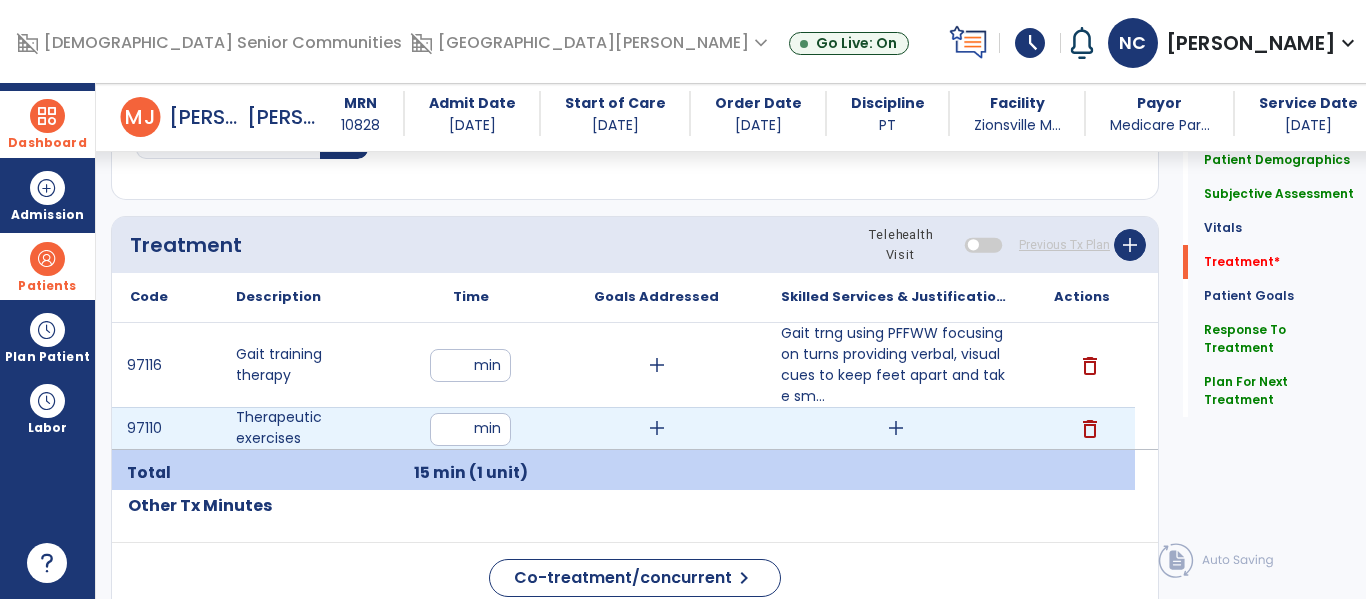 type on "**" 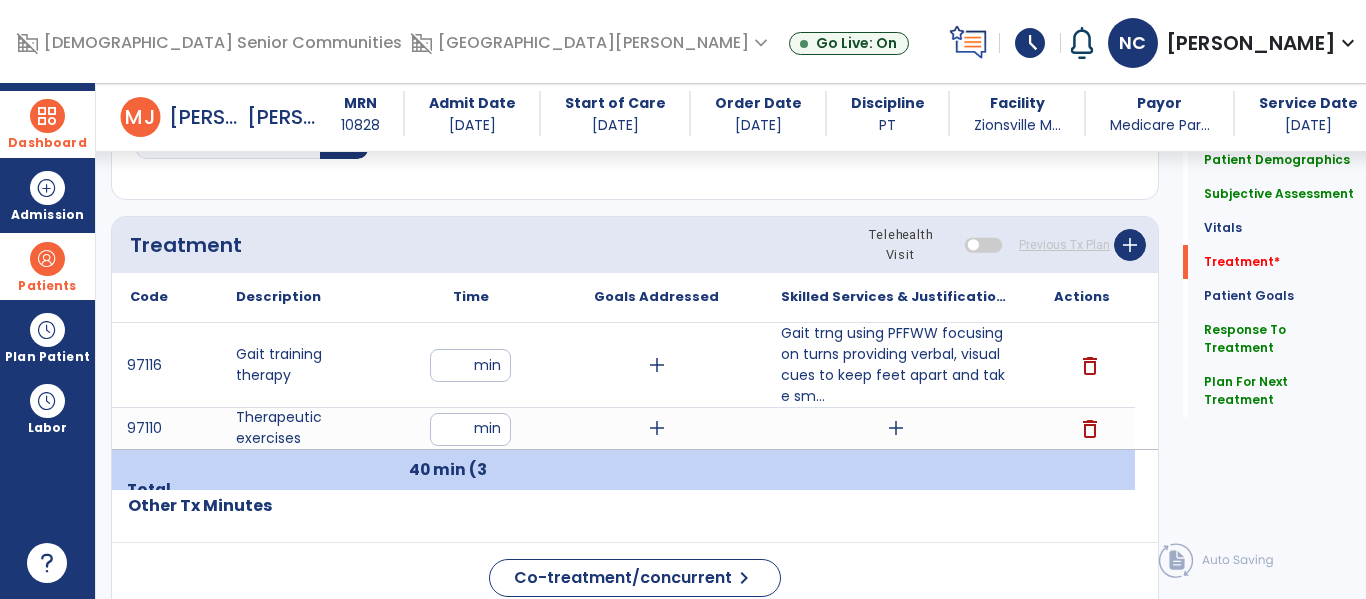 click on "add" at bounding box center [657, 428] 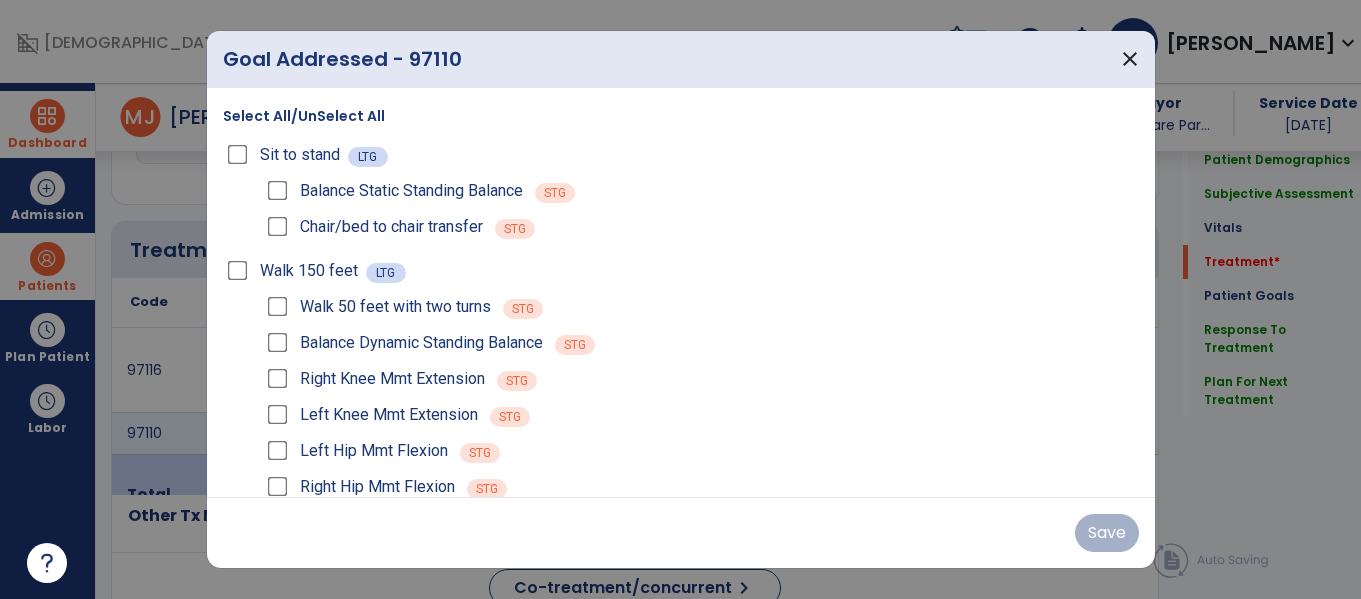 scroll, scrollTop: 1113, scrollLeft: 0, axis: vertical 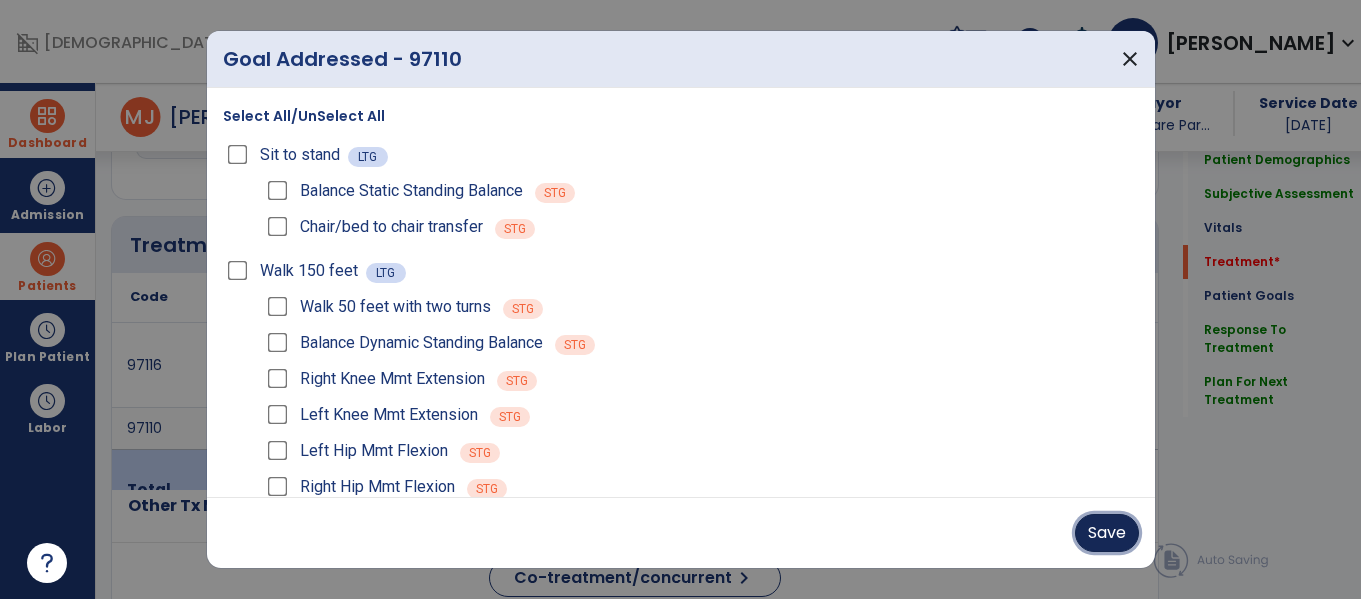 click on "Save" at bounding box center [1107, 533] 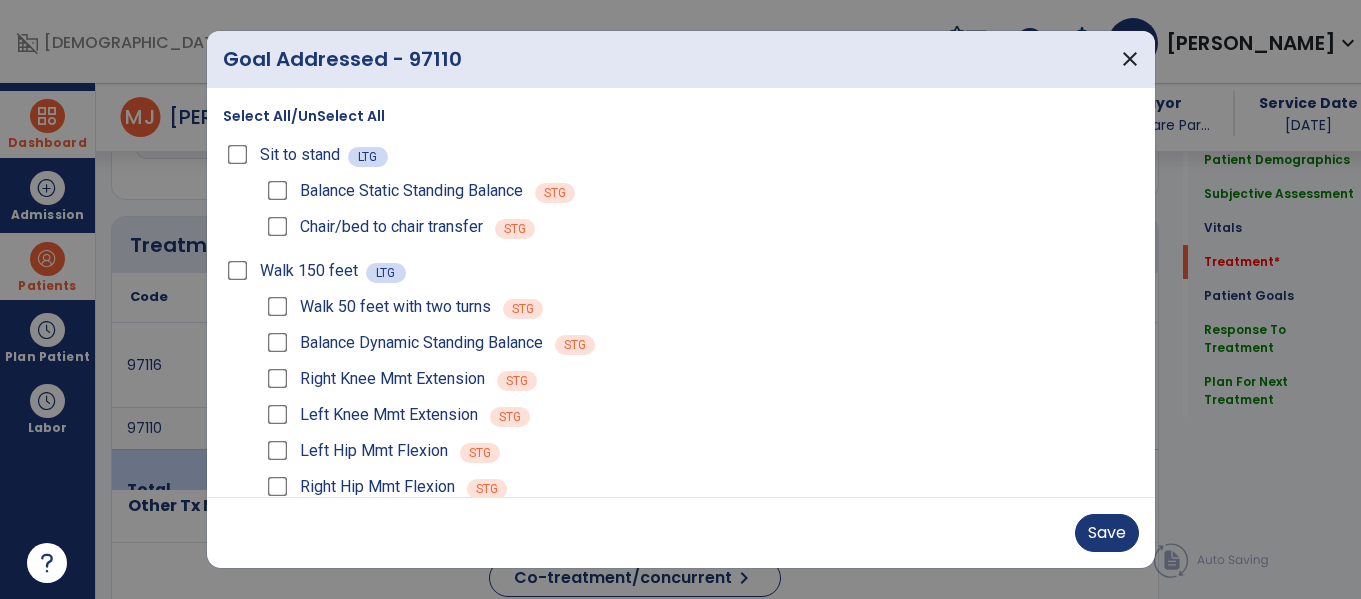 click on "Save" at bounding box center (681, 533) 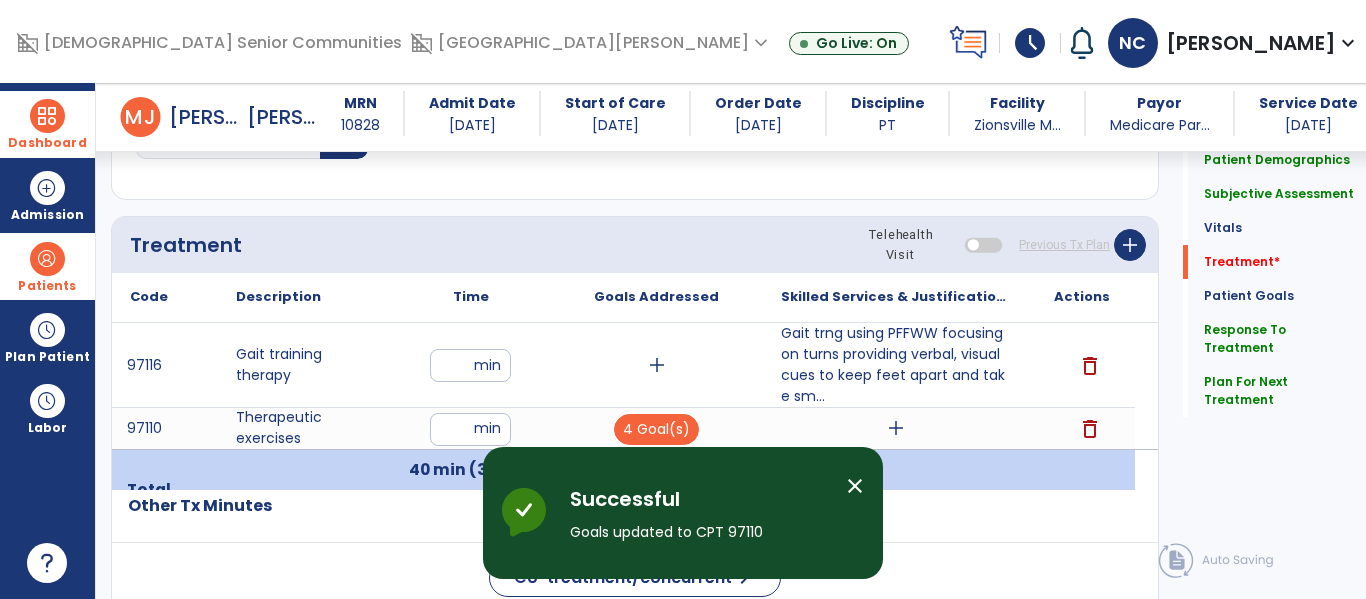 click on "add" at bounding box center (656, 365) 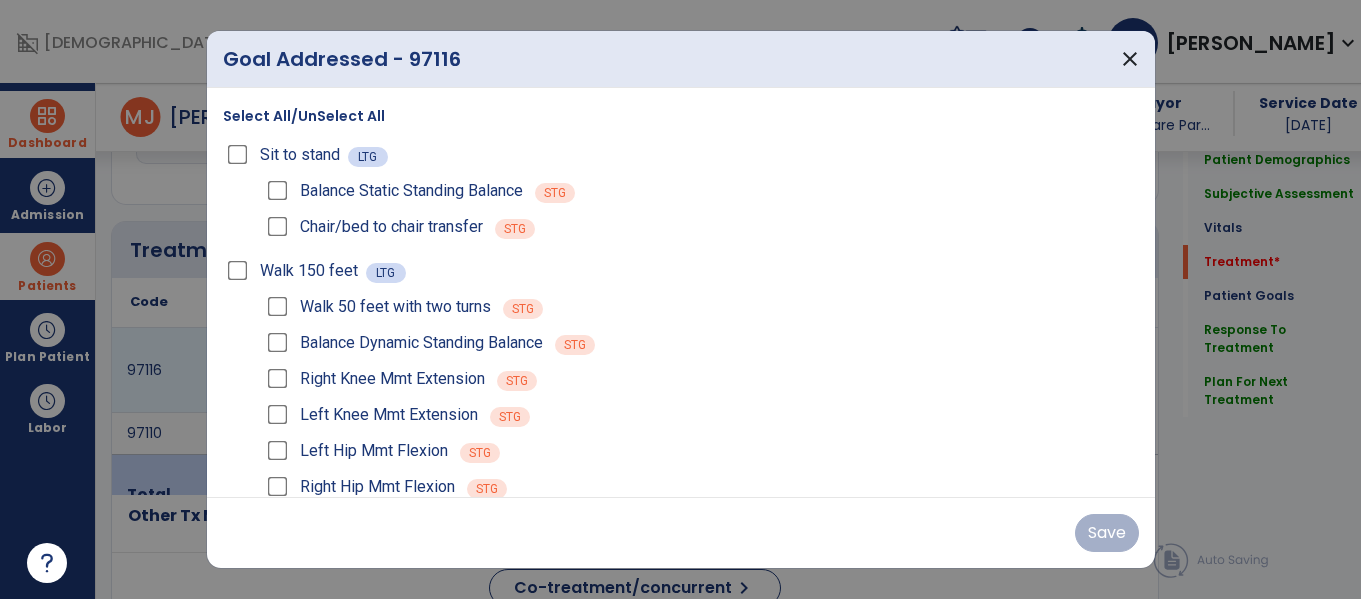scroll, scrollTop: 1113, scrollLeft: 0, axis: vertical 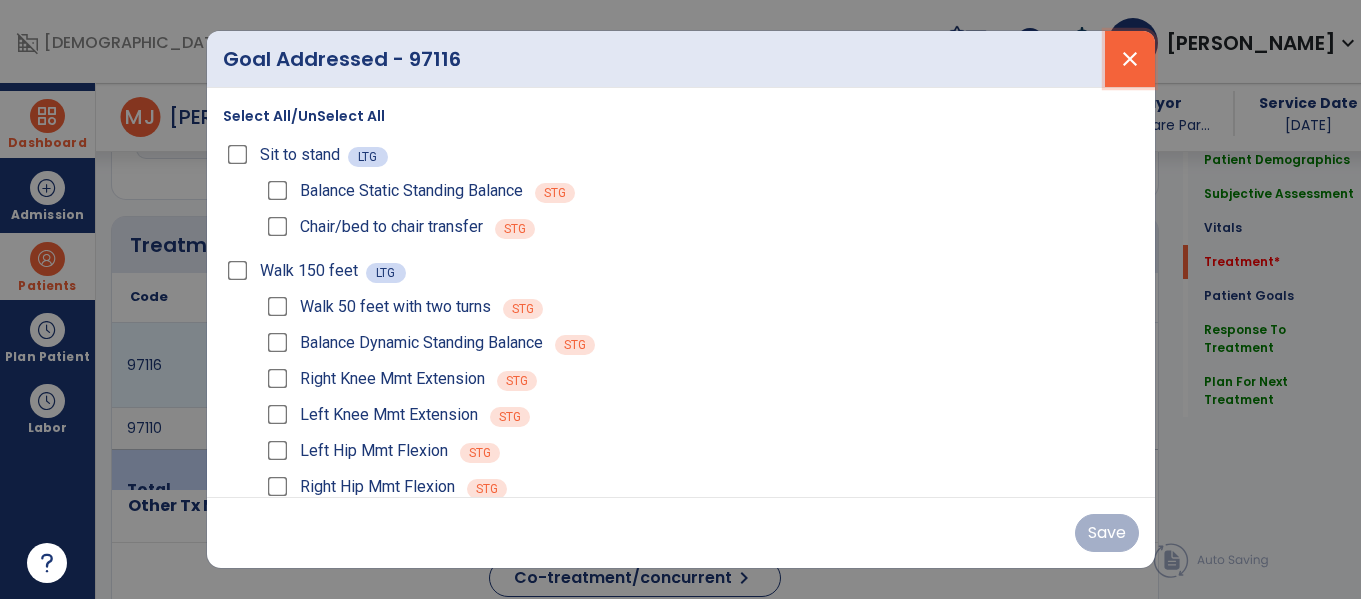click on "close" at bounding box center [1130, 59] 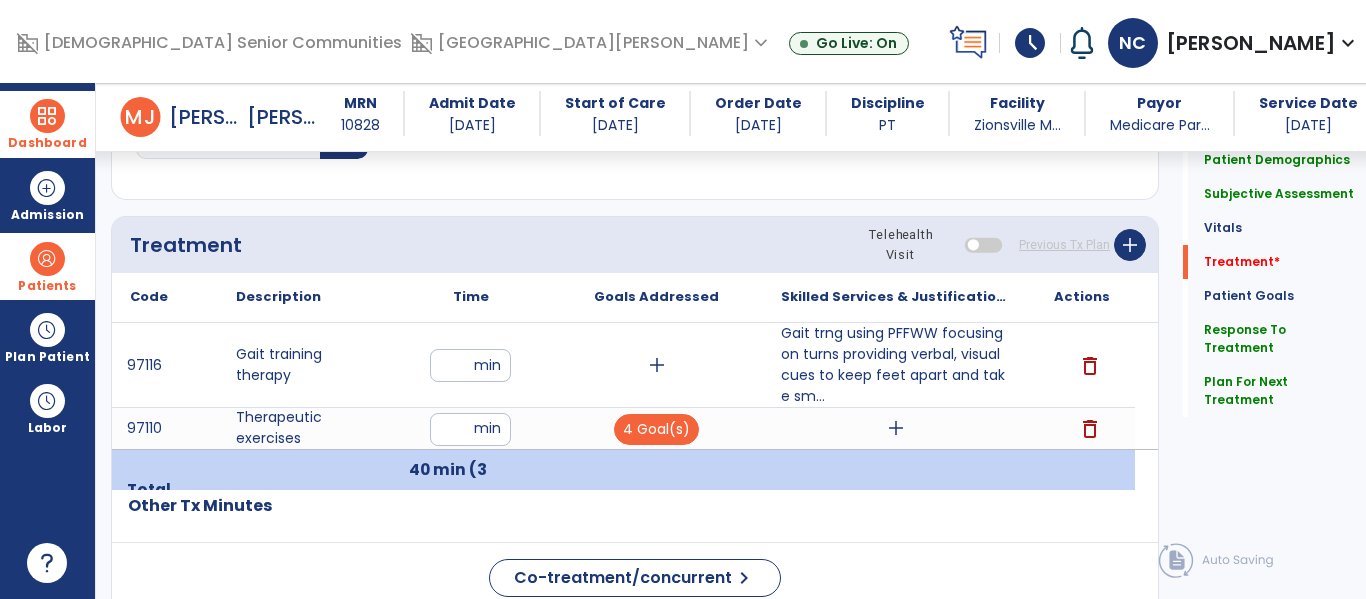 click on "add" at bounding box center (657, 365) 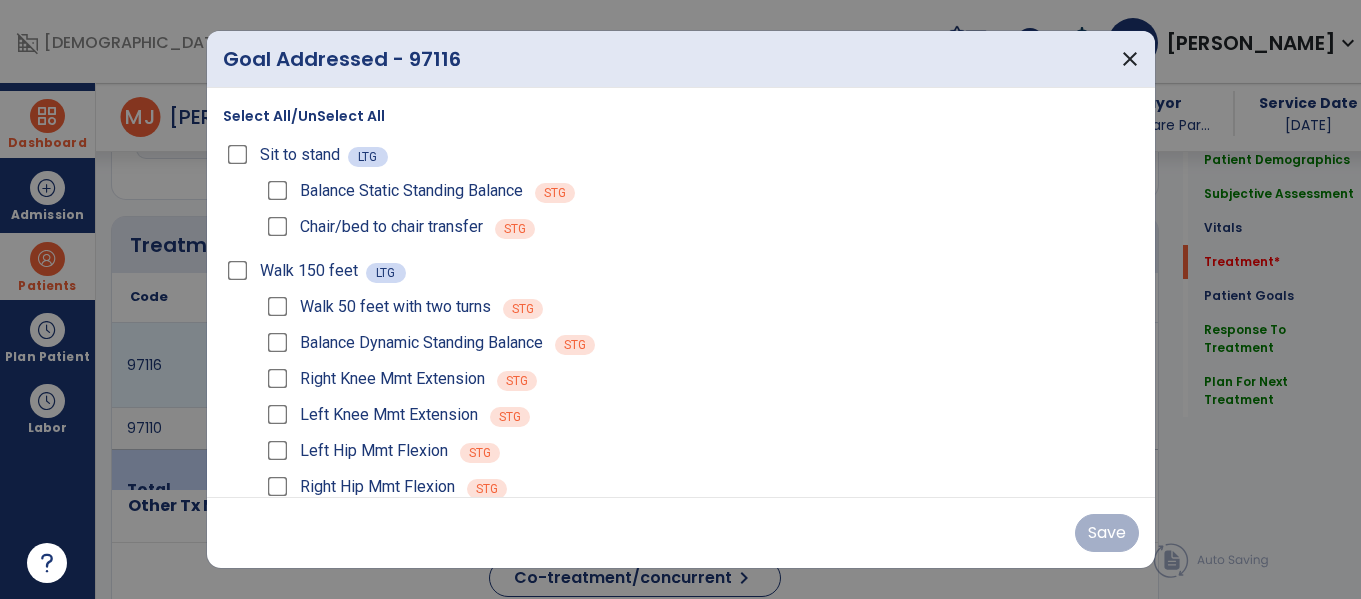 scroll, scrollTop: 1113, scrollLeft: 0, axis: vertical 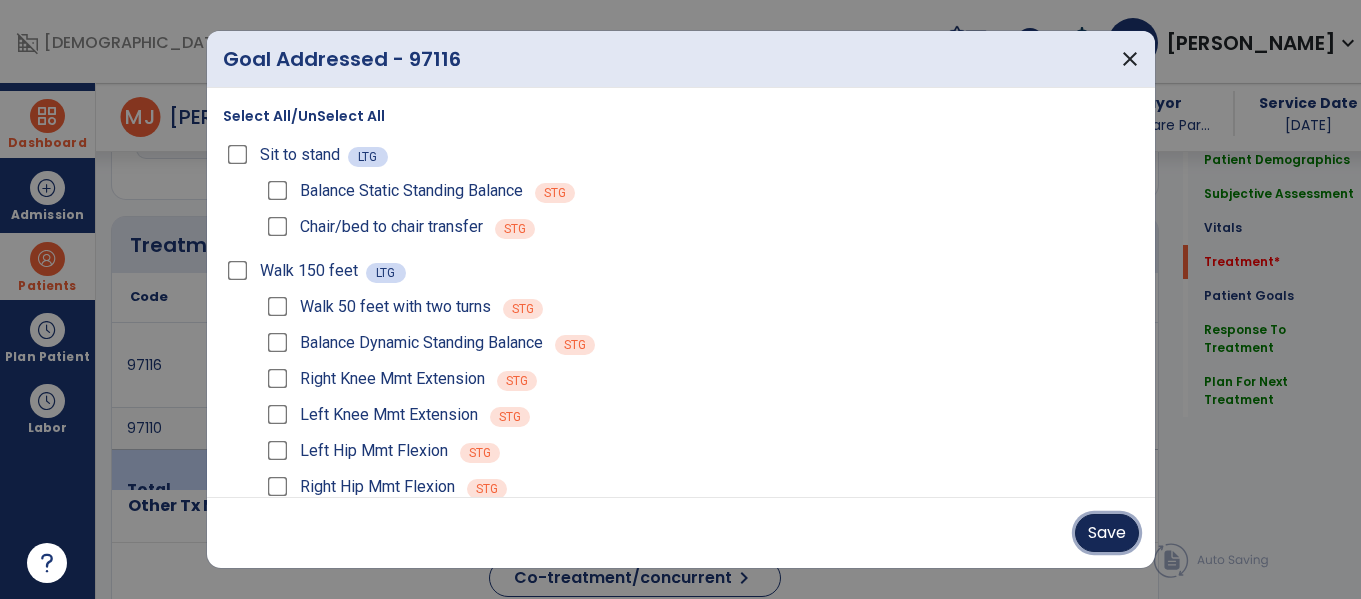 click on "Save" at bounding box center [1107, 533] 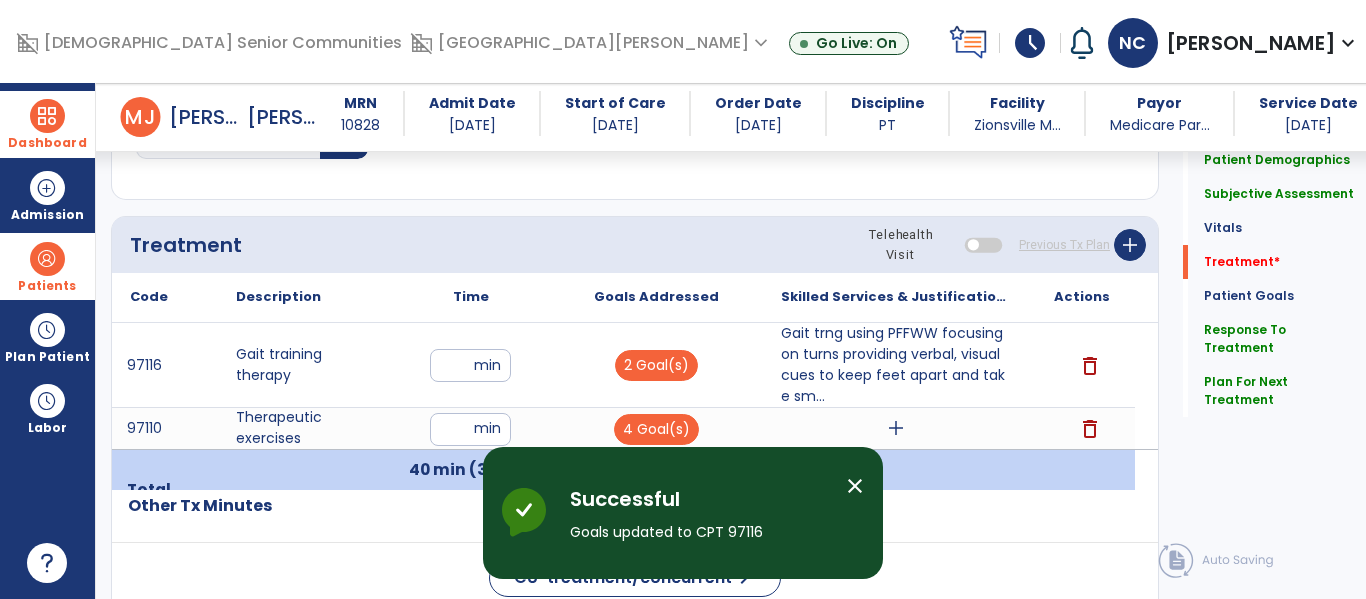 click on "add" at bounding box center (896, 428) 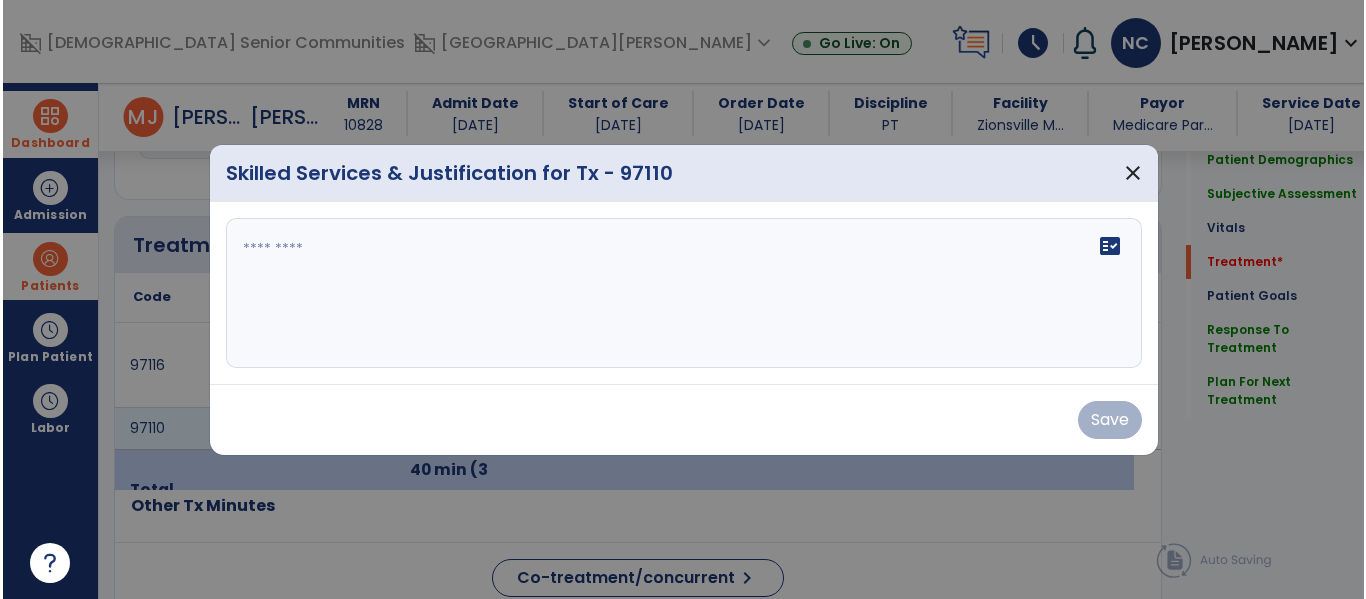 scroll, scrollTop: 1113, scrollLeft: 0, axis: vertical 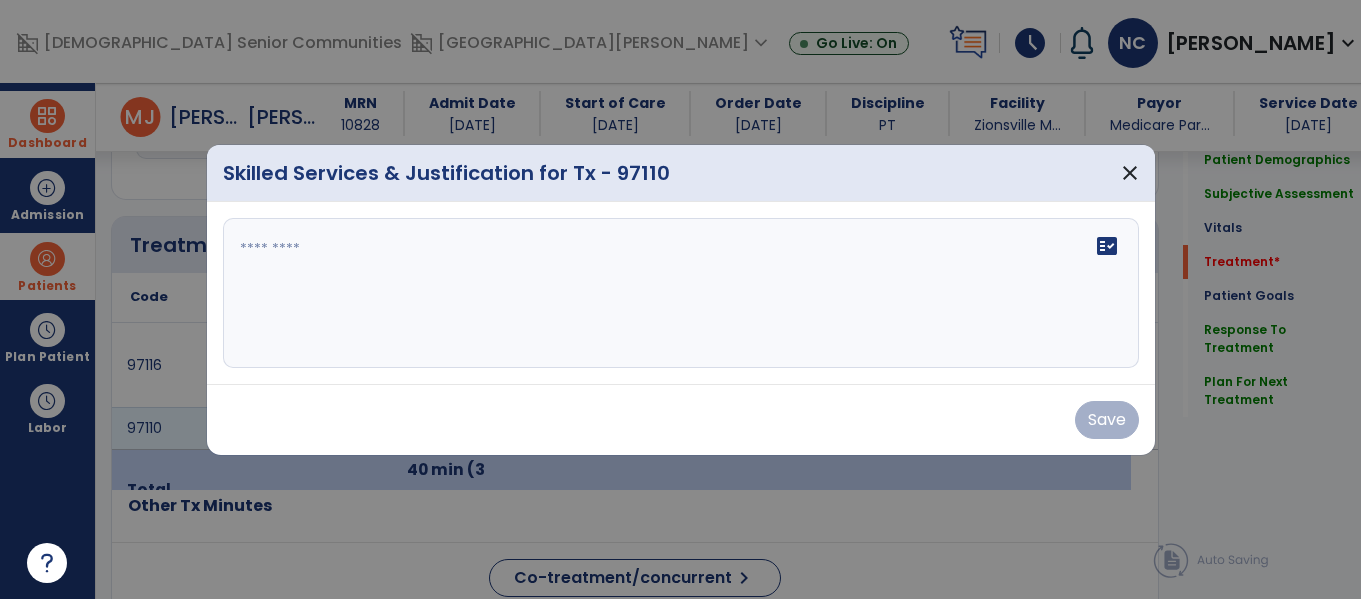 click on "fact_check" at bounding box center [681, 293] 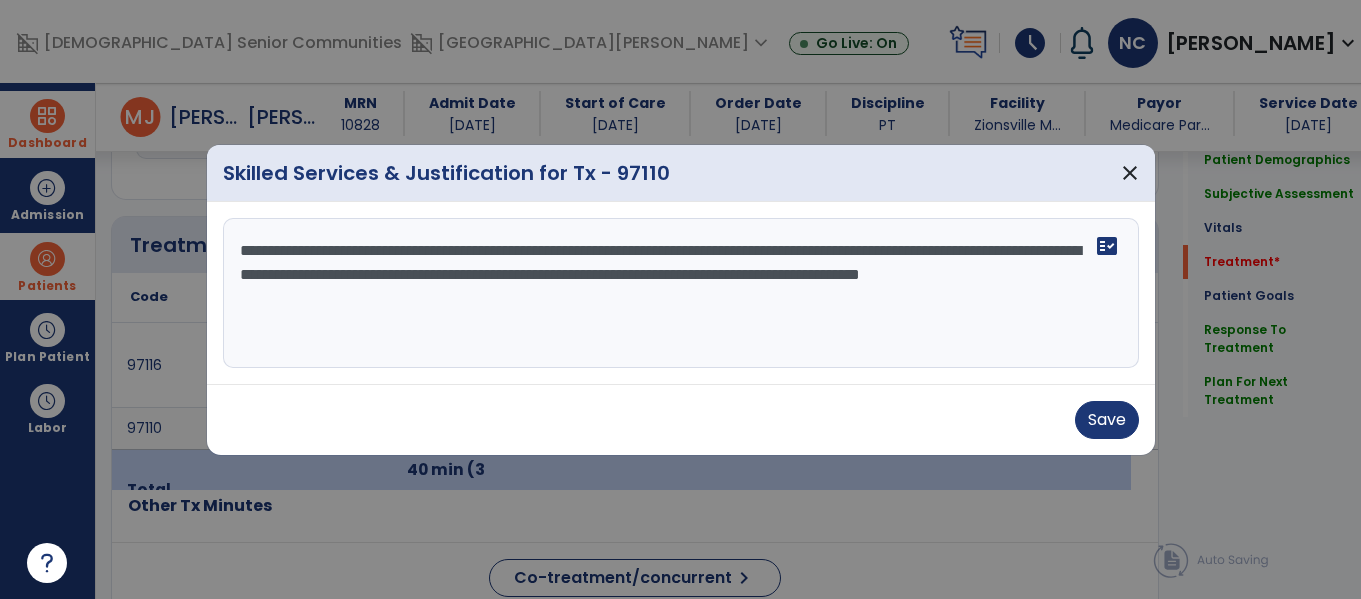type on "**********" 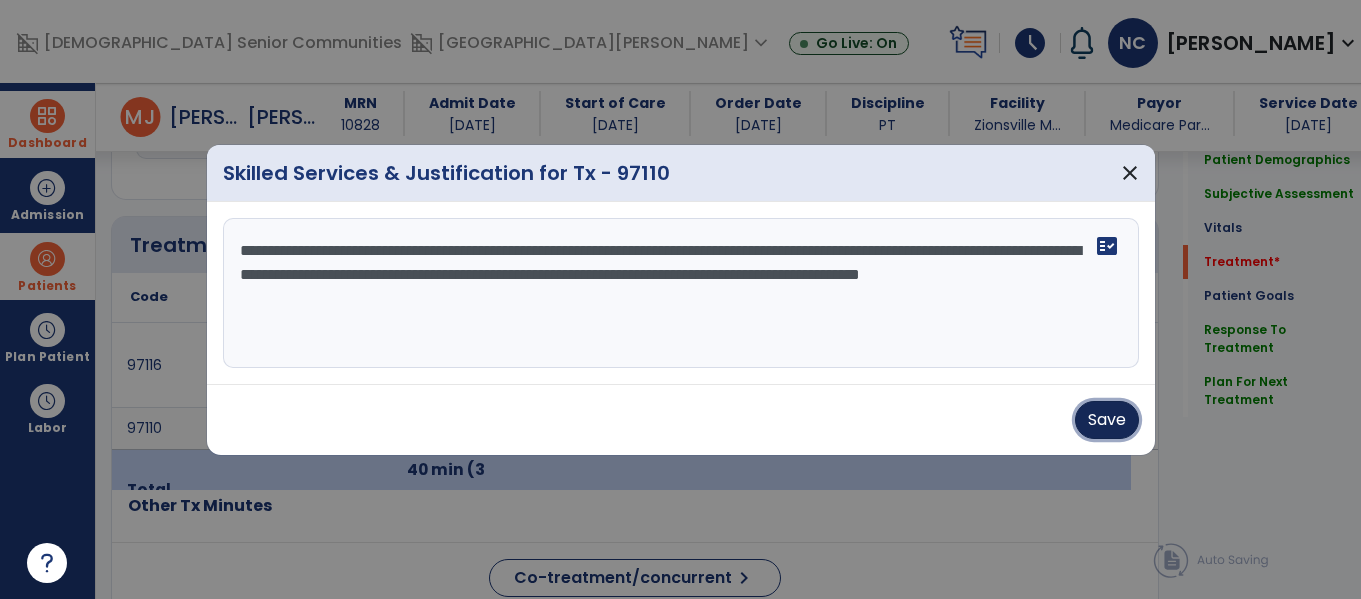 click on "Save" at bounding box center (1107, 420) 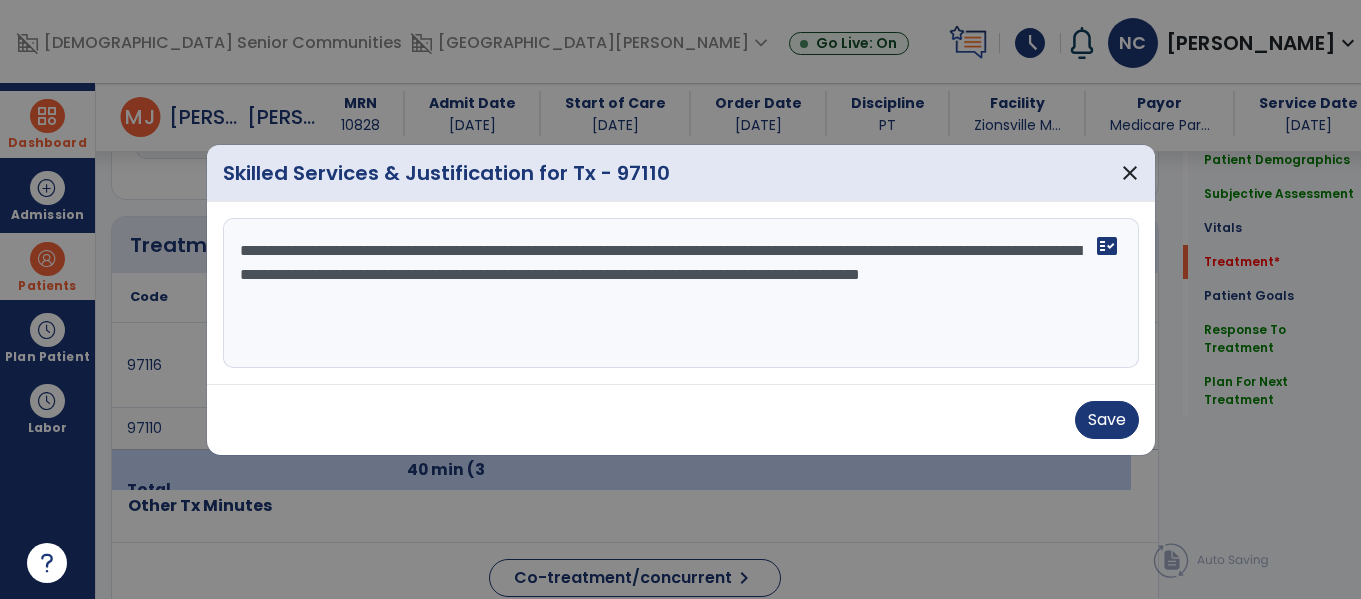 click on "Save" at bounding box center (681, 420) 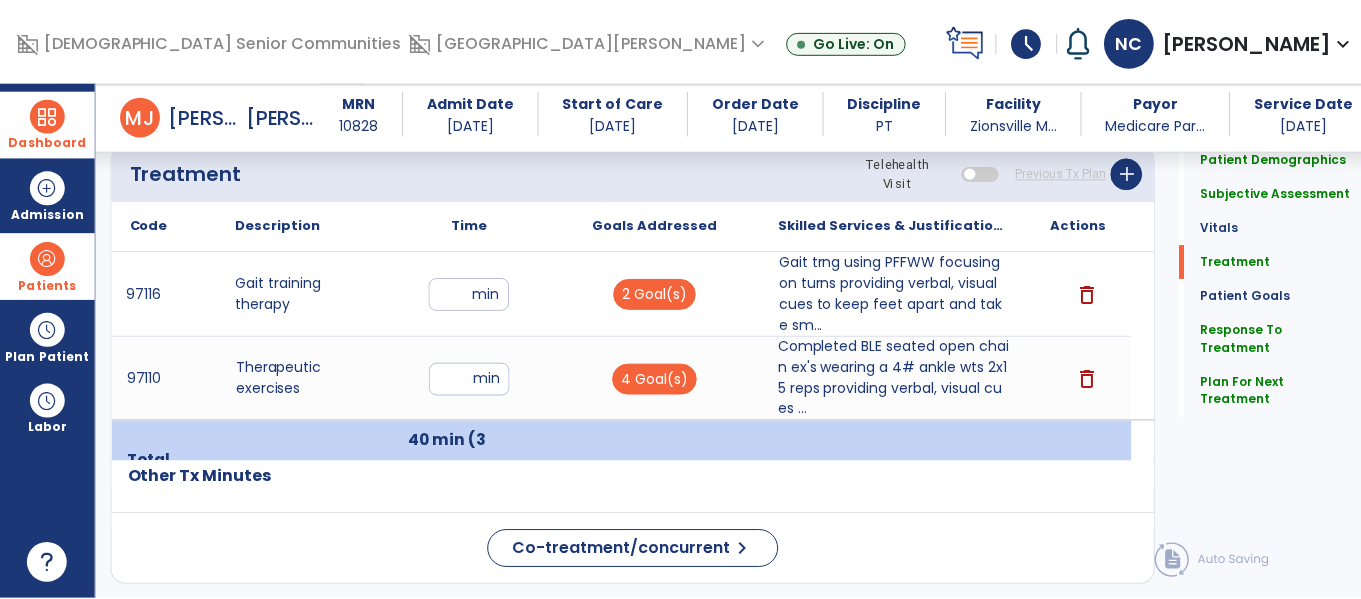 scroll, scrollTop: 1188, scrollLeft: 0, axis: vertical 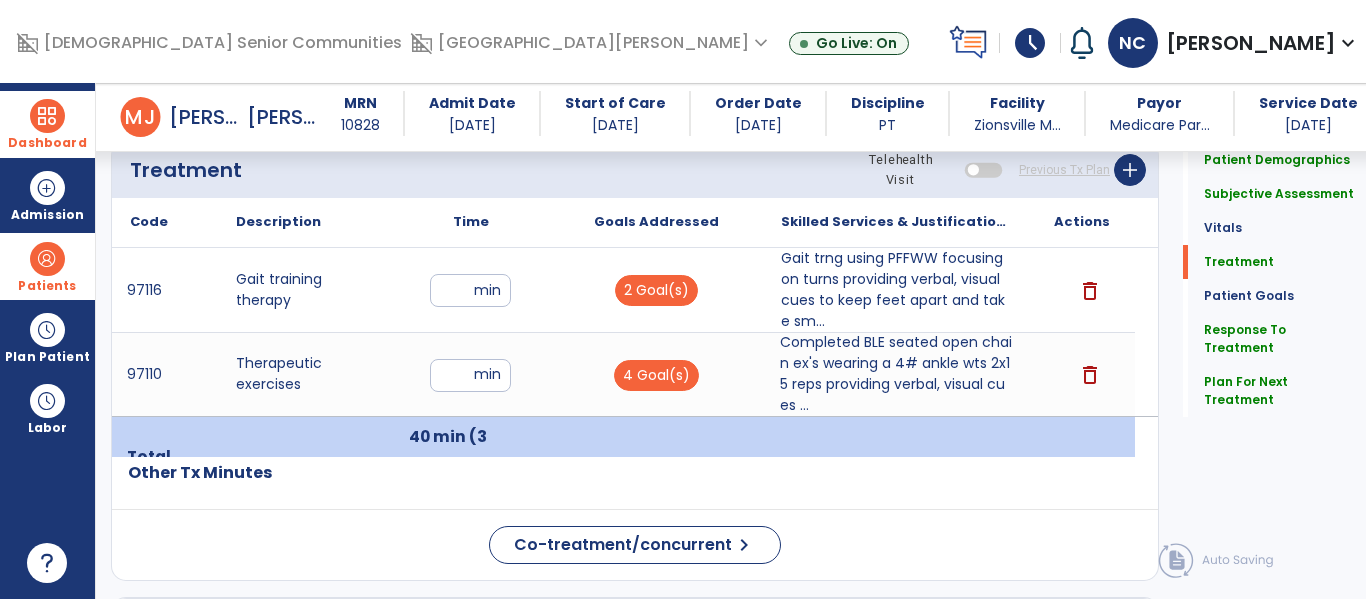 click on "Completed BLE seated open chain ex's wearing a 4# ankle wts 2x15 reps providing verbal, visual cues ..." at bounding box center [896, 374] 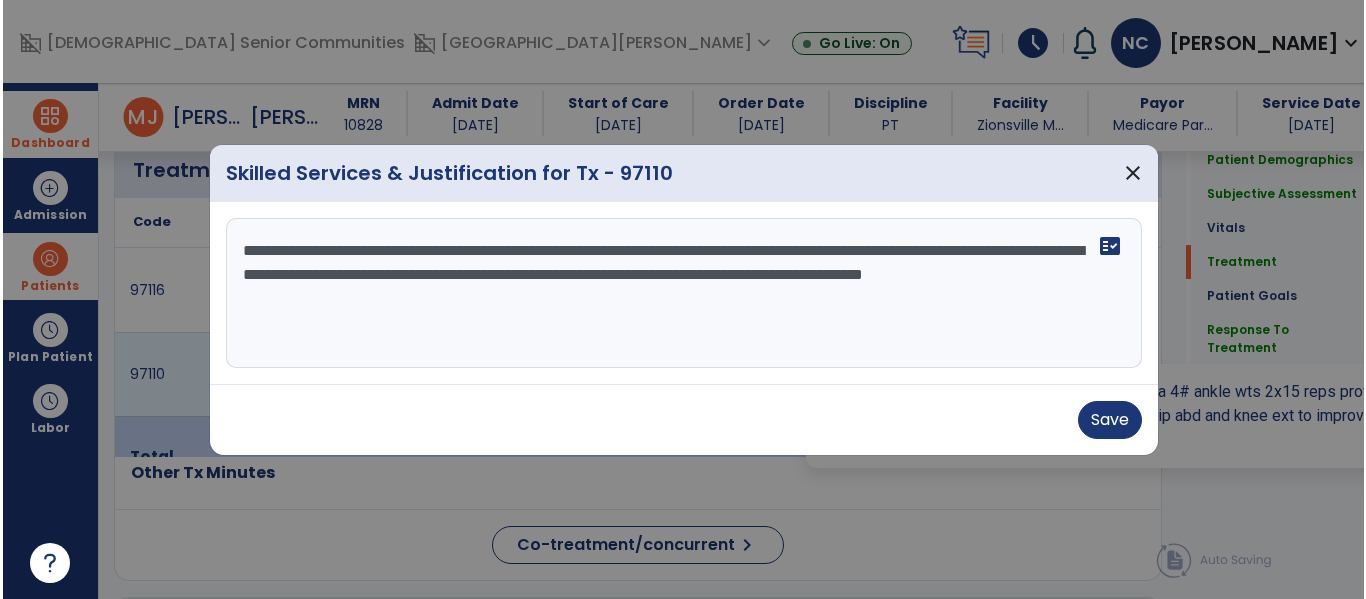 scroll, scrollTop: 1188, scrollLeft: 0, axis: vertical 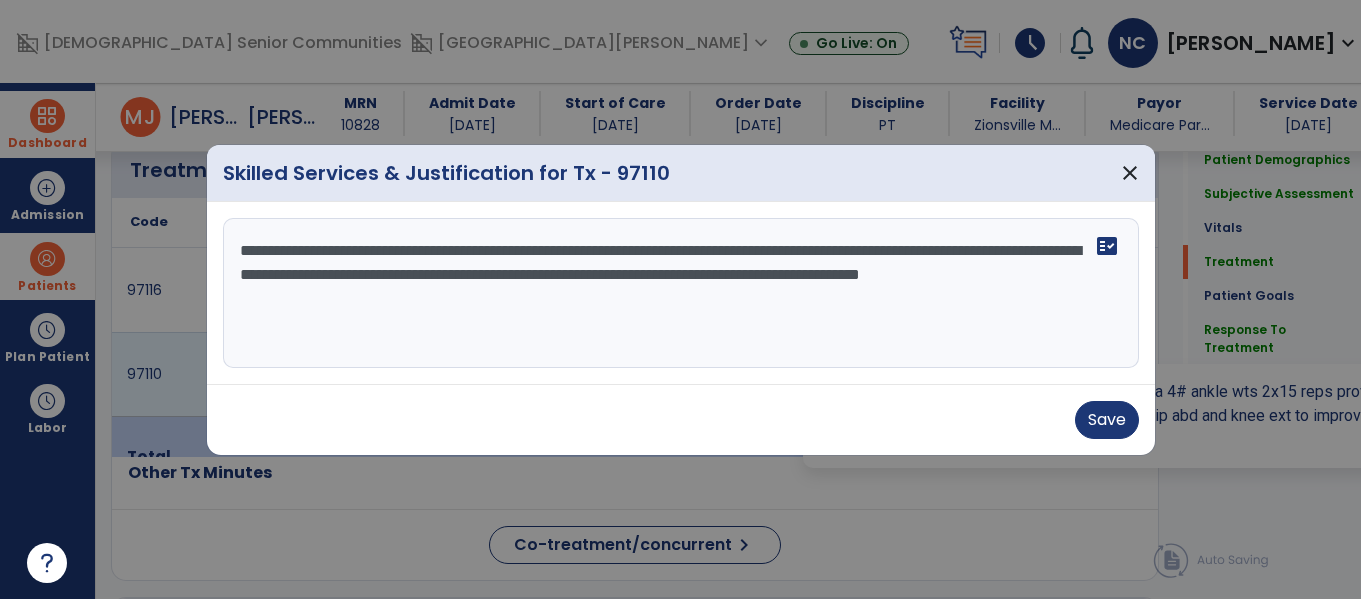 click on "**********" at bounding box center (681, 293) 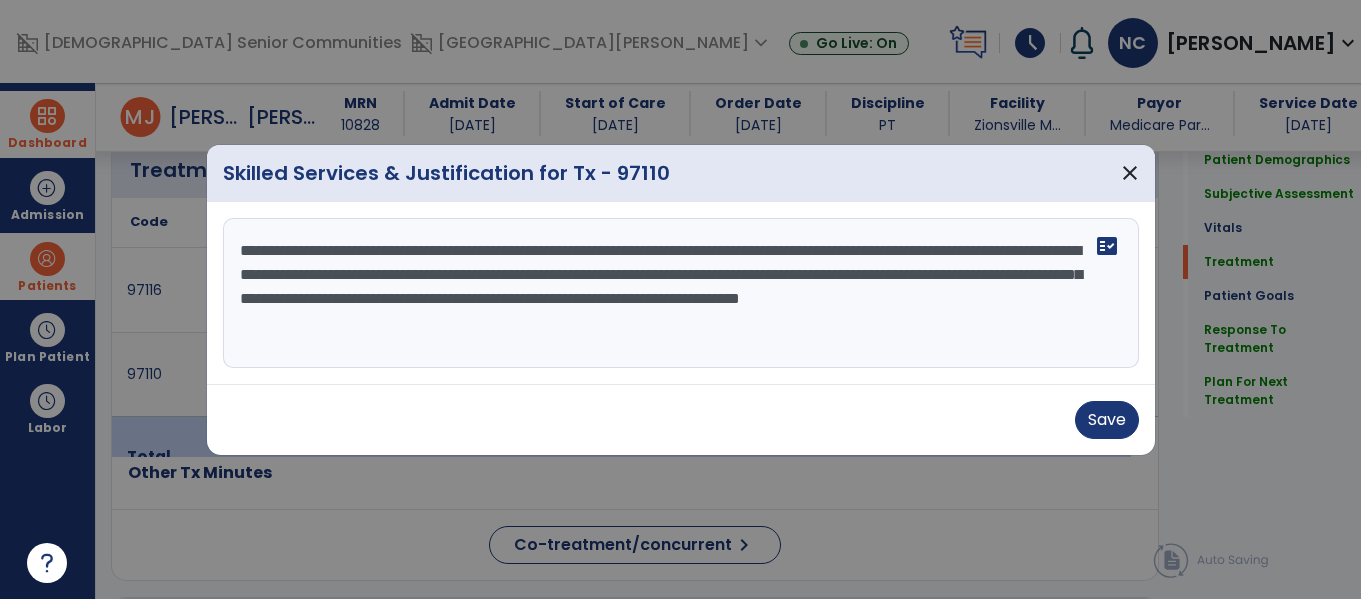 type on "**********" 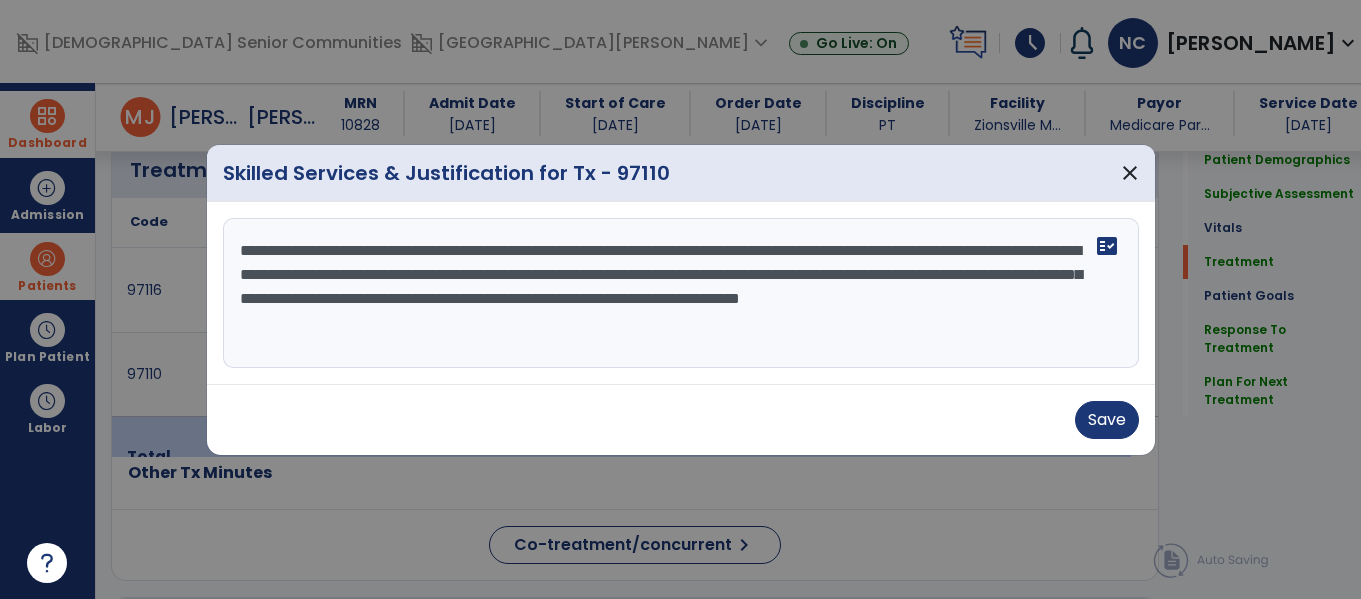 click on "Save" at bounding box center [681, 420] 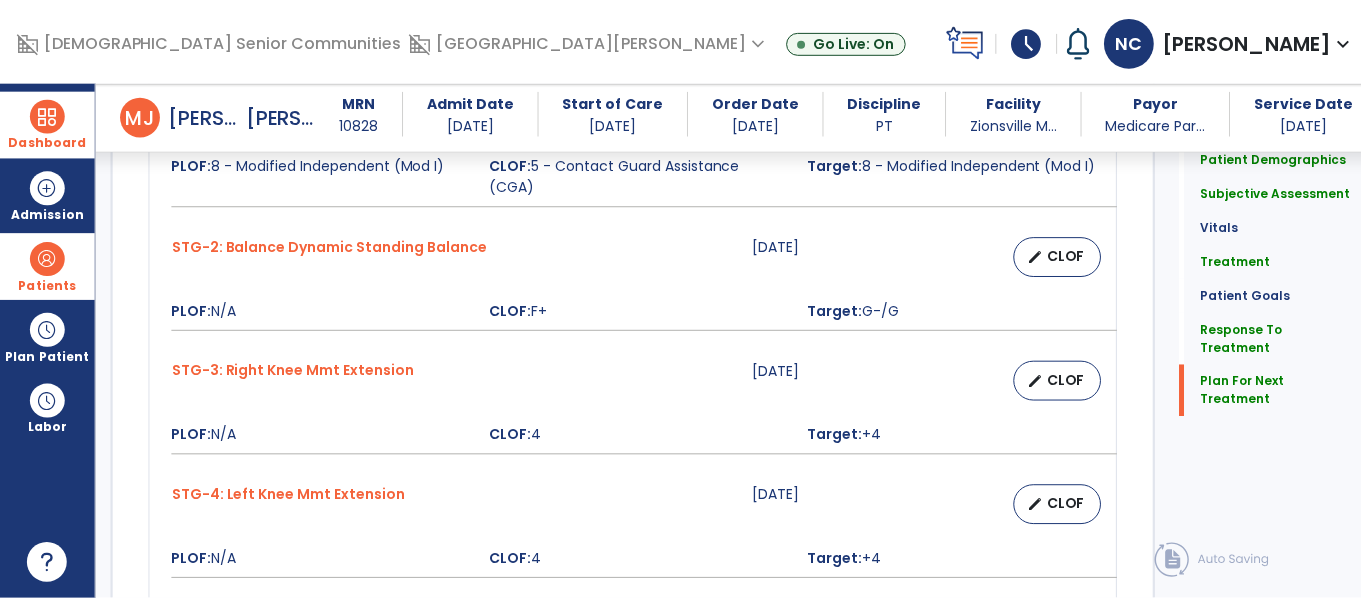 scroll, scrollTop: 3297, scrollLeft: 0, axis: vertical 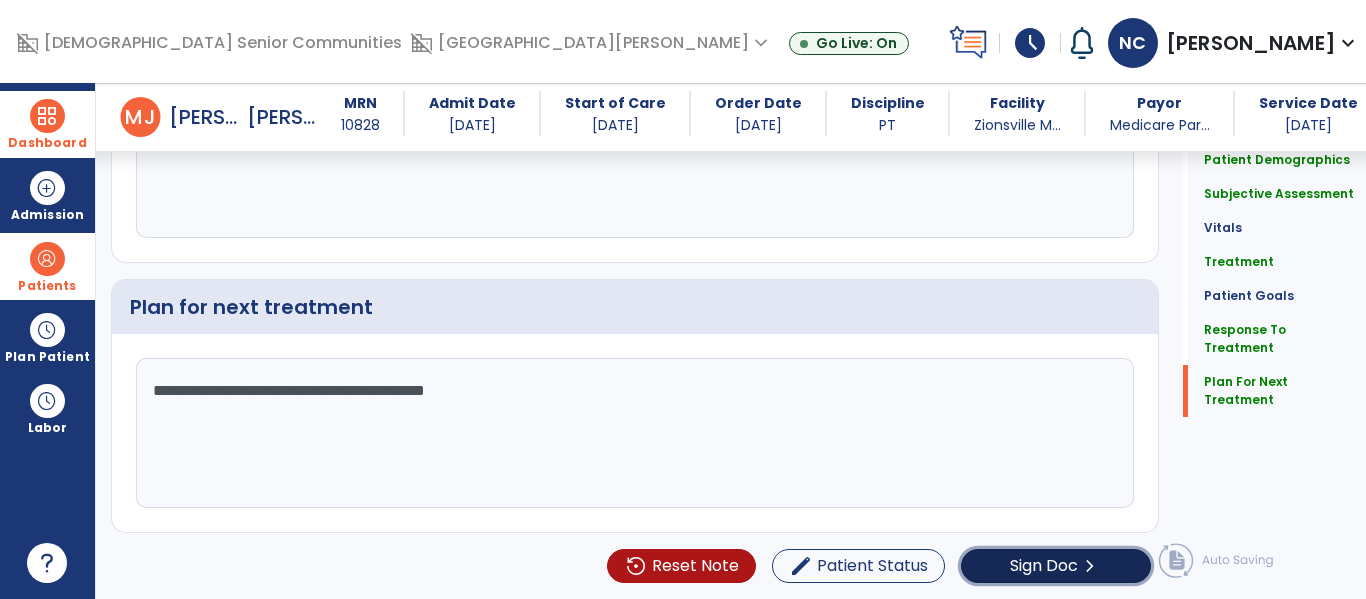 click on "chevron_right" 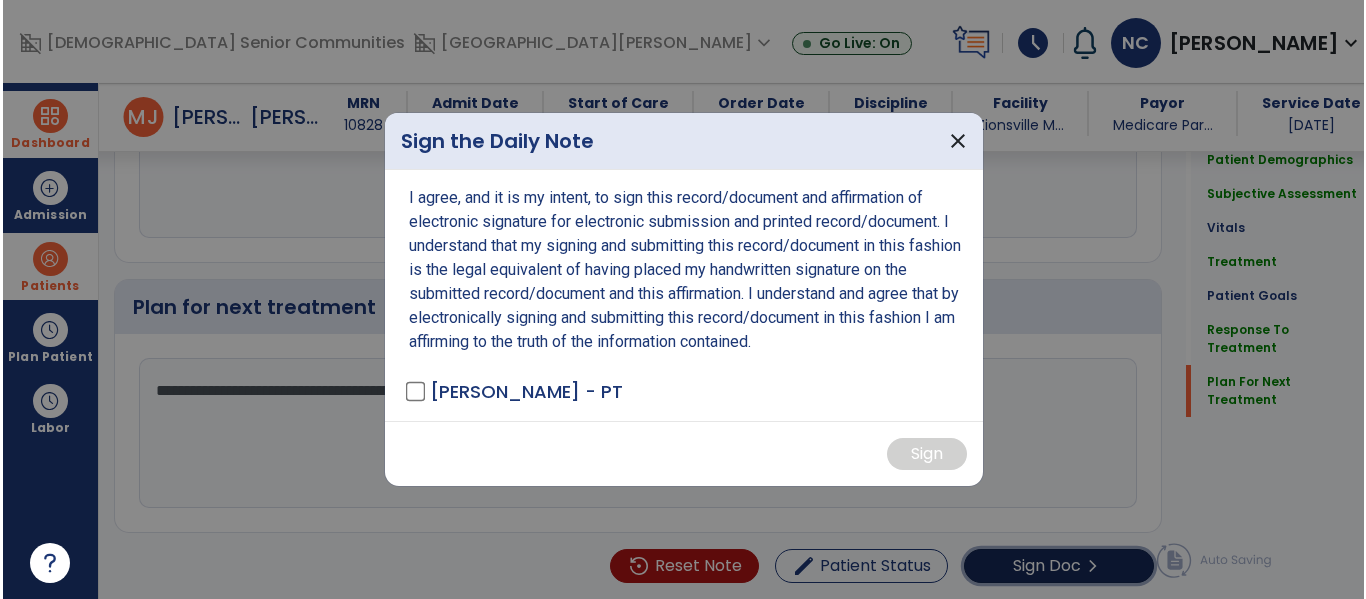 scroll, scrollTop: 3318, scrollLeft: 0, axis: vertical 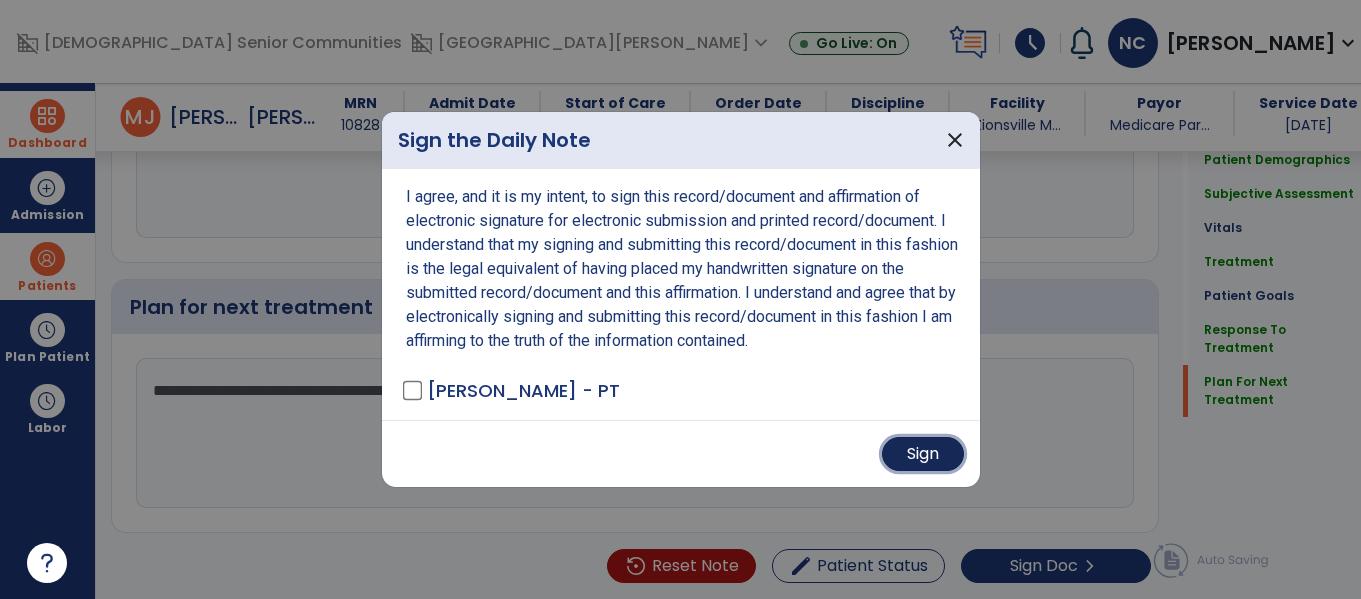 click on "Sign" at bounding box center (923, 454) 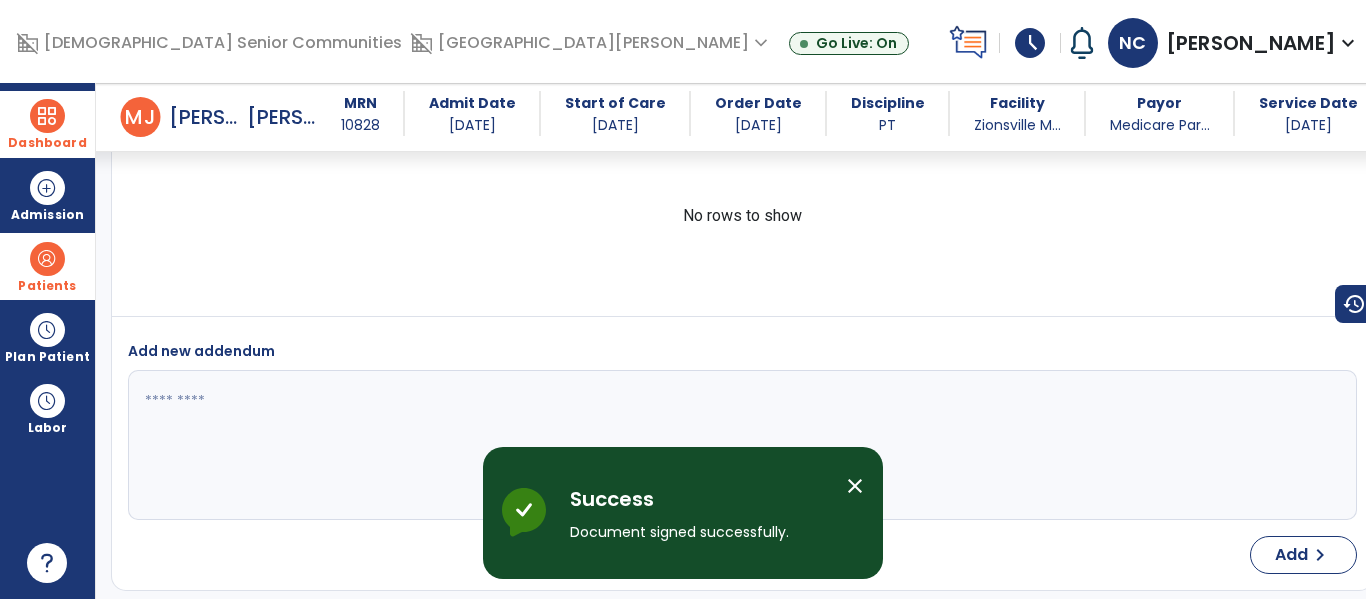 scroll, scrollTop: 4870, scrollLeft: 0, axis: vertical 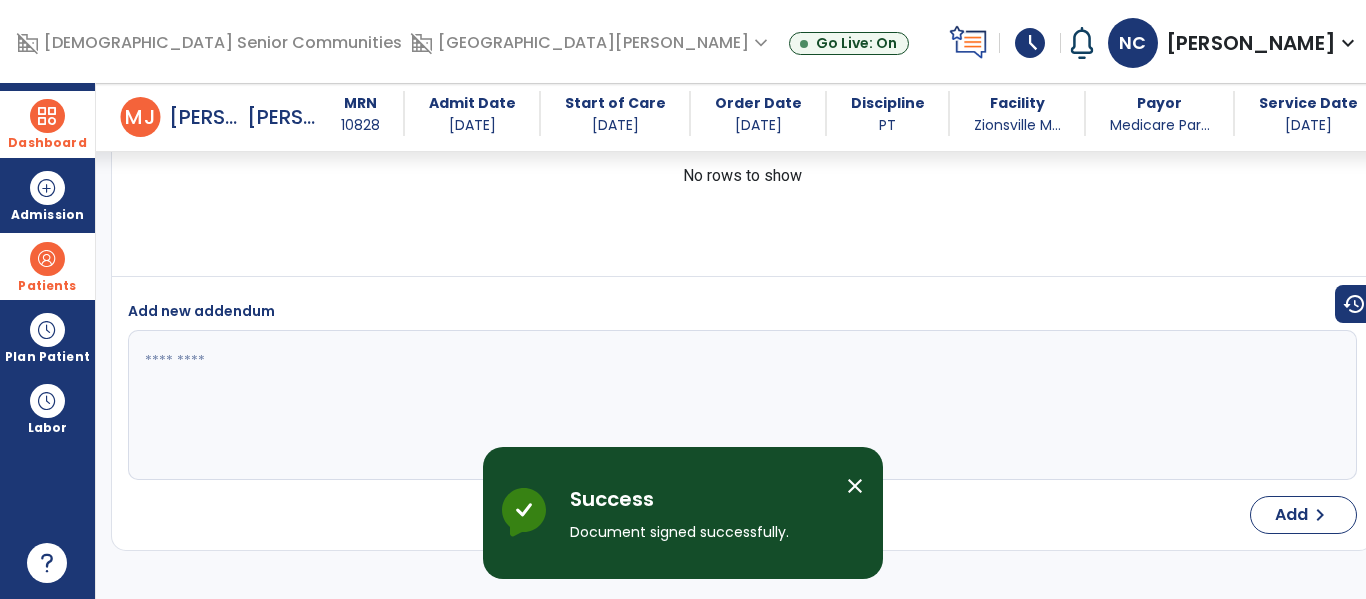 click on "close" at bounding box center (863, 489) 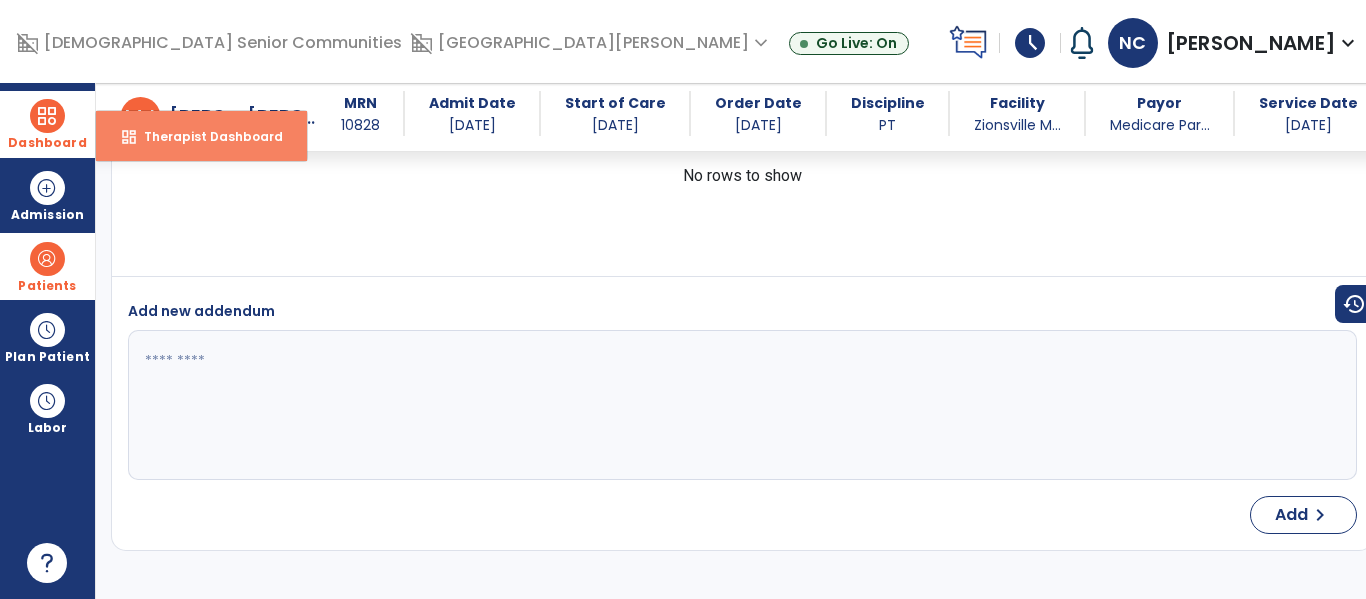 click on "Therapist Dashboard" at bounding box center [205, 136] 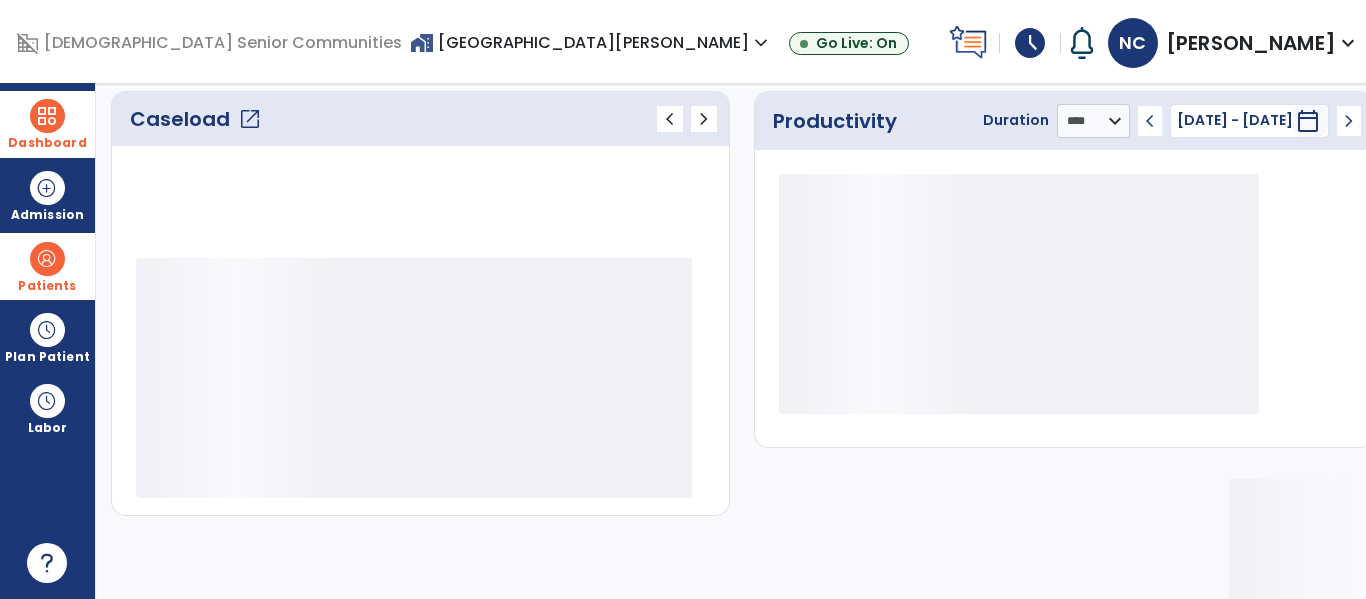 scroll, scrollTop: 278, scrollLeft: 0, axis: vertical 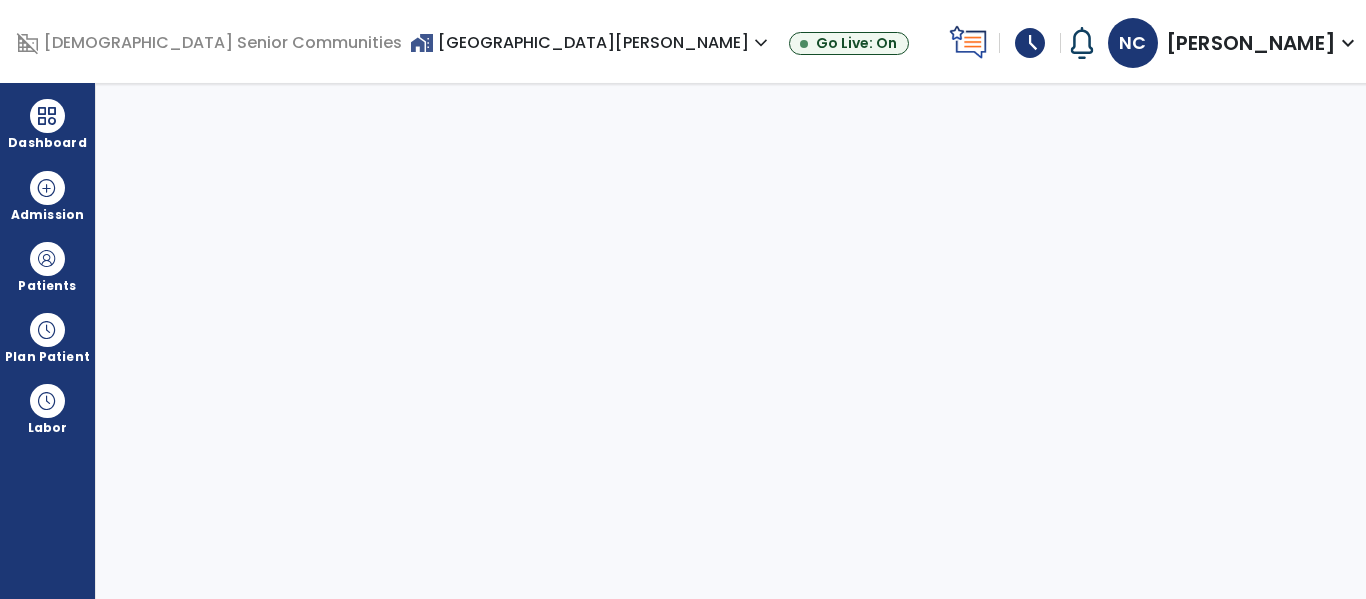 select on "****" 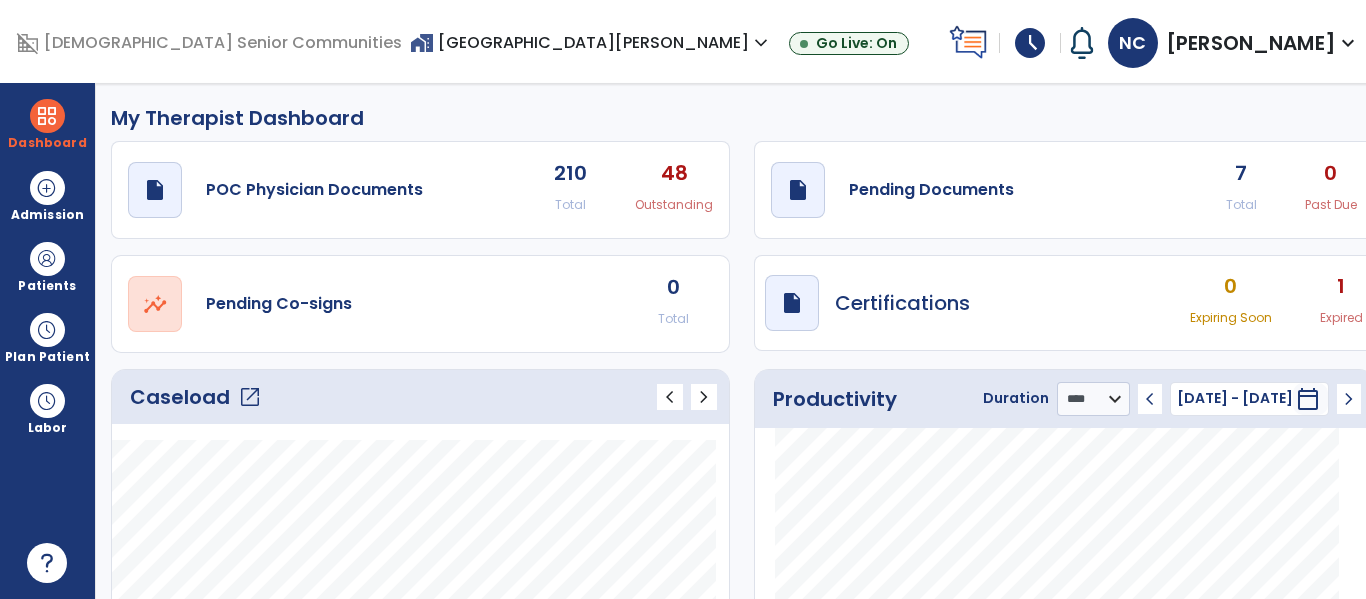 click on "open_in_new" 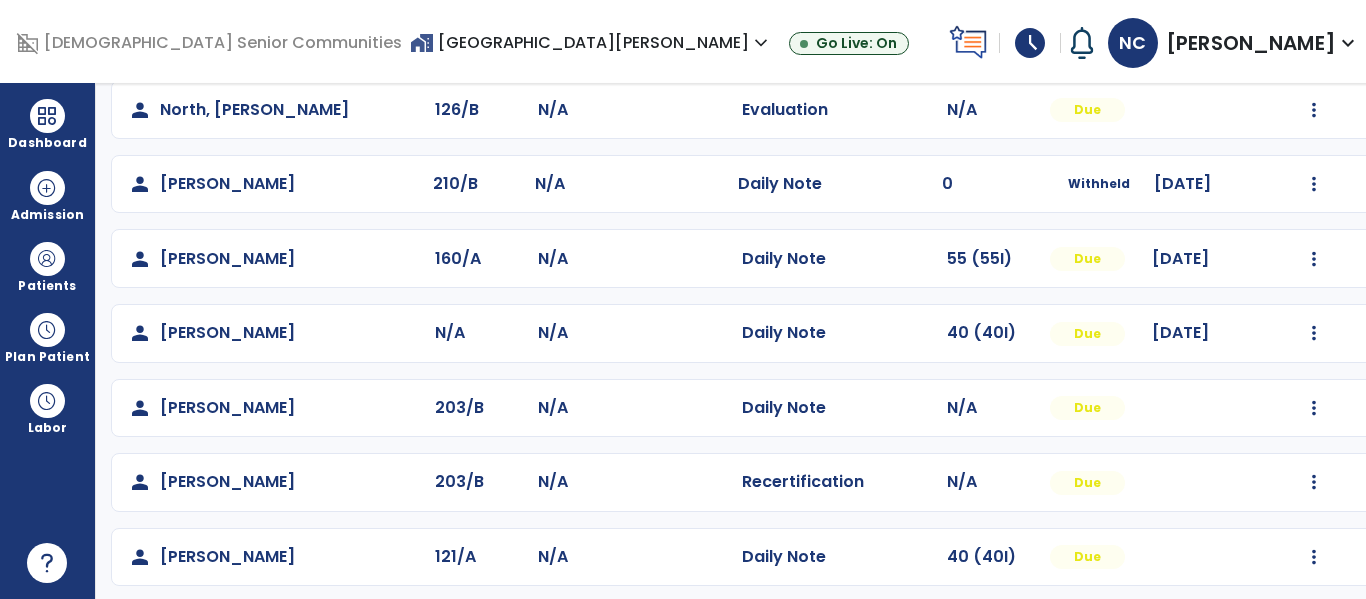 scroll, scrollTop: 934, scrollLeft: 0, axis: vertical 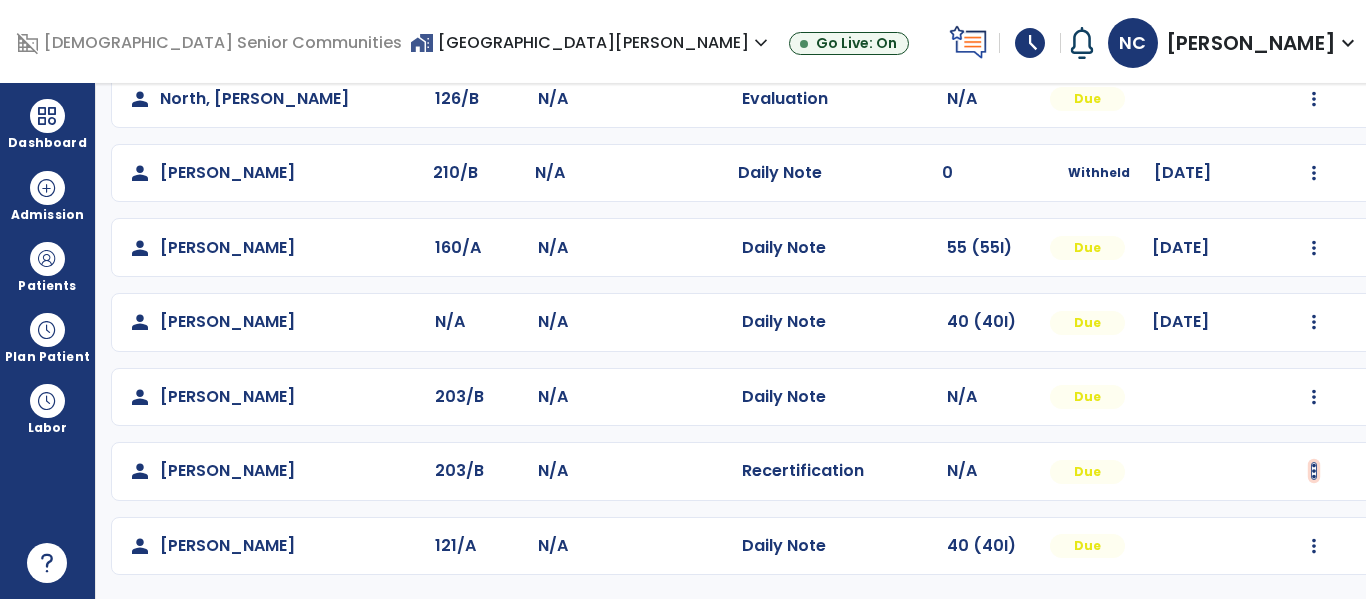click at bounding box center [1314, -646] 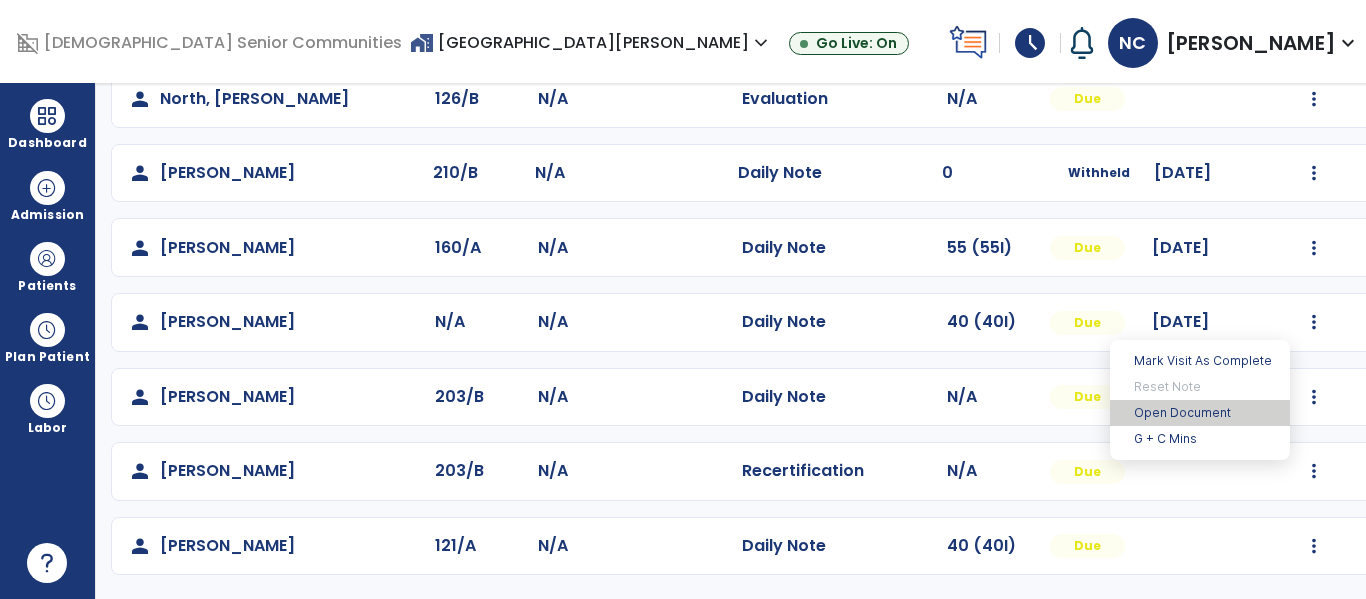 click on "Open Document" at bounding box center [1200, 413] 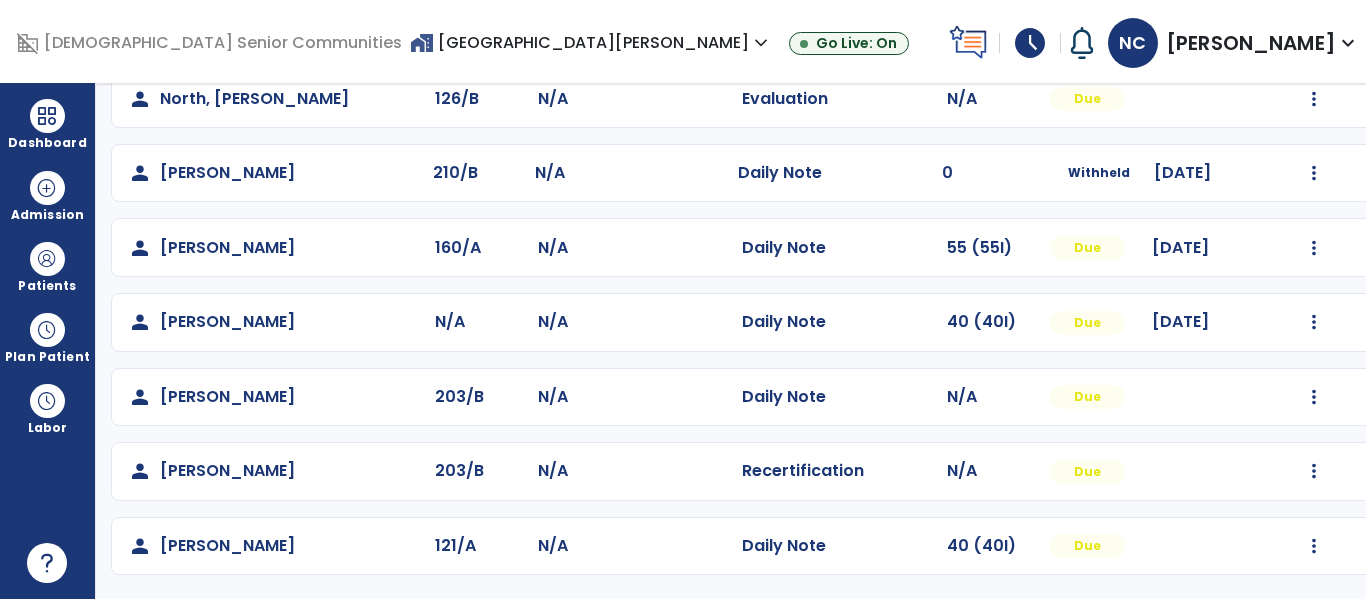select on "**" 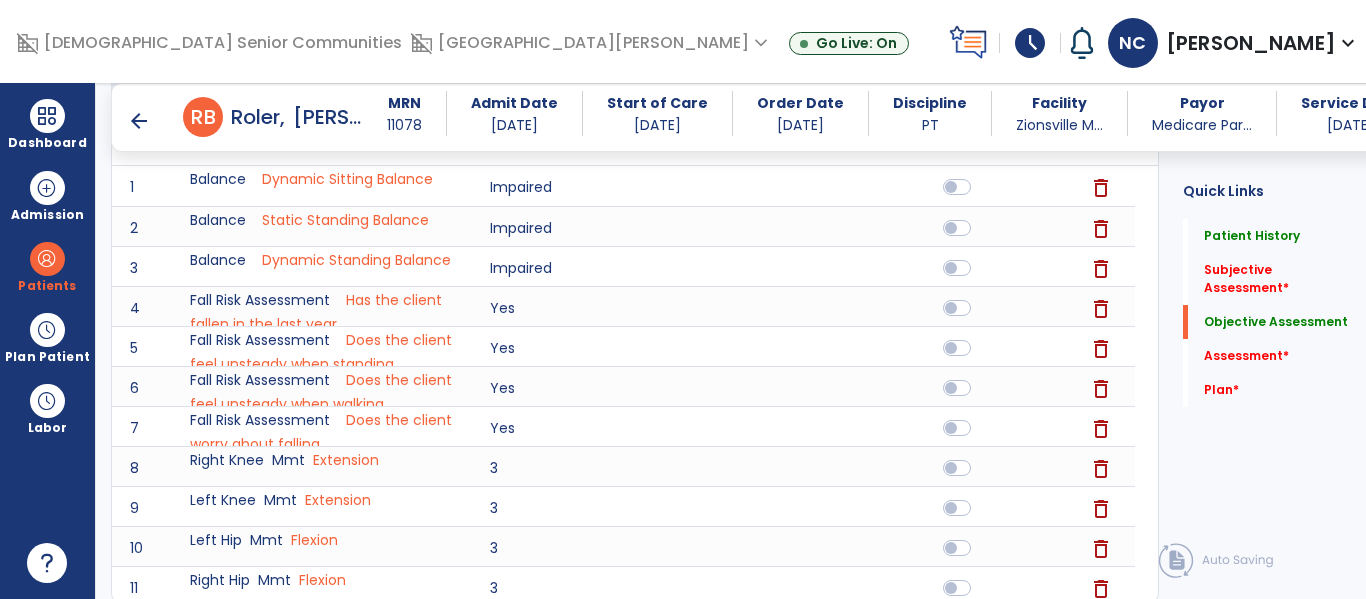 scroll, scrollTop: 934, scrollLeft: 0, axis: vertical 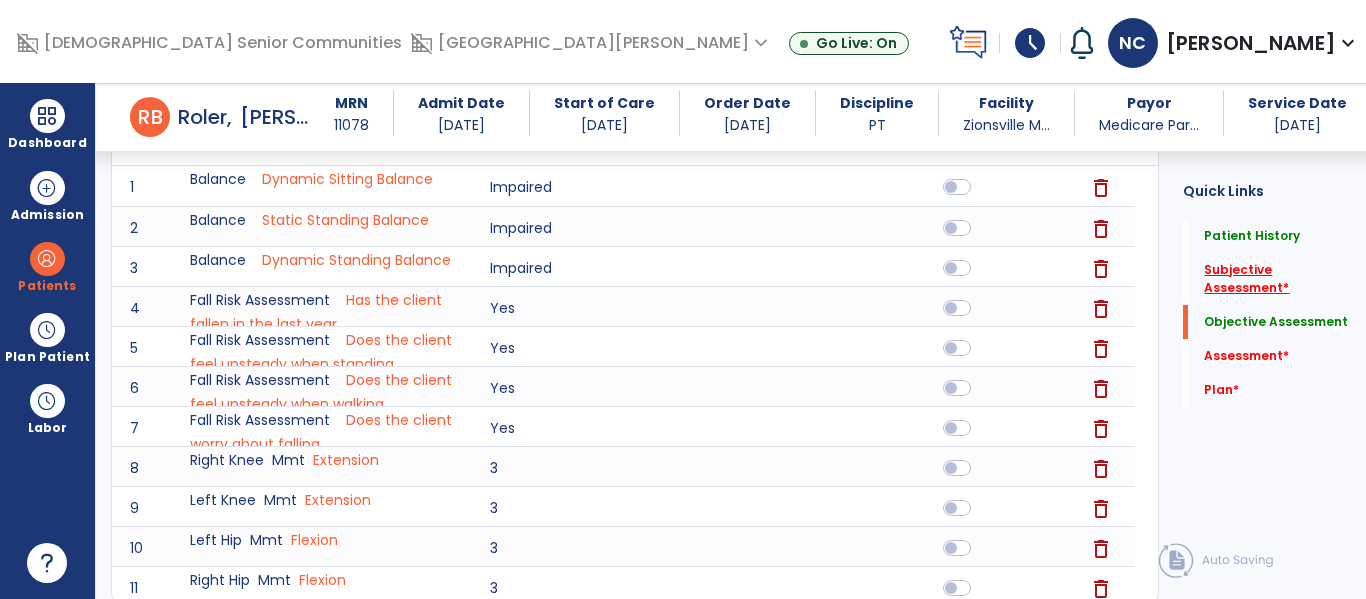 click on "Subjective Assessment   *" 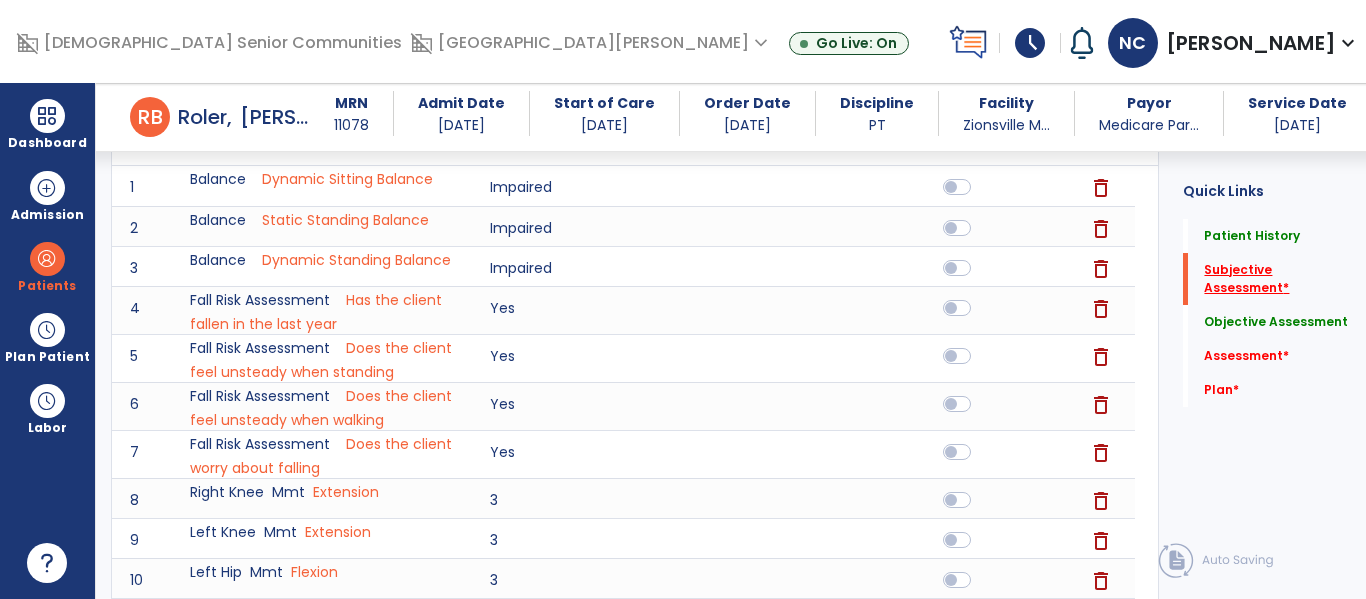 scroll, scrollTop: 42, scrollLeft: 0, axis: vertical 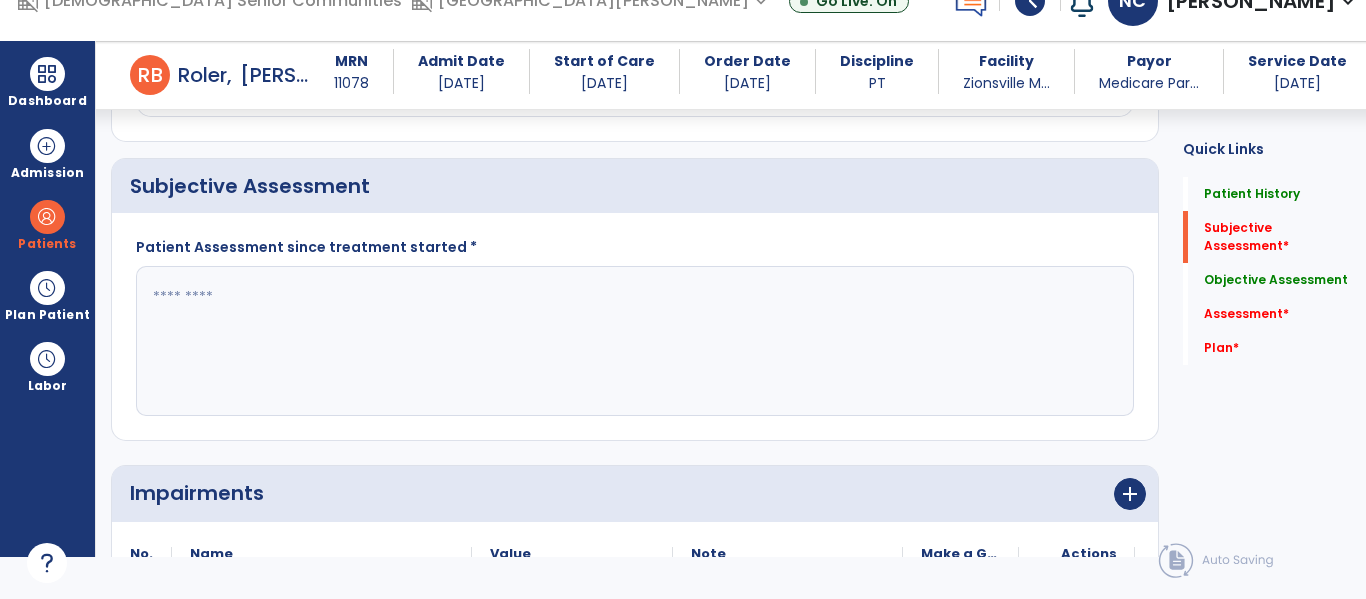 click 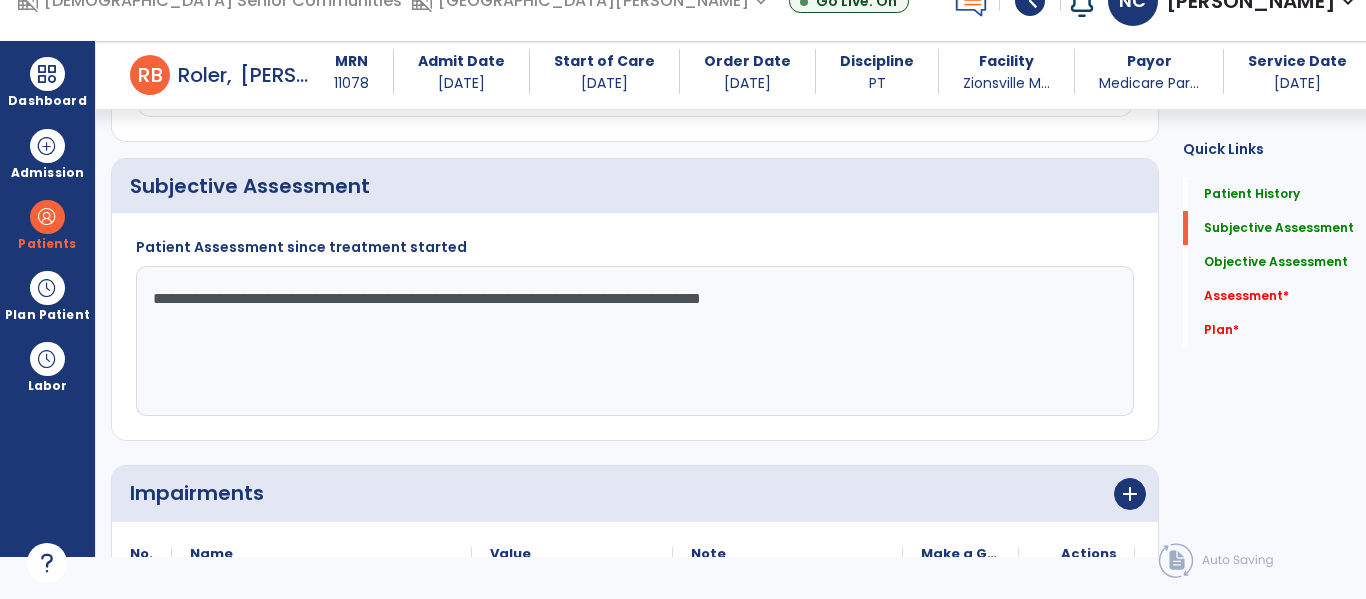 click on "Dashboard  dashboard  Therapist Dashboard Admission Patients  format_list_bulleted  Patient List  space_dashboard  Patient Board  insert_chart  PDPM Board Plan Patient  event_note  Planner  content_paste_go  Scheduler  content_paste_go  Whiteboard Labor  content_paste_go  Timecards" at bounding box center [48, 299] 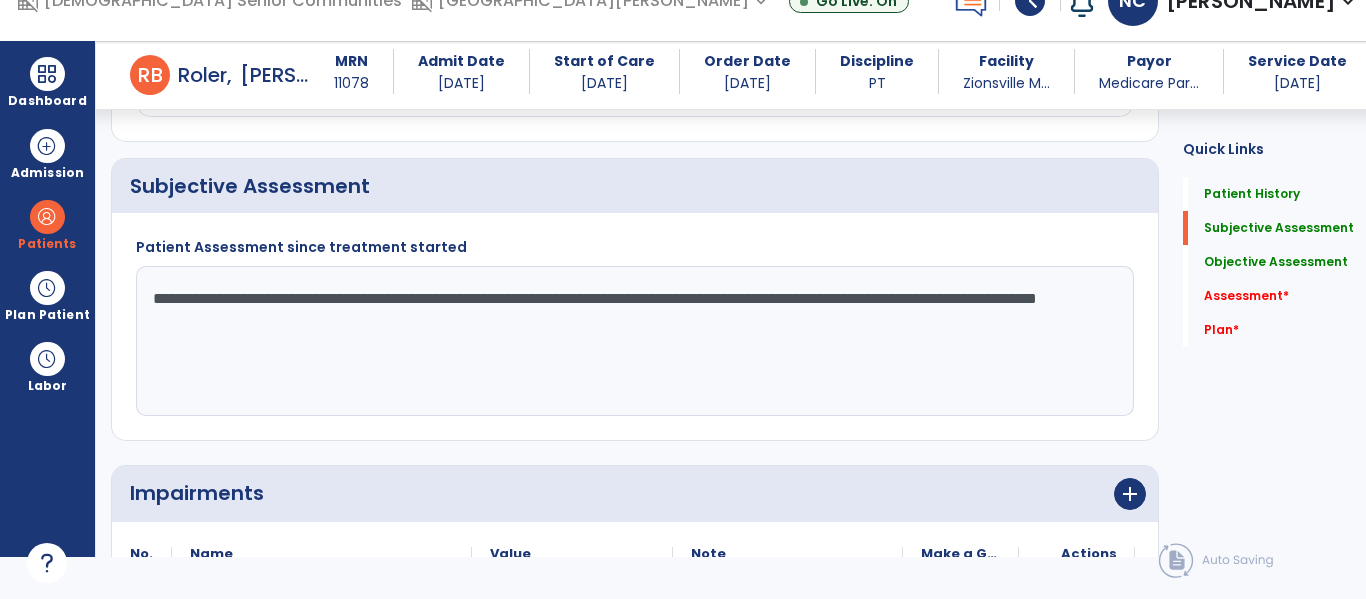 type on "**********" 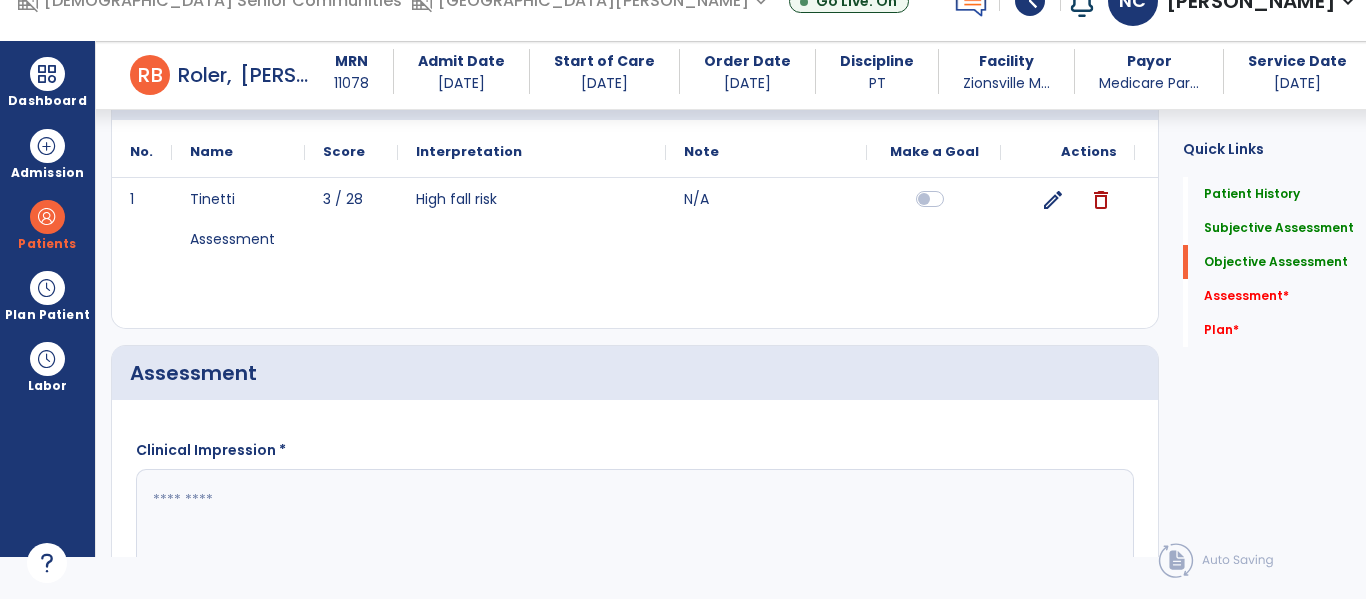 scroll, scrollTop: 2553, scrollLeft: 0, axis: vertical 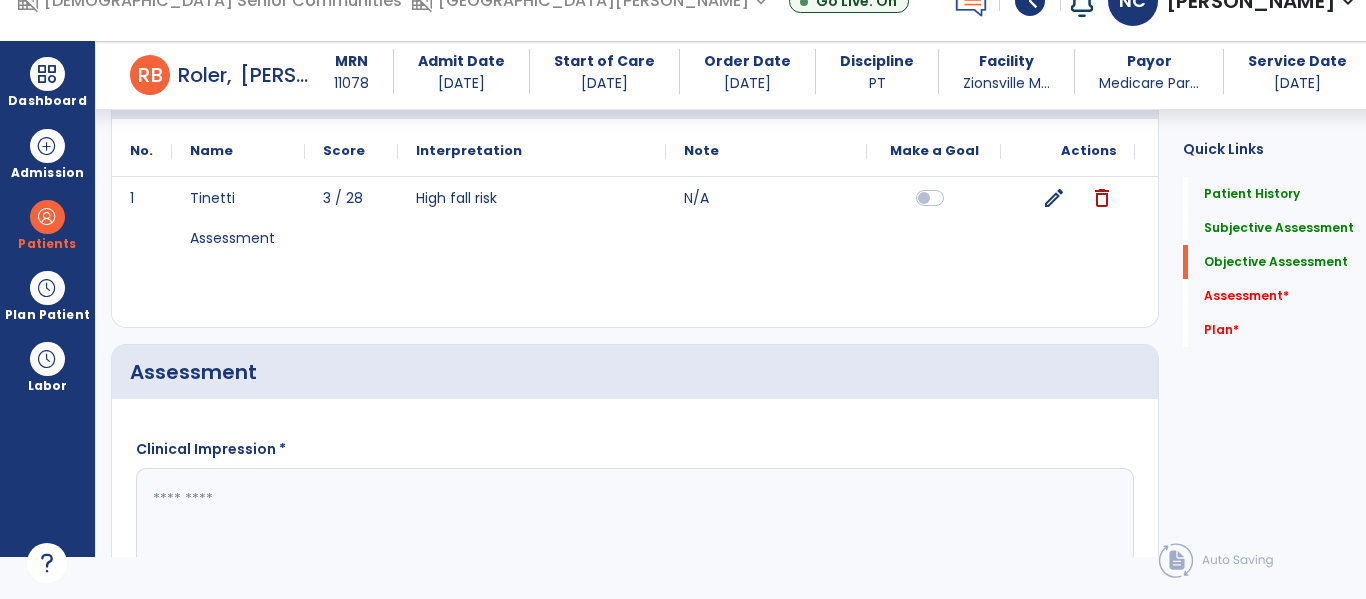 click on "edit" 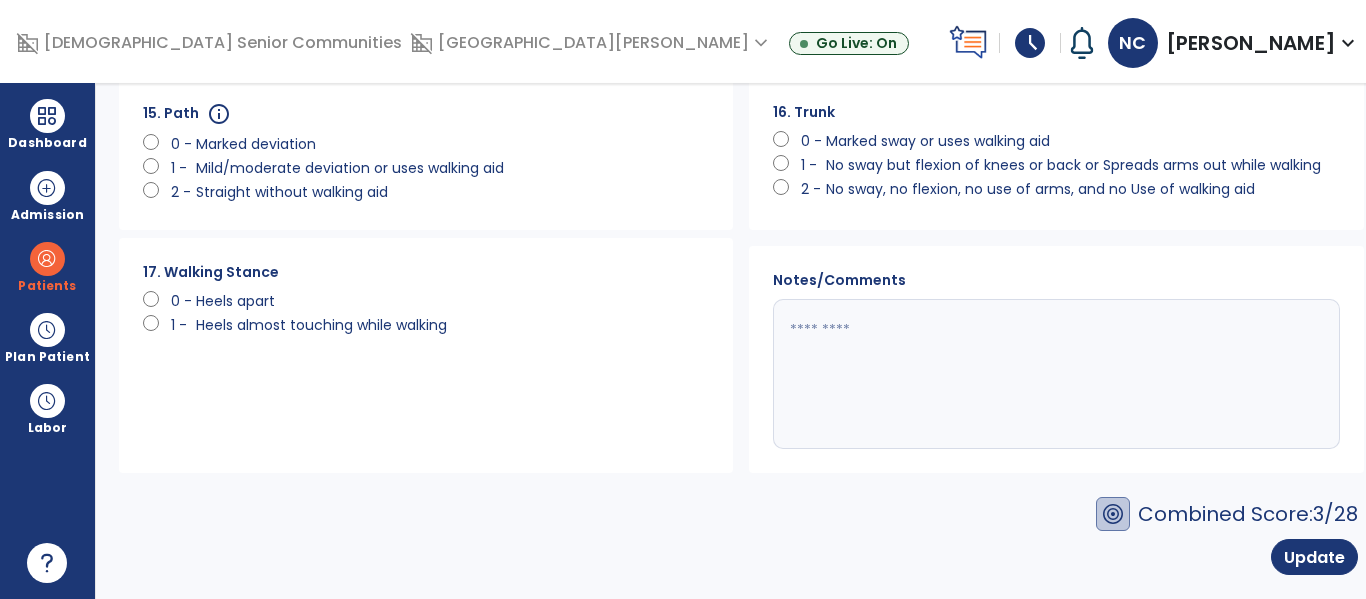 scroll, scrollTop: 0, scrollLeft: 0, axis: both 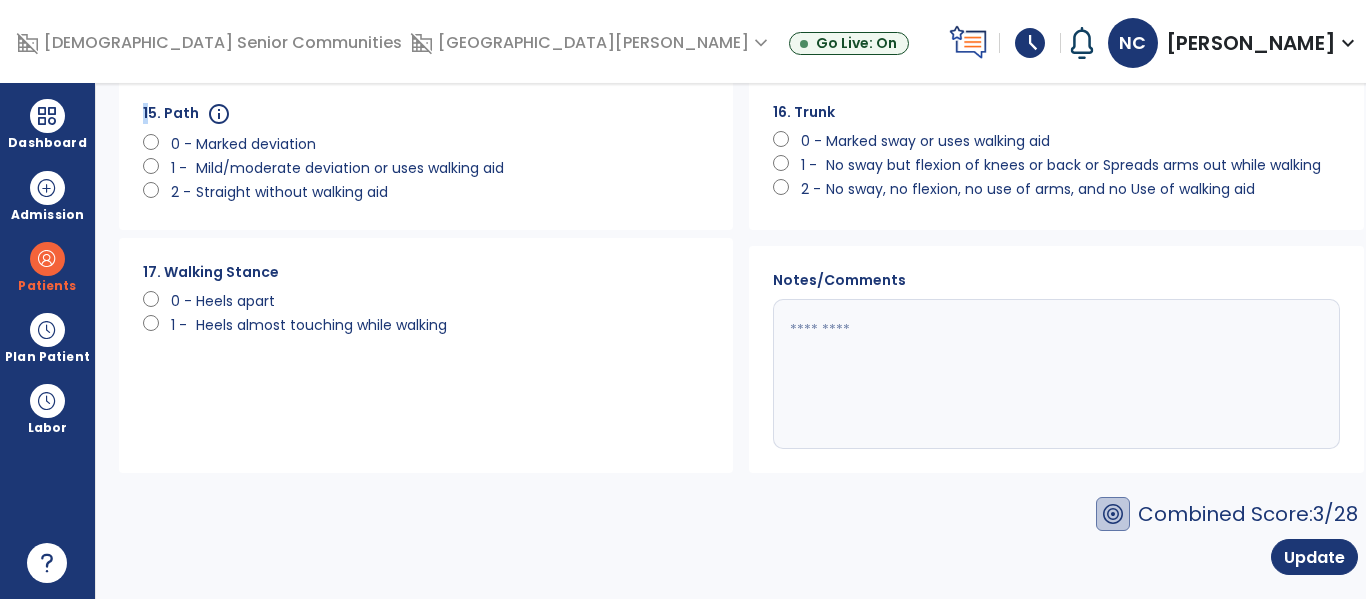 click on "17. Walking Stance      0 -   Heels apart      1 -   Heels almost touching while walking" 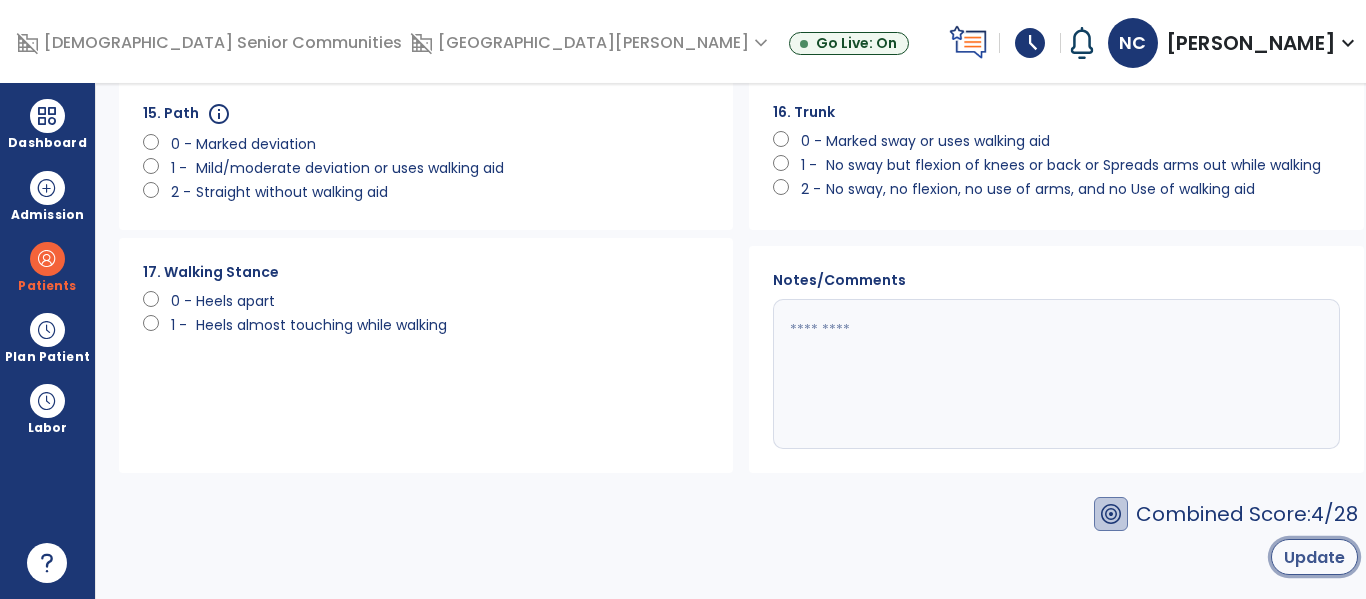 click on "Update" 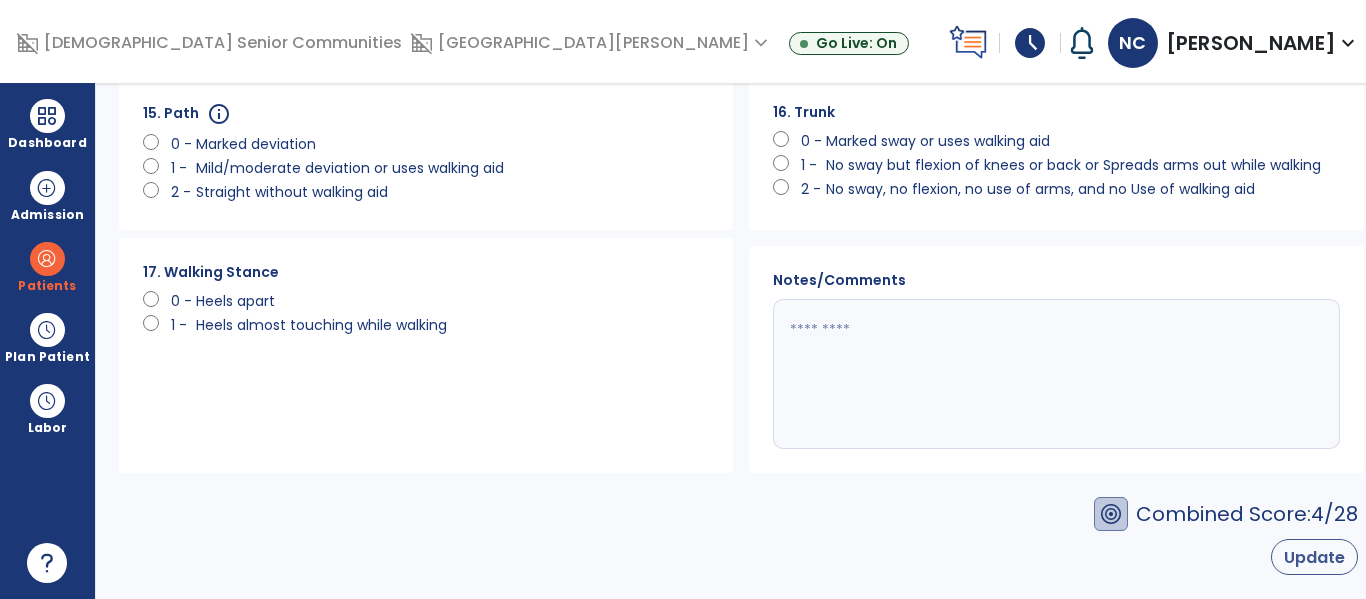 select on "**" 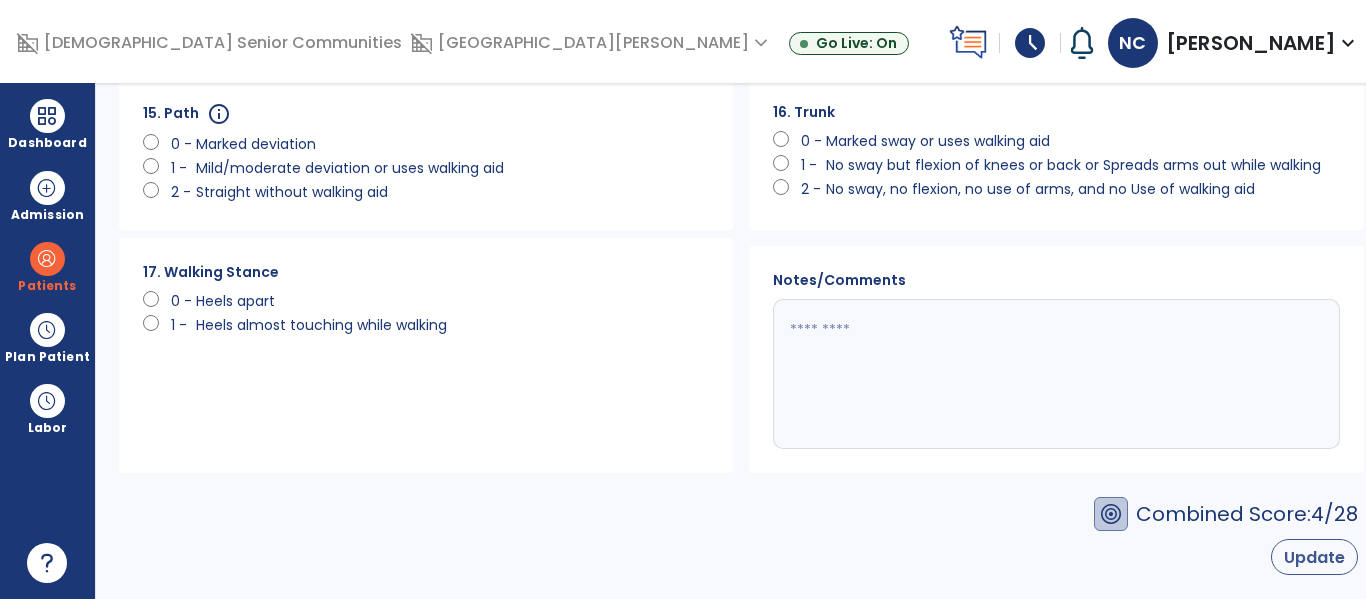 select on "*****" 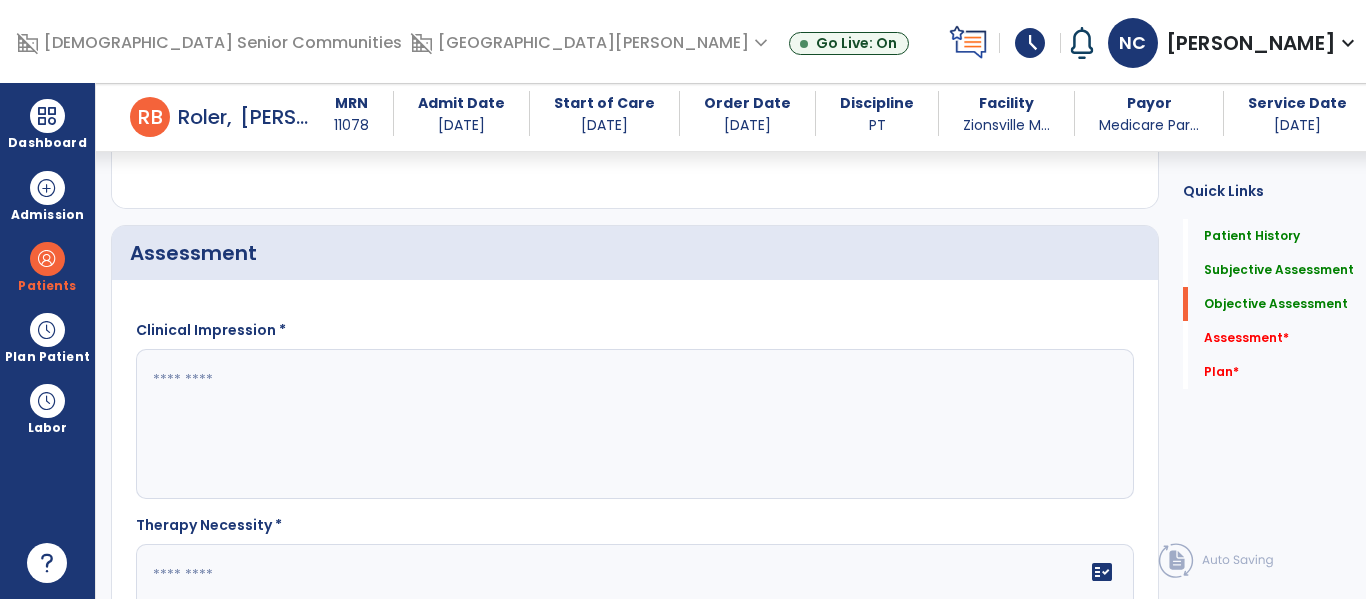 scroll, scrollTop: 2720, scrollLeft: 0, axis: vertical 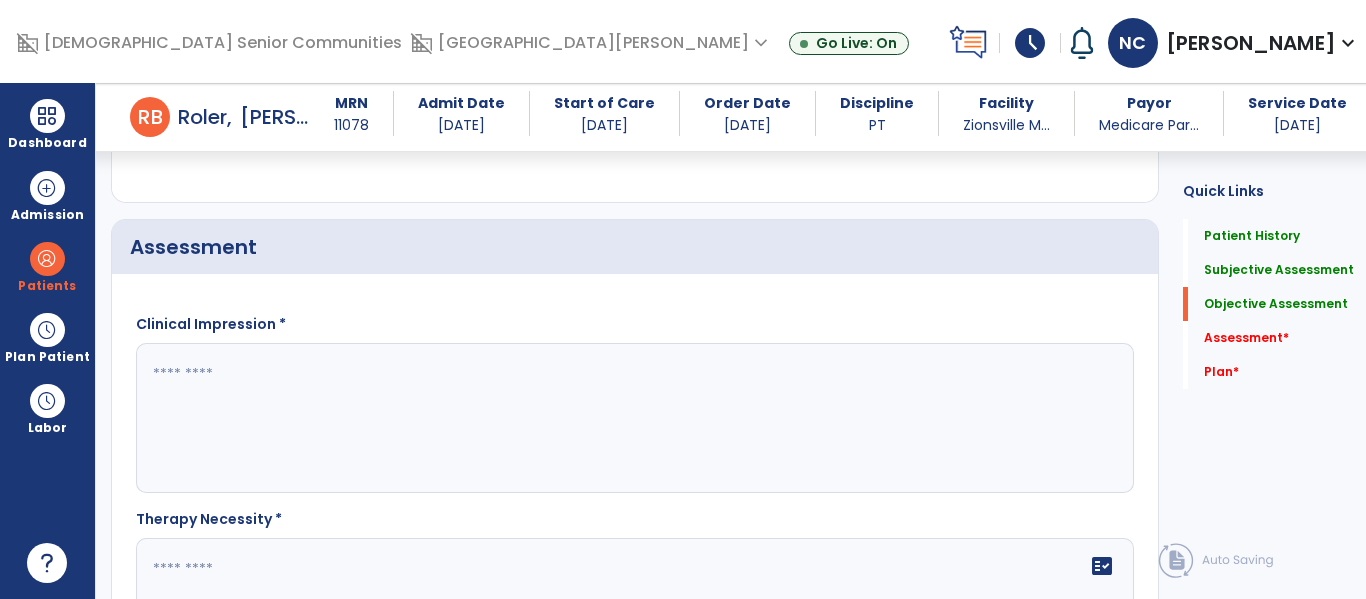 click 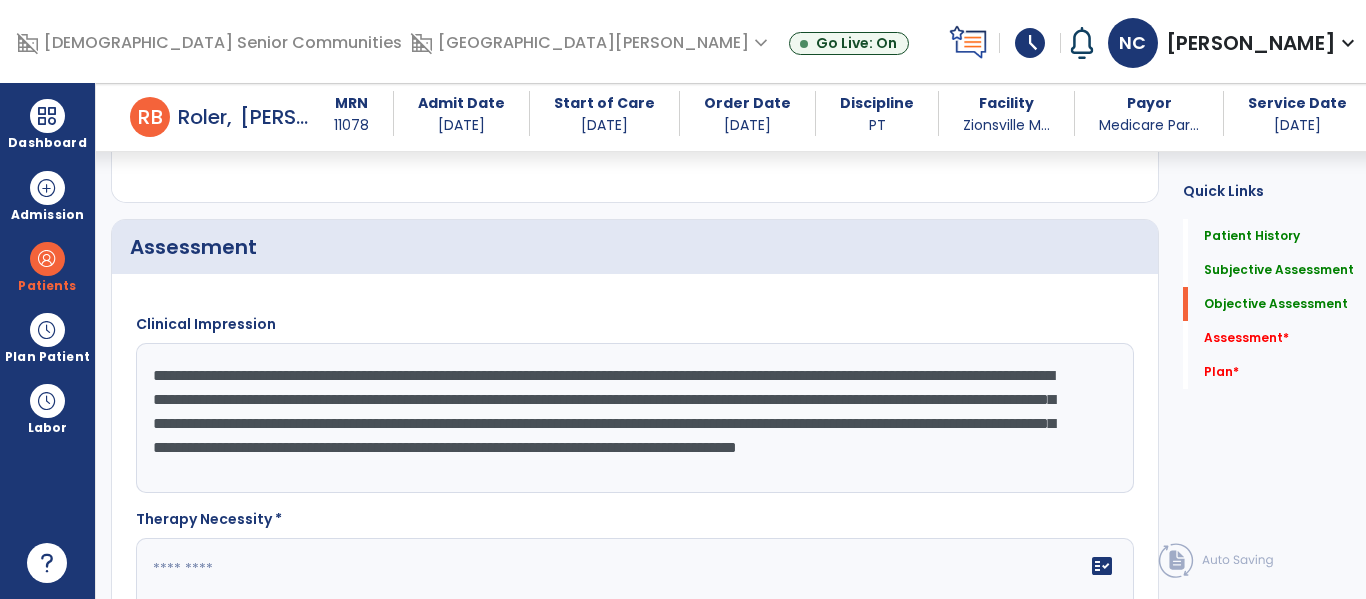 scroll, scrollTop: 15, scrollLeft: 0, axis: vertical 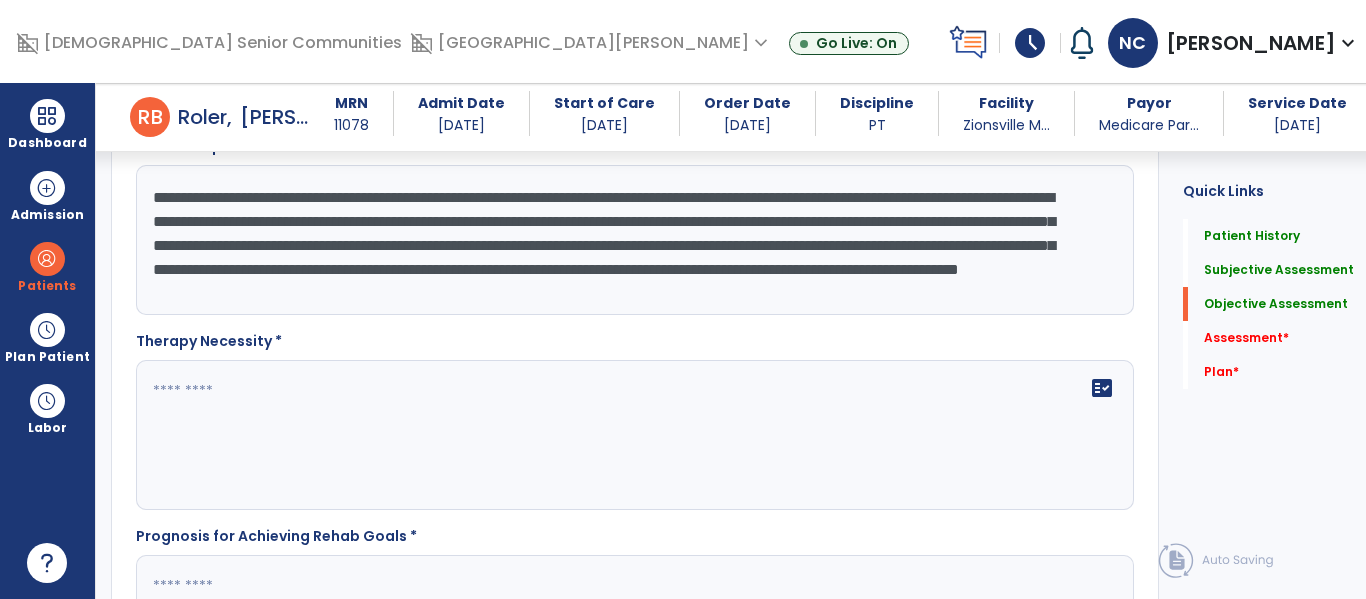 type on "**********" 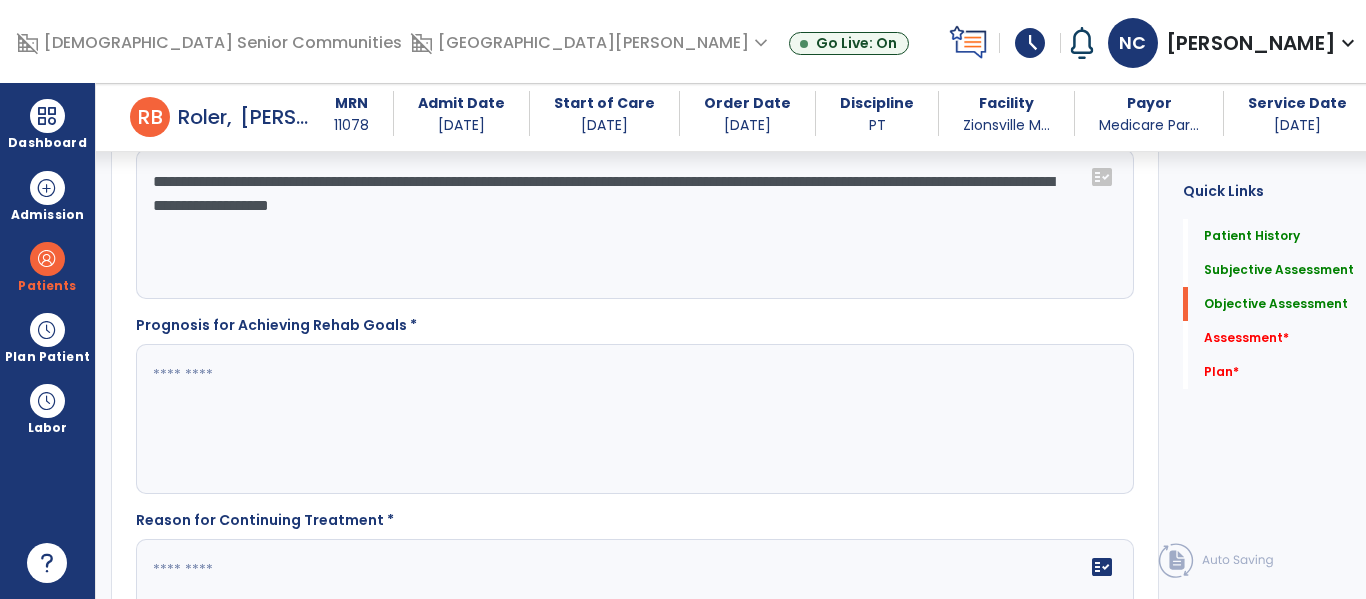 scroll, scrollTop: 3108, scrollLeft: 0, axis: vertical 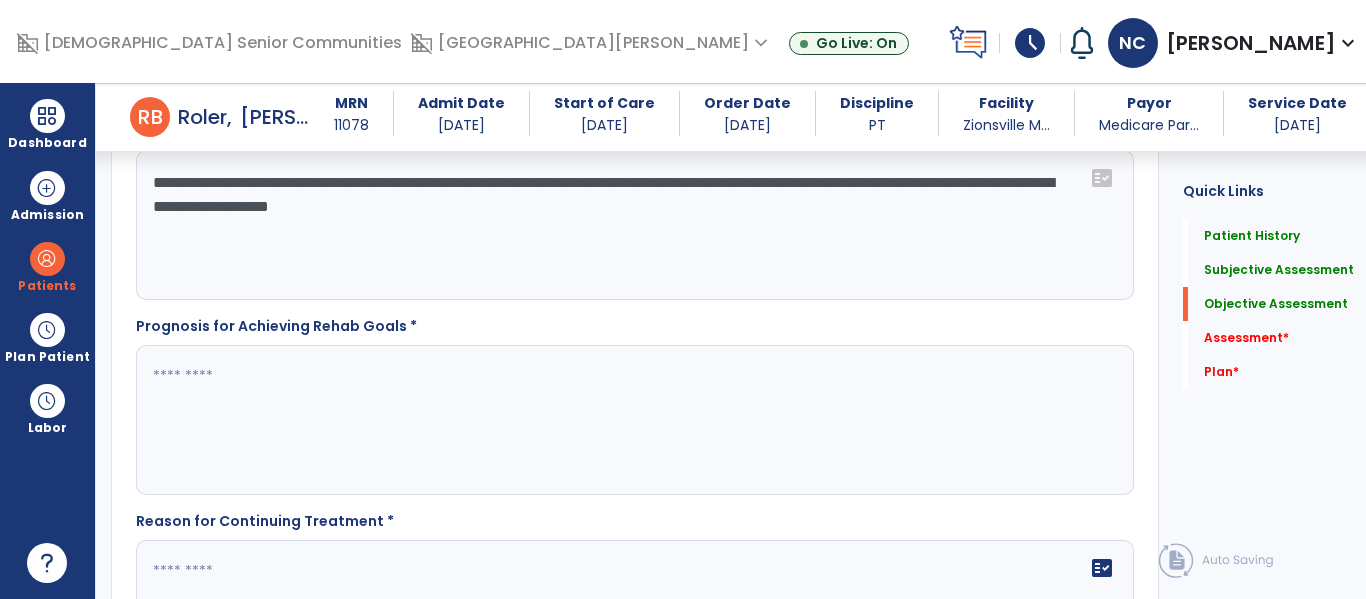 type on "**********" 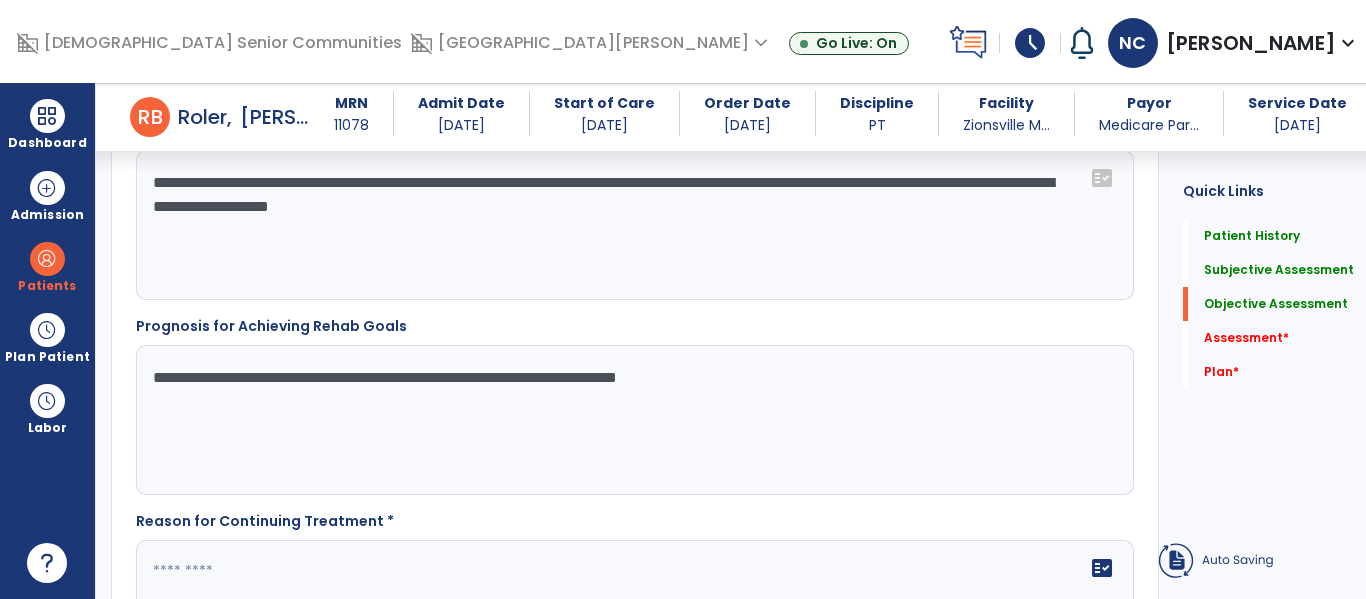 click on "**********" 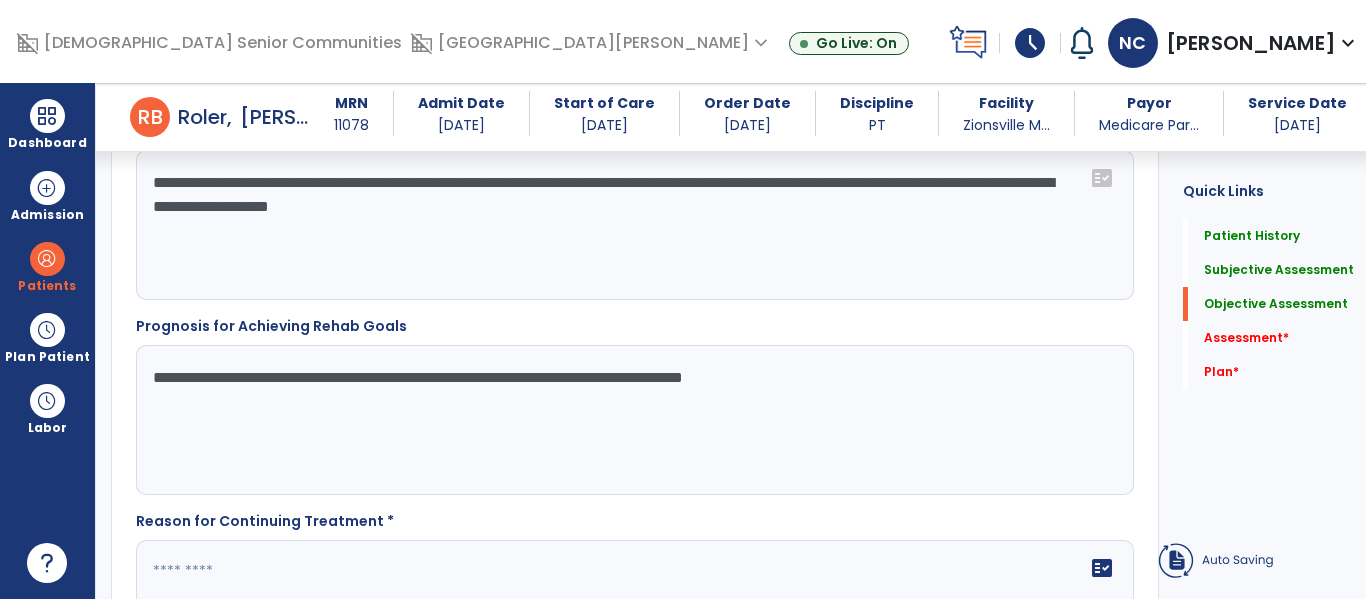 click on "**********" 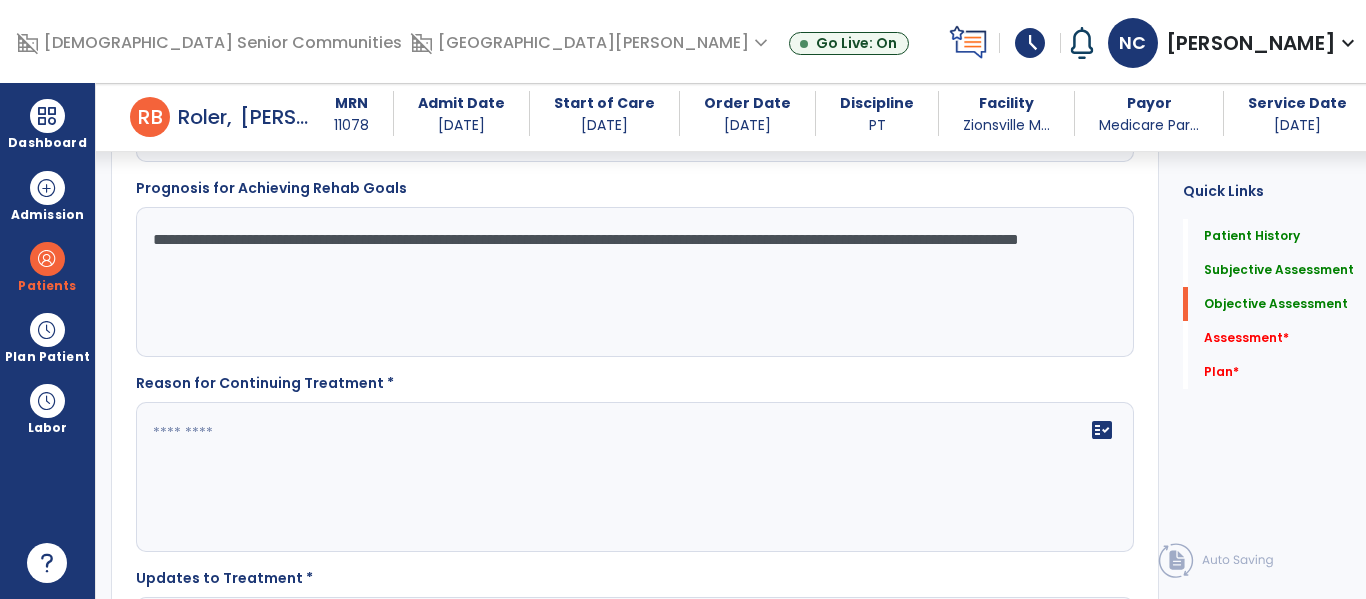 scroll, scrollTop: 3249, scrollLeft: 0, axis: vertical 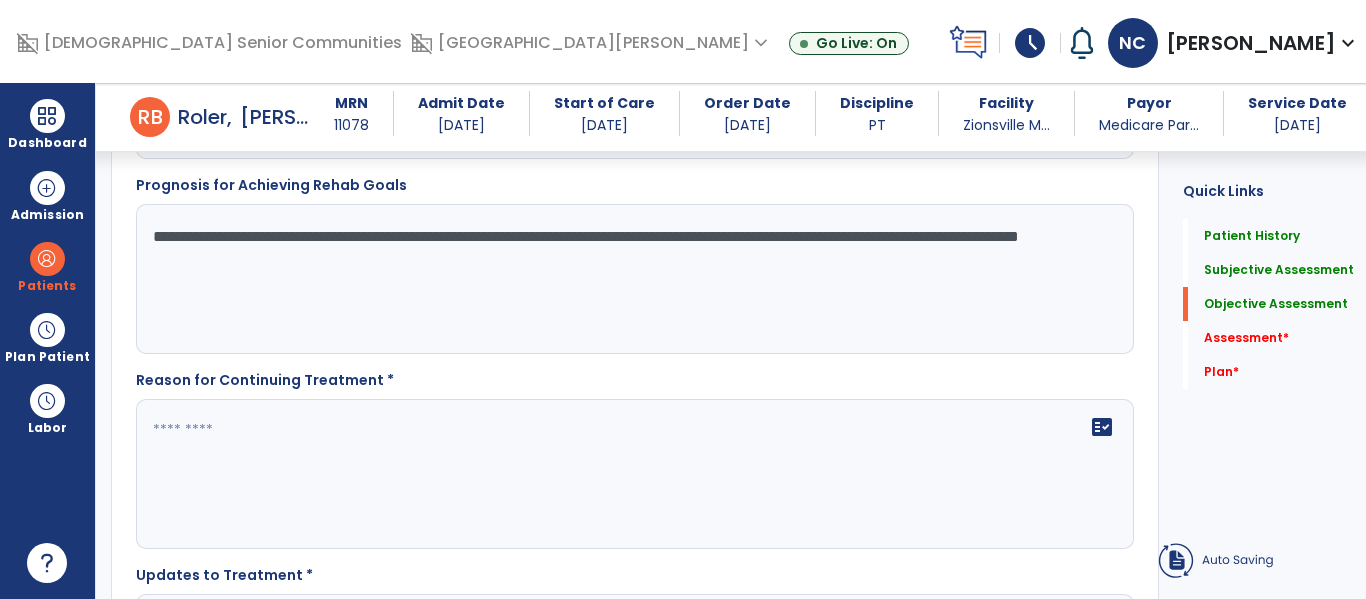 type on "**********" 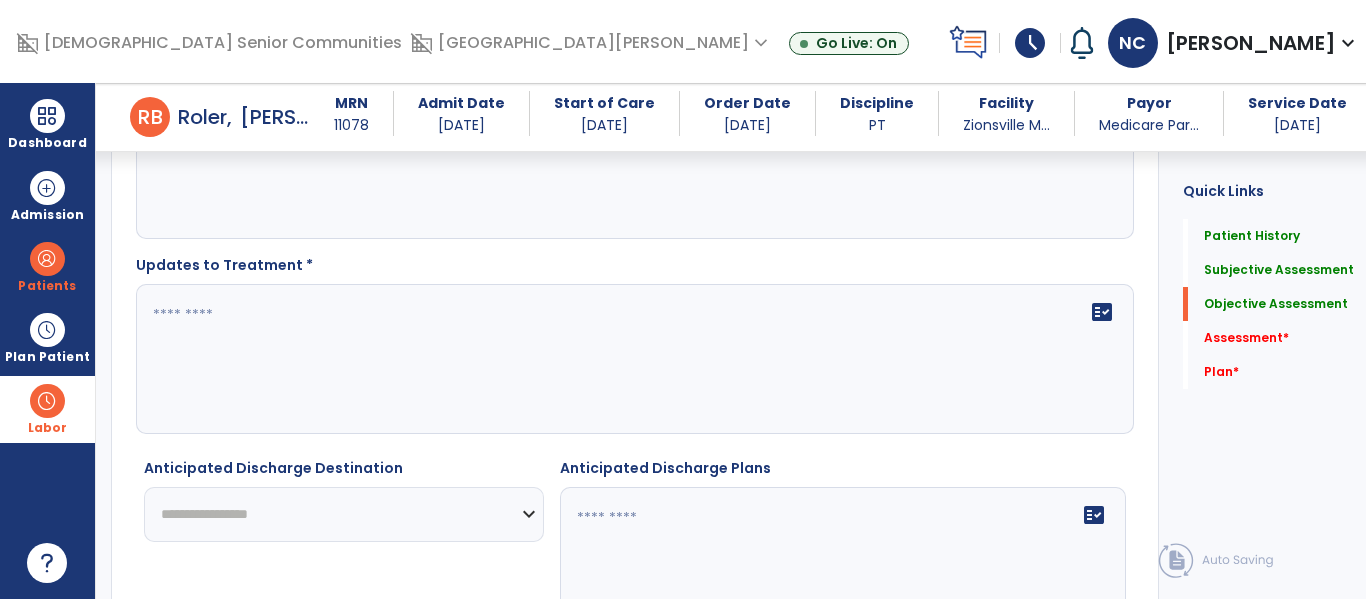 scroll, scrollTop: 3561, scrollLeft: 0, axis: vertical 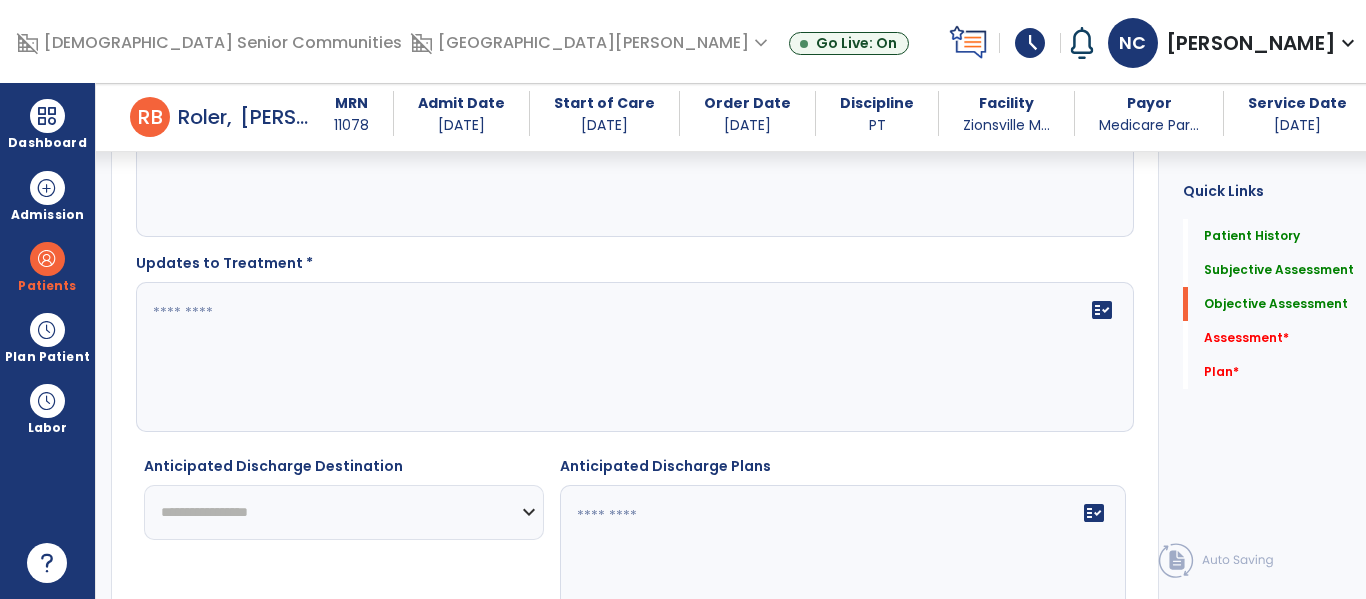 type on "**********" 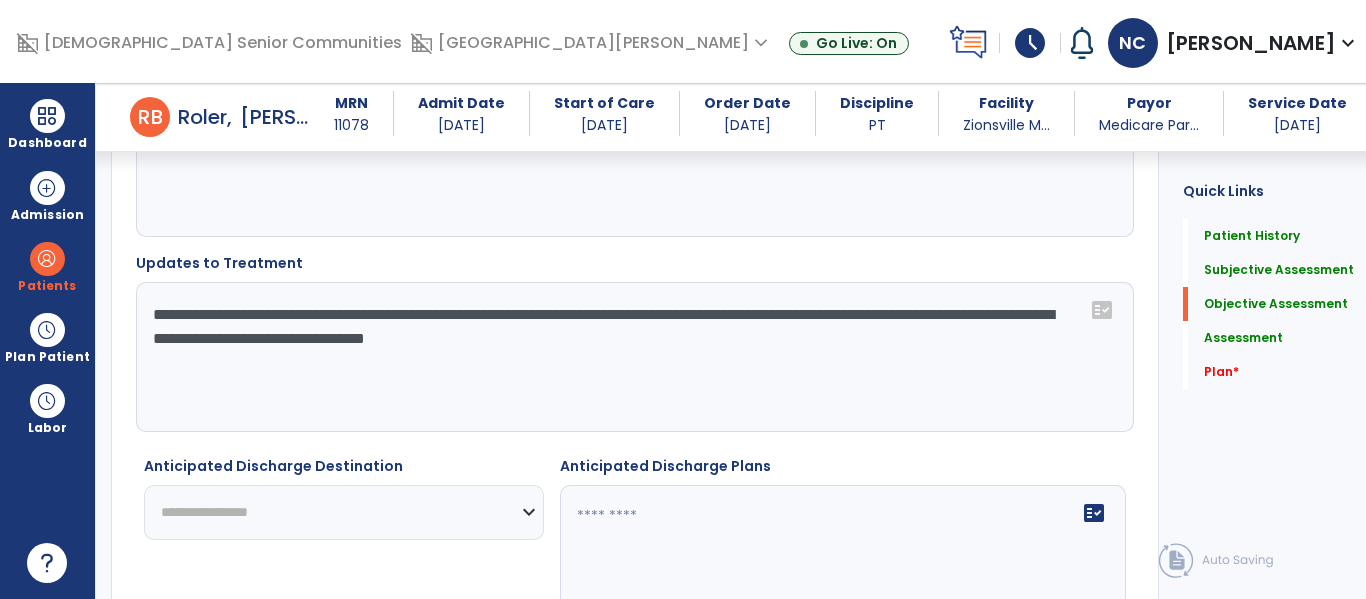 type on "**********" 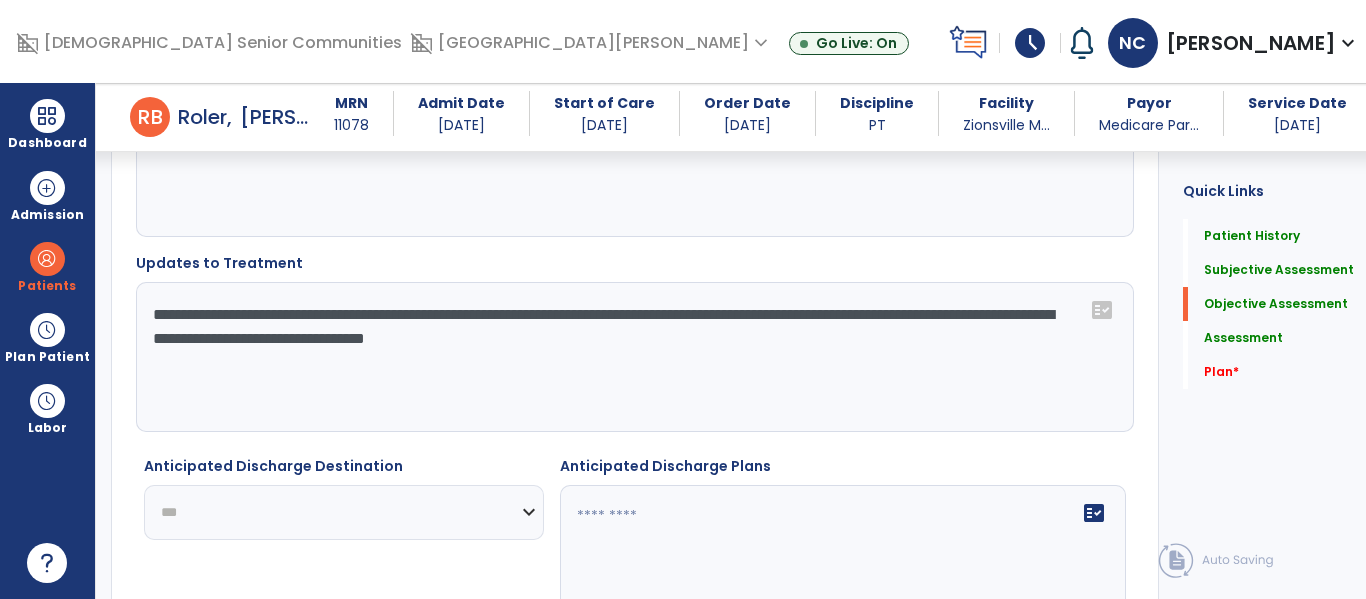click on "**********" 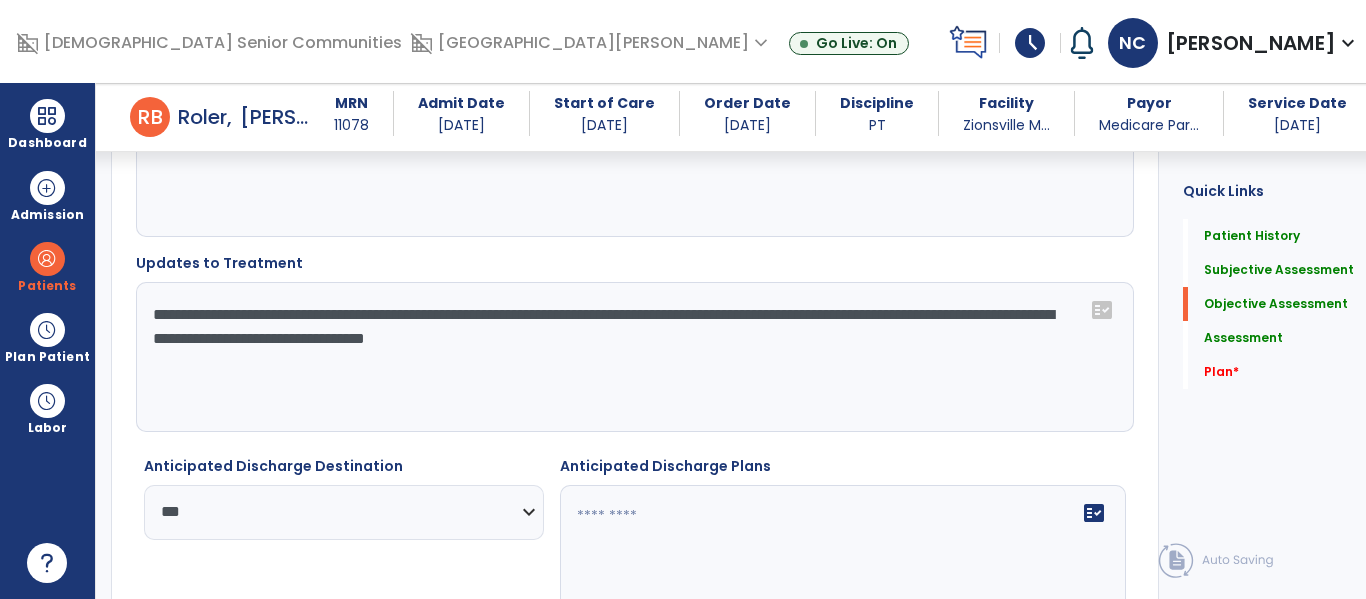 click 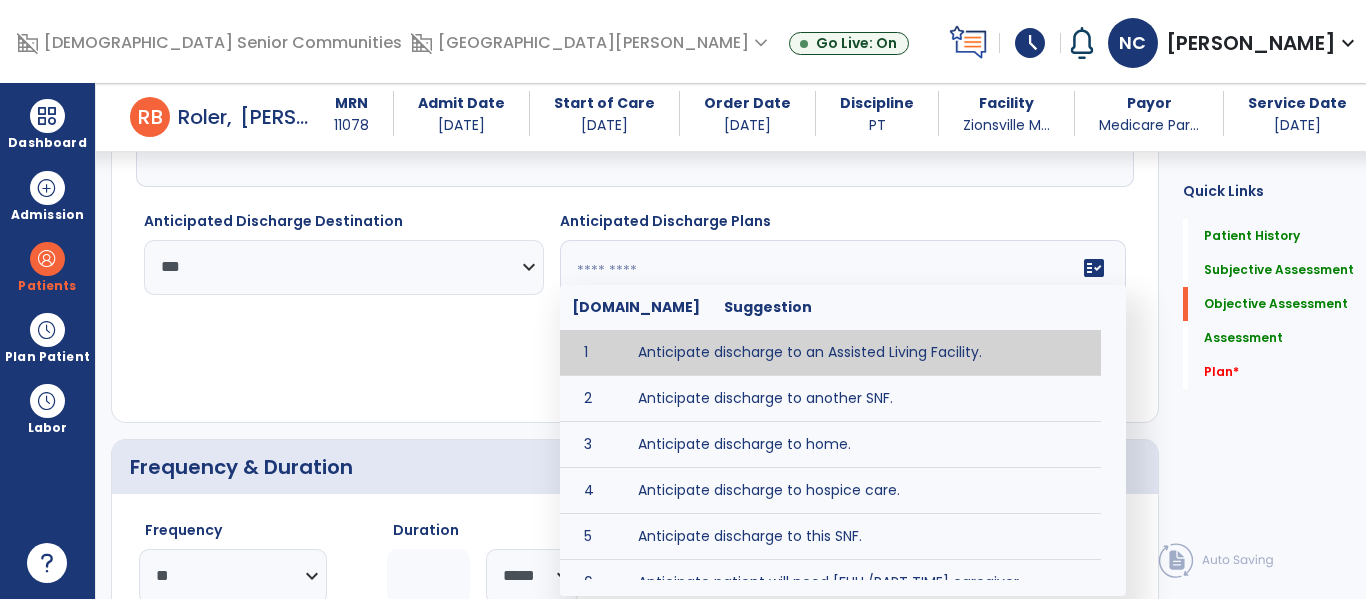 scroll, scrollTop: 3812, scrollLeft: 0, axis: vertical 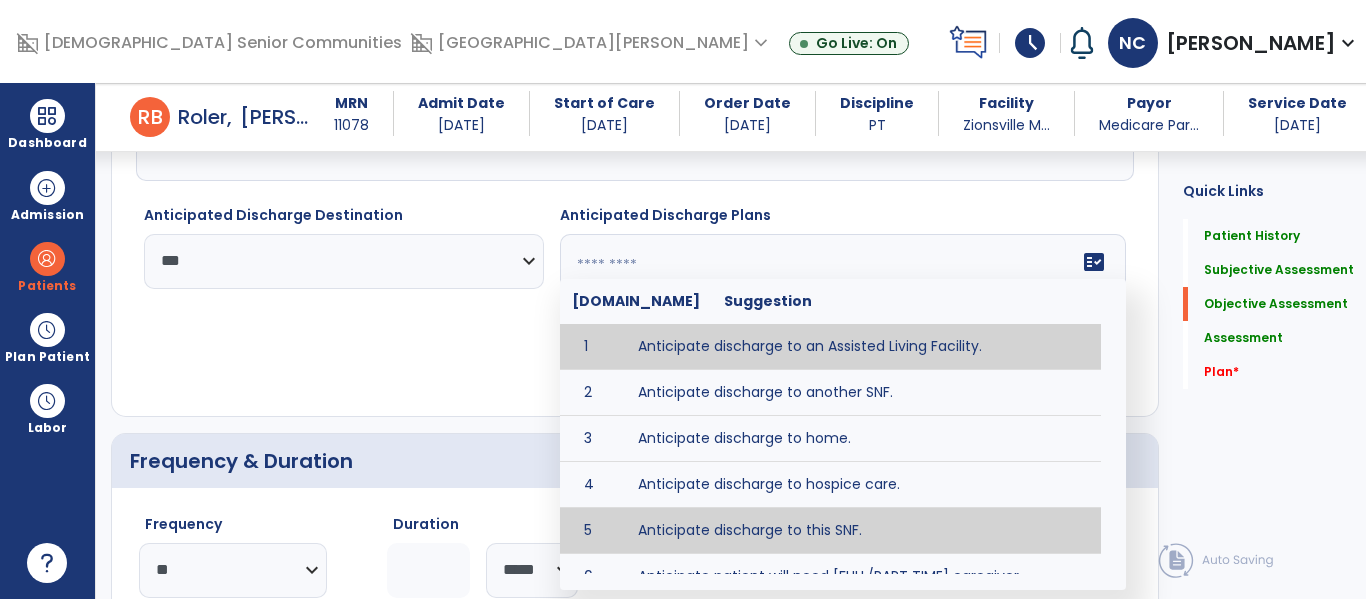 type on "**********" 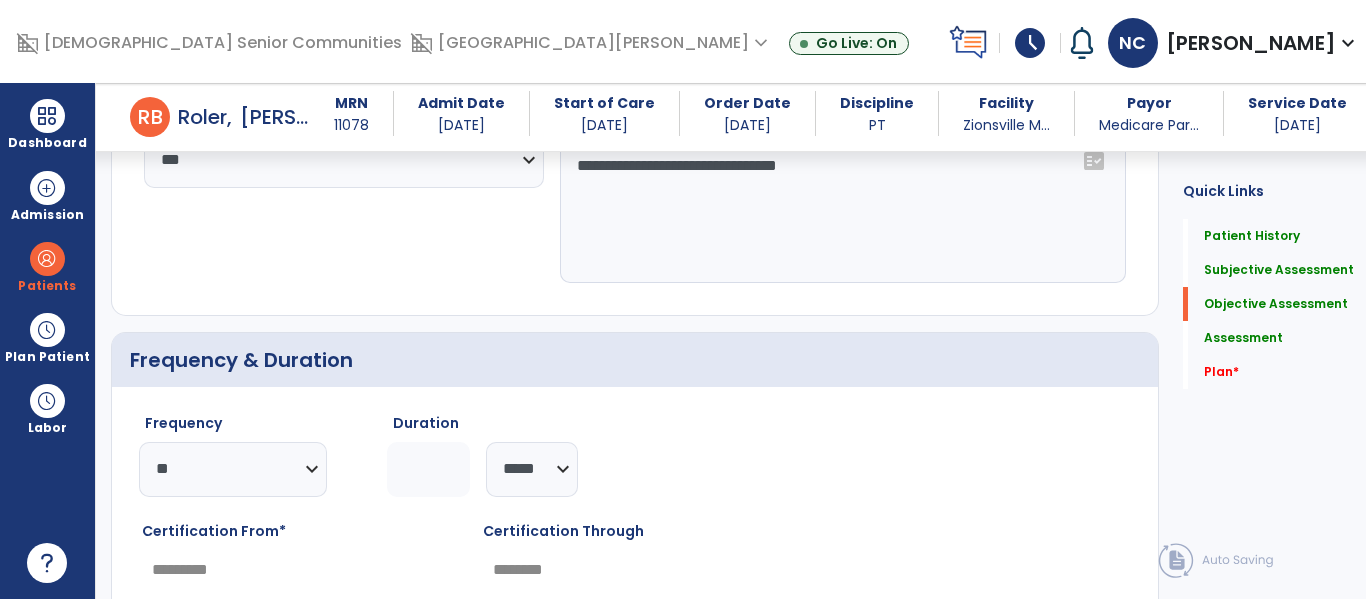 scroll, scrollTop: 3918, scrollLeft: 0, axis: vertical 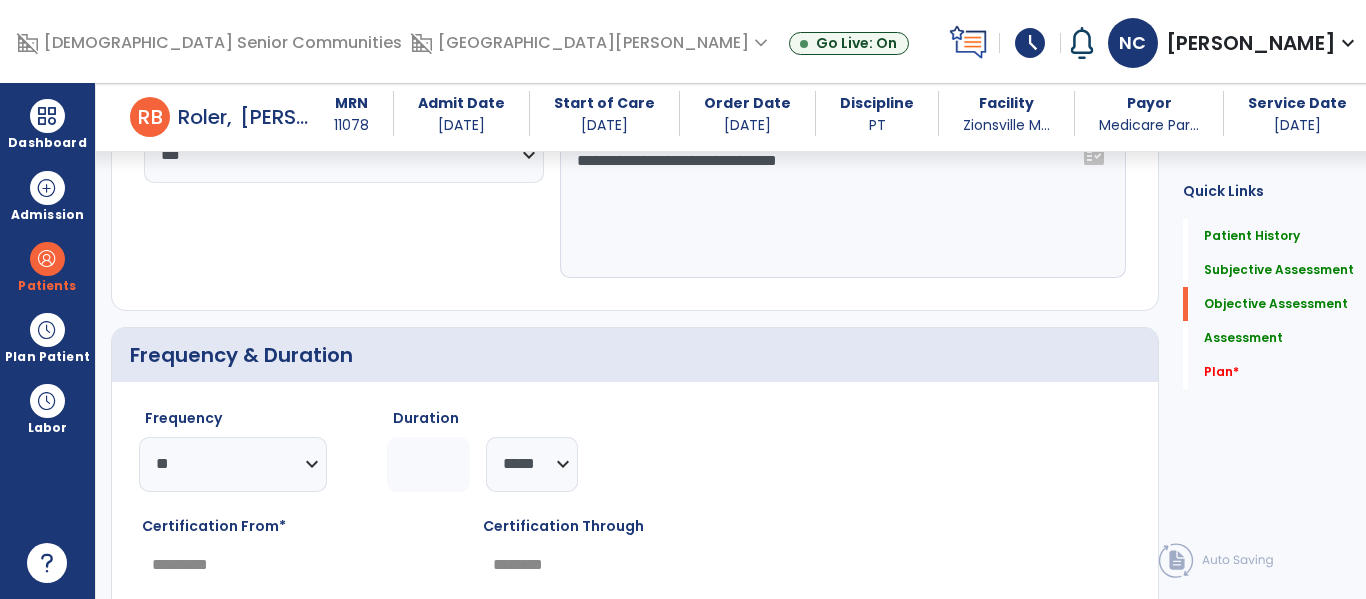 click on "*" 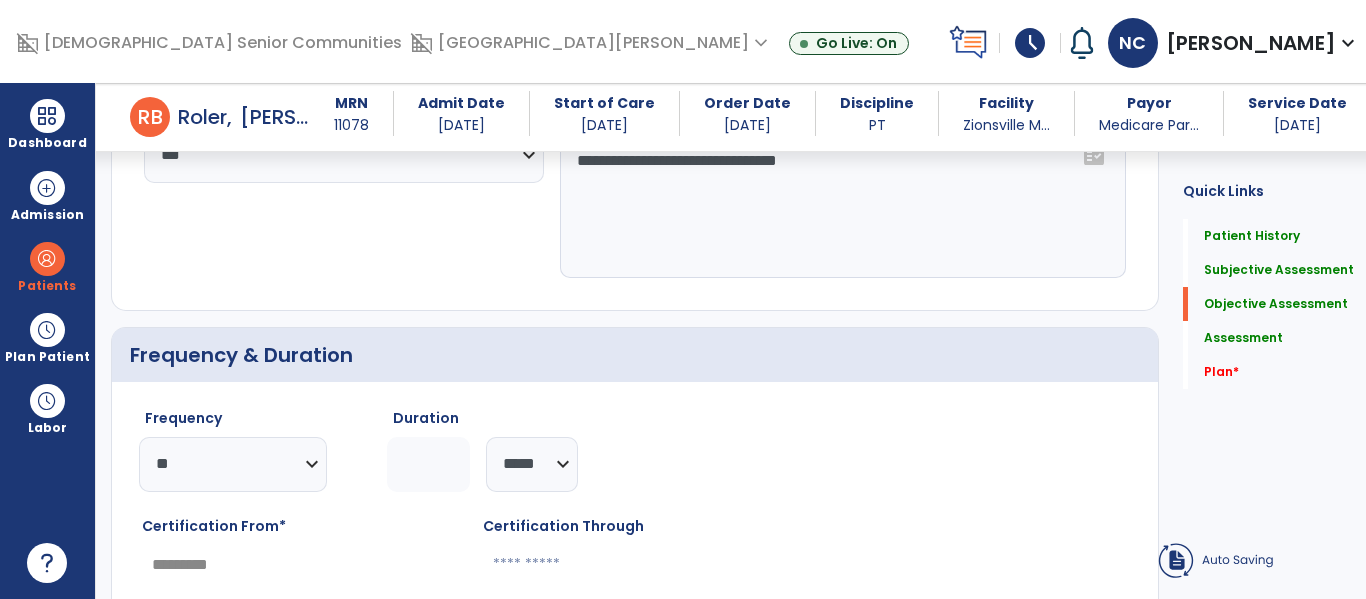type on "*" 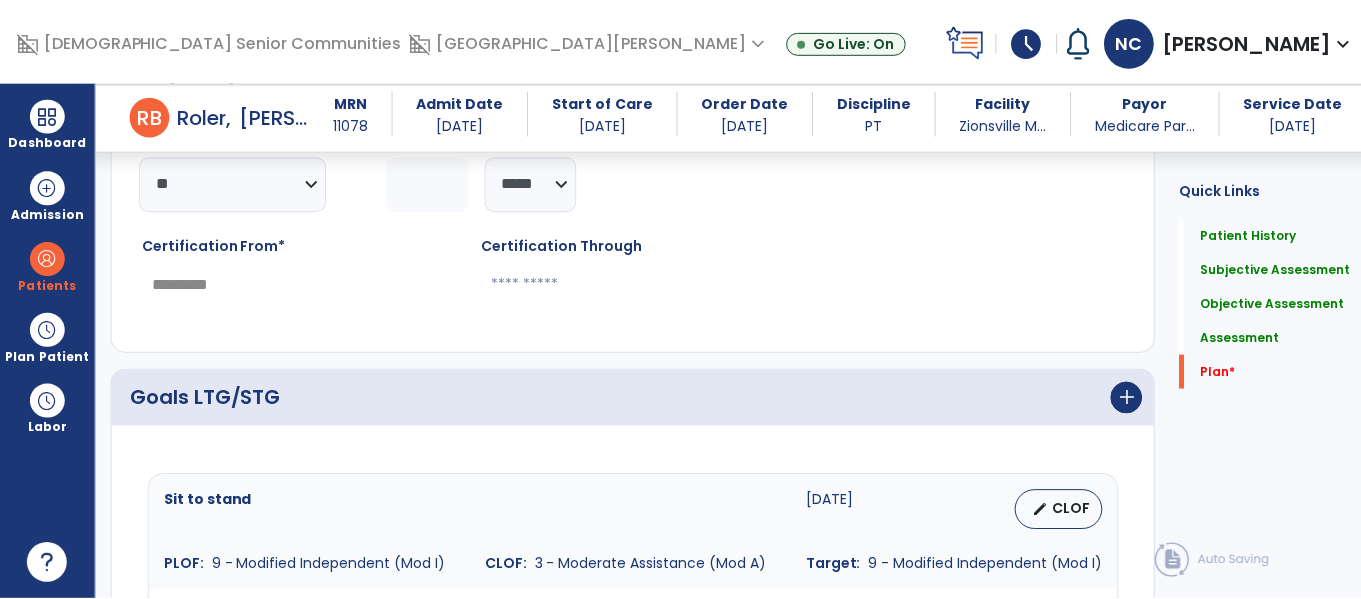 scroll, scrollTop: 4309, scrollLeft: 0, axis: vertical 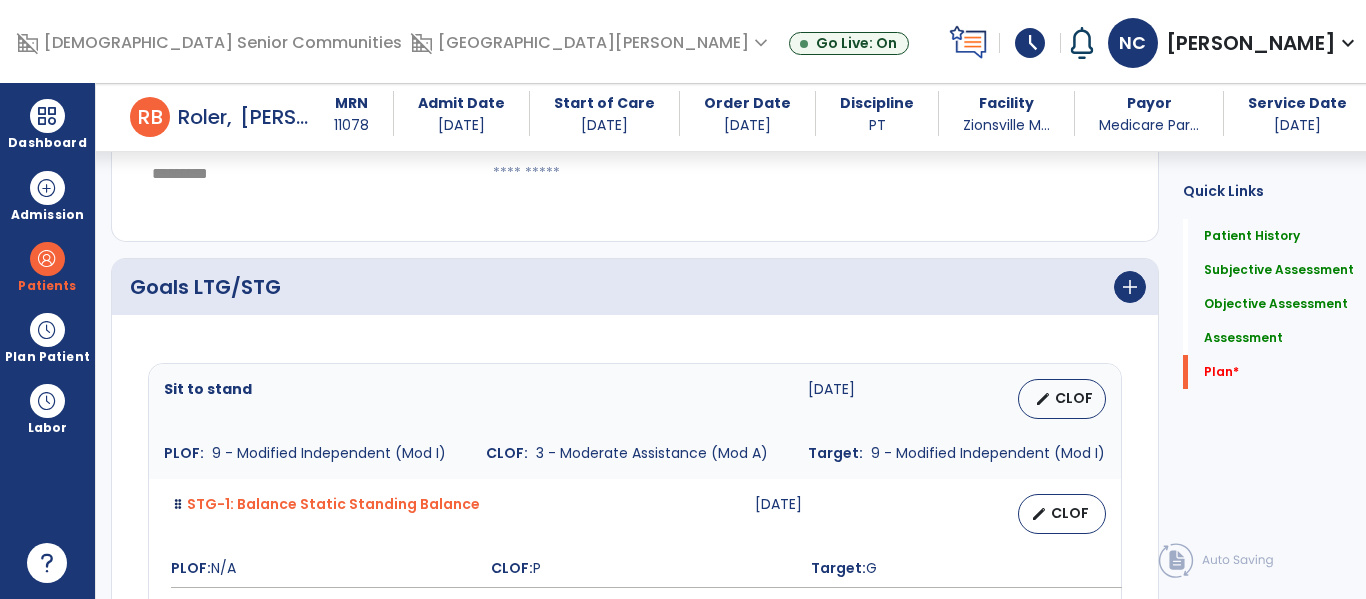 type 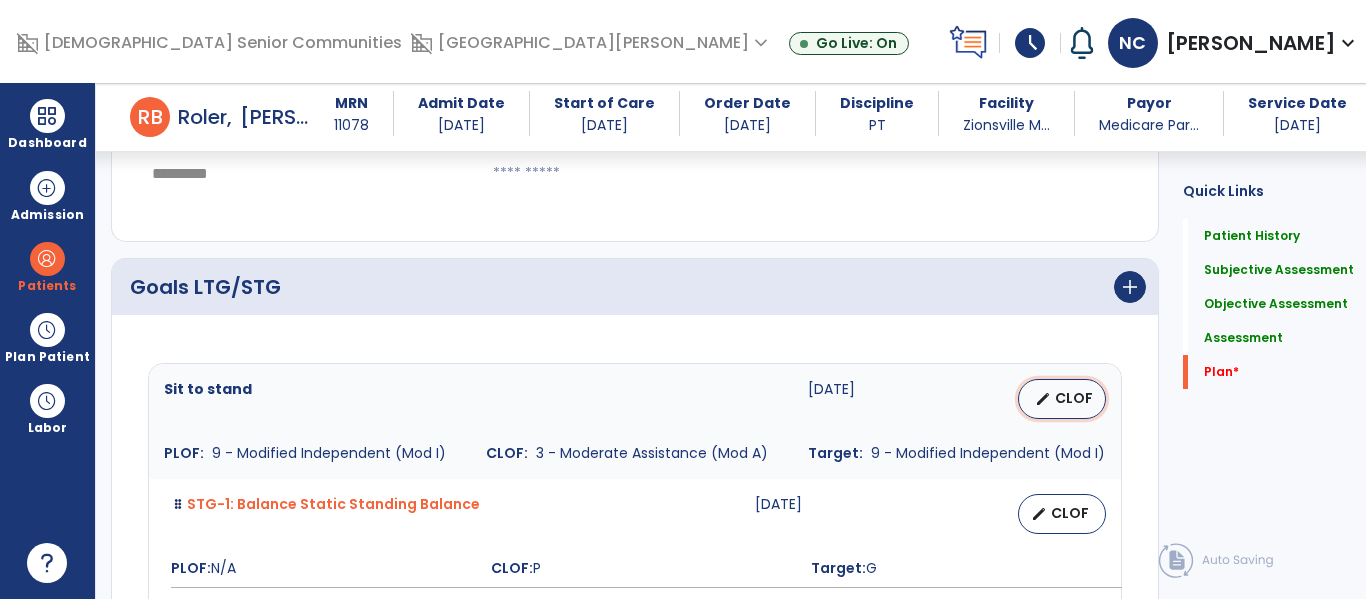 click on "CLOF" at bounding box center (1074, 398) 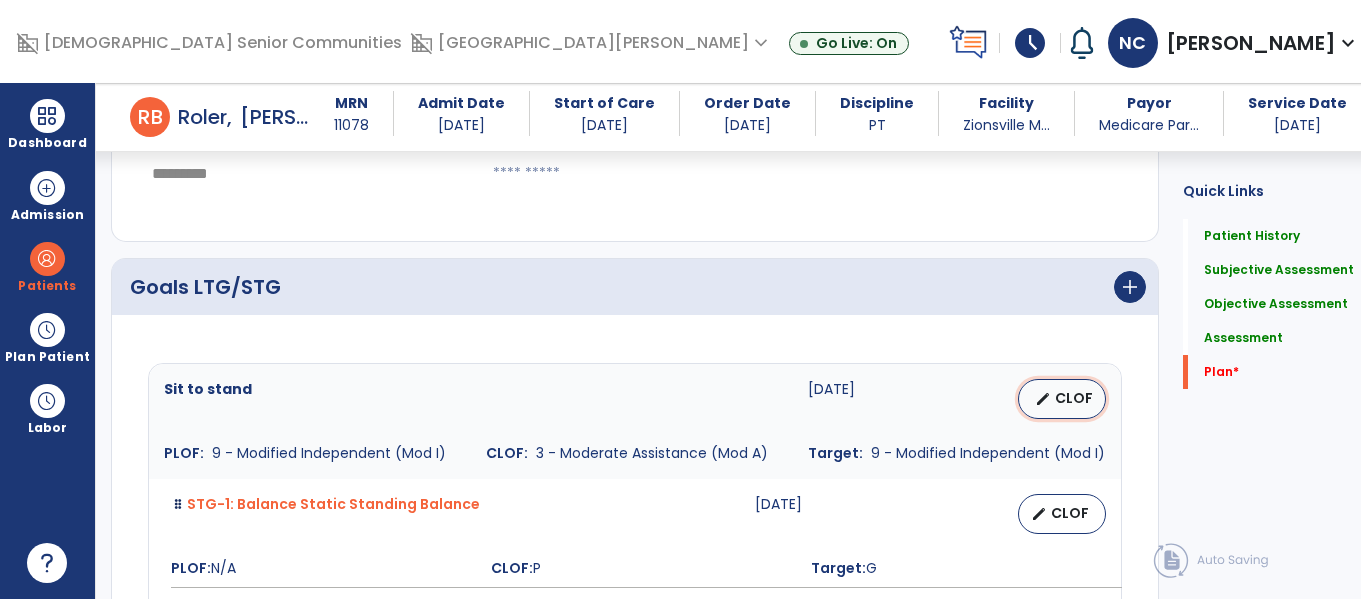 select on "**********" 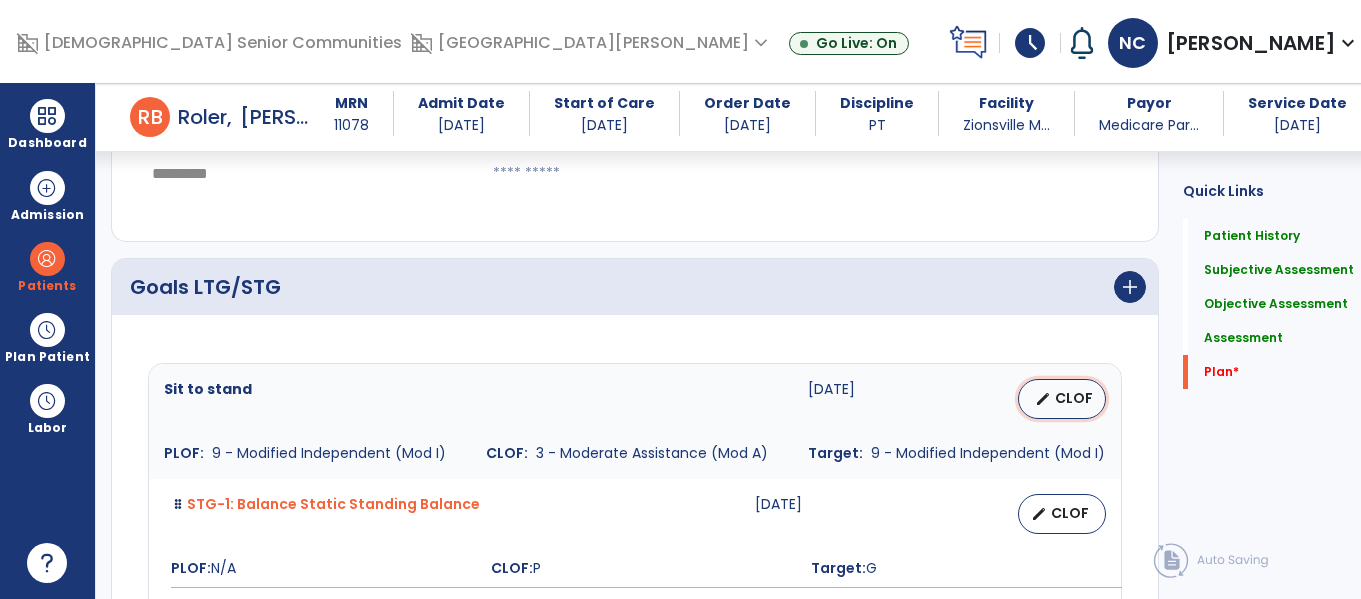 select on "********" 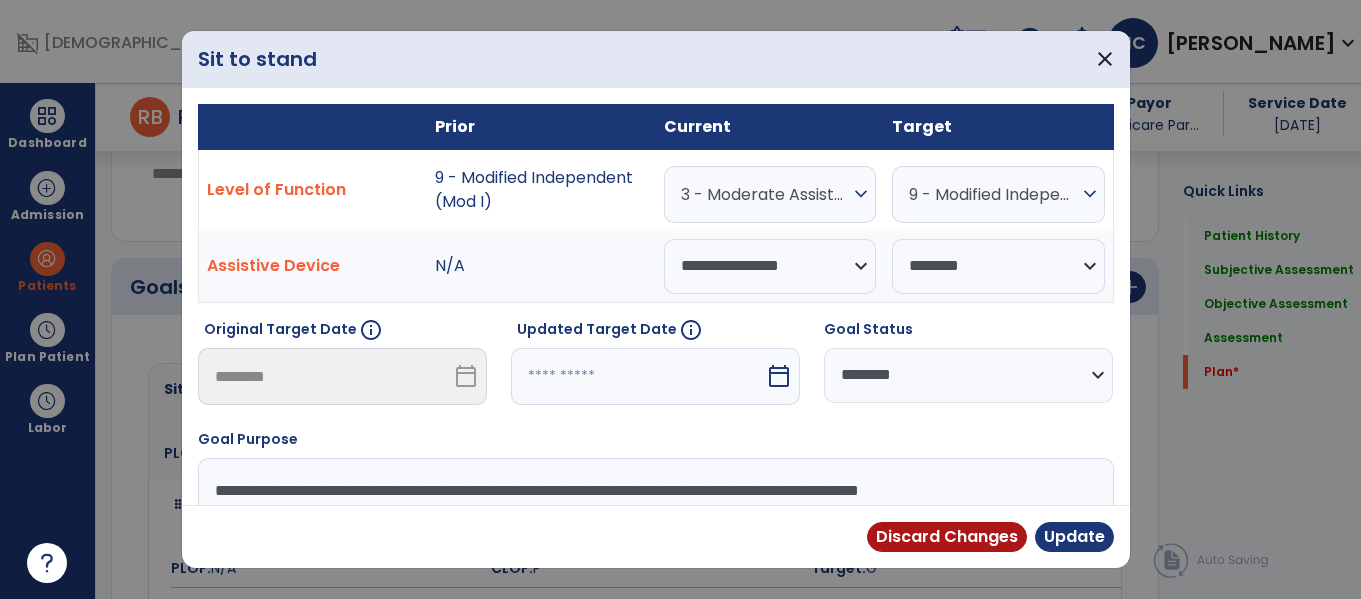 scroll, scrollTop: 4309, scrollLeft: 0, axis: vertical 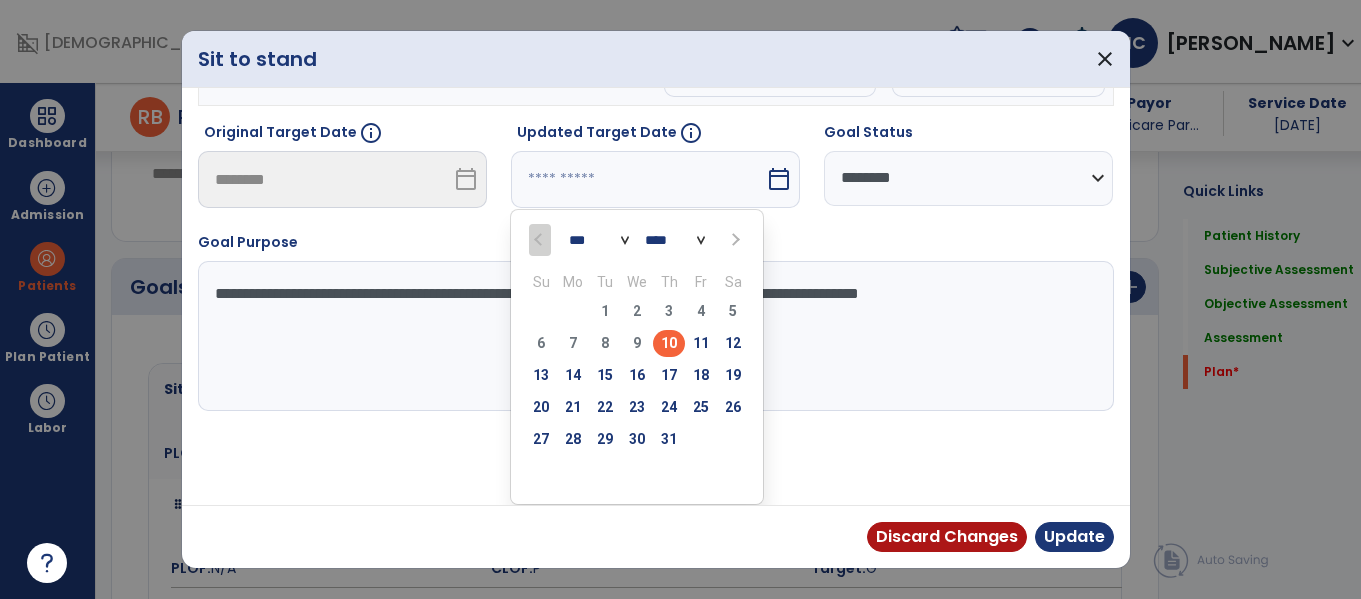 click at bounding box center (734, 240) 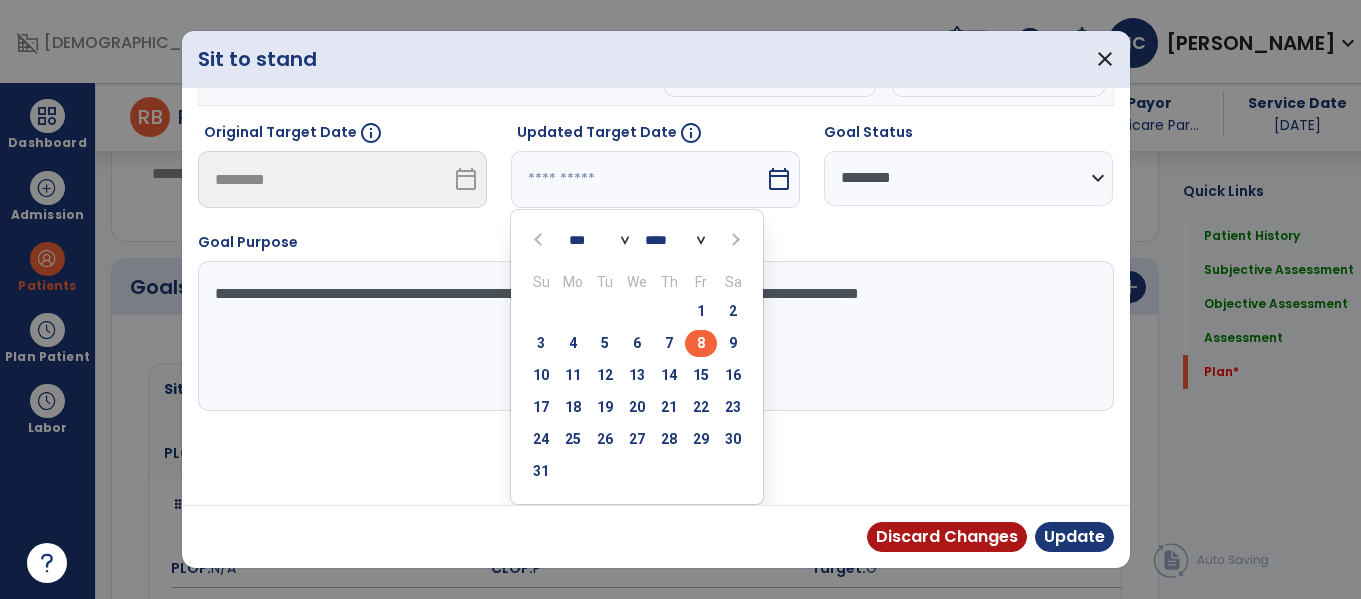 click on "8" at bounding box center (701, 343) 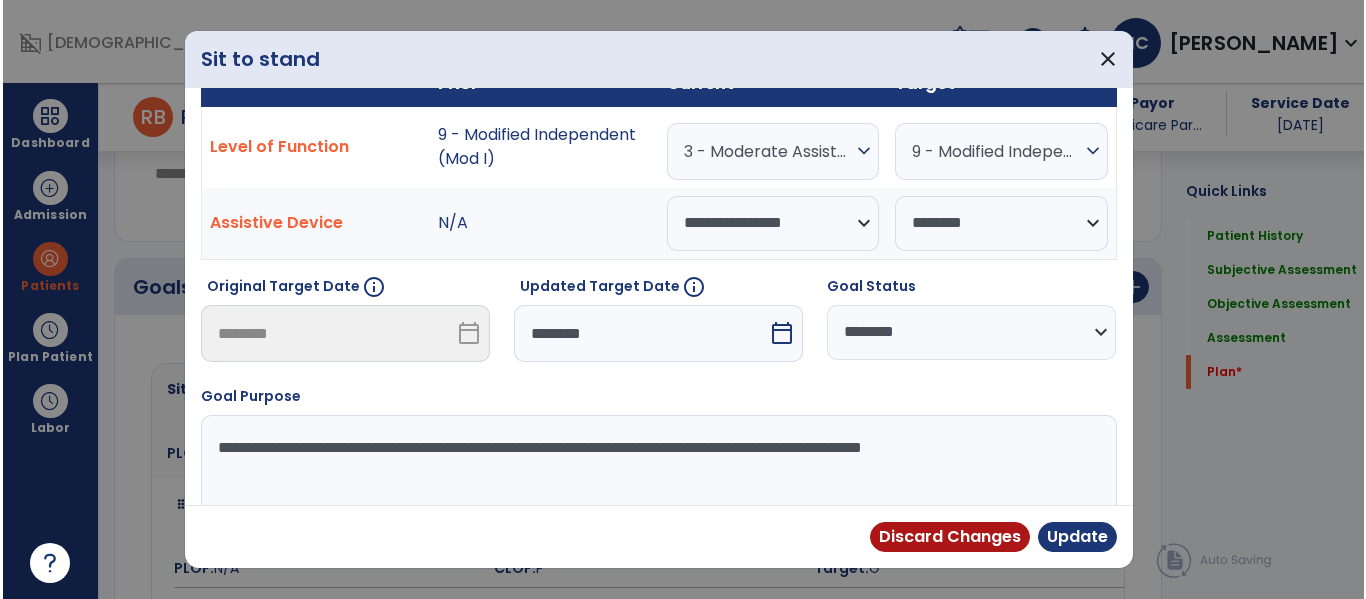 scroll, scrollTop: 44, scrollLeft: 0, axis: vertical 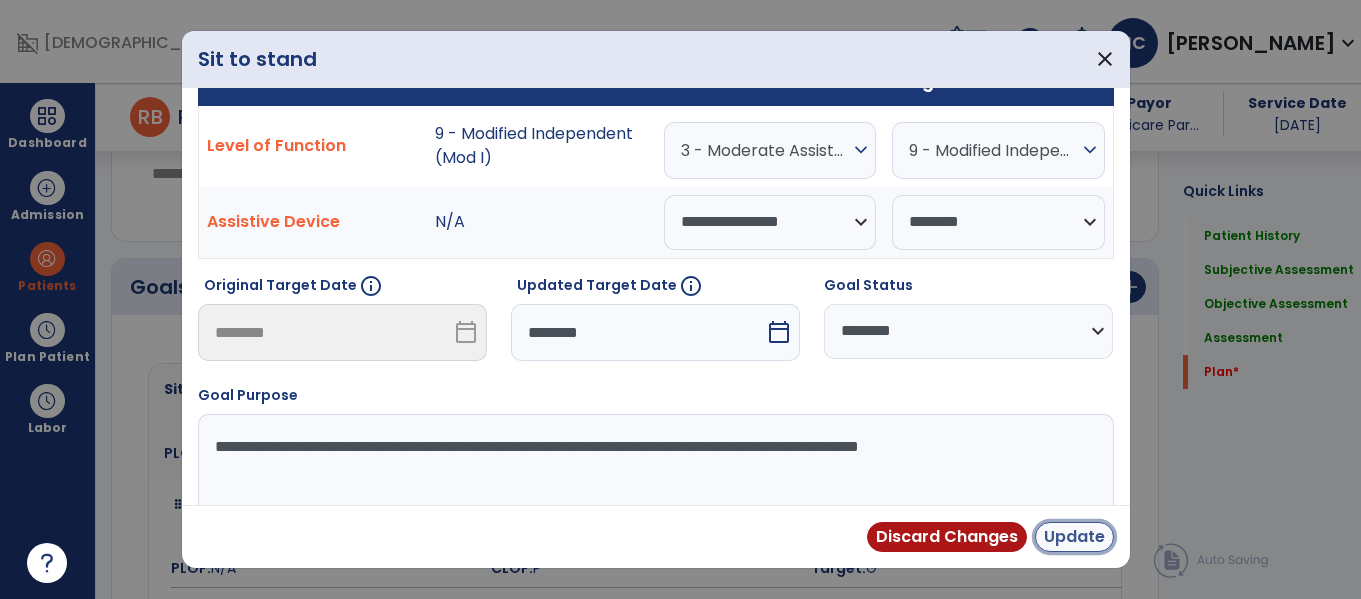click on "Update" at bounding box center (1074, 537) 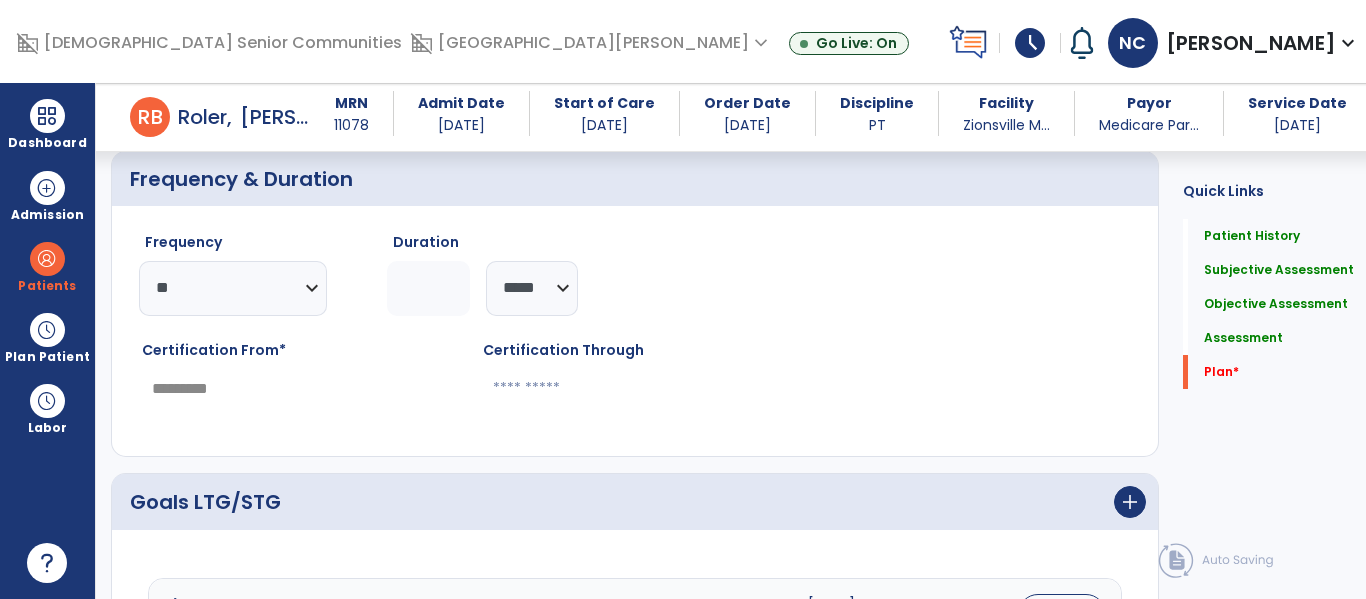 scroll, scrollTop: 4093, scrollLeft: 0, axis: vertical 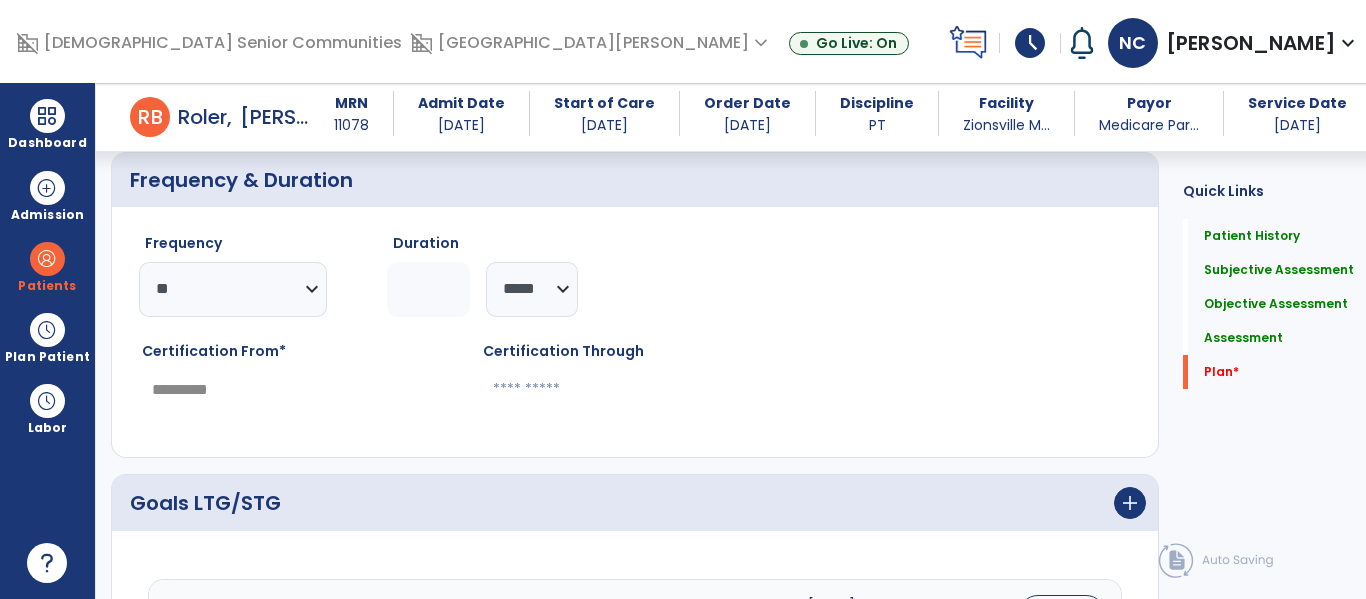 click 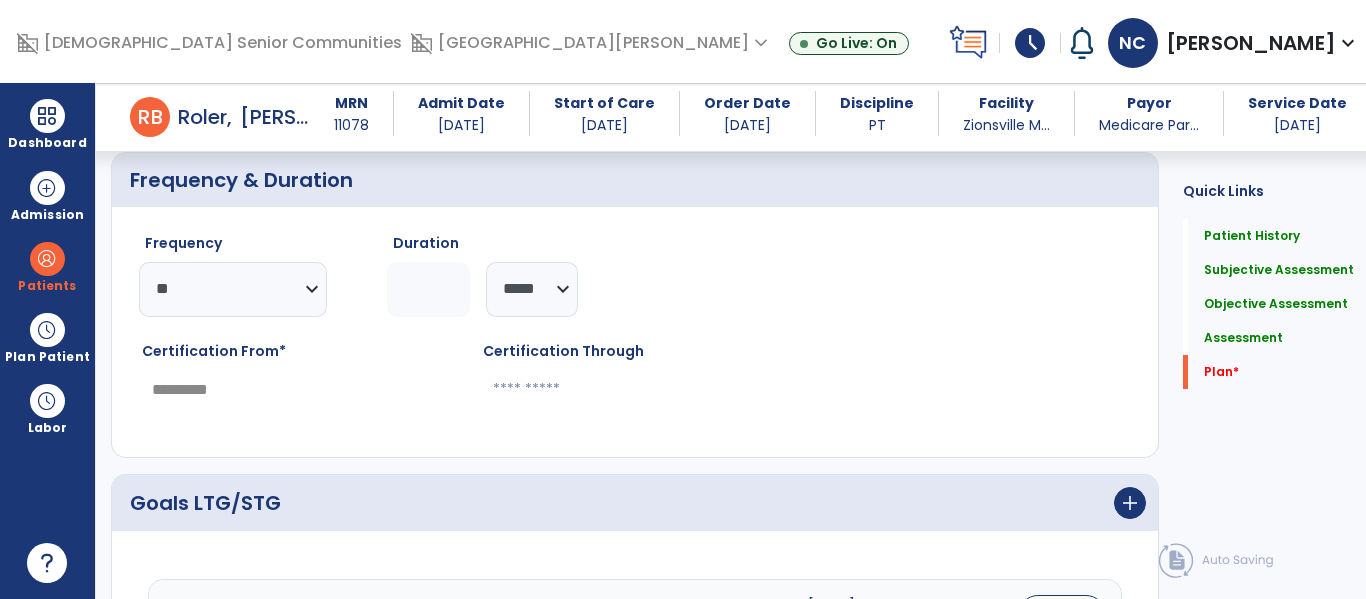 type on "*" 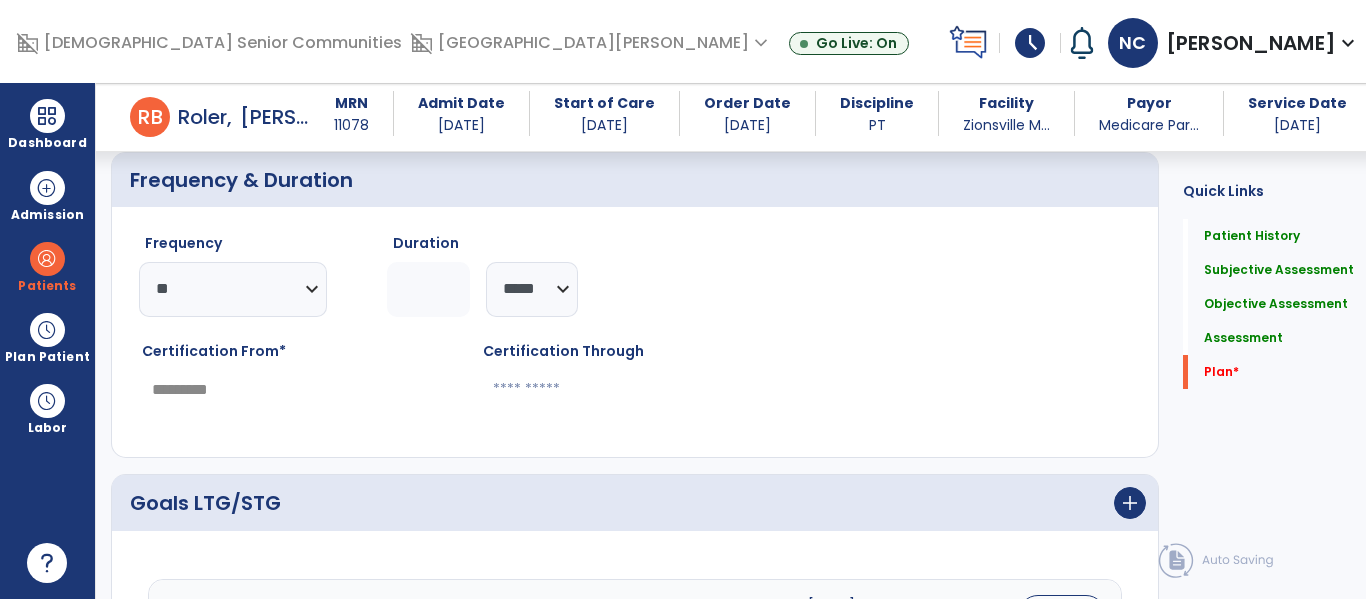 type on "********" 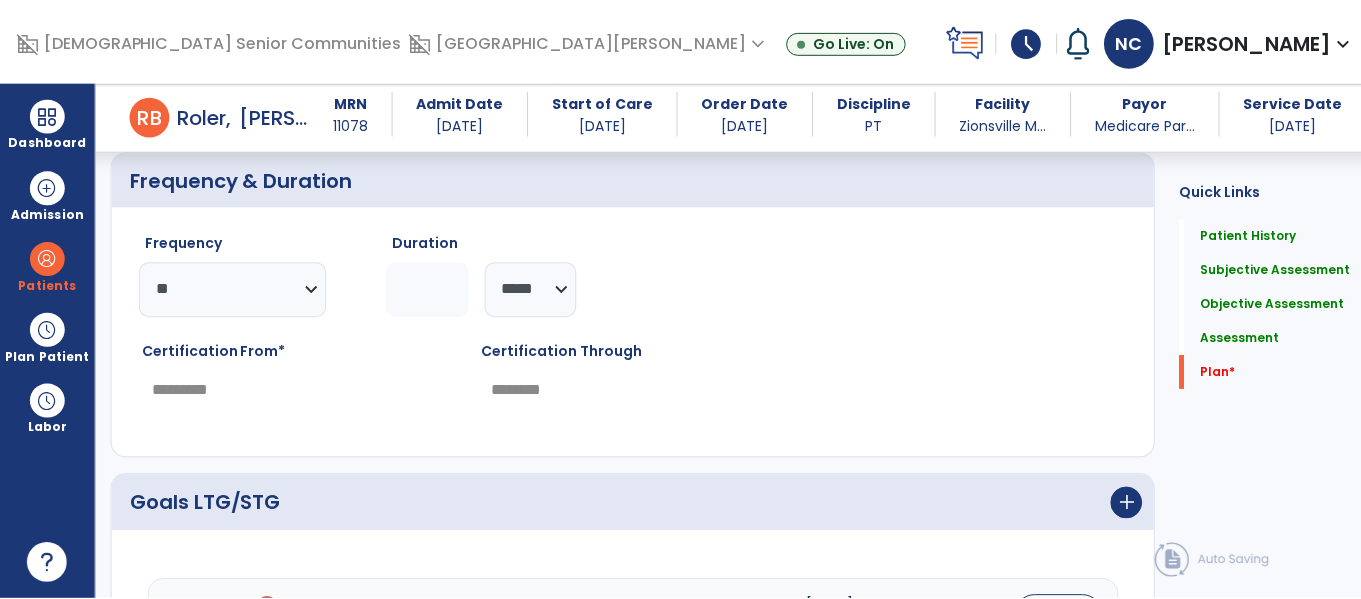 scroll, scrollTop: 4414, scrollLeft: 0, axis: vertical 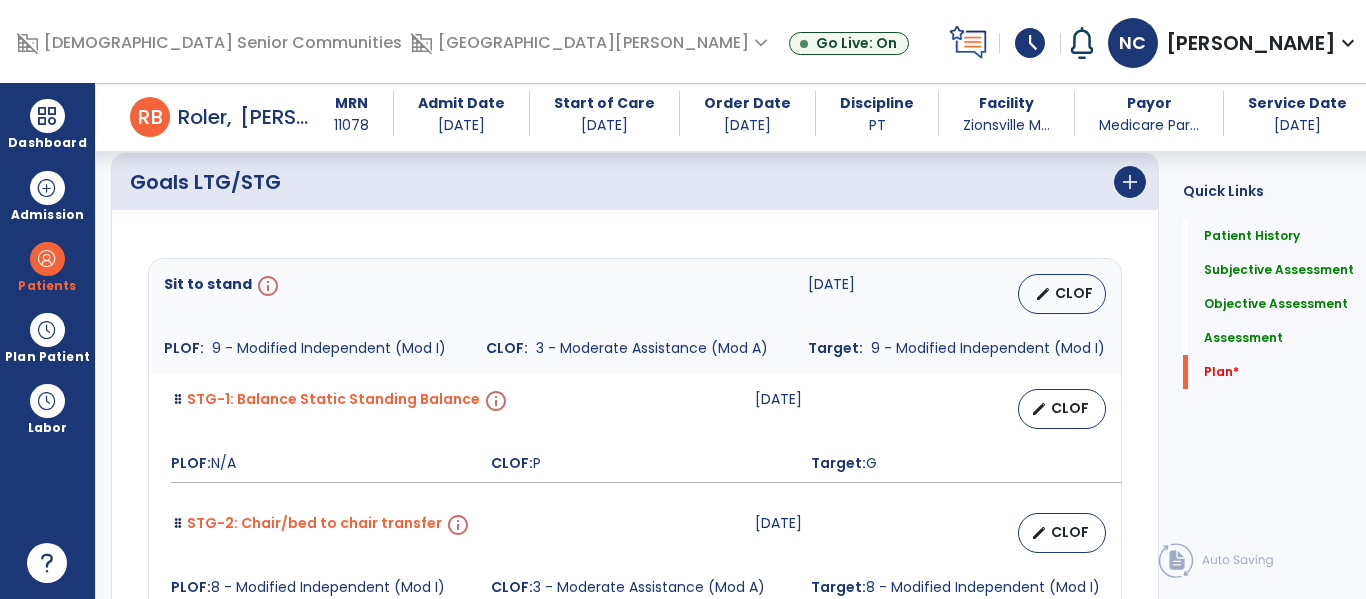 type on "*" 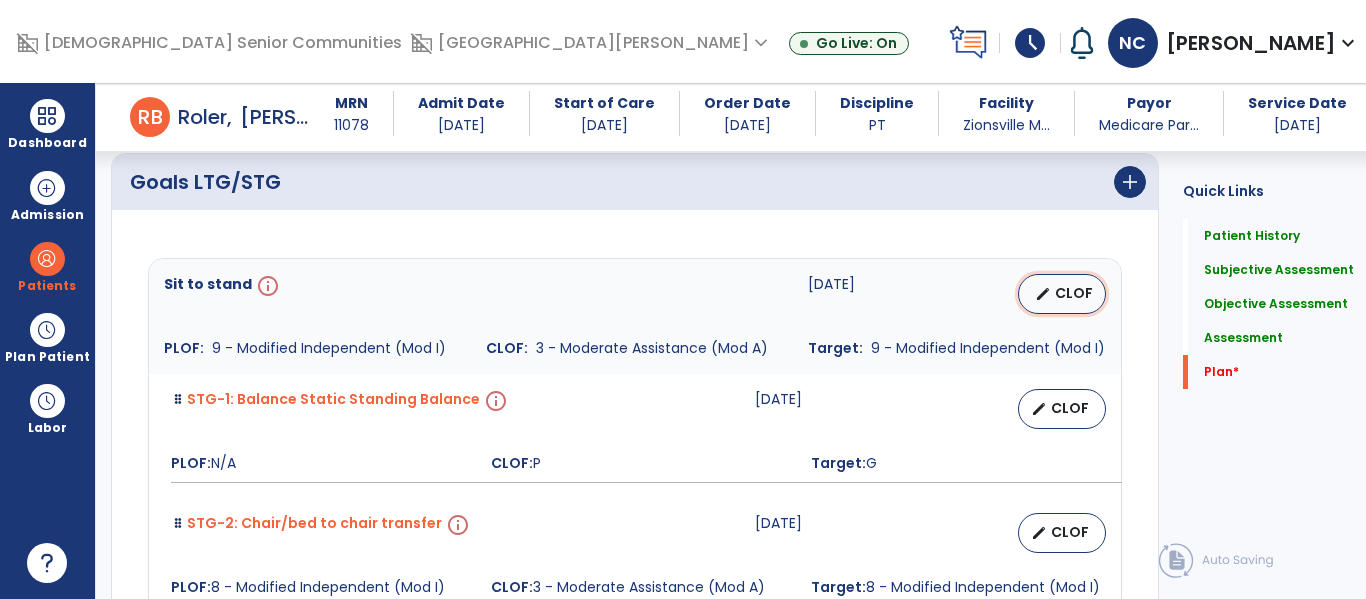 click on "CLOF" at bounding box center [1074, 293] 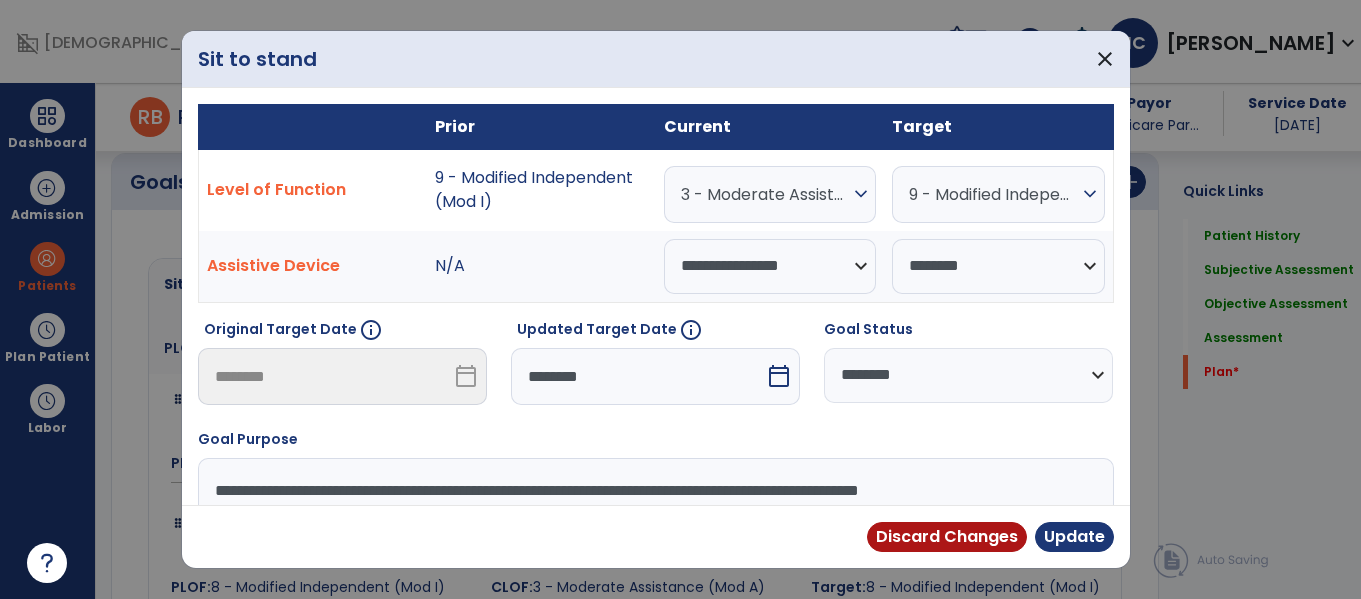 click on "calendar_today" at bounding box center (779, 376) 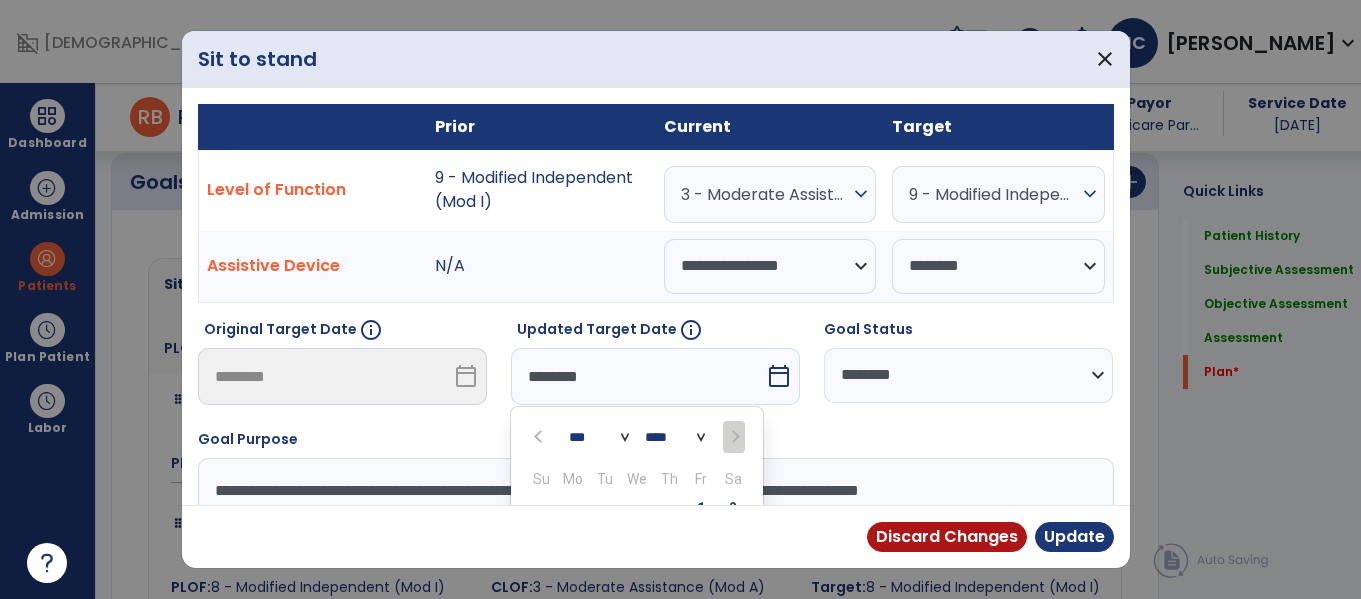 scroll, scrollTop: 4414, scrollLeft: 0, axis: vertical 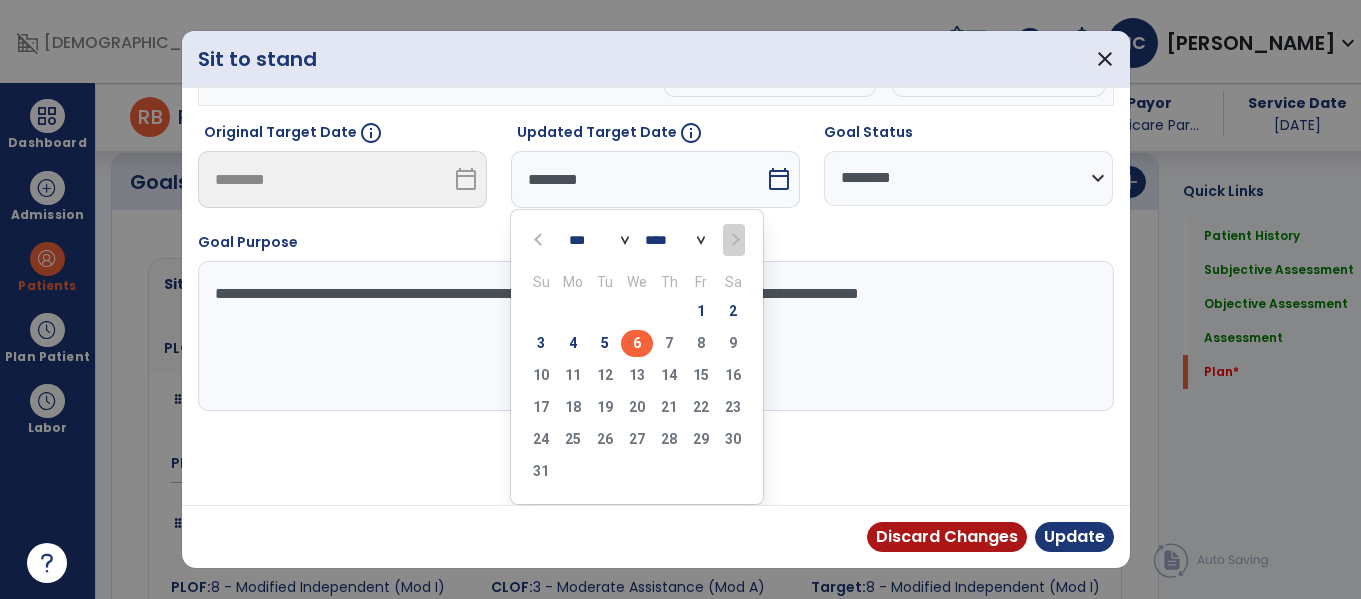click on "6" at bounding box center [637, 343] 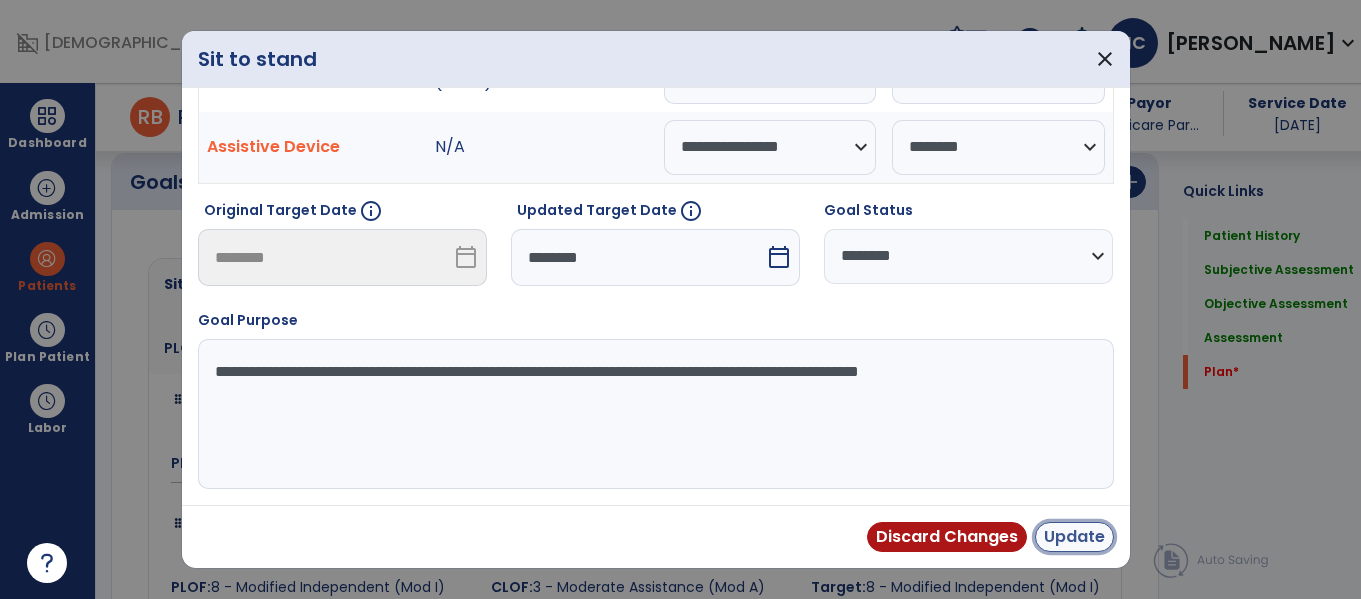 click on "Update" at bounding box center [1074, 537] 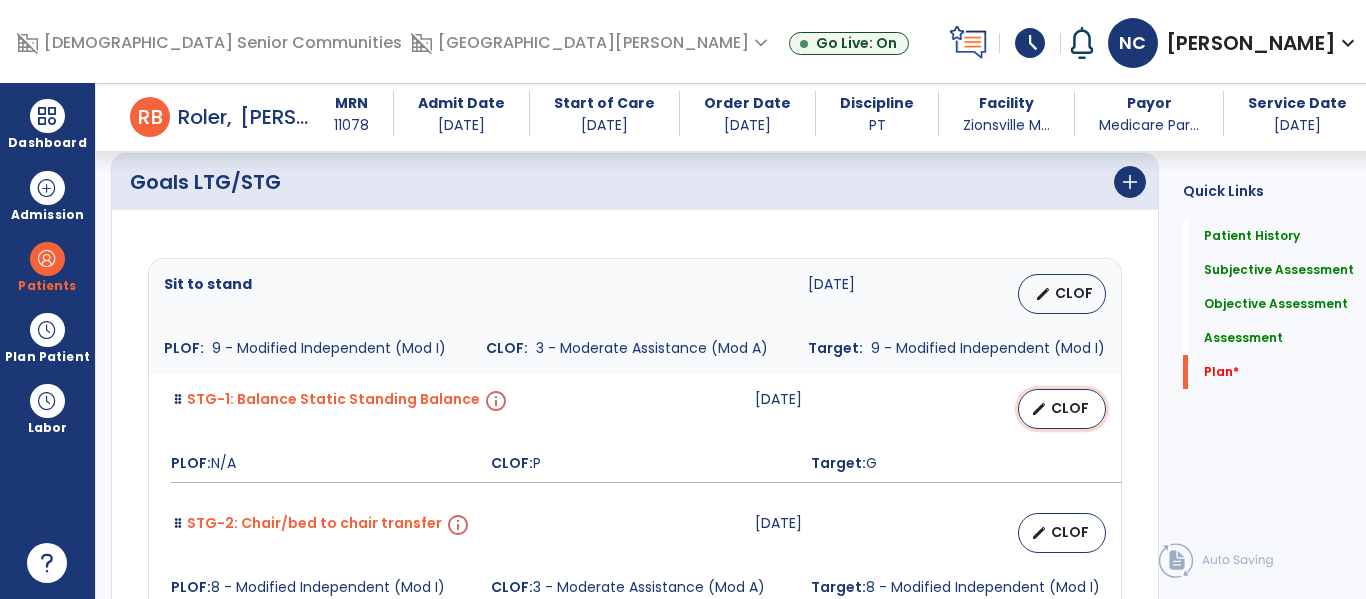 click on "edit   CLOF" at bounding box center [1062, 409] 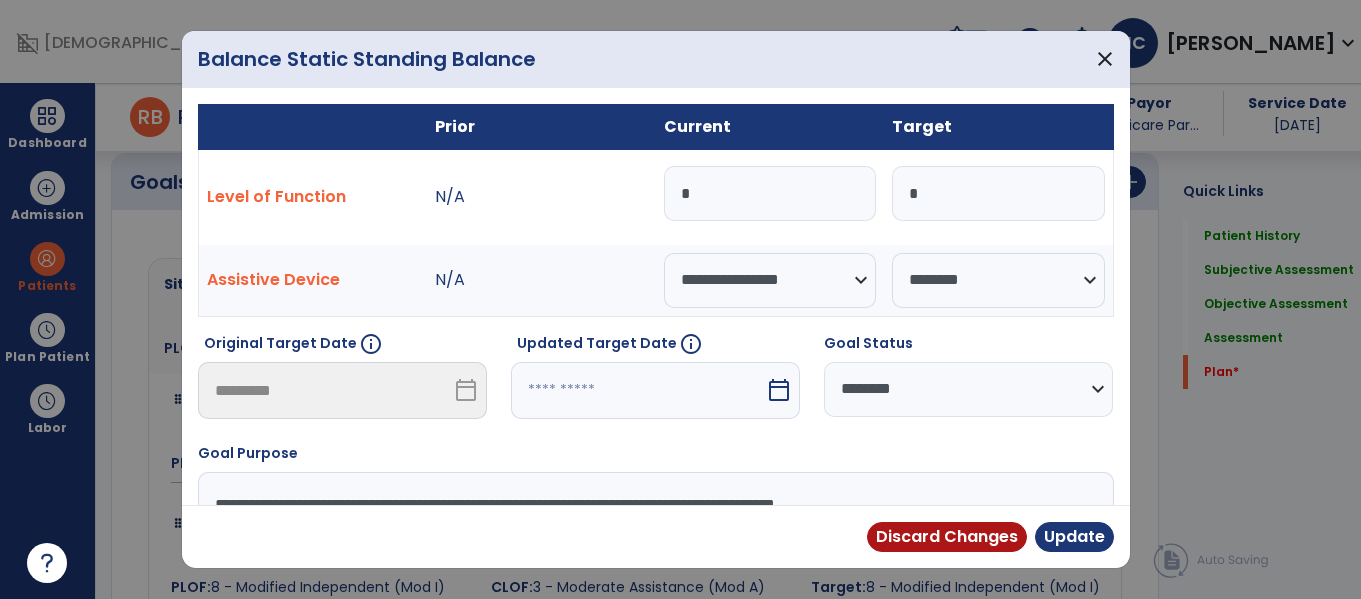 scroll, scrollTop: 4414, scrollLeft: 0, axis: vertical 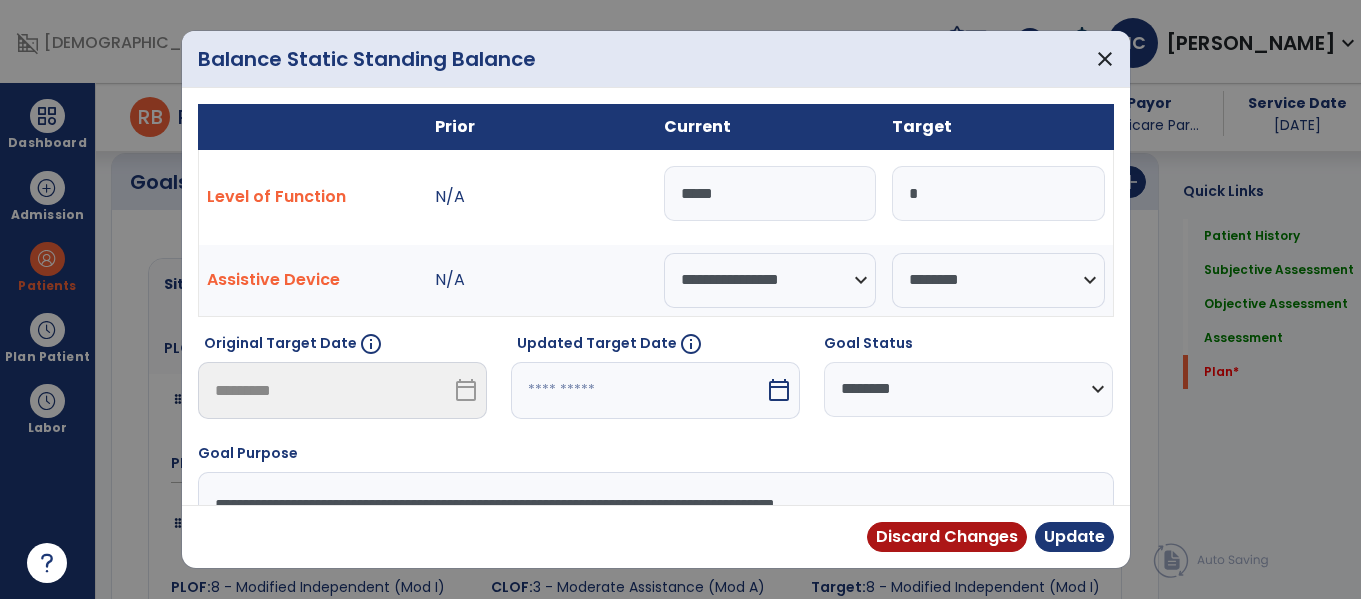 type on "*****" 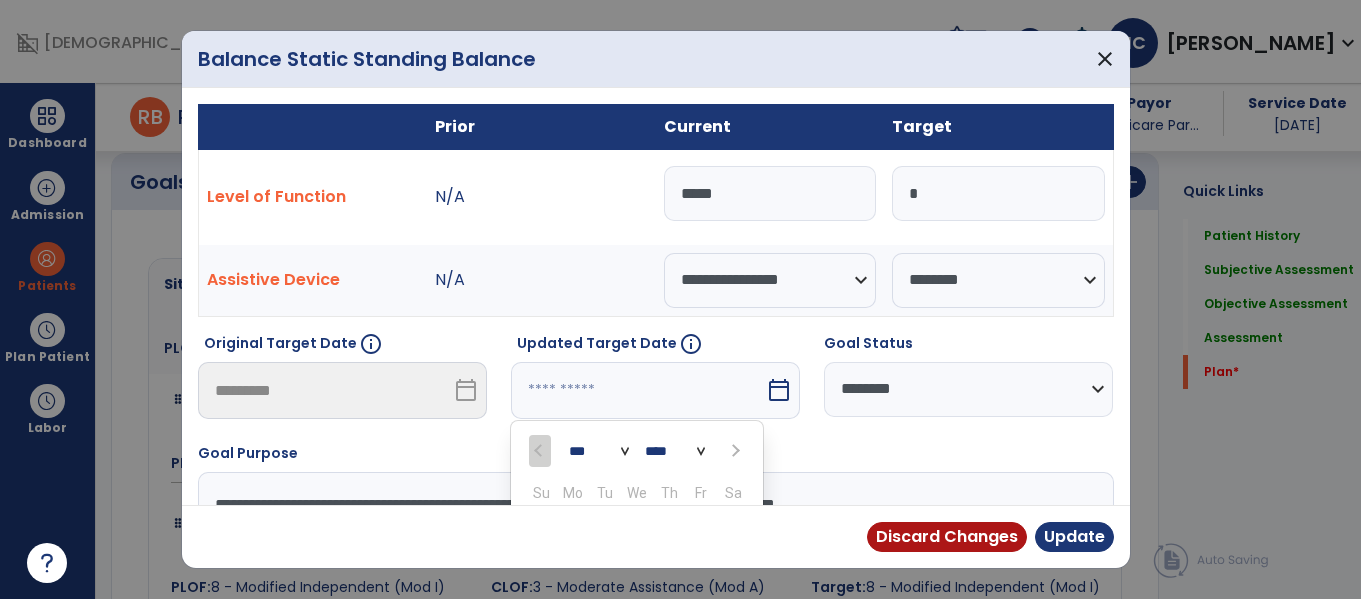 scroll, scrollTop: 211, scrollLeft: 0, axis: vertical 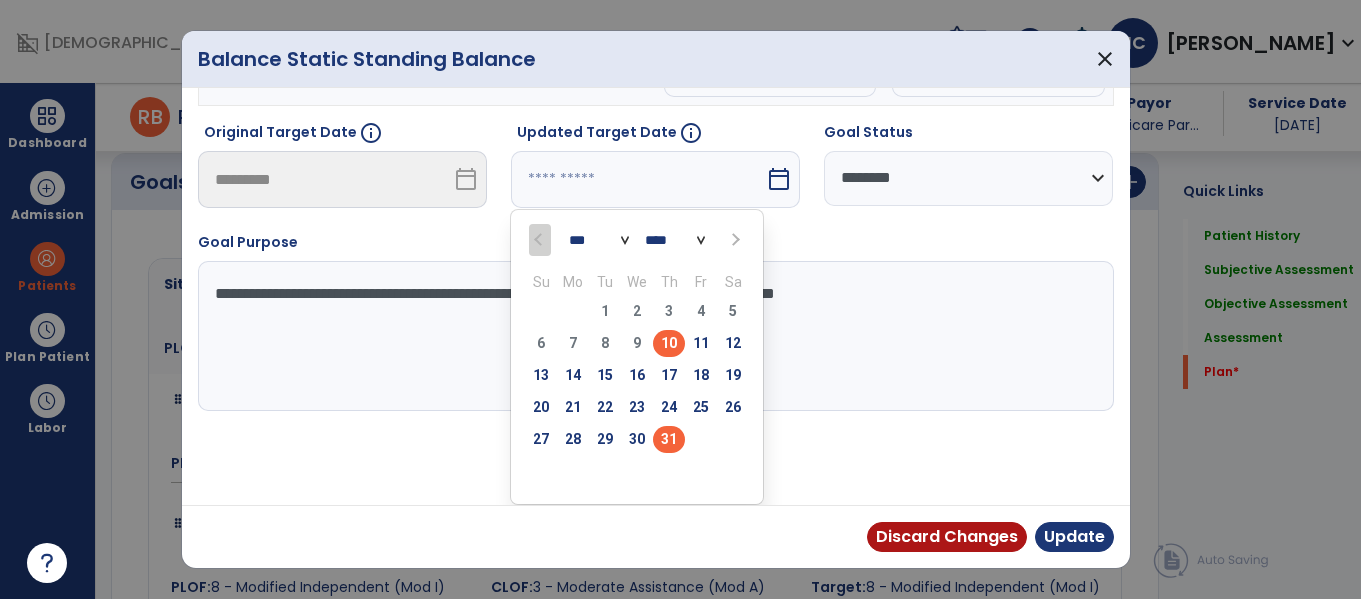 click on "31" at bounding box center (669, 439) 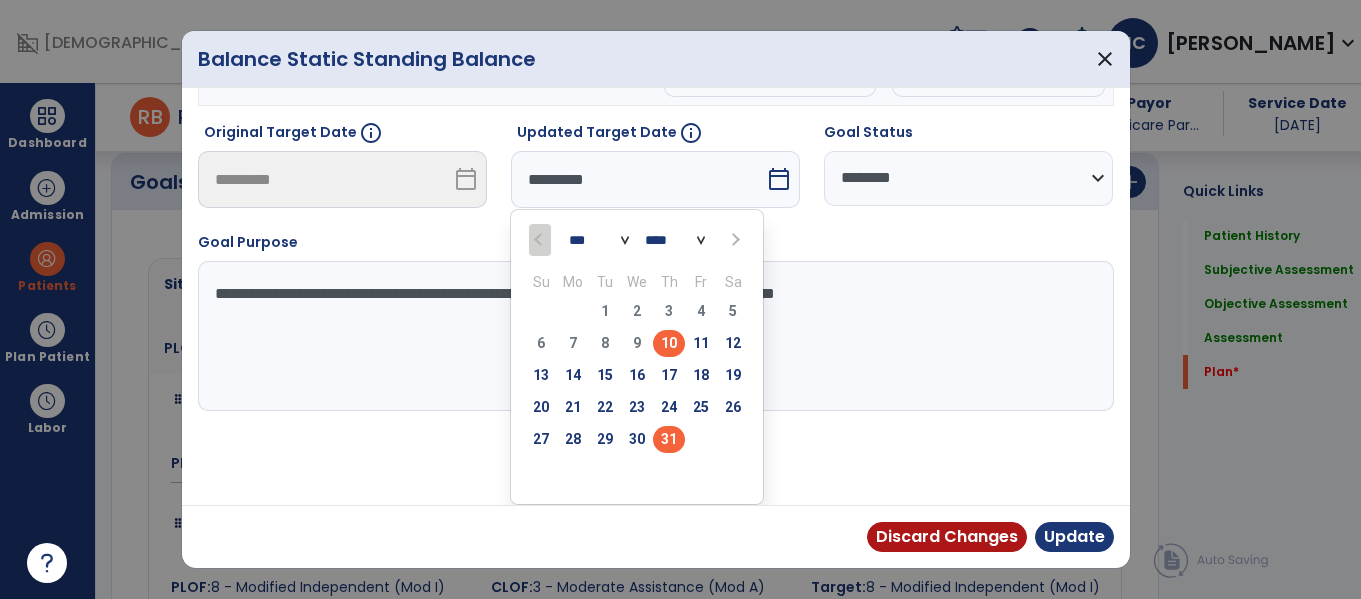 scroll, scrollTop: 133, scrollLeft: 0, axis: vertical 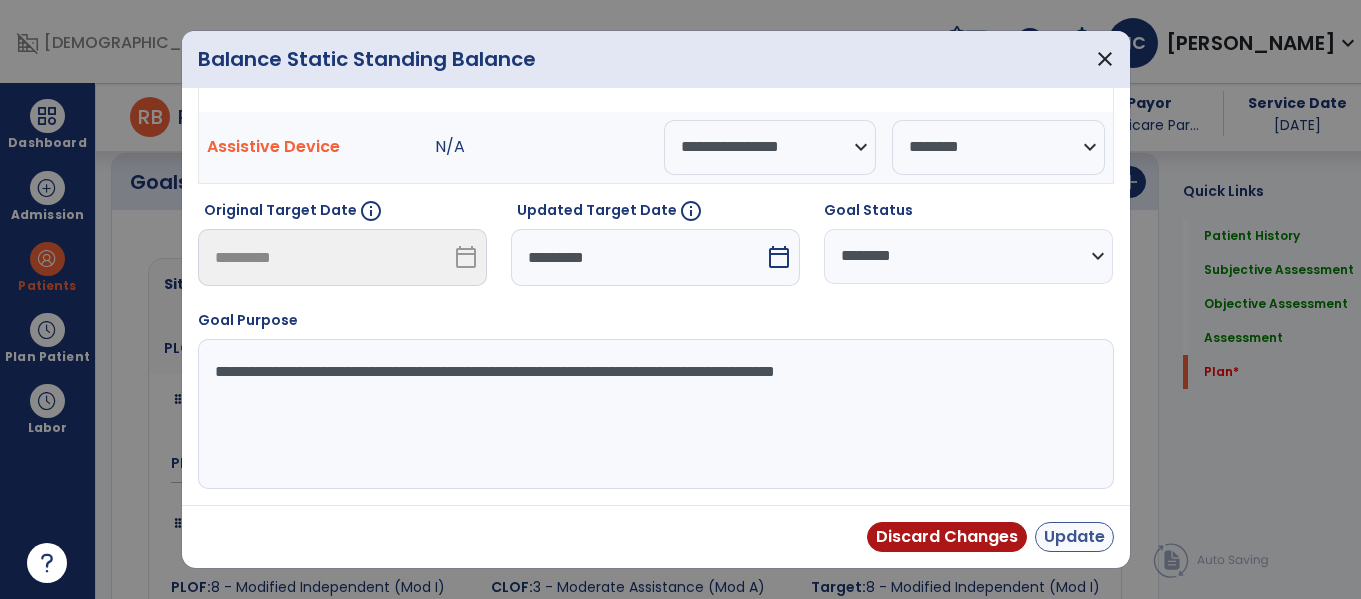 click on "Update" at bounding box center (1074, 537) 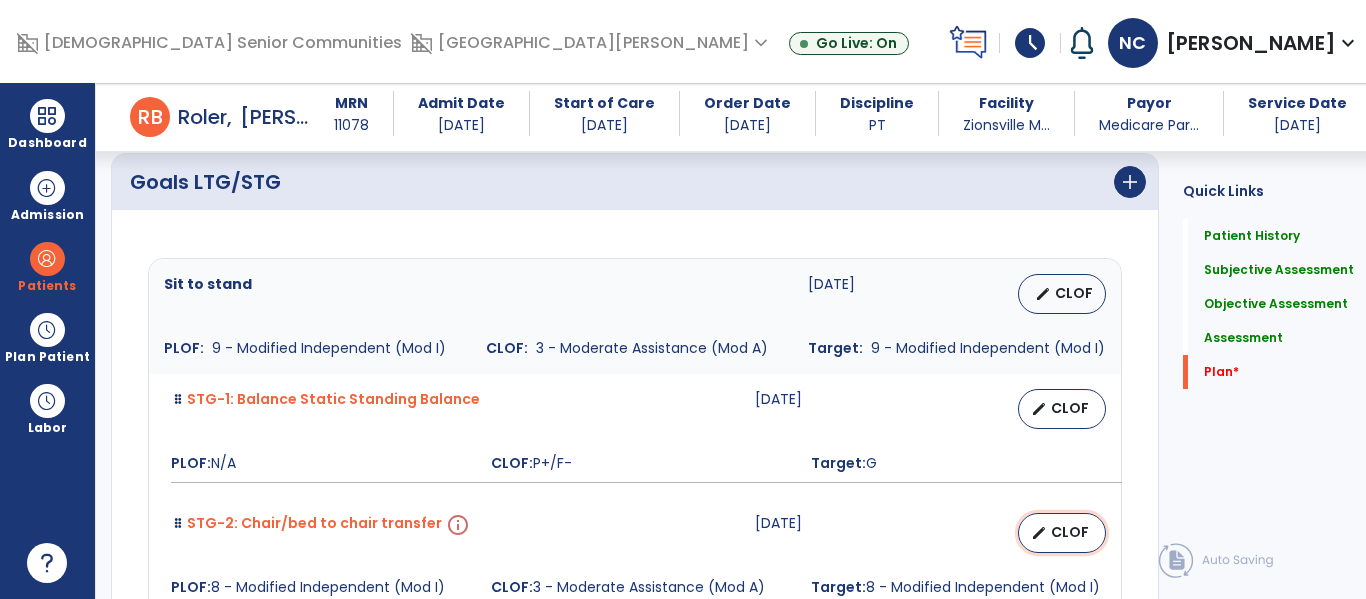 click on "CLOF" at bounding box center [1070, 532] 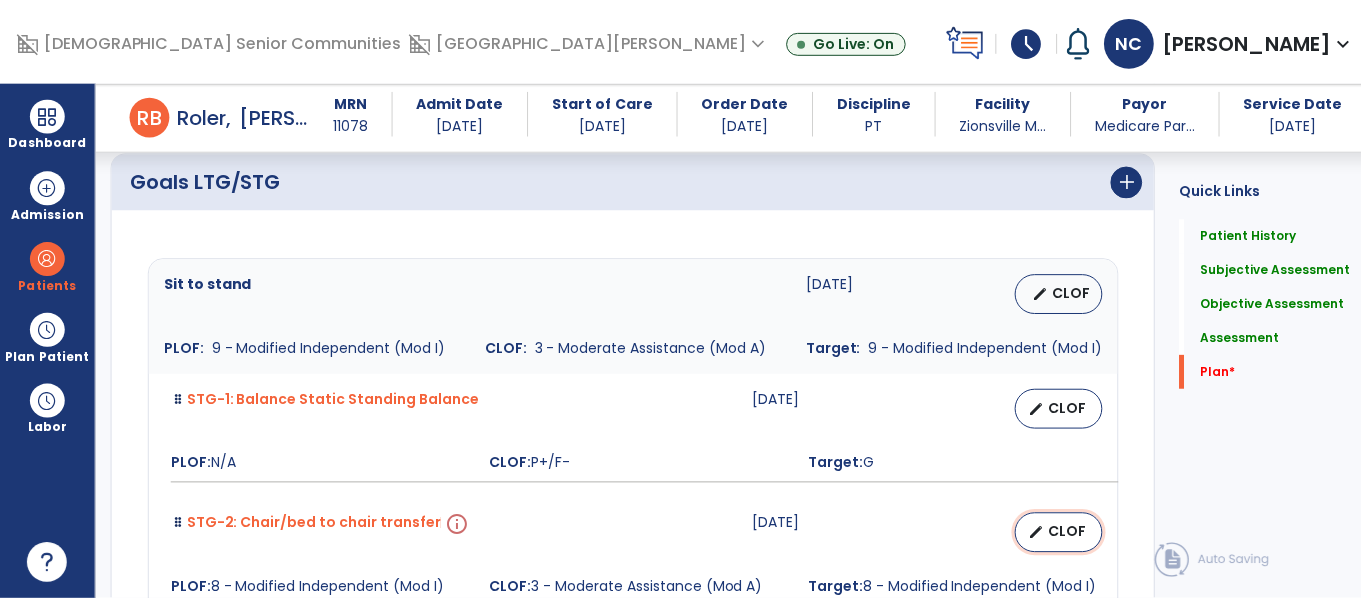 select on "********" 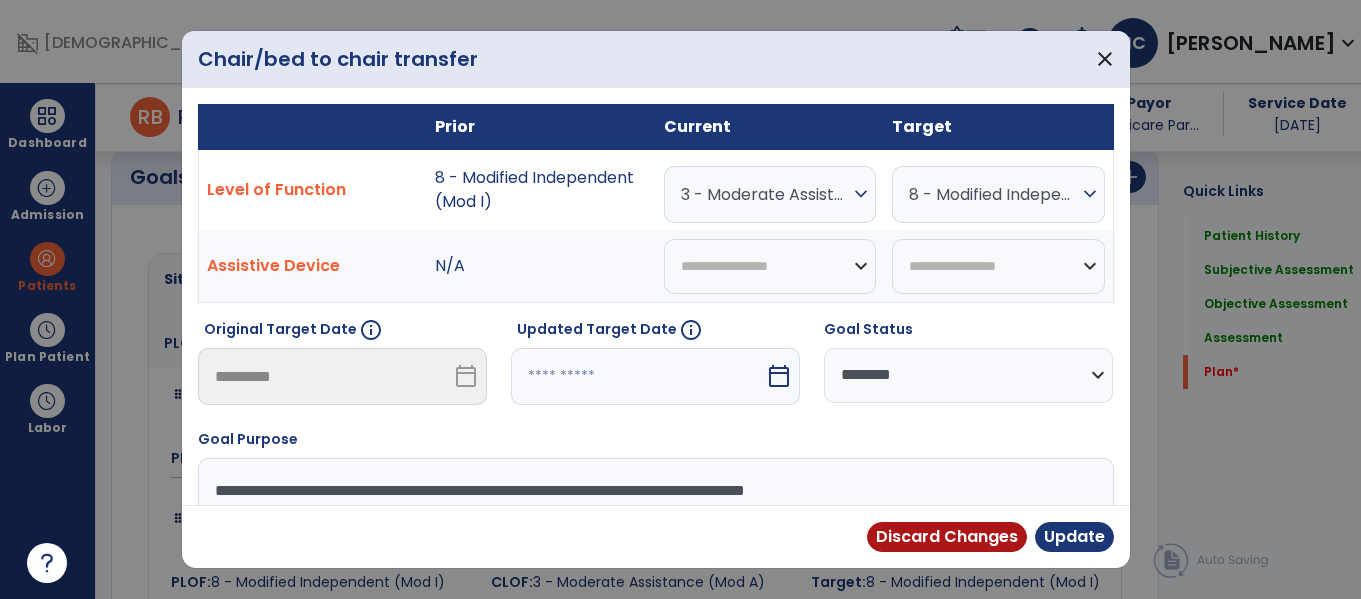 scroll, scrollTop: 4414, scrollLeft: 0, axis: vertical 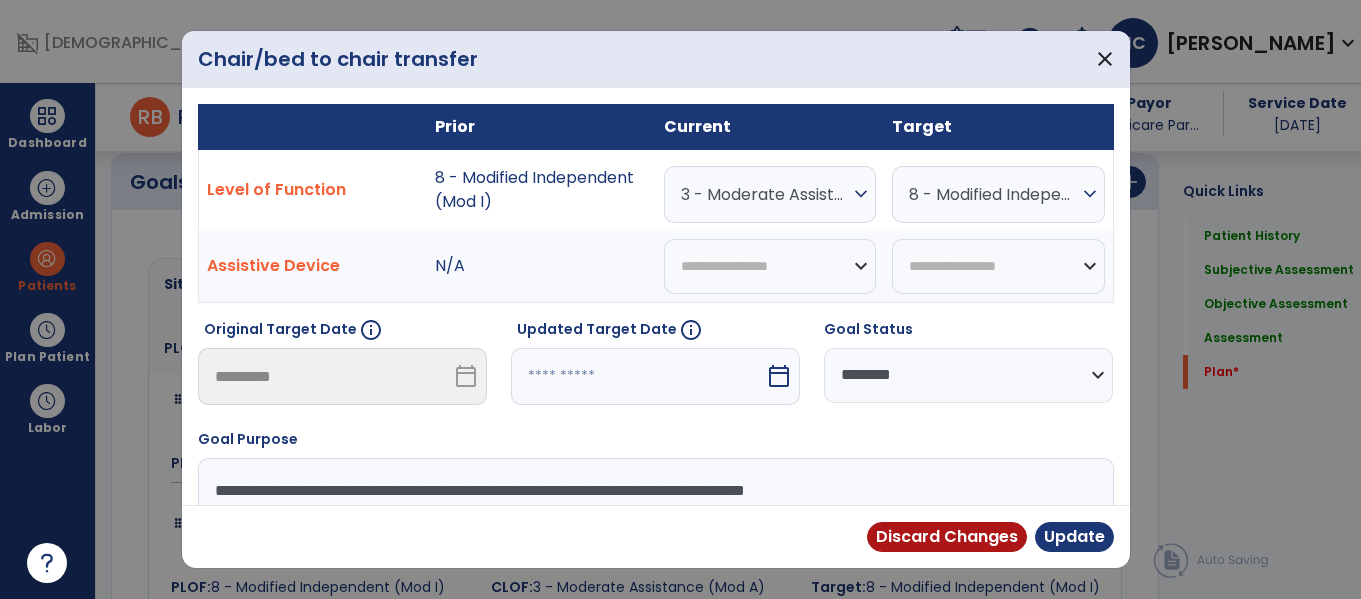click on "3 - Moderate Assistance (Mod A)" at bounding box center [765, 194] 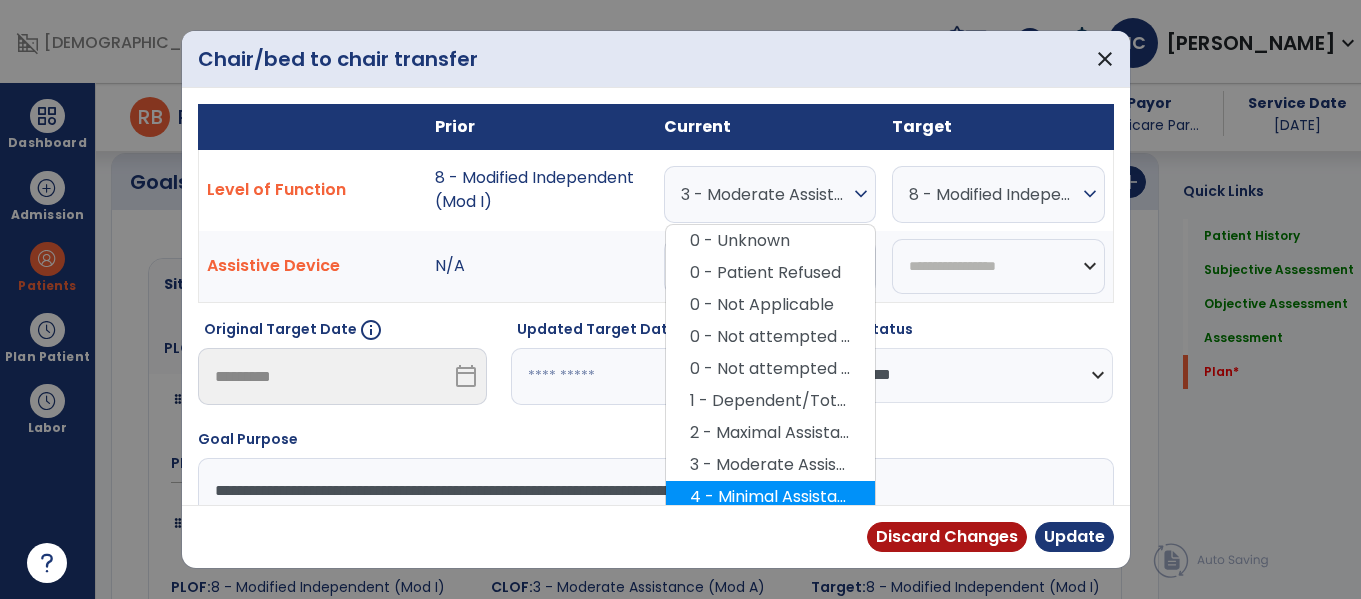 click on "4 - Minimal Assistance (Min A)" at bounding box center [770, 497] 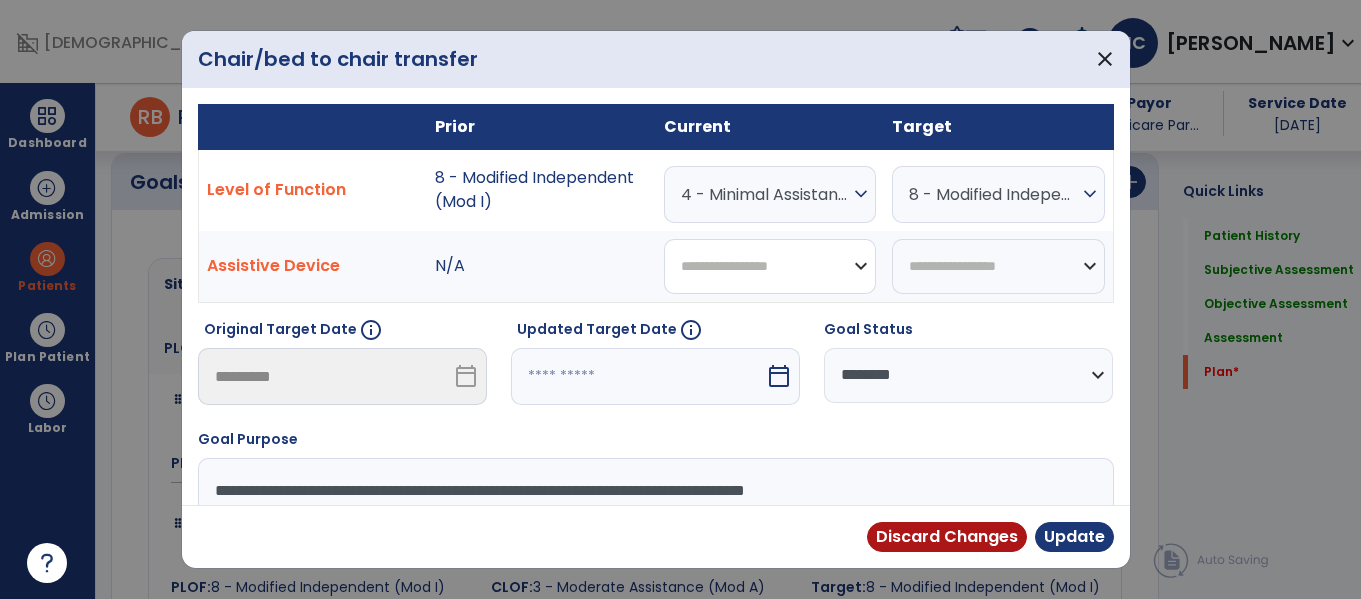 click on "**********" at bounding box center (770, 266) 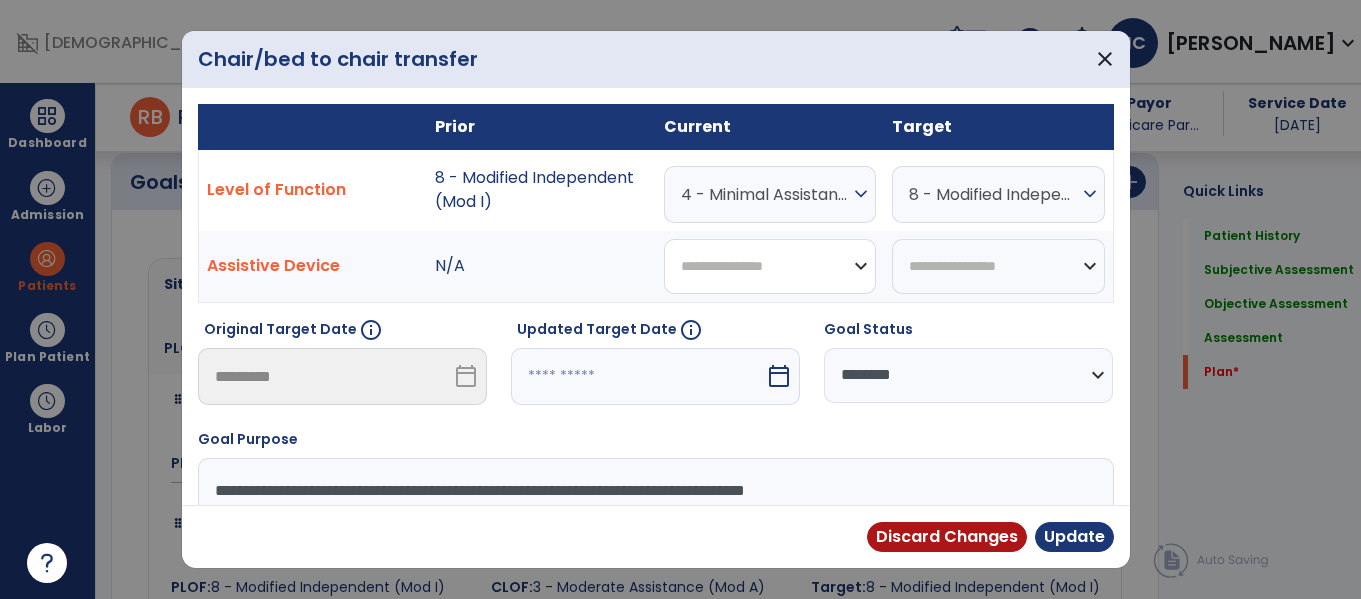 click on "**********" at bounding box center (770, 266) 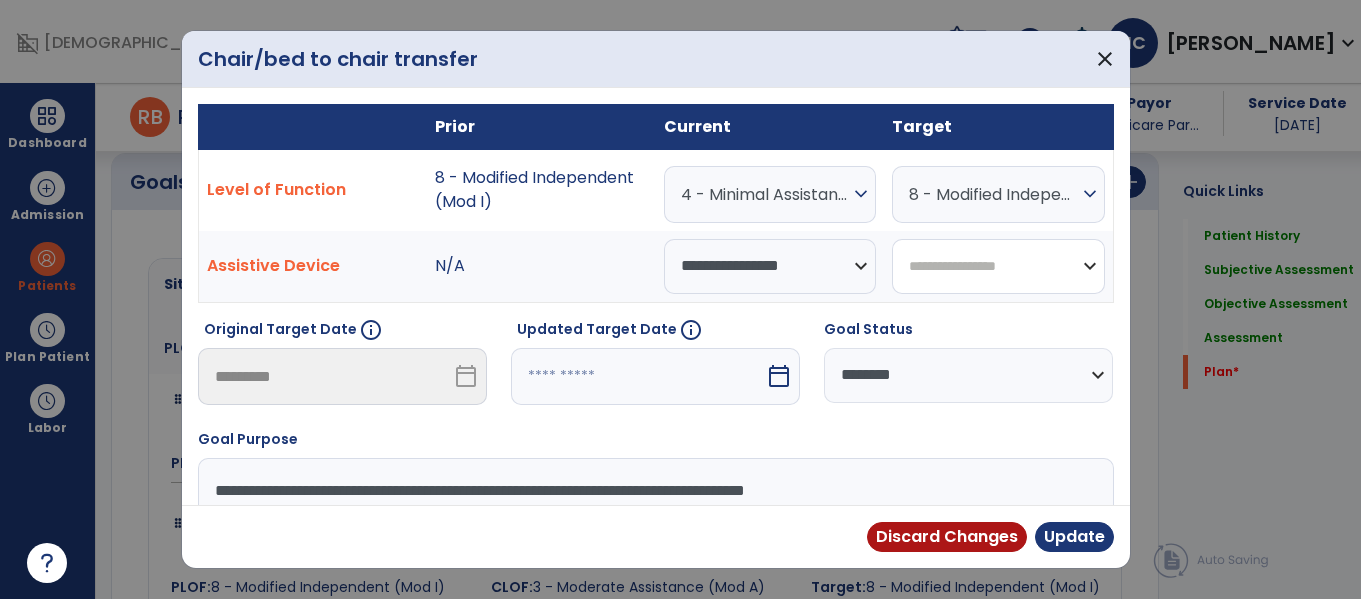click on "**********" at bounding box center (998, 266) 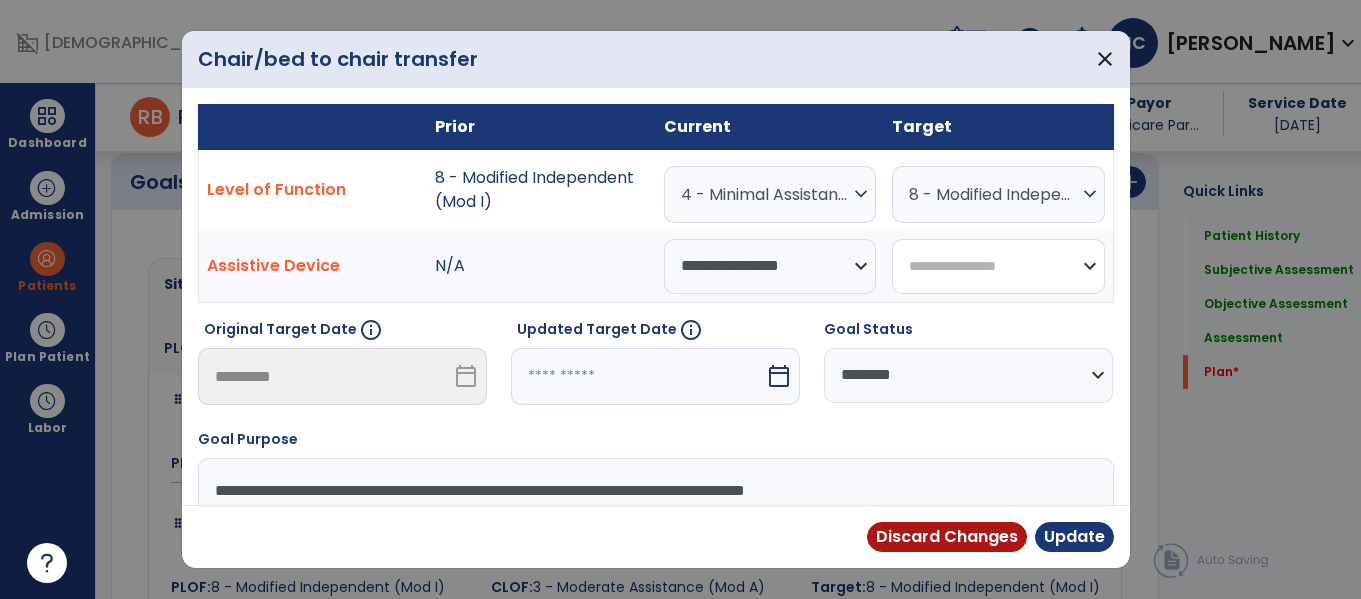 select on "**********" 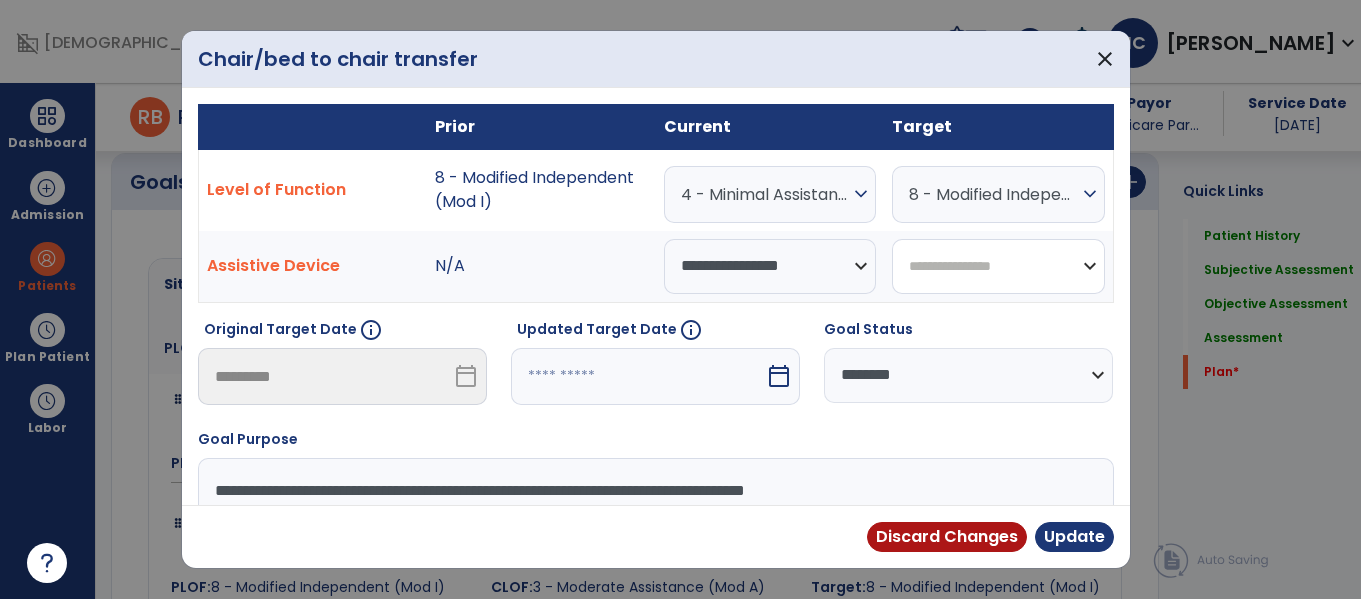 click on "**********" at bounding box center [998, 266] 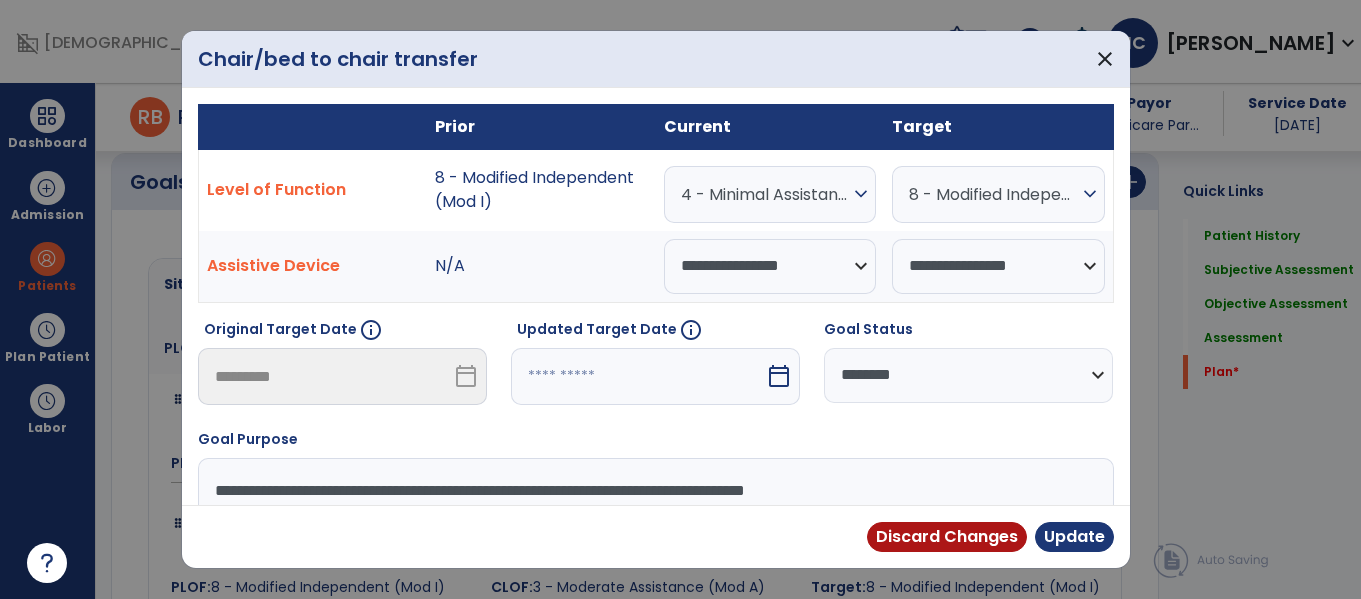click on "8 - Modified Independent (Mod I)" at bounding box center (993, 194) 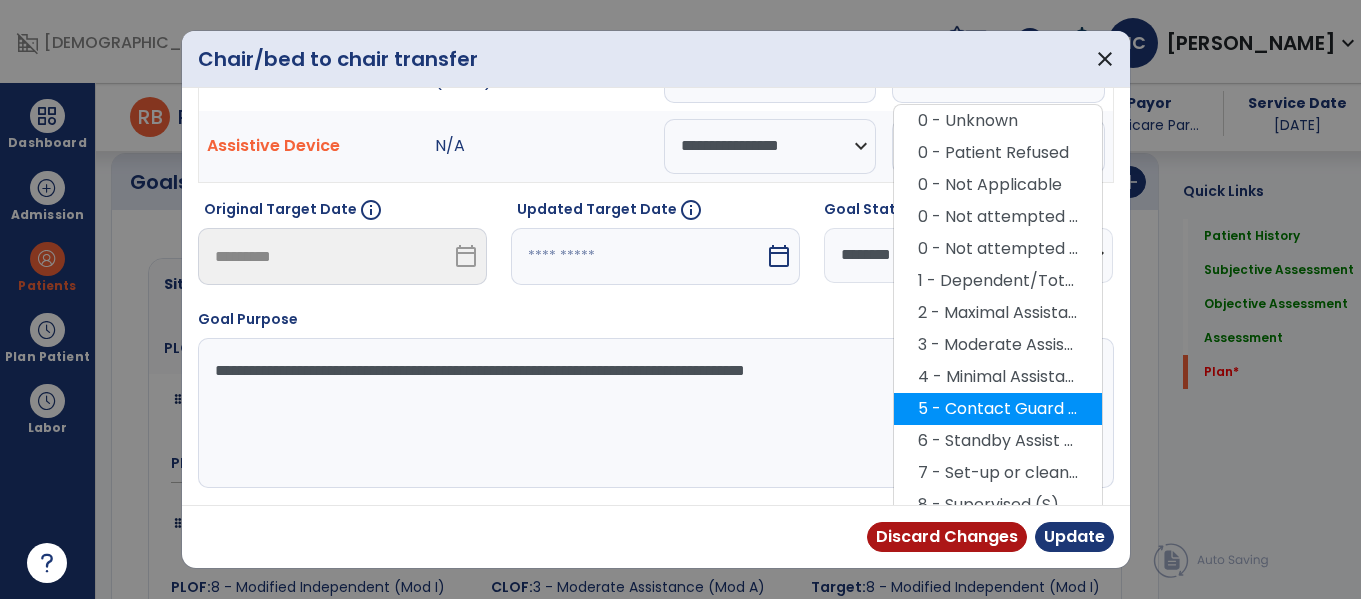 click on "5 - Contact Guard Assistance (CGA)" at bounding box center (998, 409) 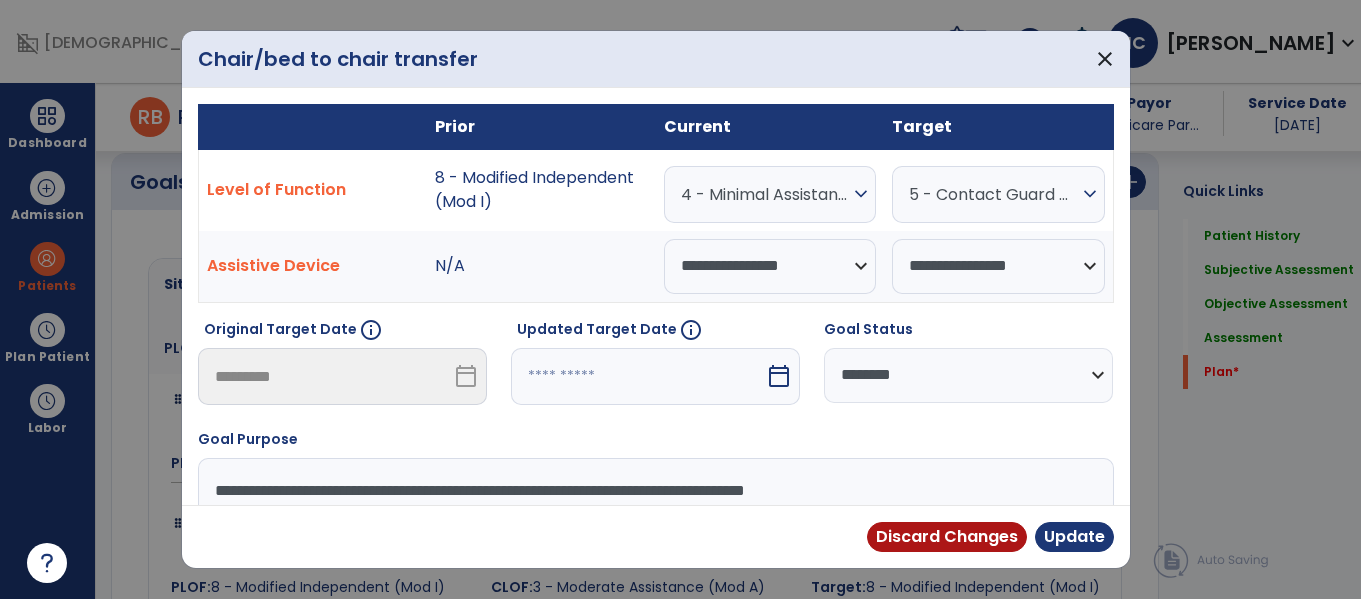 scroll, scrollTop: 1, scrollLeft: 0, axis: vertical 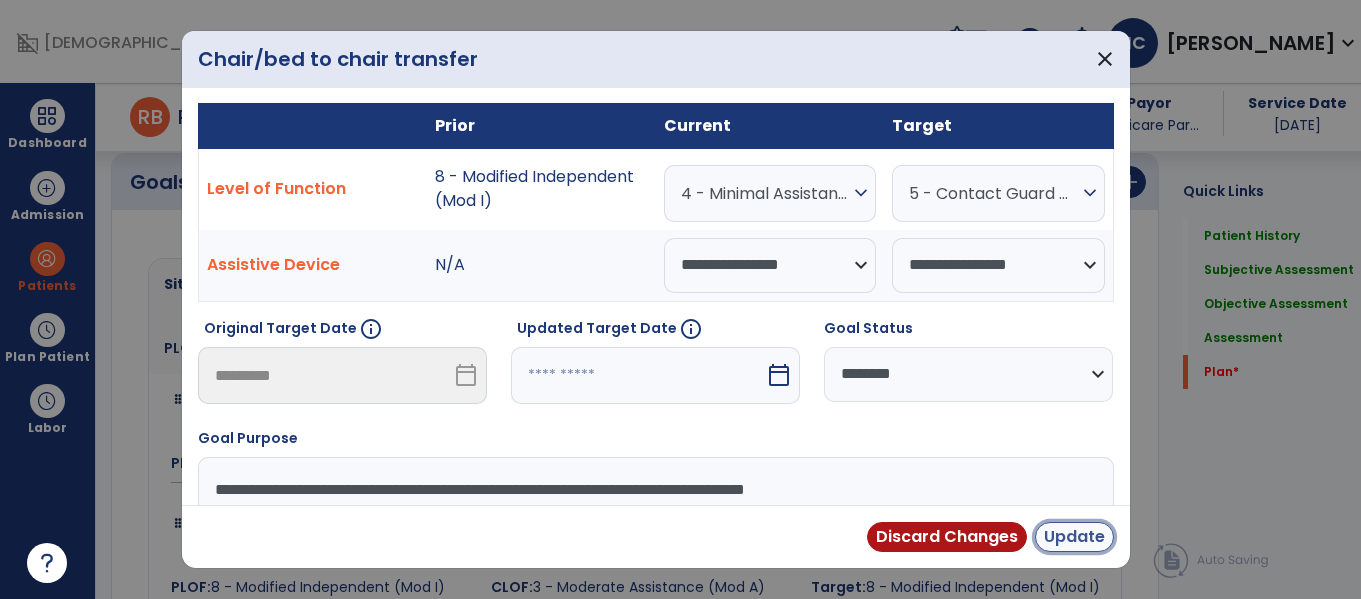 click on "Update" at bounding box center (1074, 537) 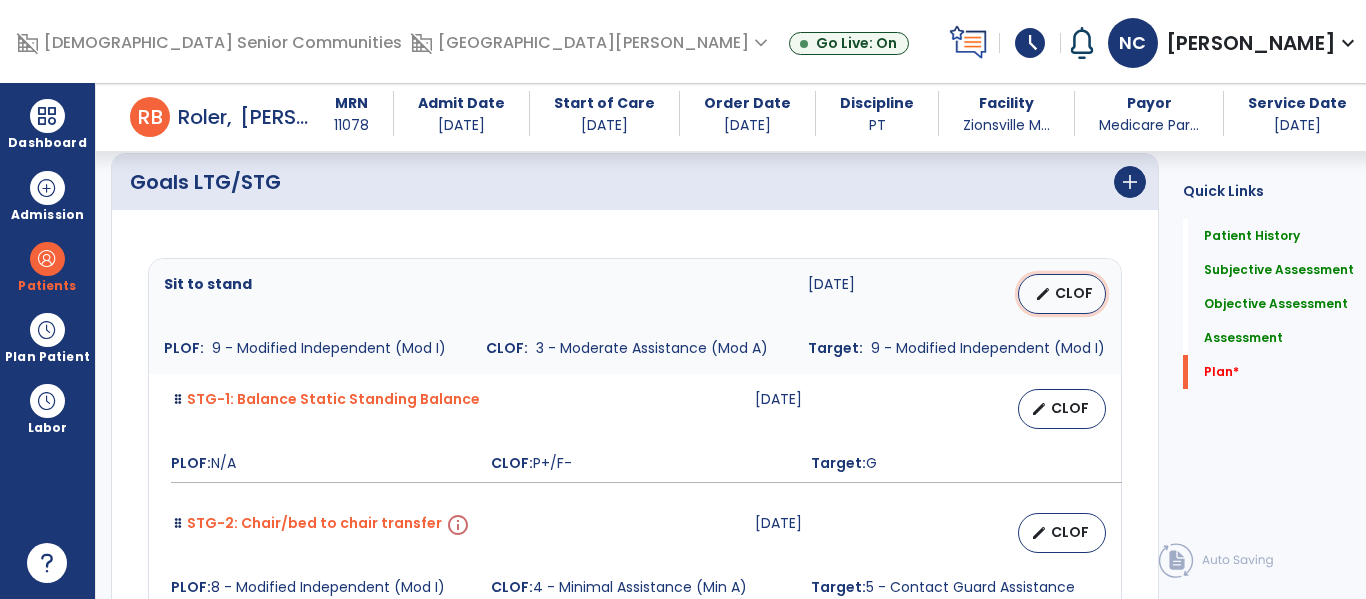 click on "edit" at bounding box center (1043, 294) 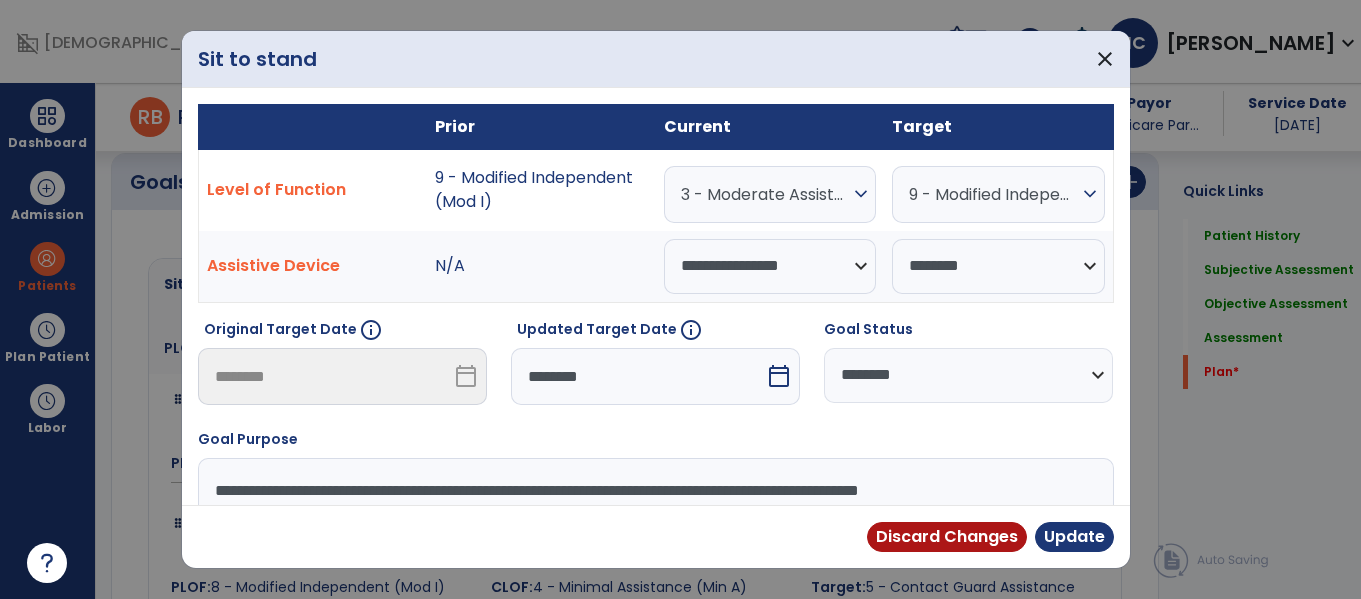 scroll, scrollTop: 4414, scrollLeft: 0, axis: vertical 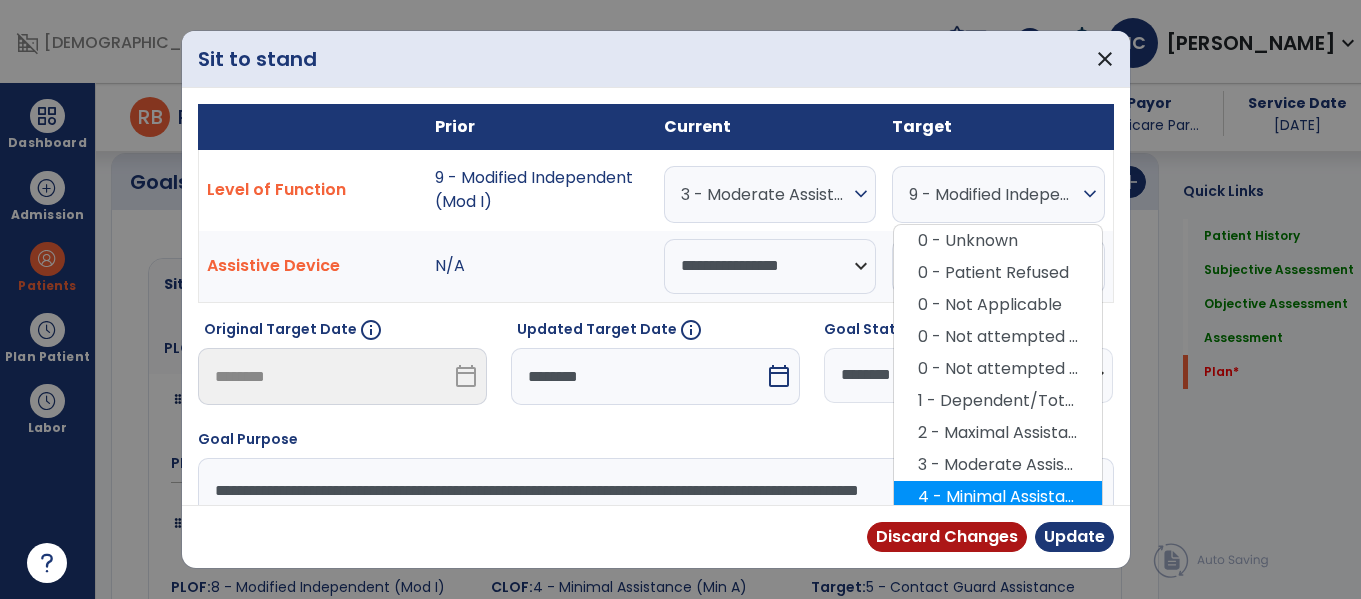 click on "4 - Minimal Assistance (Min A)" at bounding box center (998, 497) 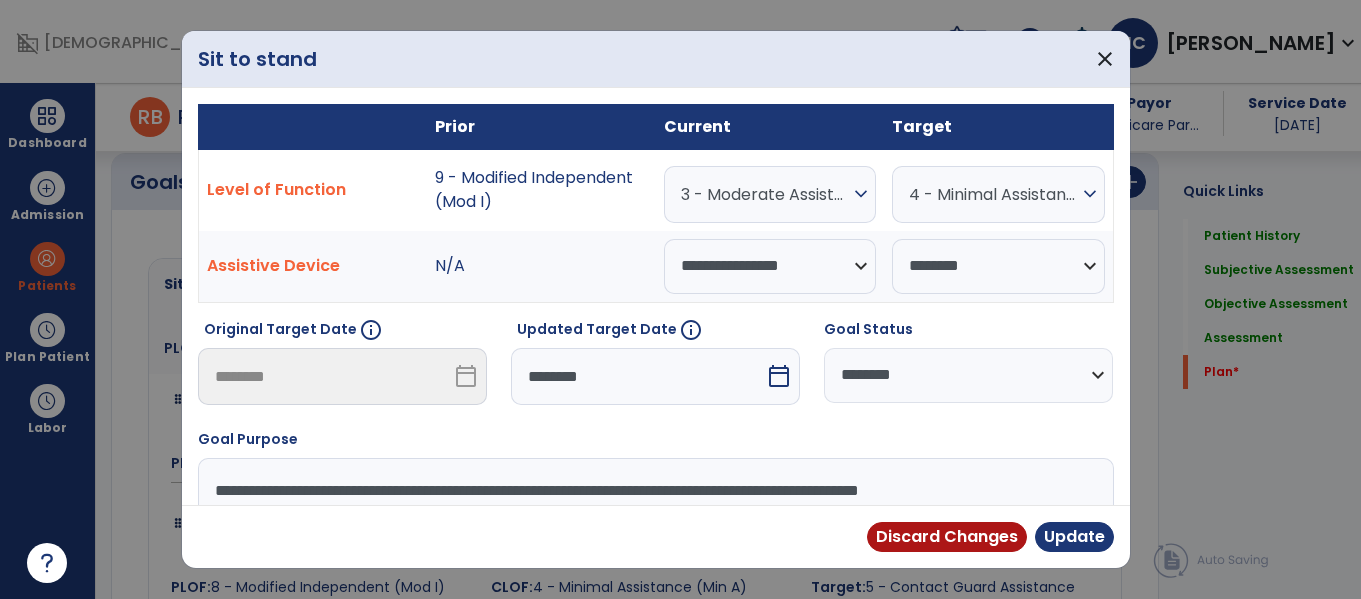 click on "4 - Minimal Assistance (Min A)" at bounding box center (993, 194) 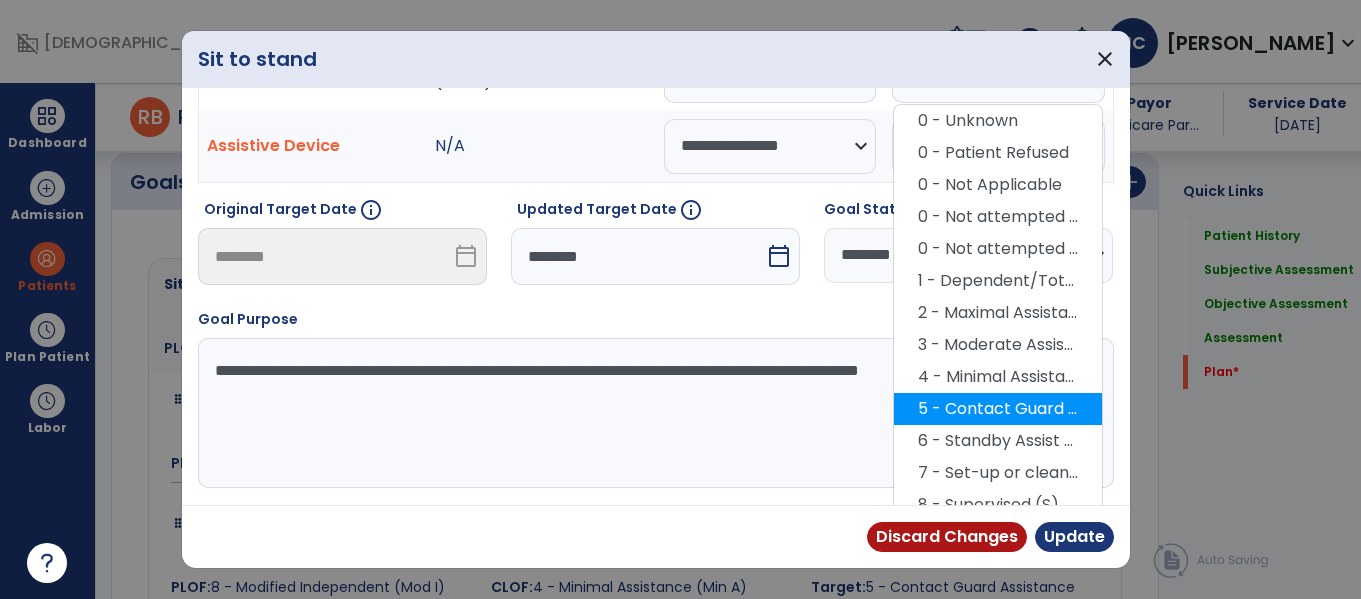 click on "5 - Contact Guard Assistance (CGA)" at bounding box center (998, 409) 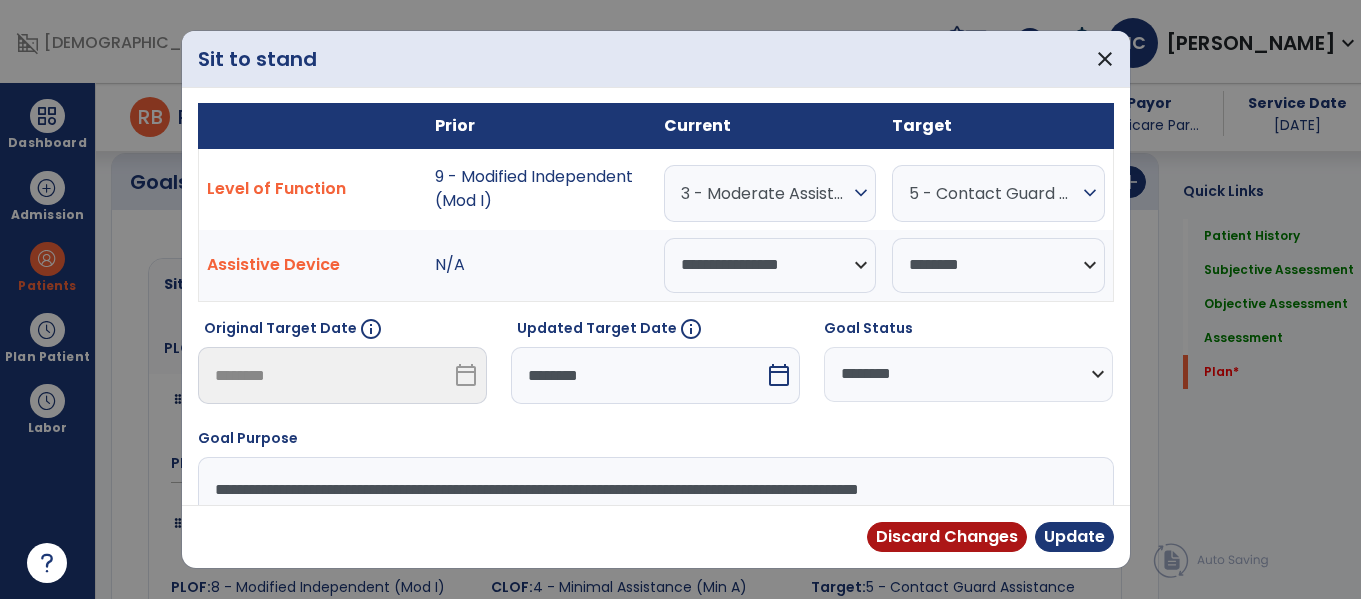 scroll, scrollTop: 0, scrollLeft: 0, axis: both 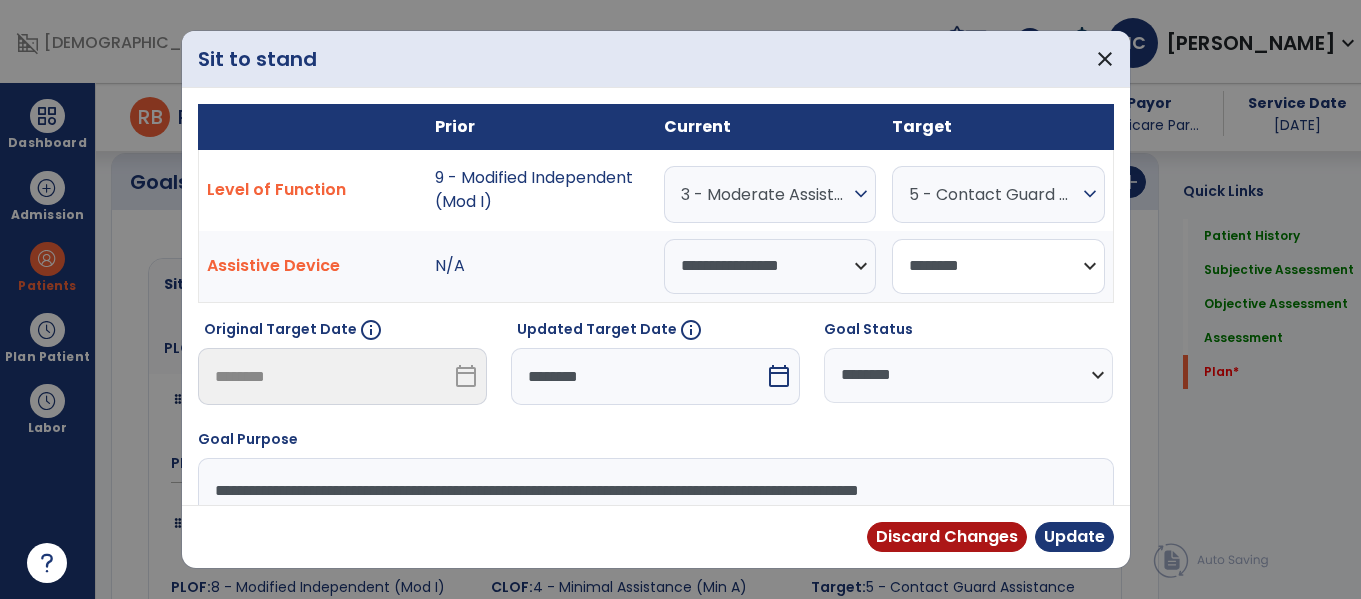click on "**********" at bounding box center [998, 266] 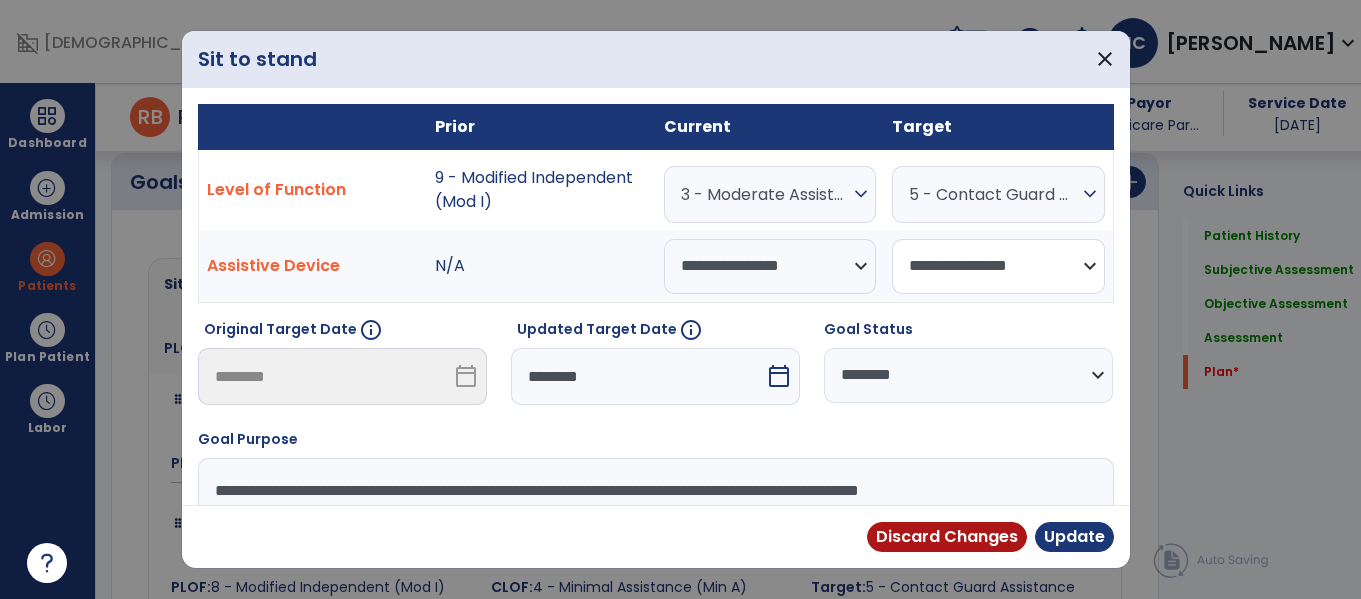 click on "**********" at bounding box center [998, 266] 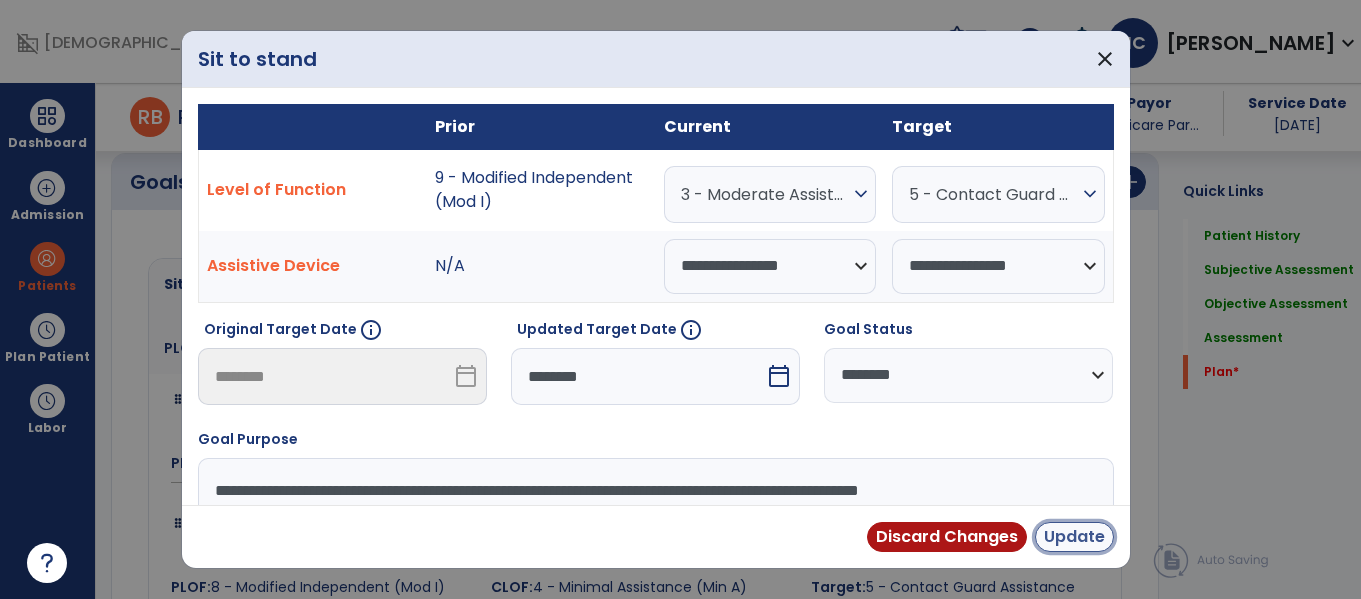 click on "Update" at bounding box center [1074, 537] 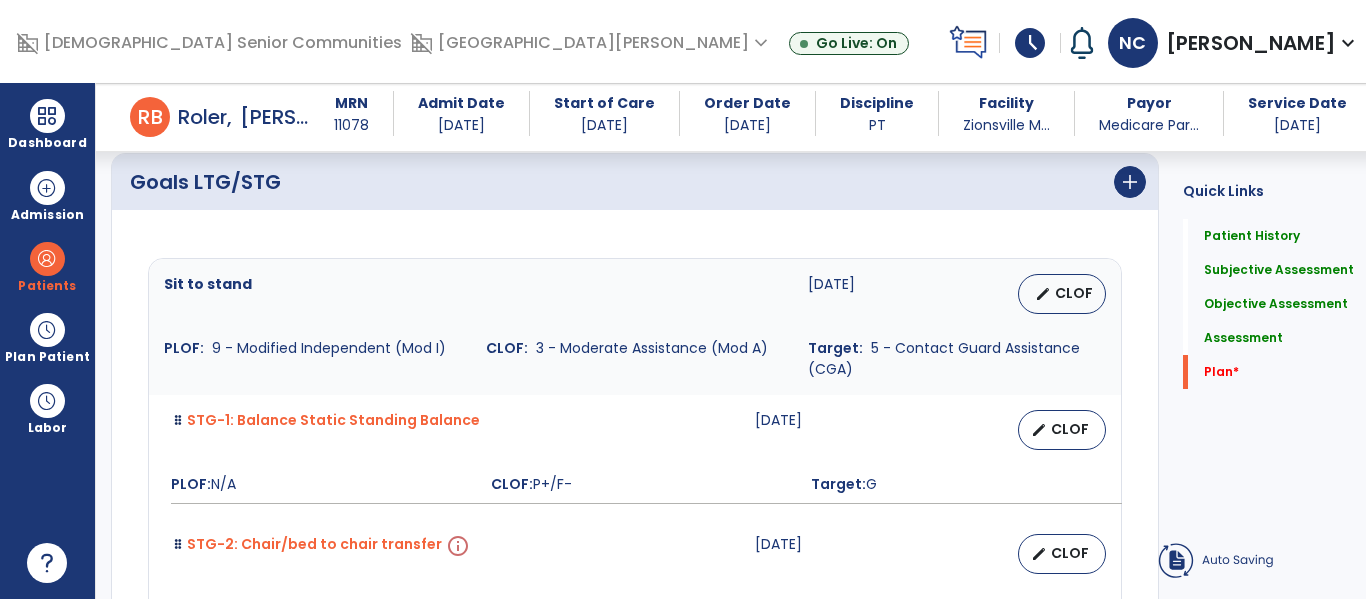 select on "**********" 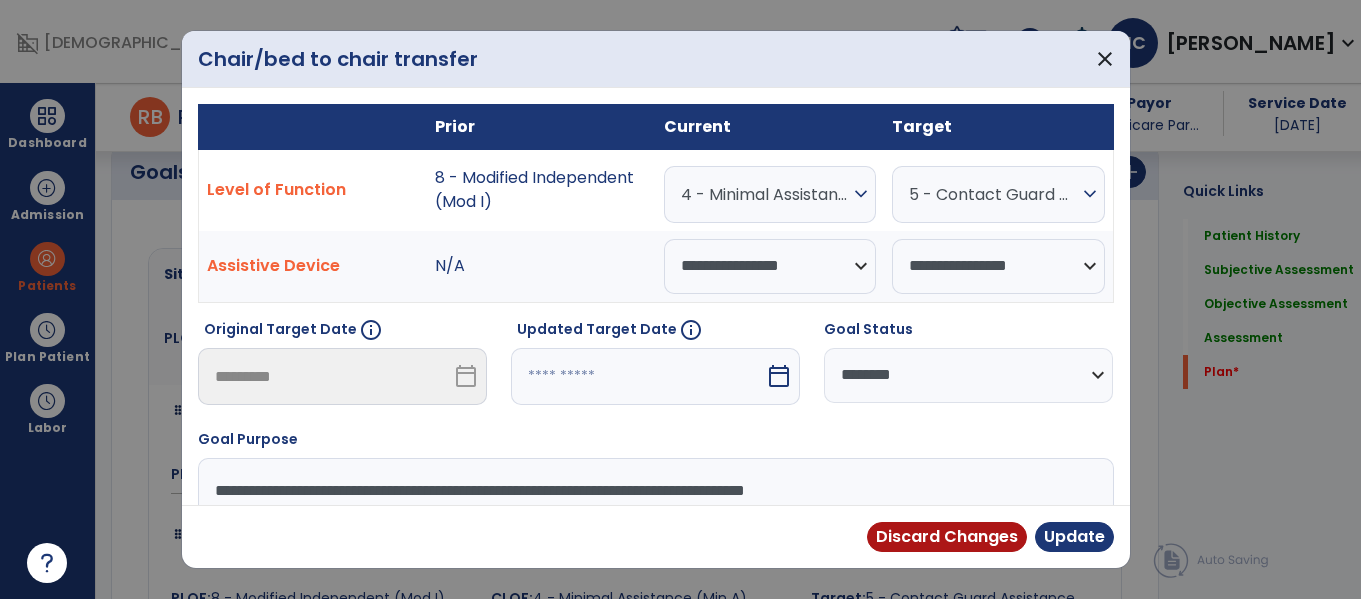 click on "4 - Minimal Assistance (Min A)" at bounding box center (765, 194) 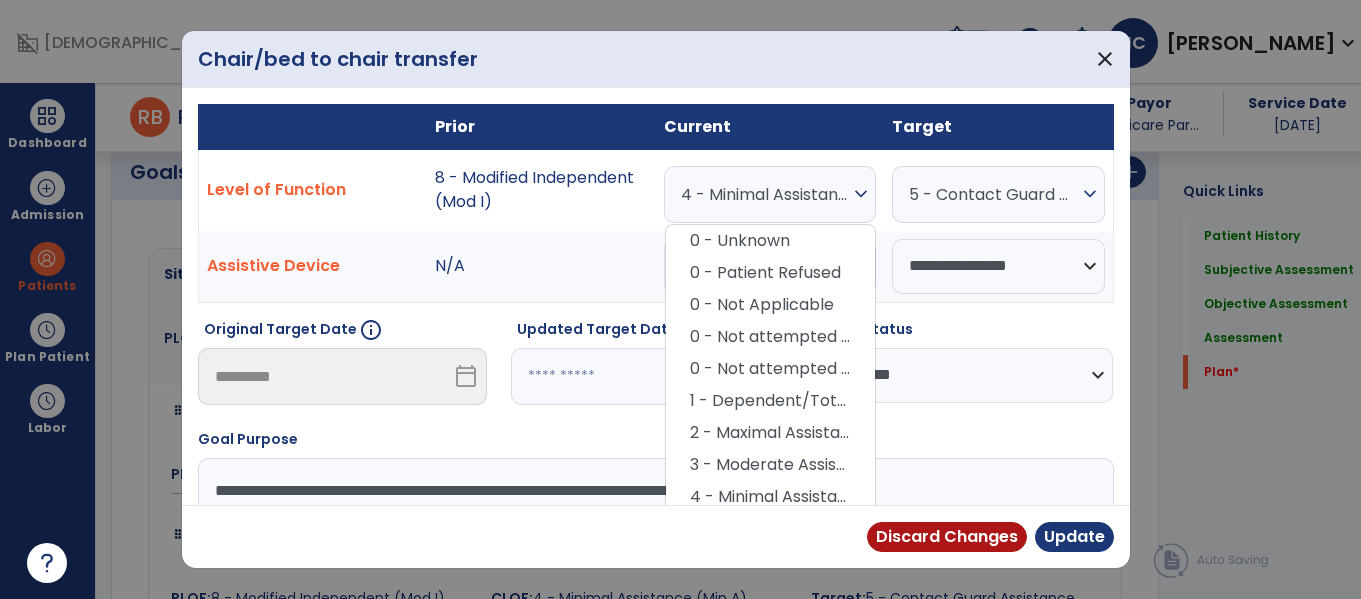 scroll, scrollTop: 4414, scrollLeft: 0, axis: vertical 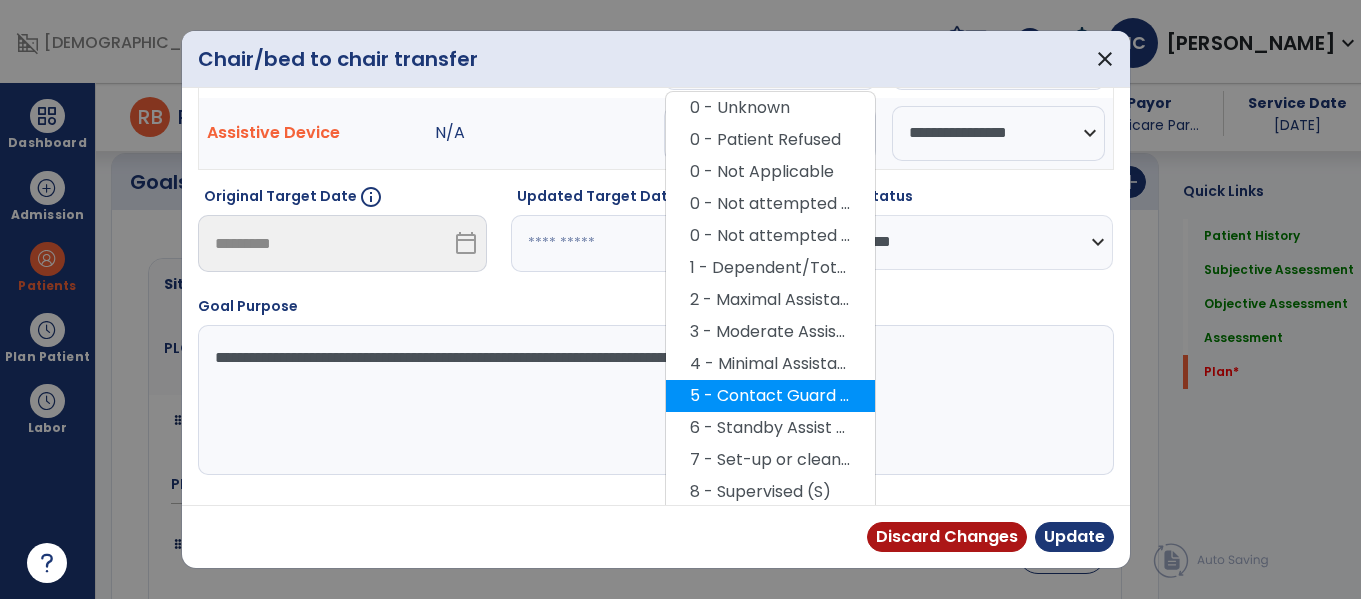click on "5 - Contact Guard Assistance (CGA)" at bounding box center (770, 396) 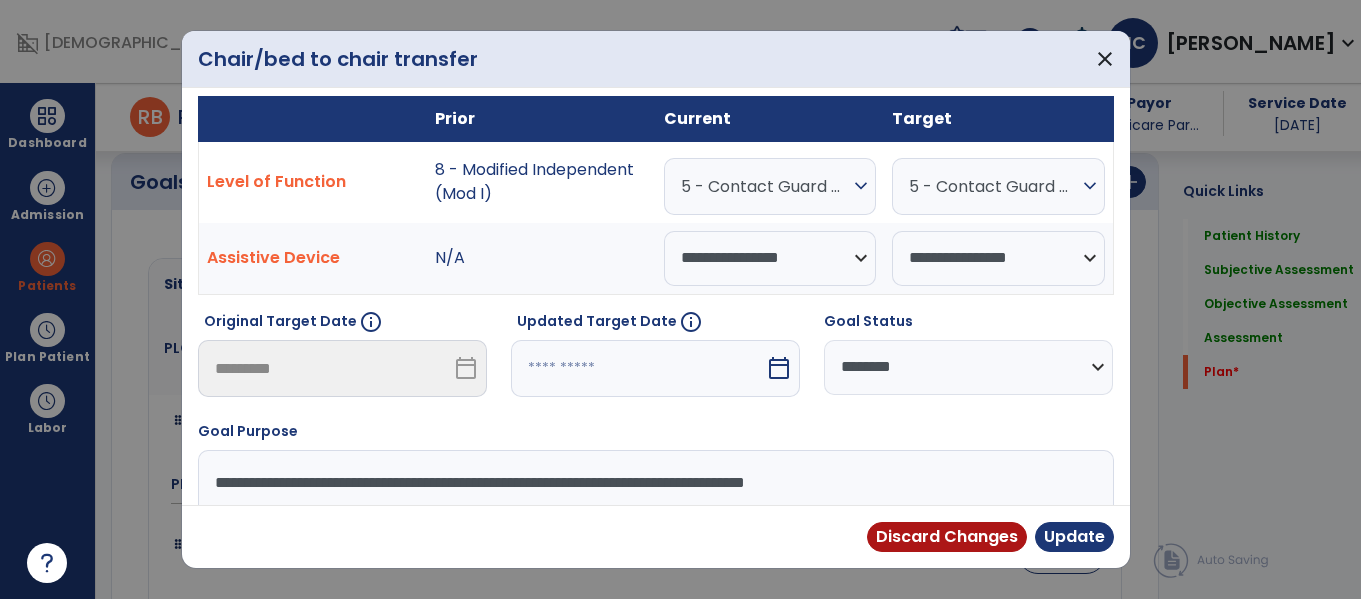 scroll, scrollTop: 16, scrollLeft: 0, axis: vertical 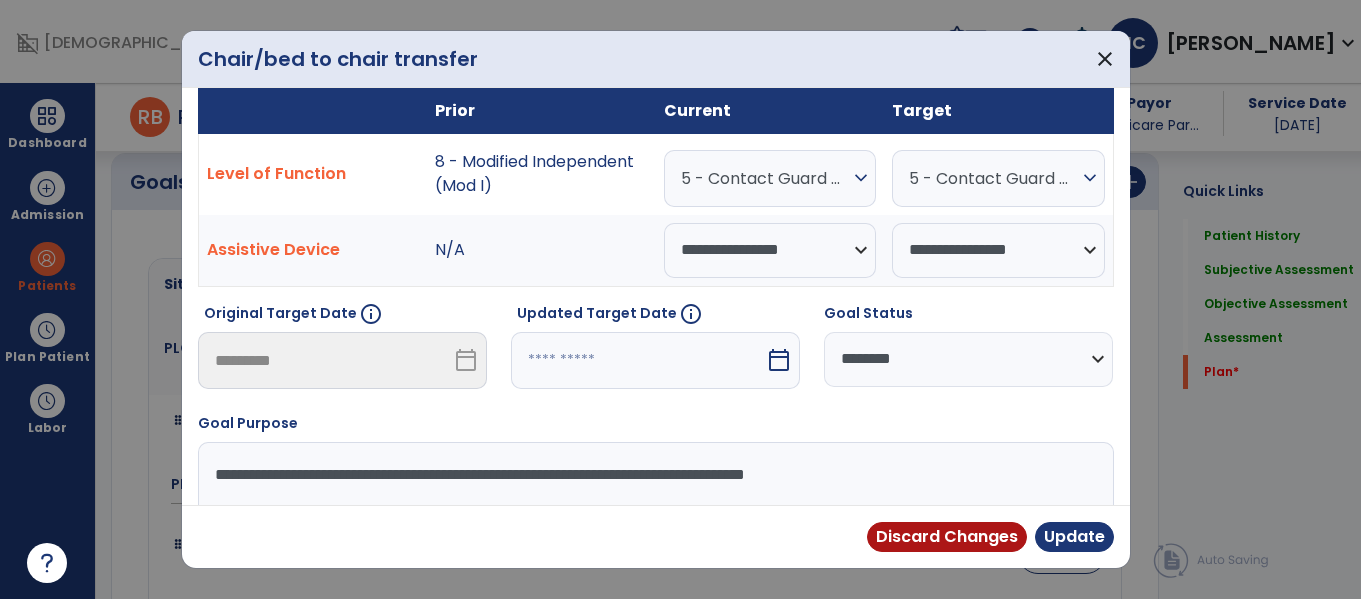 click on "5 - Contact Guard Assistance (CGA)" at bounding box center [993, 178] 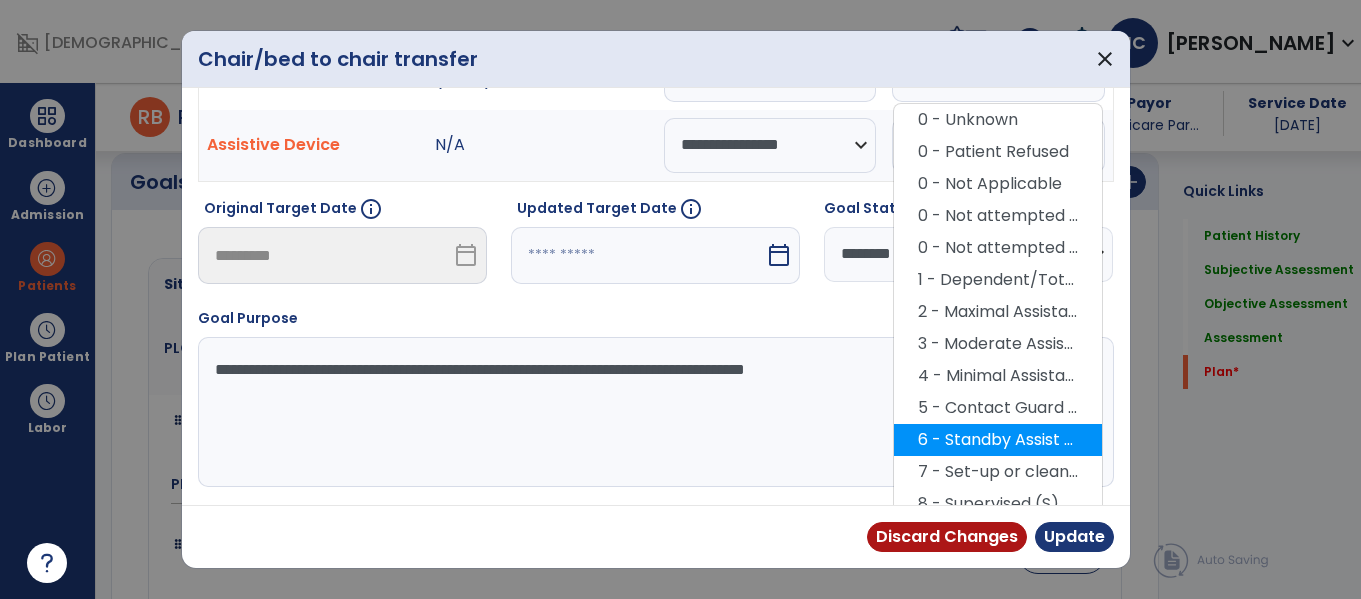 click on "6 - Standby Assist (SBA)" at bounding box center (998, 440) 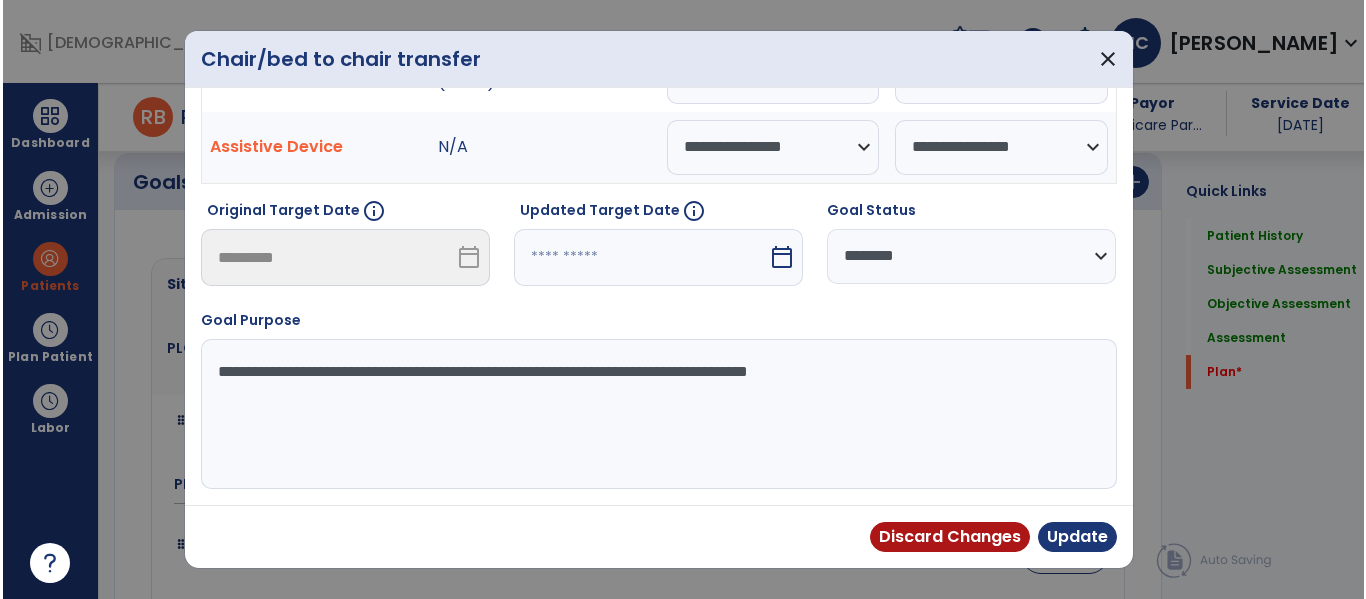 scroll, scrollTop: 119, scrollLeft: 0, axis: vertical 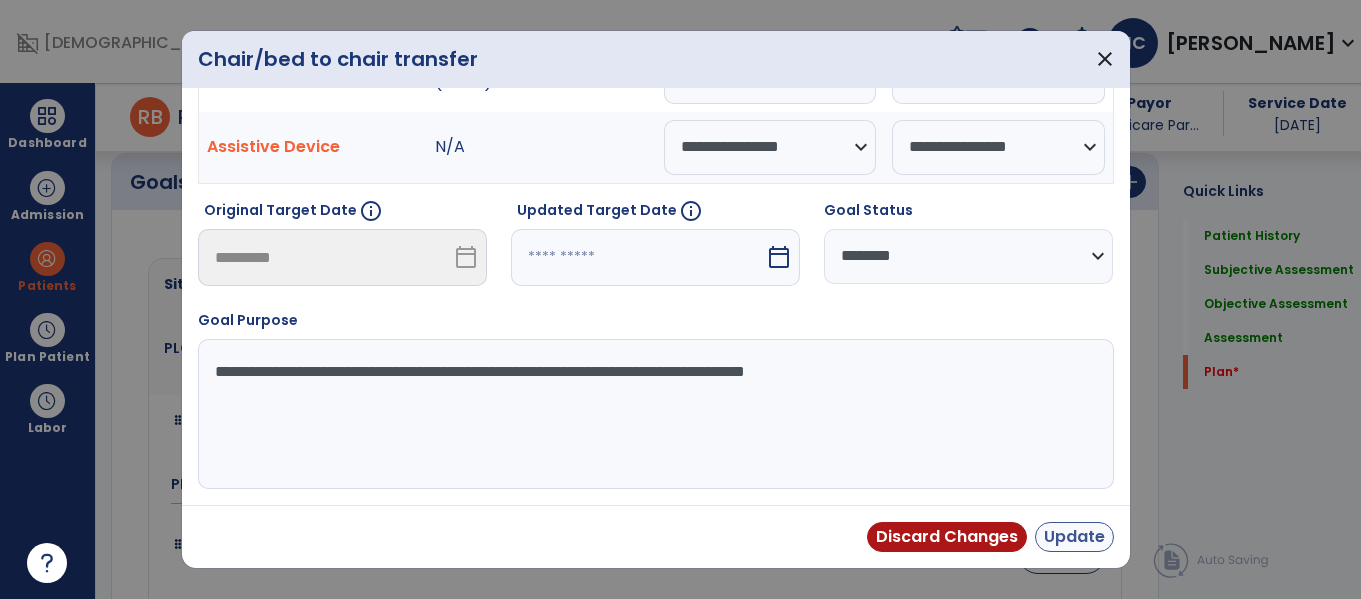 click on "Update" at bounding box center (1074, 537) 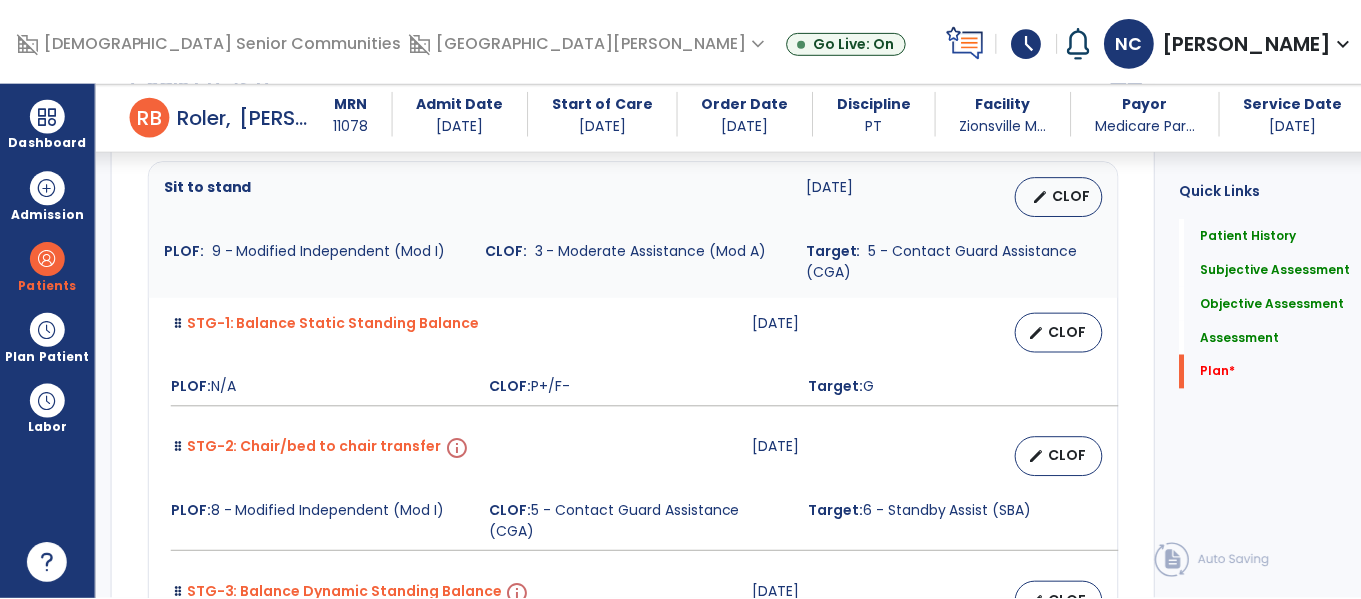 scroll, scrollTop: 4514, scrollLeft: 0, axis: vertical 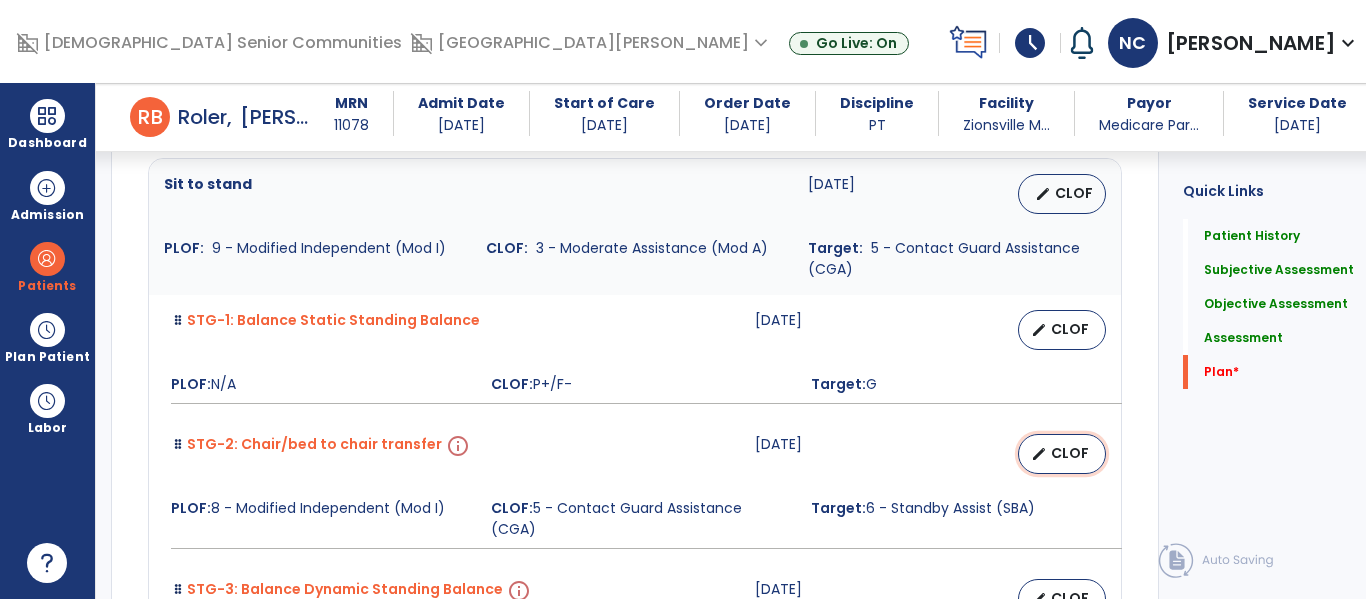click on "CLOF" at bounding box center (1070, 453) 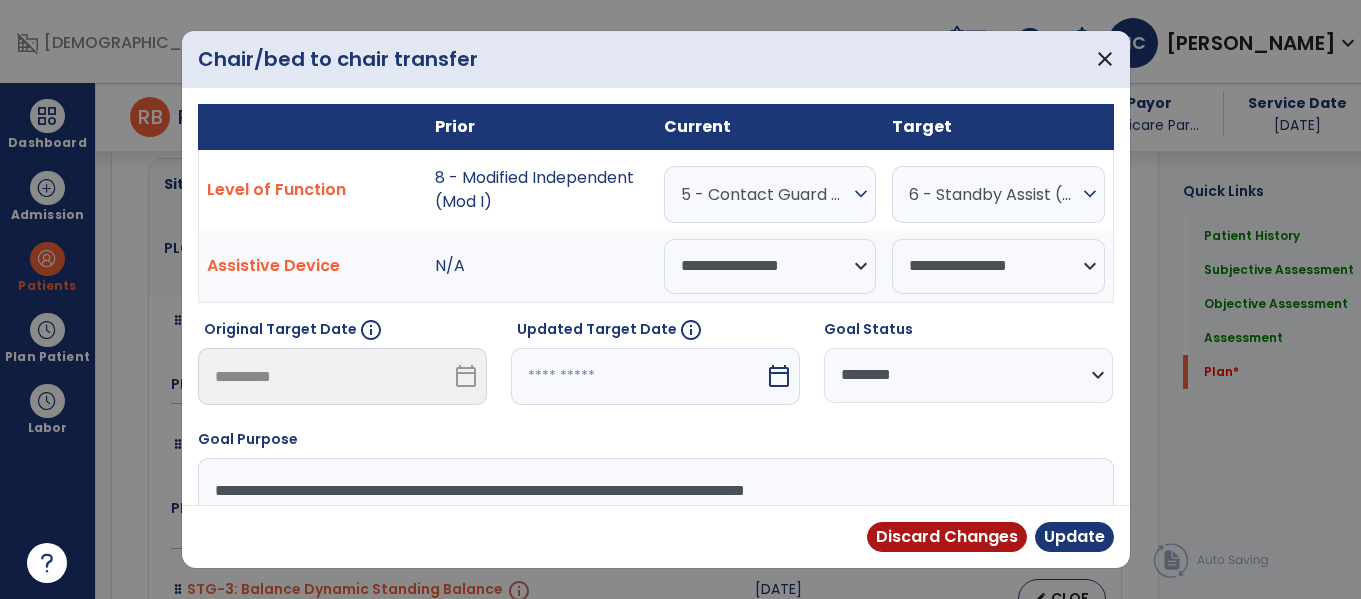 scroll, scrollTop: 4514, scrollLeft: 0, axis: vertical 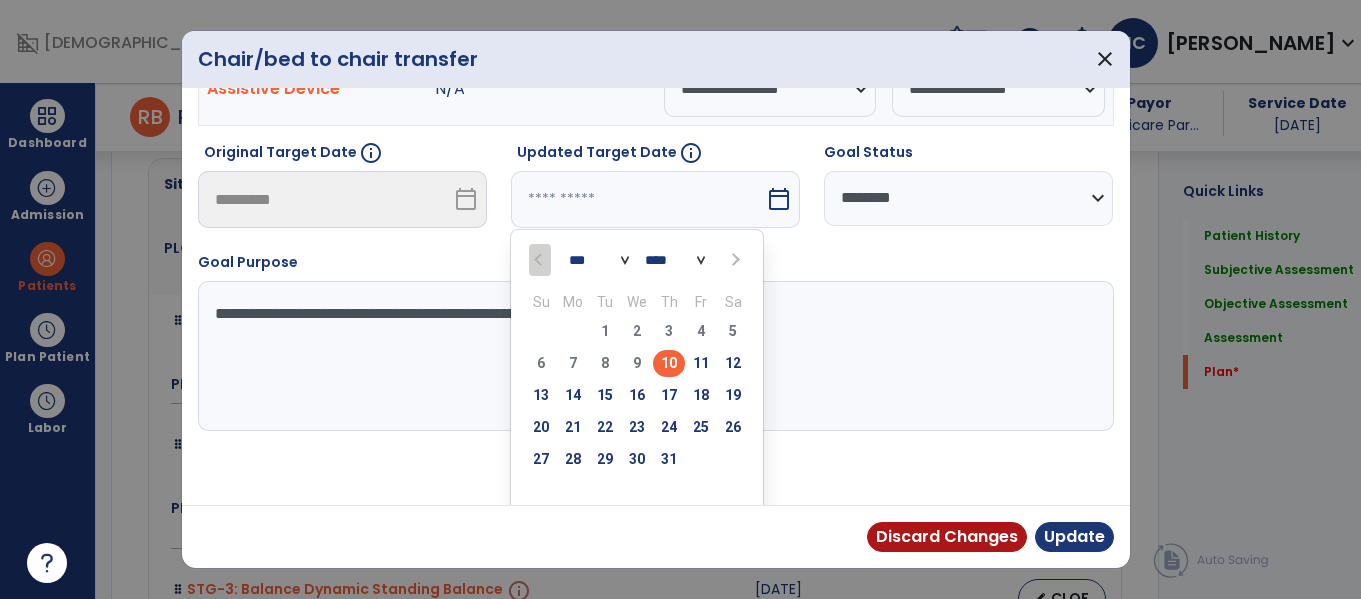 click at bounding box center [733, 259] 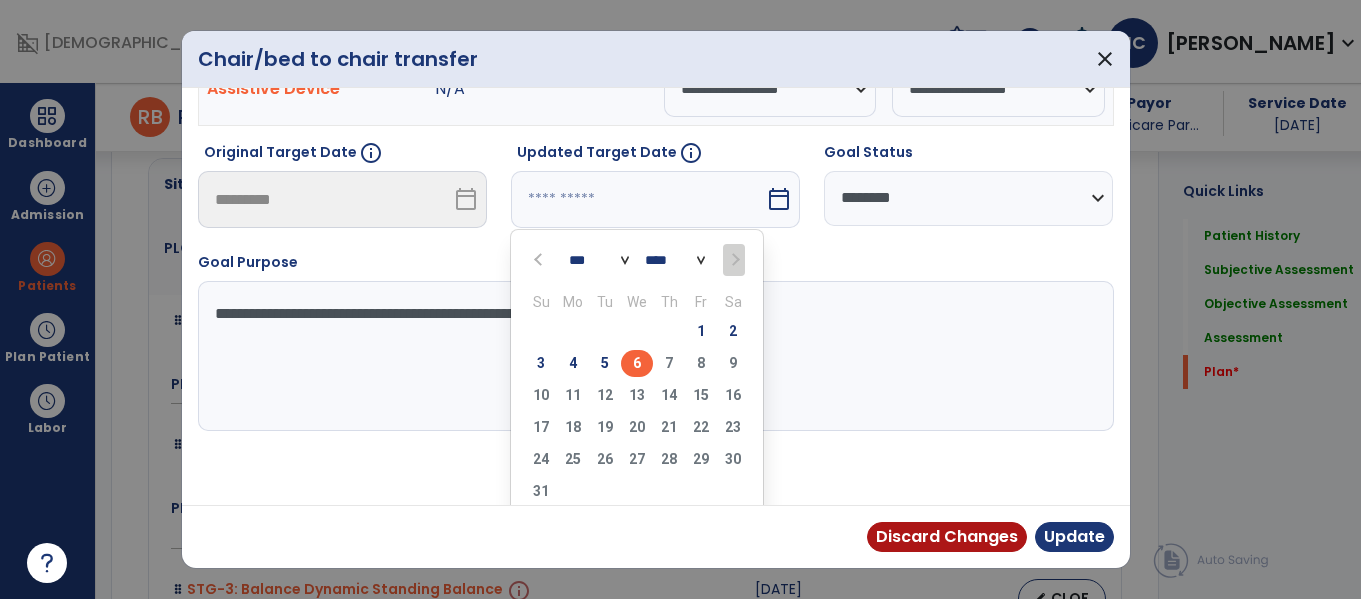 click on "6" at bounding box center [637, 363] 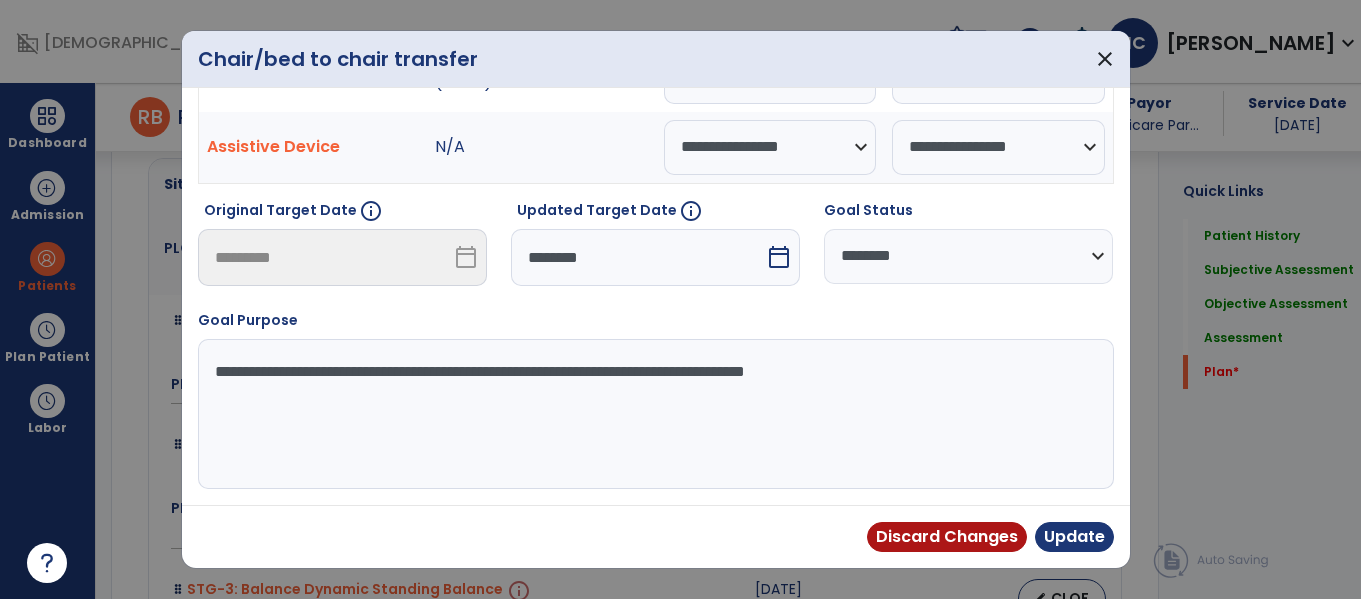 scroll, scrollTop: 119, scrollLeft: 0, axis: vertical 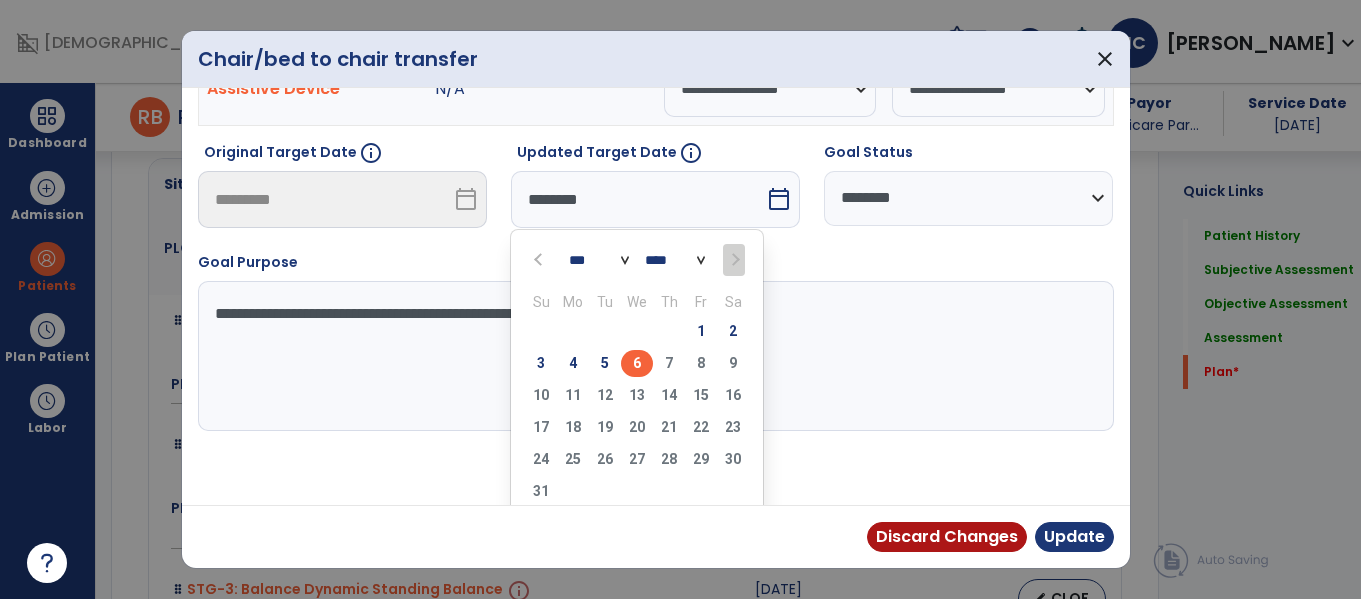 click at bounding box center (540, 259) 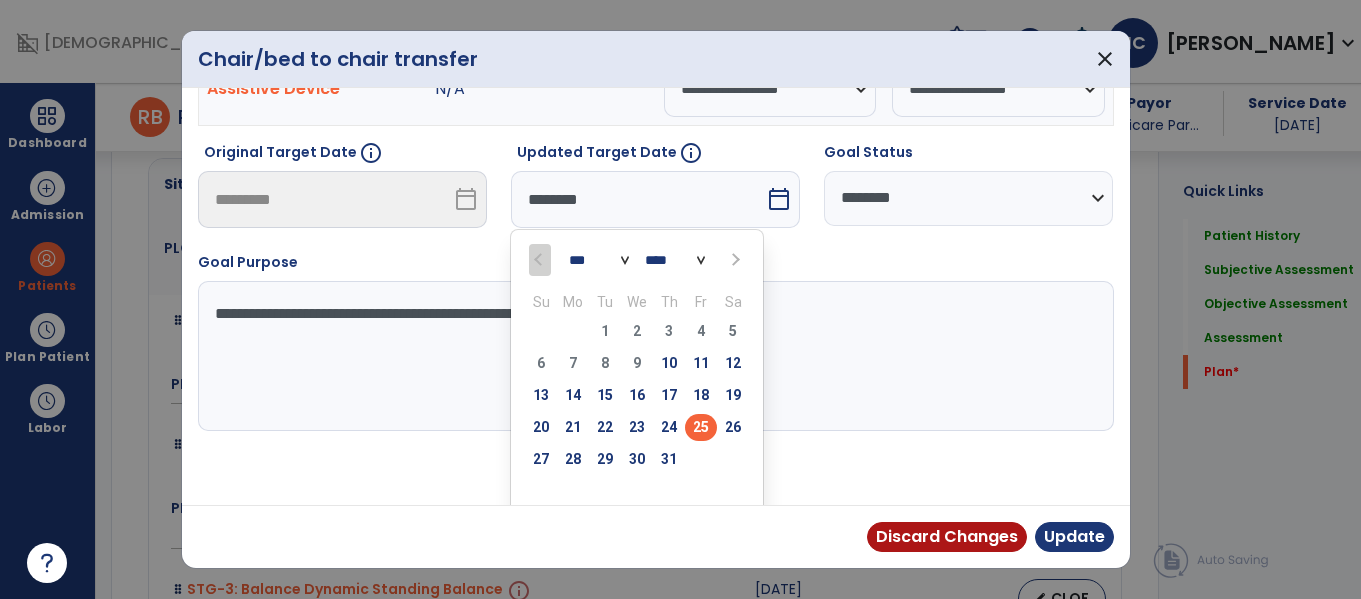 click on "25" at bounding box center (701, 427) 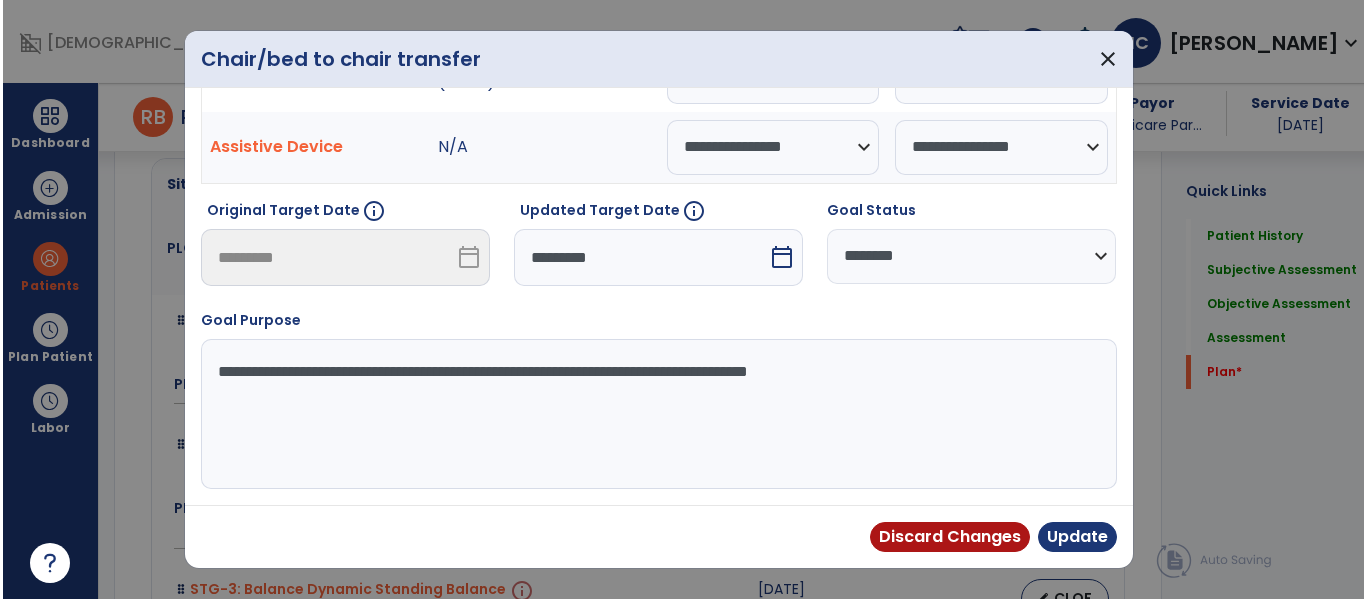 scroll, scrollTop: 119, scrollLeft: 0, axis: vertical 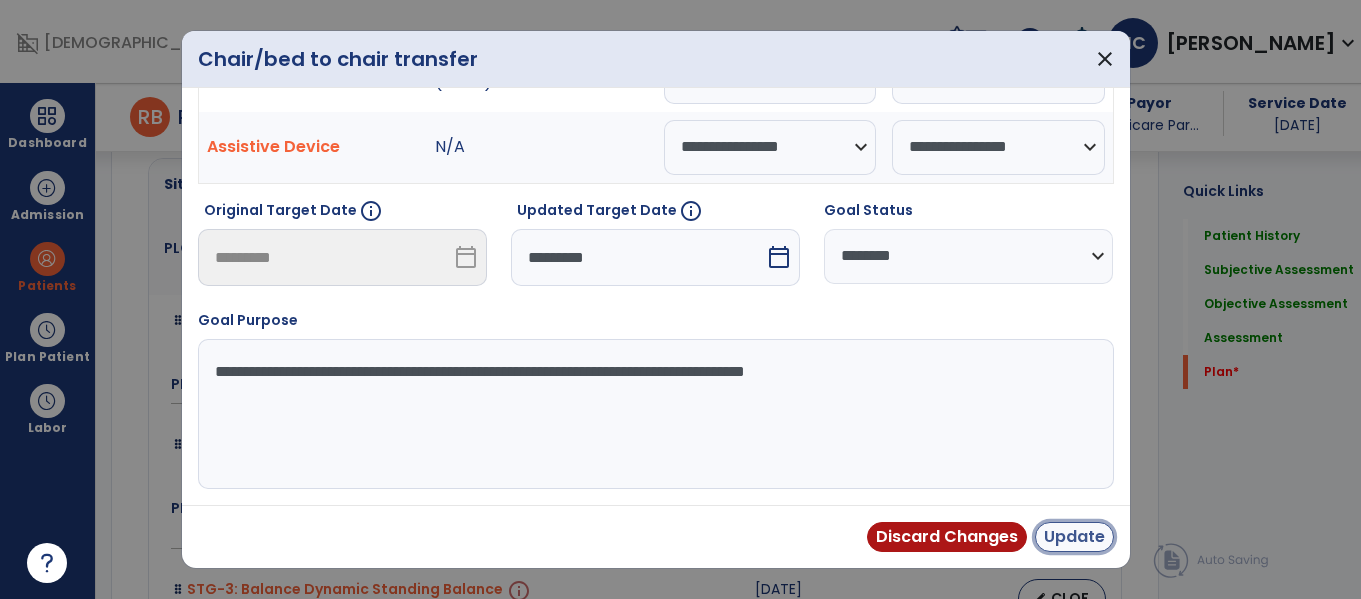 click on "Update" at bounding box center [1074, 537] 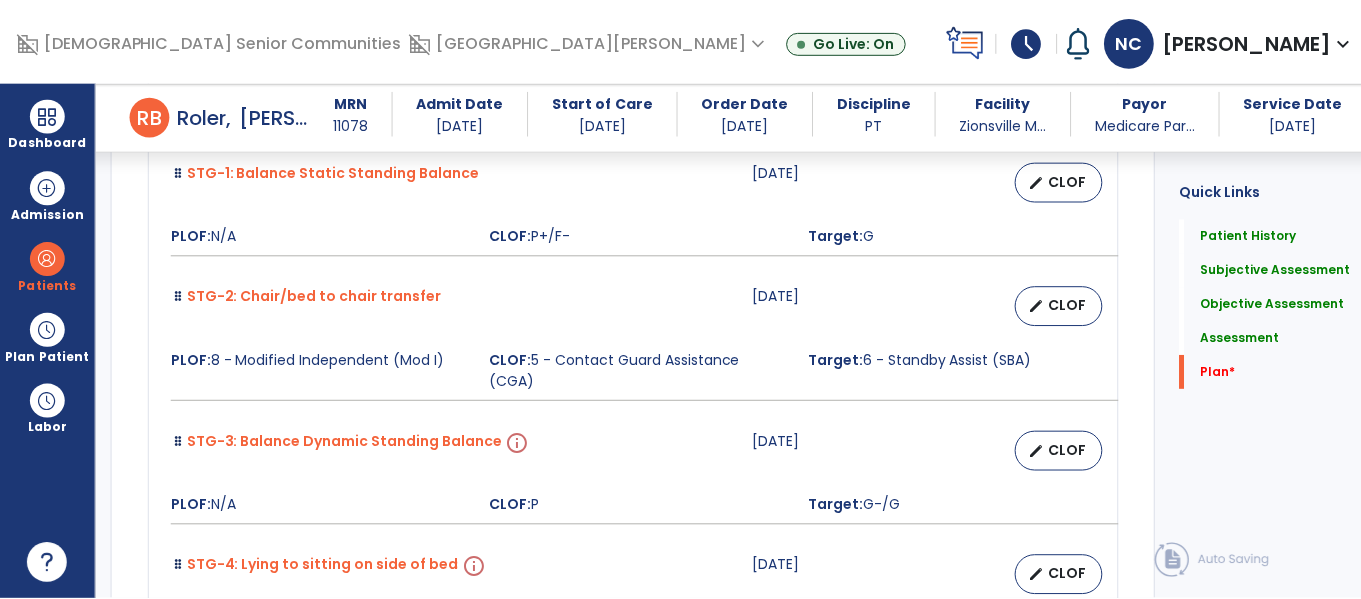 scroll, scrollTop: 4667, scrollLeft: 0, axis: vertical 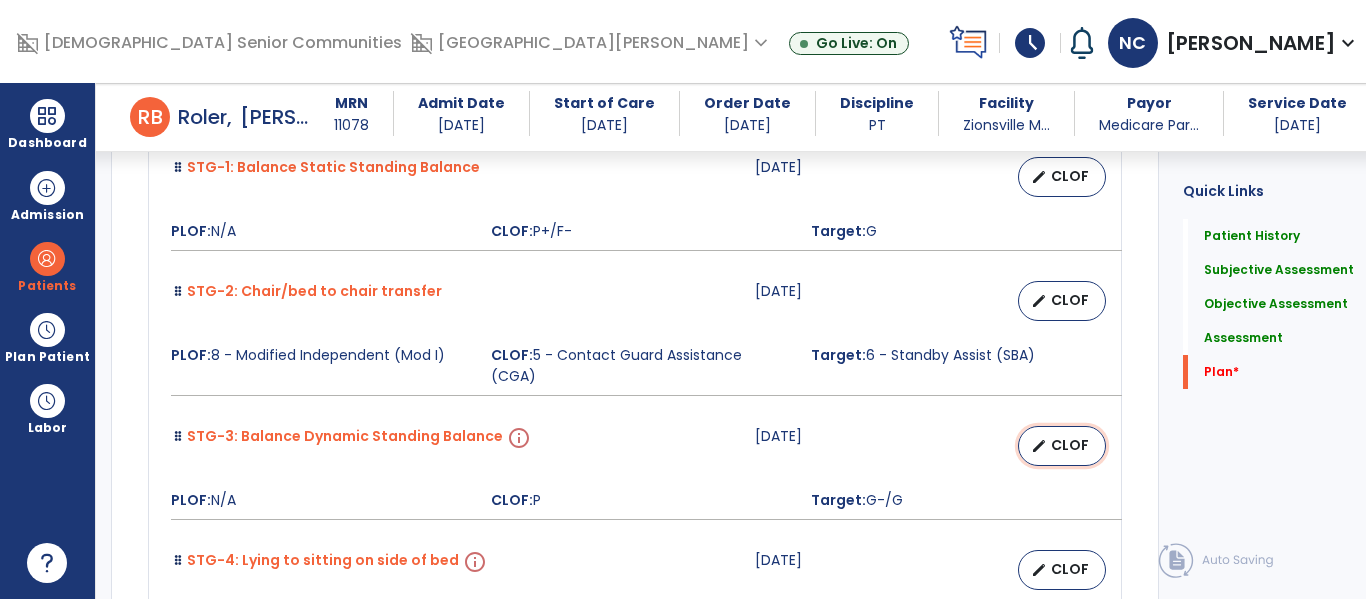 click on "edit   CLOF" at bounding box center [1062, 446] 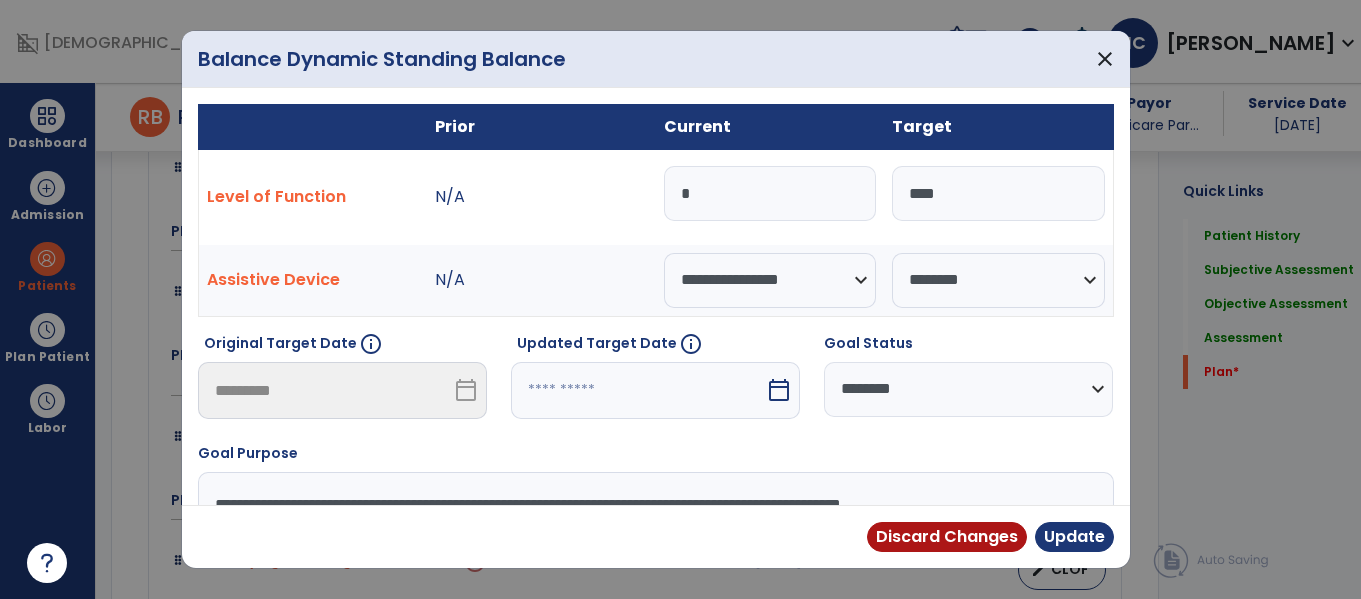 scroll, scrollTop: 4667, scrollLeft: 0, axis: vertical 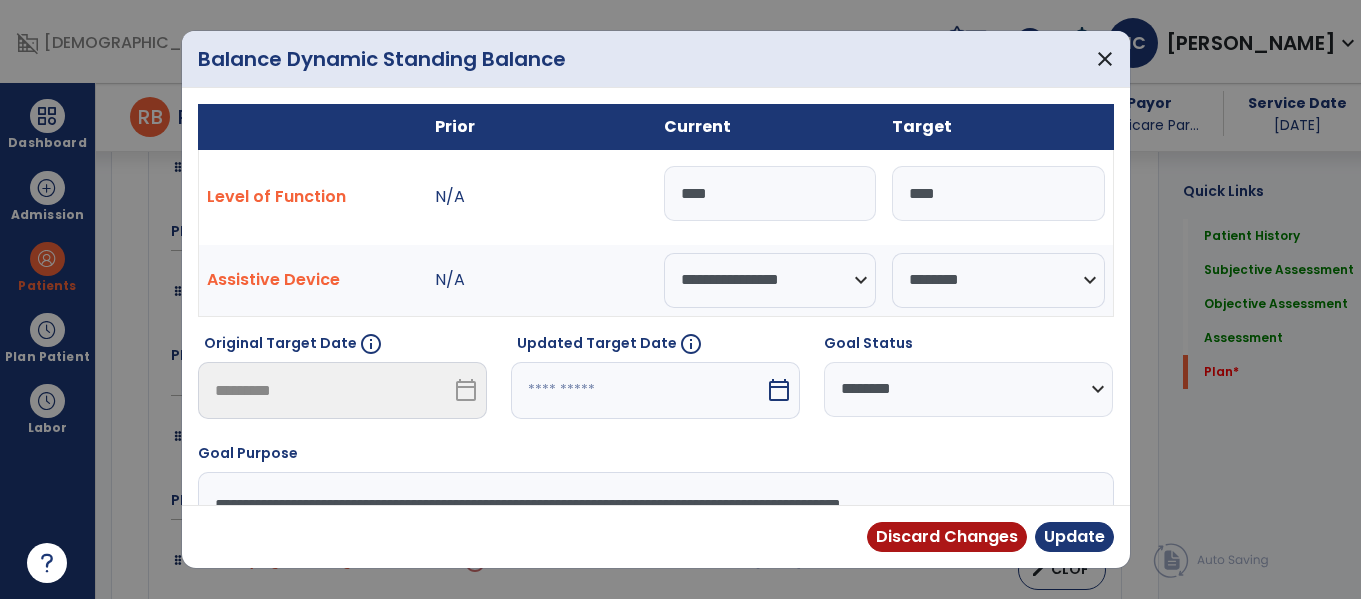 type on "****" 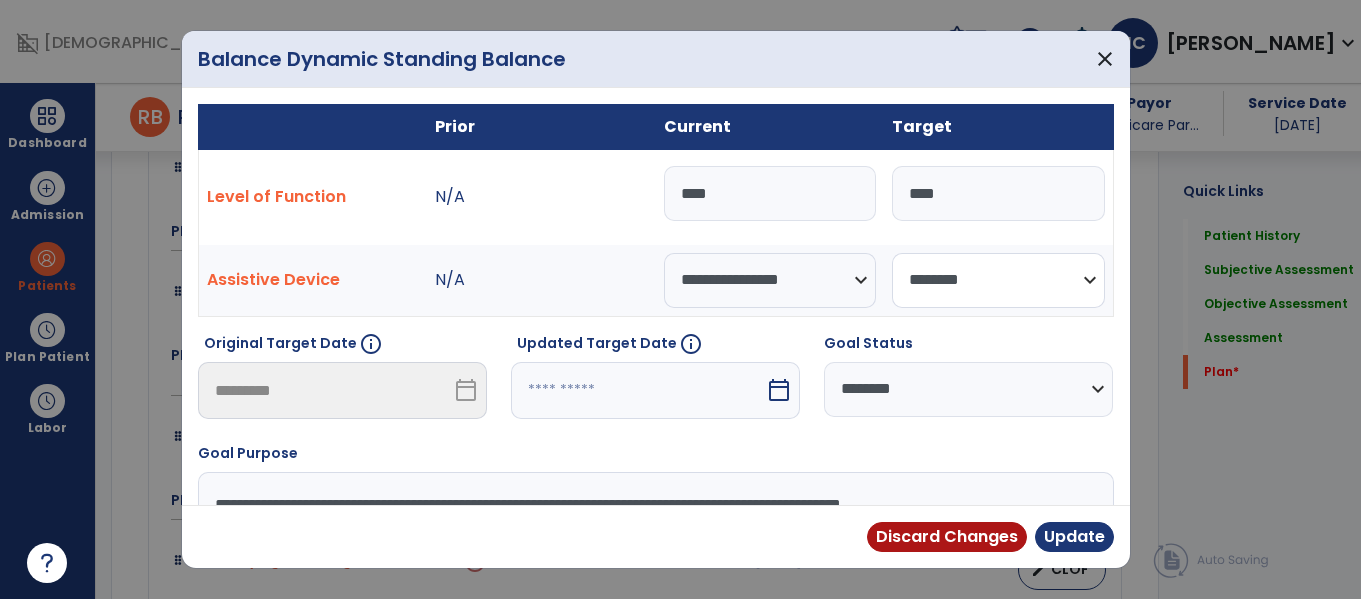 click on "**********" at bounding box center (998, 280) 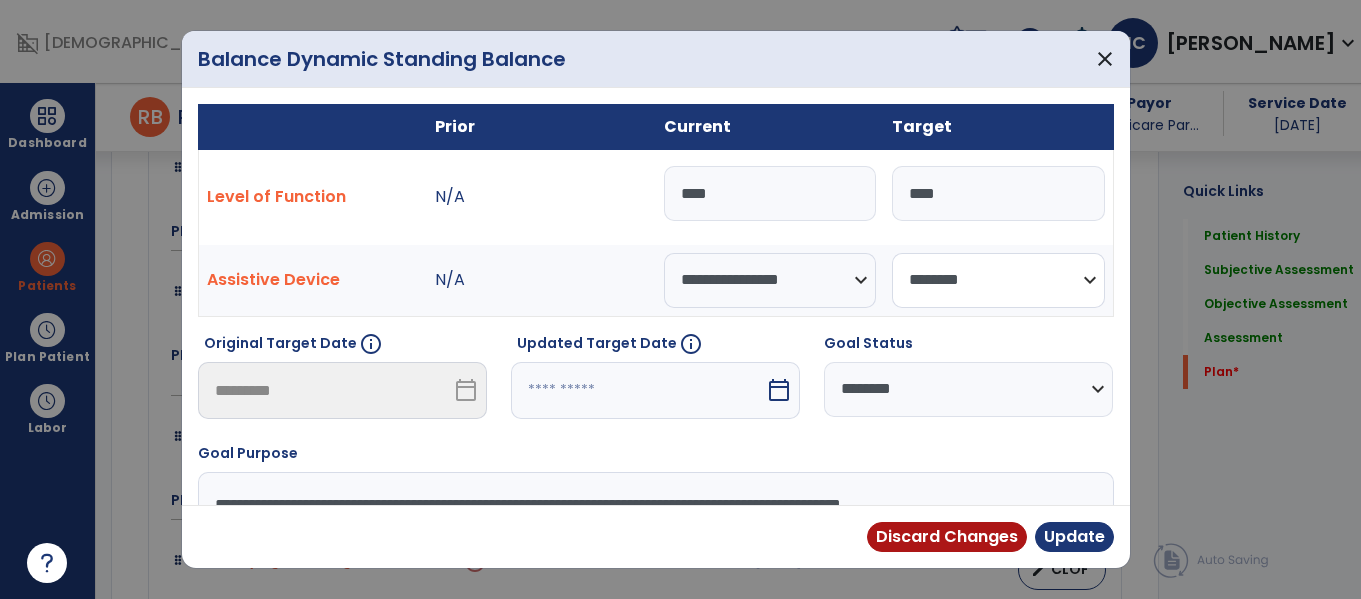 select on "**********" 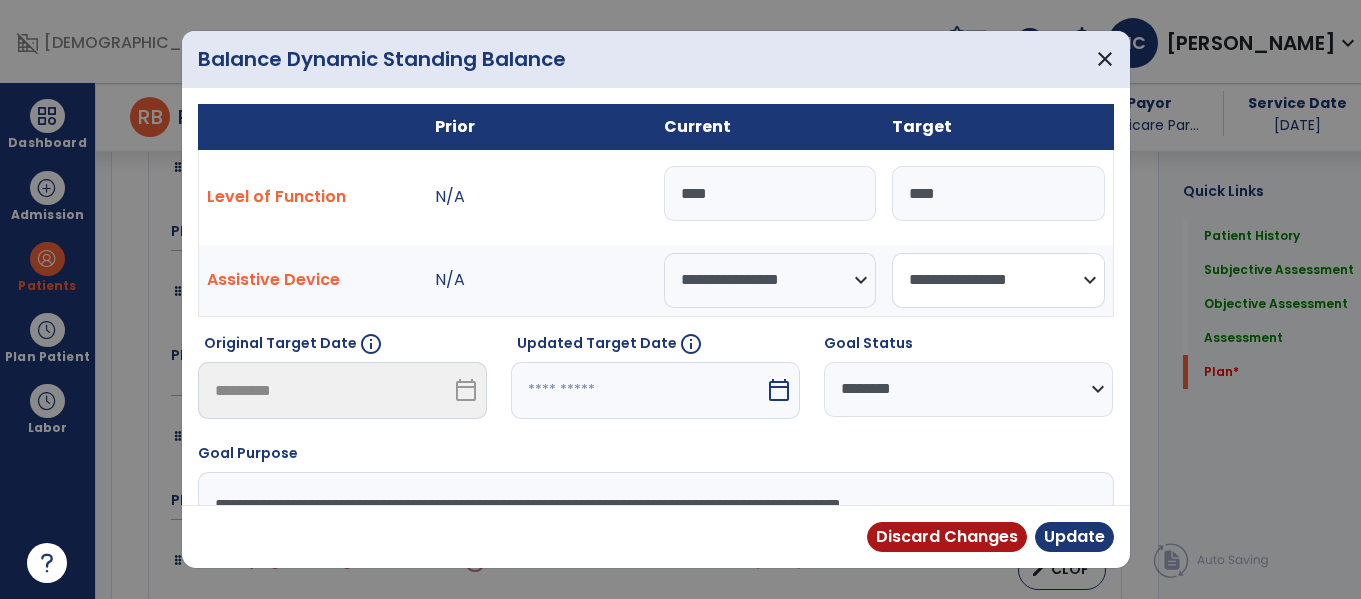 click on "**********" at bounding box center [998, 280] 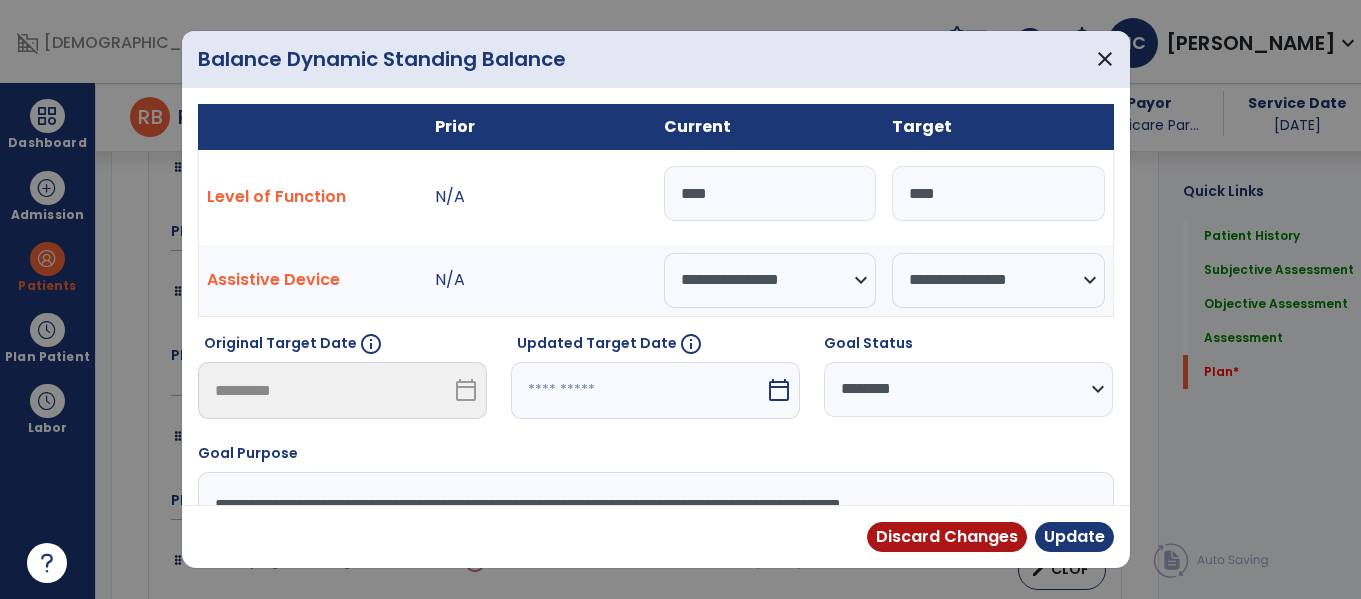 click on "****" at bounding box center [998, 193] 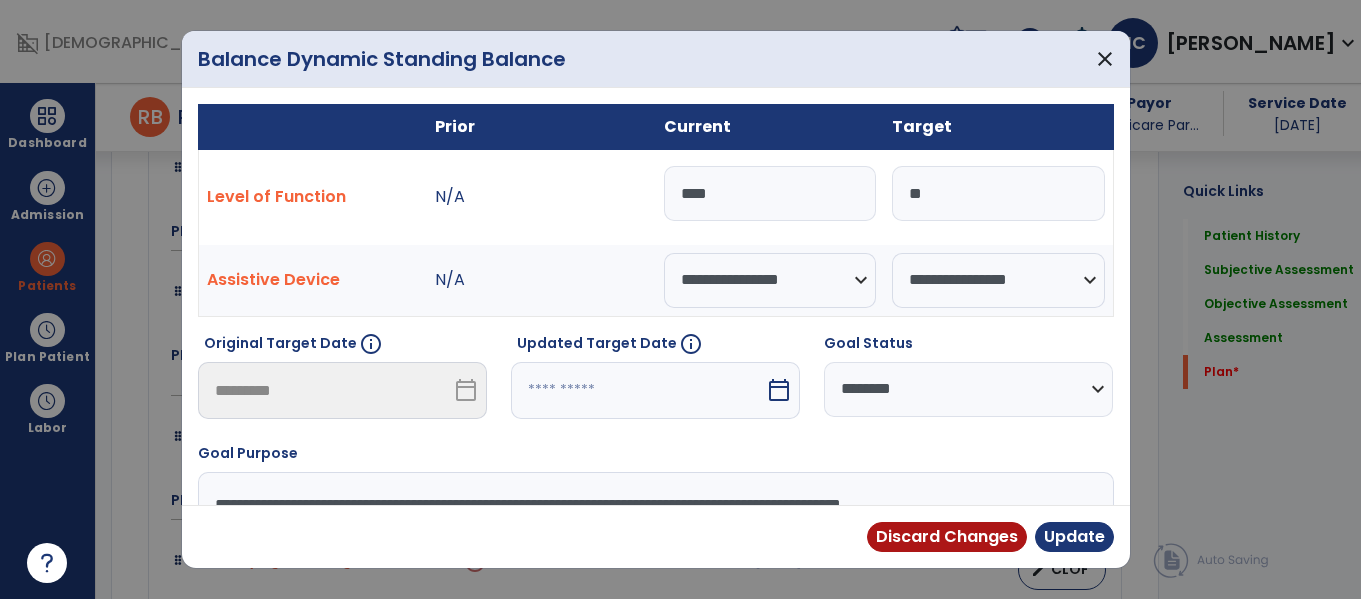 type on "*" 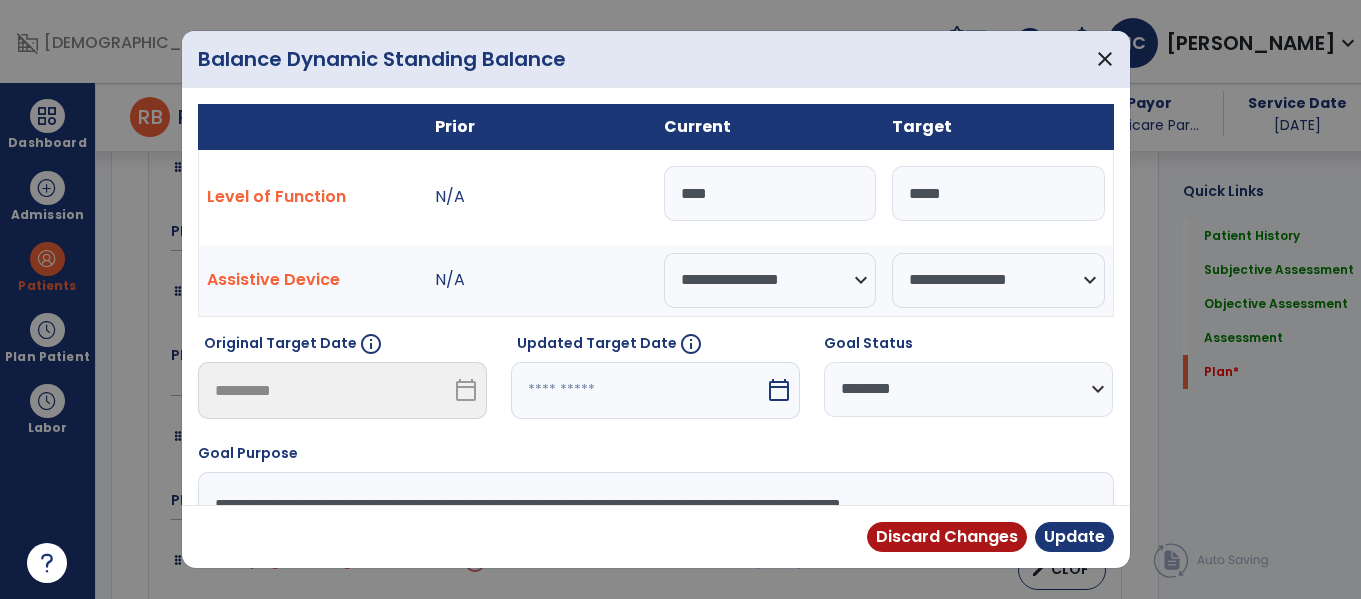 type on "*****" 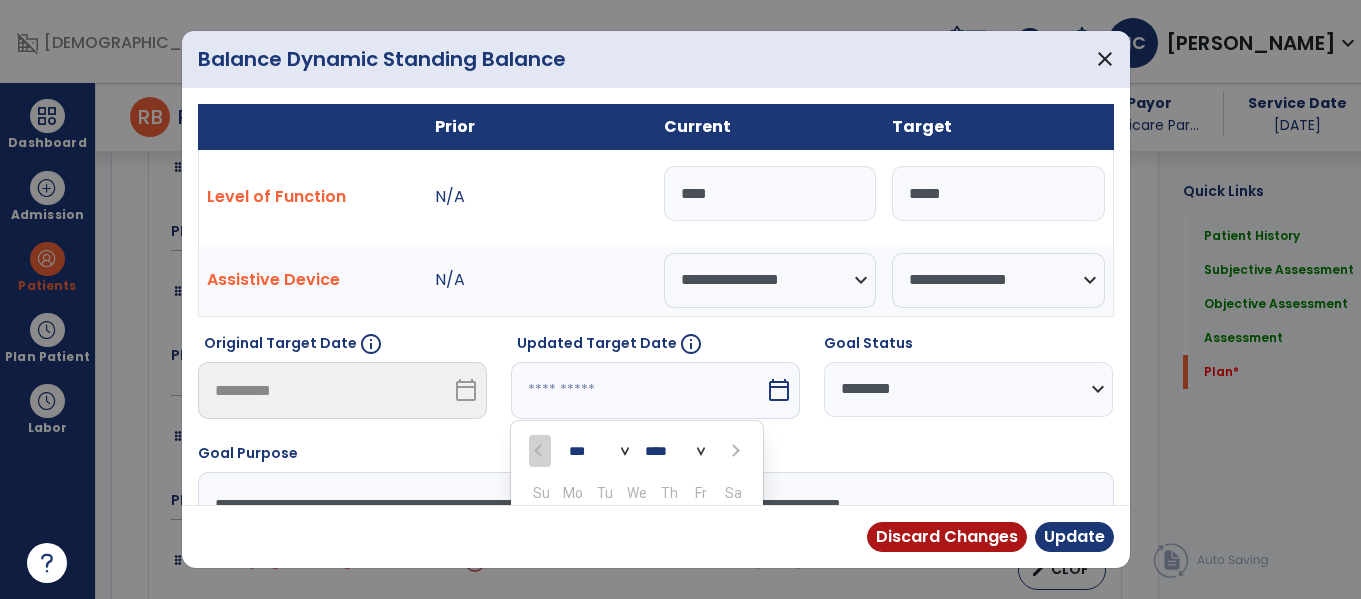 scroll, scrollTop: 211, scrollLeft: 0, axis: vertical 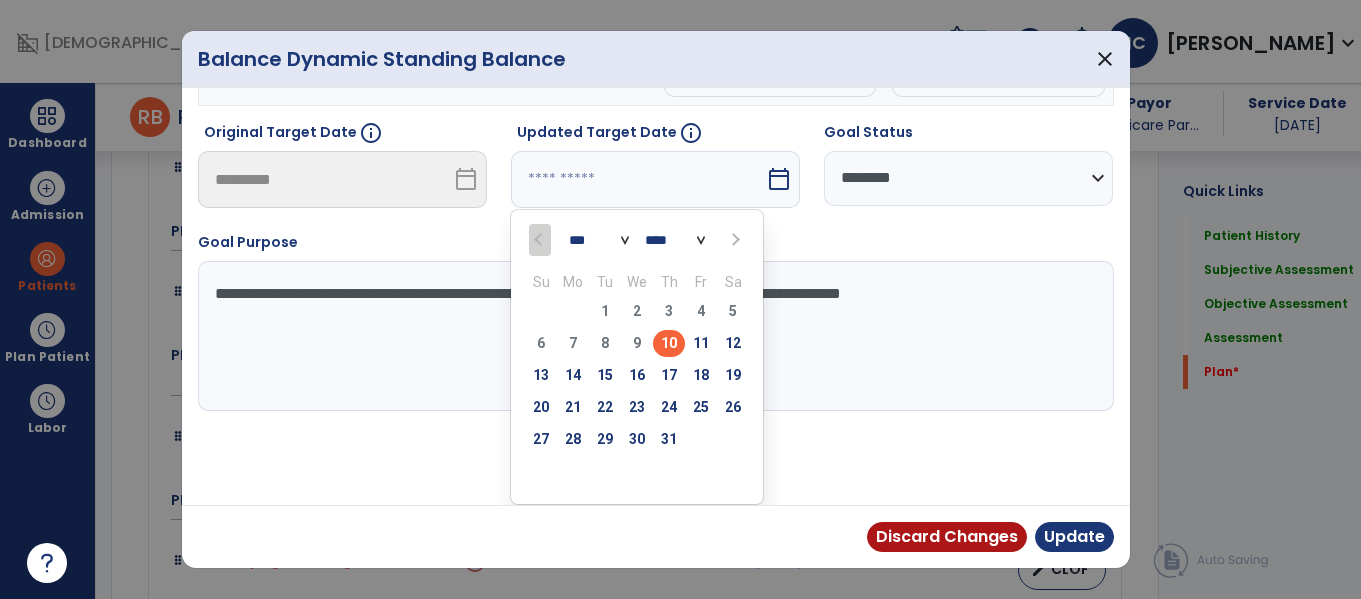click at bounding box center [733, 239] 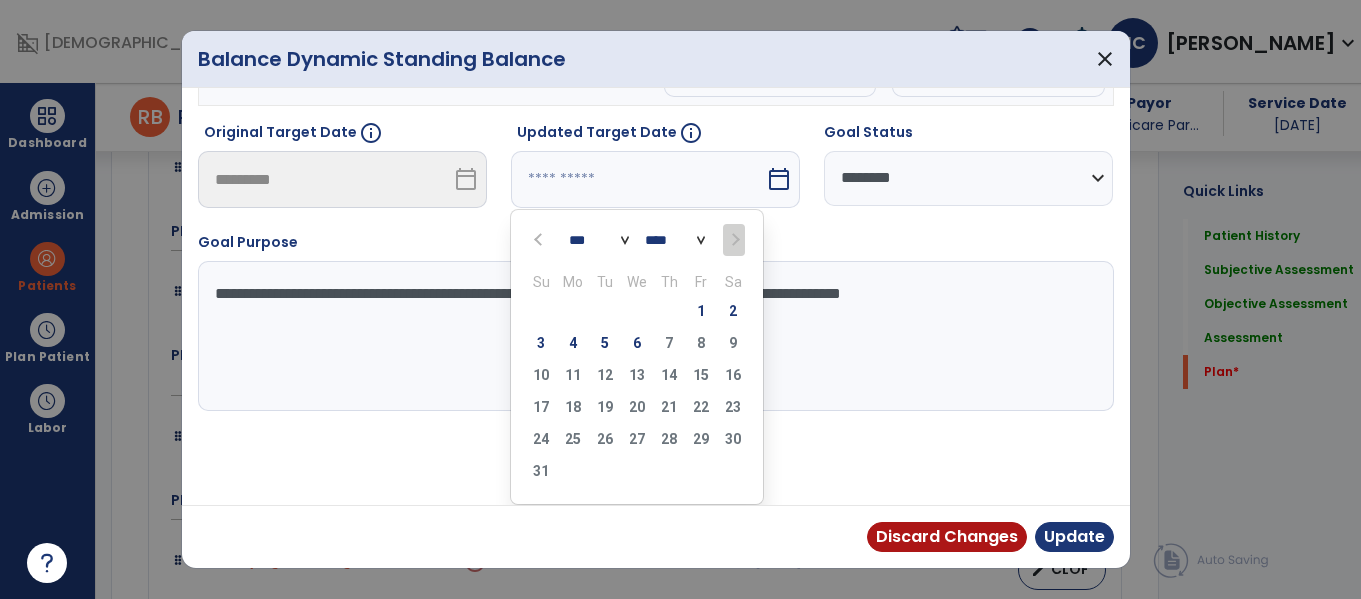 scroll, scrollTop: 209, scrollLeft: 0, axis: vertical 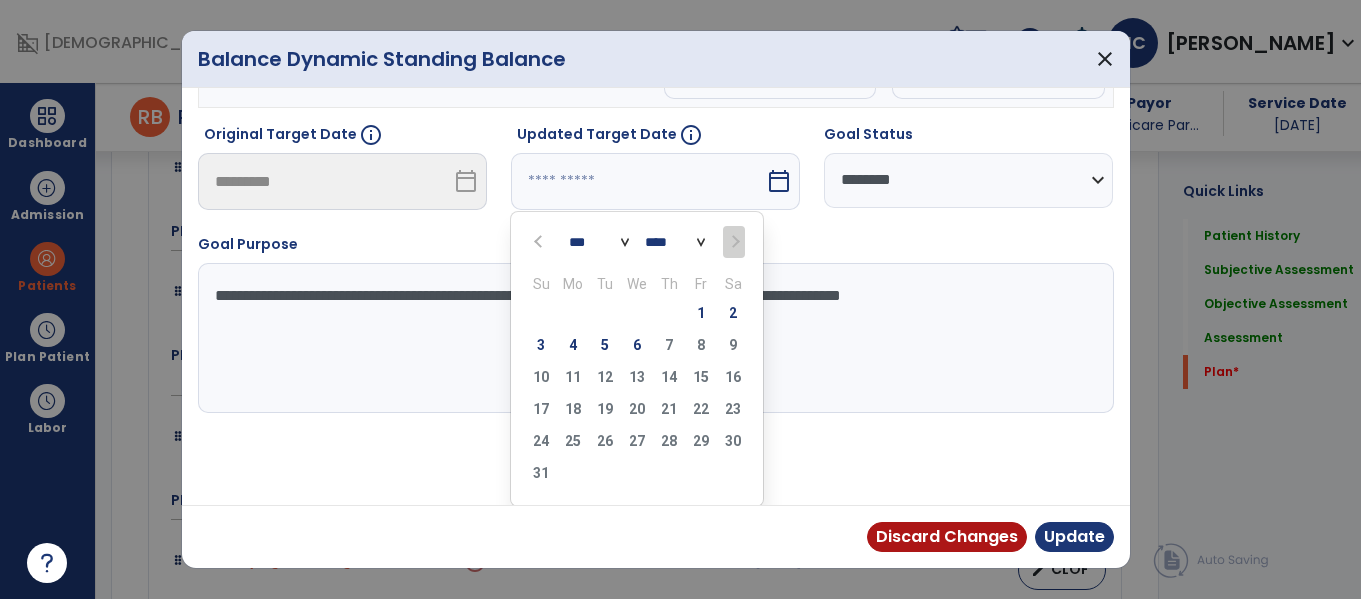 click at bounding box center [540, 242] 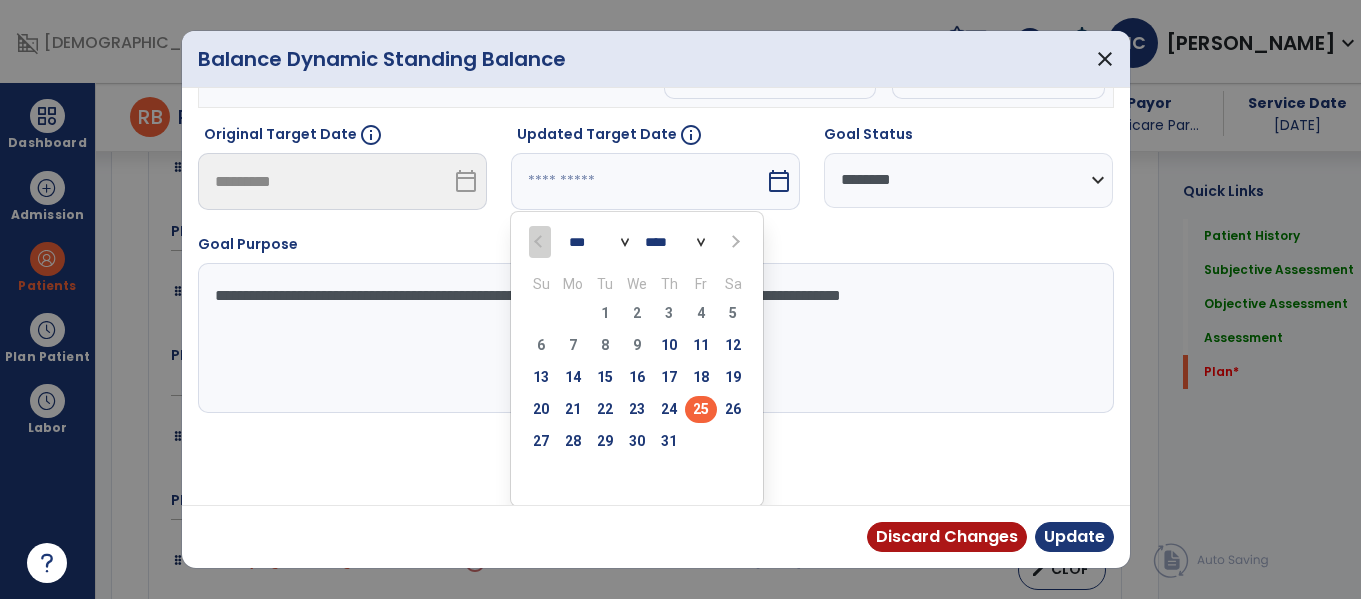click on "25" at bounding box center (701, 409) 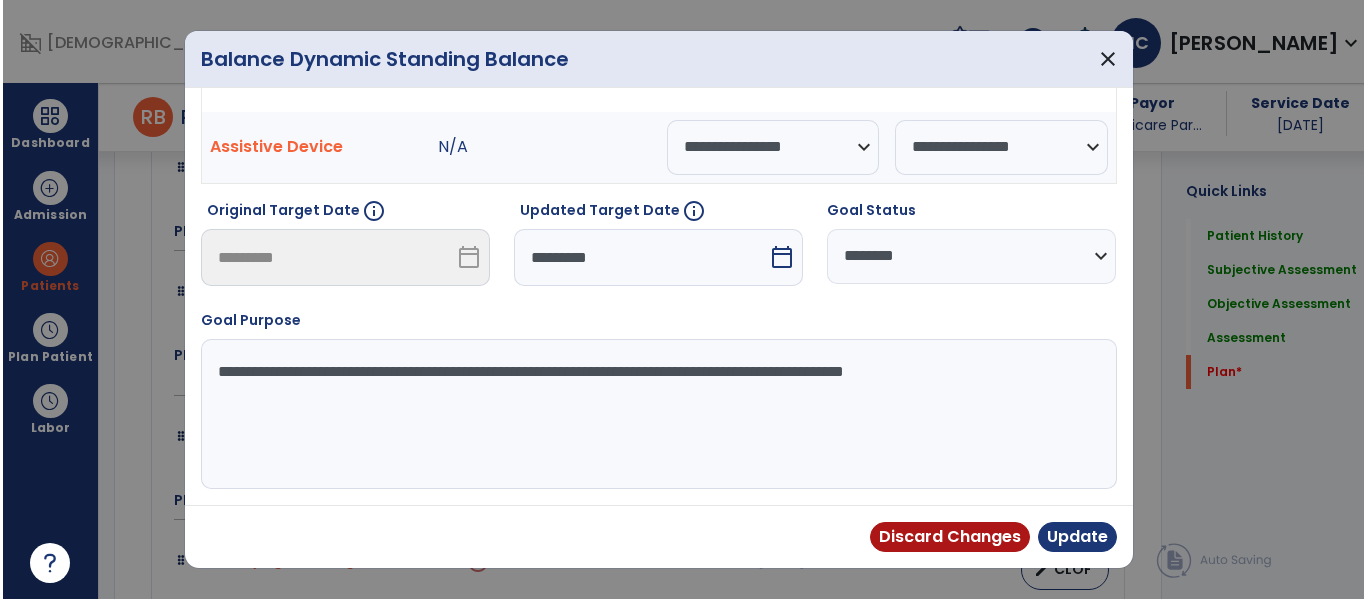 scroll, scrollTop: 133, scrollLeft: 0, axis: vertical 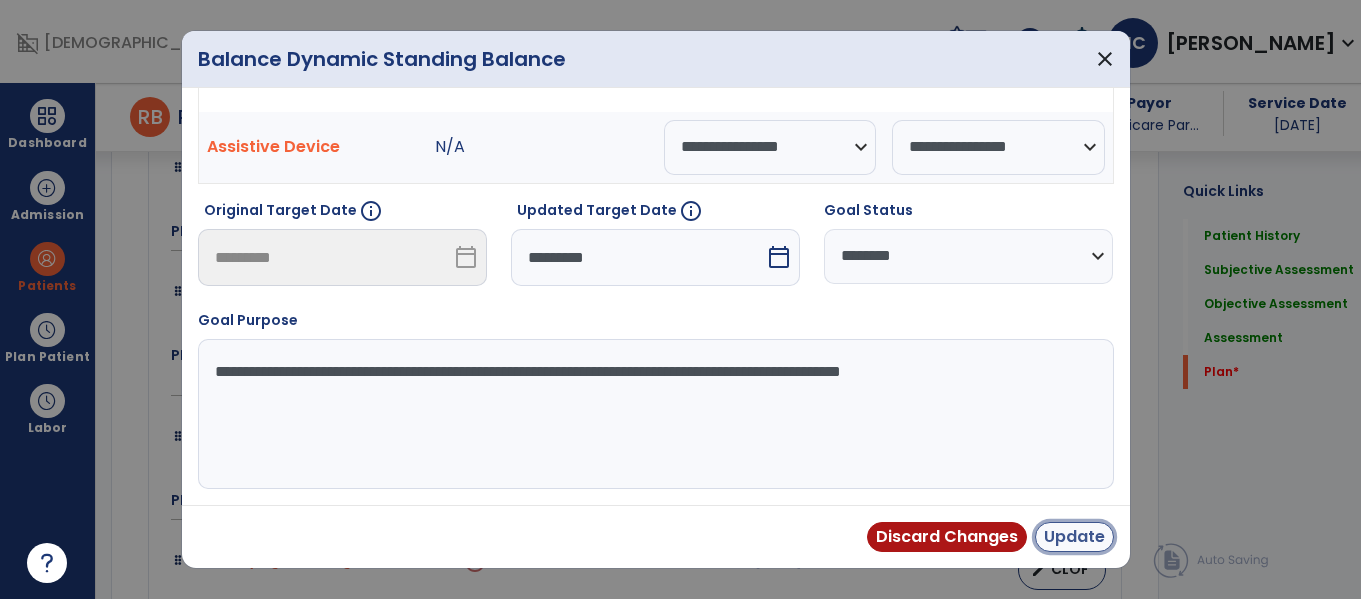click on "Update" at bounding box center (1074, 537) 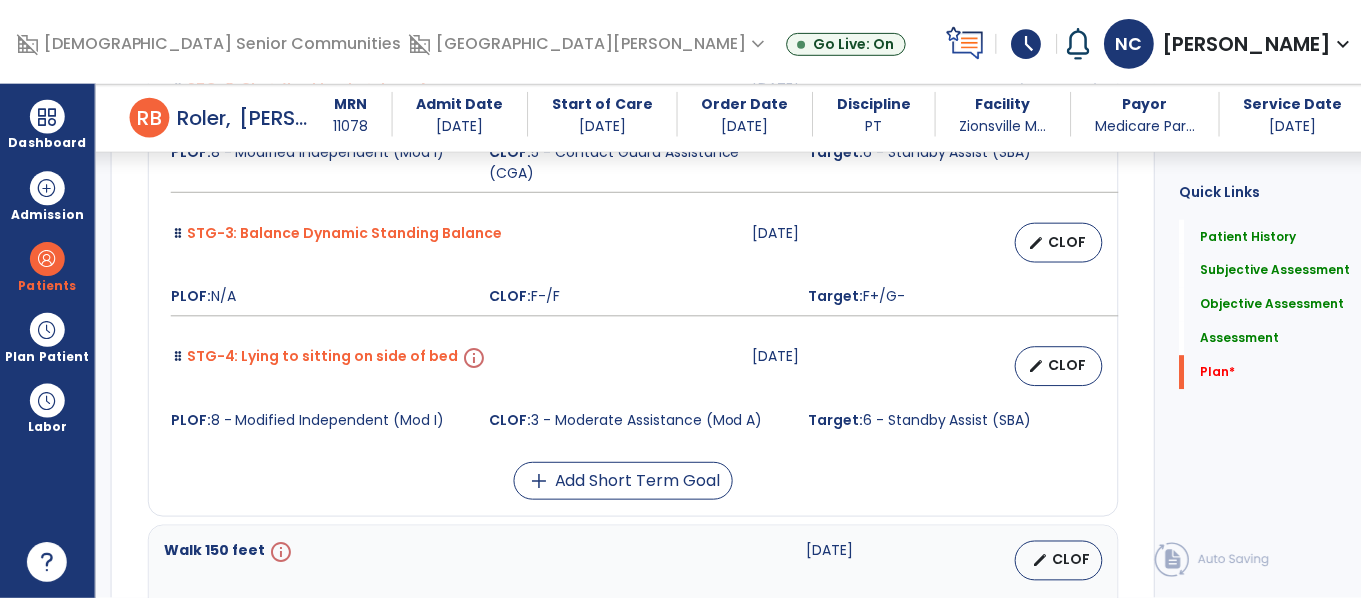 scroll, scrollTop: 4873, scrollLeft: 0, axis: vertical 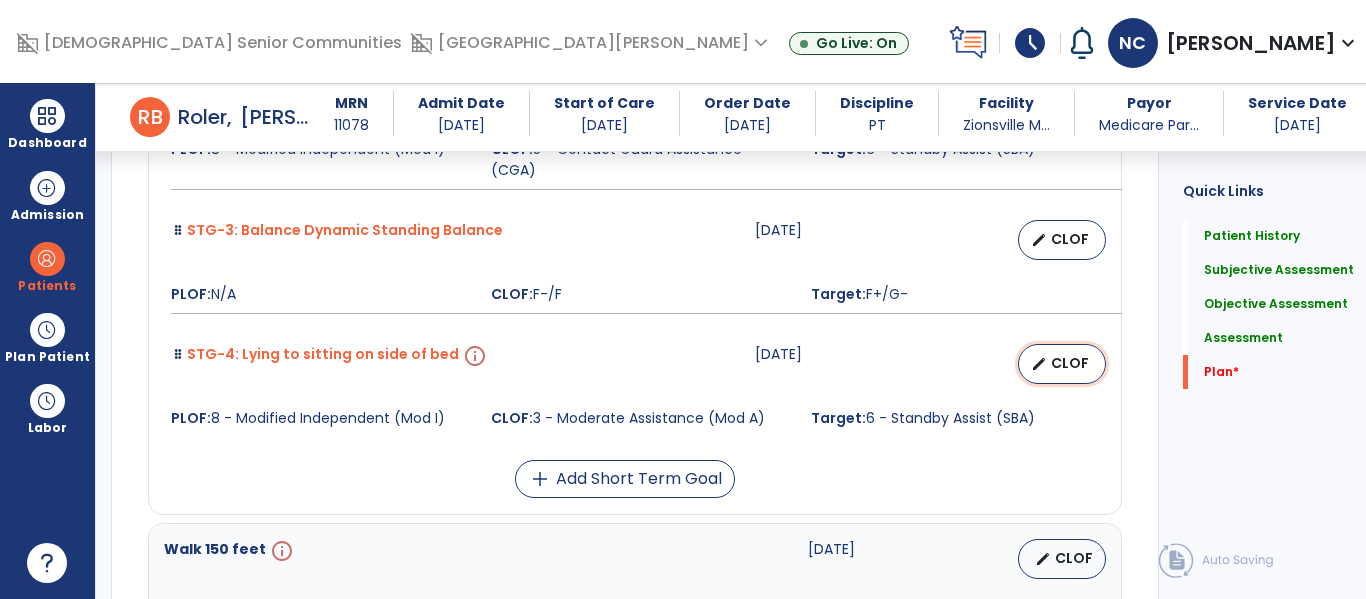 click on "edit   CLOF" at bounding box center [1062, 364] 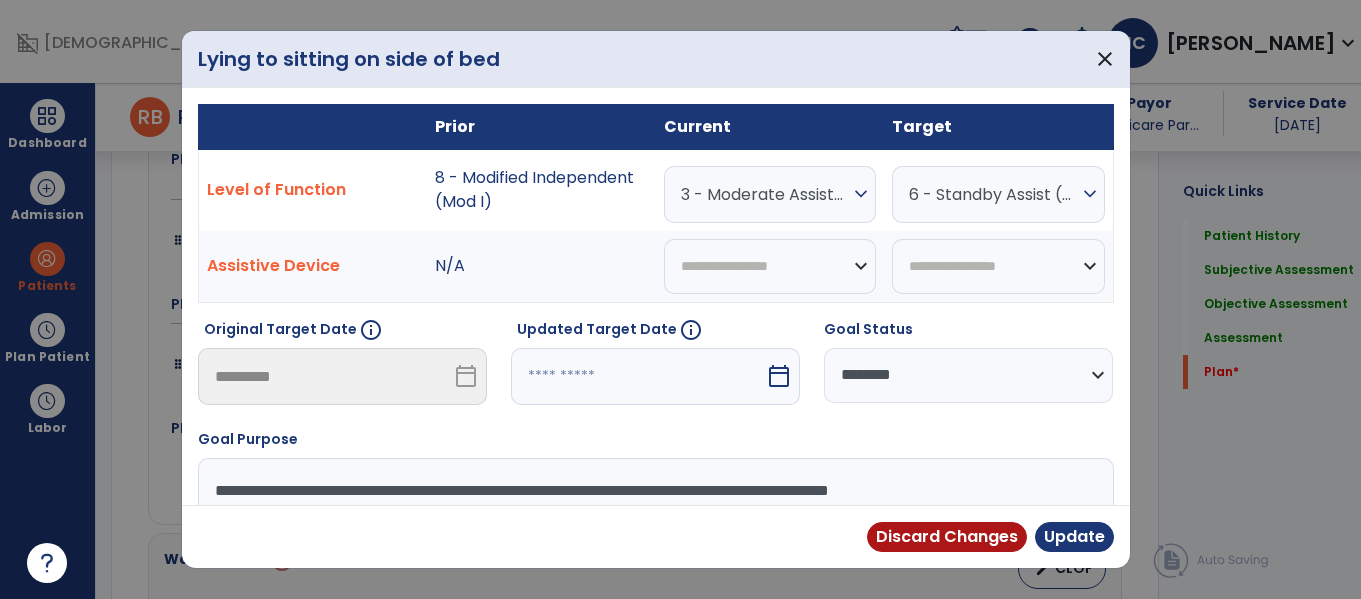 scroll, scrollTop: 4873, scrollLeft: 0, axis: vertical 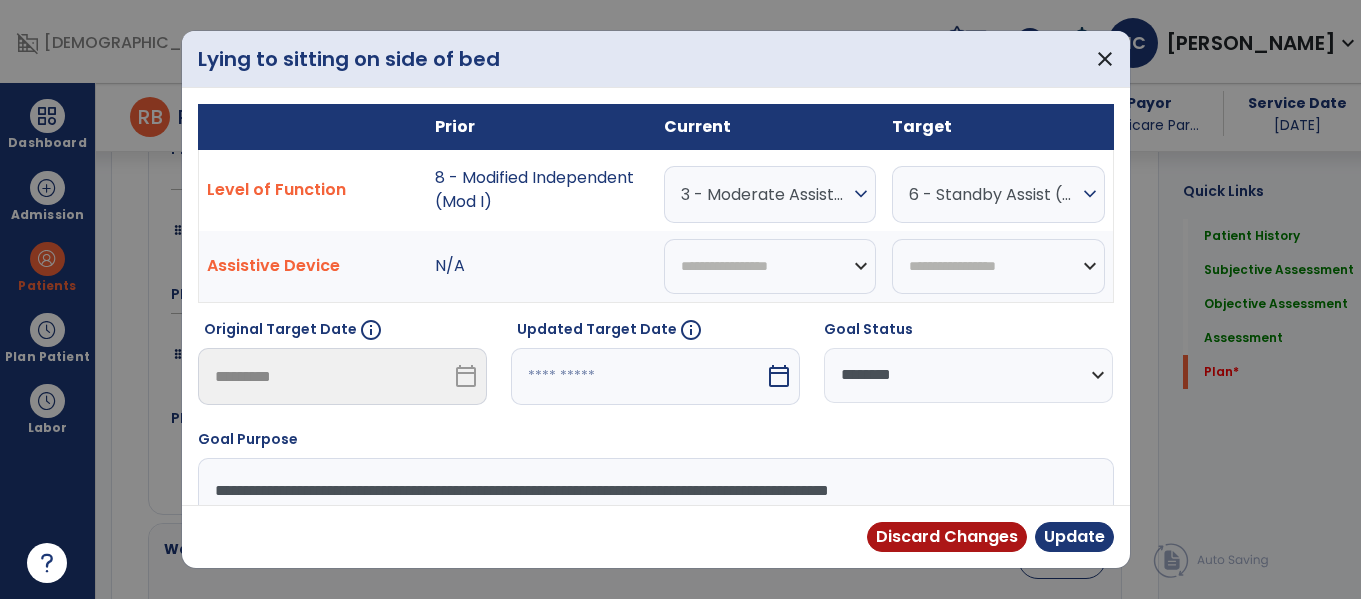 click on "calendar_today" at bounding box center [779, 376] 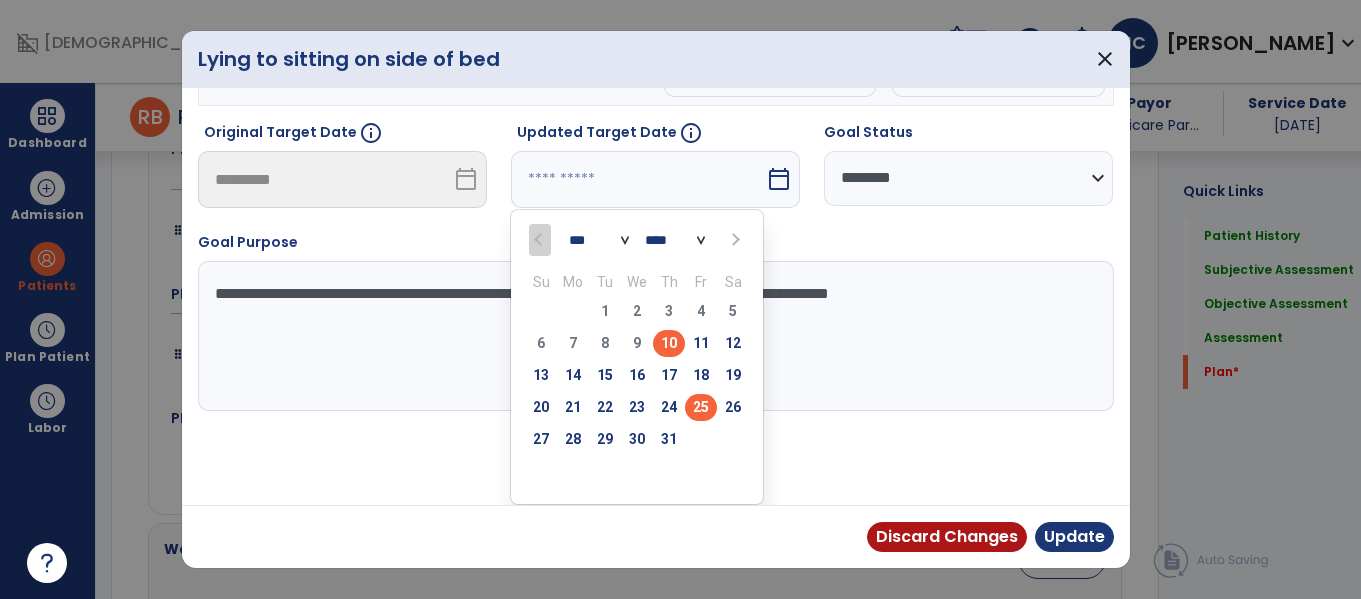 click on "25" at bounding box center (701, 407) 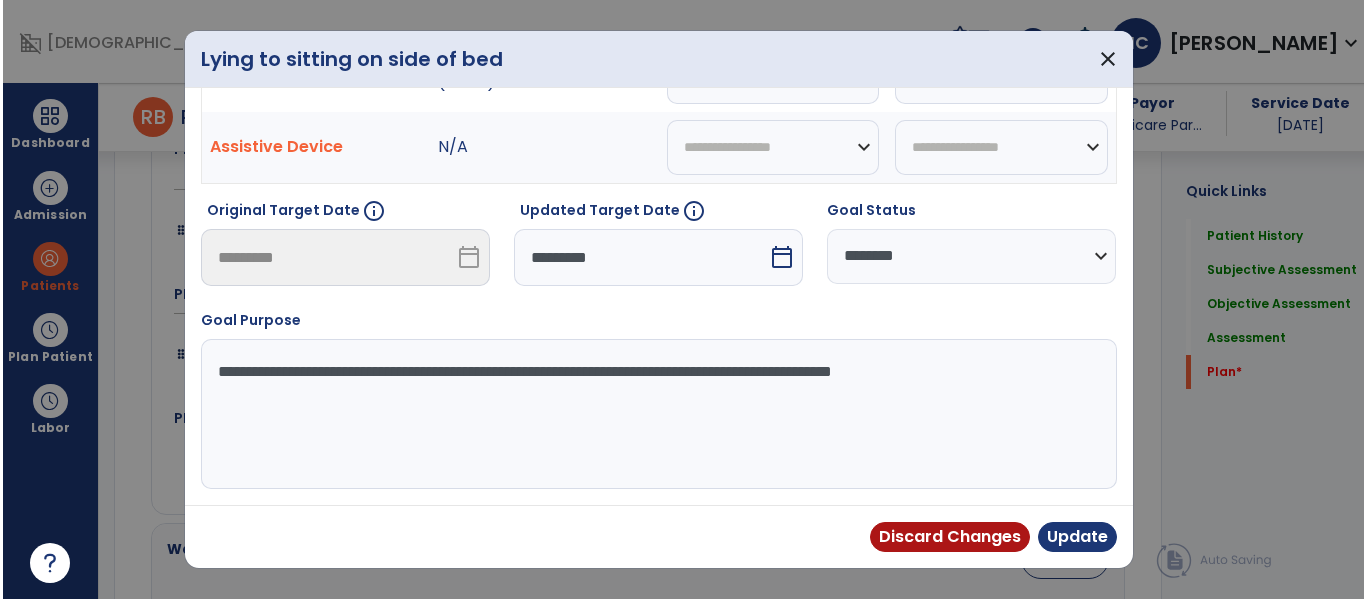scroll, scrollTop: 119, scrollLeft: 0, axis: vertical 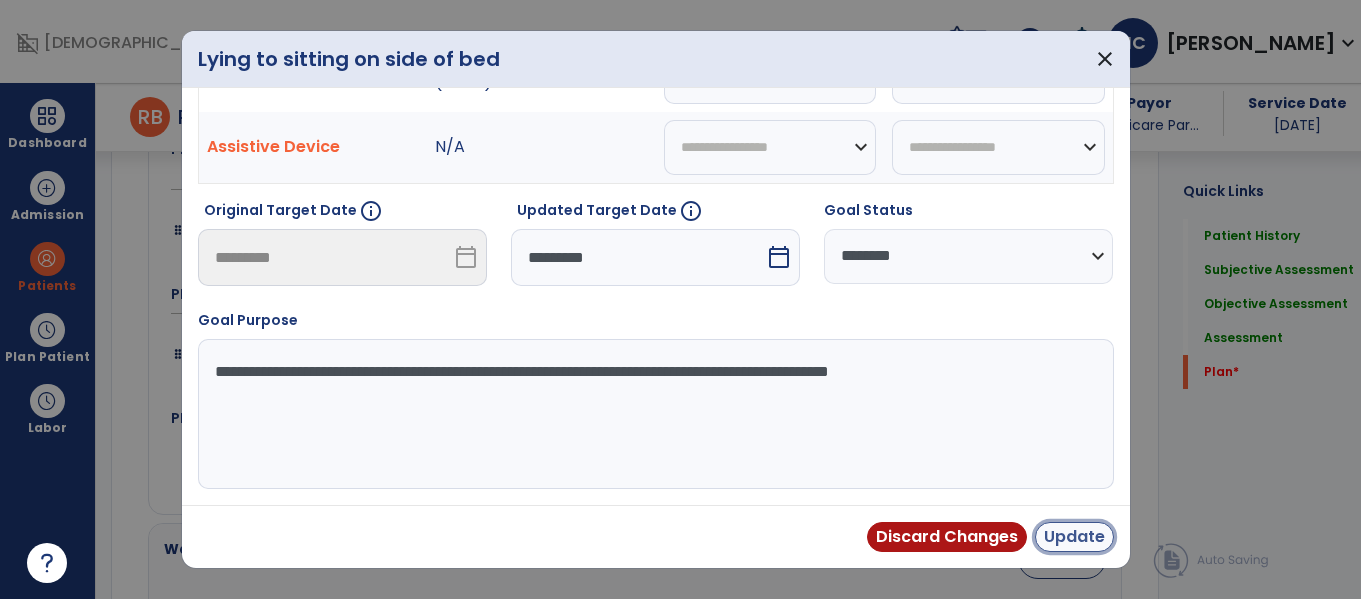 click on "Update" at bounding box center [1074, 537] 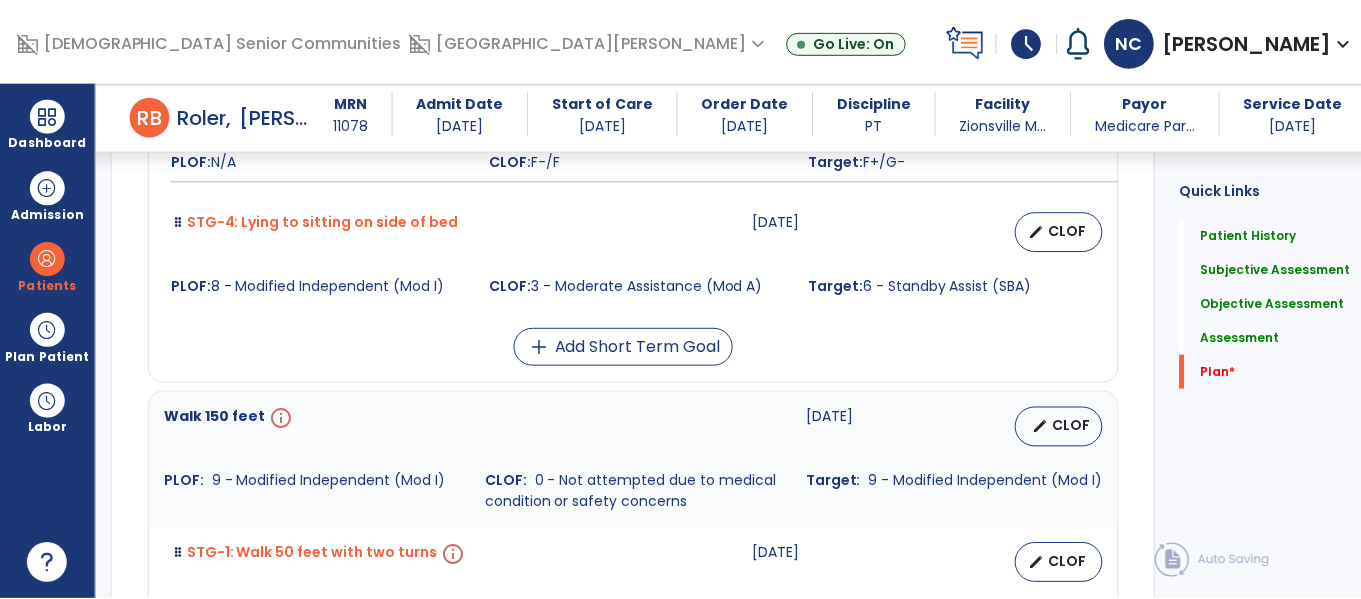 scroll, scrollTop: 4997, scrollLeft: 0, axis: vertical 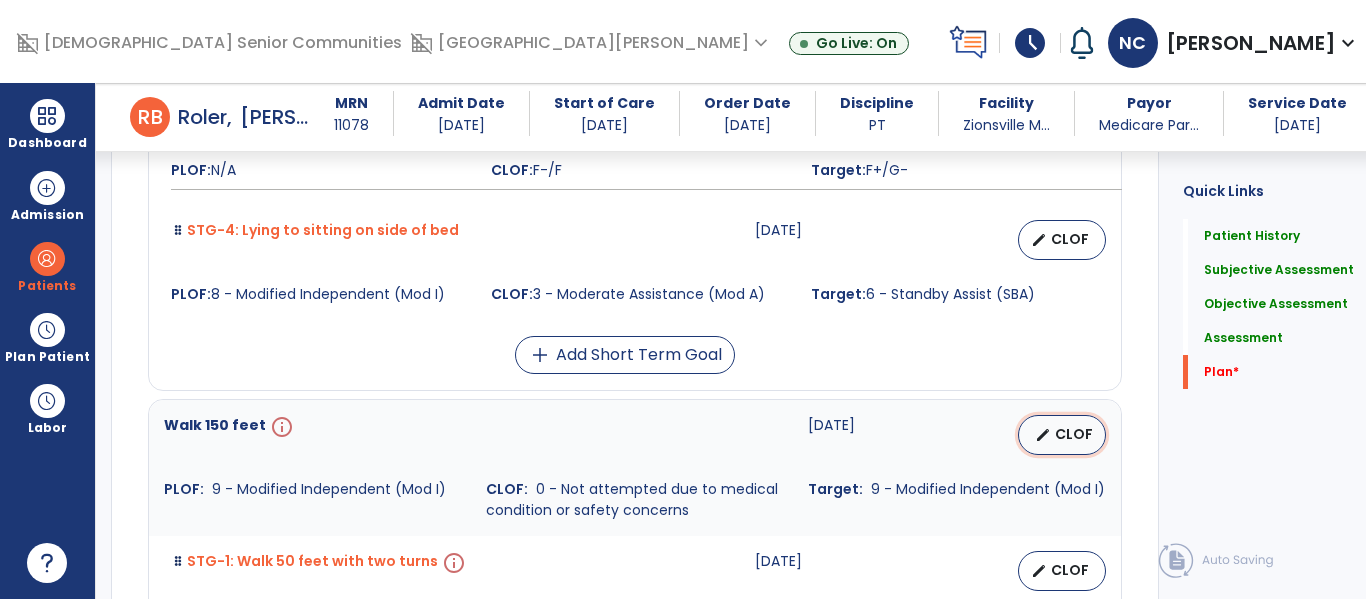 click on "edit   CLOF" at bounding box center [1062, 435] 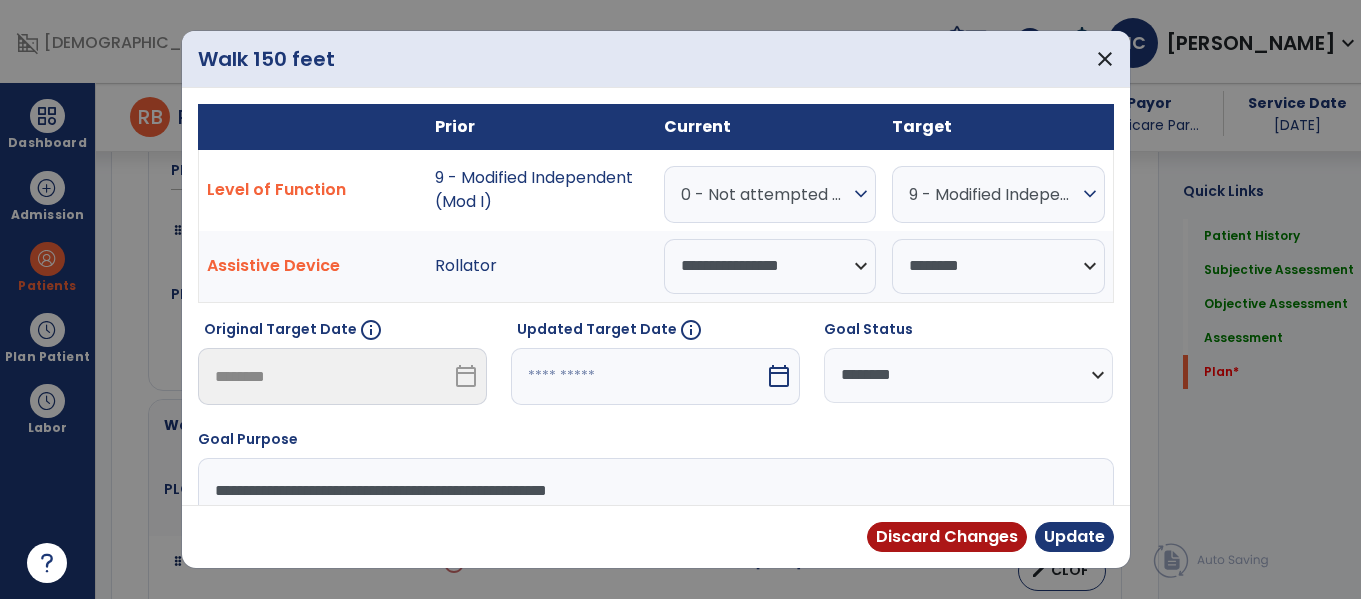 scroll, scrollTop: 4997, scrollLeft: 0, axis: vertical 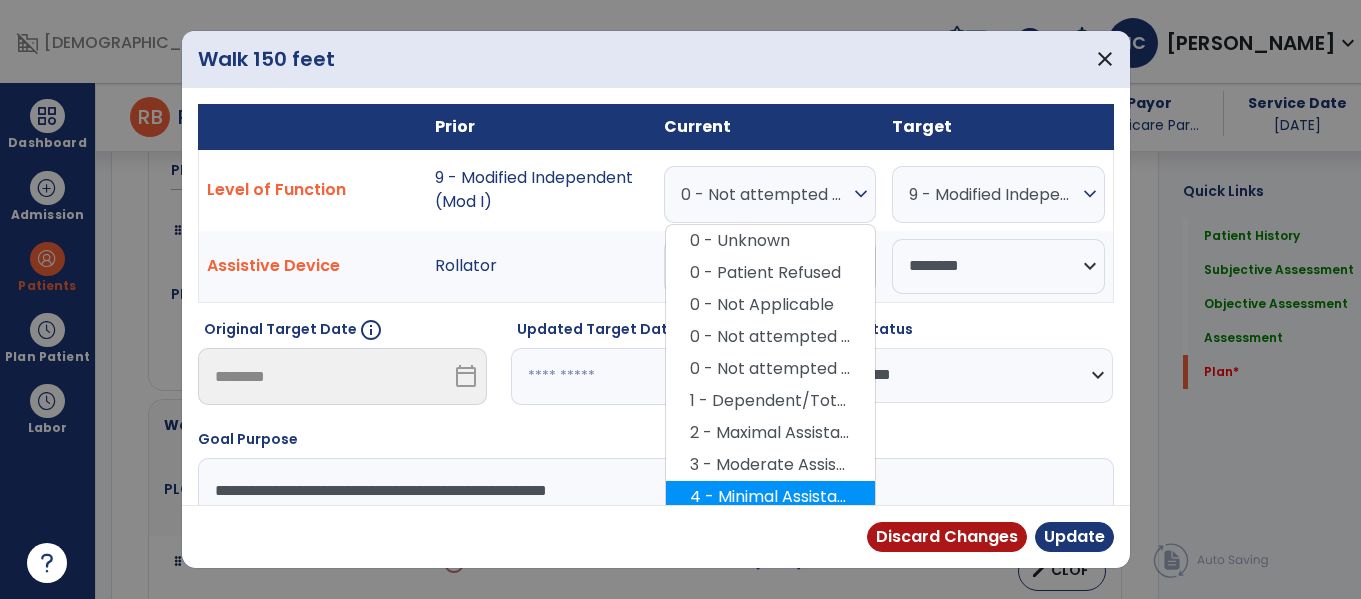 click on "4 - Minimal Assistance (Min A)" at bounding box center [770, 497] 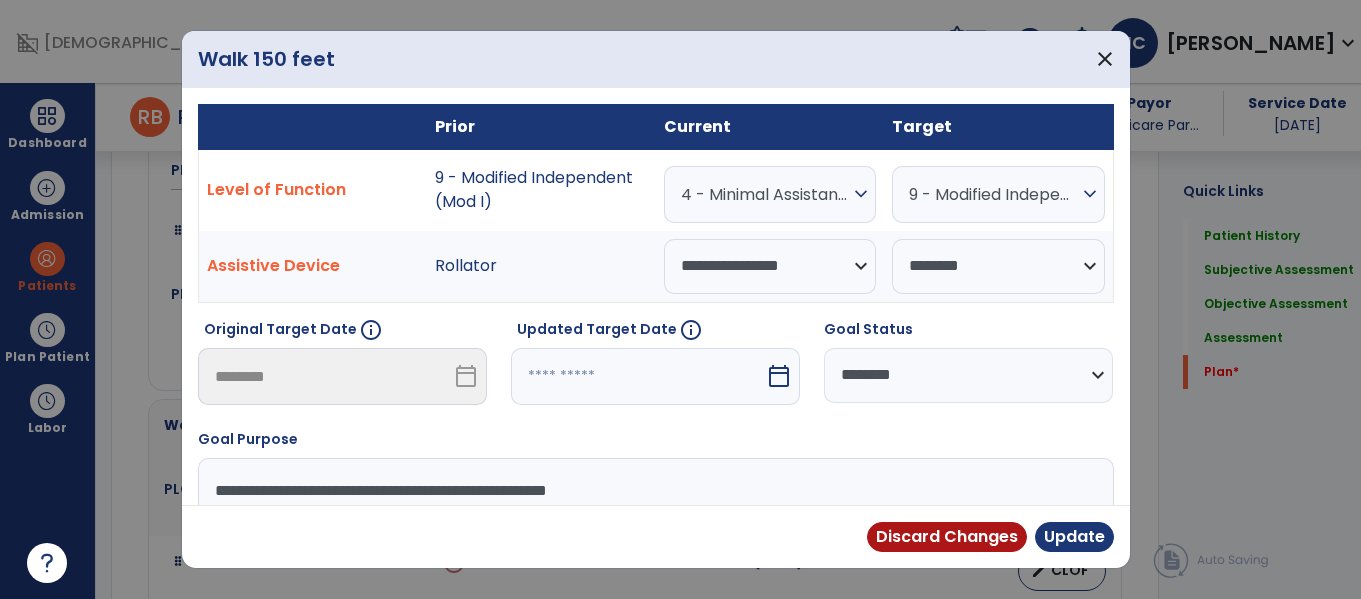 click on "4 - Minimal Assistance (Min A)" at bounding box center (765, 194) 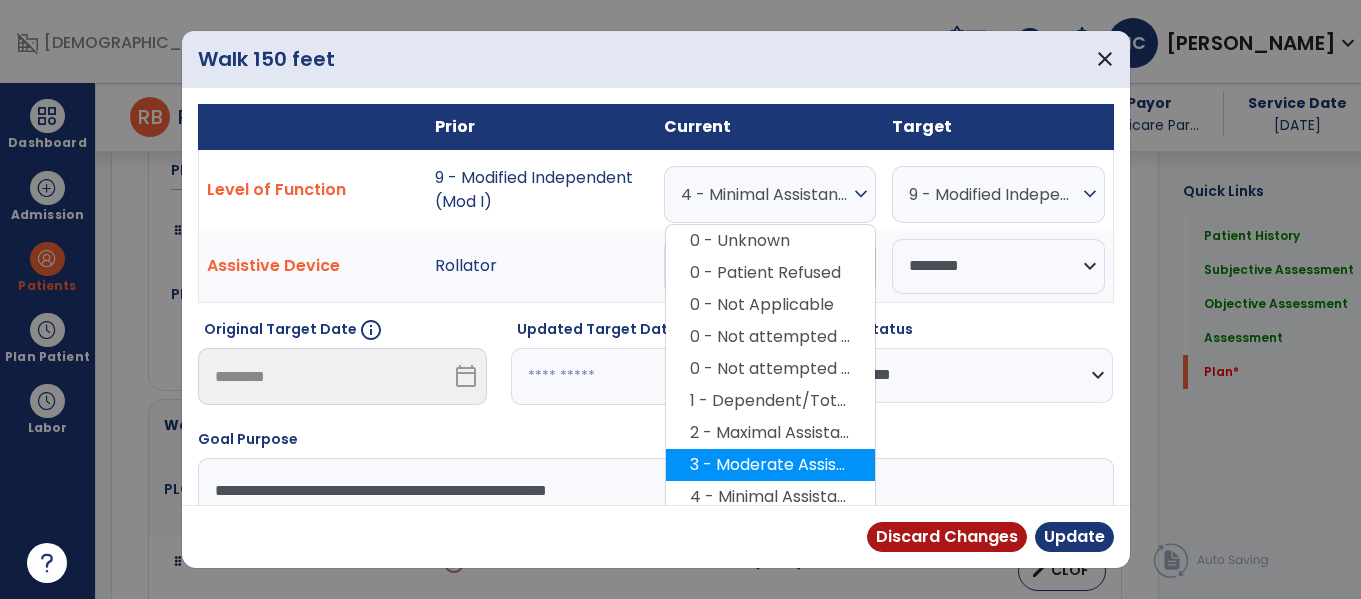 click on "3 - Moderate Assistance (Mod A)" at bounding box center (770, 465) 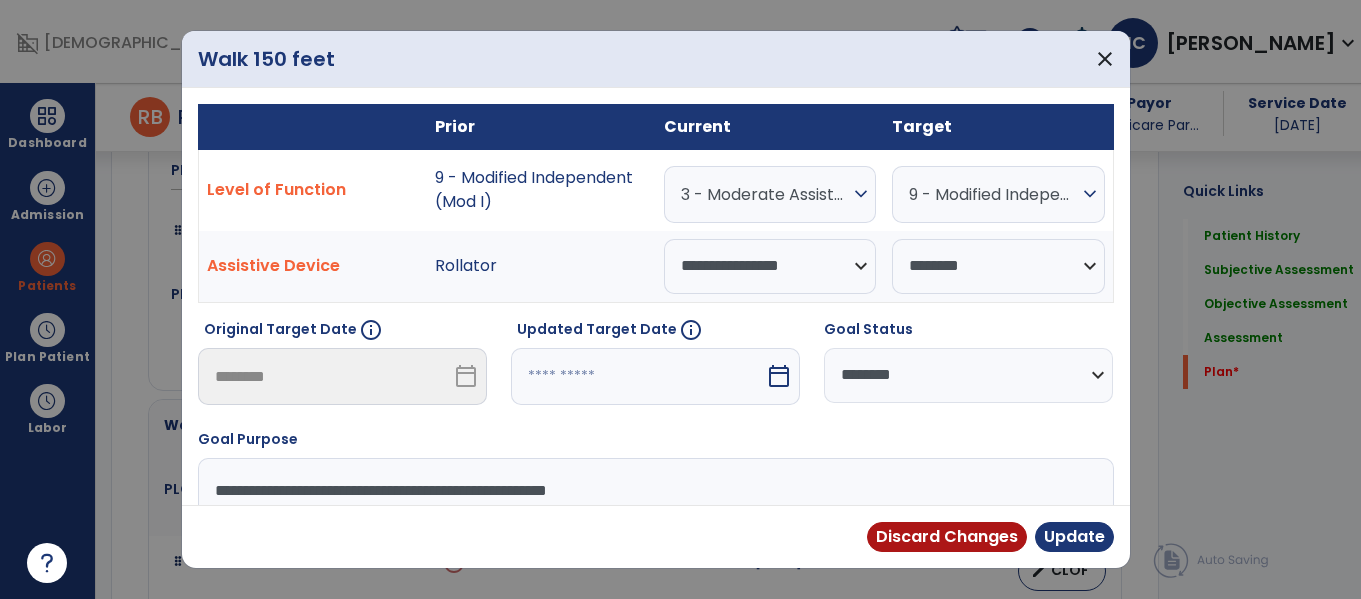 click on "9 - Modified Independent (Mod I)" at bounding box center [993, 194] 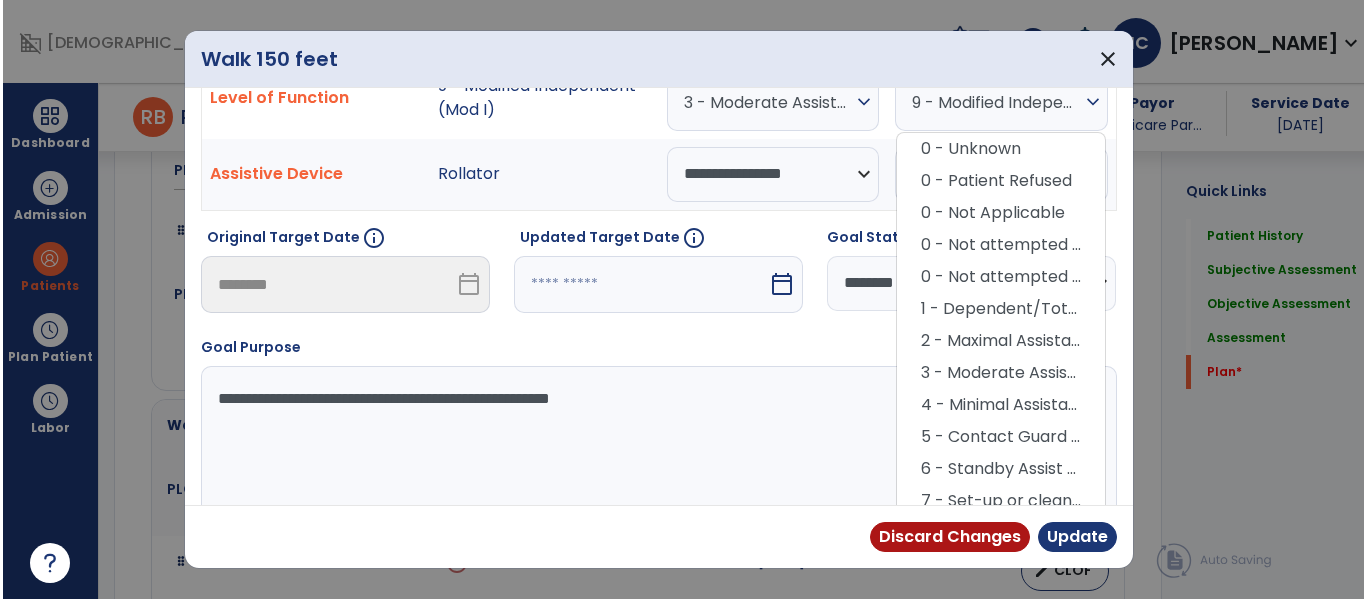 scroll, scrollTop: 88, scrollLeft: 0, axis: vertical 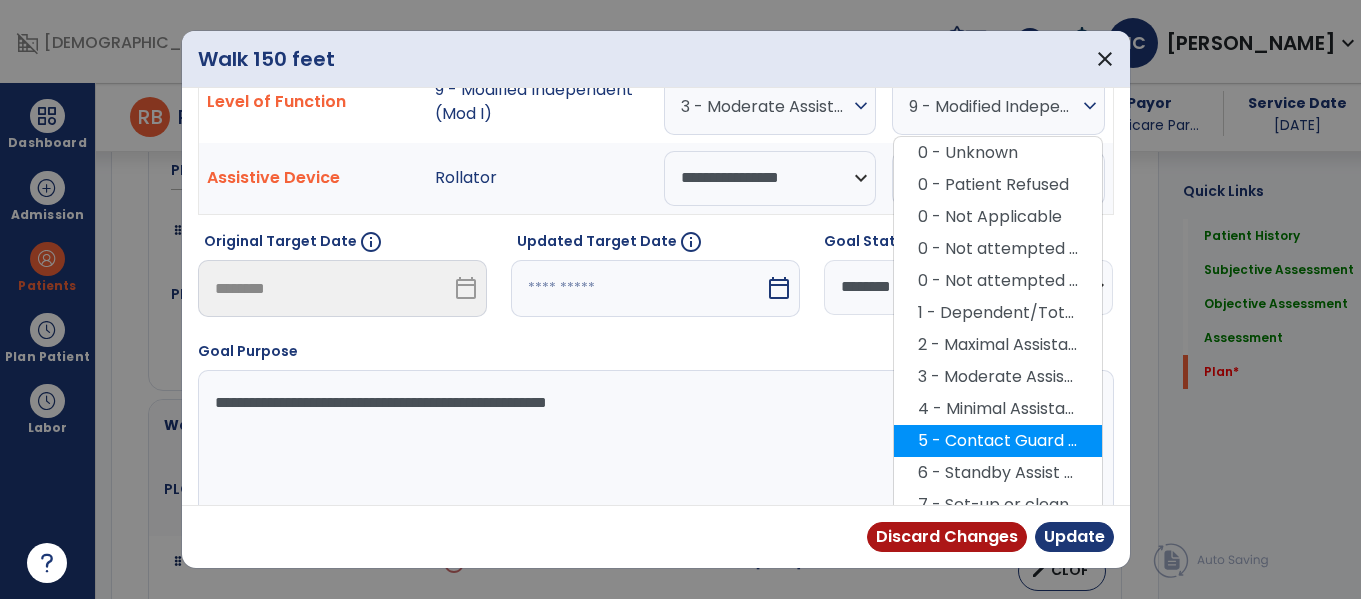click on "5 - Contact Guard Assistance (CGA)" at bounding box center (998, 441) 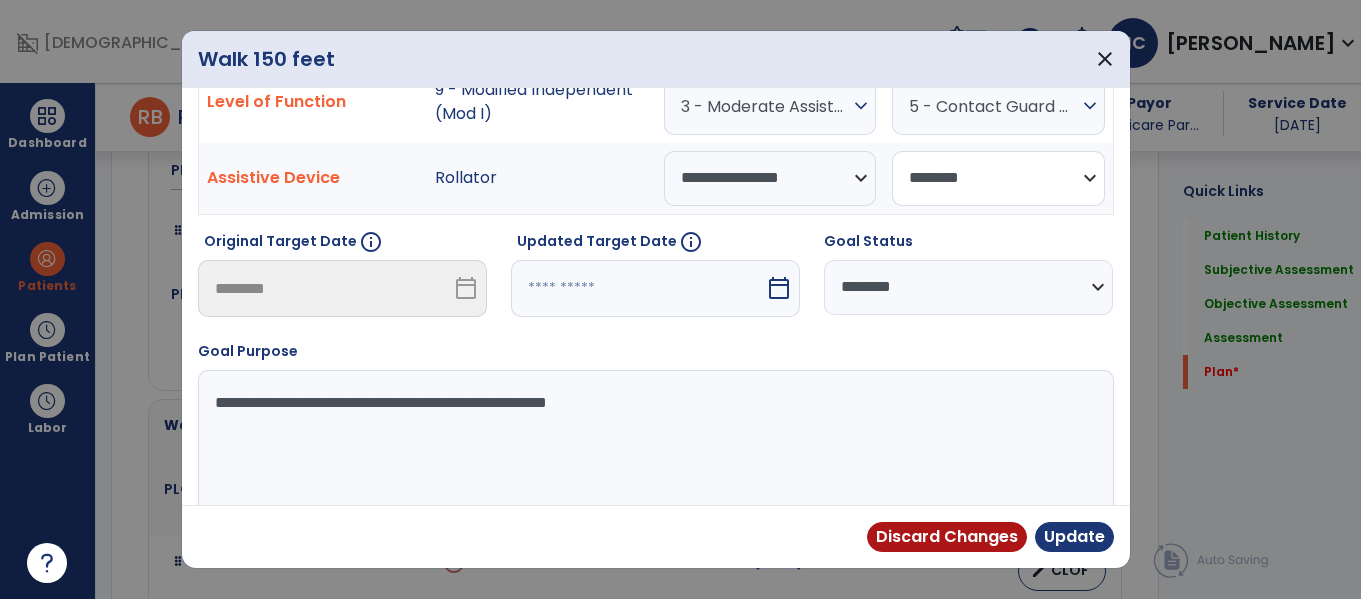 click on "**********" at bounding box center (998, 178) 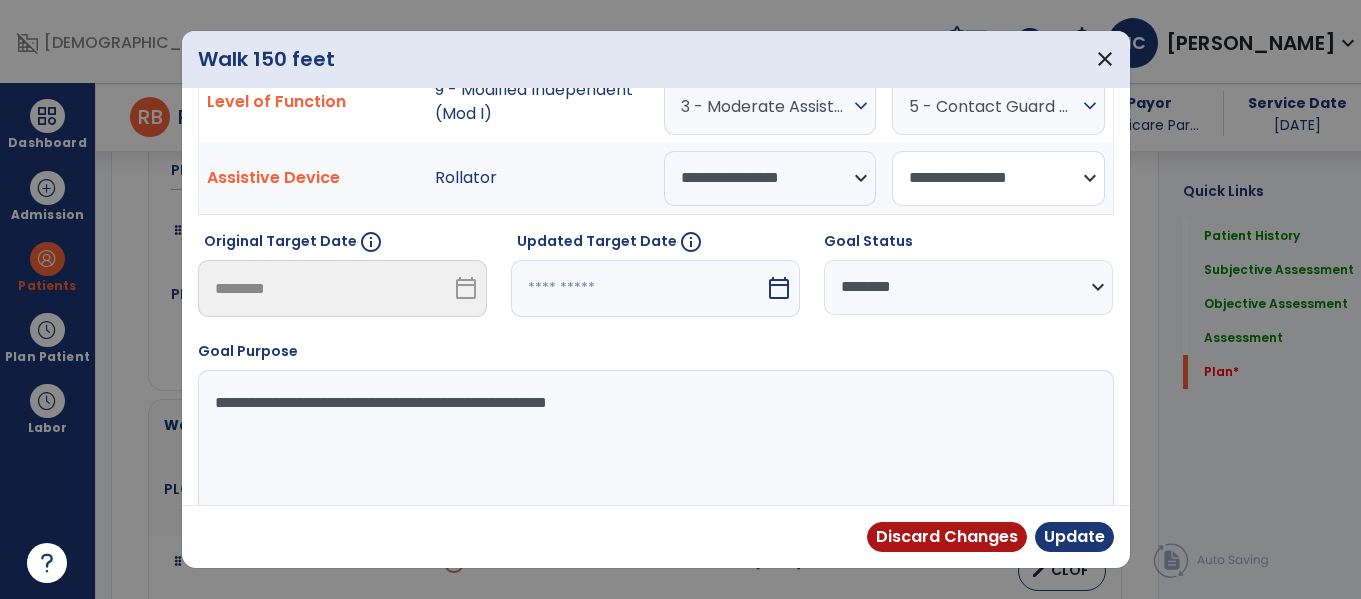 click on "**********" at bounding box center (998, 178) 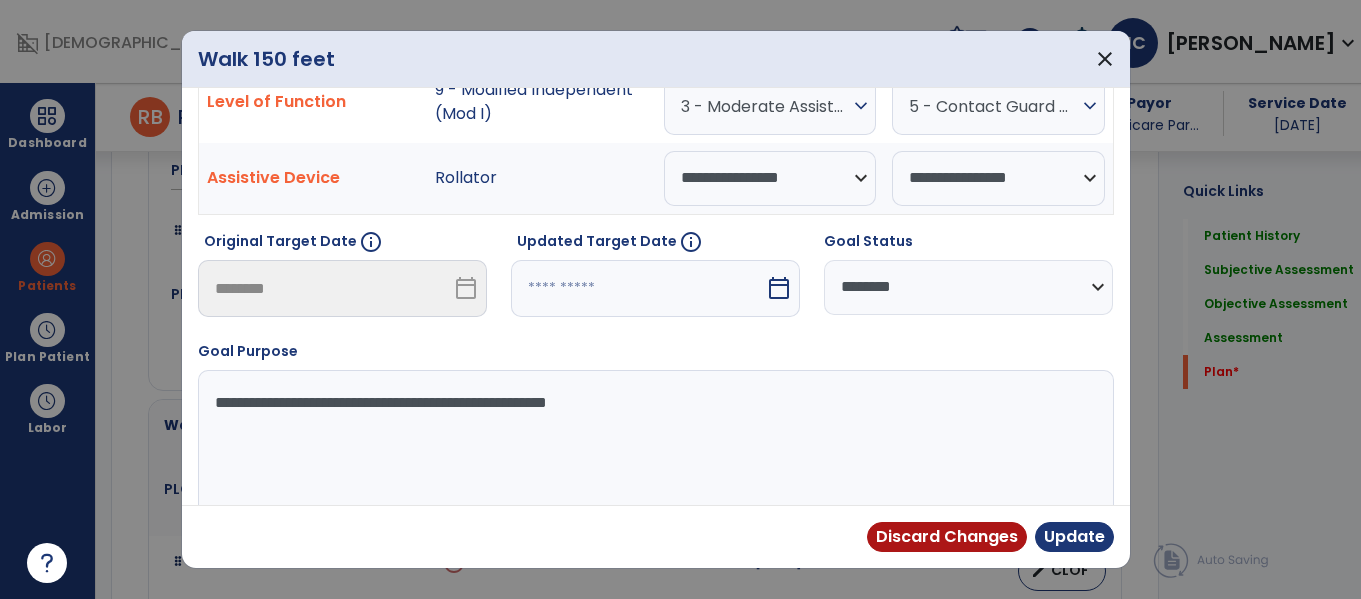 click at bounding box center [638, 288] 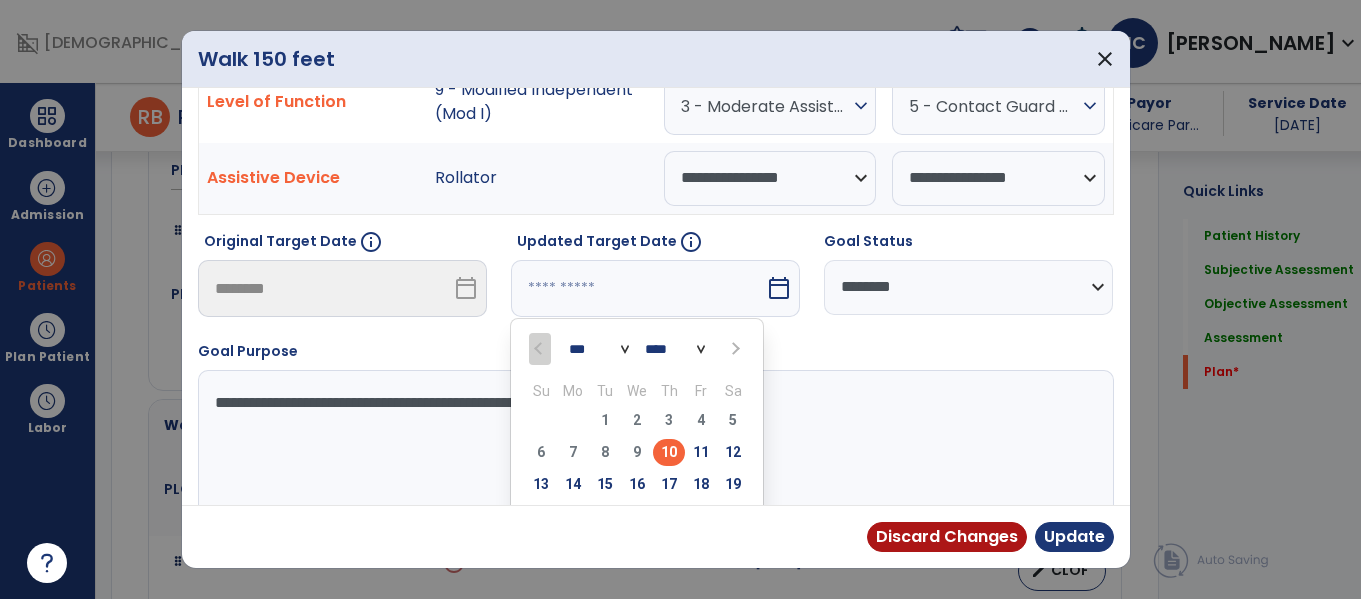click at bounding box center [734, 349] 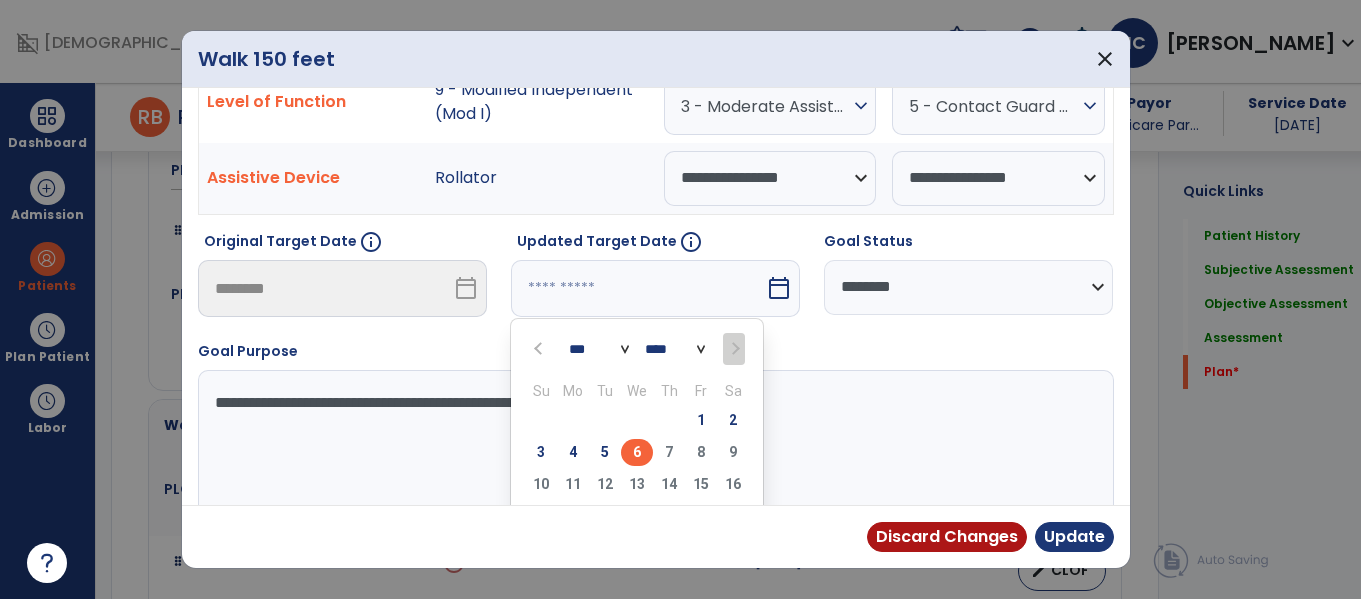 click on "6" at bounding box center [637, 452] 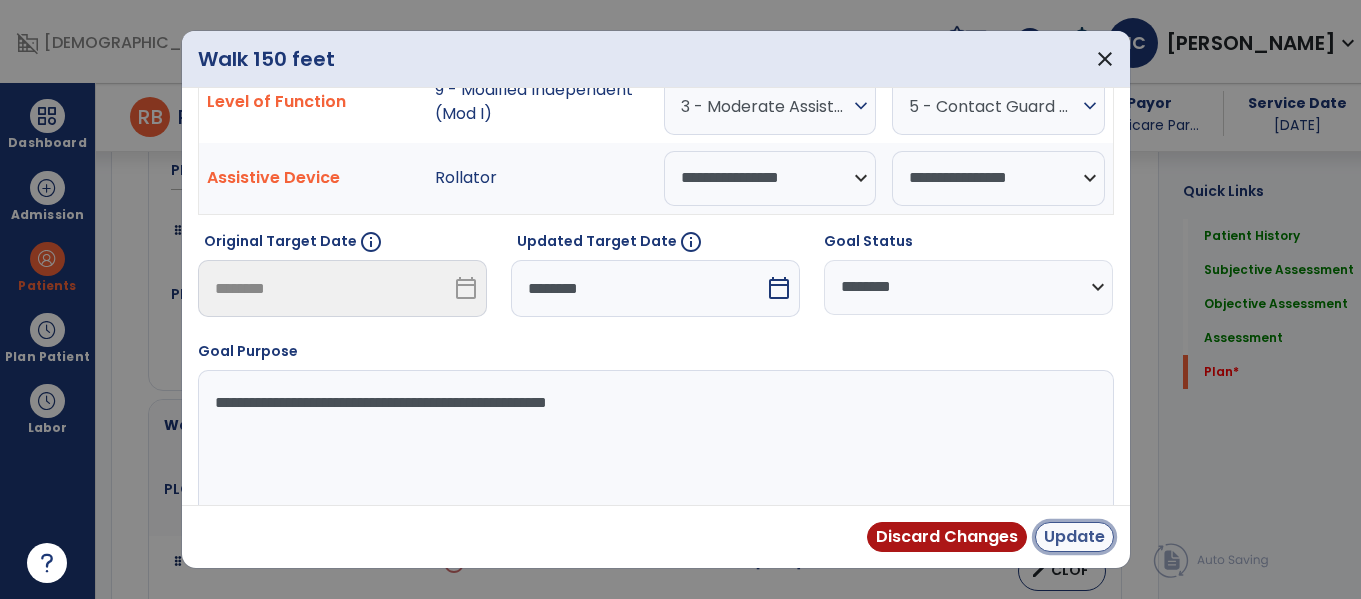 click on "Update" at bounding box center (1074, 537) 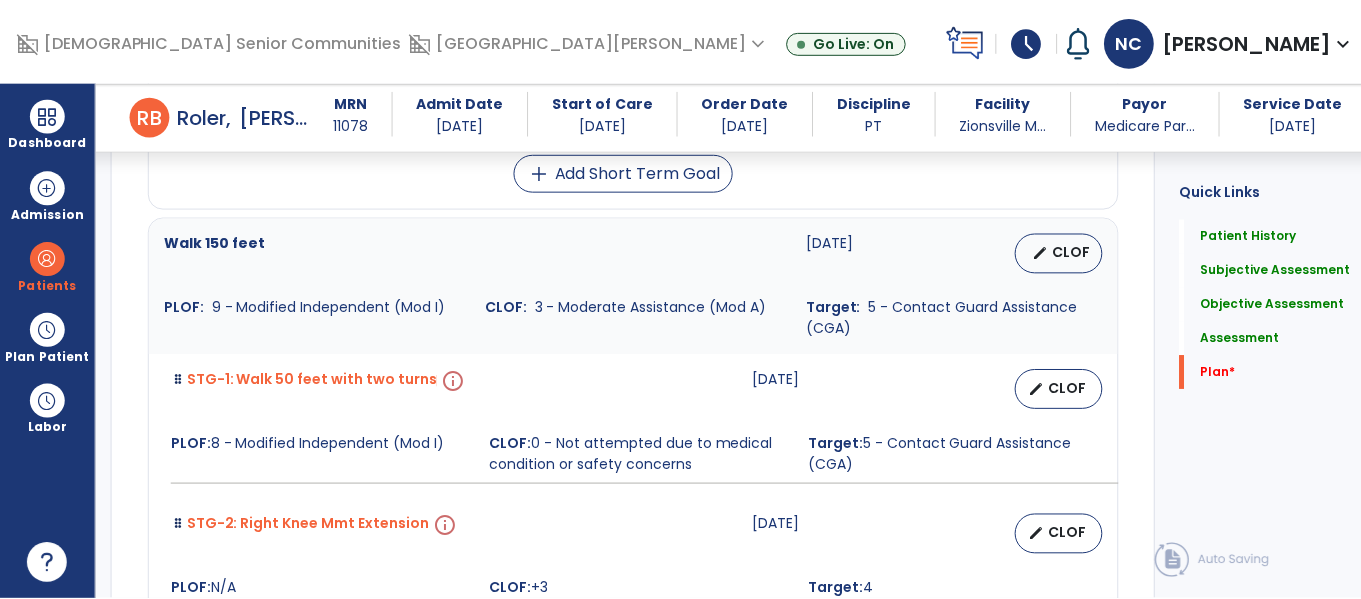 scroll, scrollTop: 5170, scrollLeft: 0, axis: vertical 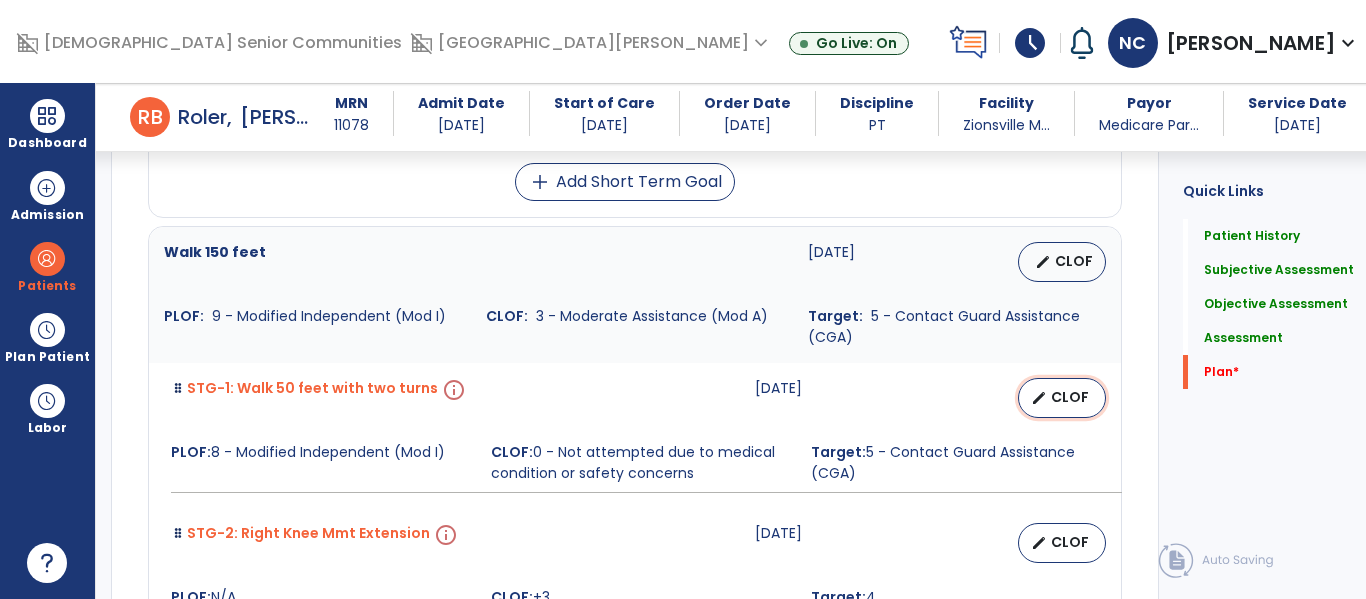 click on "CLOF" at bounding box center (1070, 397) 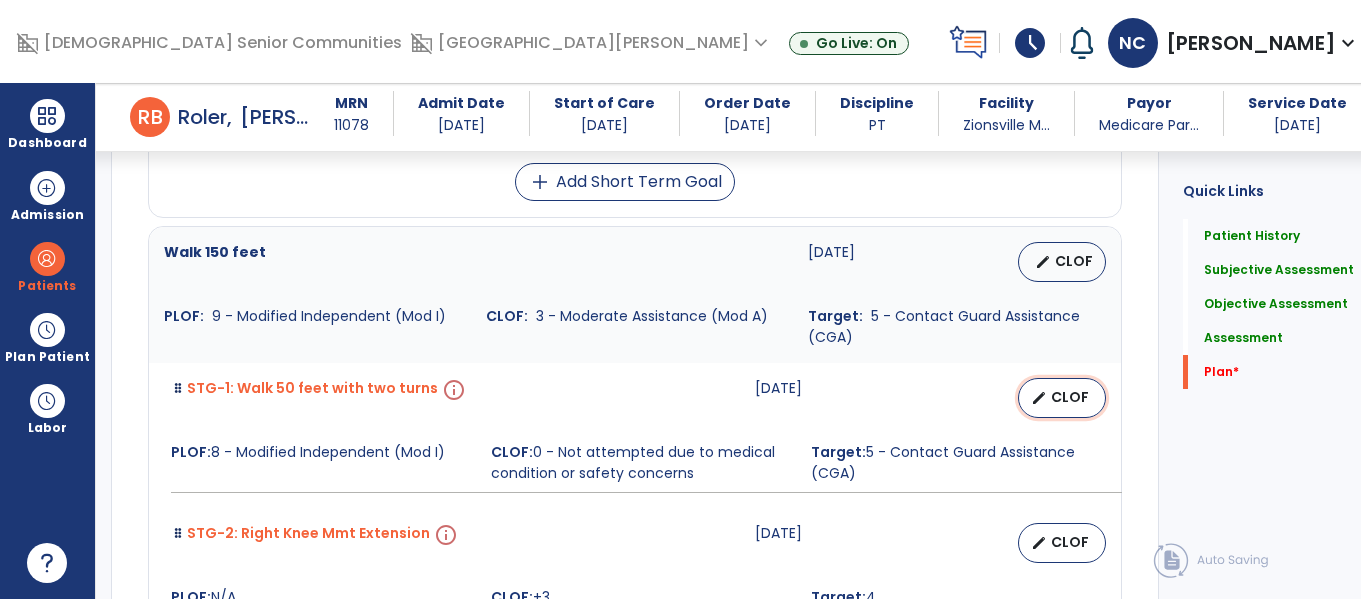 select on "**********" 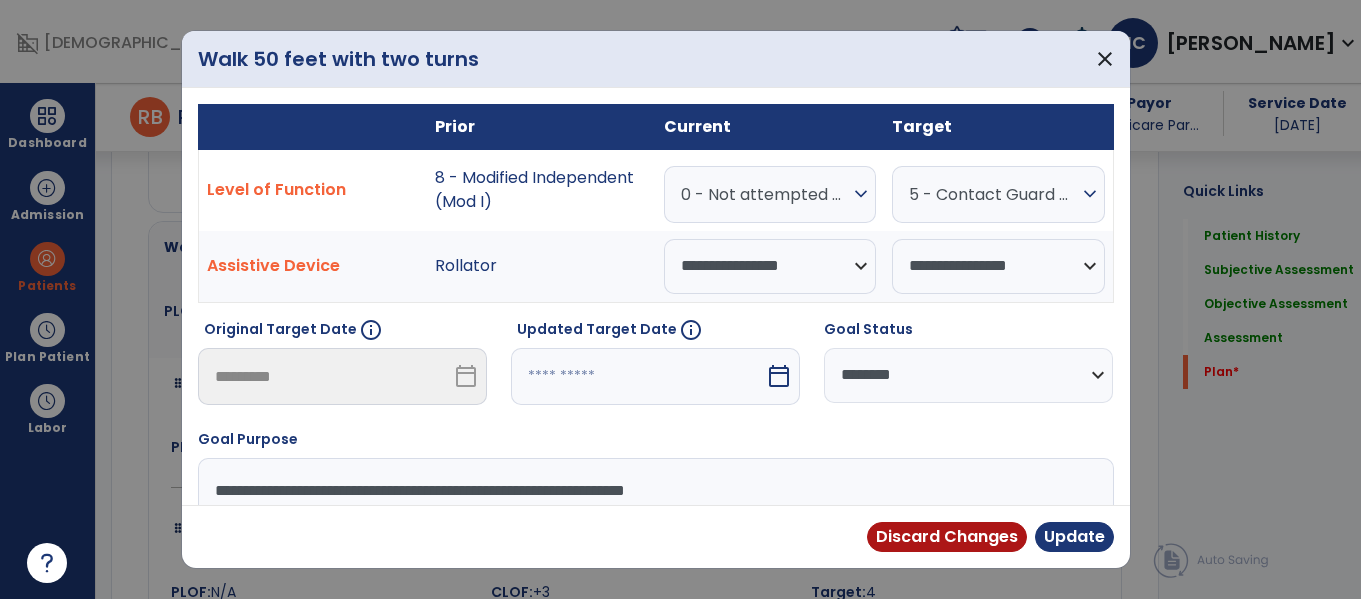 scroll, scrollTop: 5170, scrollLeft: 0, axis: vertical 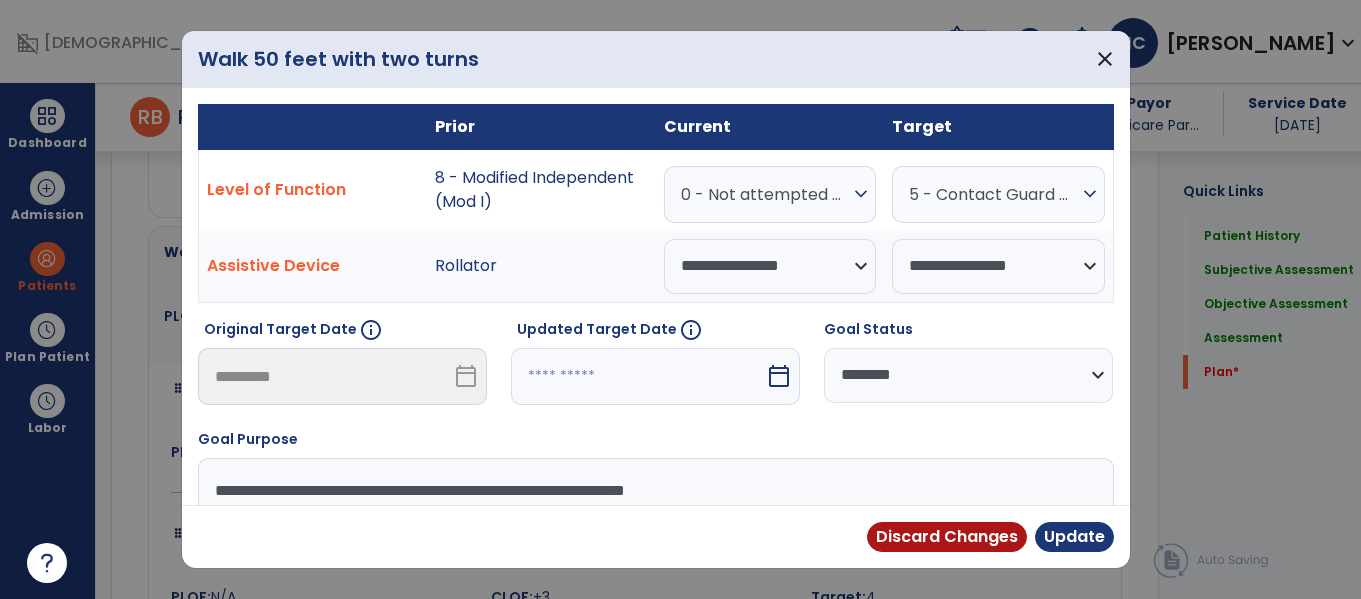 click on "0 - Not attempted due to medical condition or safety concerns" at bounding box center [765, 194] 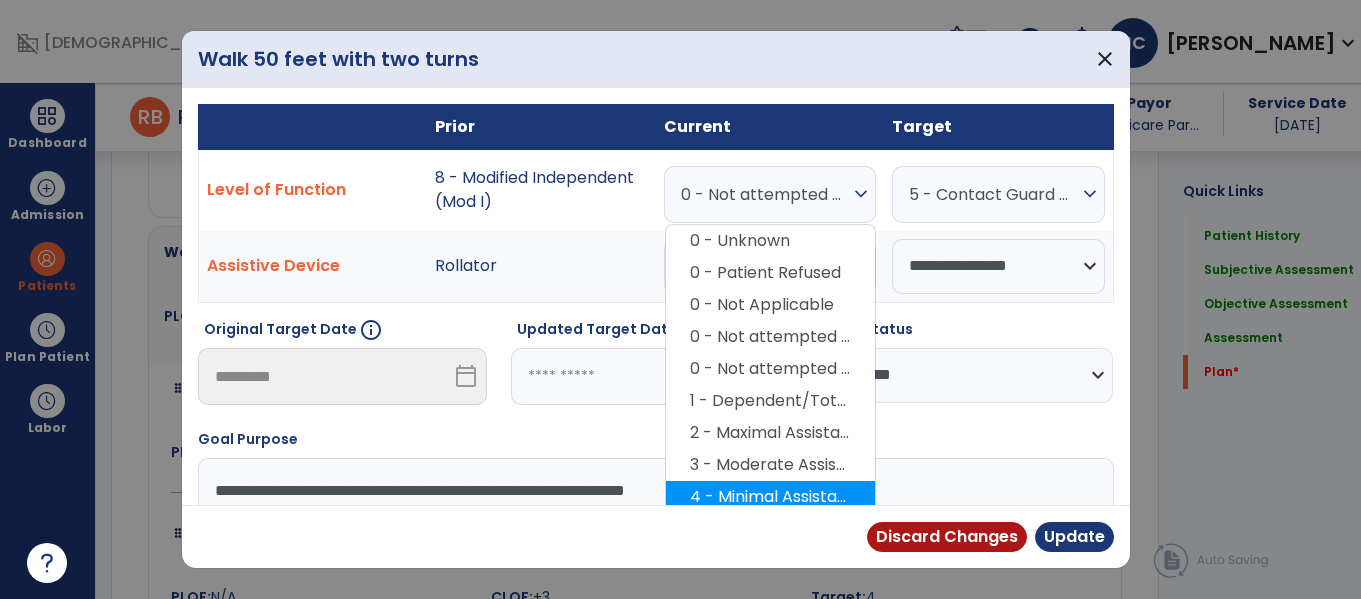 click on "4 - Minimal Assistance (Min A)" at bounding box center (770, 497) 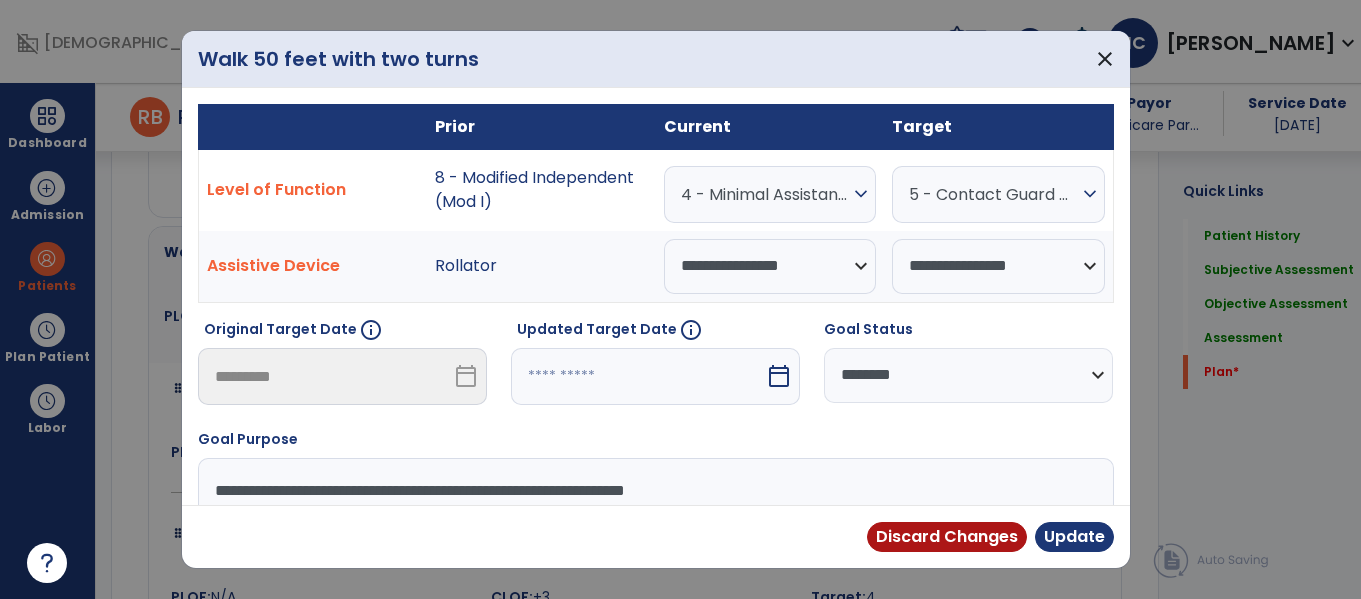 click at bounding box center [638, 376] 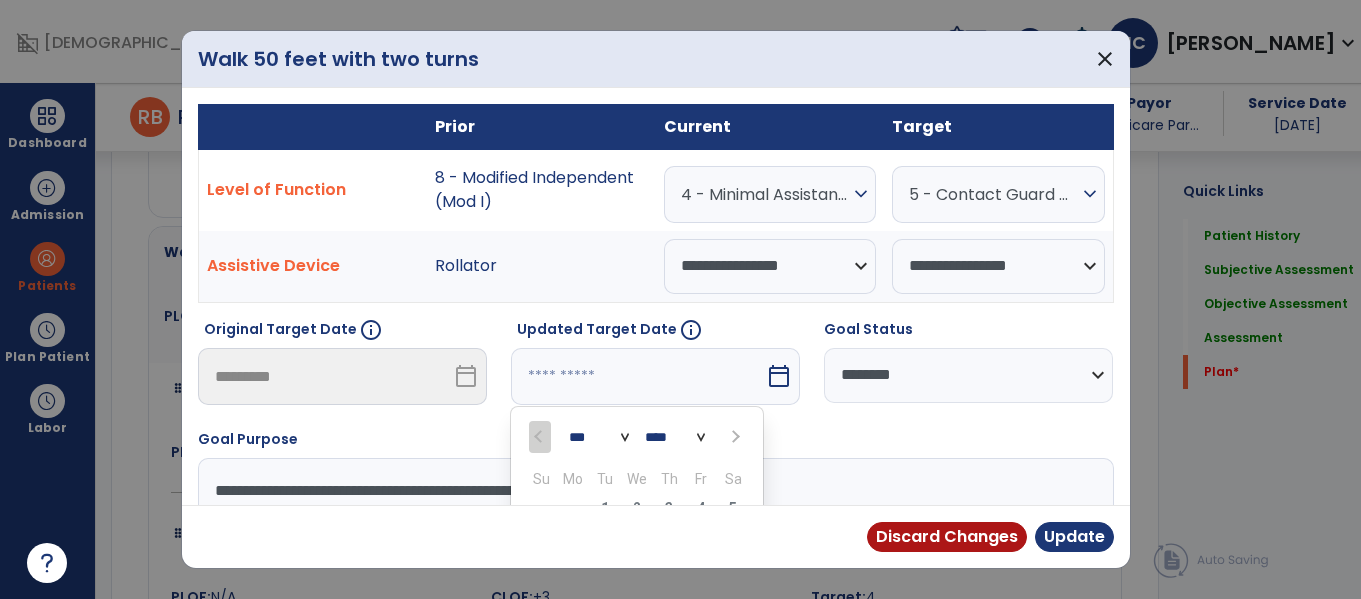 scroll, scrollTop: 197, scrollLeft: 0, axis: vertical 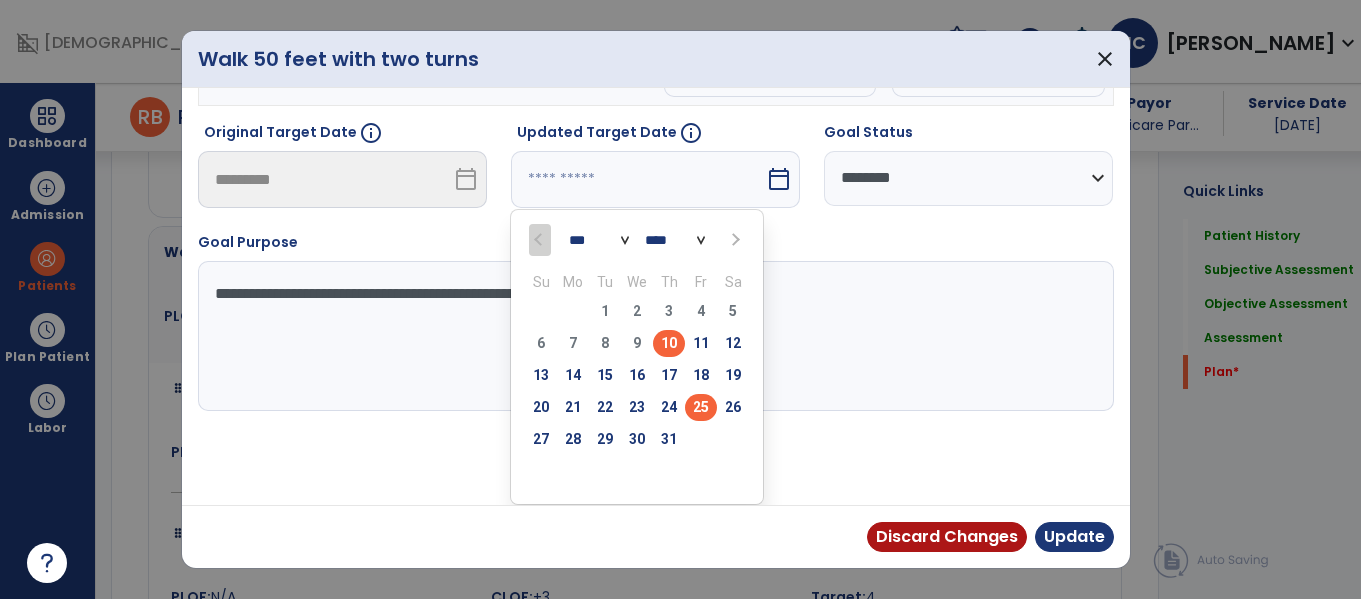 click on "25" at bounding box center [701, 407] 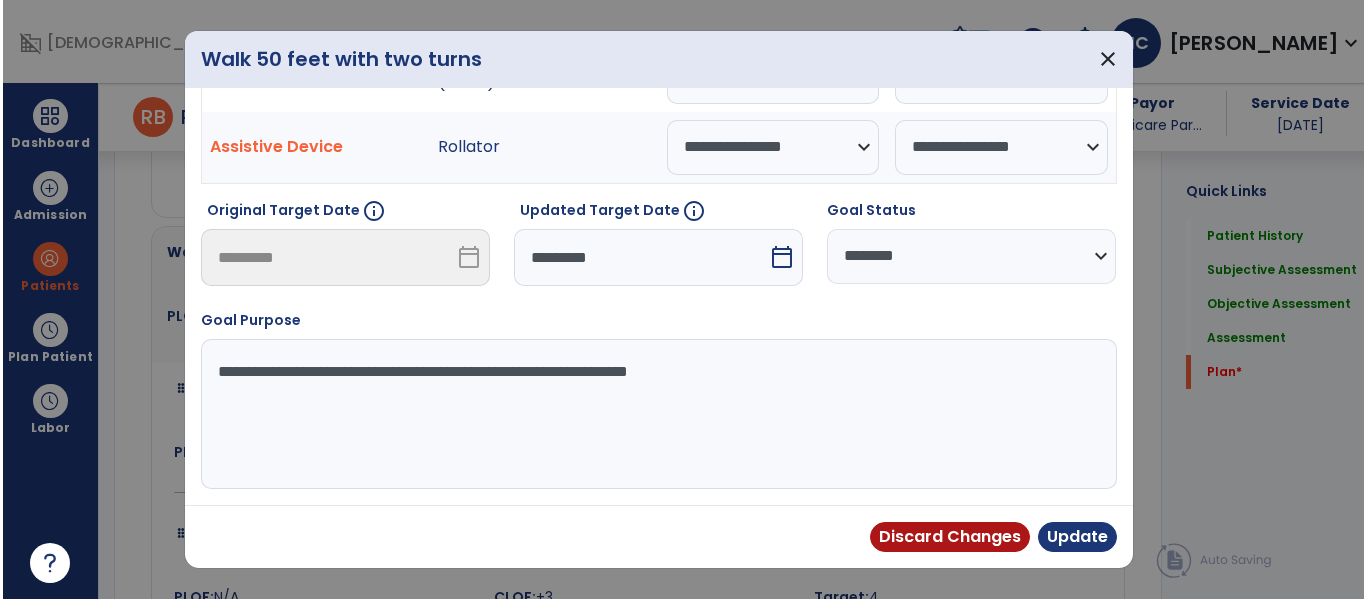 scroll, scrollTop: 119, scrollLeft: 0, axis: vertical 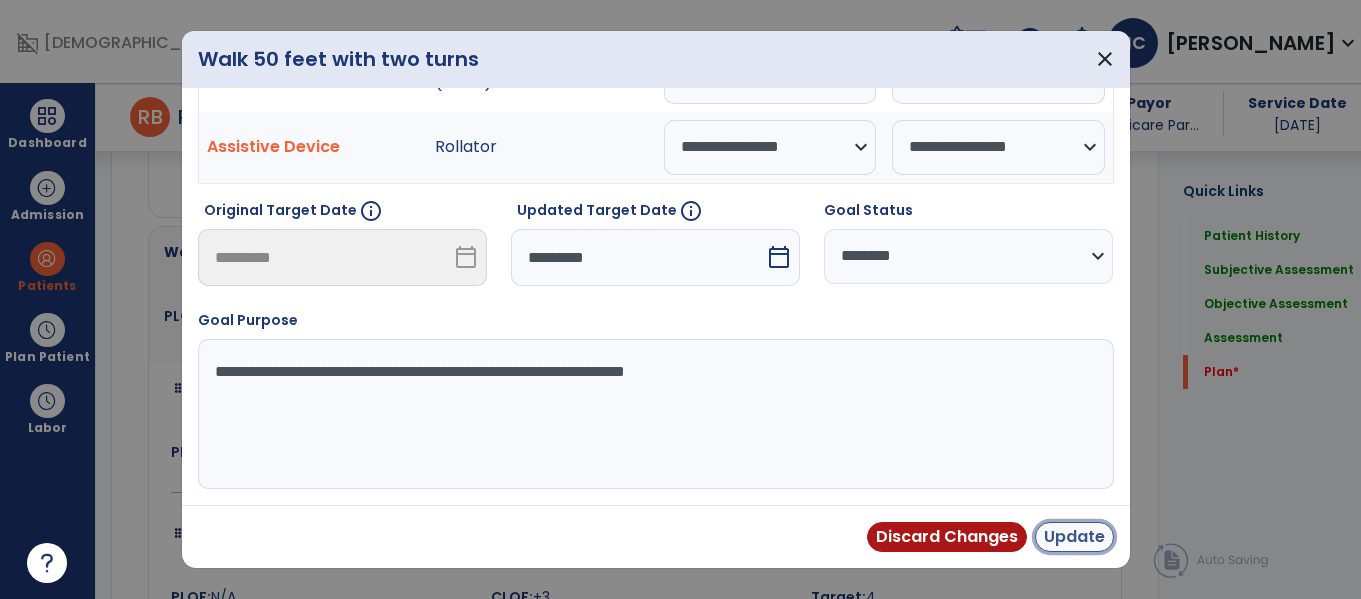 click on "Update" at bounding box center (1074, 537) 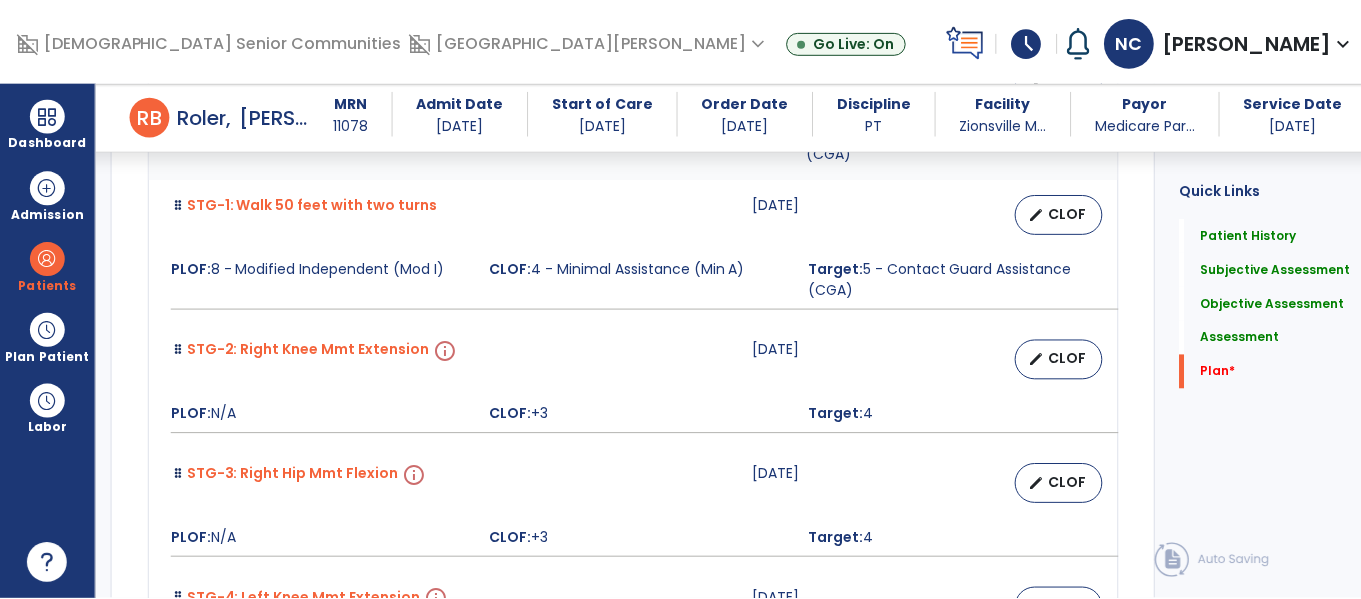 scroll, scrollTop: 5352, scrollLeft: 0, axis: vertical 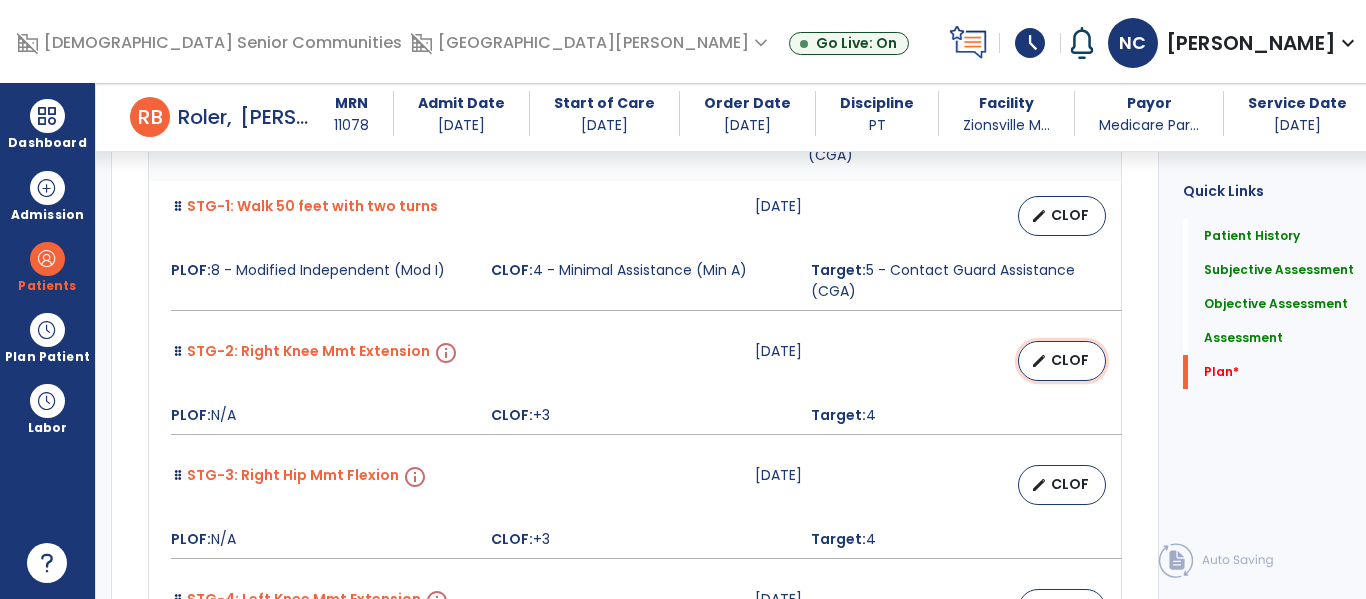 click on "CLOF" at bounding box center (1070, 360) 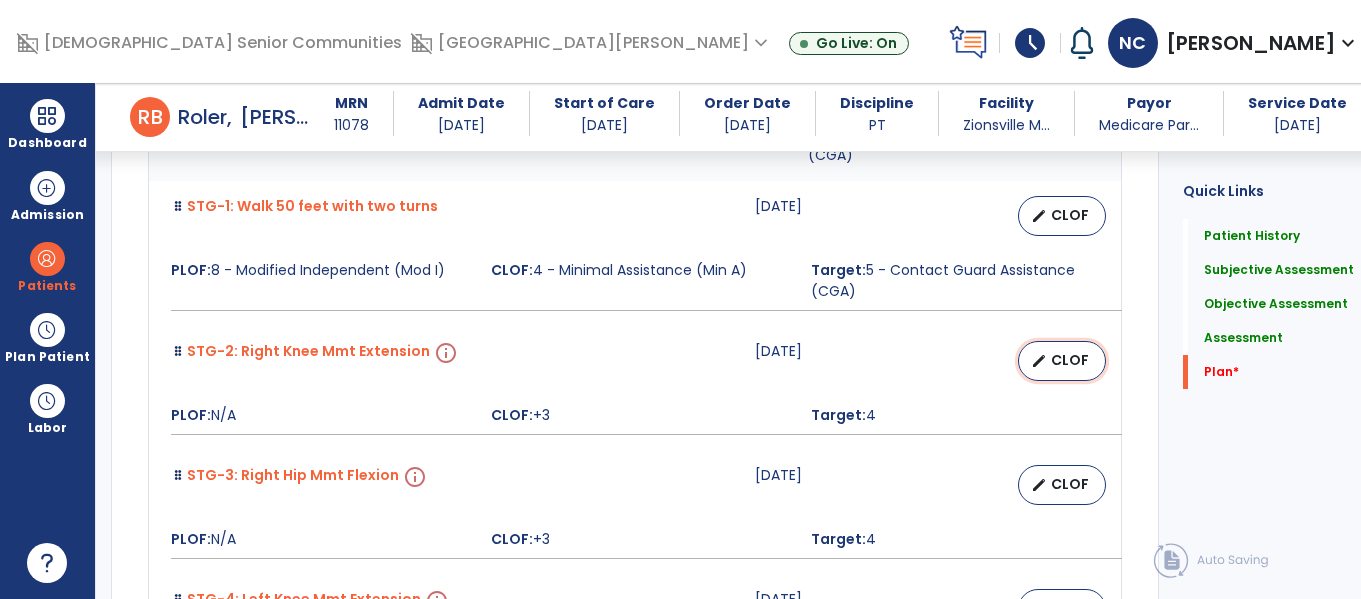 select on "********" 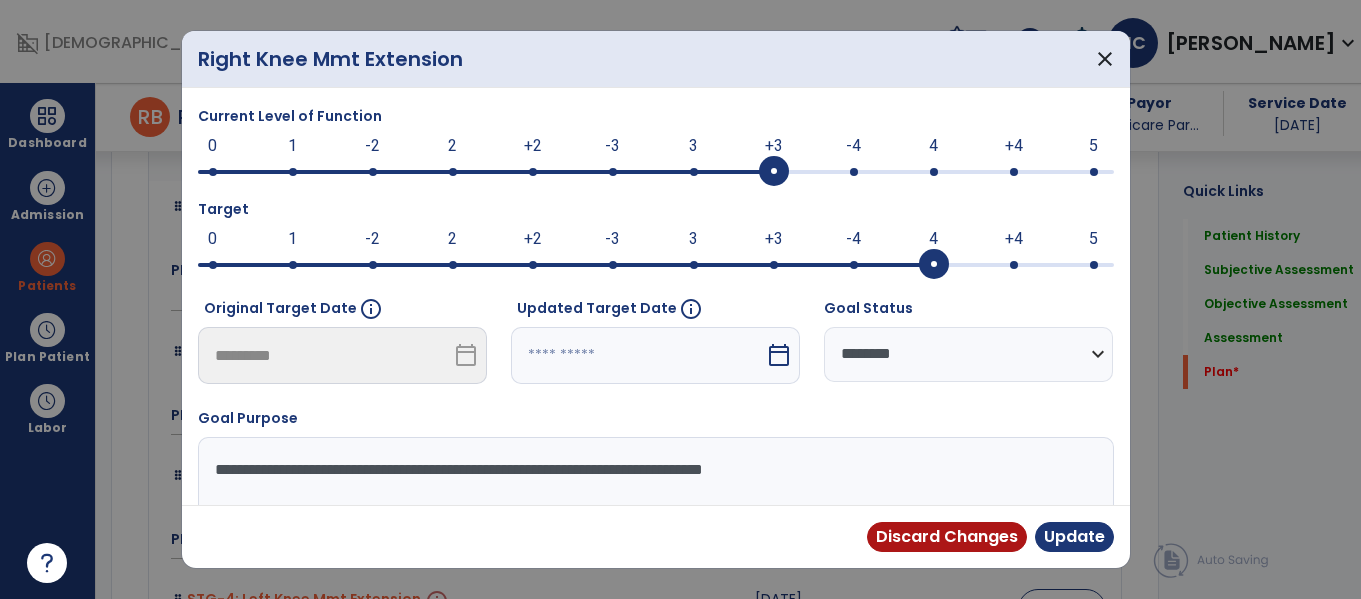 scroll, scrollTop: 5352, scrollLeft: 0, axis: vertical 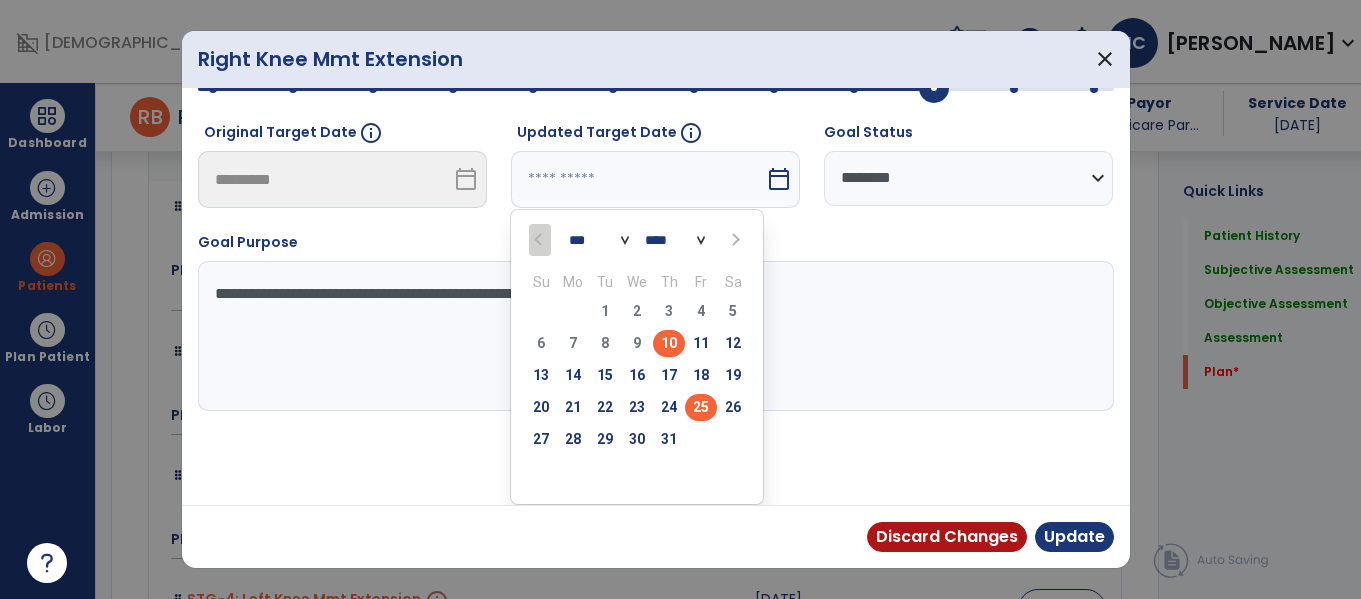 click on "25" at bounding box center [701, 407] 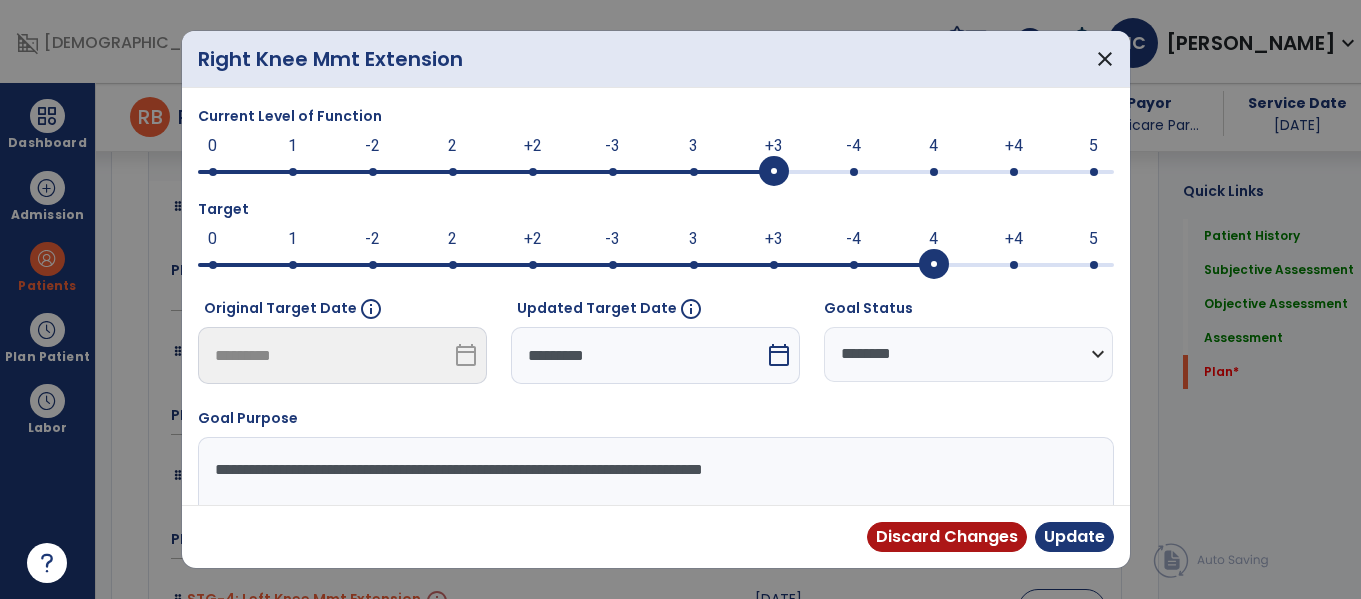 scroll, scrollTop: 1, scrollLeft: 0, axis: vertical 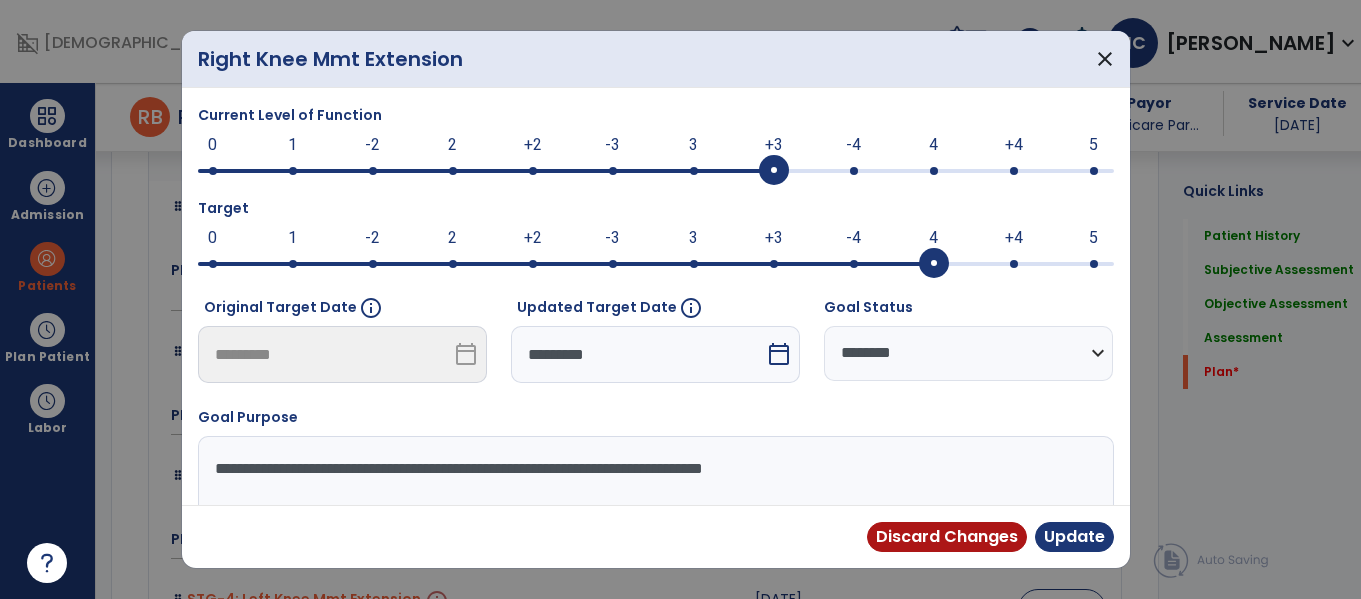 click at bounding box center [854, 171] 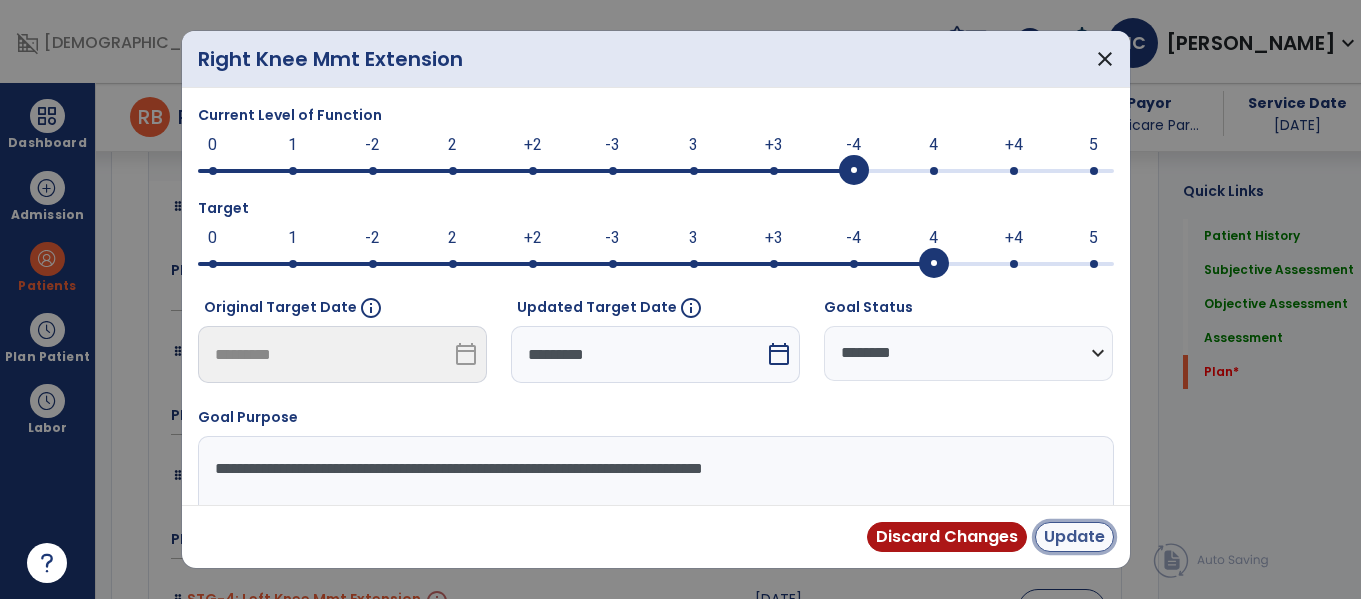 click on "Update" at bounding box center (1074, 537) 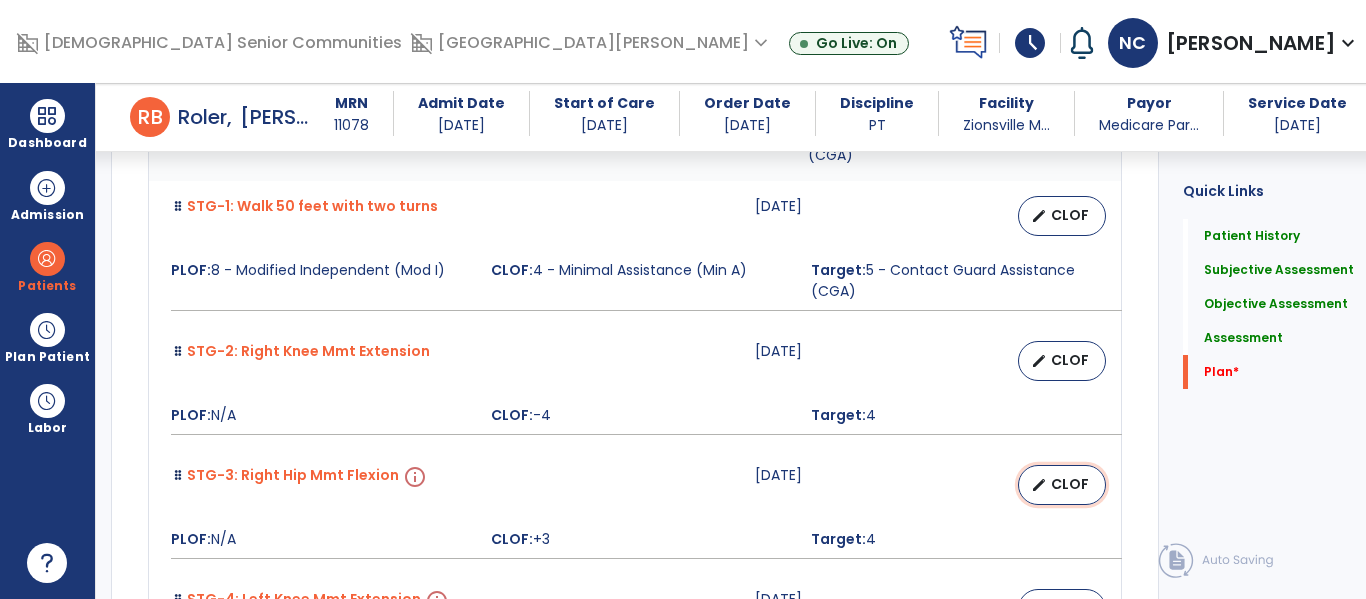 click on "CLOF" at bounding box center [1070, 484] 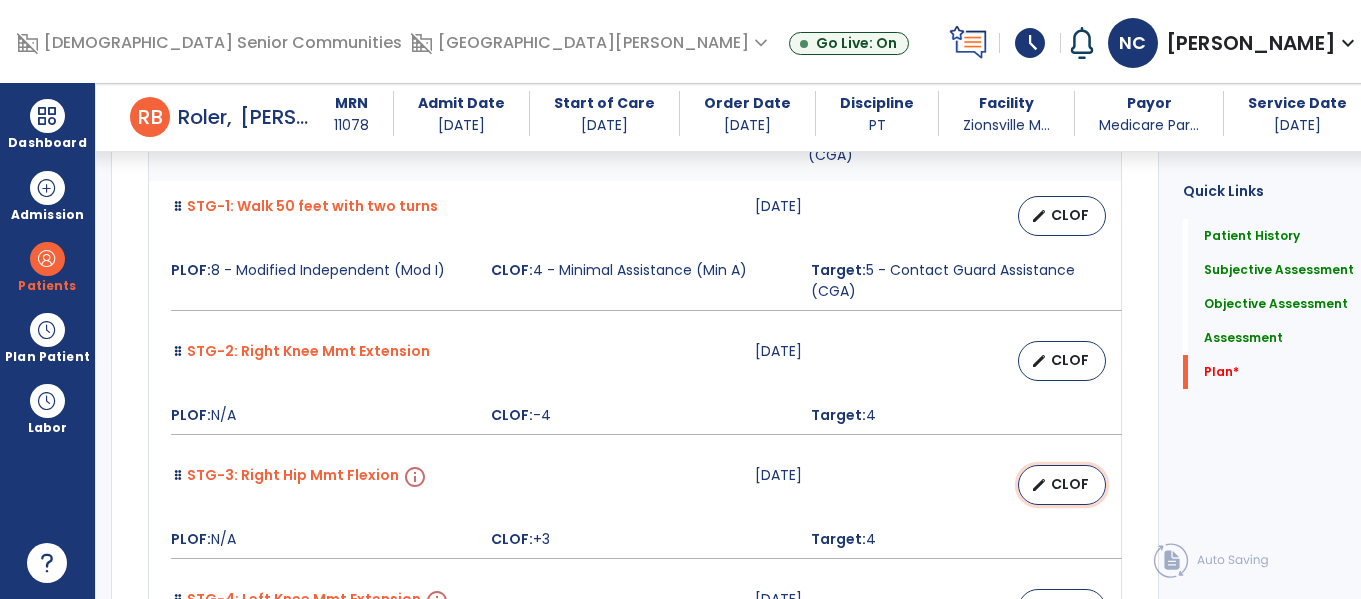 select on "********" 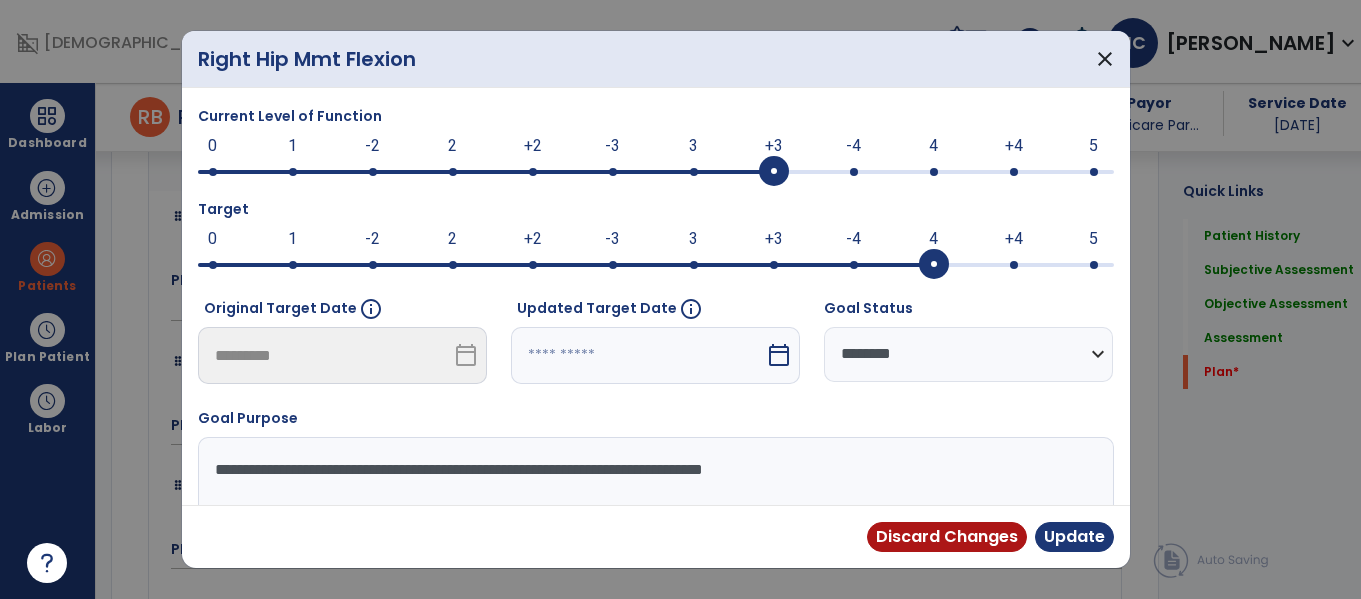 click at bounding box center [854, 172] 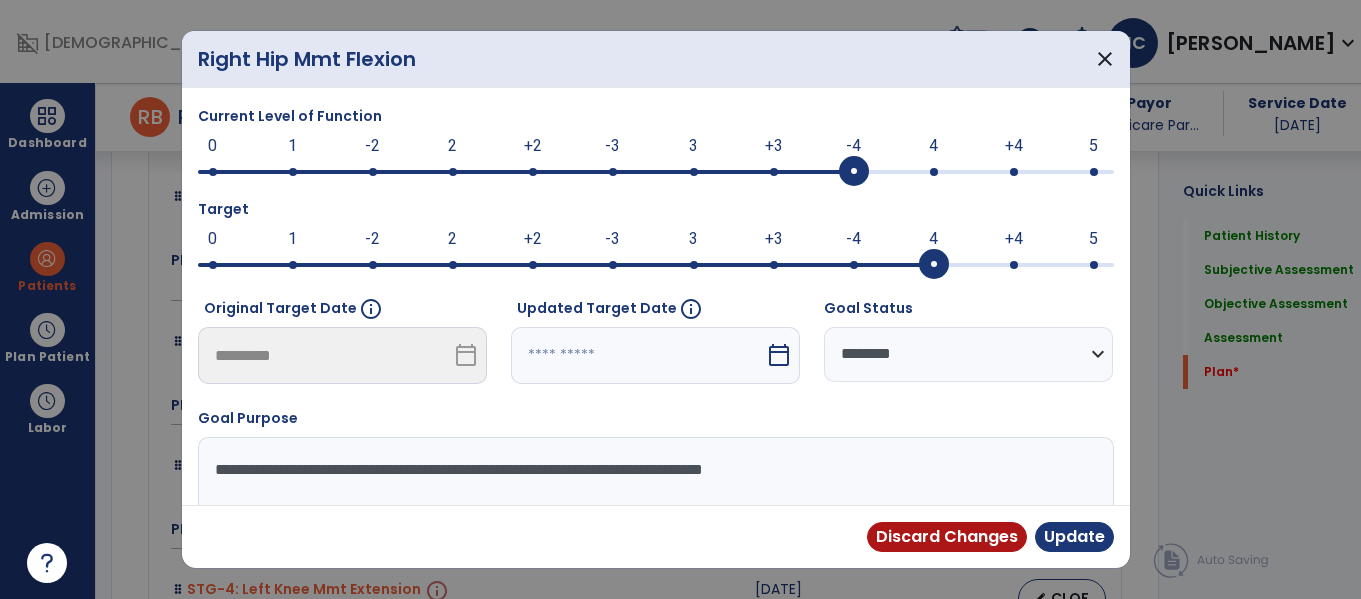 scroll, scrollTop: 5352, scrollLeft: 0, axis: vertical 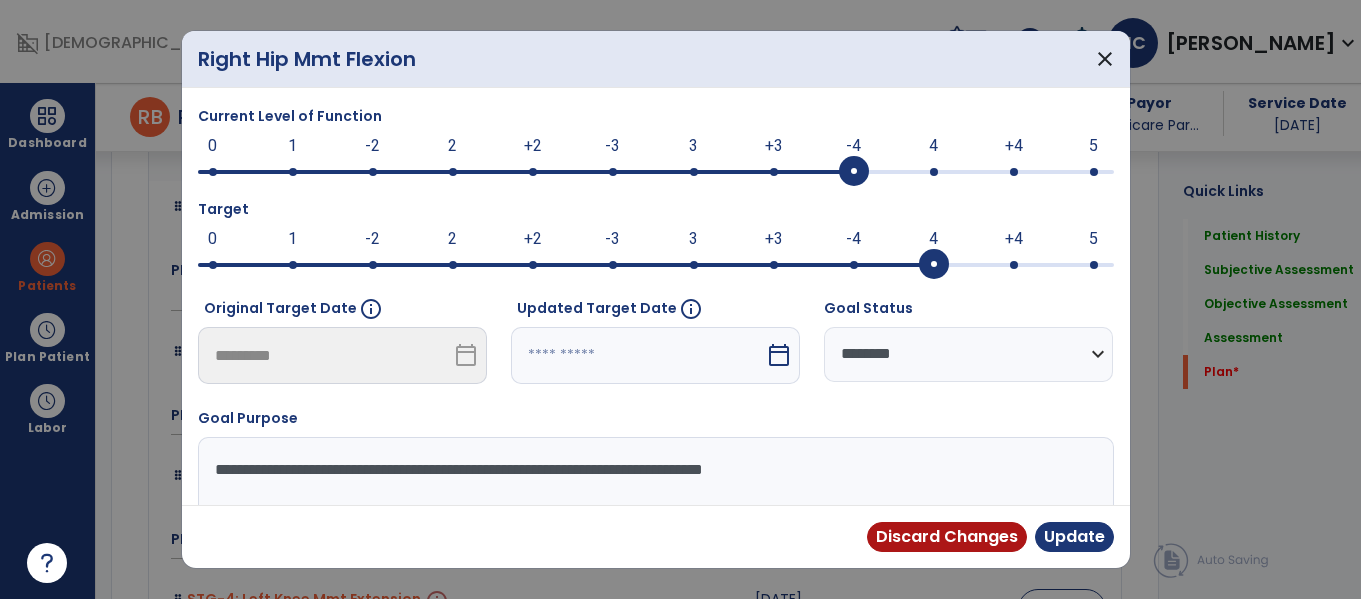 click at bounding box center [638, 355] 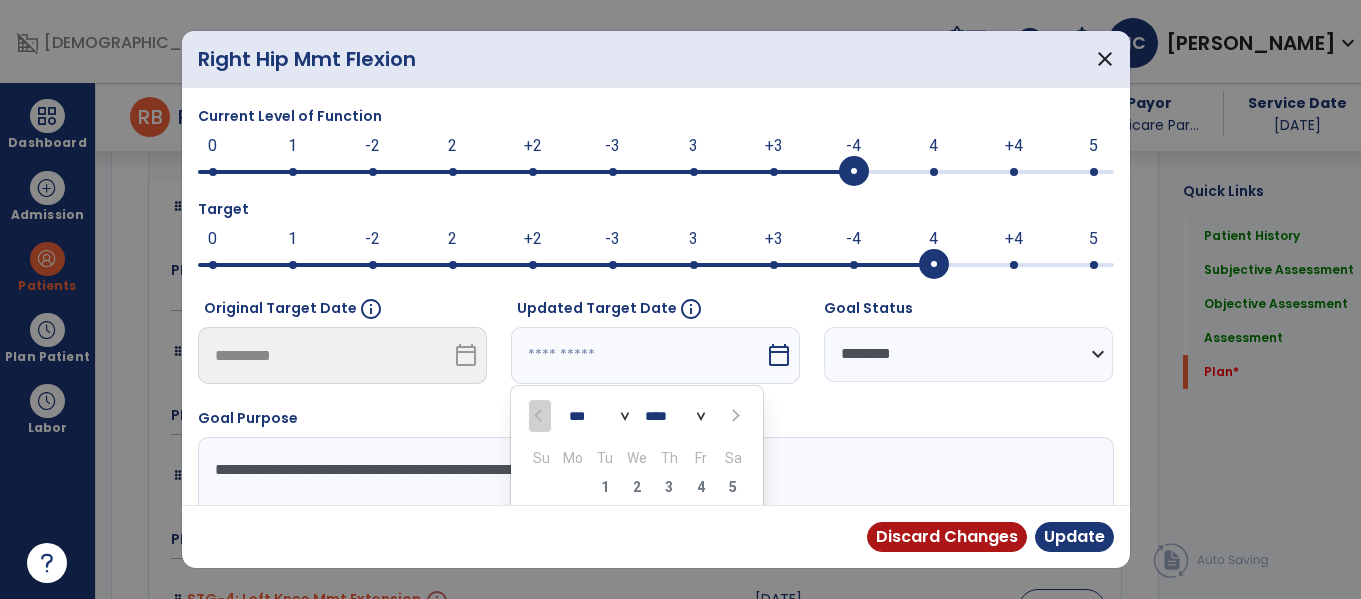 scroll, scrollTop: 176, scrollLeft: 0, axis: vertical 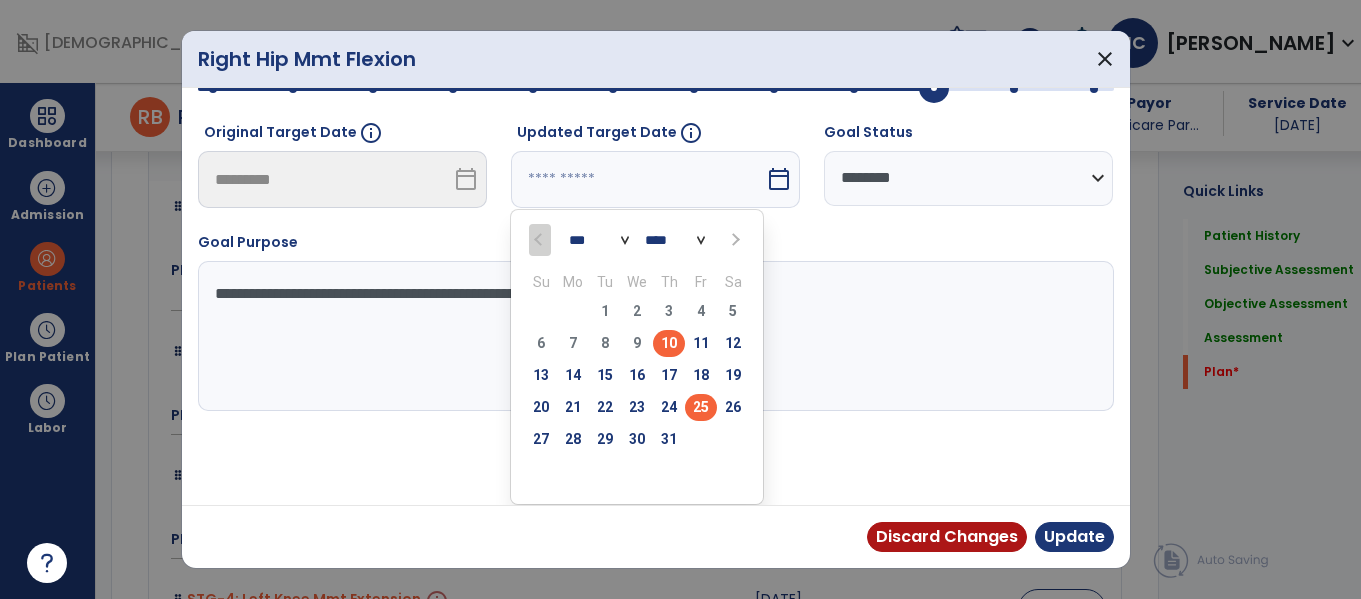 click on "25" at bounding box center (701, 407) 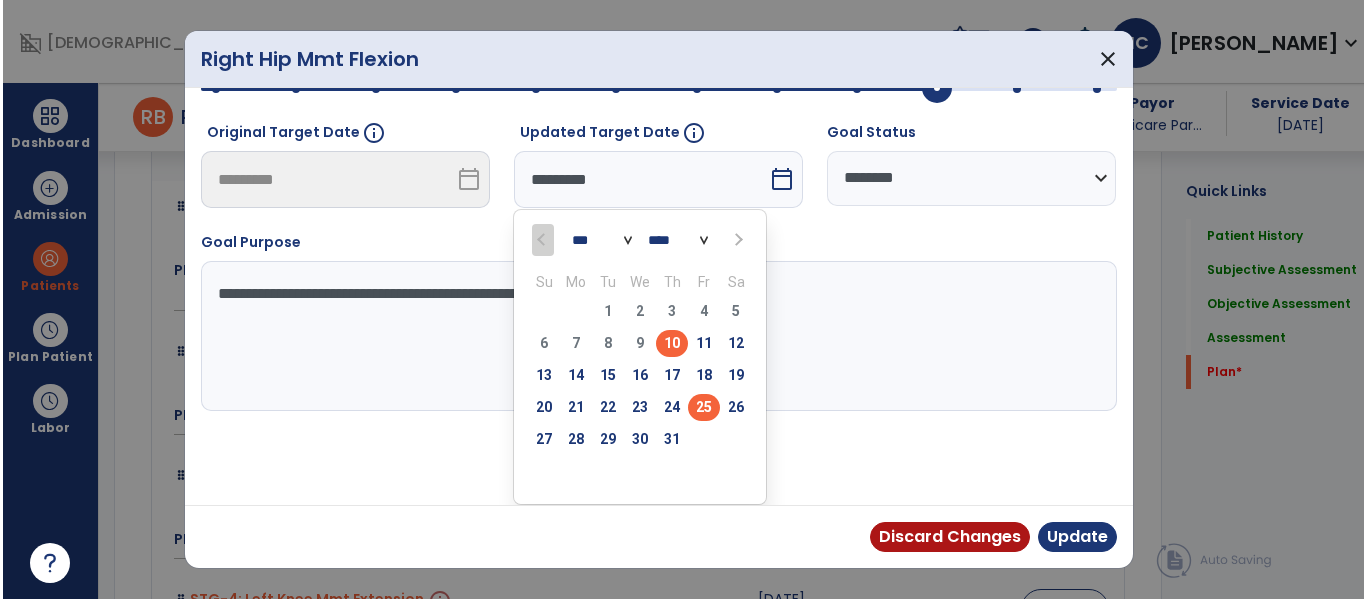 scroll, scrollTop: 98, scrollLeft: 0, axis: vertical 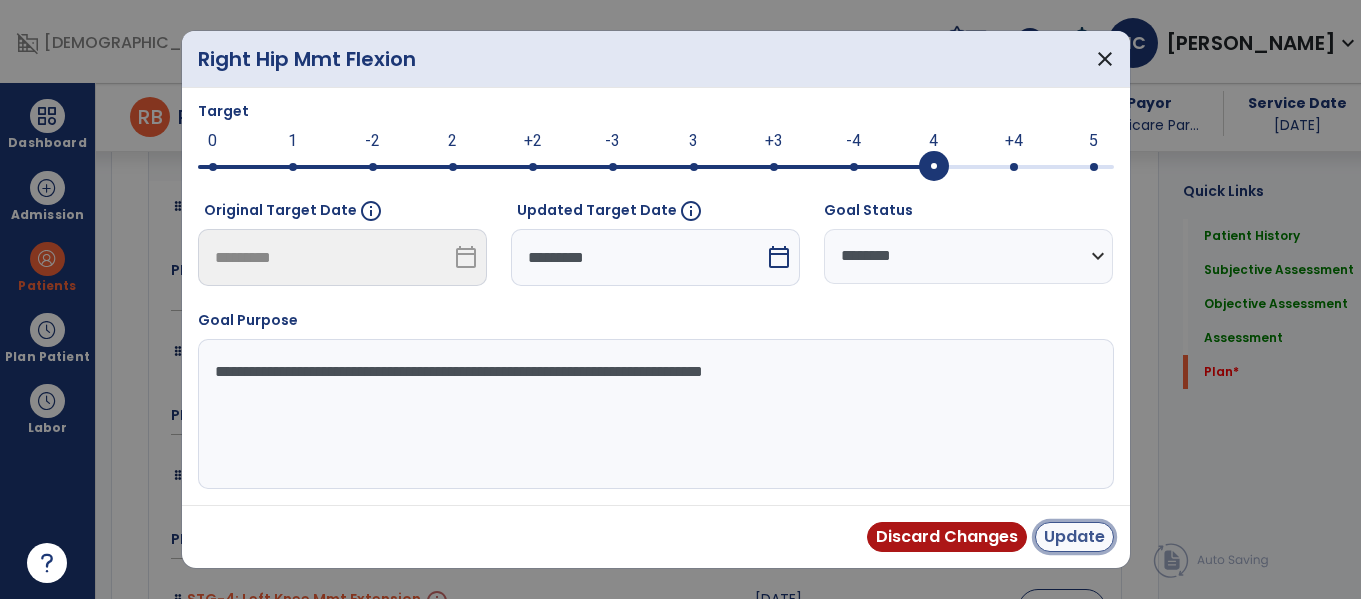 click on "Update" at bounding box center (1074, 537) 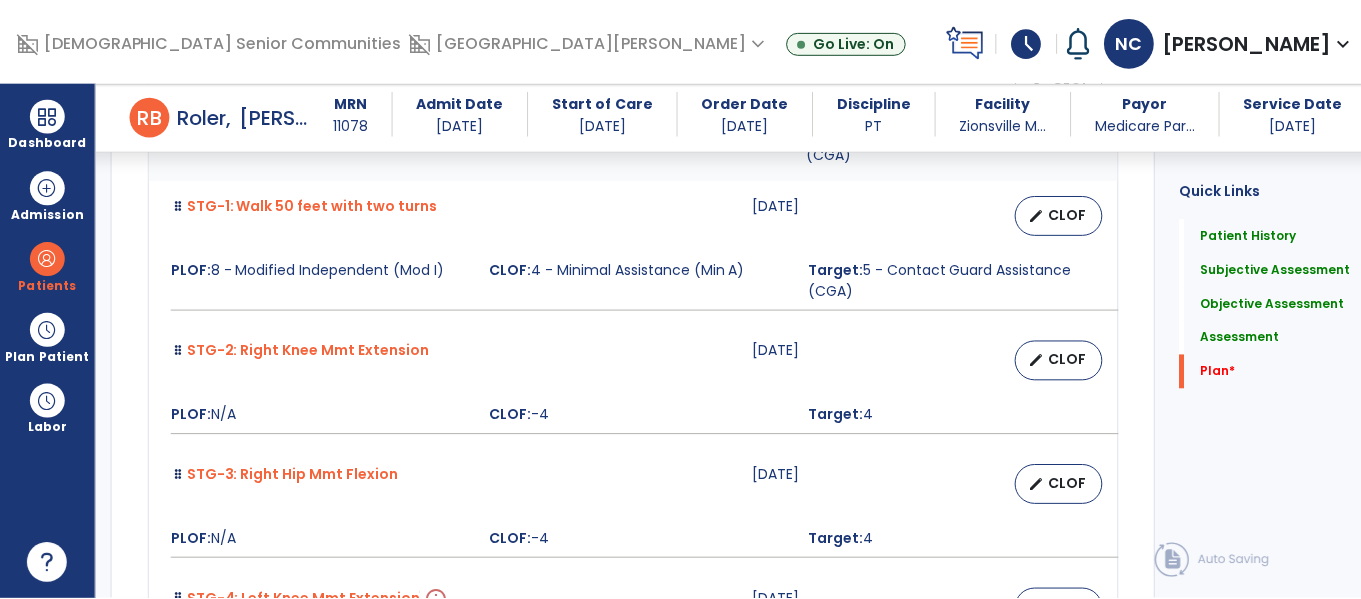 scroll, scrollTop: 5525, scrollLeft: 0, axis: vertical 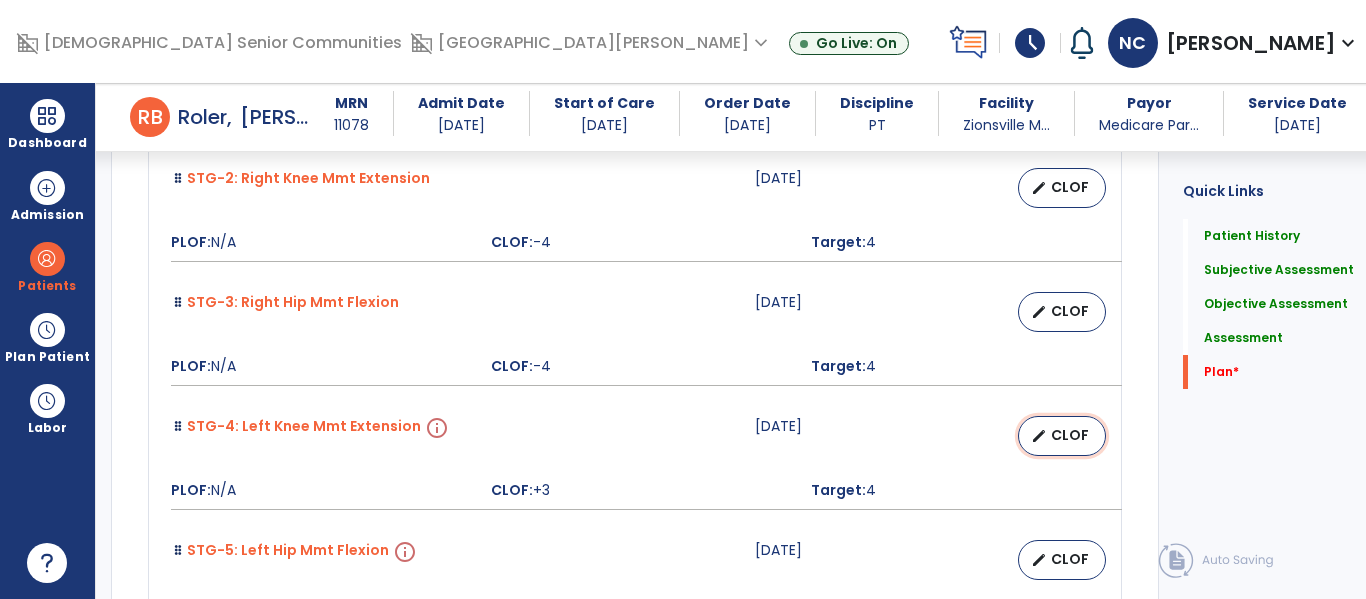 click on "CLOF" at bounding box center [1070, 435] 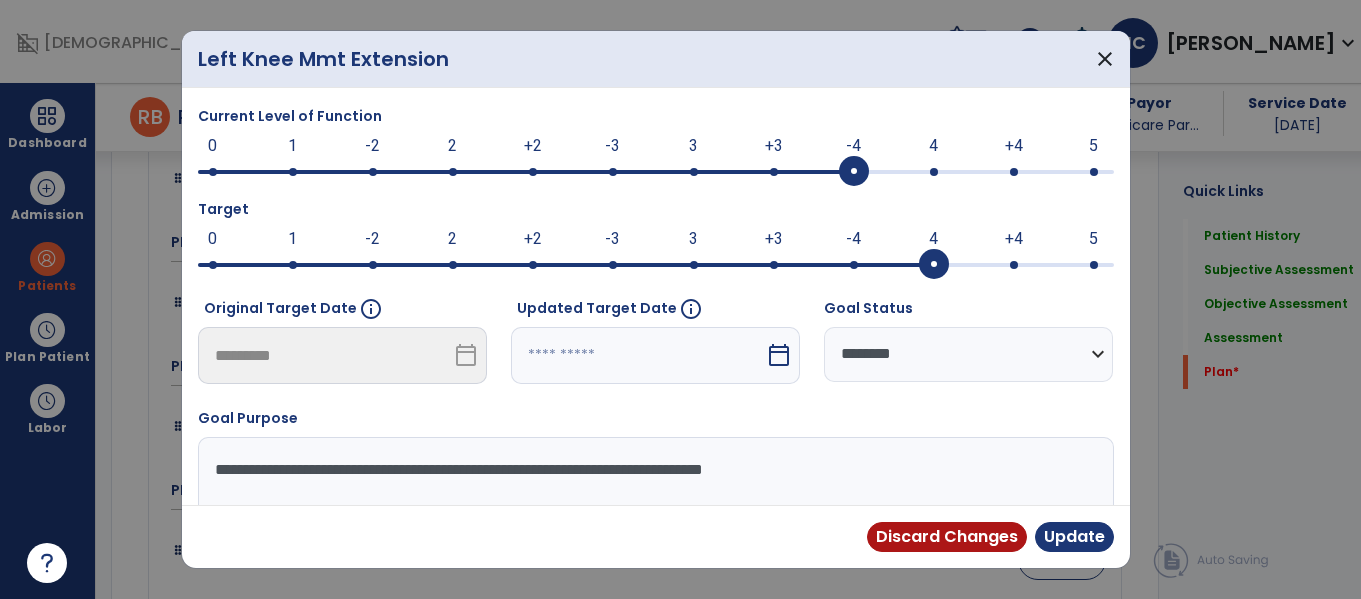 scroll, scrollTop: 5525, scrollLeft: 0, axis: vertical 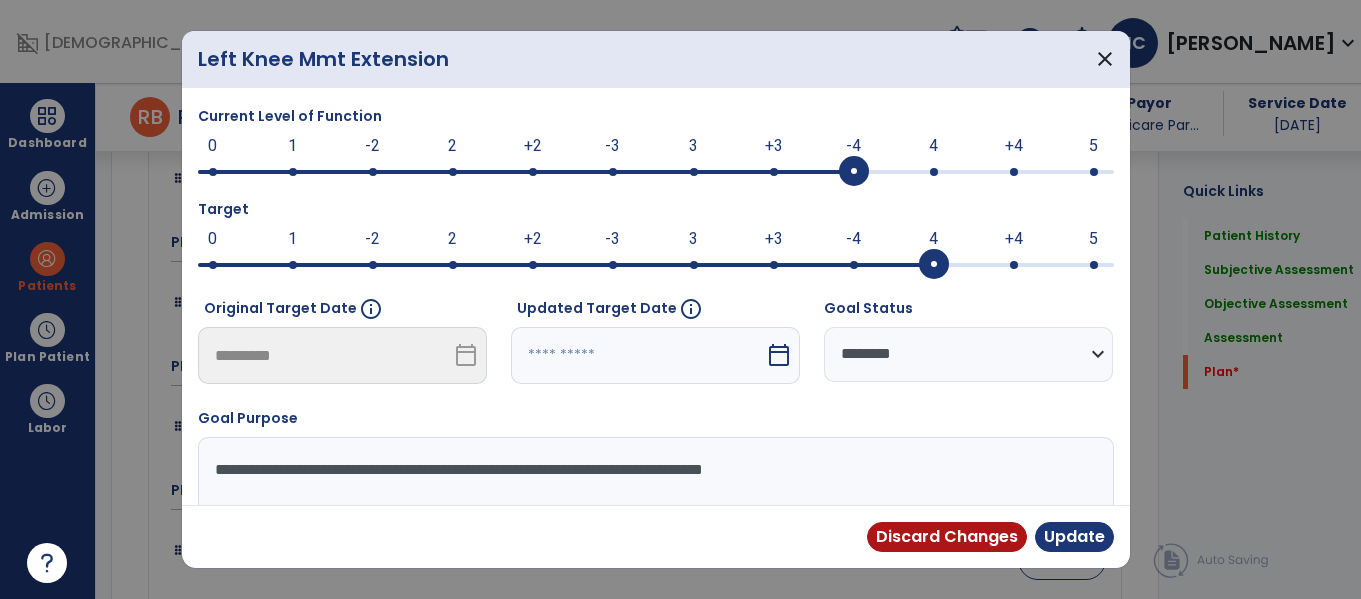 click on "calendar_today" at bounding box center [779, 355] 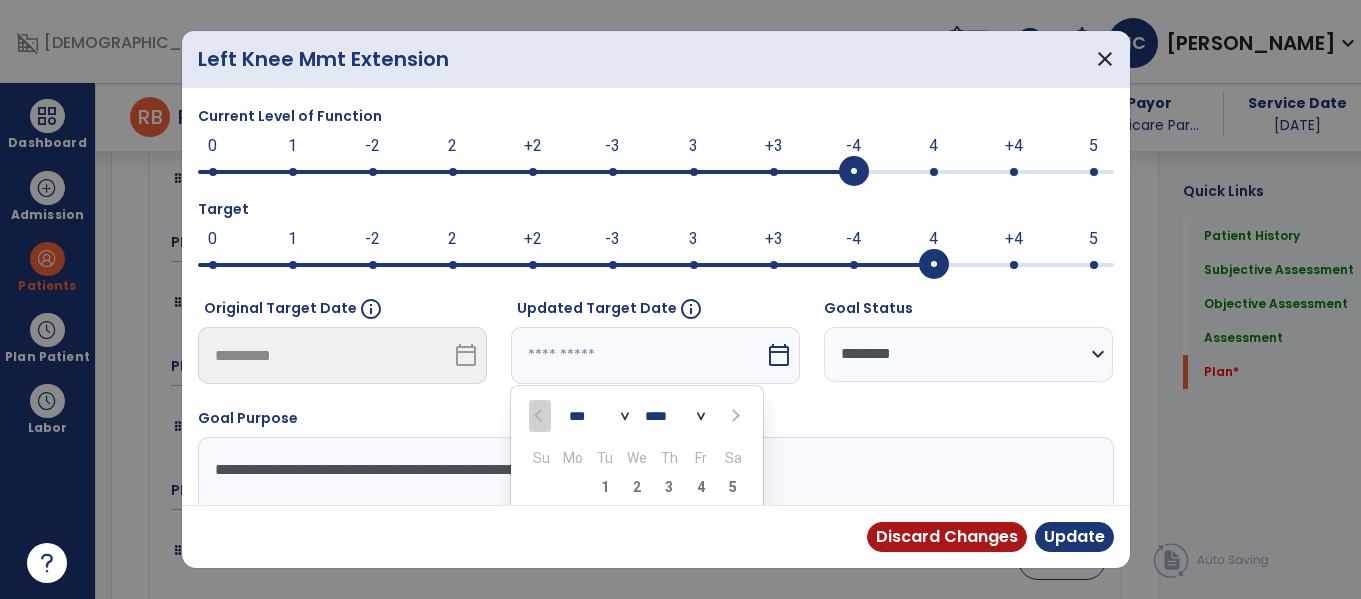 scroll, scrollTop: 176, scrollLeft: 0, axis: vertical 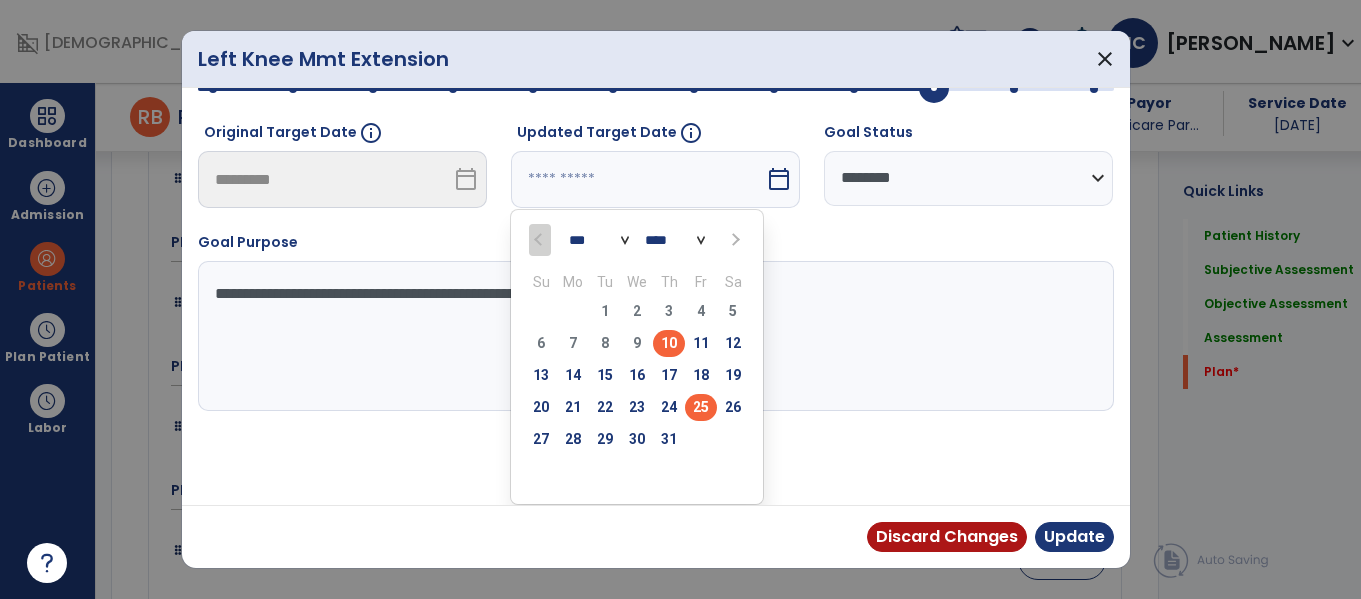 click on "25" at bounding box center (701, 407) 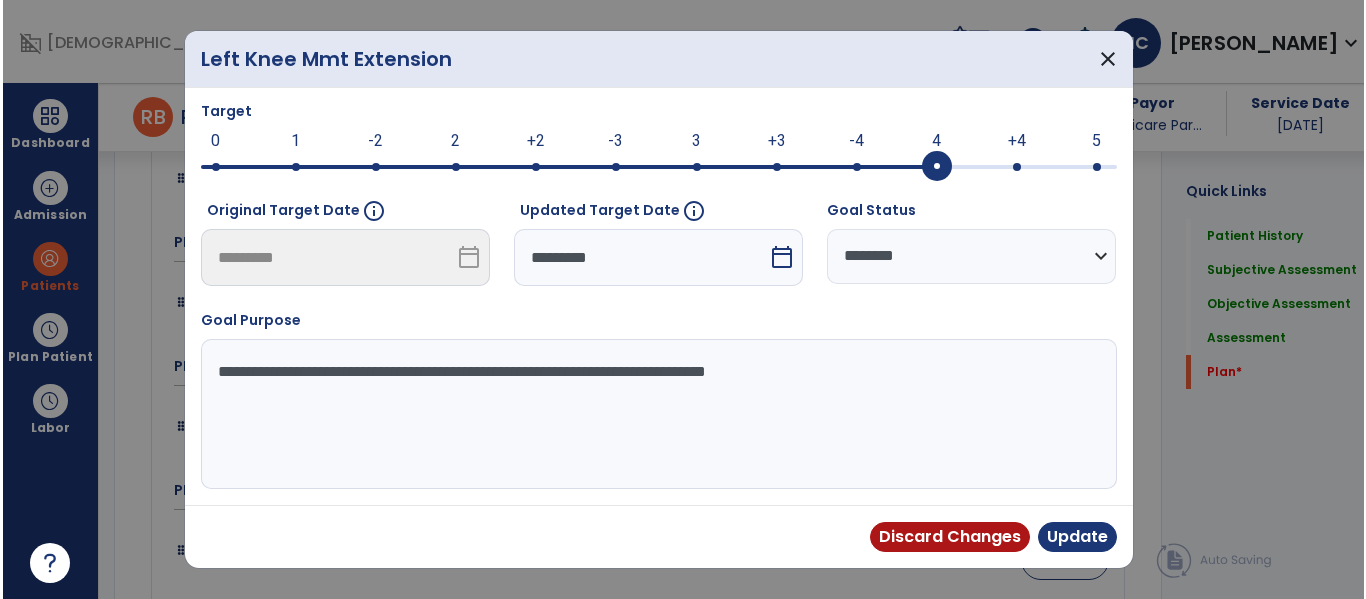 scroll, scrollTop: 98, scrollLeft: 0, axis: vertical 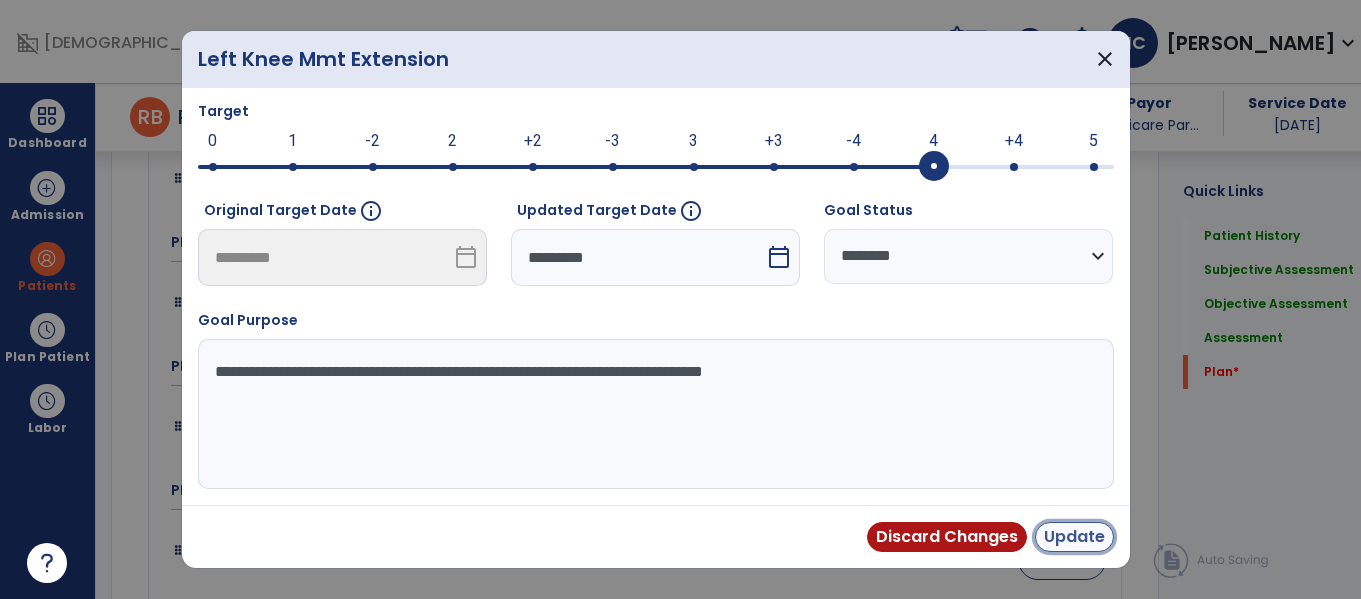 click on "Update" at bounding box center [1074, 537] 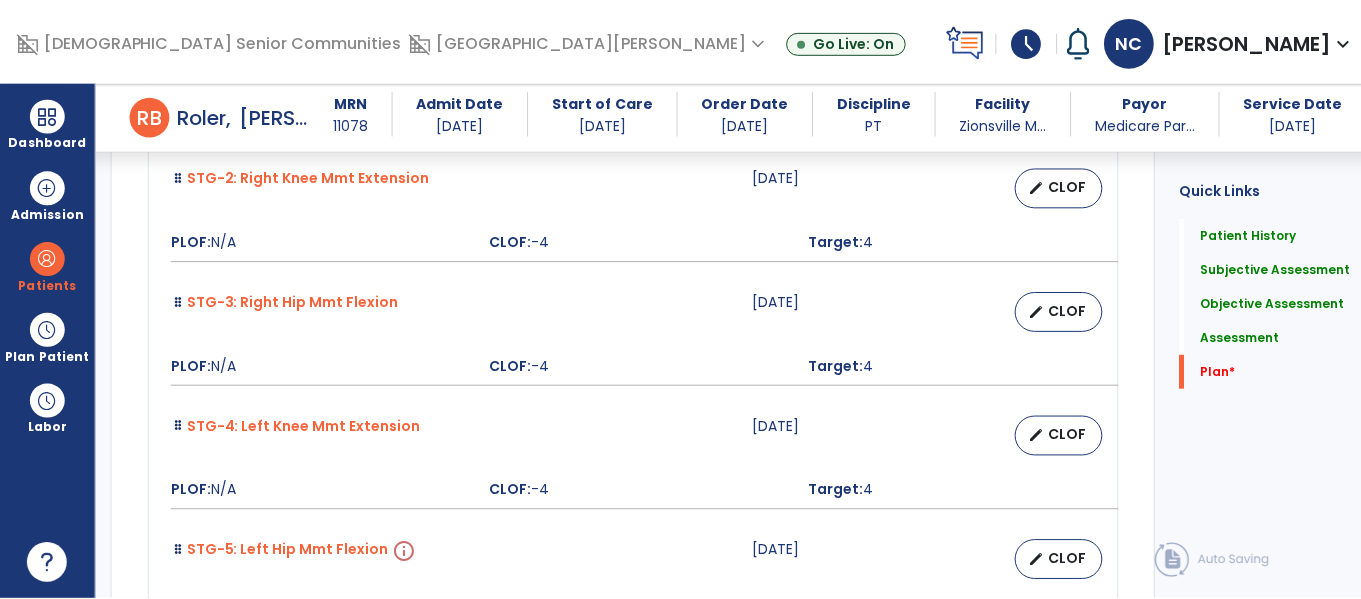 scroll, scrollTop: 5709, scrollLeft: 0, axis: vertical 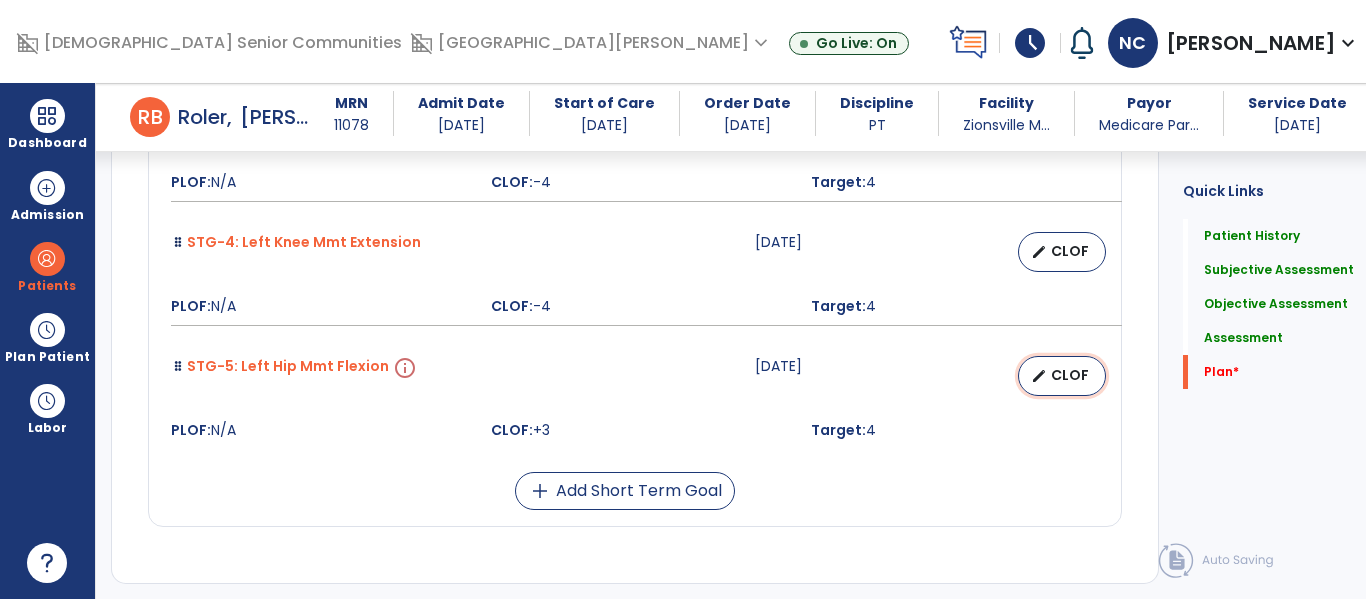 click on "CLOF" at bounding box center (1070, 375) 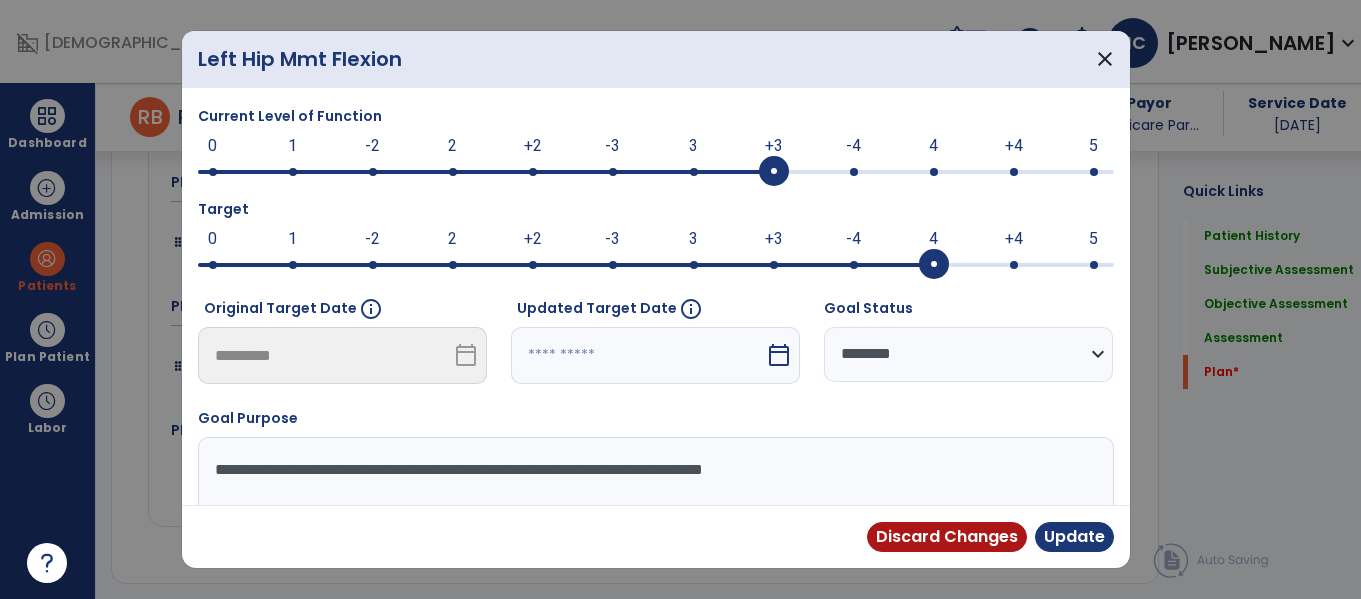 scroll, scrollTop: 5709, scrollLeft: 0, axis: vertical 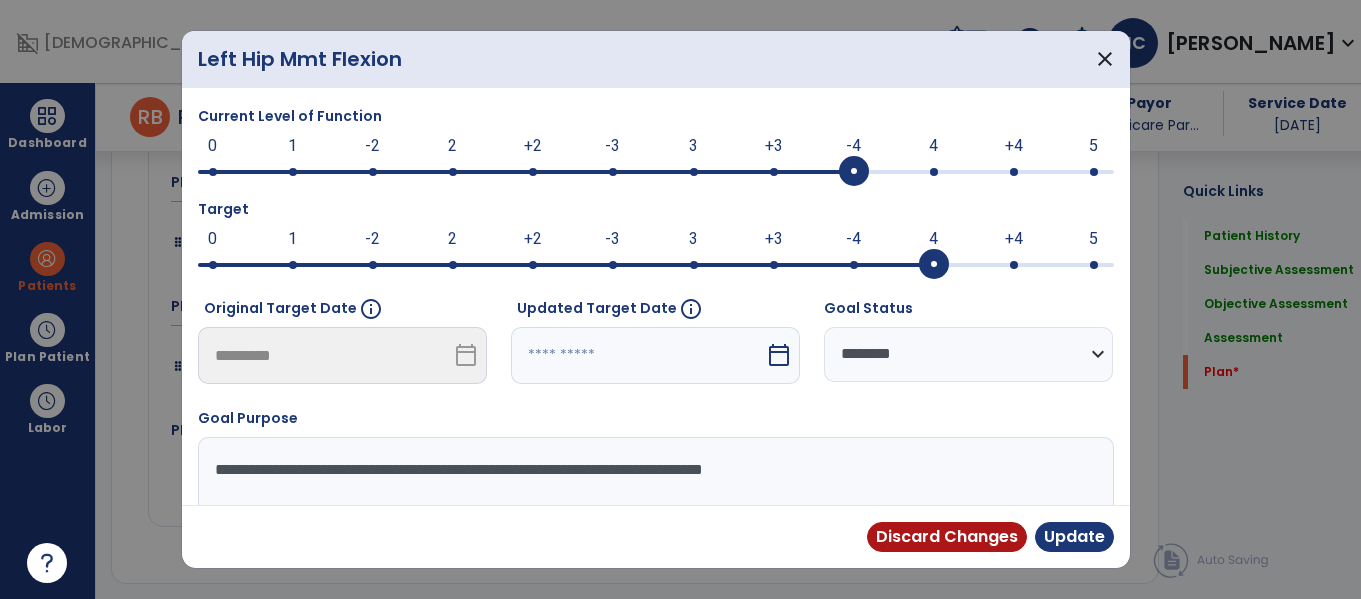 click at bounding box center (638, 355) 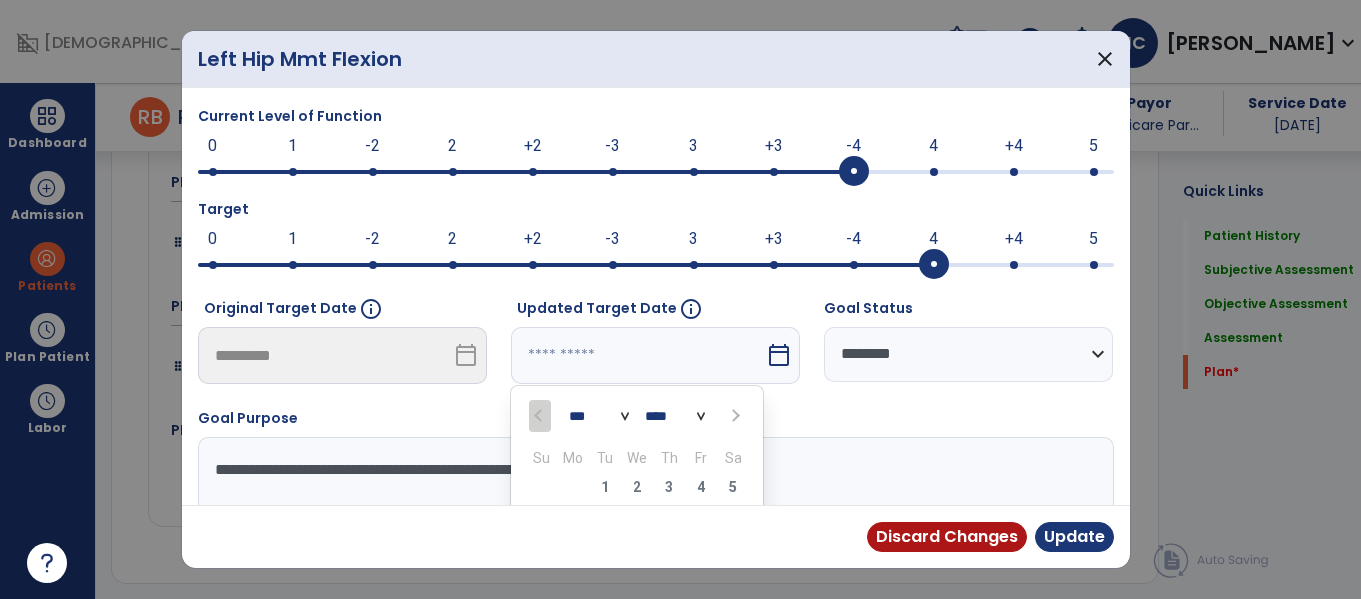 scroll, scrollTop: 176, scrollLeft: 0, axis: vertical 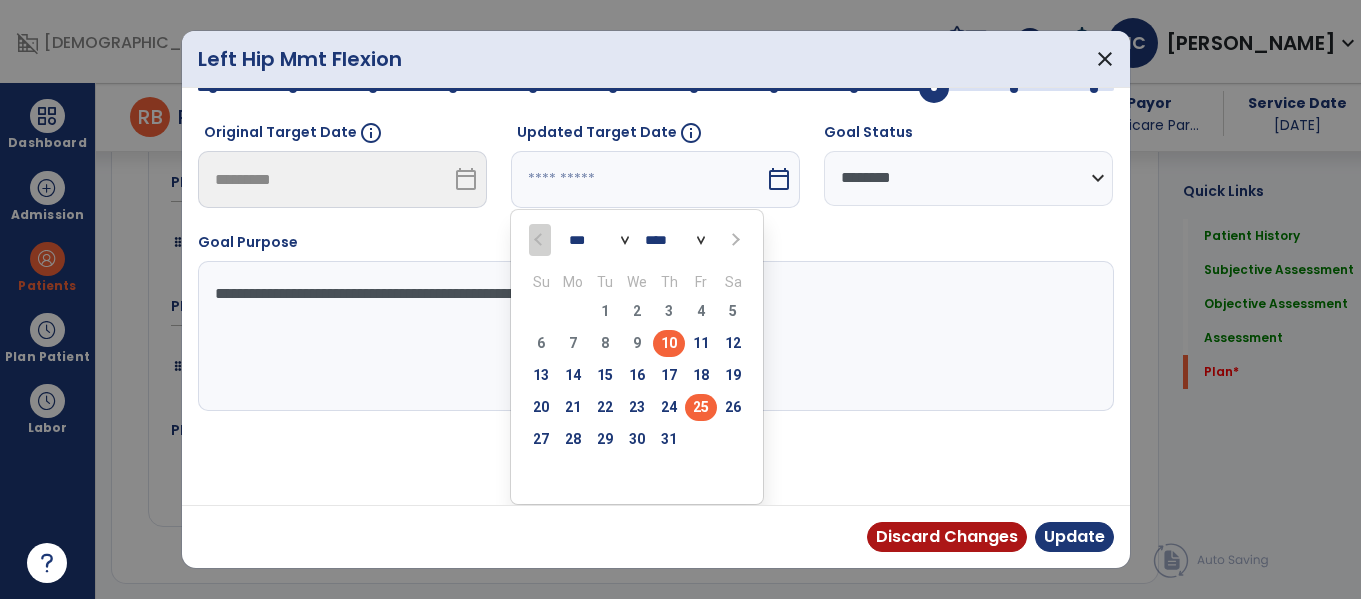 click on "25" at bounding box center (701, 407) 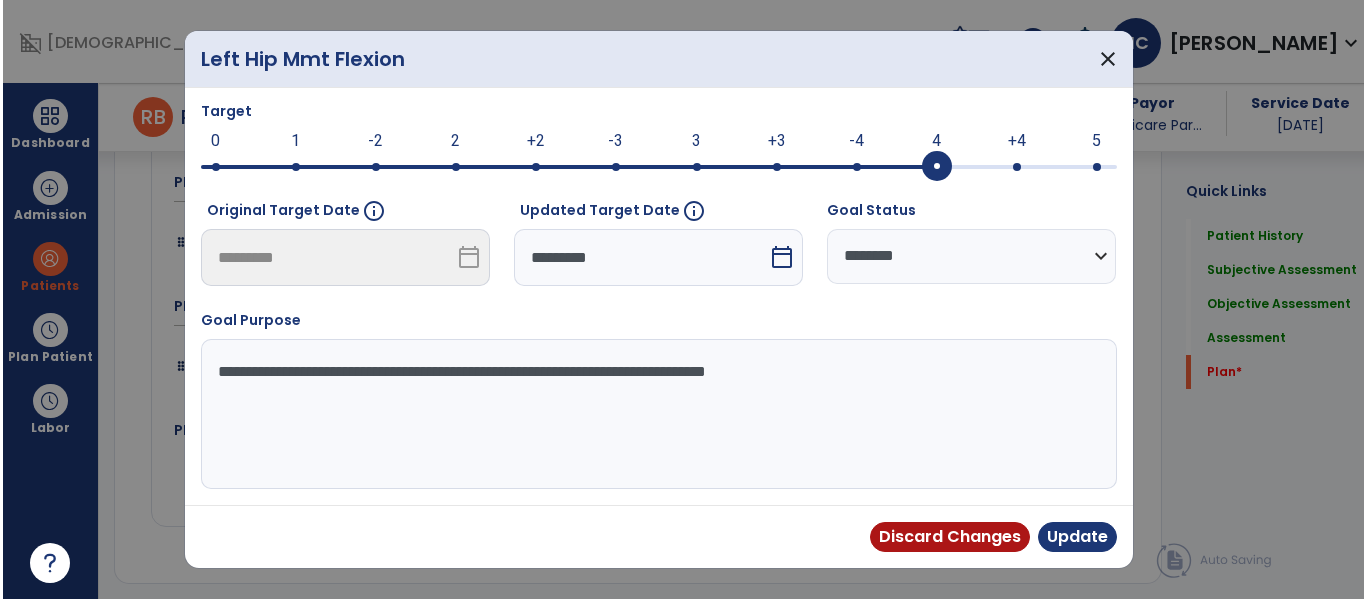 scroll, scrollTop: 98, scrollLeft: 0, axis: vertical 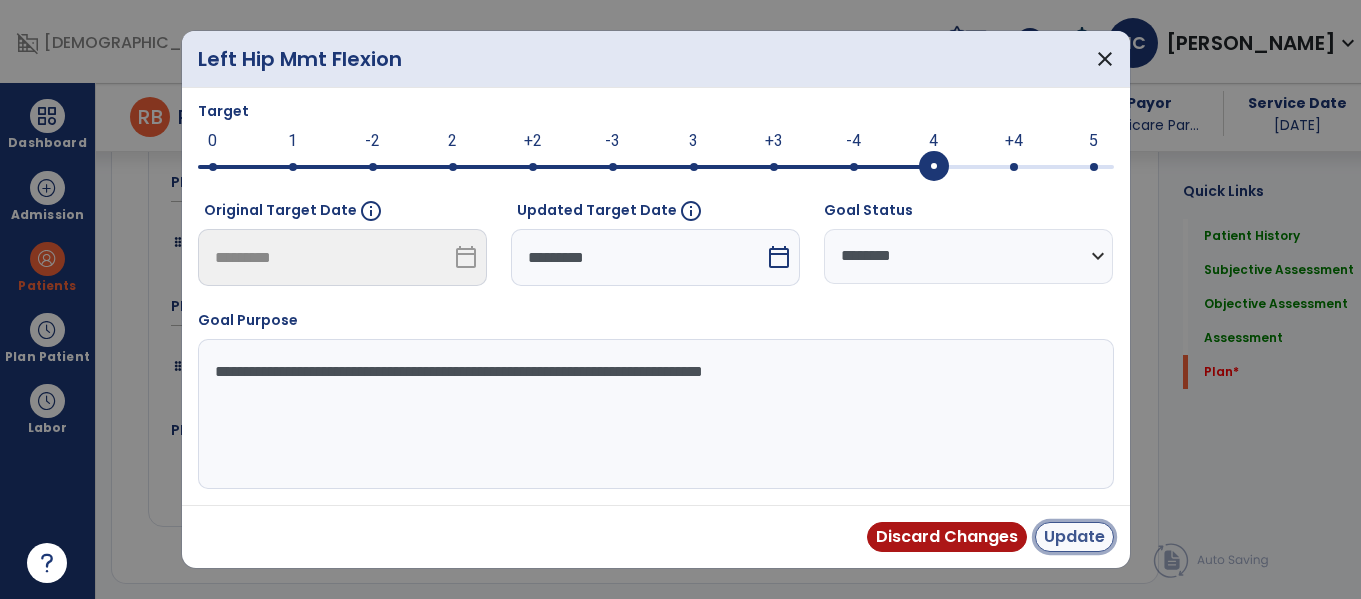 click on "Update" at bounding box center (1074, 537) 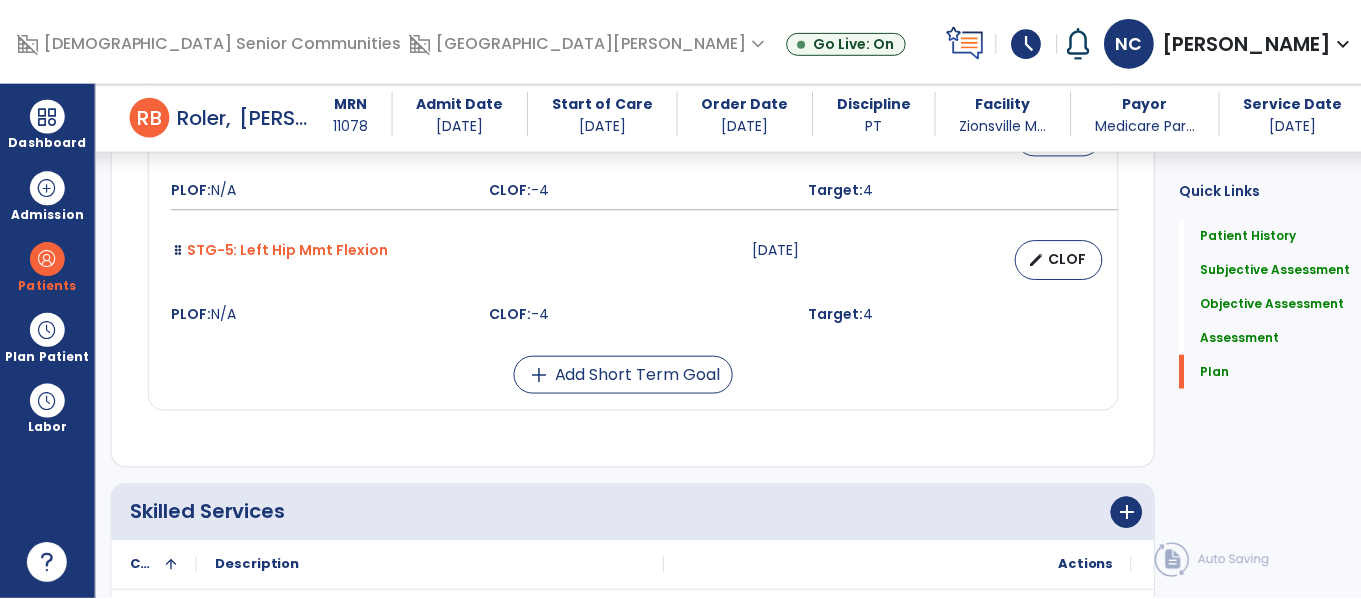 scroll, scrollTop: 6172, scrollLeft: 0, axis: vertical 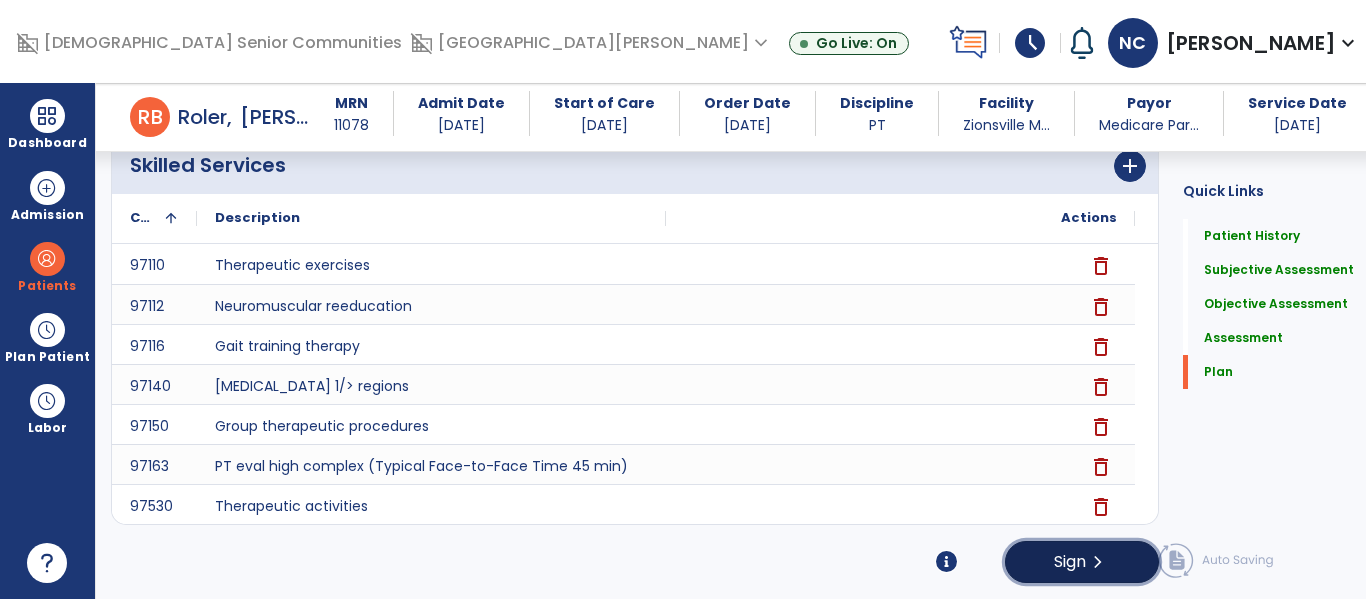 click on "Sign  chevron_right" 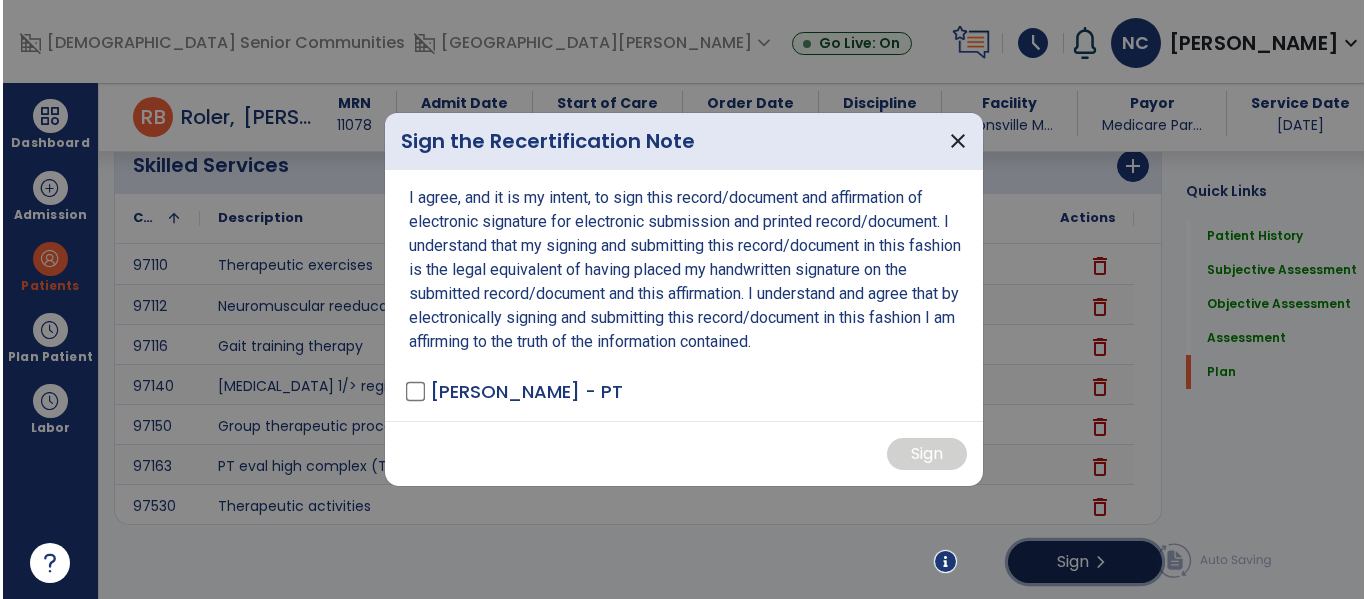 scroll, scrollTop: 6172, scrollLeft: 0, axis: vertical 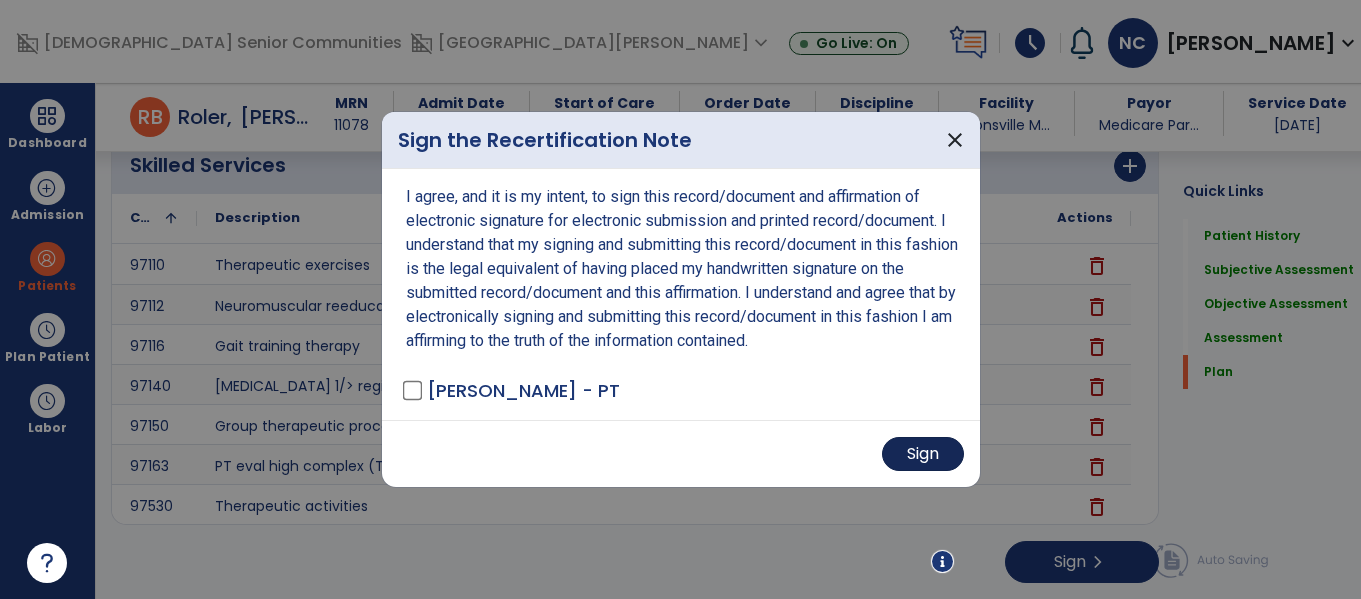 click on "Sign" at bounding box center (923, 454) 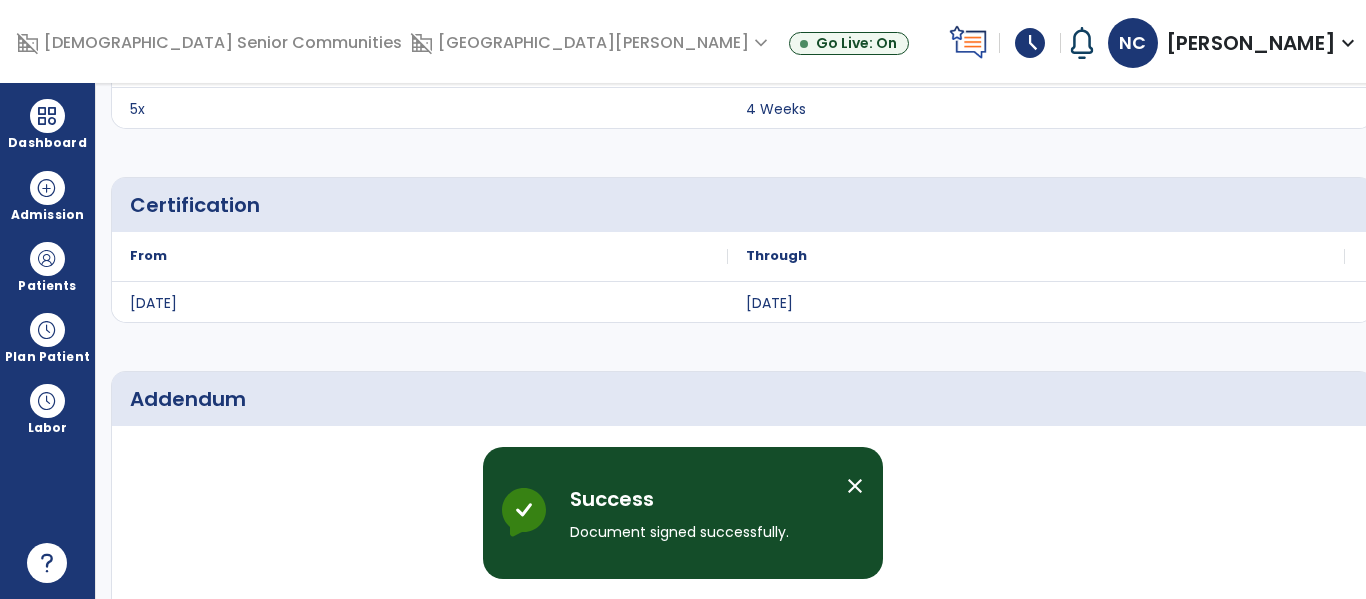 scroll, scrollTop: 0, scrollLeft: 0, axis: both 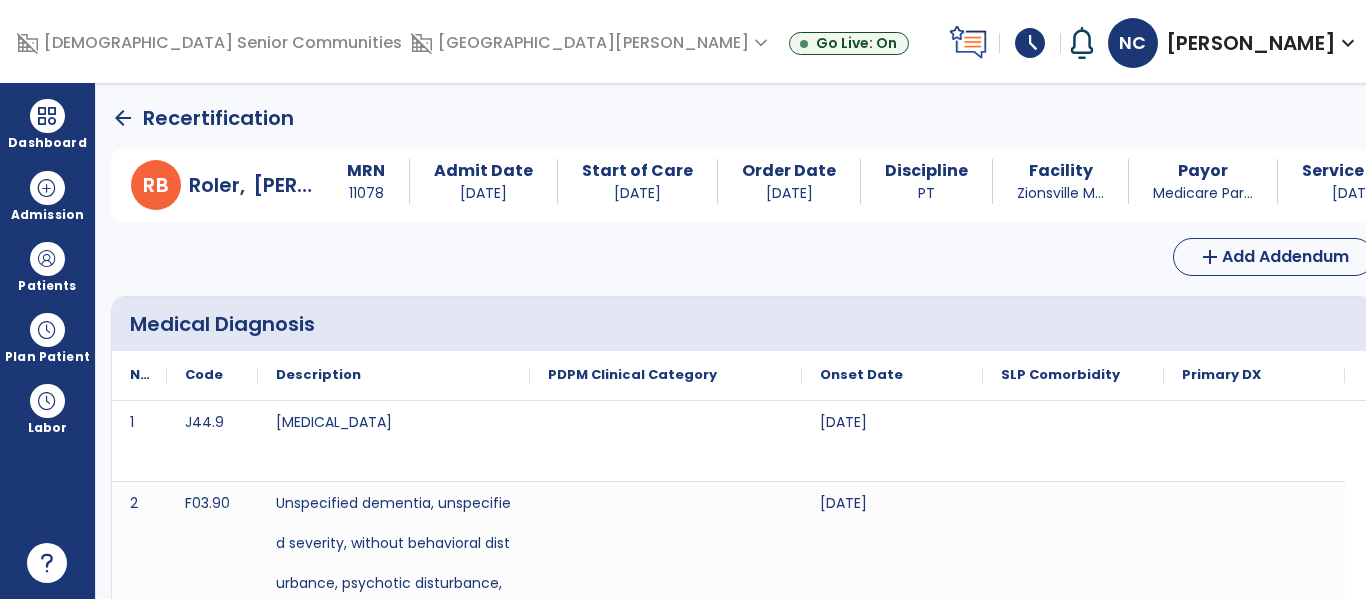 click on "arrow_back" 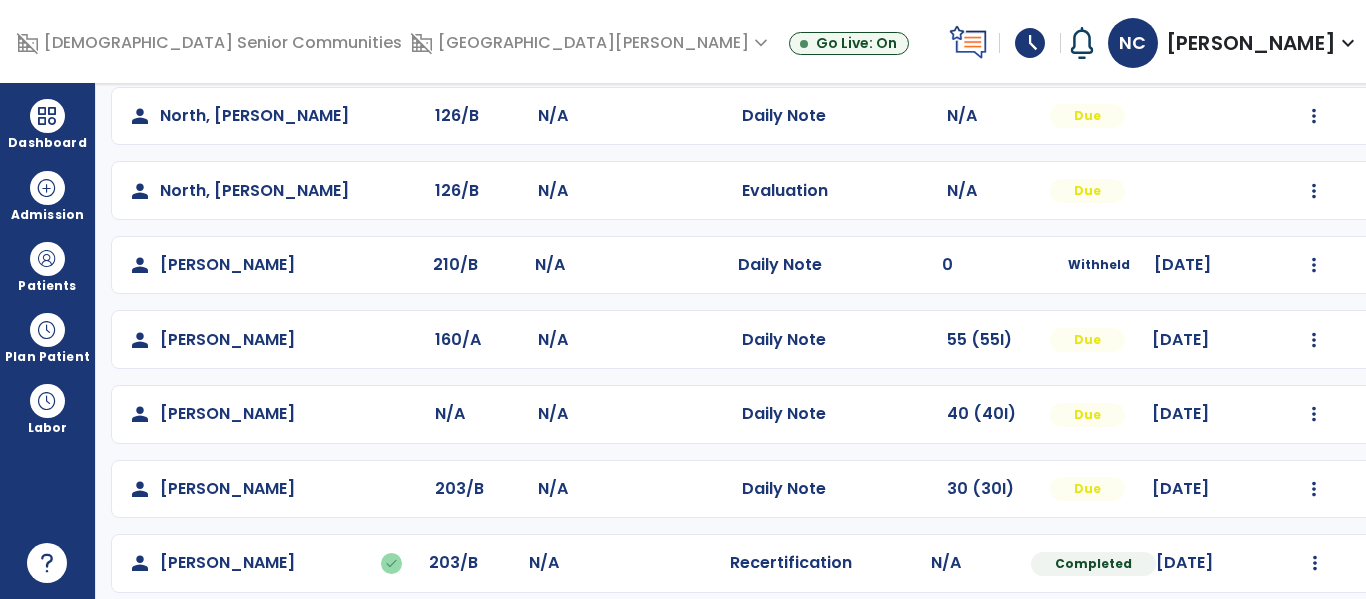 scroll, scrollTop: 934, scrollLeft: 0, axis: vertical 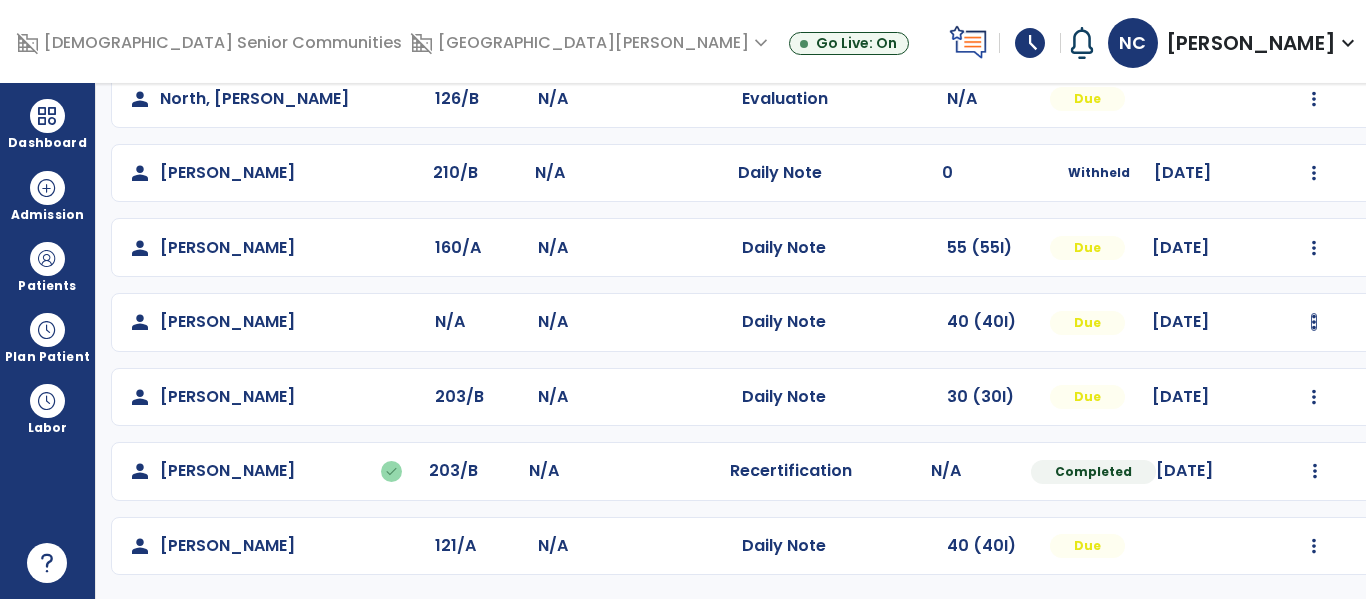 click at bounding box center (1314, -646) 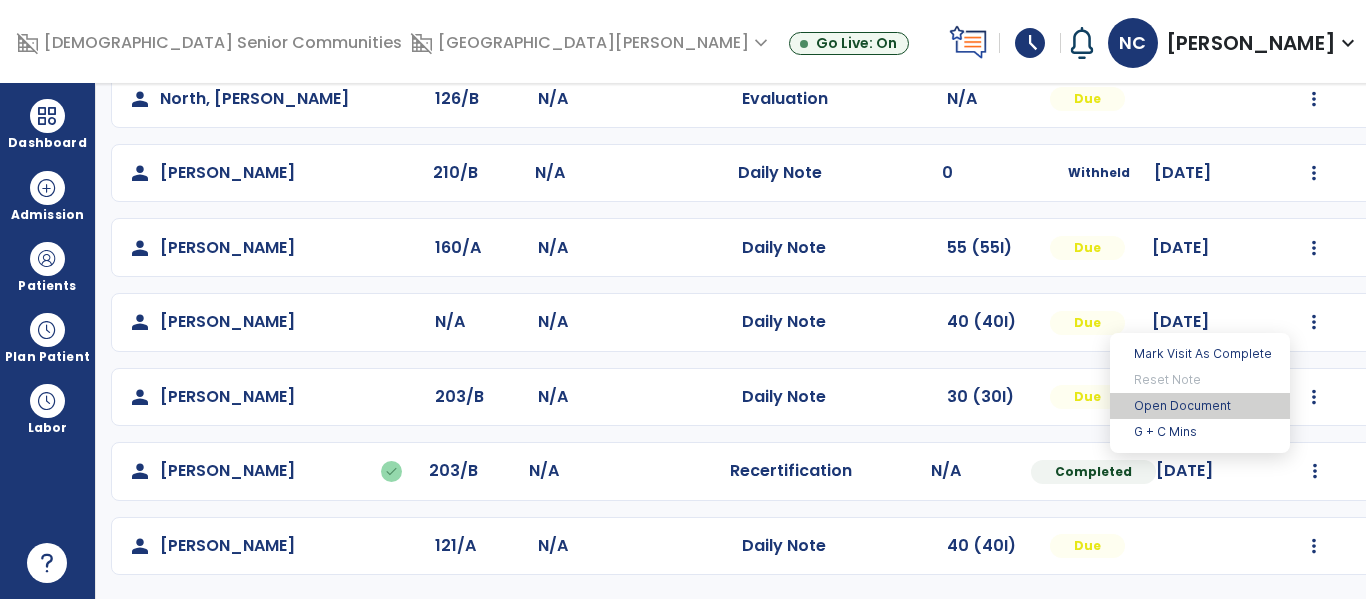 click on "Open Document" at bounding box center [1200, 406] 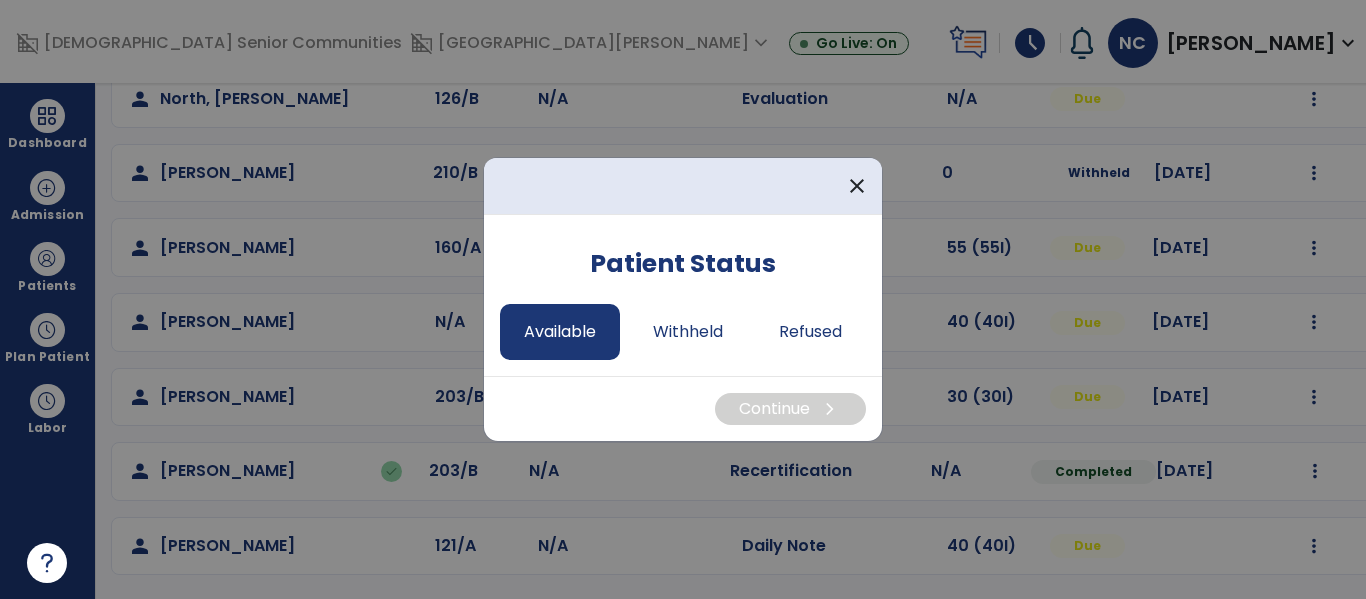 click on "Available" at bounding box center [560, 332] 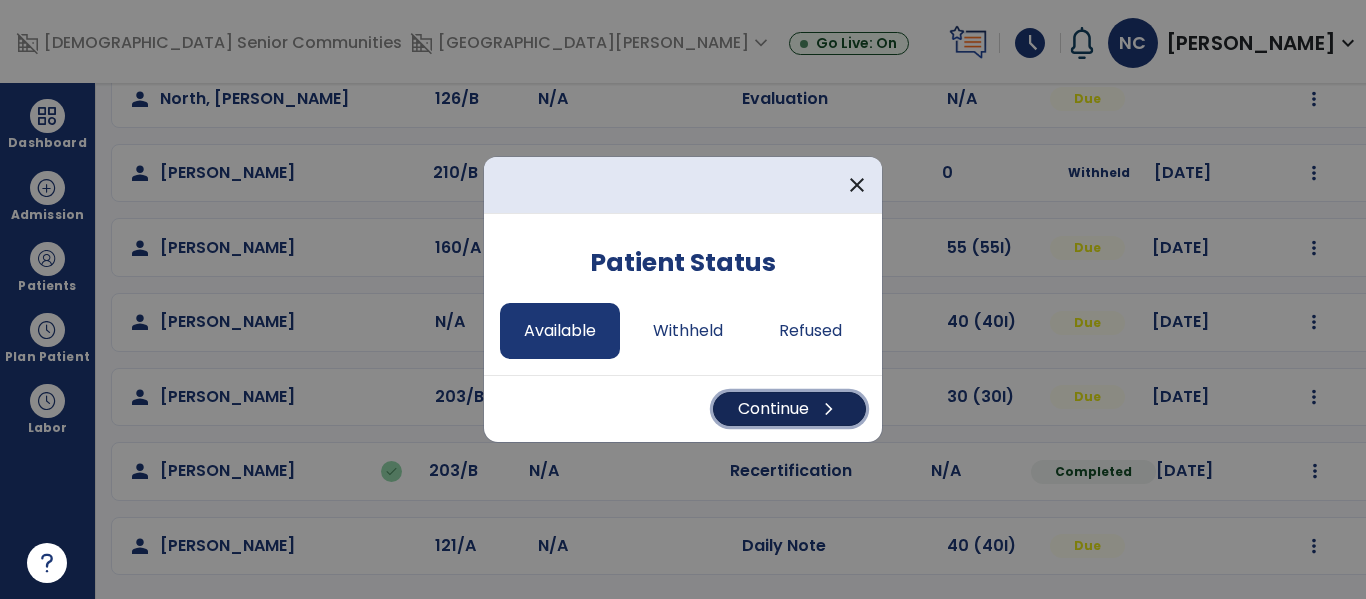 click on "chevron_right" at bounding box center (829, 409) 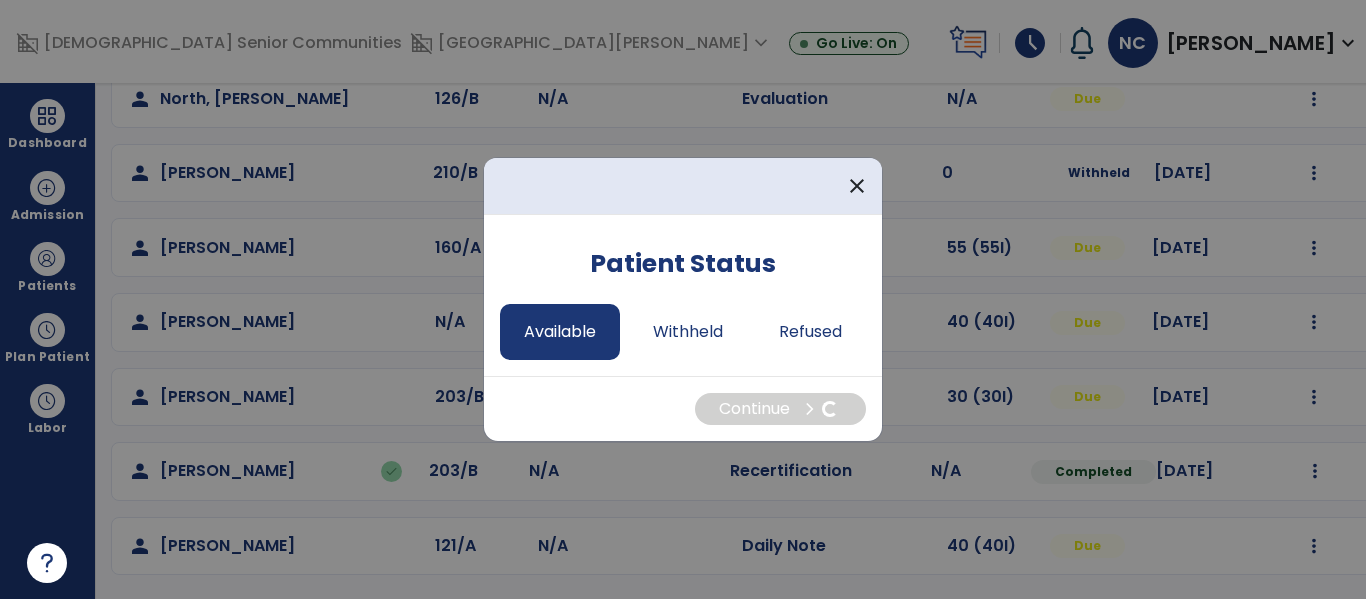 select on "*" 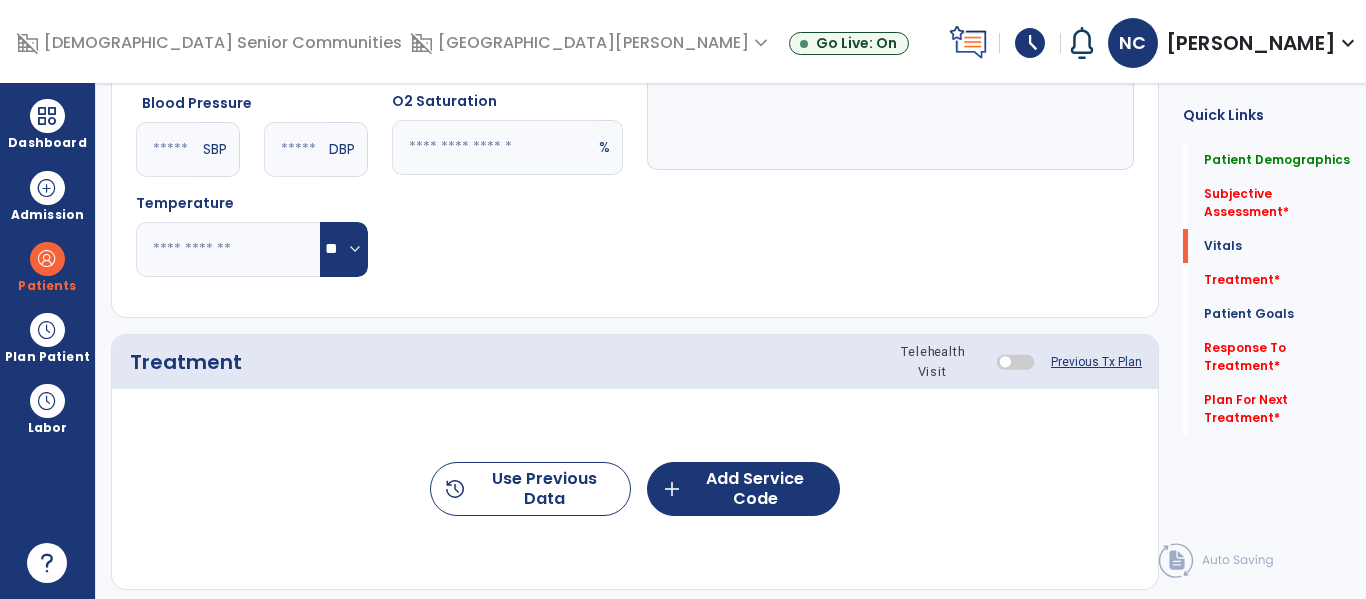 scroll, scrollTop: 929, scrollLeft: 0, axis: vertical 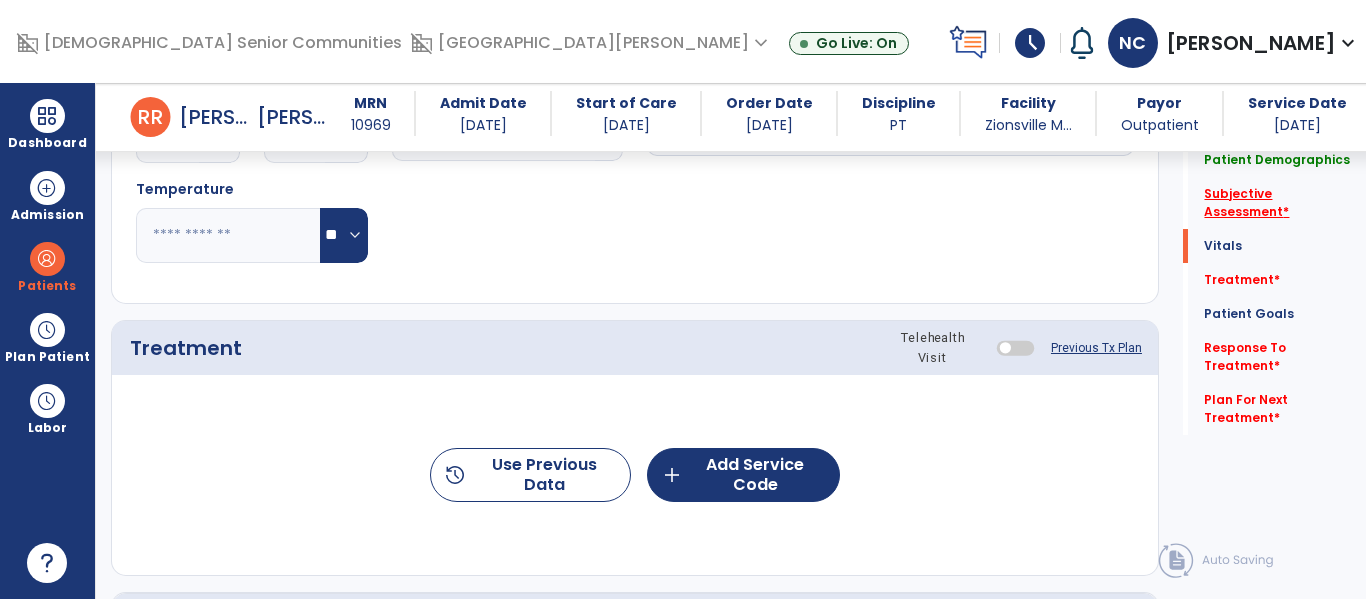 click on "Subjective Assessment   *" 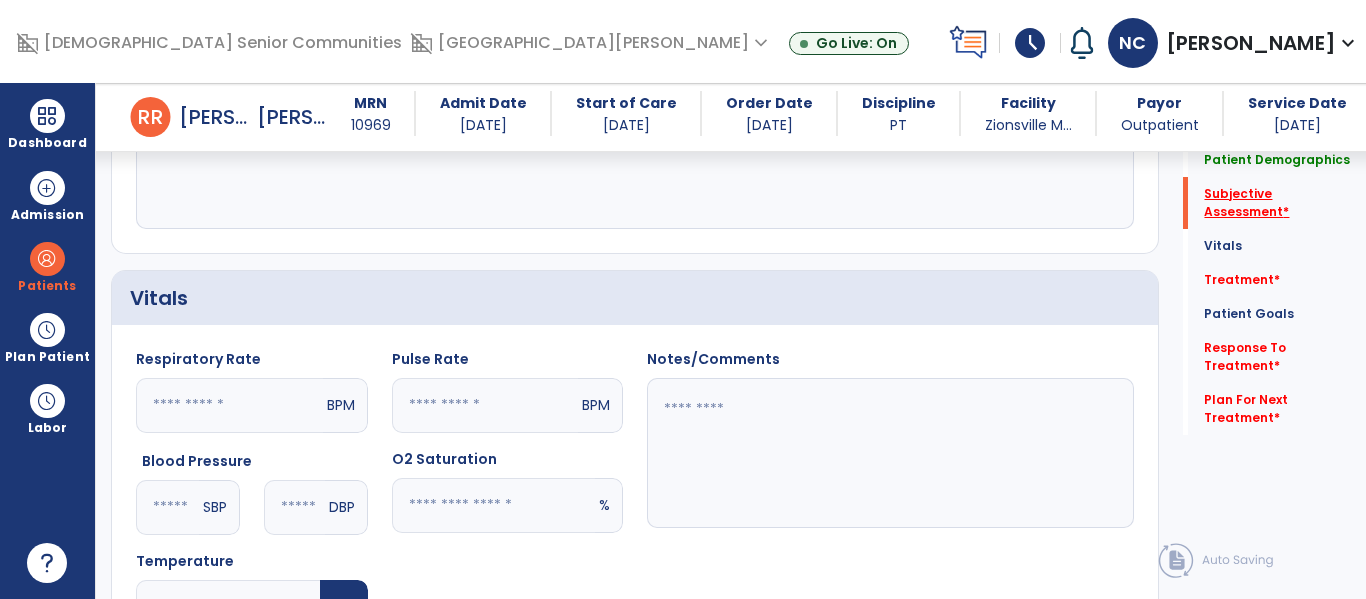 scroll, scrollTop: 328, scrollLeft: 0, axis: vertical 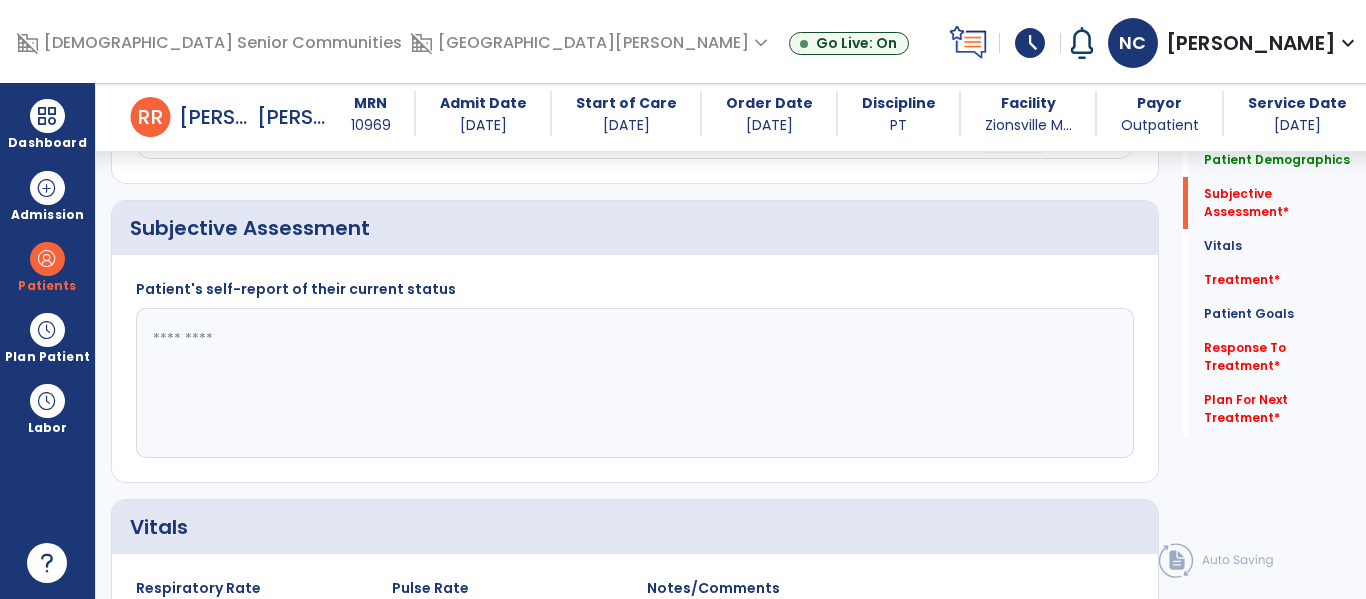 click 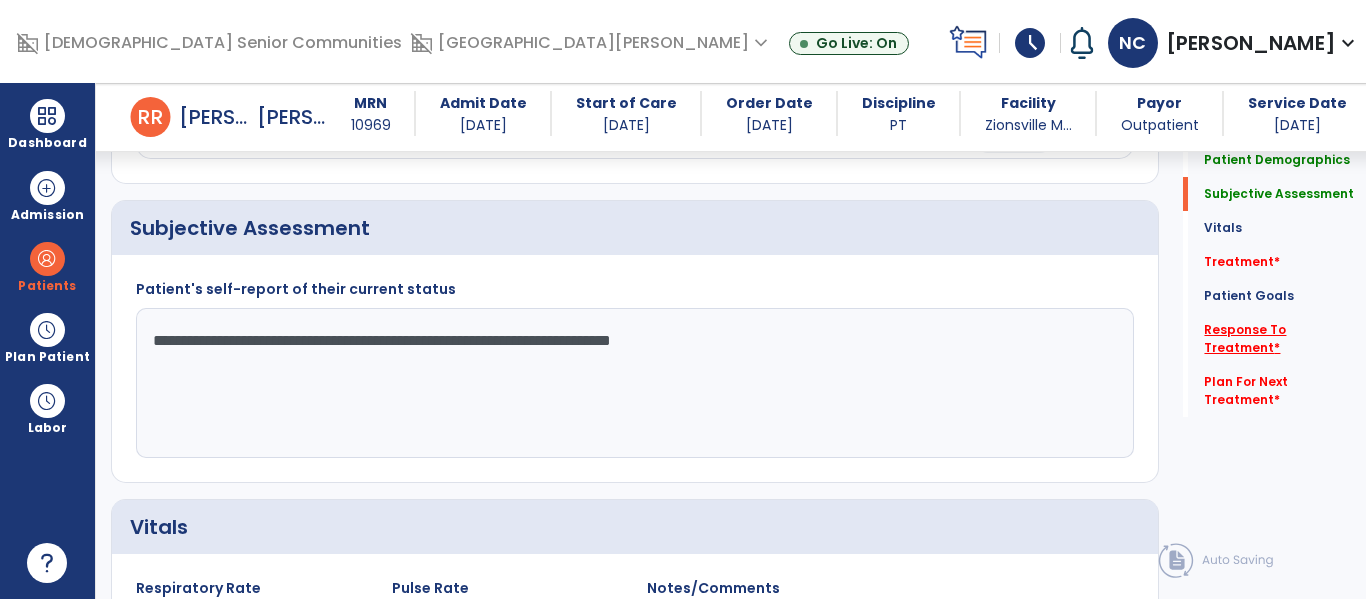 type on "**********" 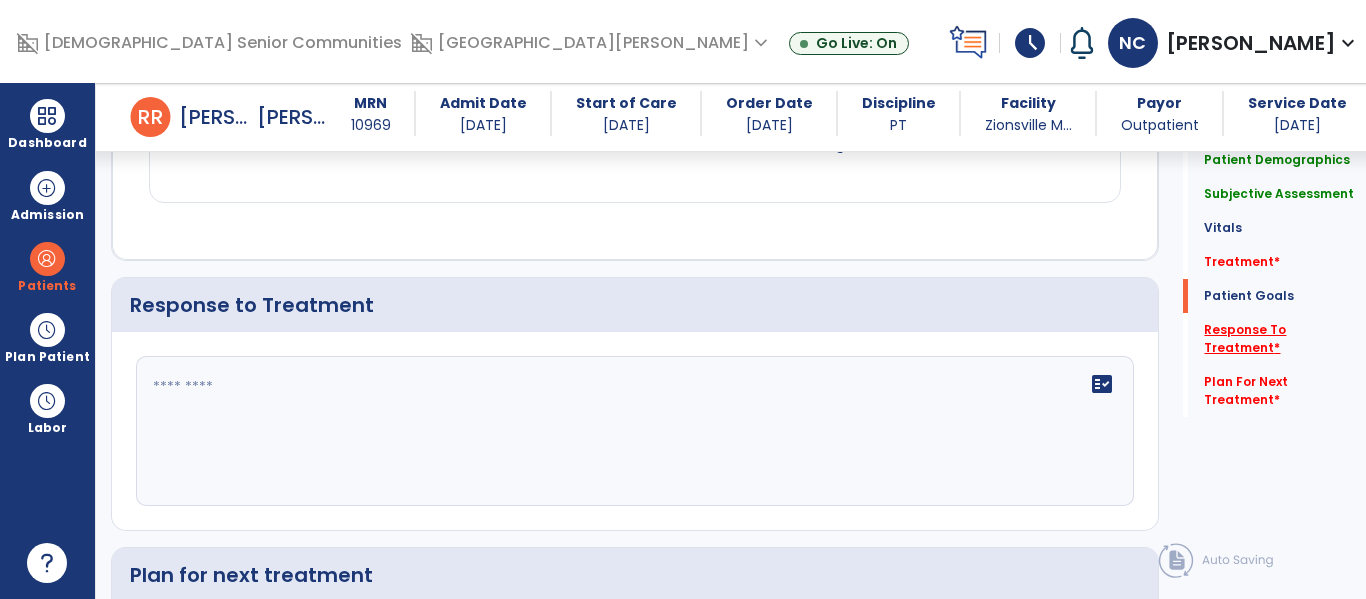 scroll, scrollTop: 2852, scrollLeft: 0, axis: vertical 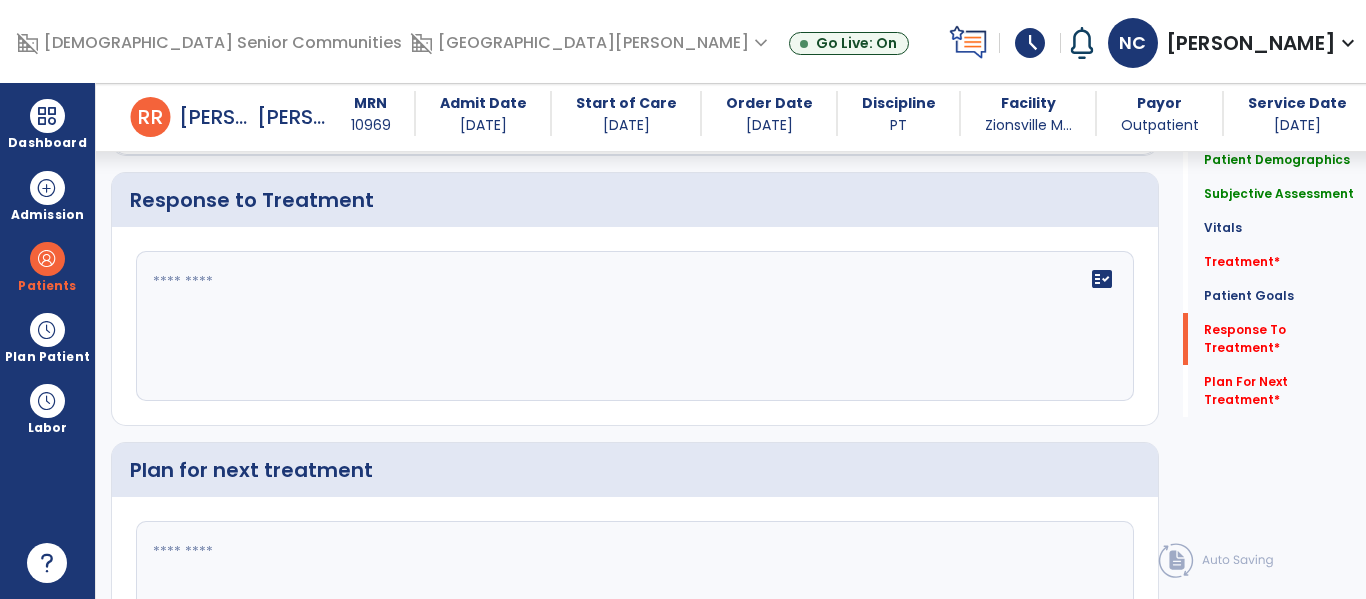 click 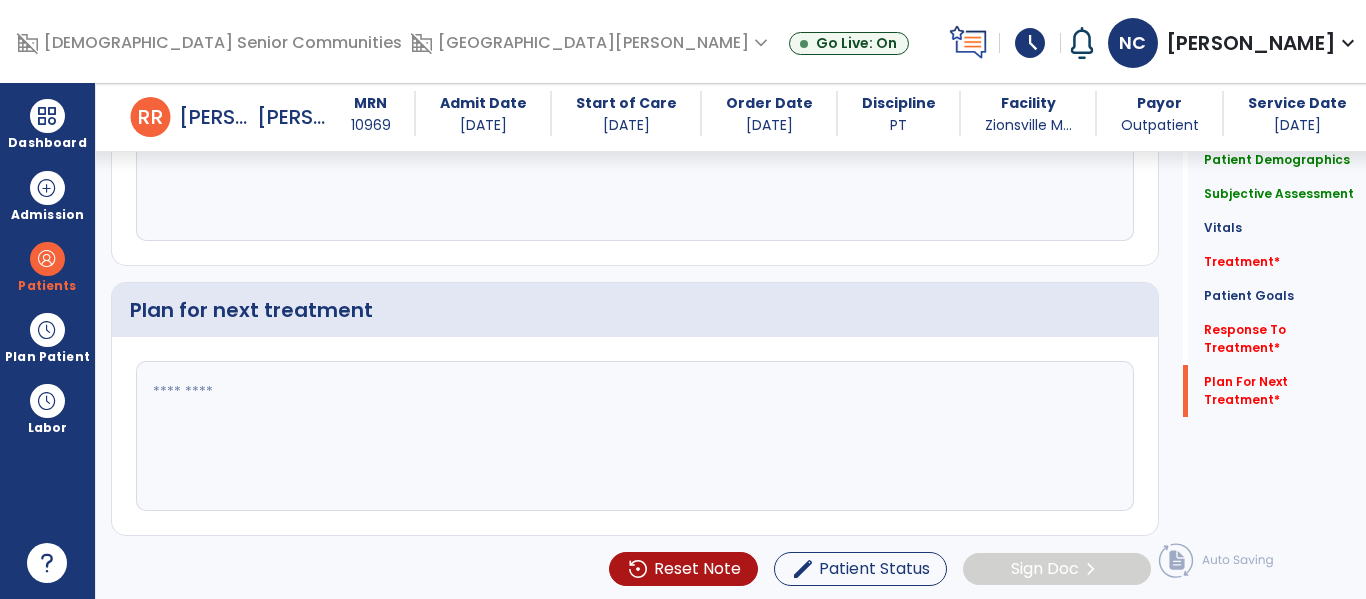 scroll, scrollTop: 3051, scrollLeft: 0, axis: vertical 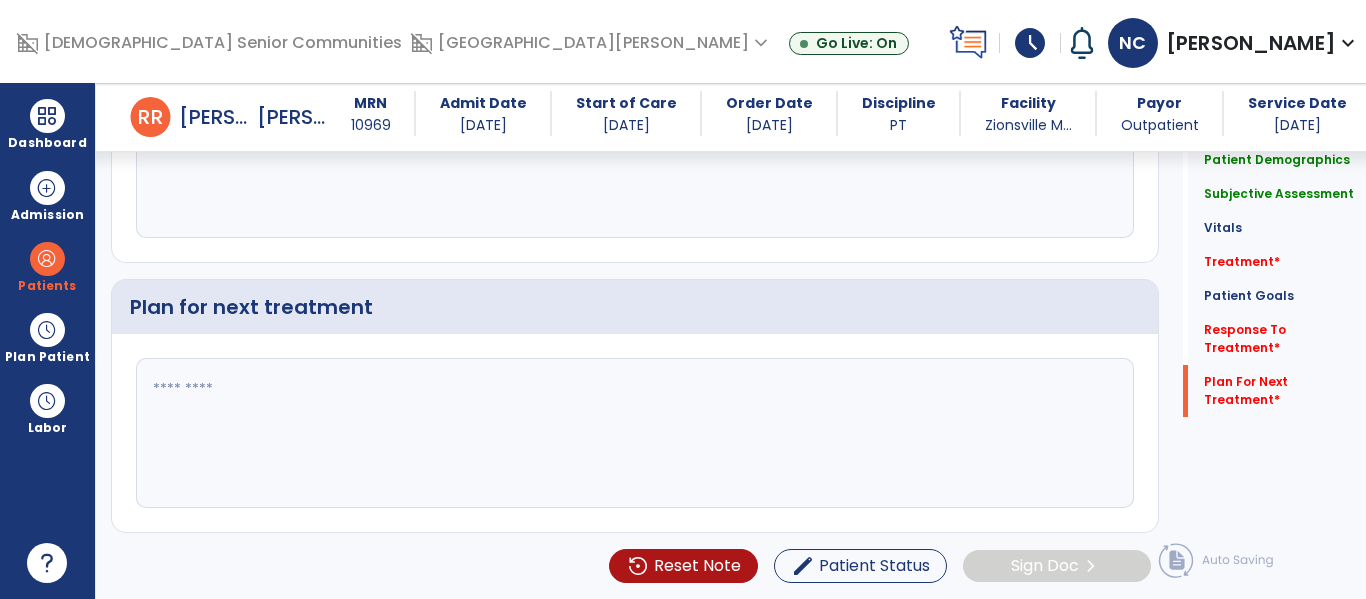 type on "**********" 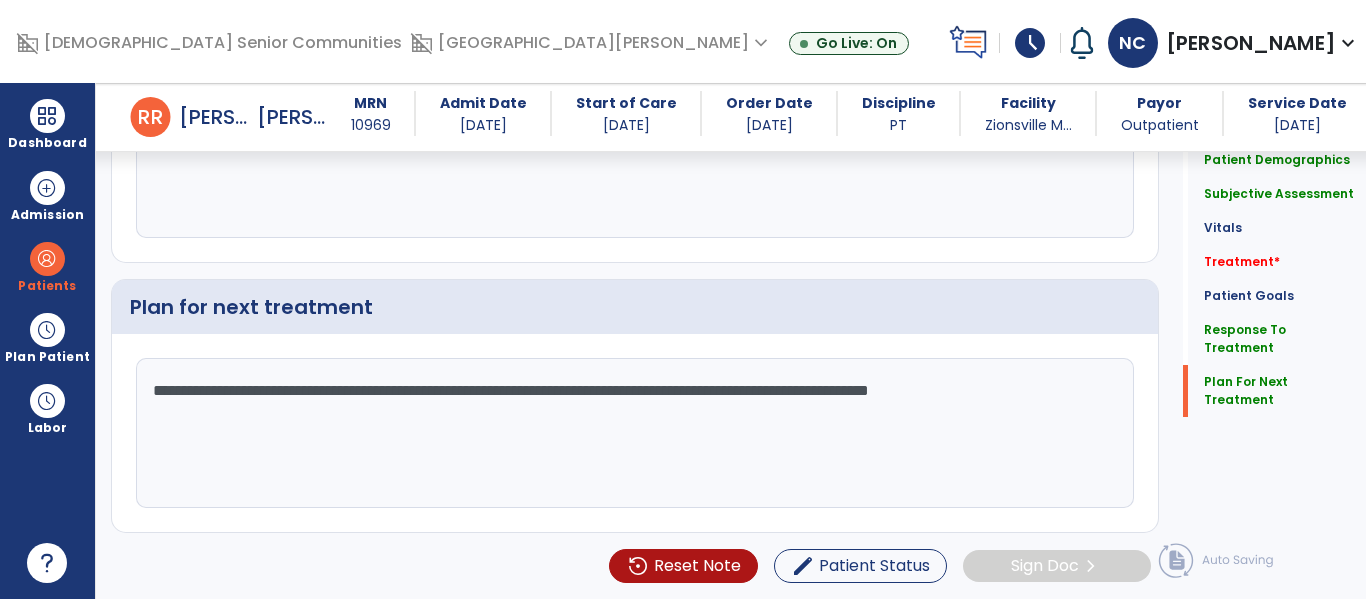 click on "**********" 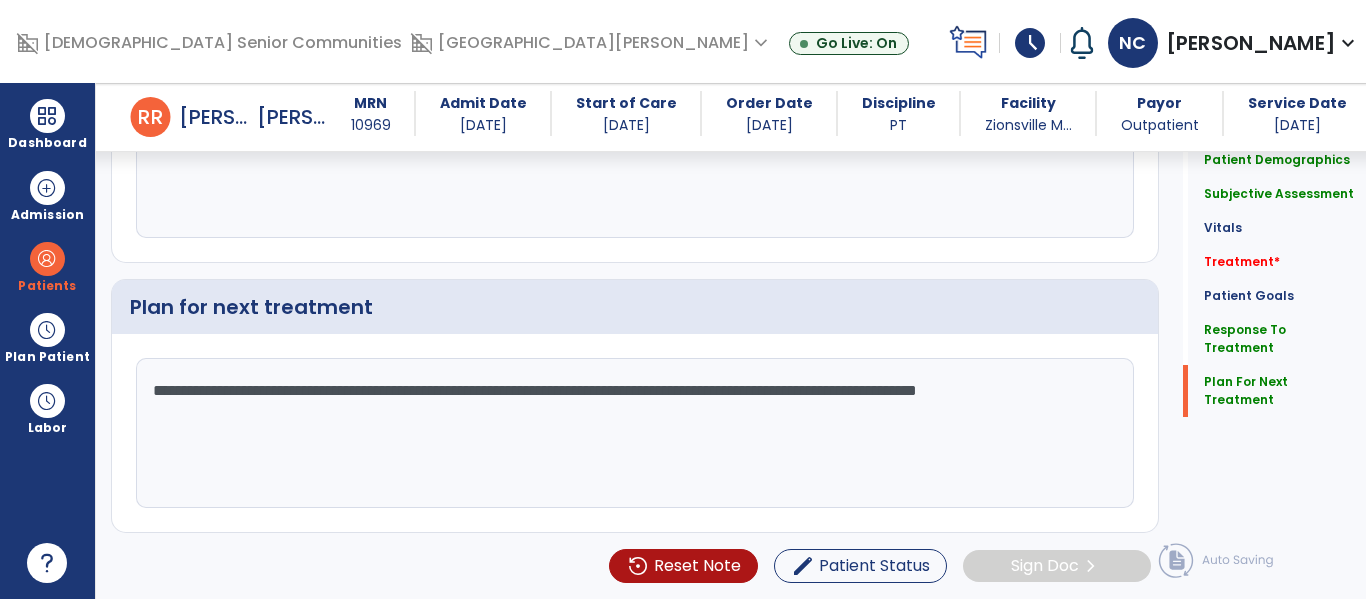 click on "**********" 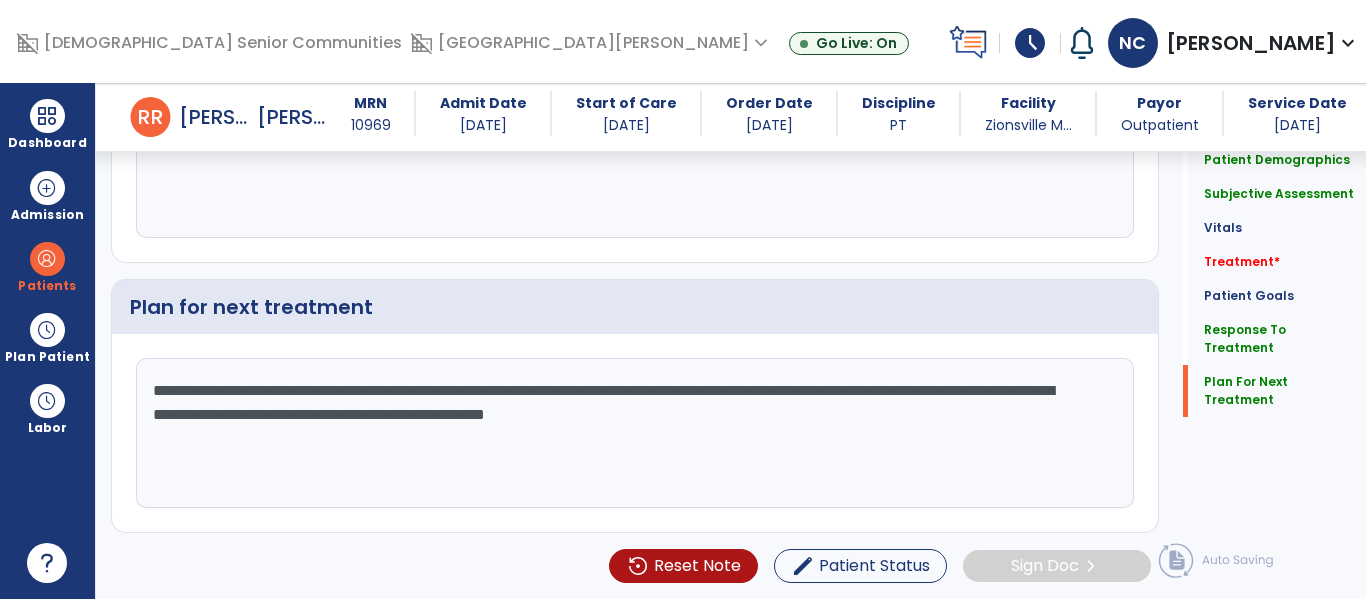 scroll, scrollTop: 3052, scrollLeft: 0, axis: vertical 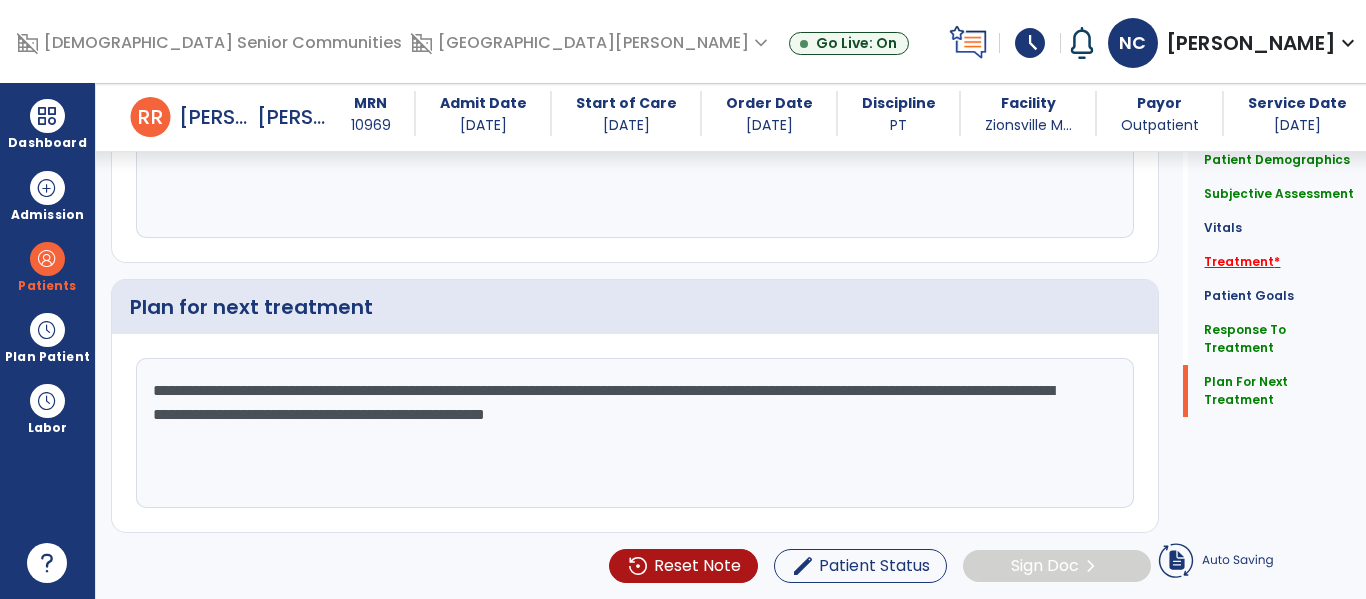 type on "**********" 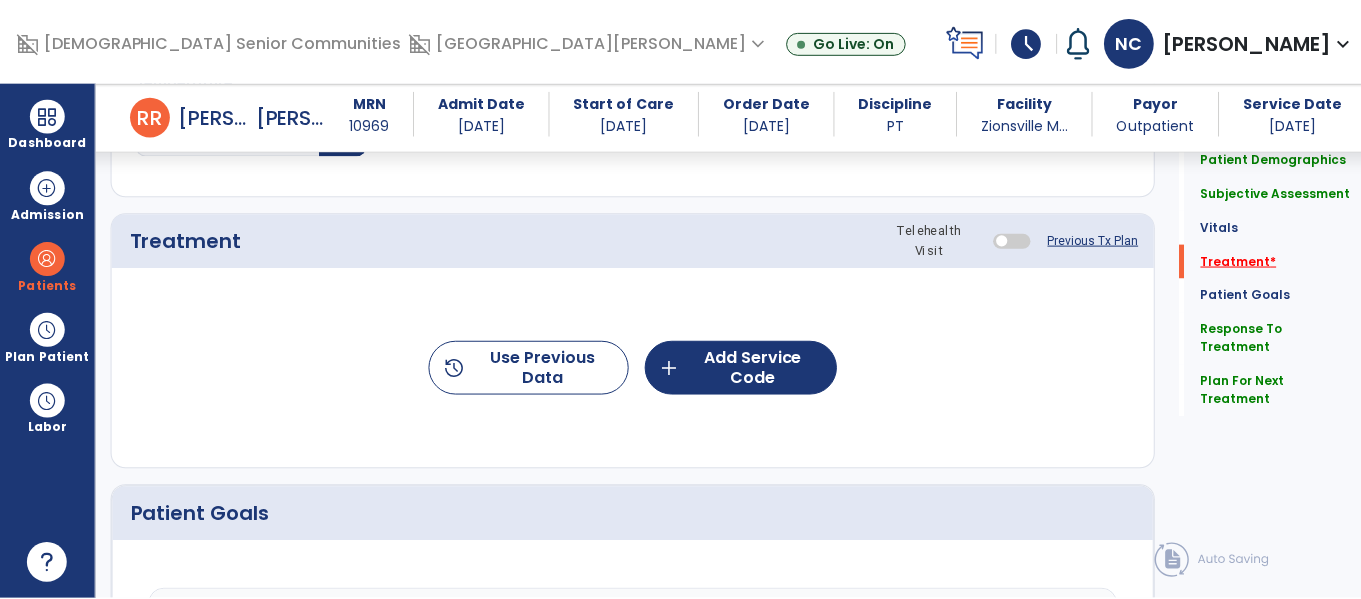 scroll, scrollTop: 1032, scrollLeft: 0, axis: vertical 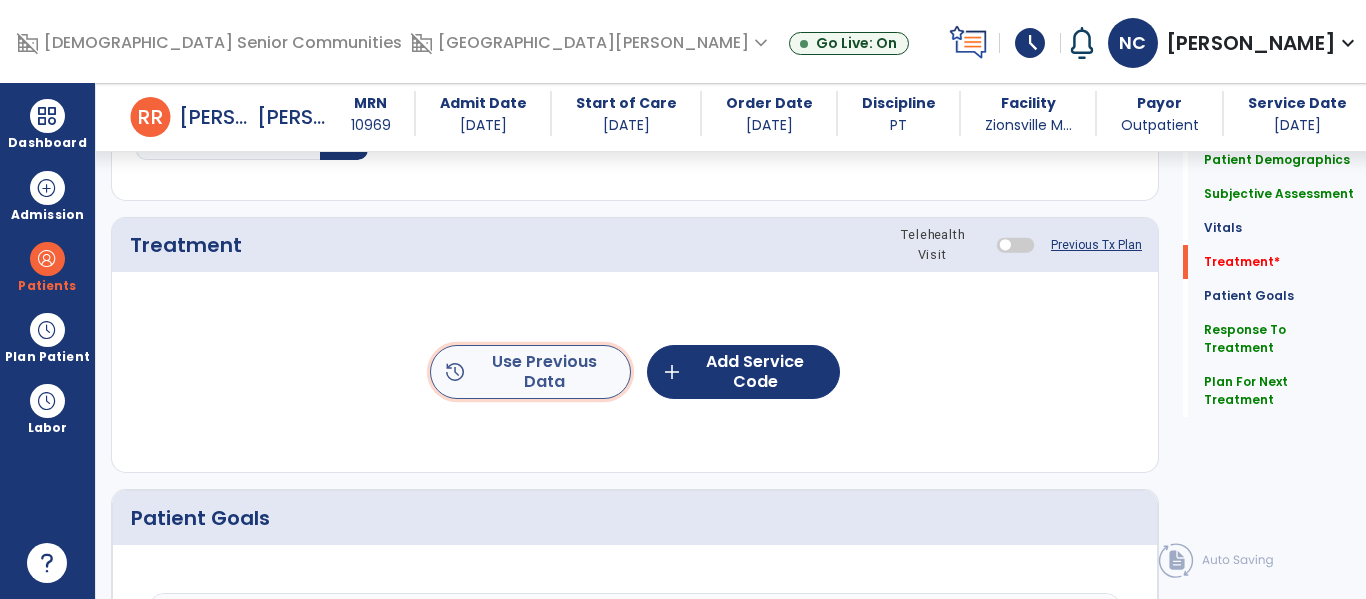 click on "history  Use Previous Data" 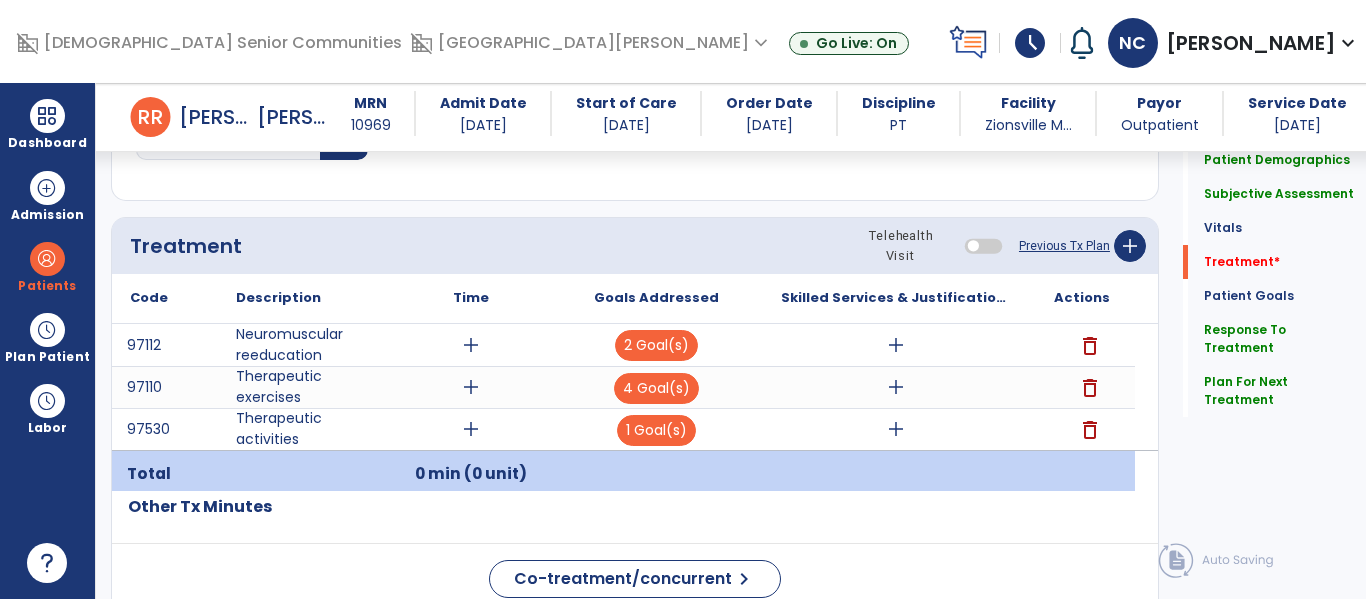 click on "add" at bounding box center [896, 345] 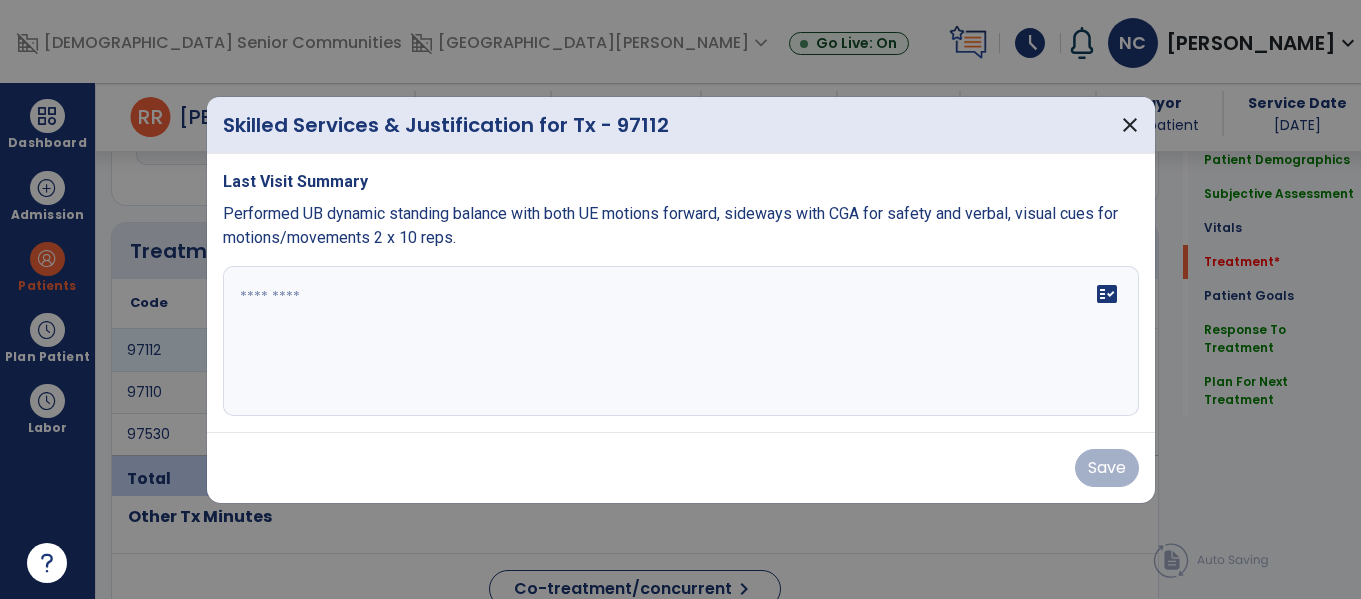 scroll, scrollTop: 1032, scrollLeft: 0, axis: vertical 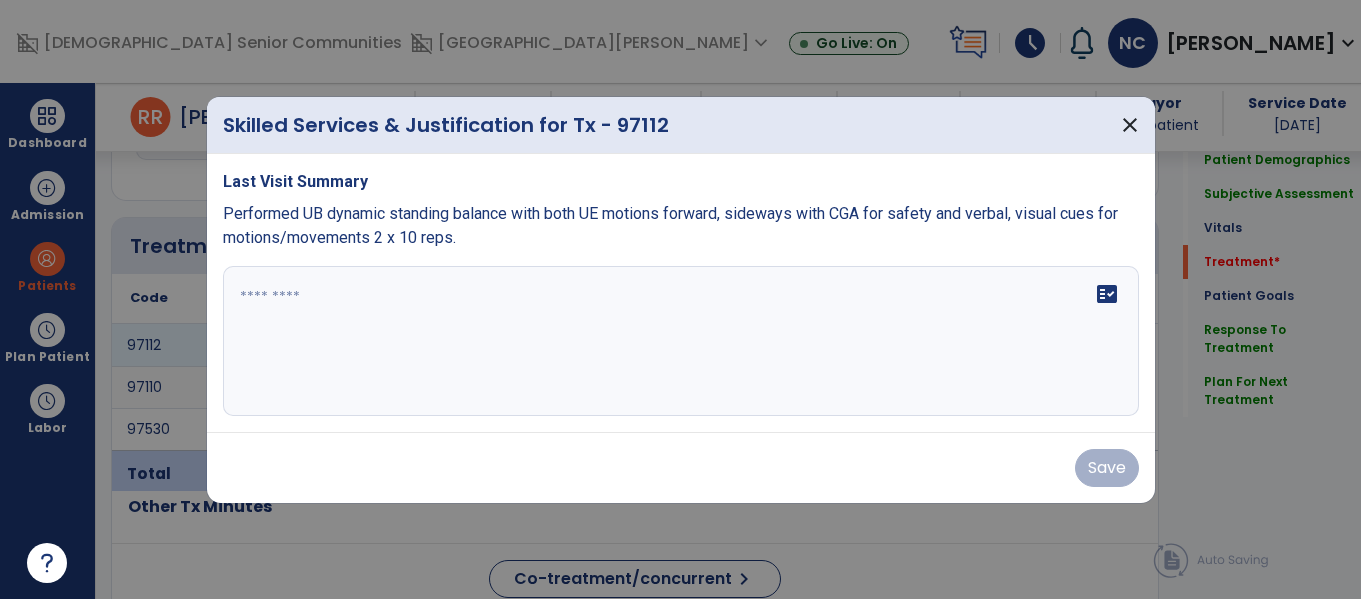 click on "Performed UB dynamic standing balance with both UE motions forward, sideways with CGA for safety and verbal, visual cues for motions/movements 2 x 10 reps." at bounding box center [670, 225] 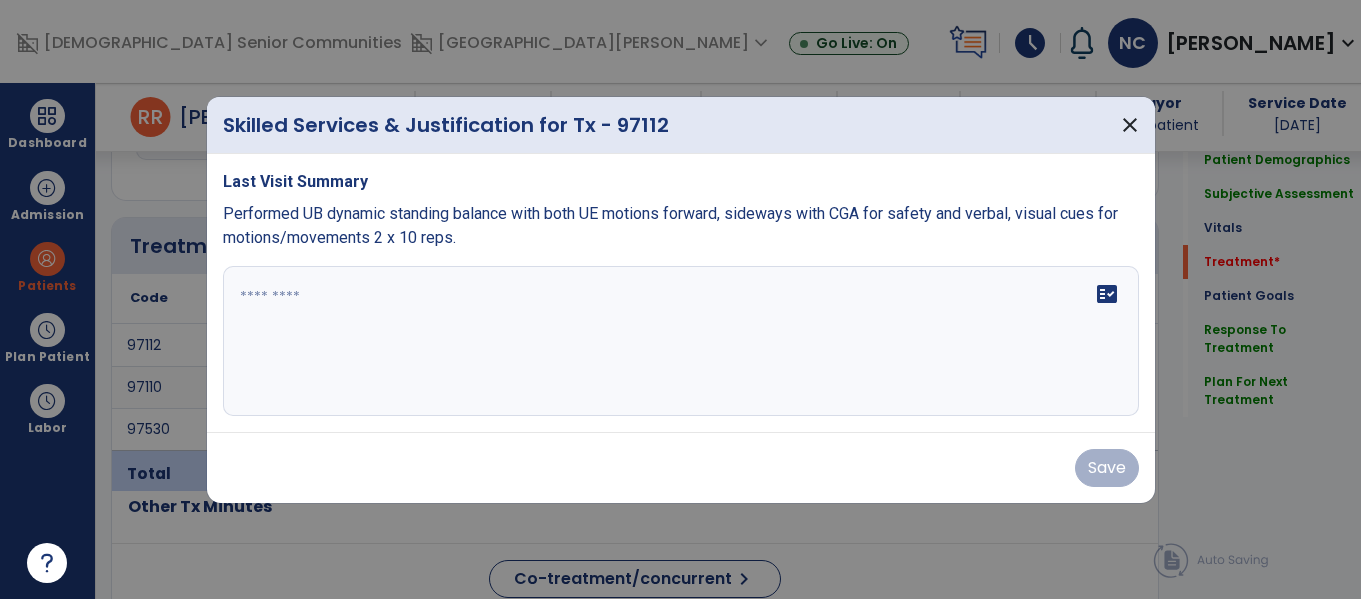 click on "Performed UB dynamic standing balance with both UE motions forward, sideways with CGA for safety and verbal, visual cues for motions/movements 2 x 10 reps." at bounding box center [670, 225] 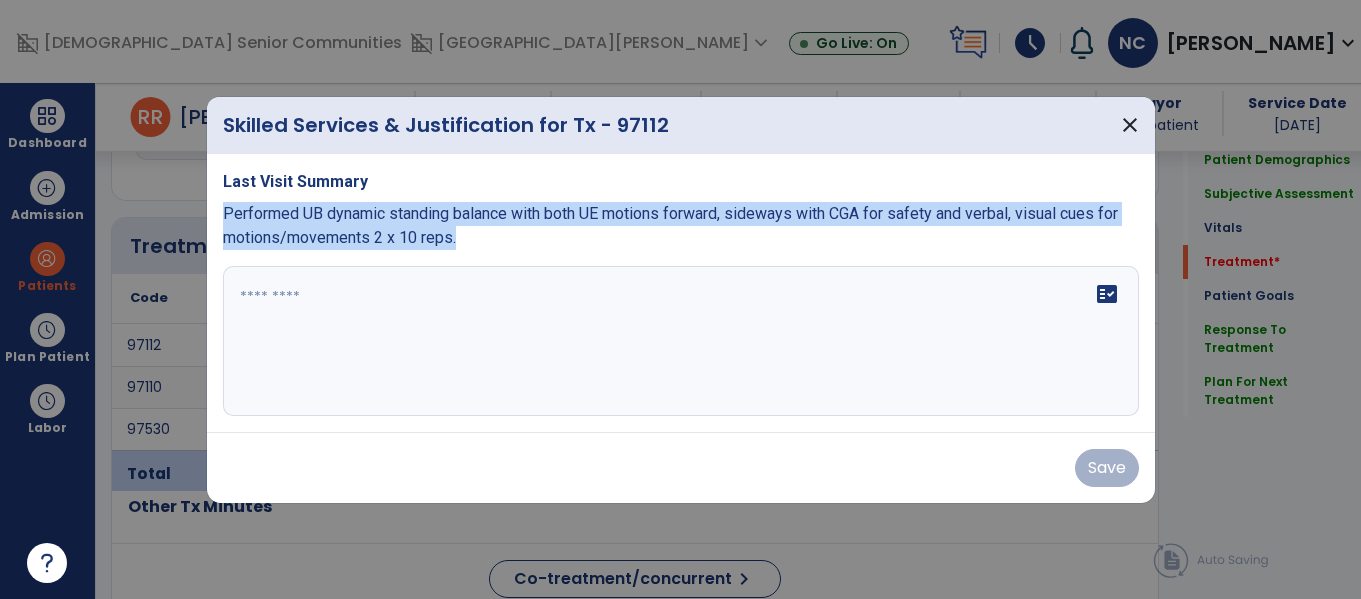 copy on "Performed UB dynamic standing balance with both UE motions forward, sideways with CGA for safety and verbal, visual cues for motions/movements 2 x 10 reps." 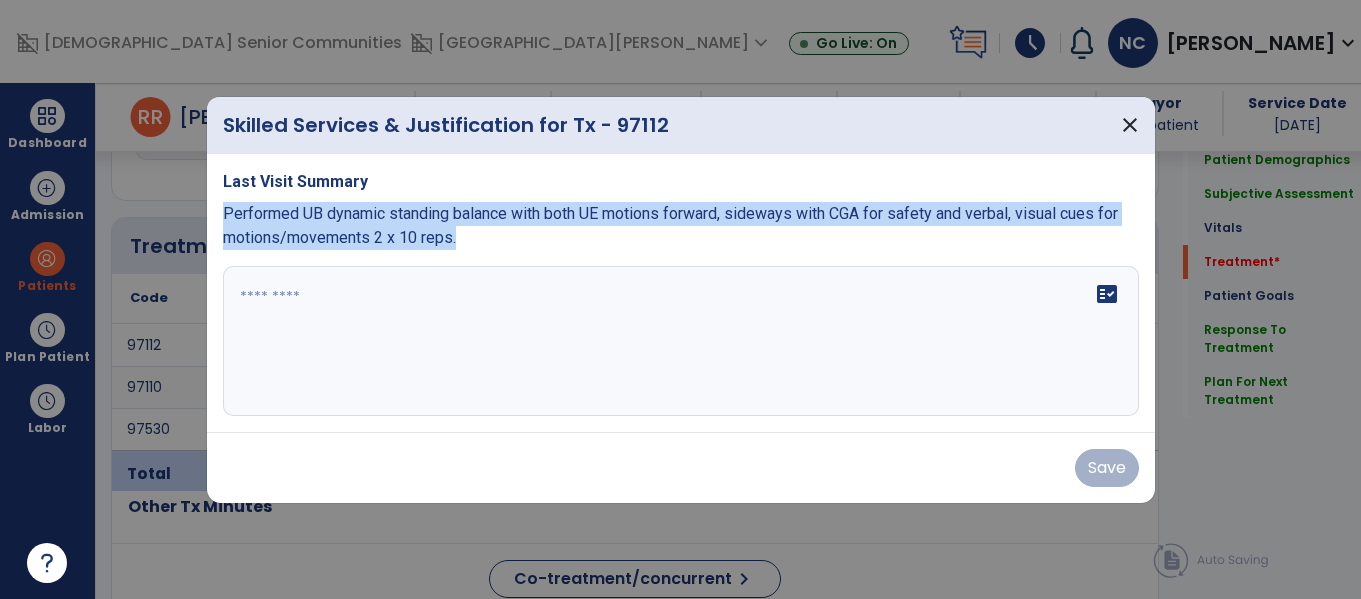 click on "fact_check" at bounding box center (681, 341) 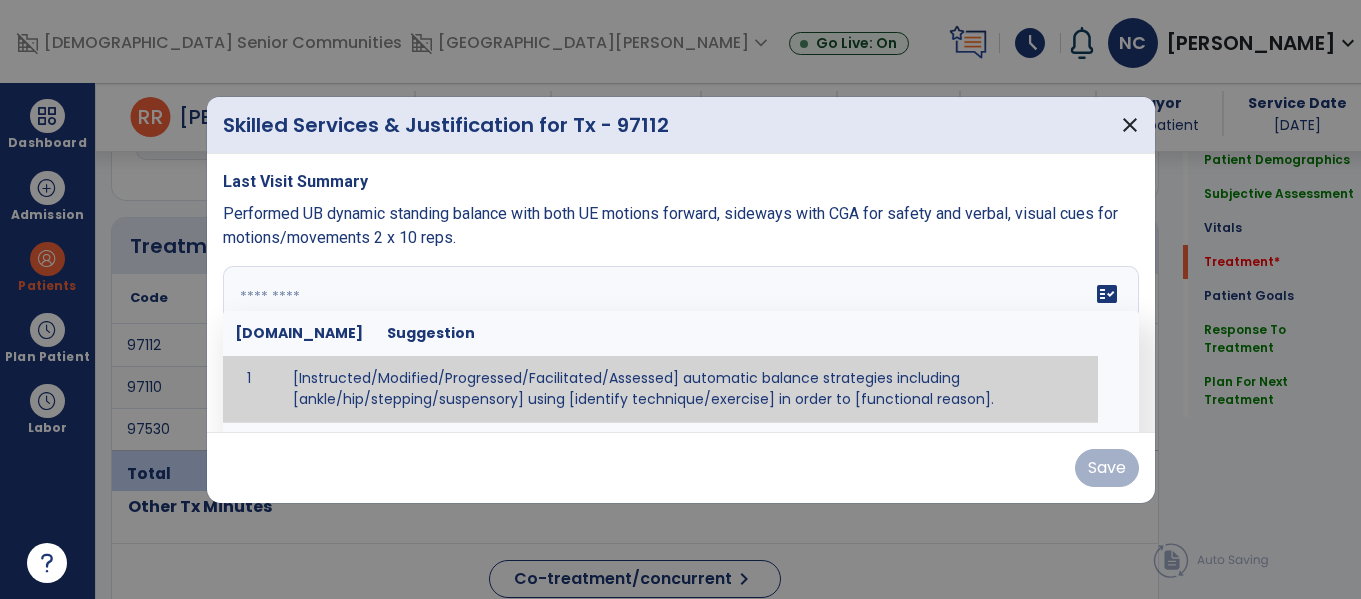 click at bounding box center (678, 341) 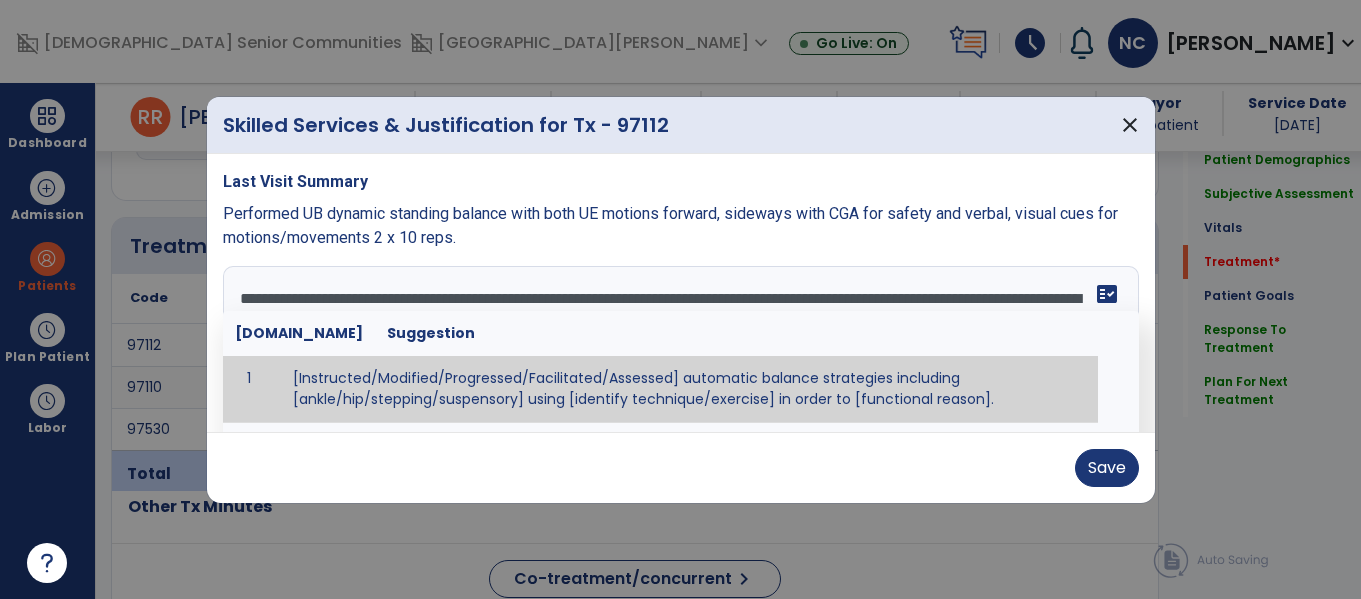 click on "fact_check" at bounding box center [1107, 294] 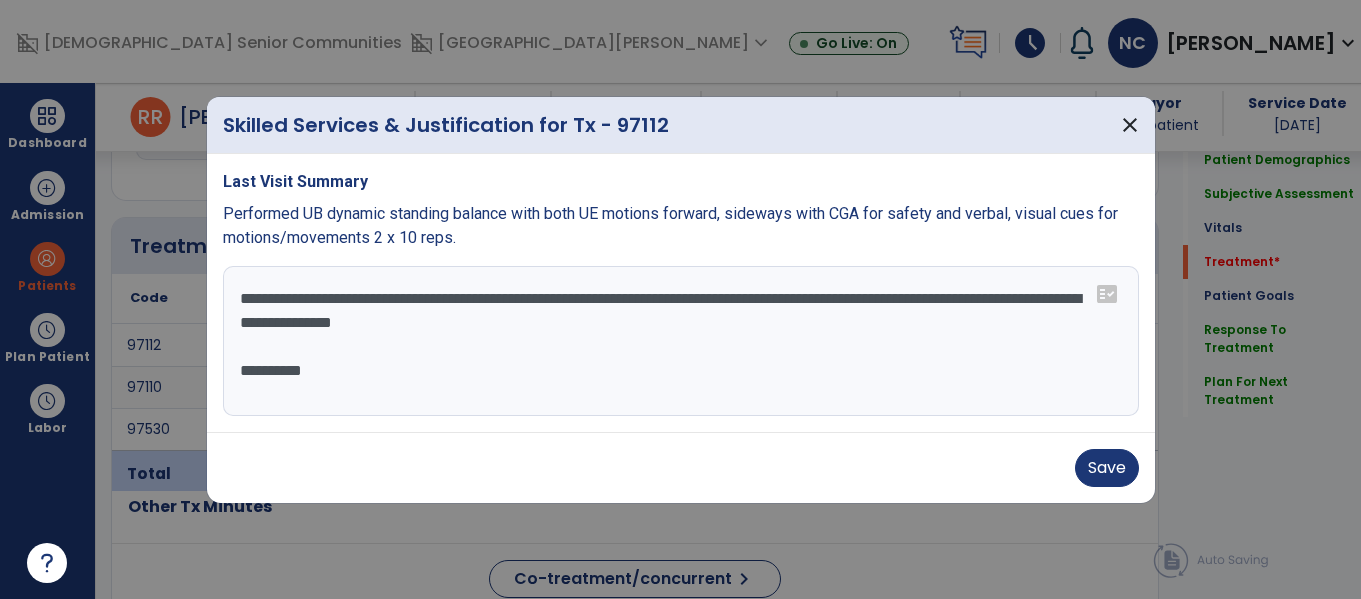 click on "**********" at bounding box center (681, 341) 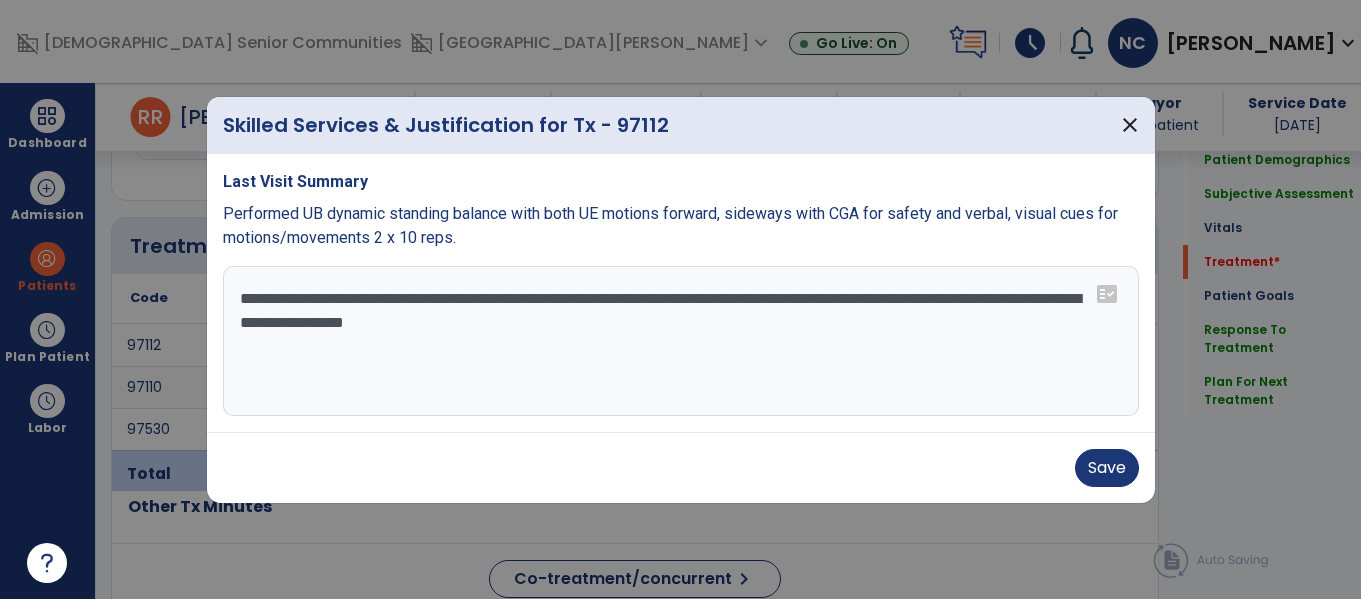 click on "**********" at bounding box center (681, 341) 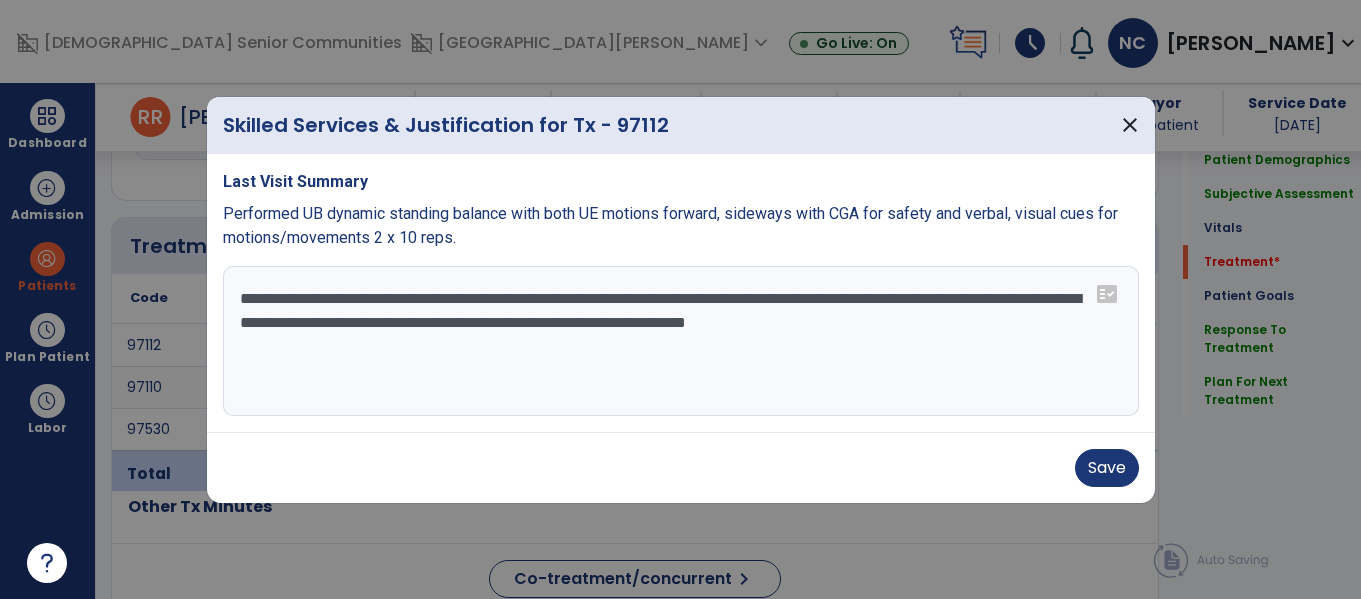 click on "**********" at bounding box center [681, 341] 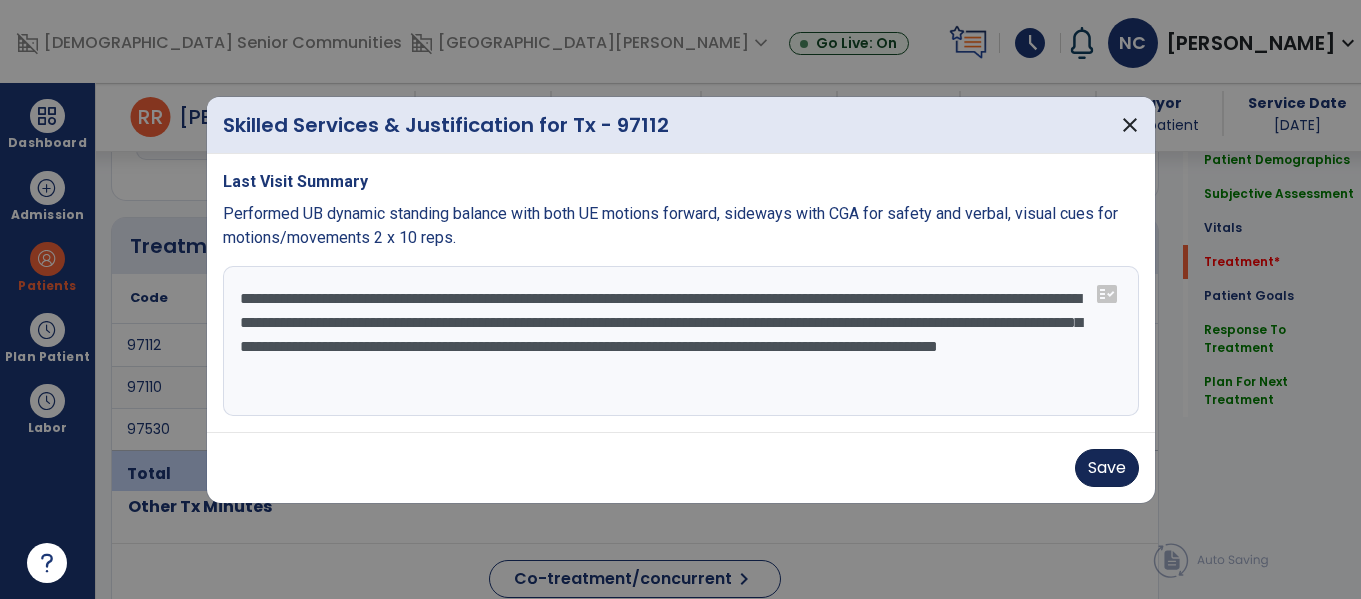type on "**********" 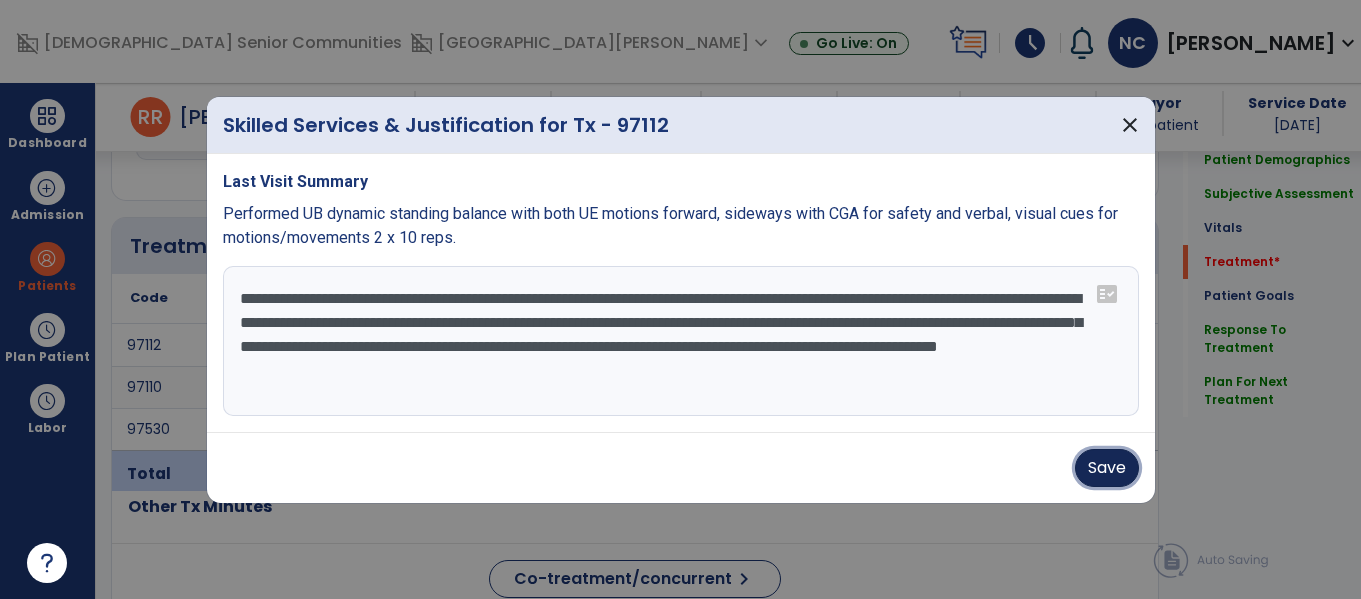click on "Save" at bounding box center [1107, 468] 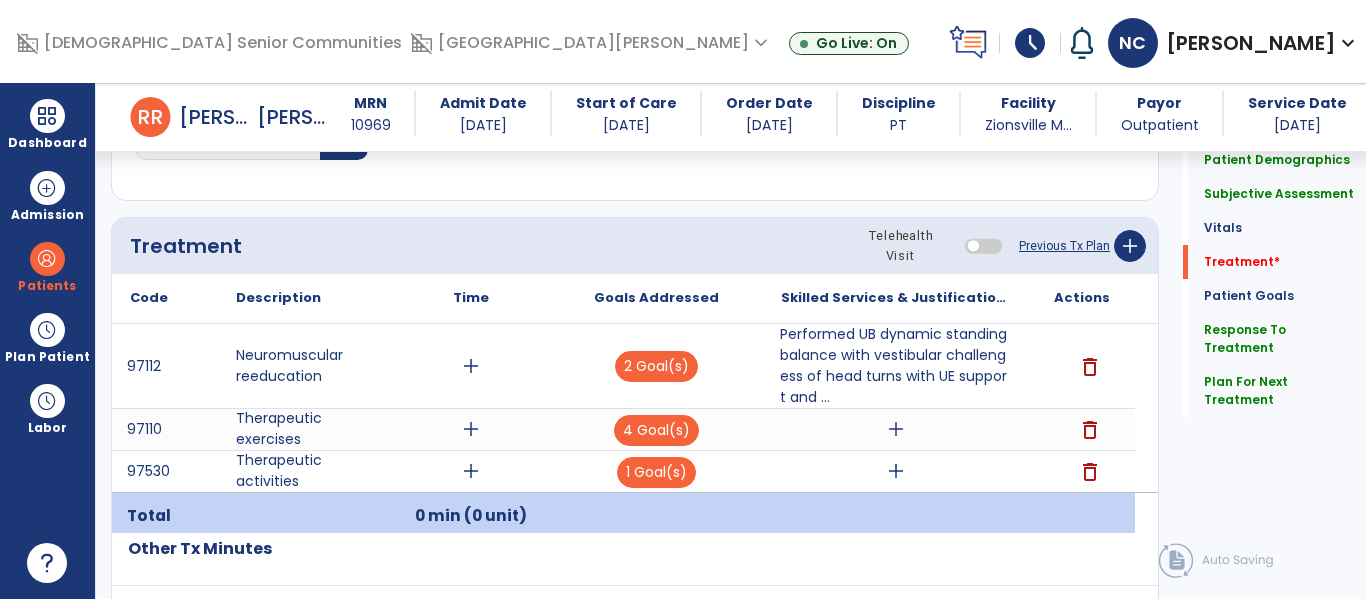 click on "add" at bounding box center [896, 429] 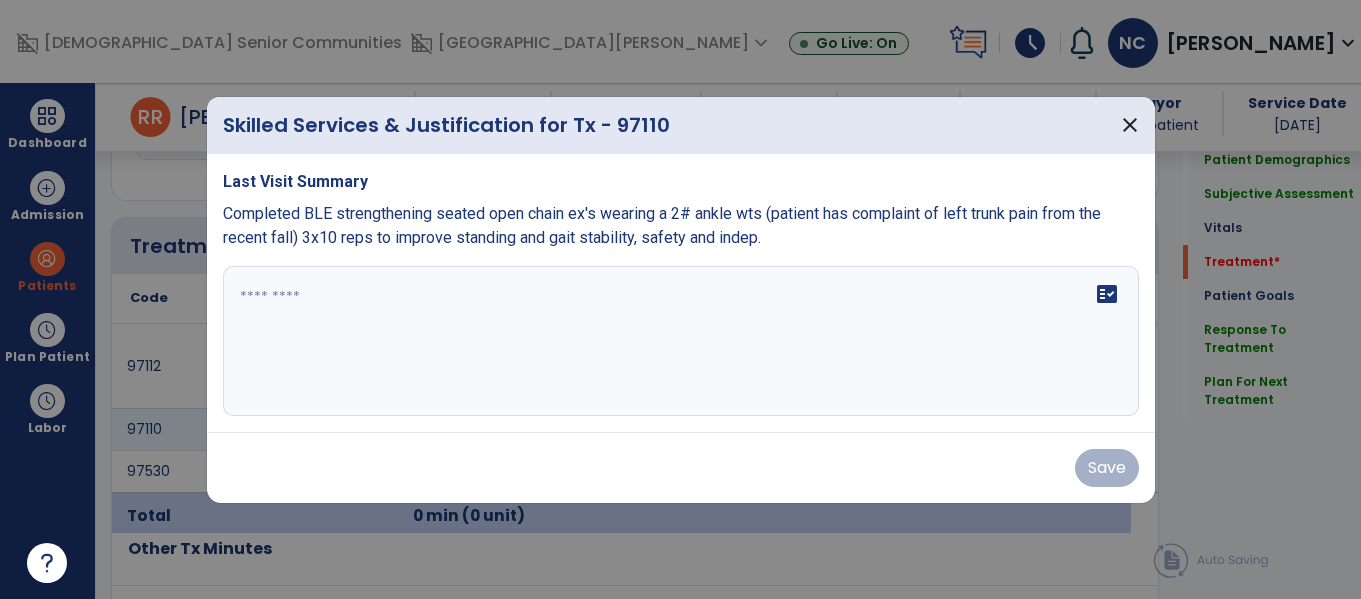 scroll, scrollTop: 1032, scrollLeft: 0, axis: vertical 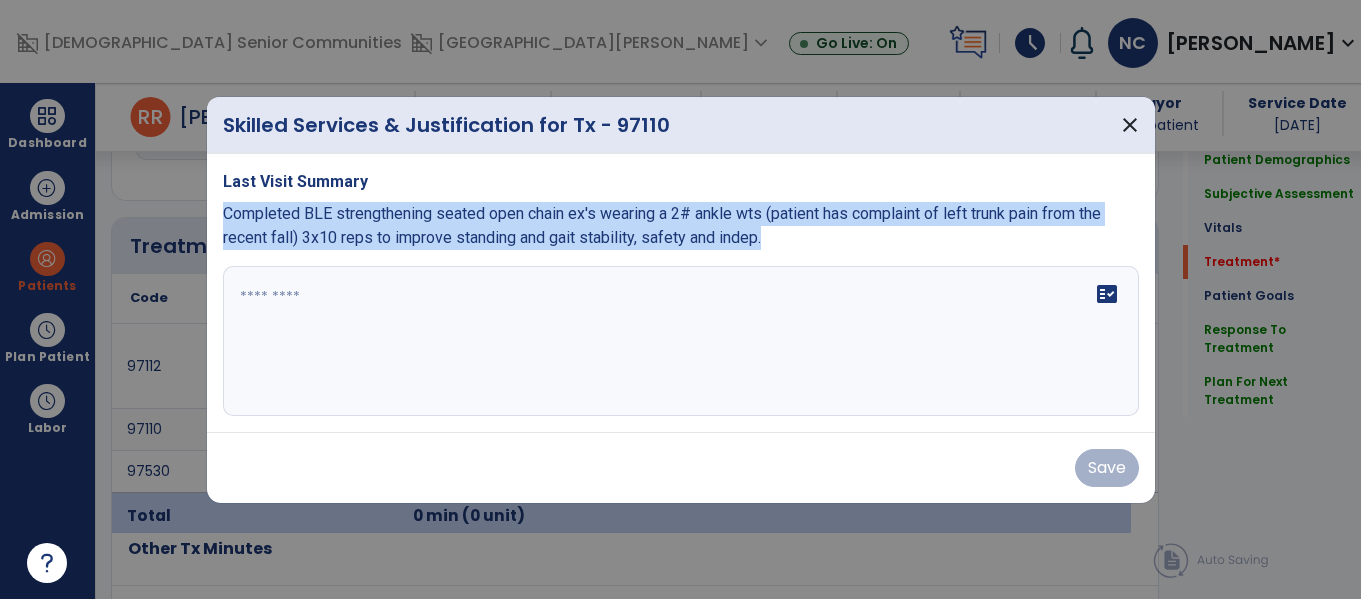 copy on "Completed BLE strengthening seated open chain ex's wearing a 2# ankle wts (patient has complaint of left trunk pain from the recent fall) 3x10 reps to improve standing and gait stability, safety and indep." 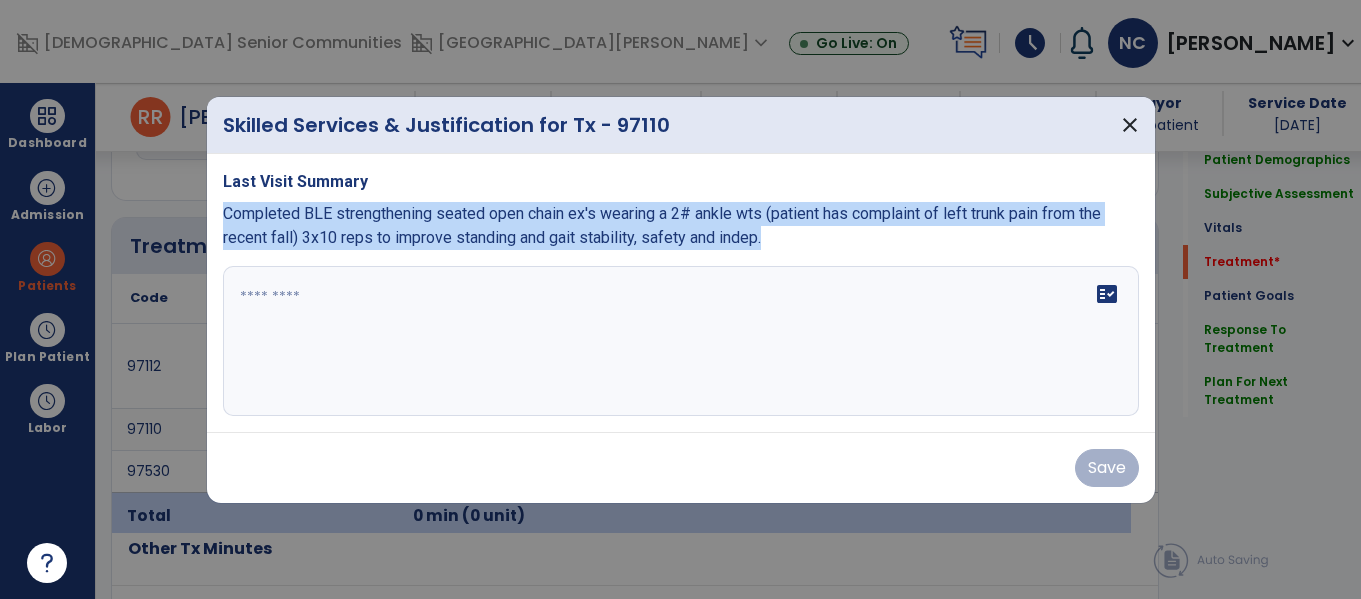 click at bounding box center [681, 341] 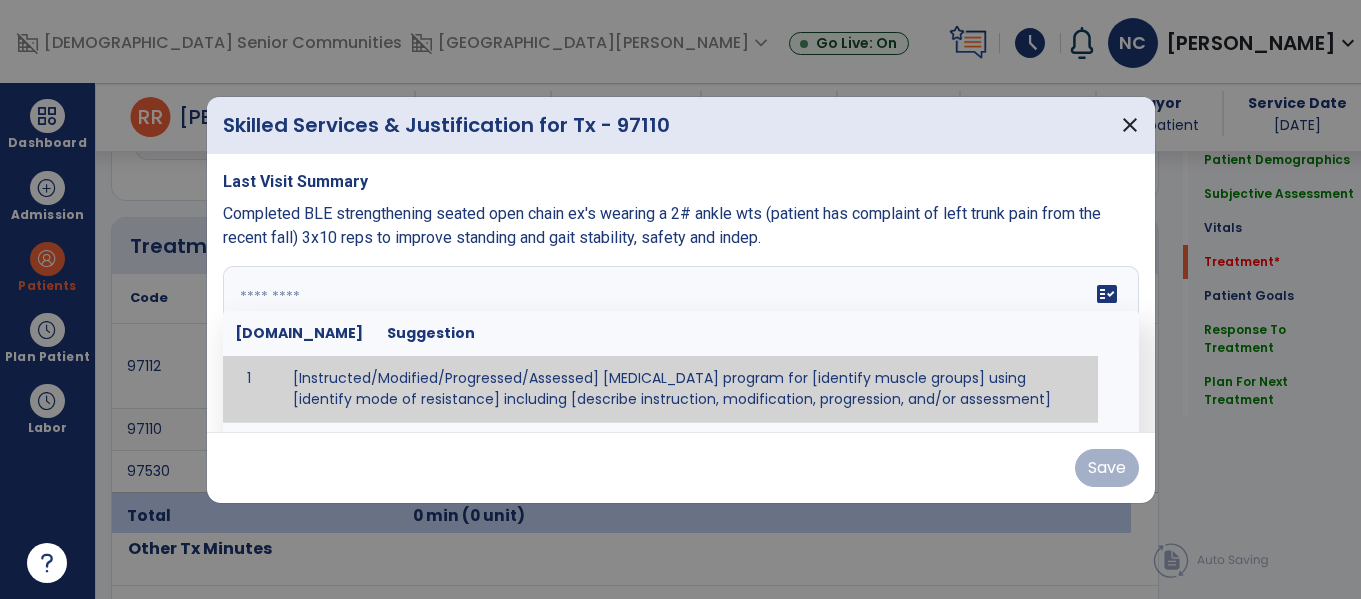 click at bounding box center (678, 341) 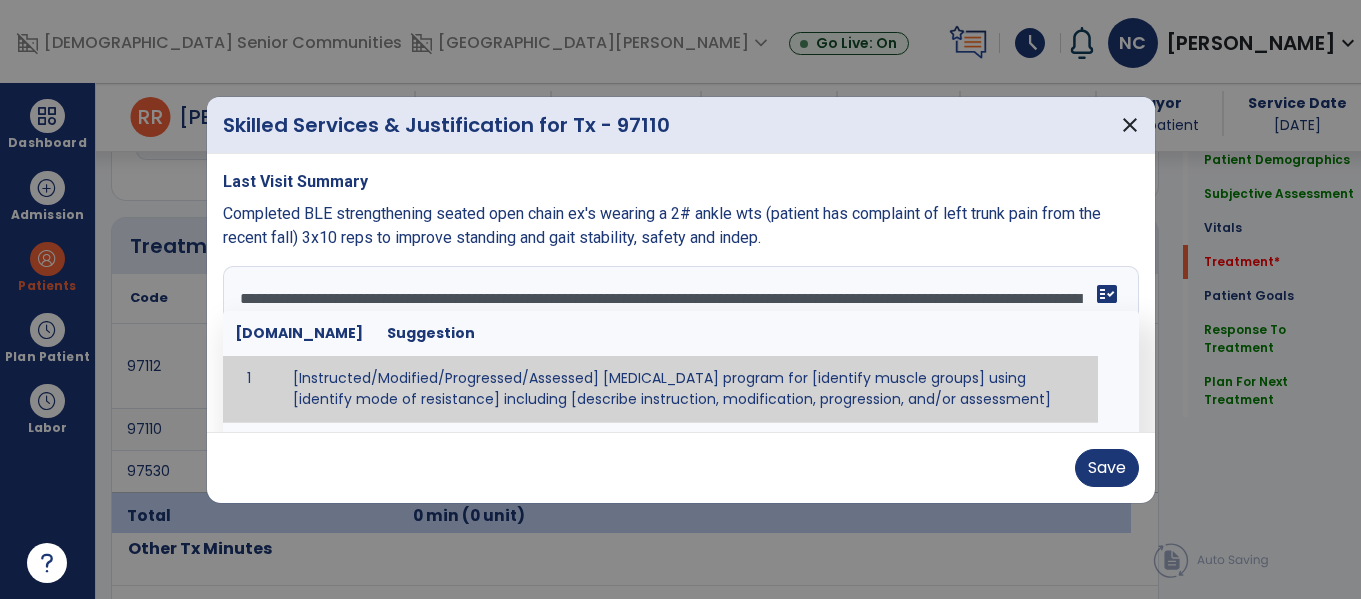 click on "**********" at bounding box center (678, 341) 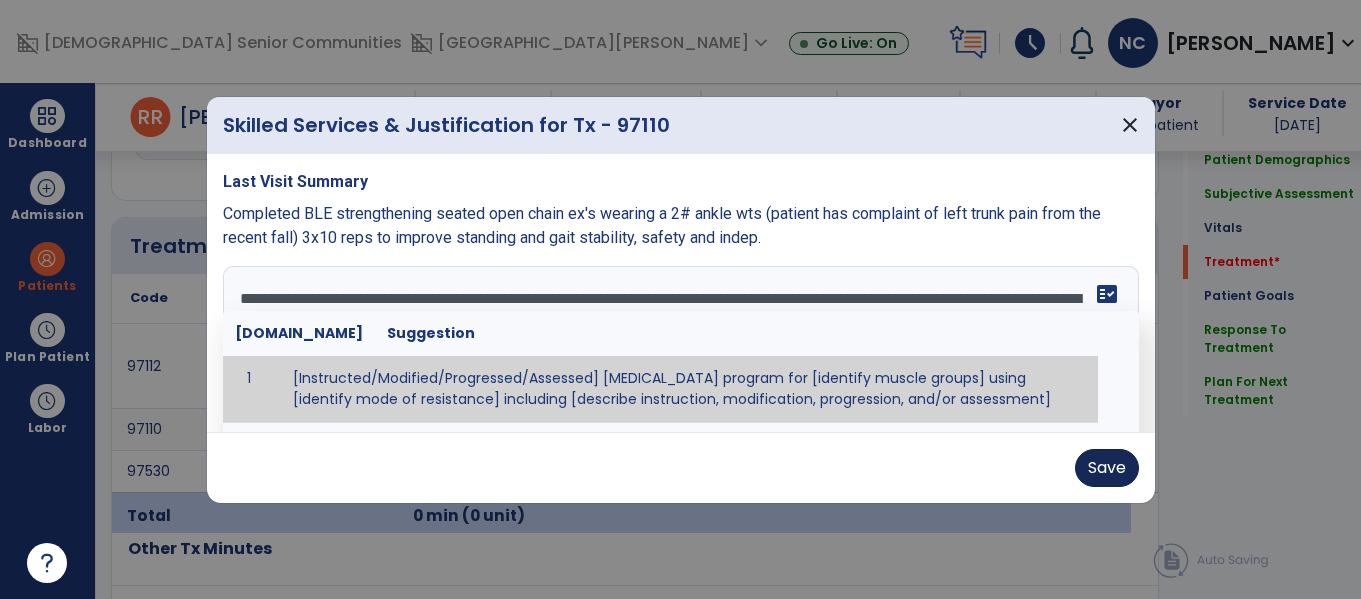 type on "**********" 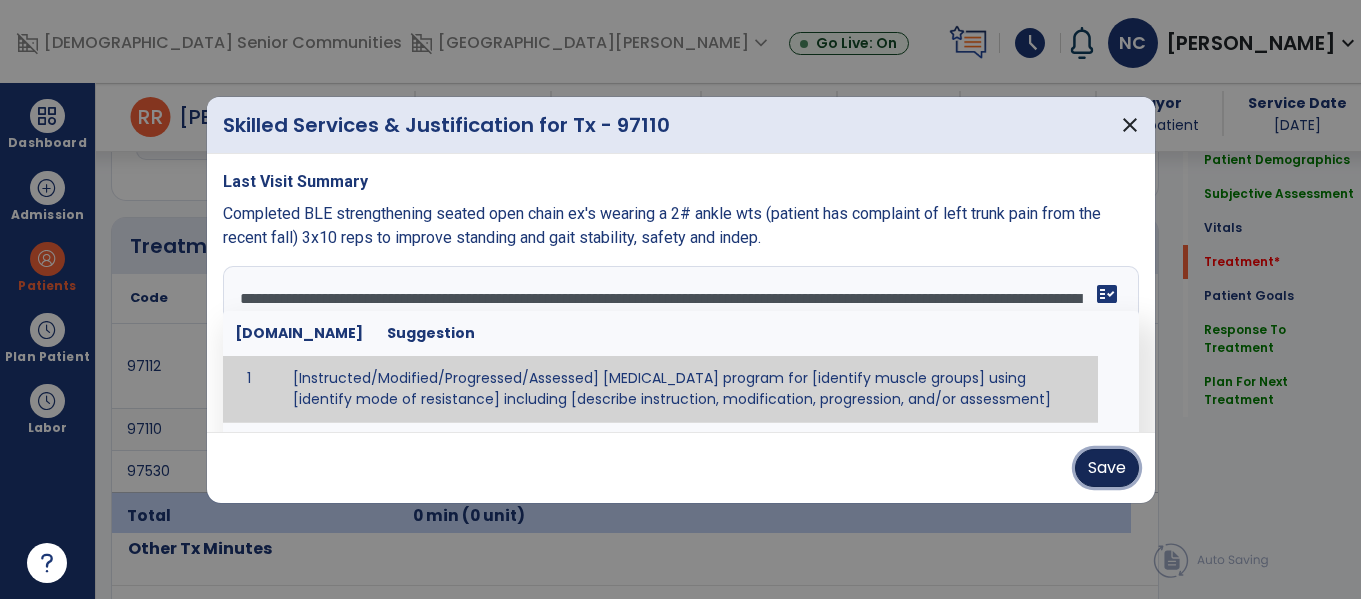 click on "Save" at bounding box center [1107, 468] 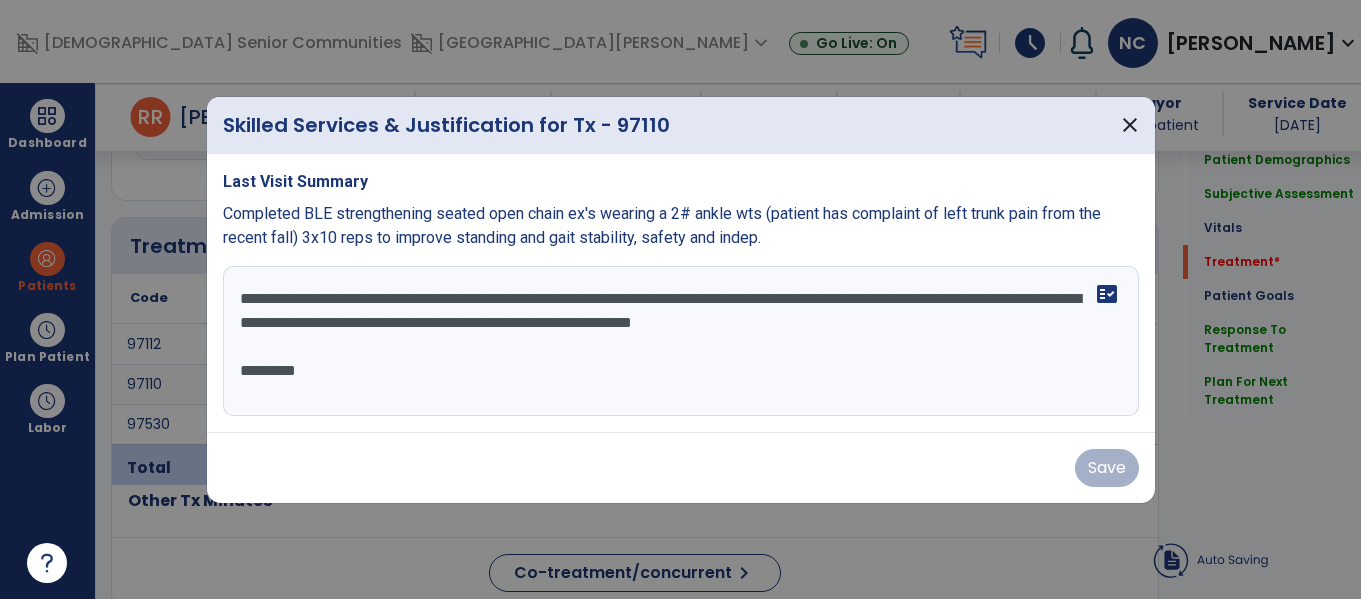 click on "Save" at bounding box center [681, 468] 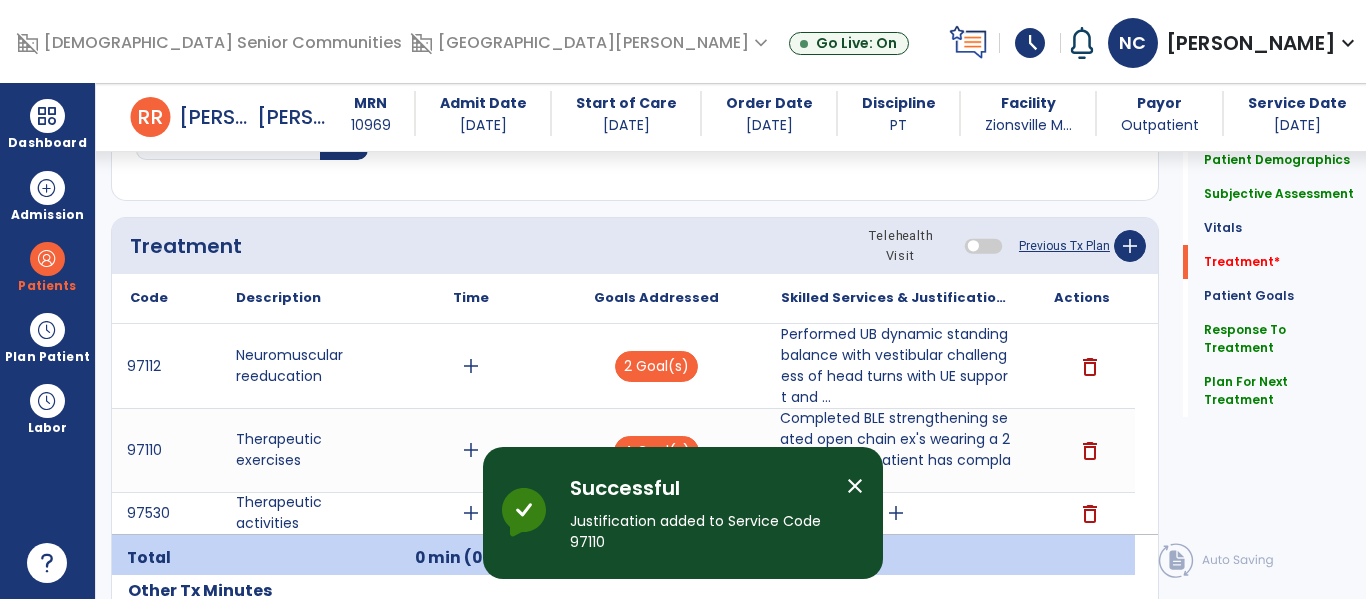 click on "Completed BLE strengthening seated open chain ex's wearing a 2# ankle wts (patient has complaint of ..." at bounding box center (896, 450) 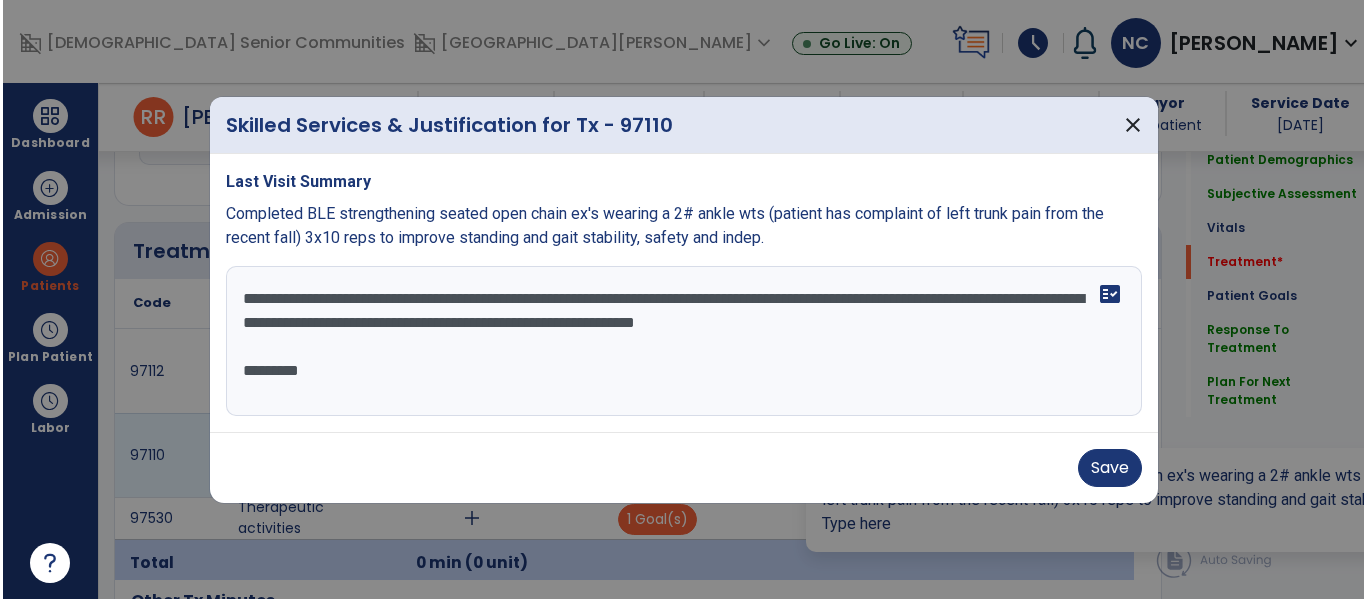 scroll, scrollTop: 1032, scrollLeft: 0, axis: vertical 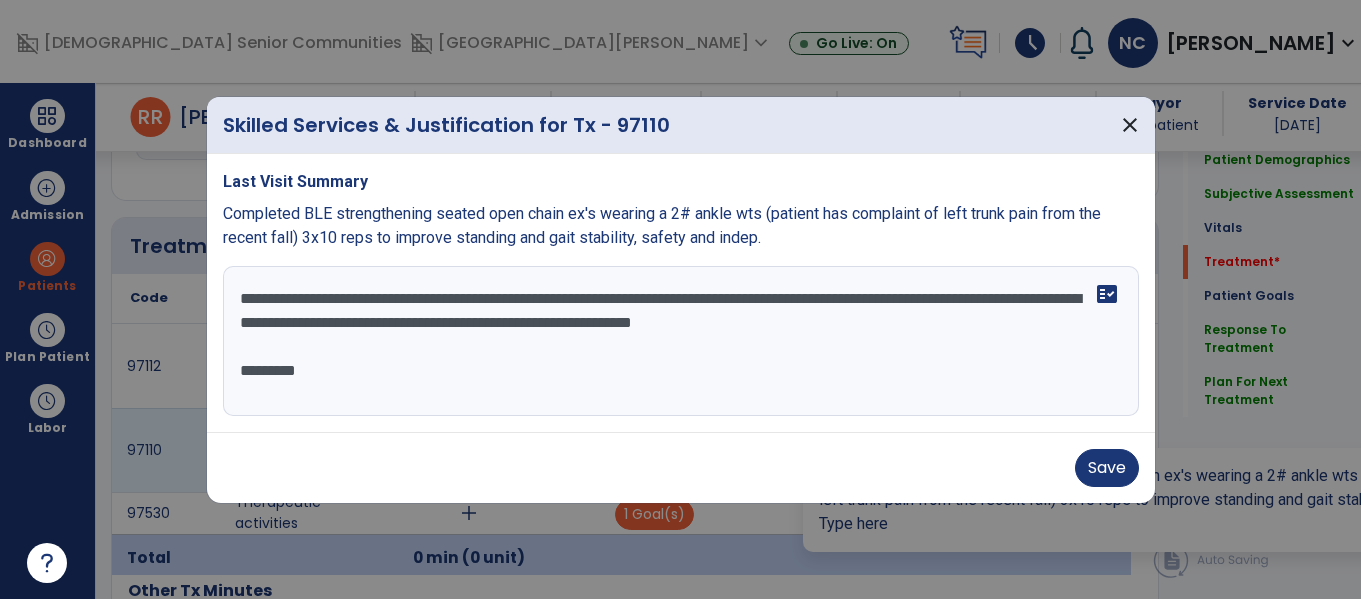 click on "**********" at bounding box center [681, 341] 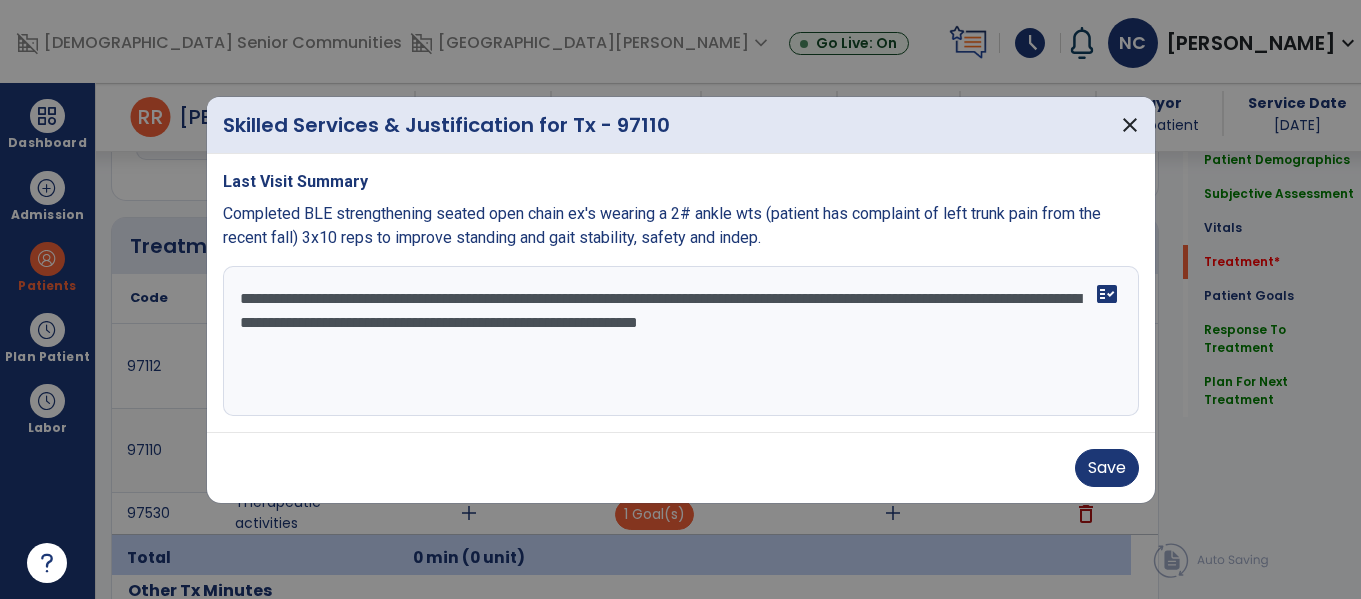 click on "**********" at bounding box center [681, 341] 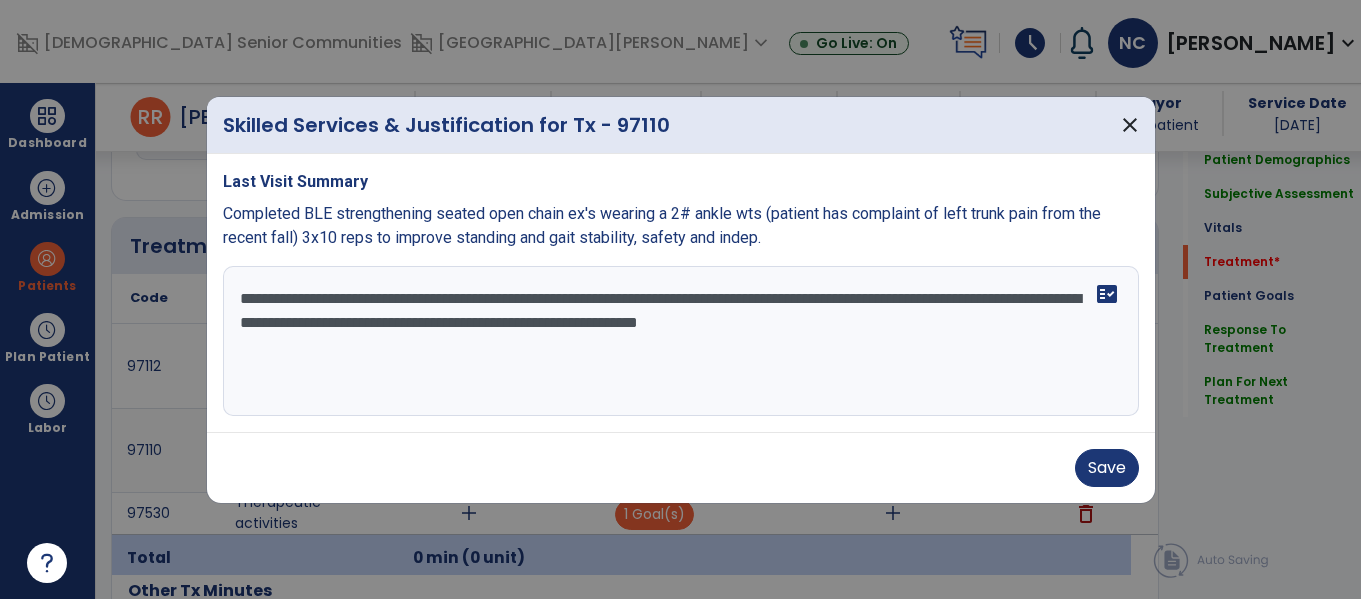 click on "**********" at bounding box center (681, 341) 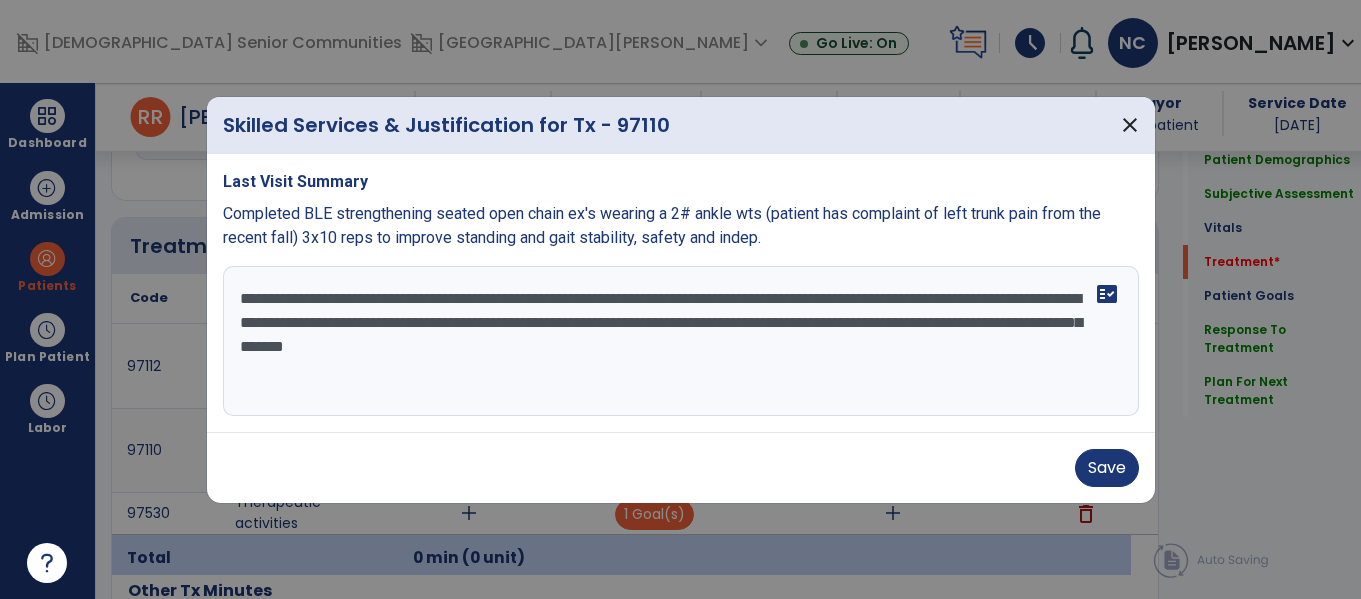 click on "**********" at bounding box center (681, 341) 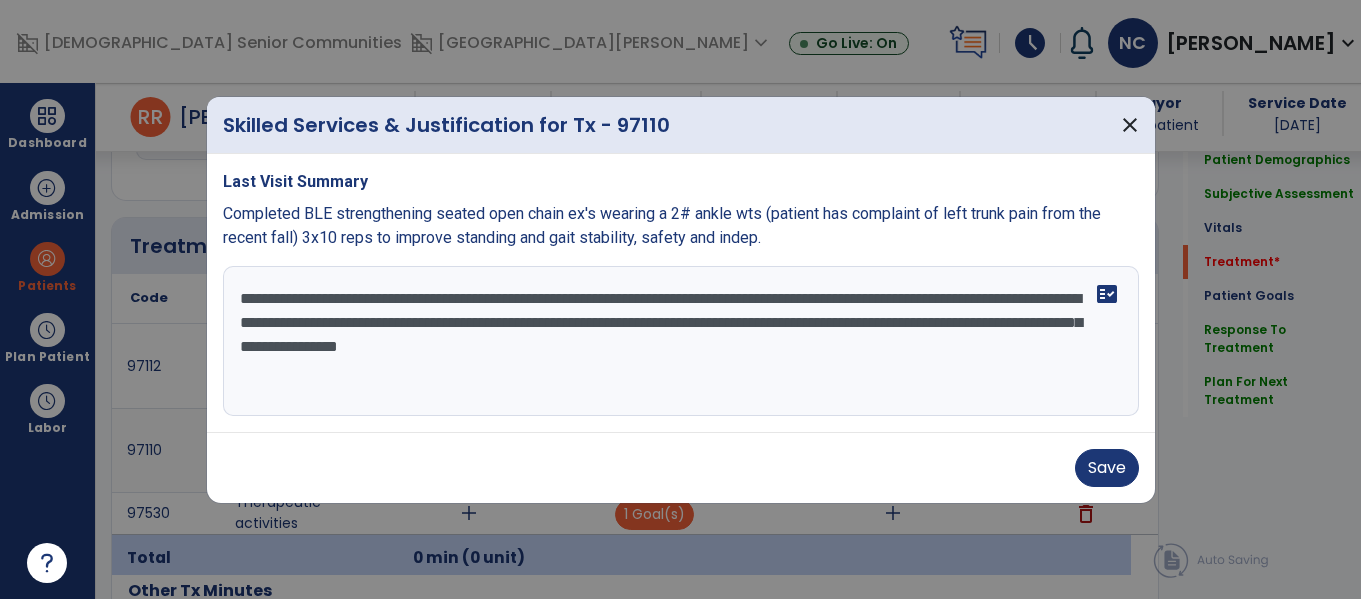 click on "**********" at bounding box center (681, 341) 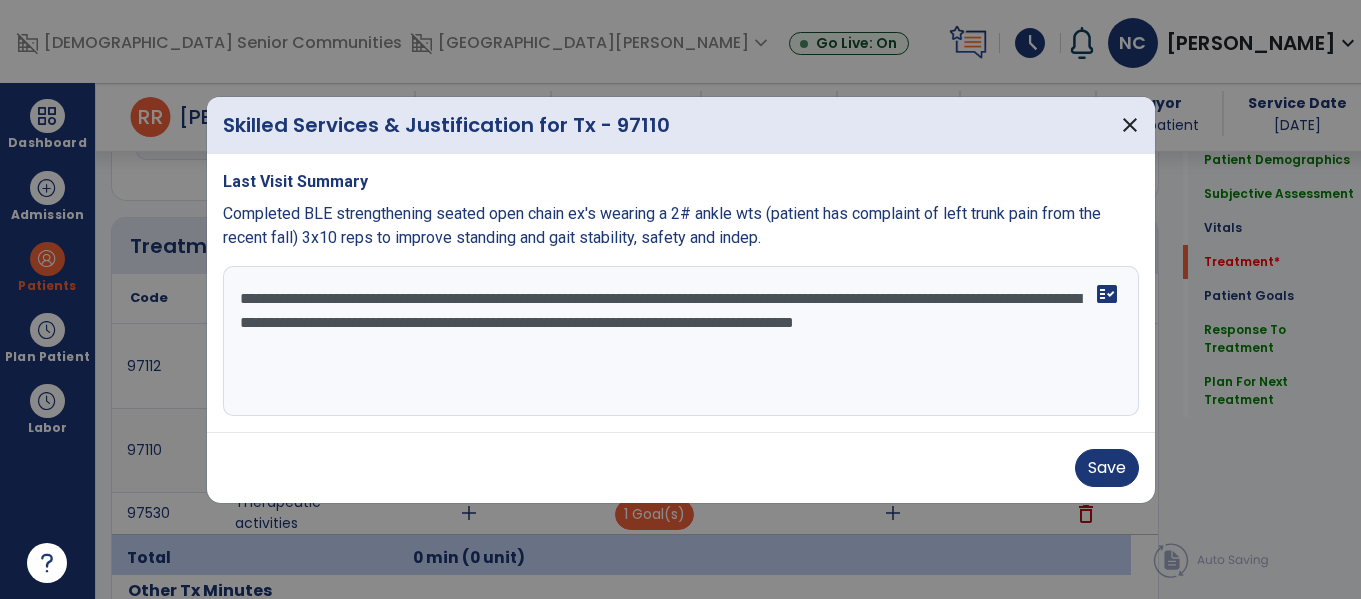 click on "**********" at bounding box center [681, 341] 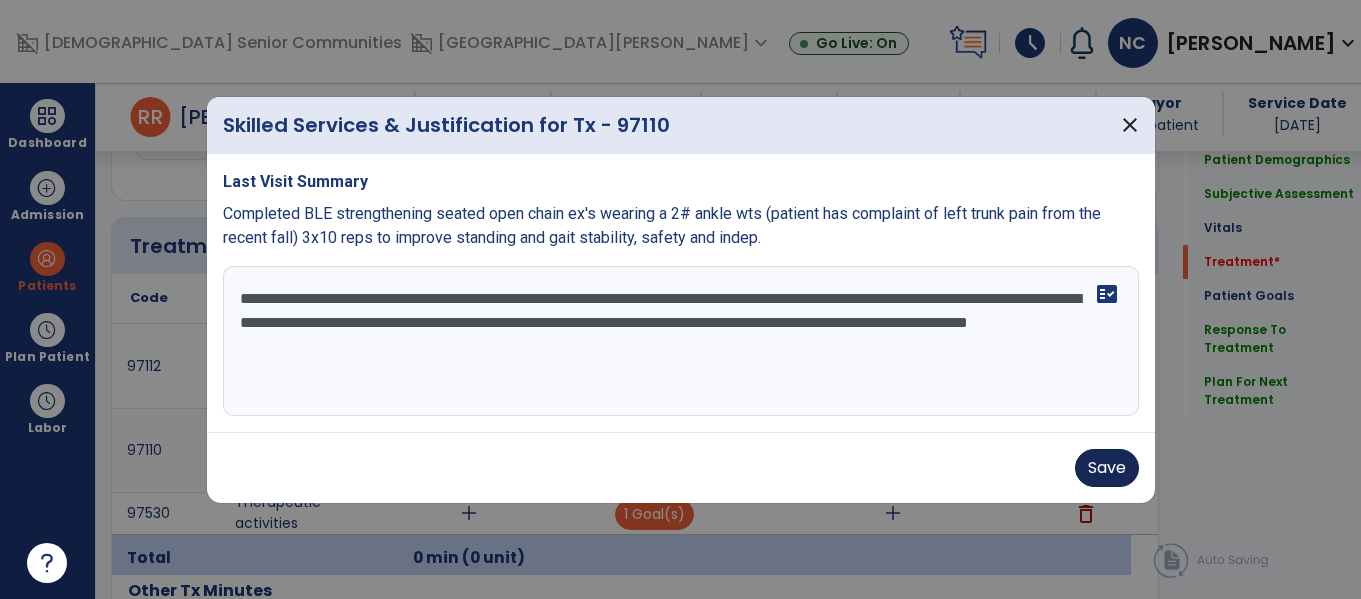 type on "**********" 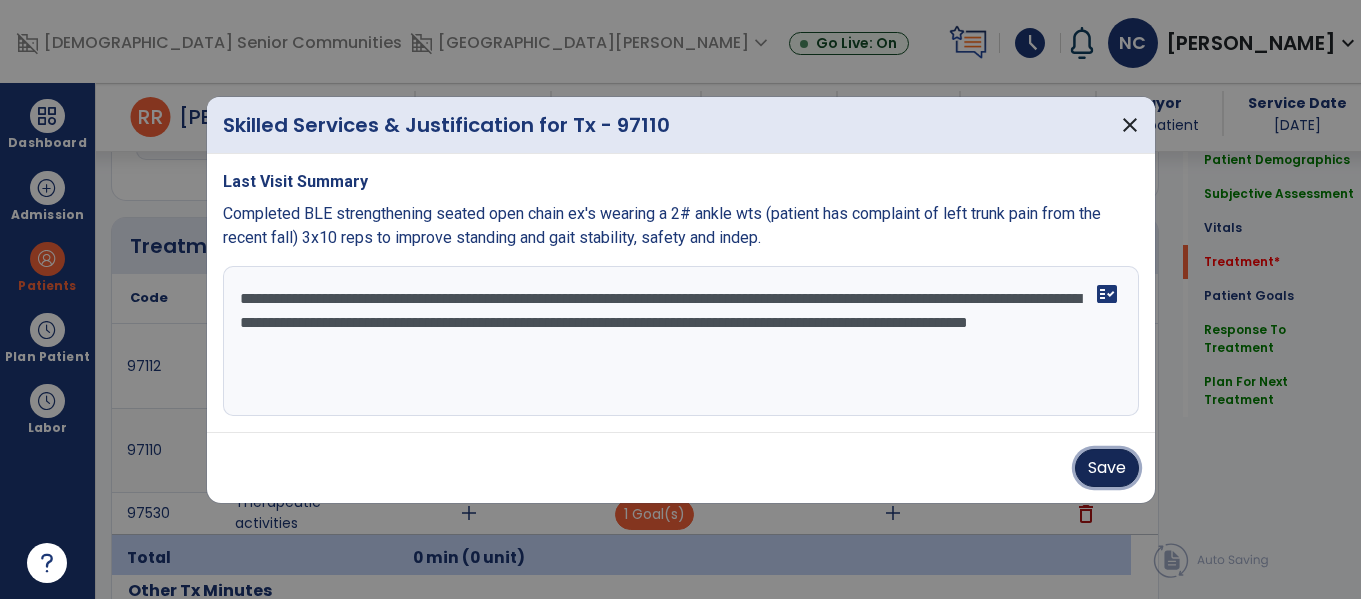 click on "Save" at bounding box center [1107, 468] 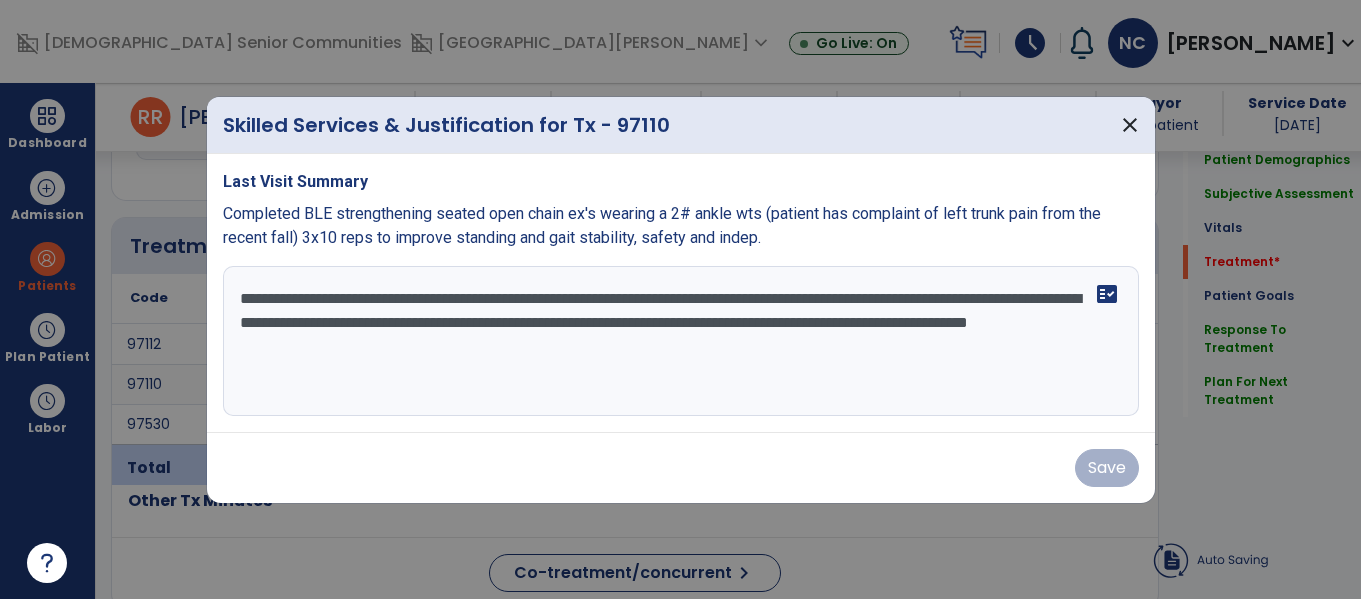 click on "Save" at bounding box center (681, 468) 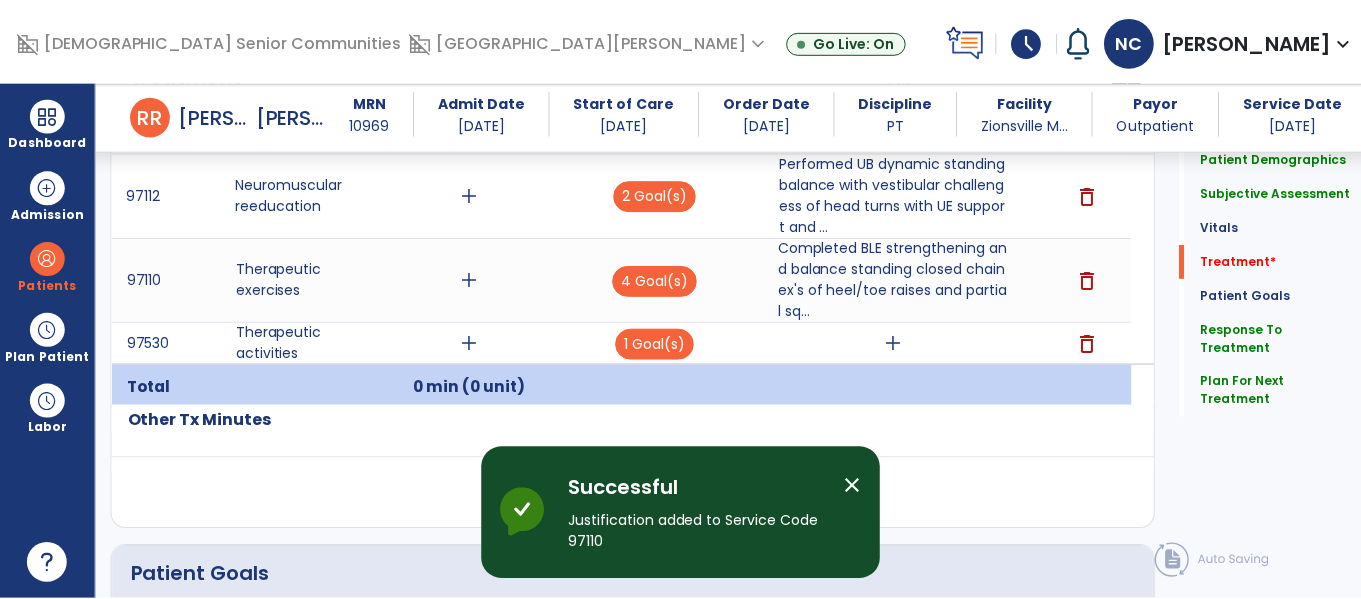 scroll, scrollTop: 1211, scrollLeft: 0, axis: vertical 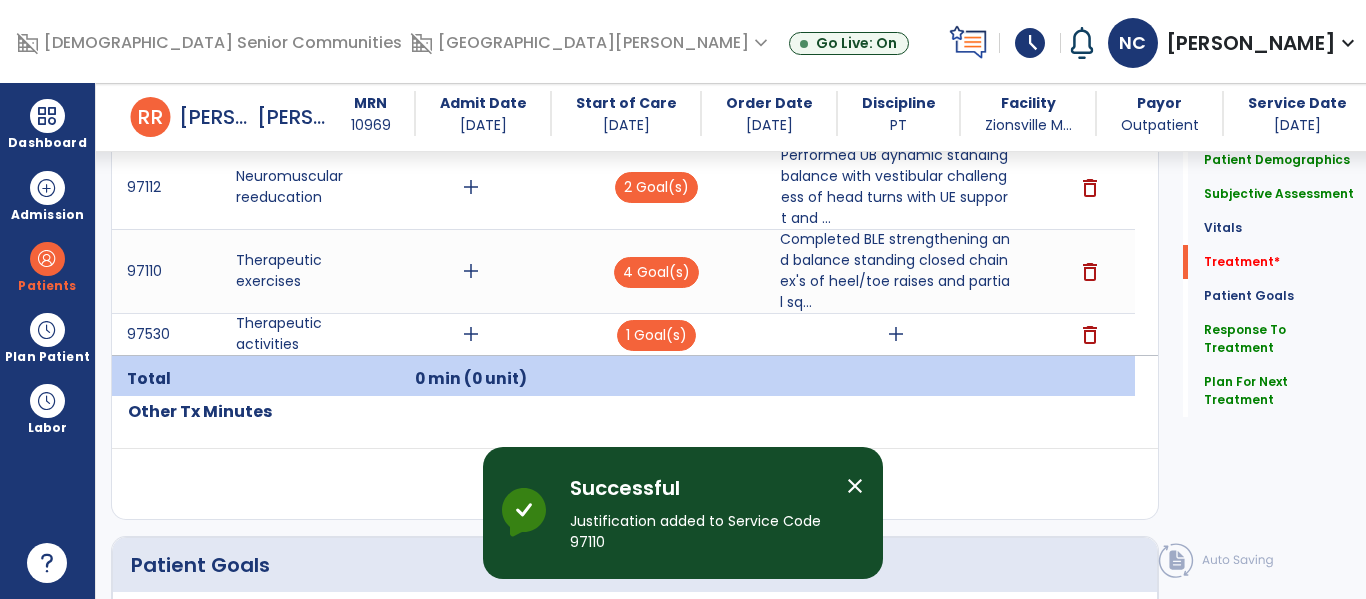 click on "add" at bounding box center [896, 334] 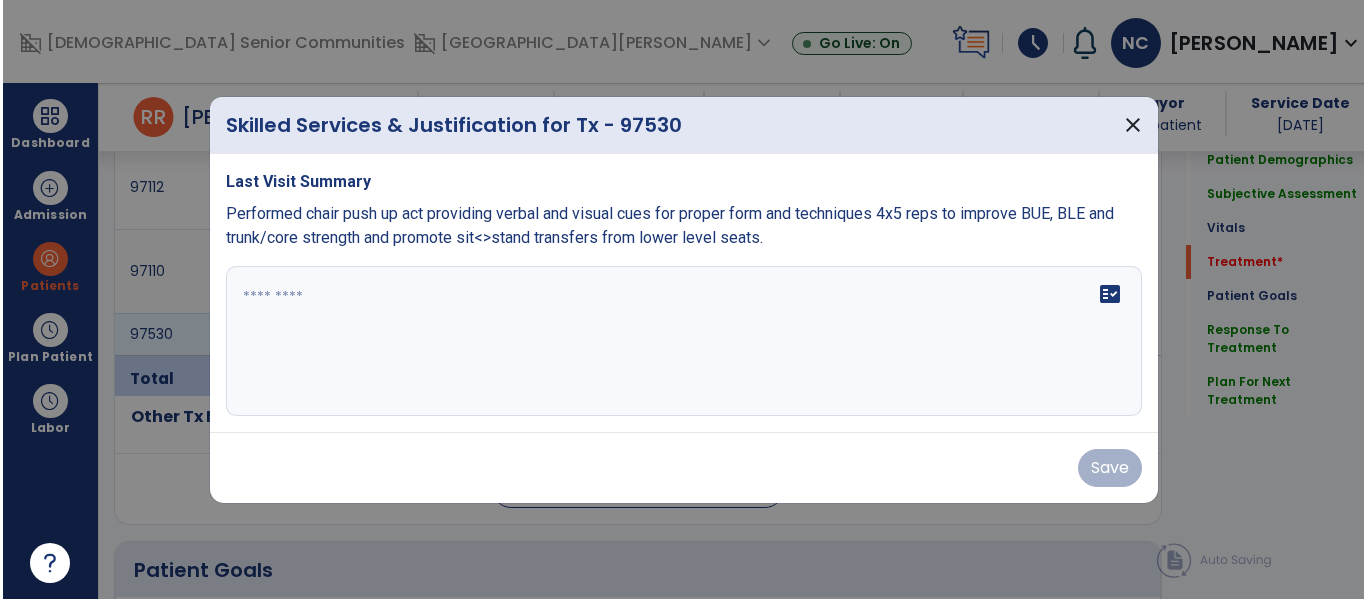 scroll, scrollTop: 1211, scrollLeft: 0, axis: vertical 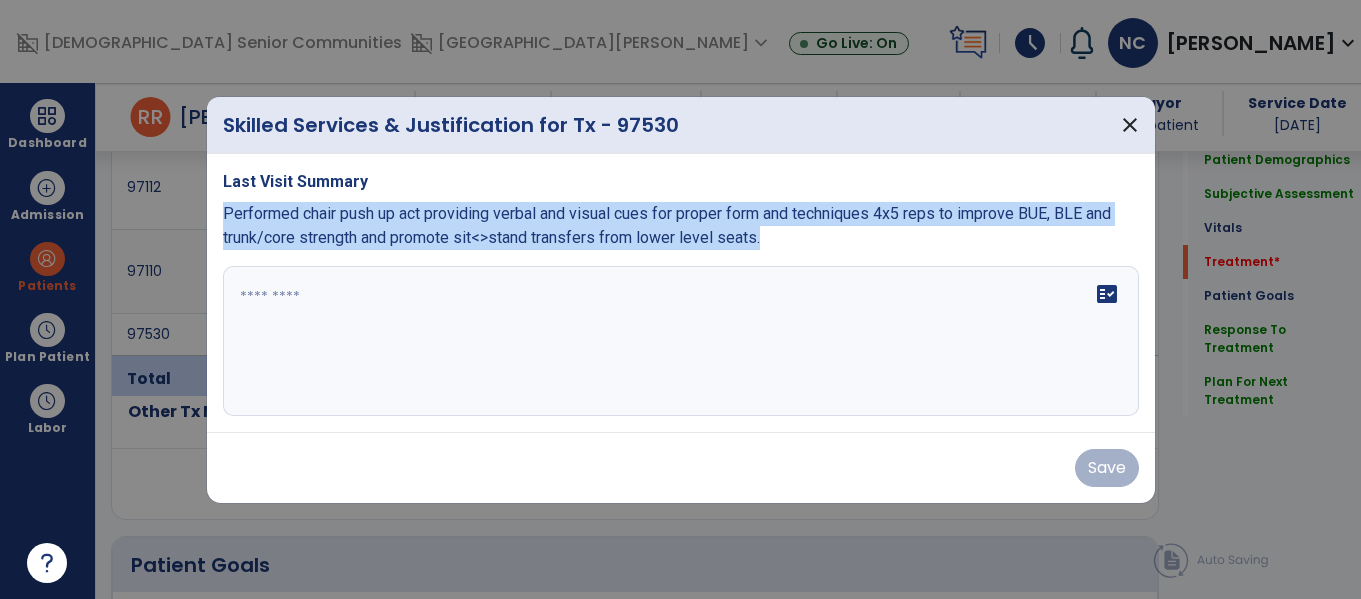 copy on "Performed chair push up act providing verbal and visual cues for proper form and techniques 4x5 reps to improve BUE, BLE and trunk/core strength and promote sit<>stand transfers from lower level seats." 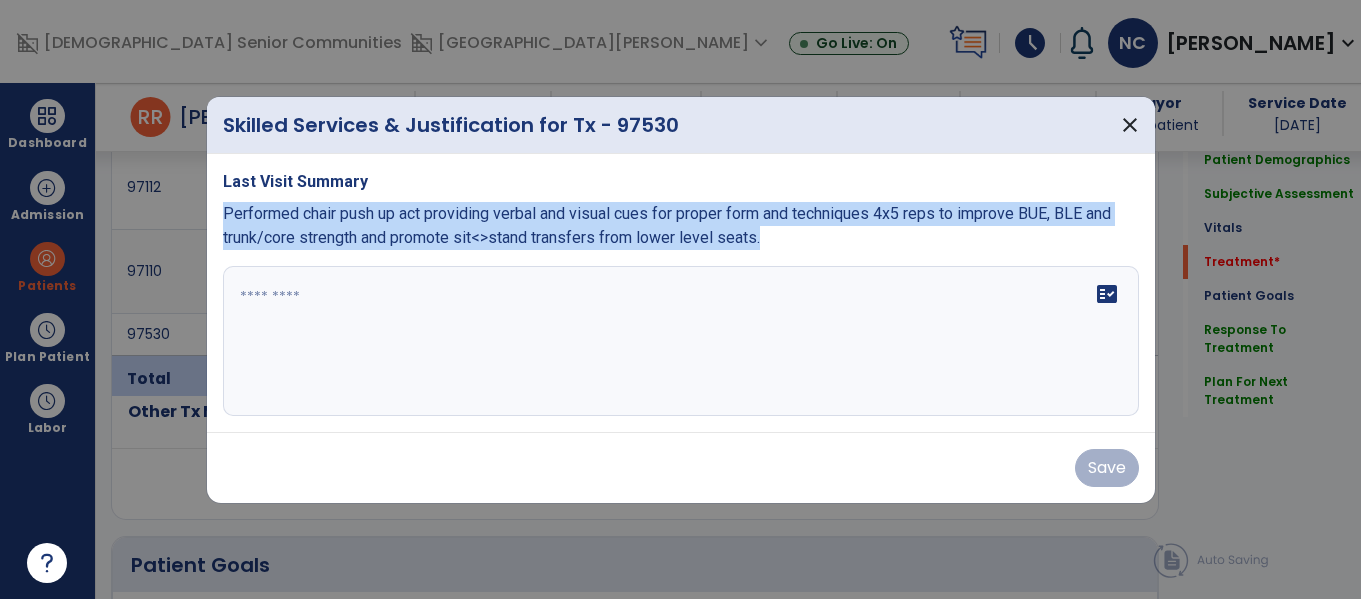 click on "fact_check" at bounding box center (1107, 294) 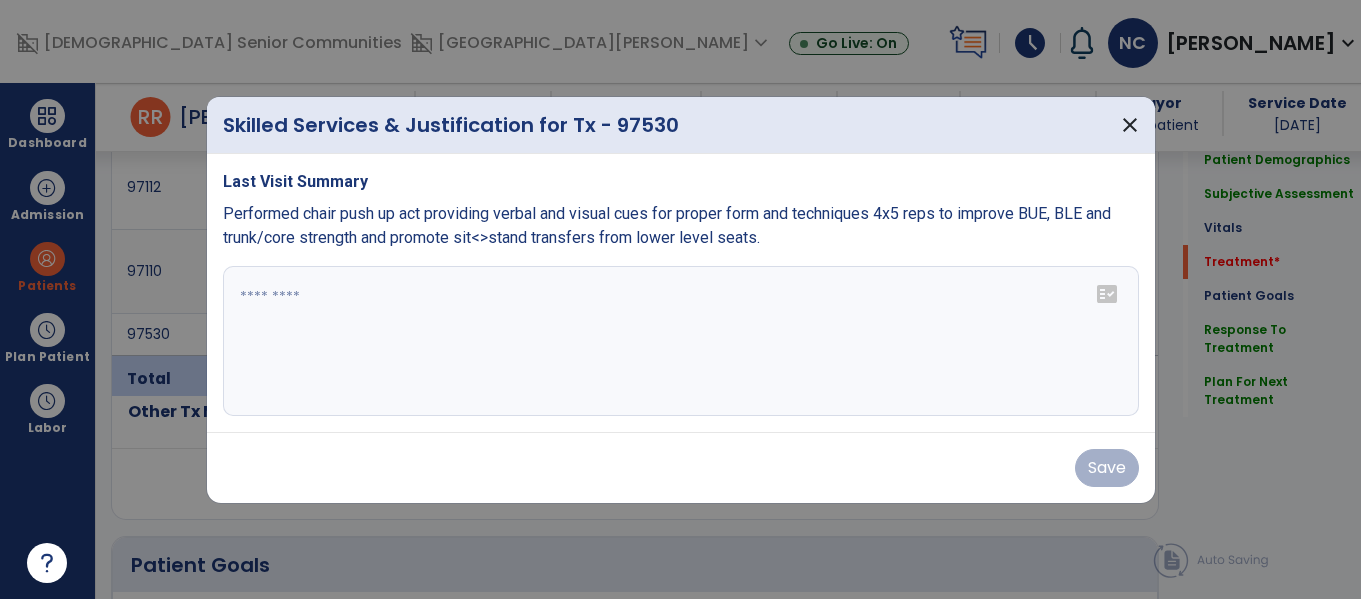 click at bounding box center [681, 341] 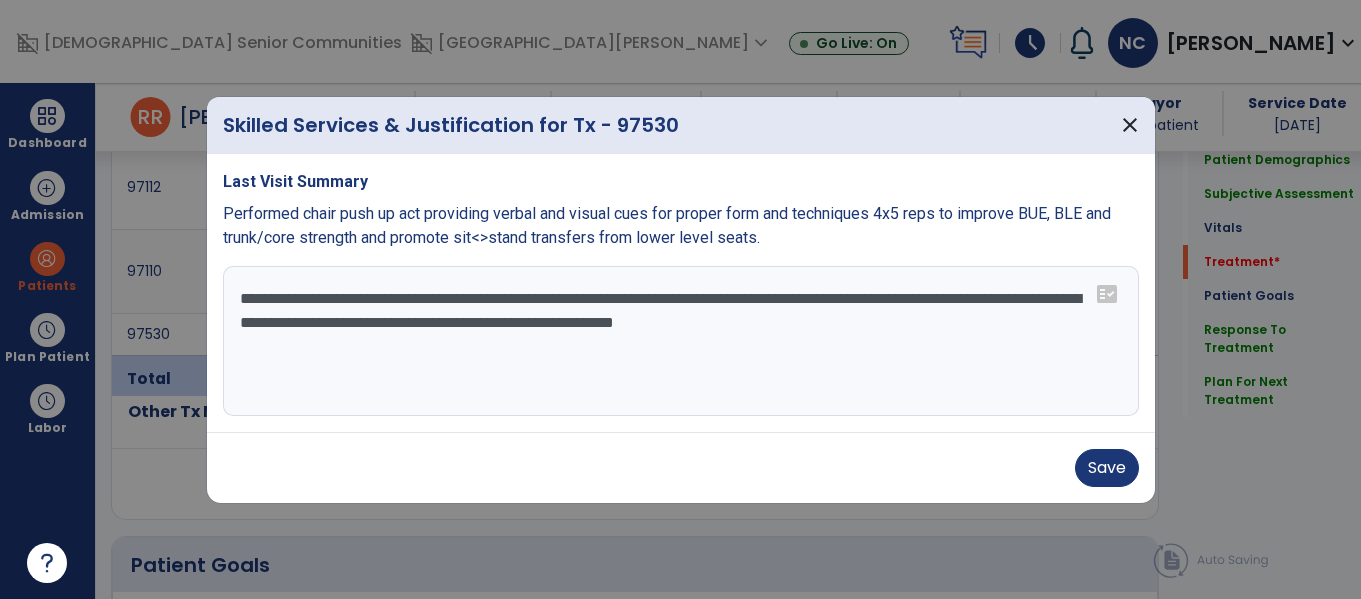 click on "**********" at bounding box center [681, 341] 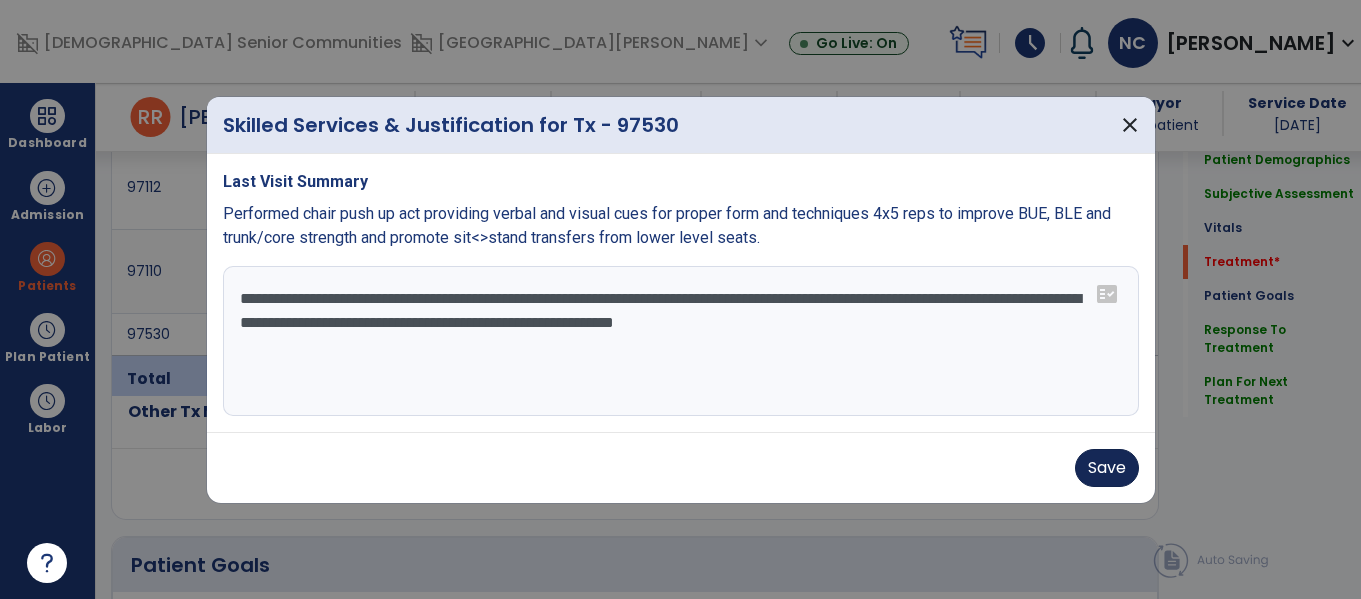 type on "**********" 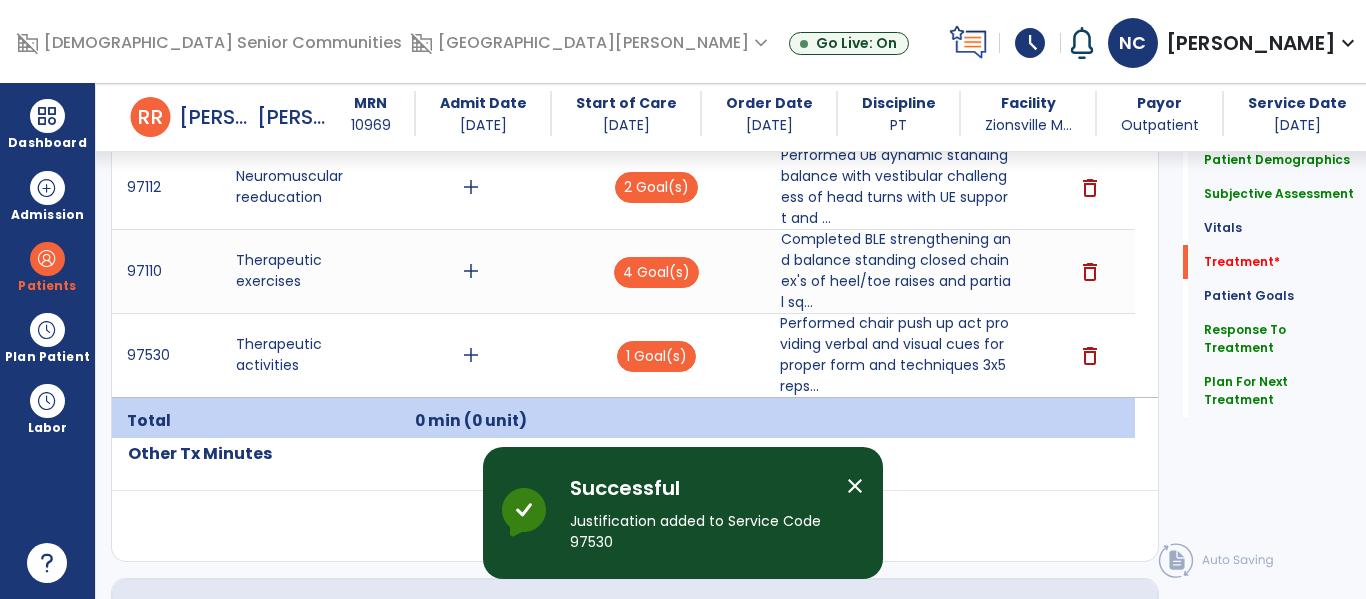 click on "add" at bounding box center [471, 355] 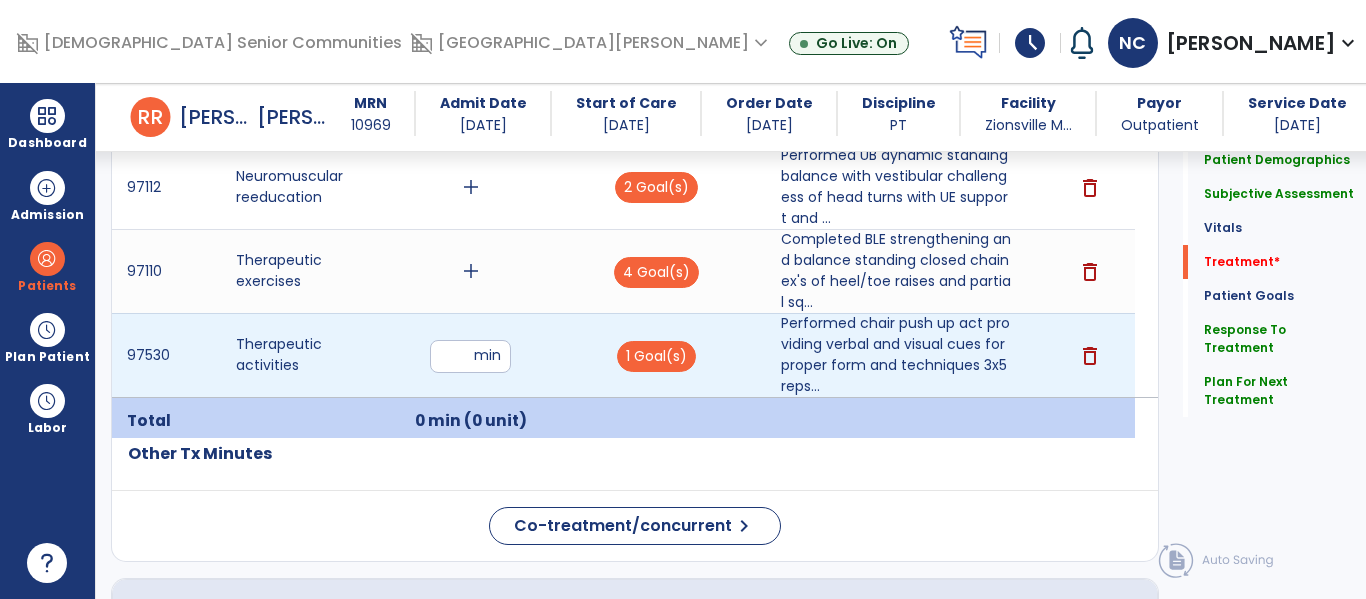type on "**" 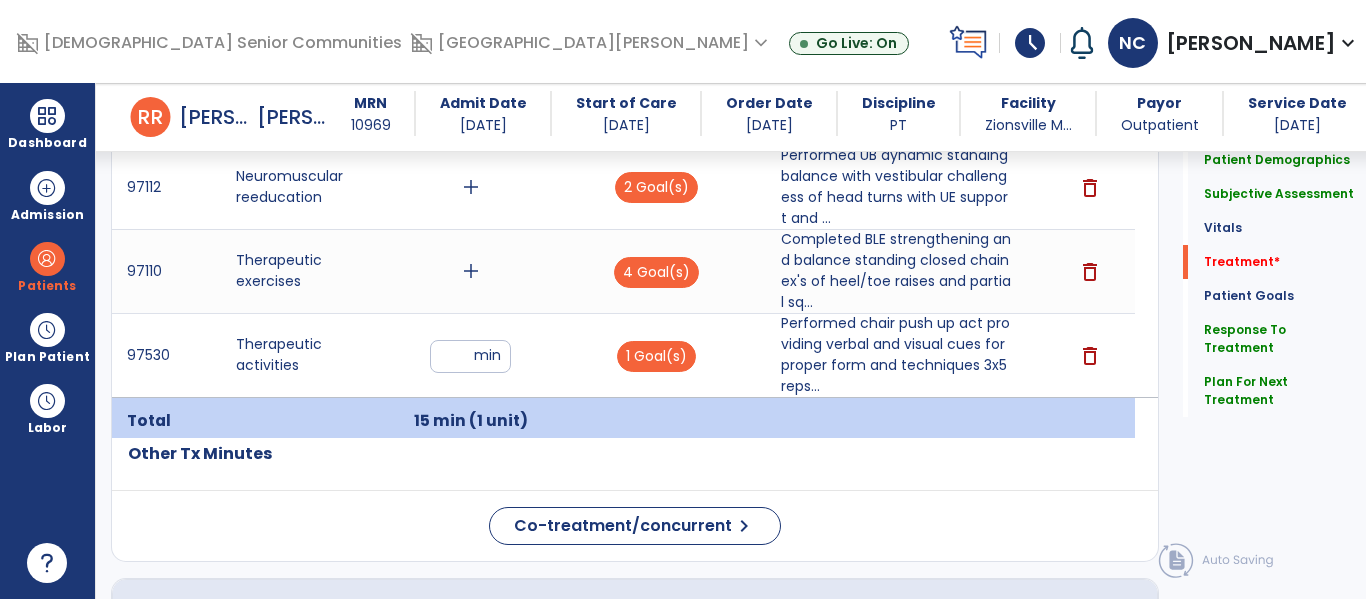 click on "add" at bounding box center [471, 271] 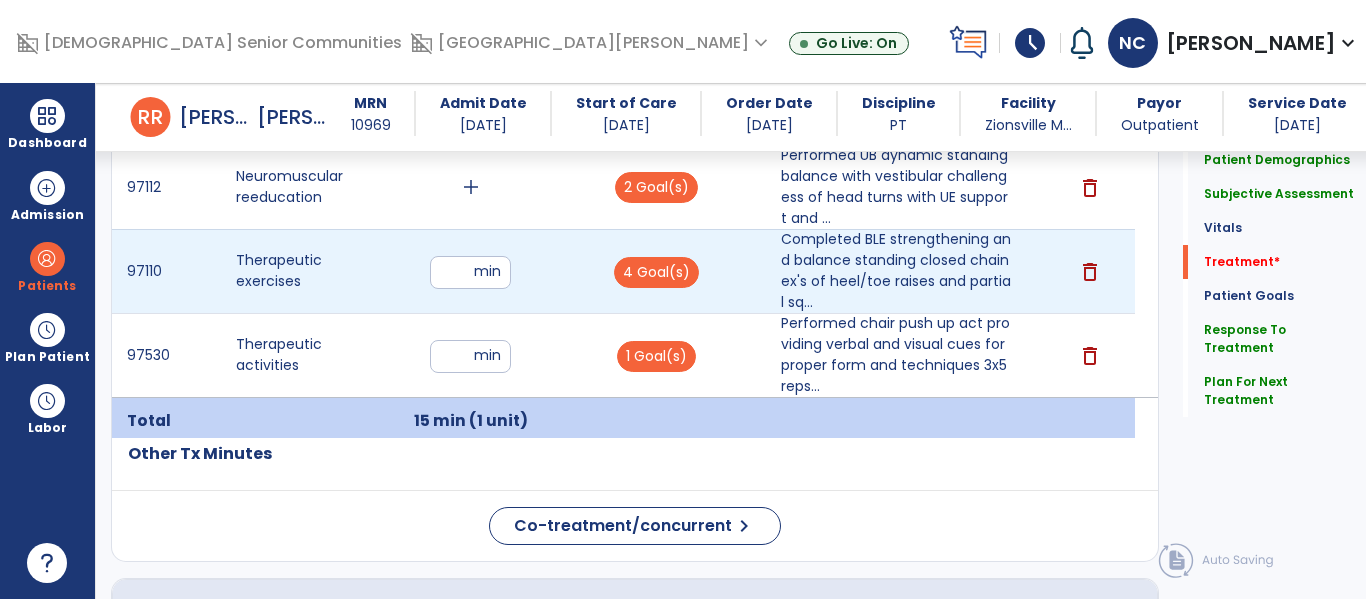type on "**" 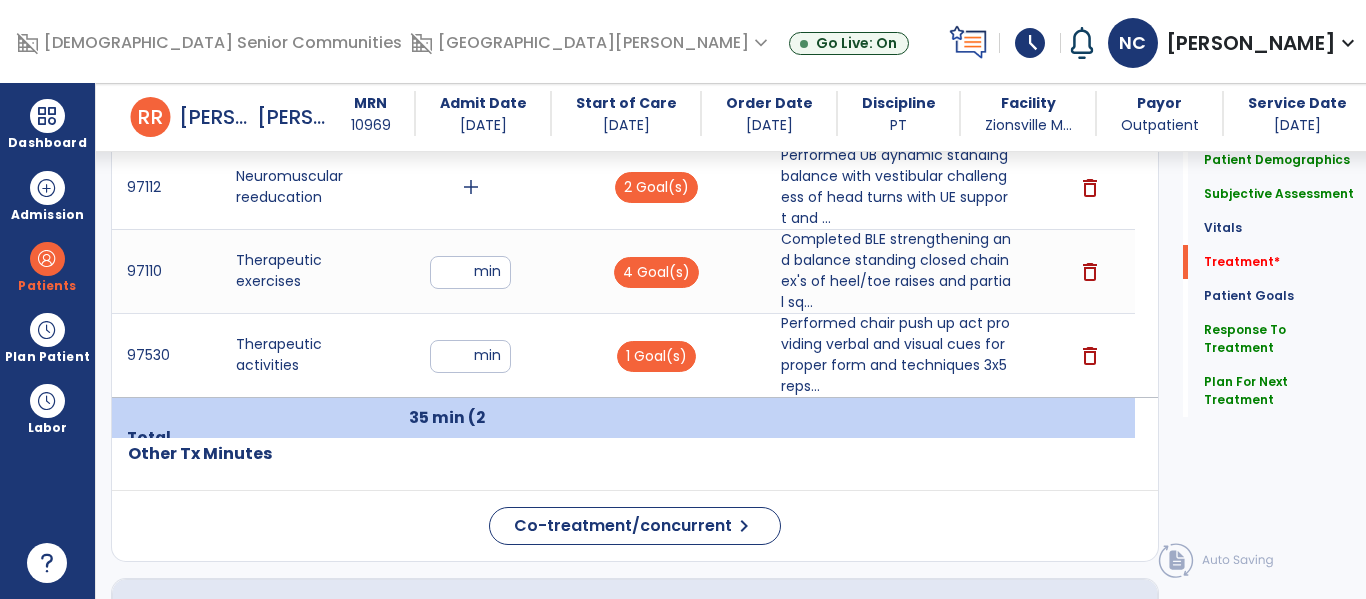click on "add" at bounding box center (470, 187) 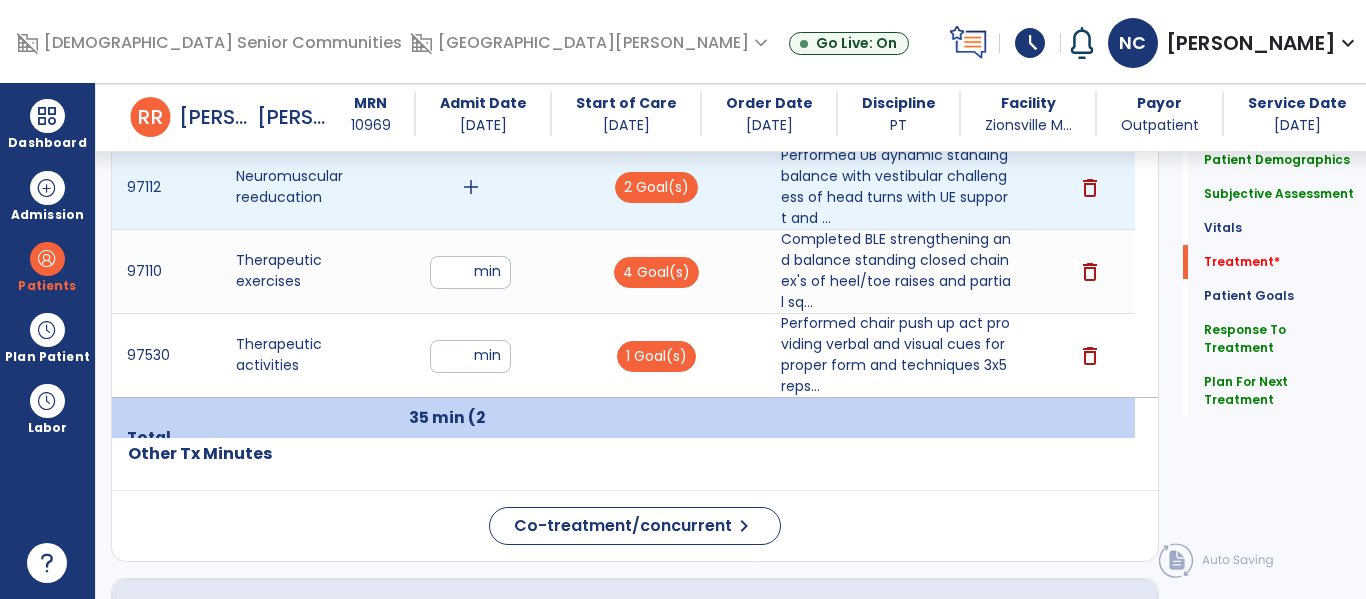 click on "add" at bounding box center (471, 187) 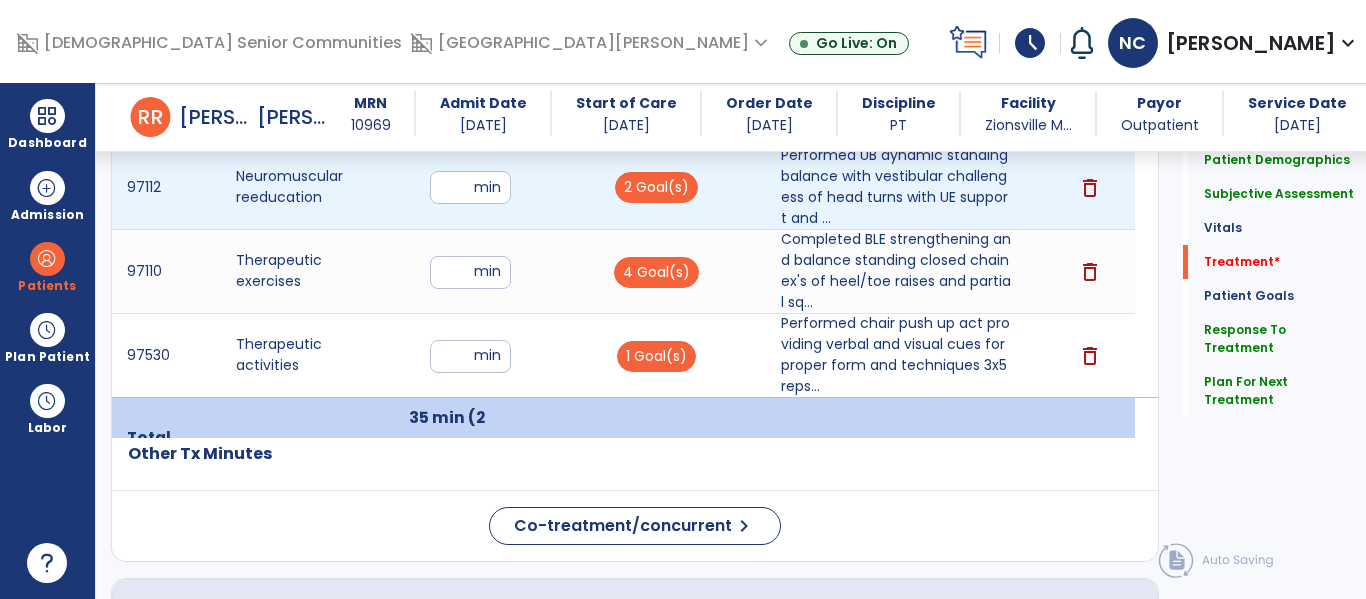 type on "**" 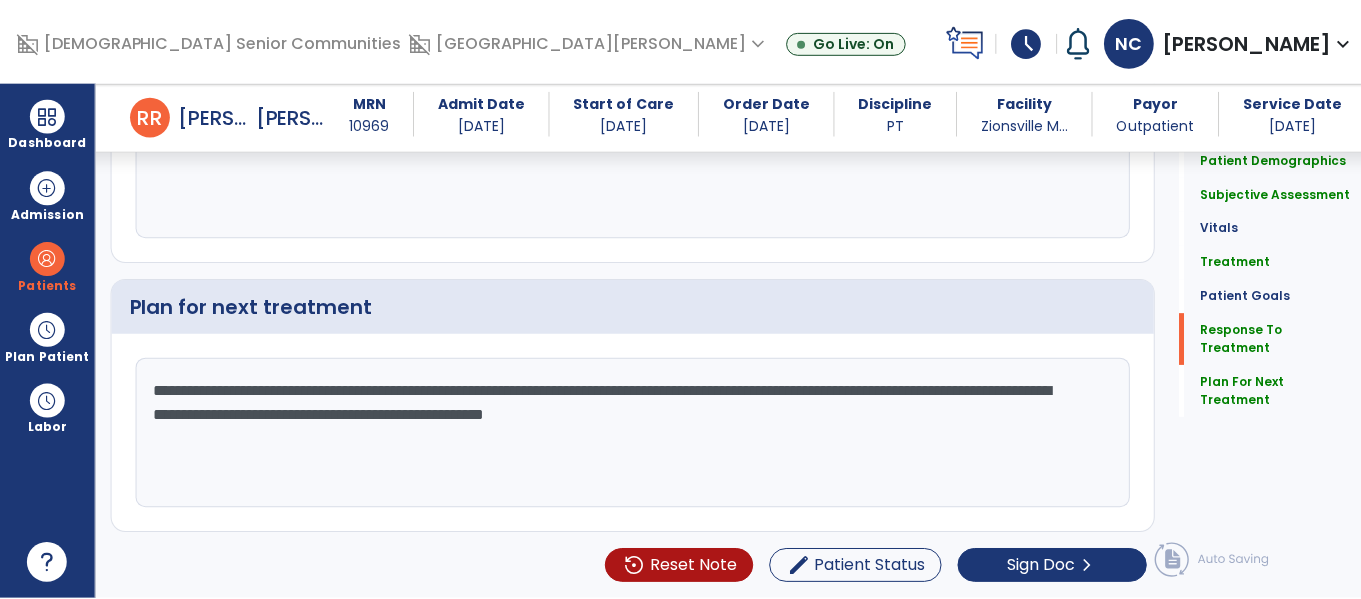 scroll, scrollTop: 3325, scrollLeft: 0, axis: vertical 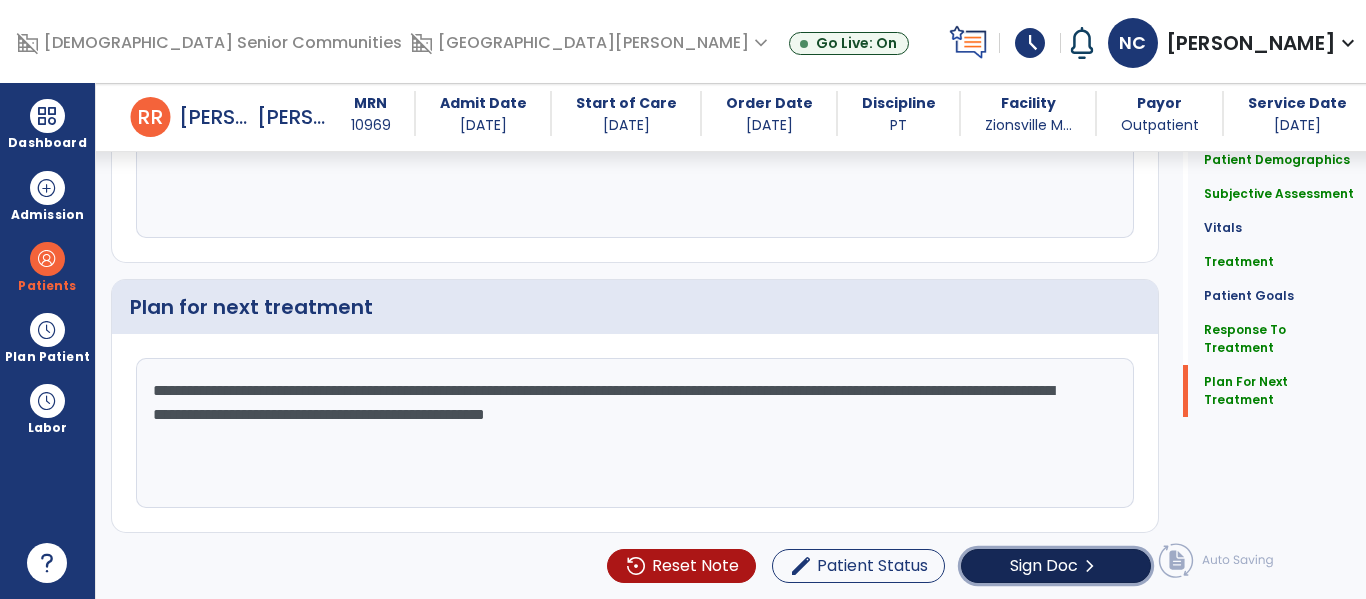 click on "chevron_right" 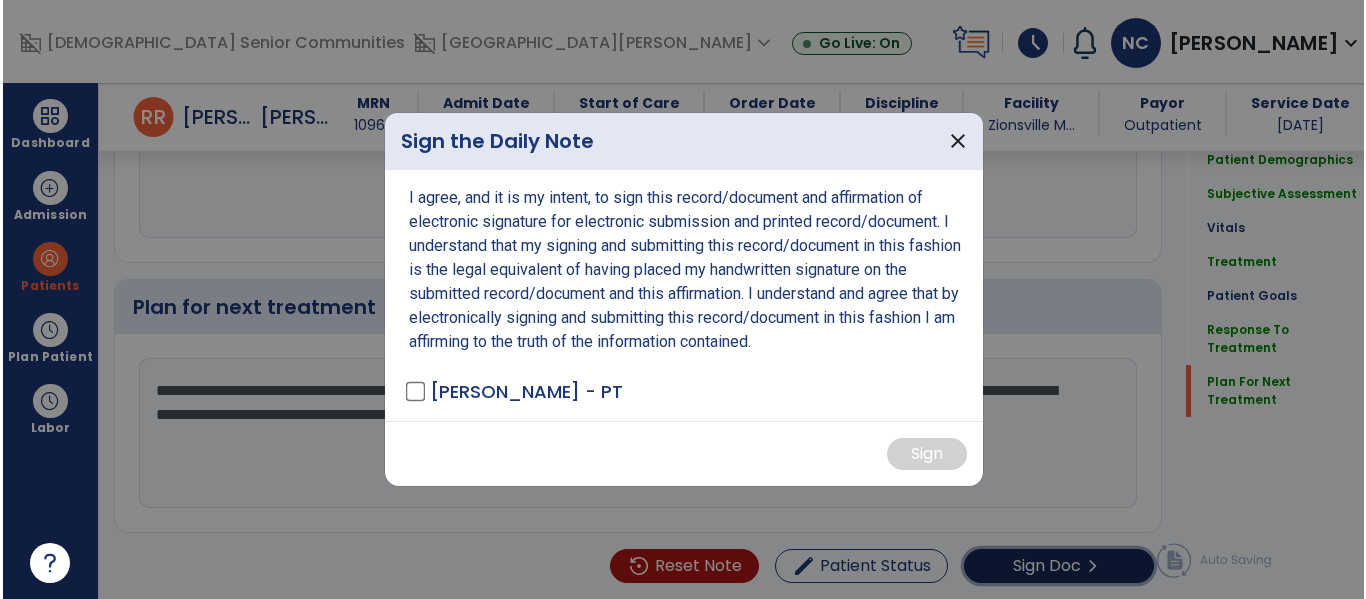 scroll, scrollTop: 3325, scrollLeft: 0, axis: vertical 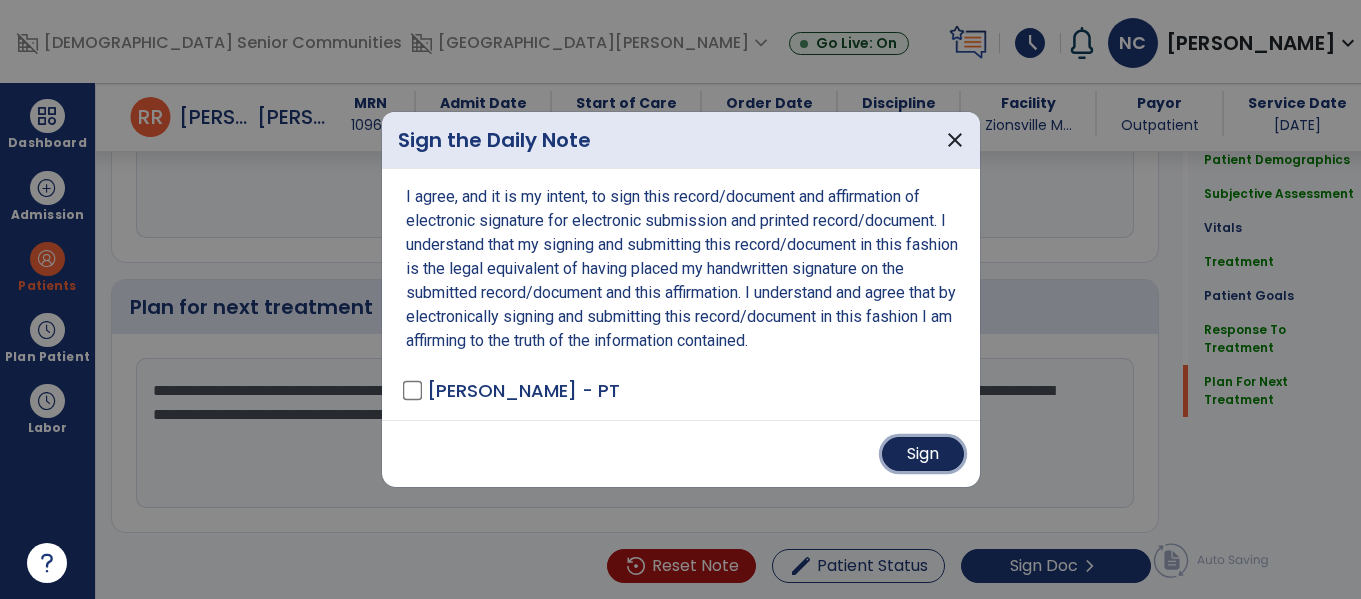 click on "Sign" at bounding box center [923, 454] 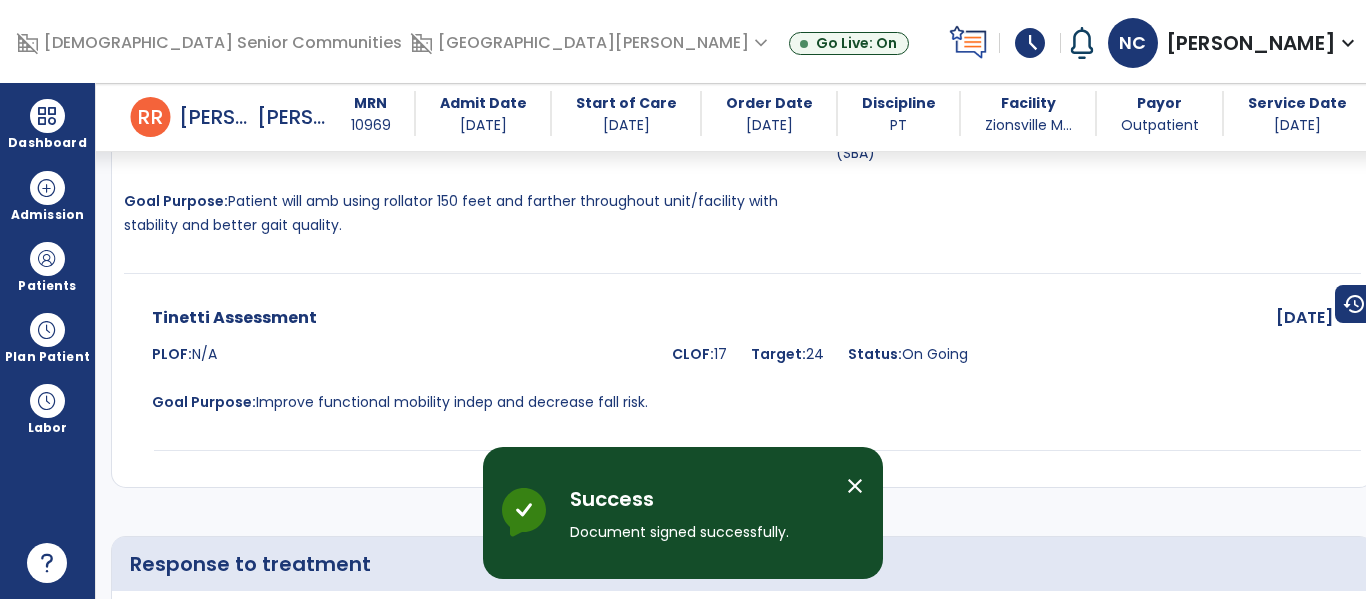 scroll, scrollTop: 5020, scrollLeft: 0, axis: vertical 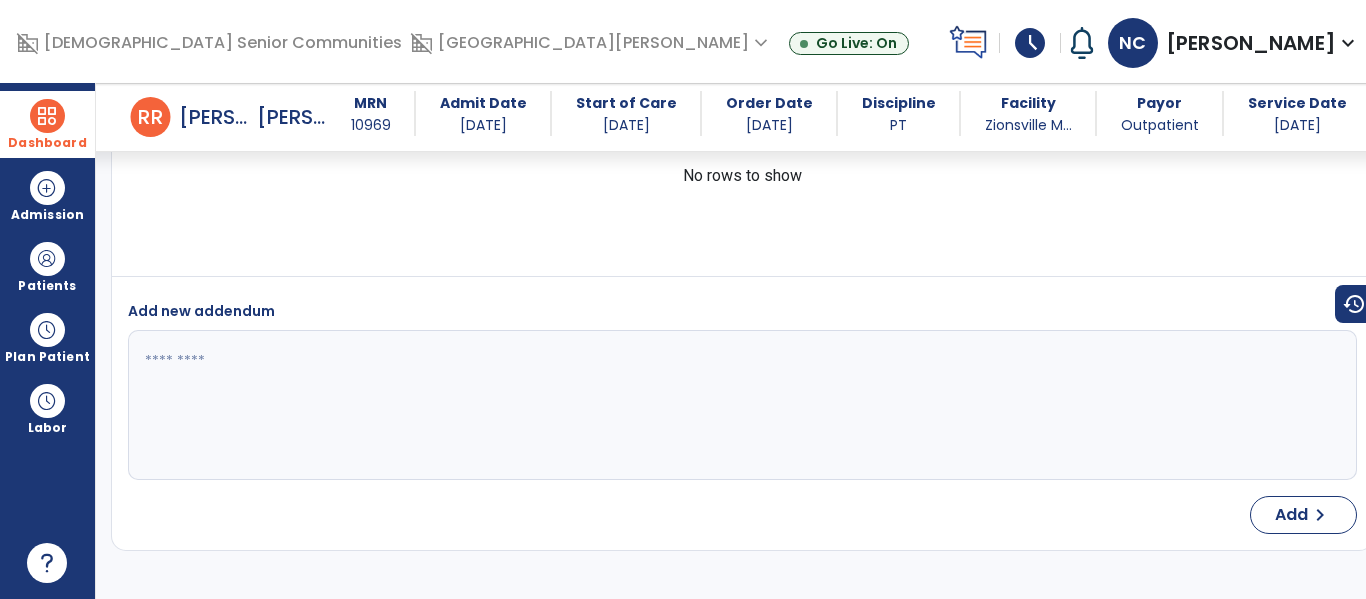 click at bounding box center (47, 116) 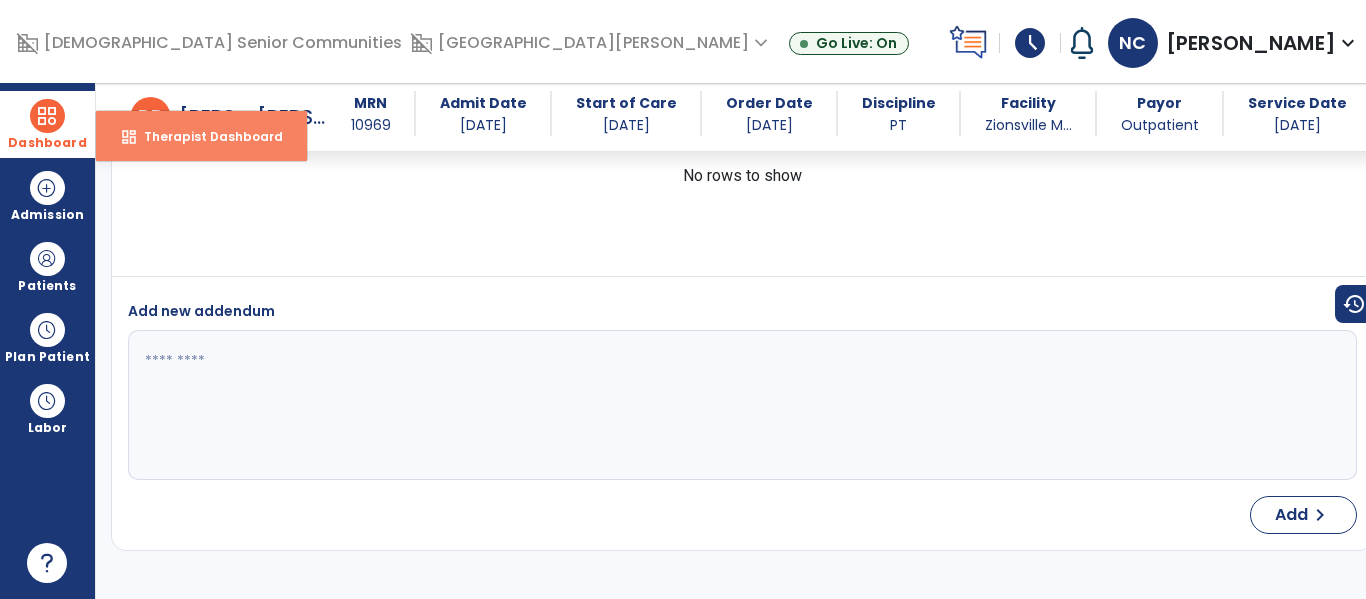 click on "Therapist Dashboard" at bounding box center (205, 136) 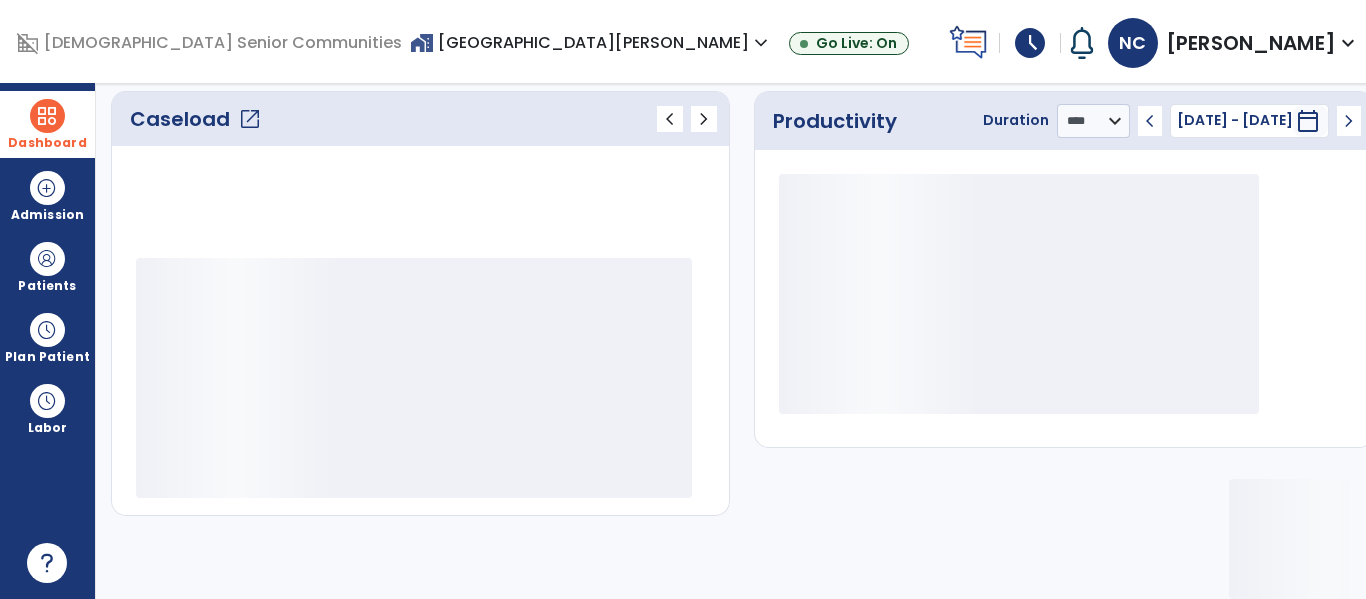 scroll, scrollTop: 278, scrollLeft: 0, axis: vertical 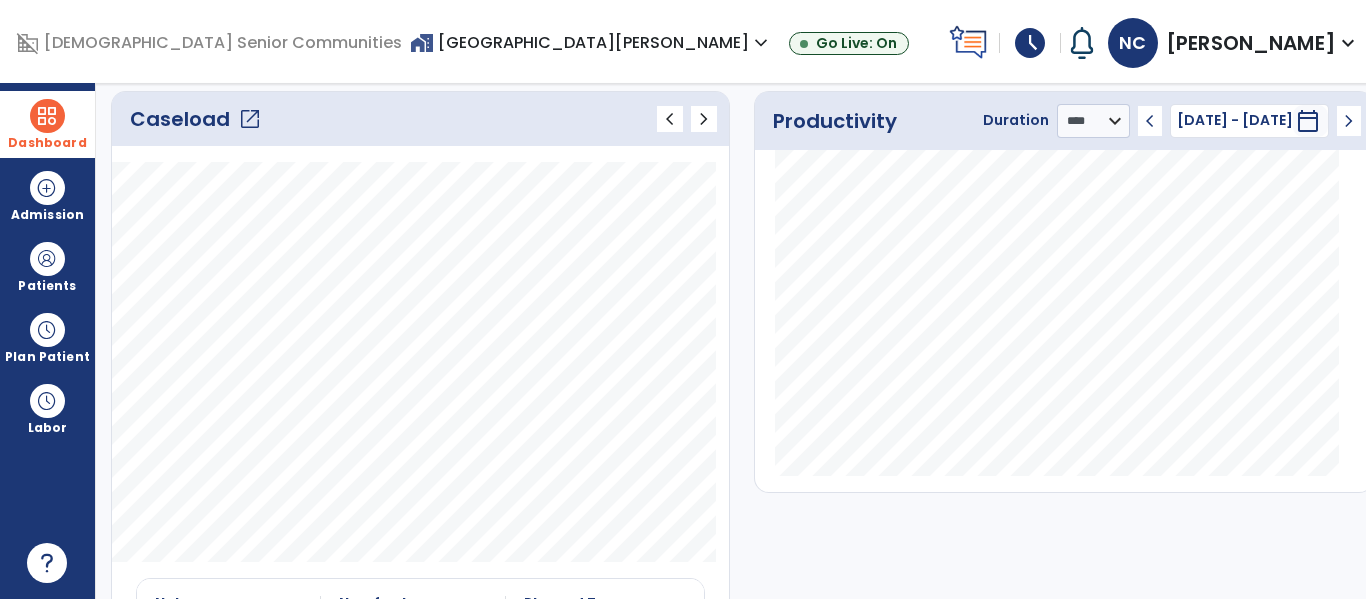 click on "open_in_new" 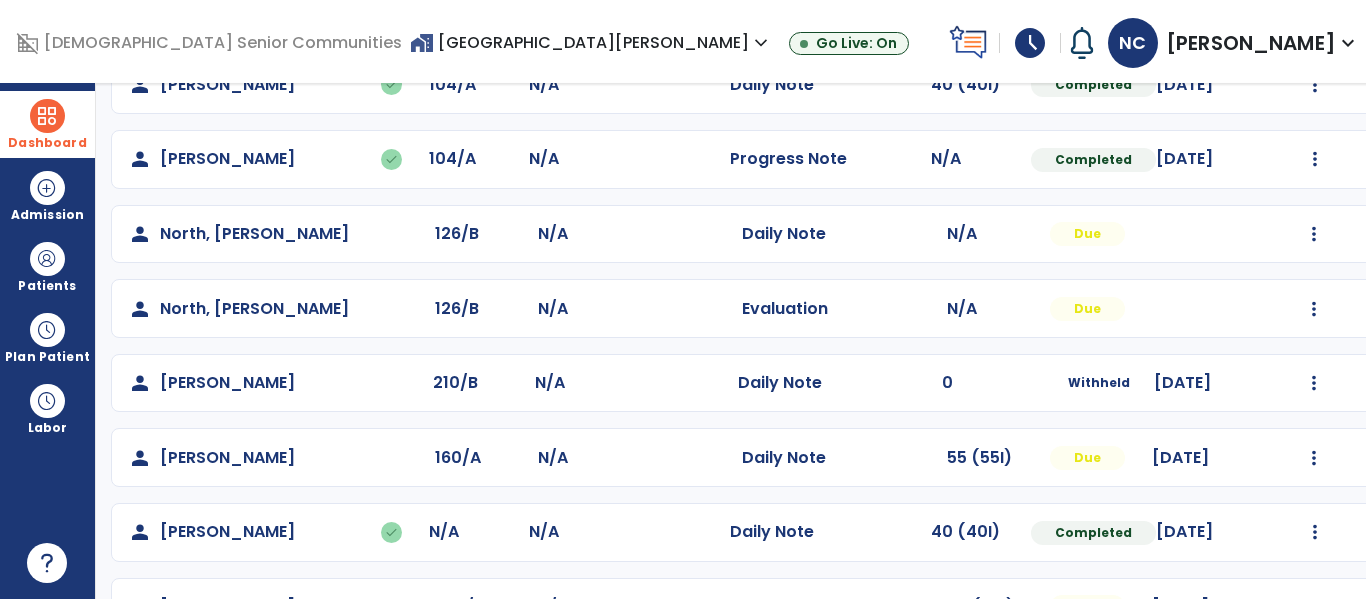 scroll, scrollTop: 723, scrollLeft: 0, axis: vertical 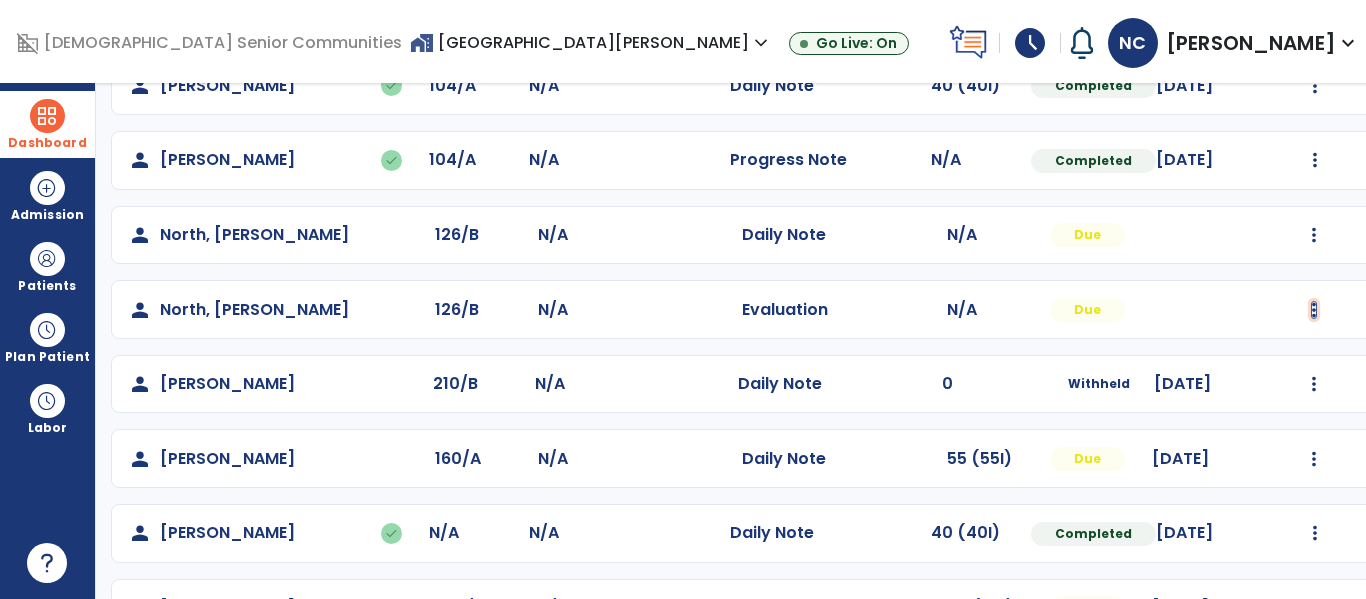 click at bounding box center [1314, -435] 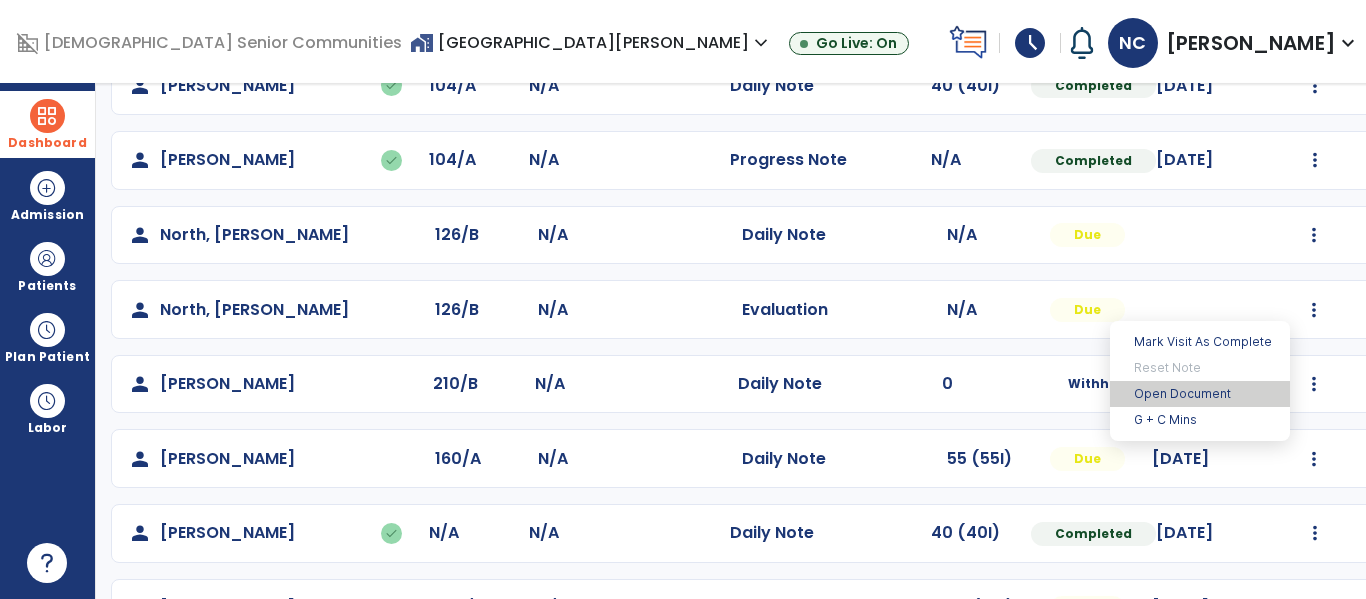 click on "Open Document" at bounding box center (1200, 394) 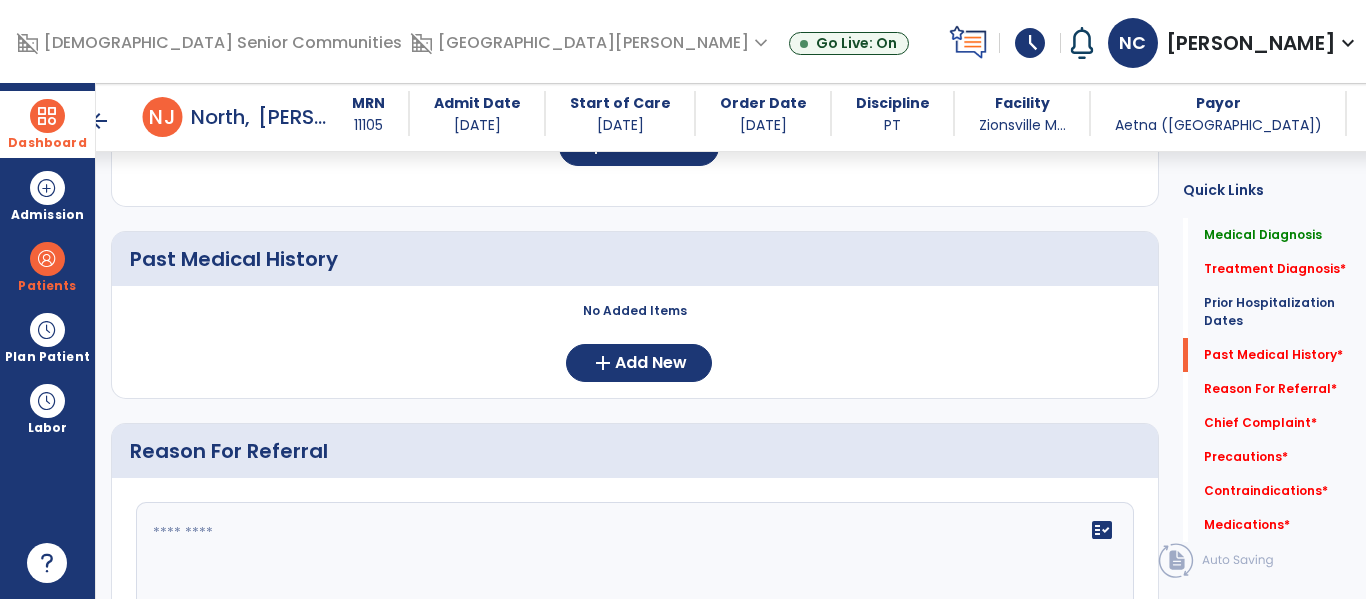 scroll, scrollTop: 765, scrollLeft: 0, axis: vertical 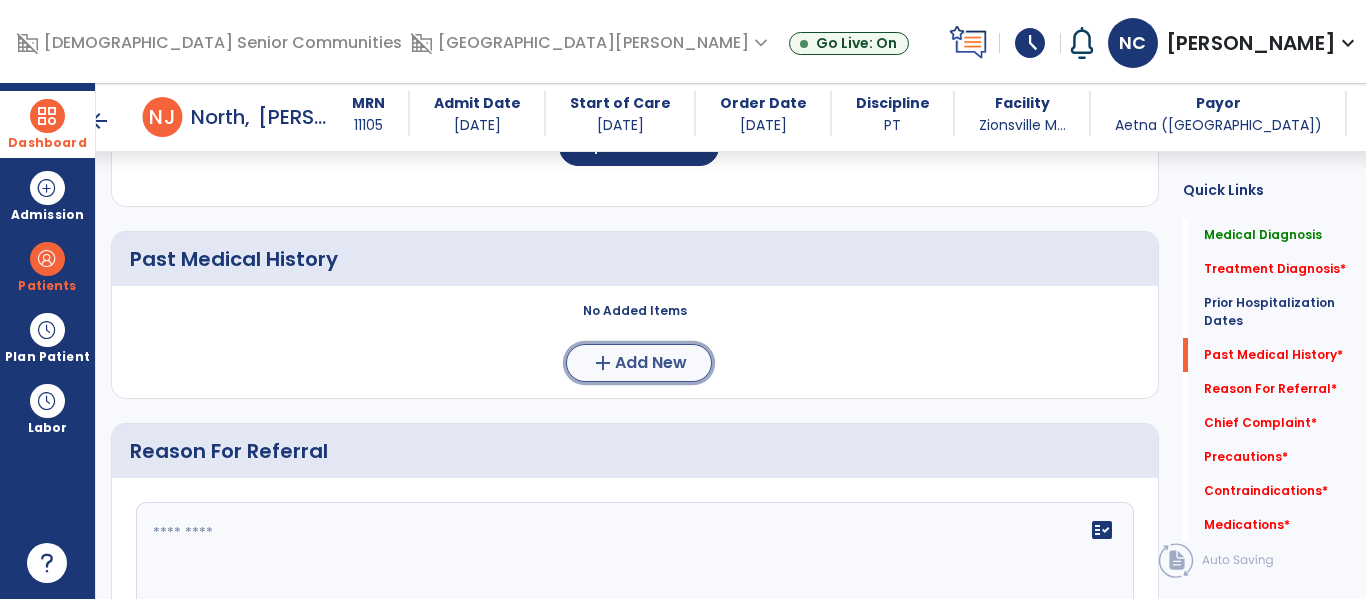 click on "Add New" 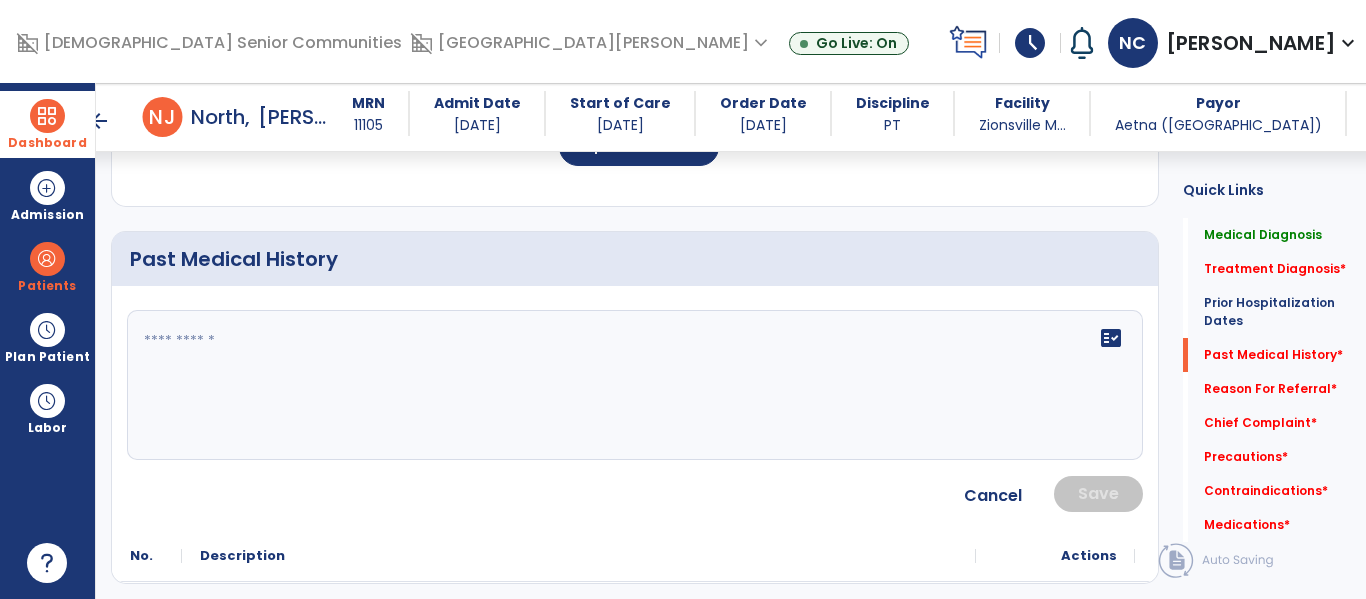 click on "fact_check" 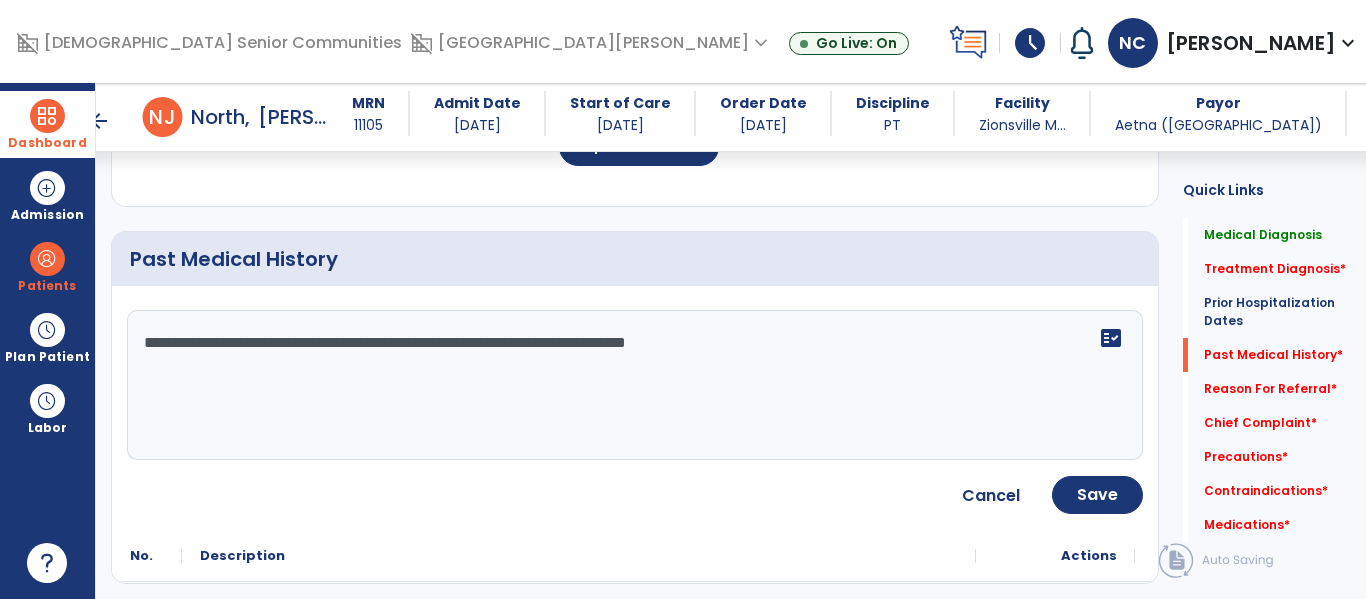 click on "**********" 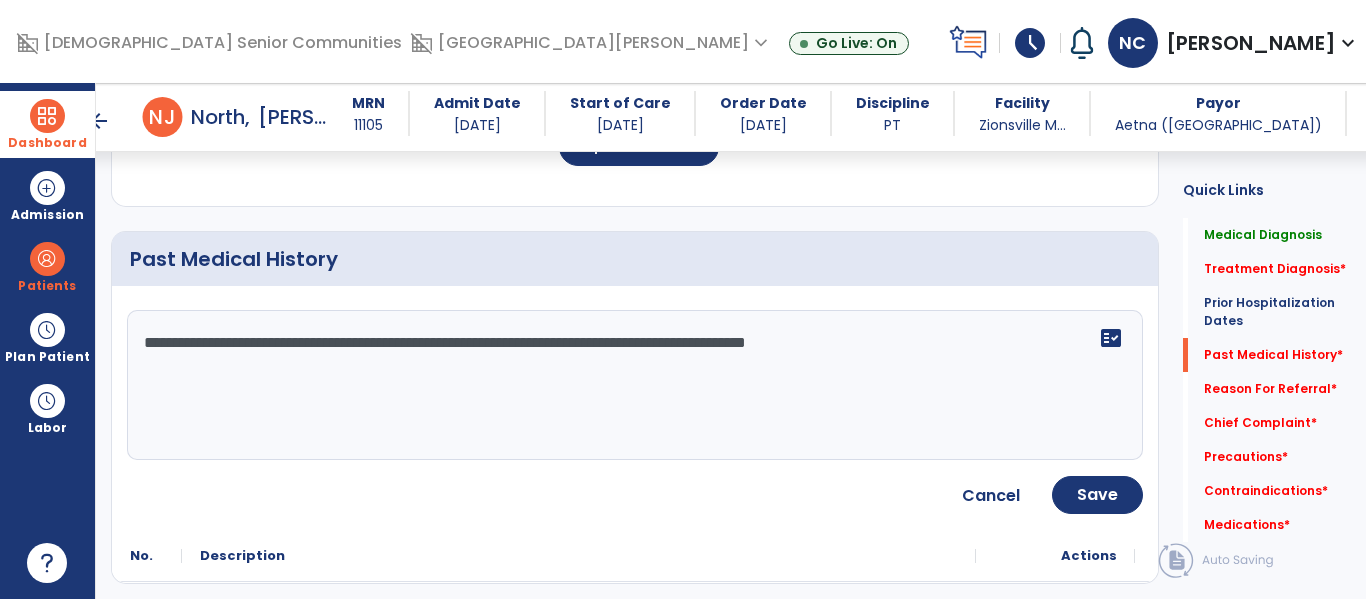 click on "**********" 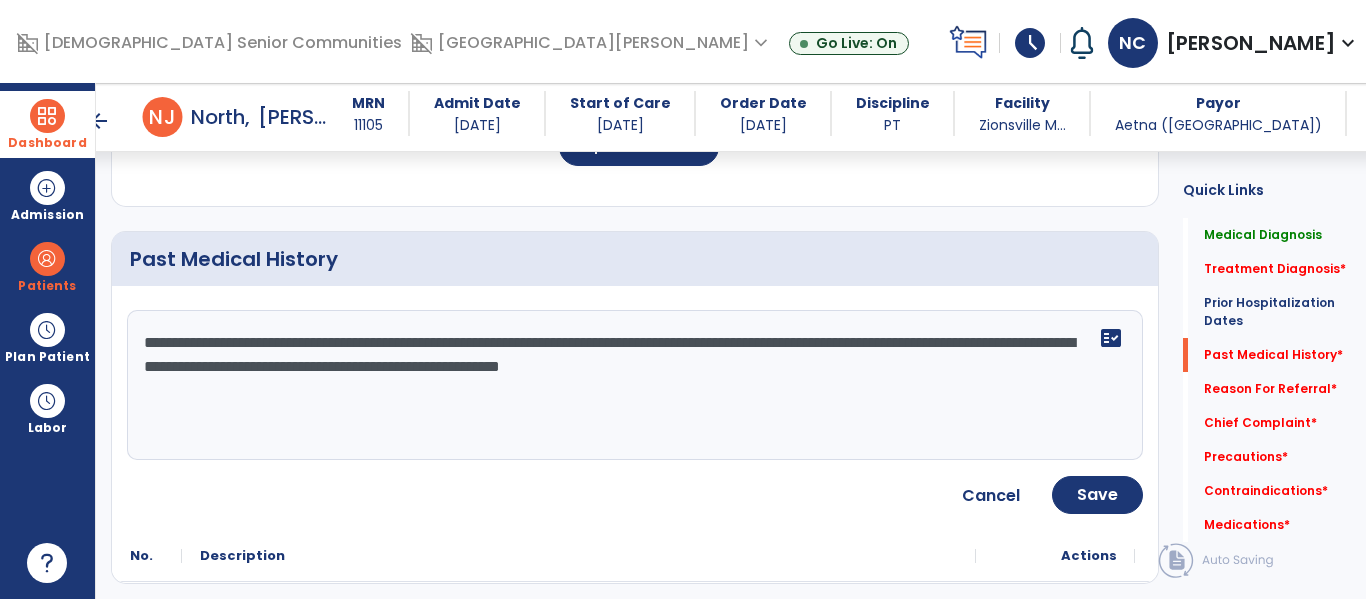 type on "**********" 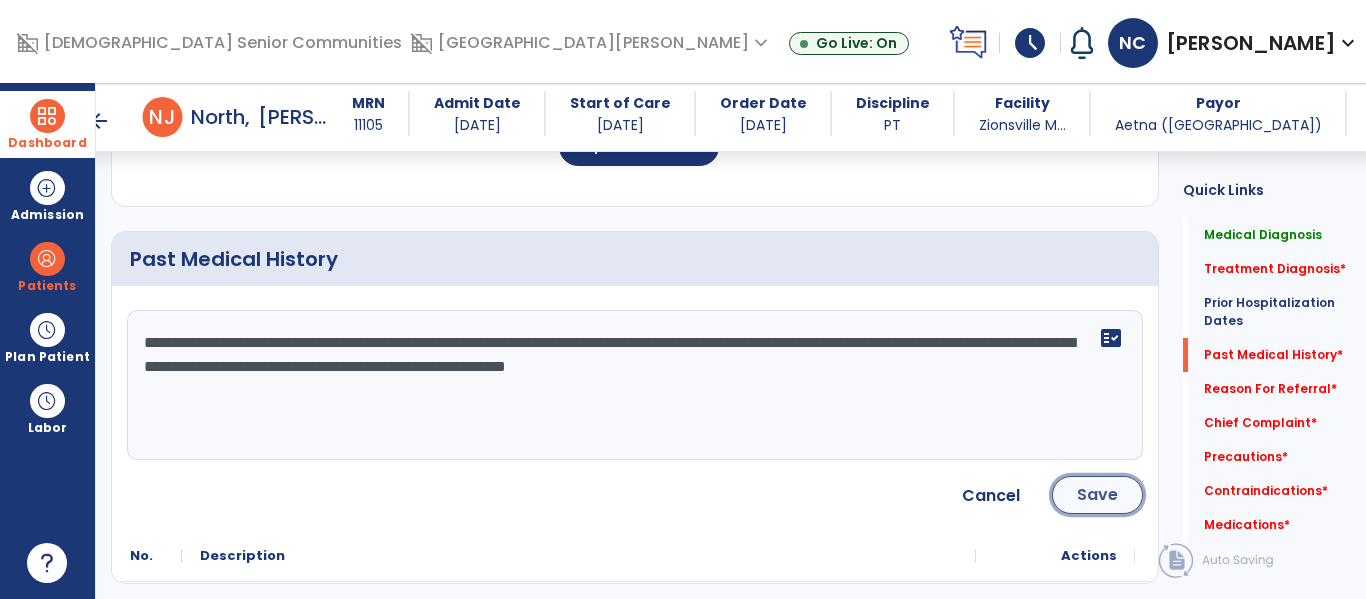 click on "Save" 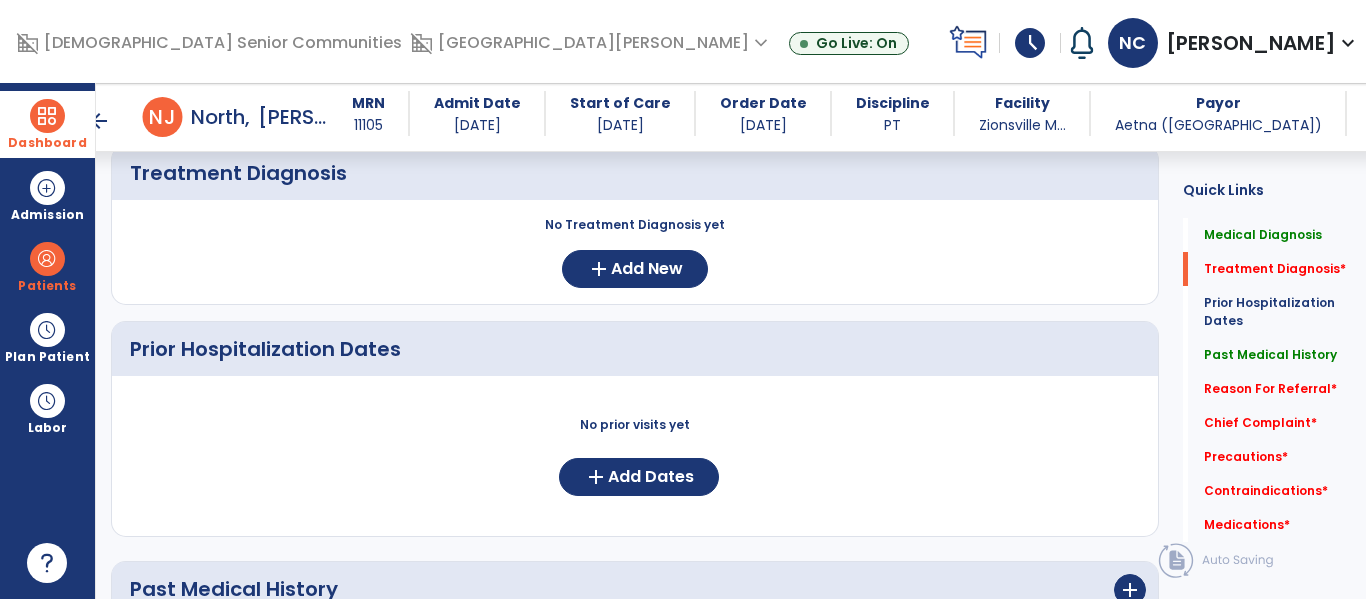 scroll, scrollTop: 423, scrollLeft: 0, axis: vertical 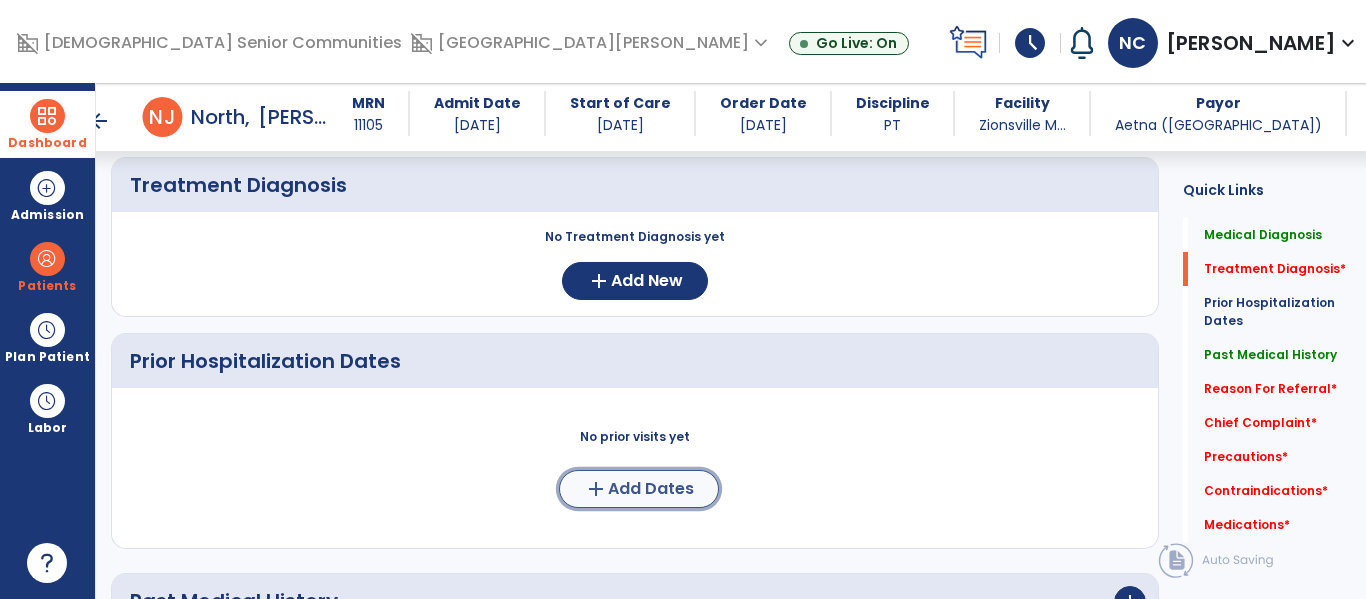click on "Add Dates" 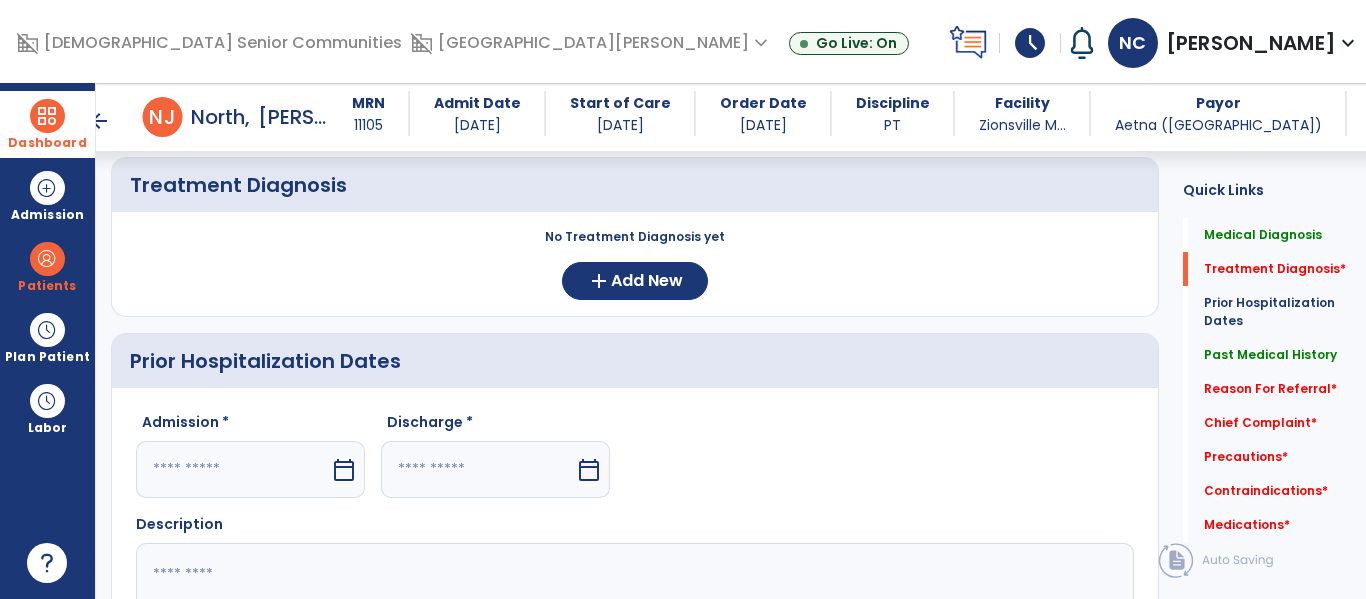 click on "calendar_today" at bounding box center [344, 470] 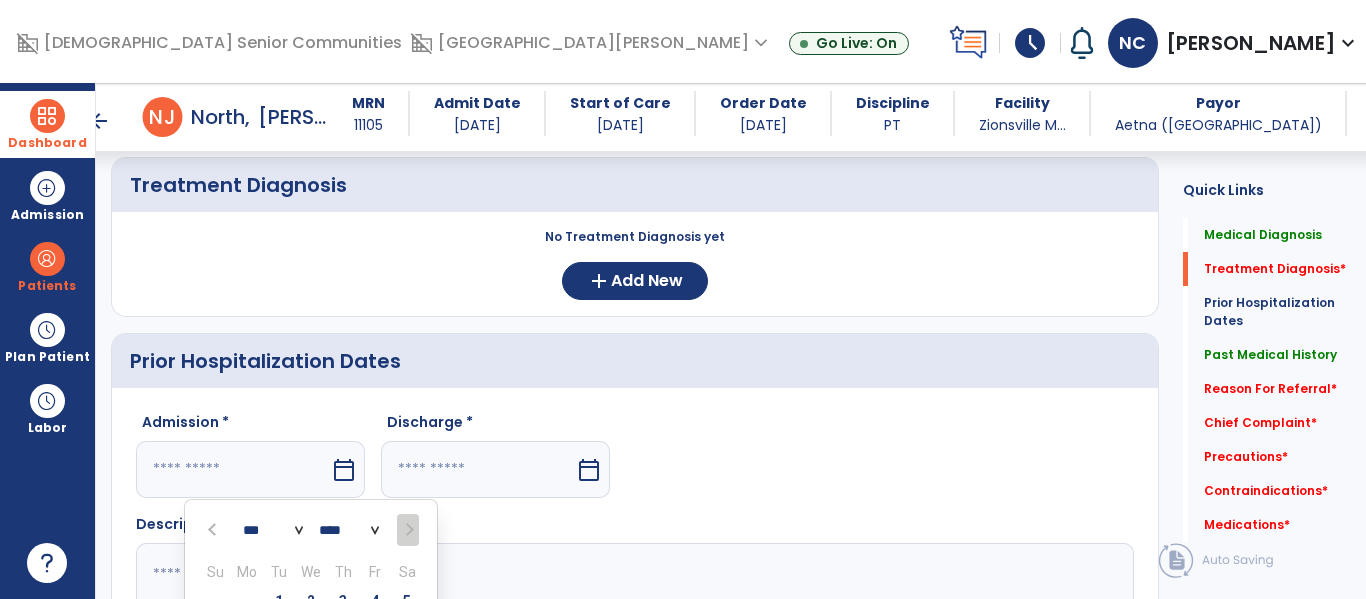 scroll, scrollTop: 719, scrollLeft: 0, axis: vertical 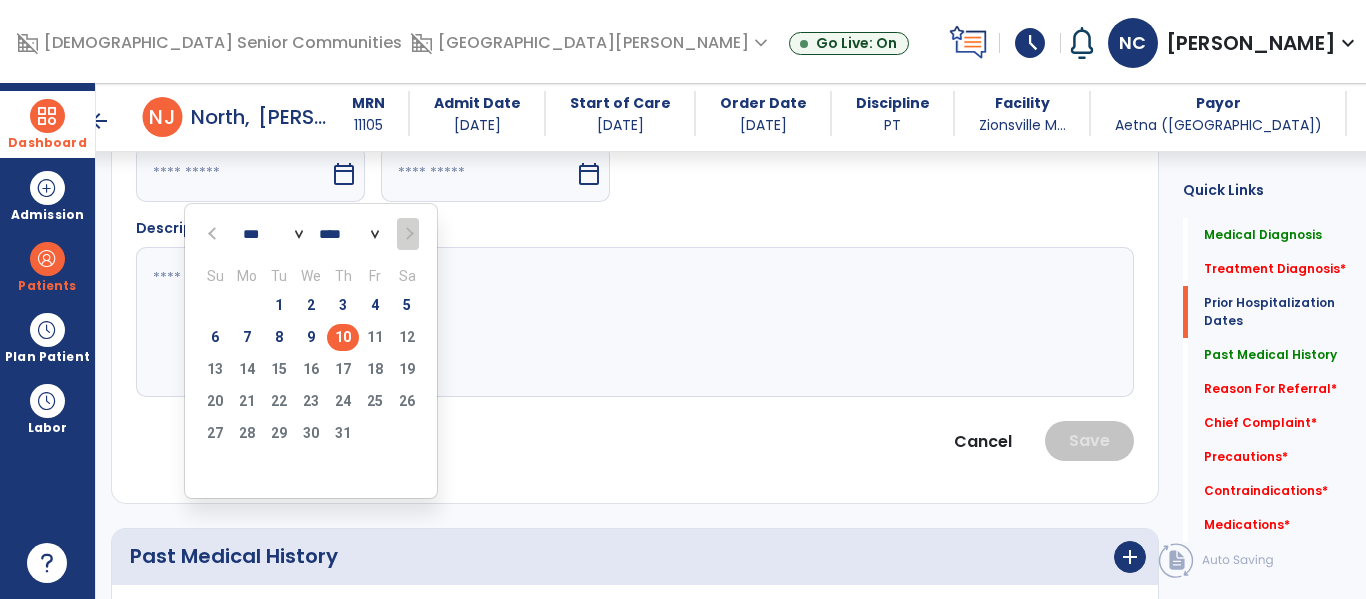click at bounding box center [214, 234] 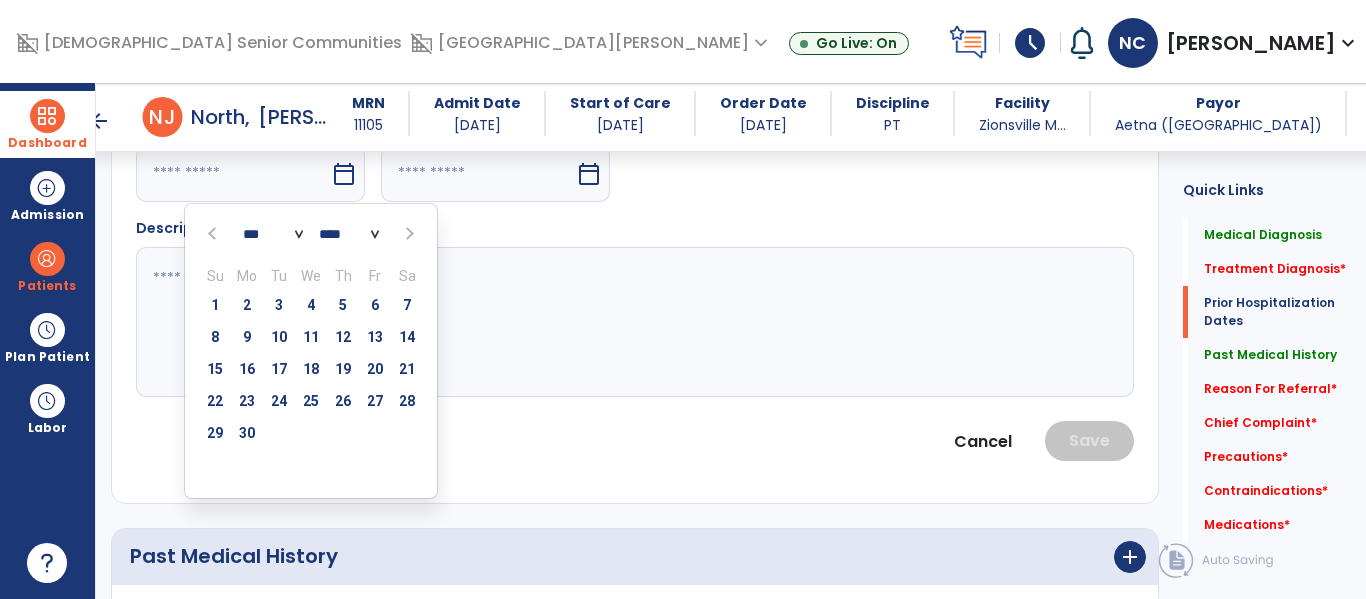 scroll, scrollTop: 716, scrollLeft: 0, axis: vertical 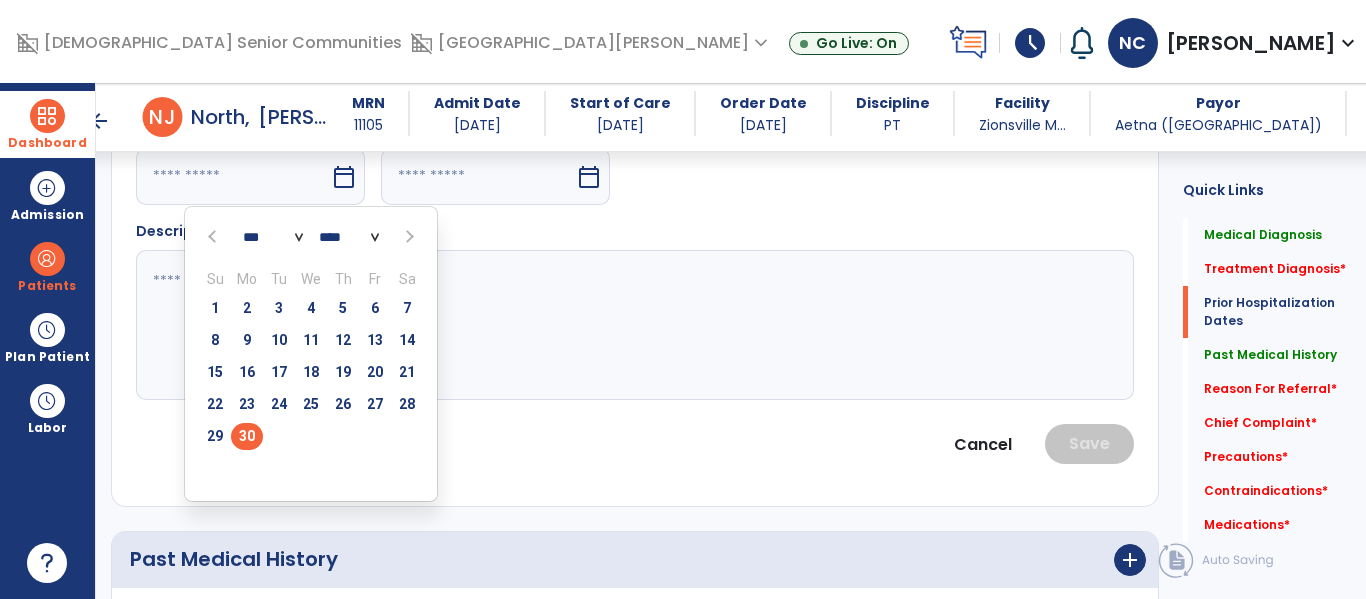 click on "30" at bounding box center [247, 436] 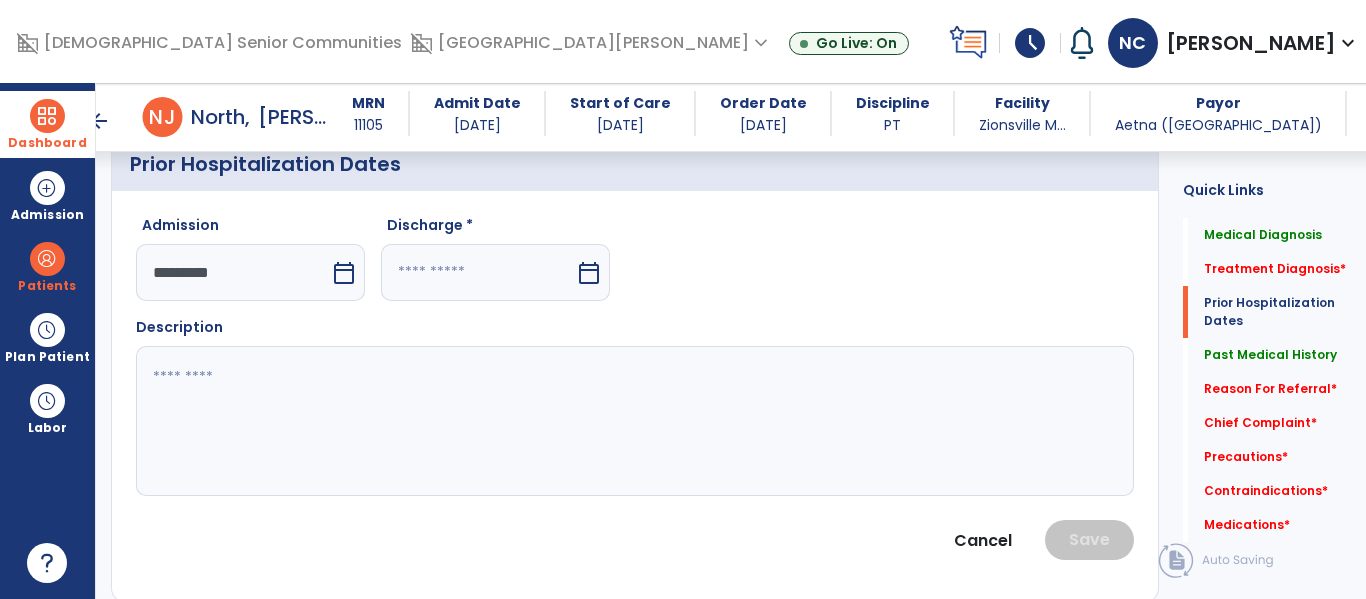 scroll, scrollTop: 619, scrollLeft: 0, axis: vertical 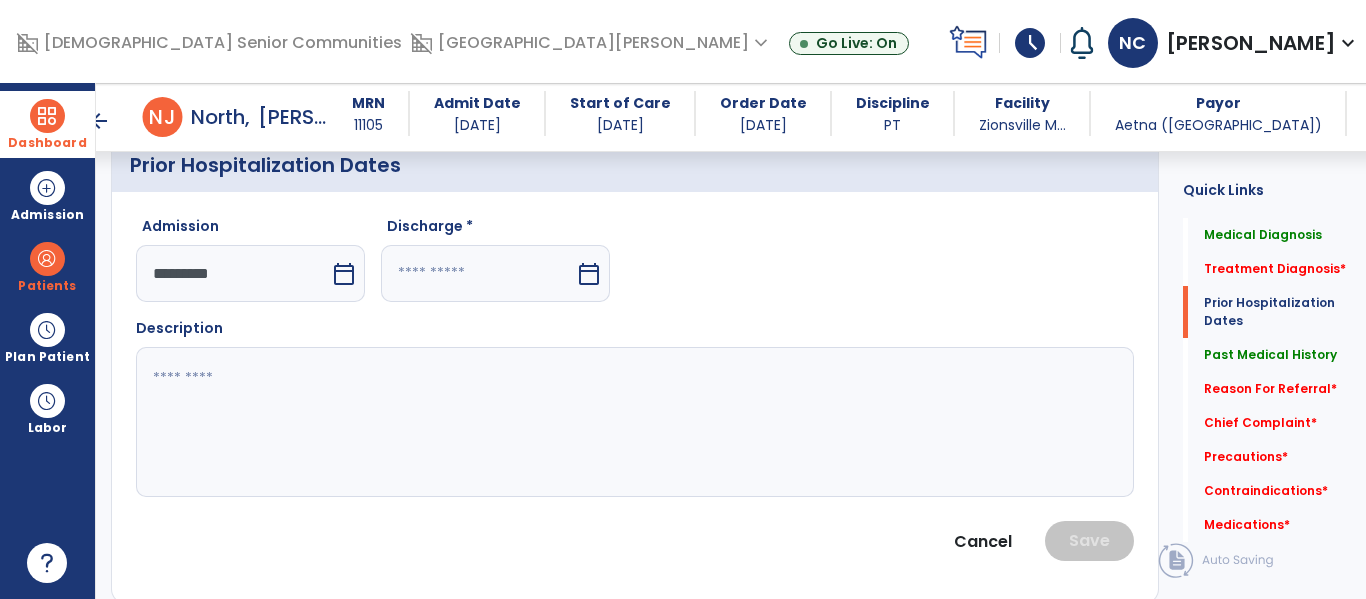 click on "calendar_today" at bounding box center (589, 274) 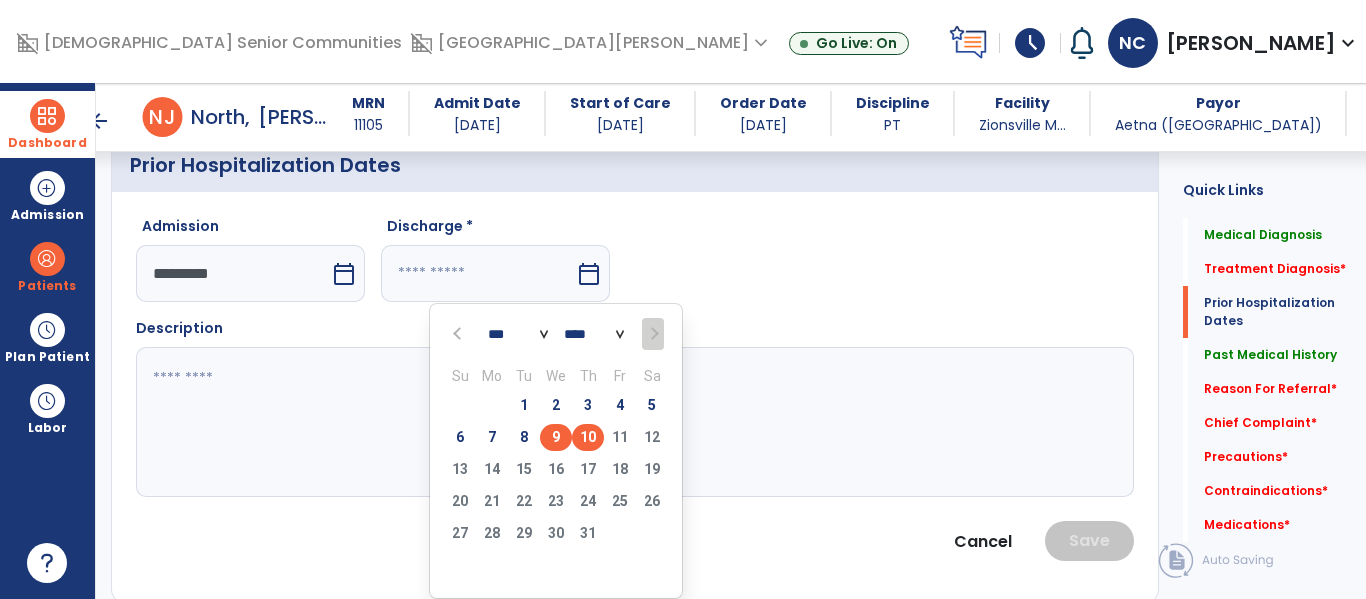 click on "9" at bounding box center (556, 437) 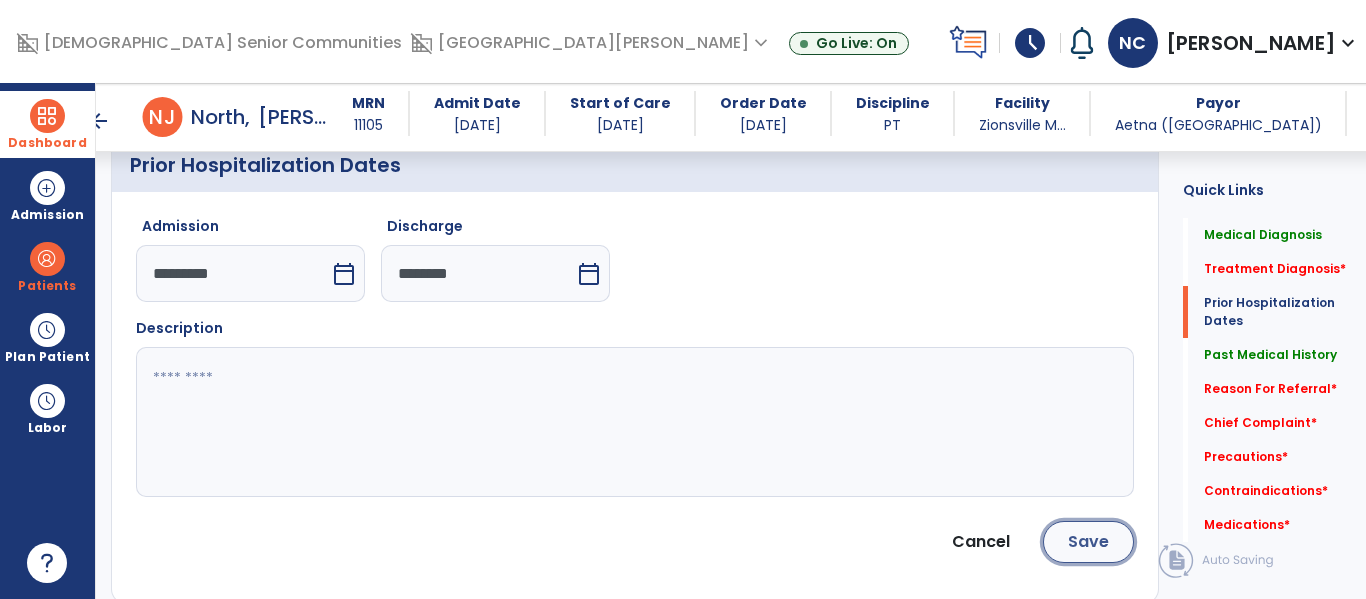 click on "Save" 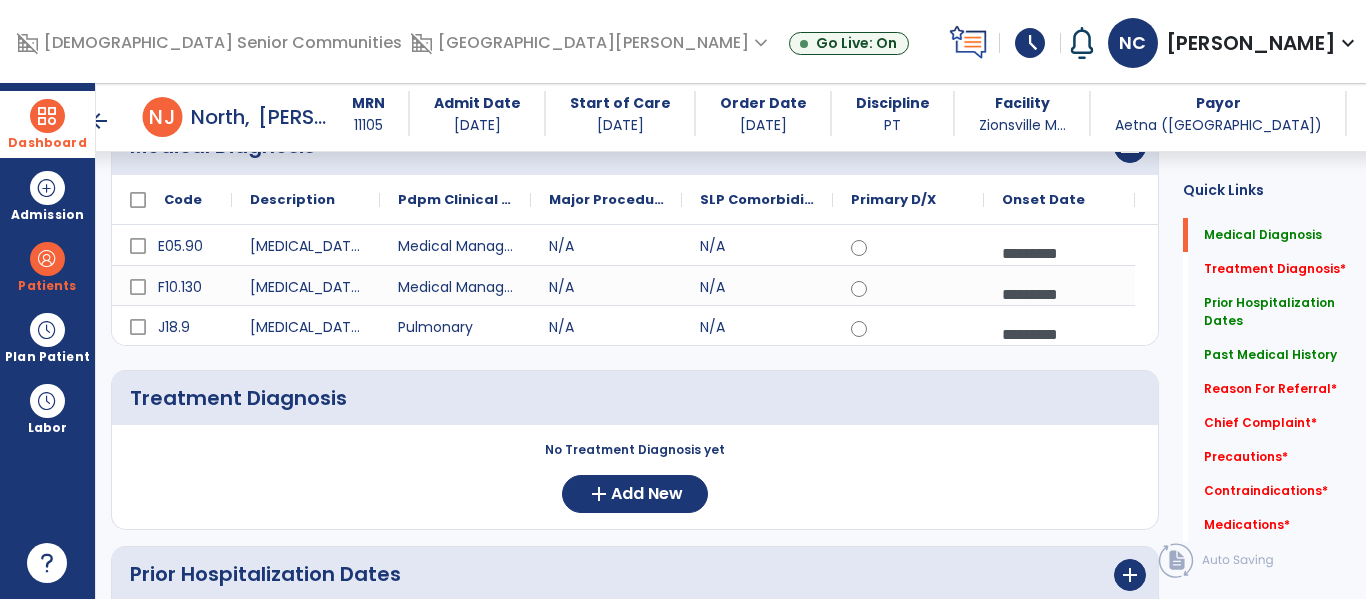 scroll, scrollTop: 212, scrollLeft: 0, axis: vertical 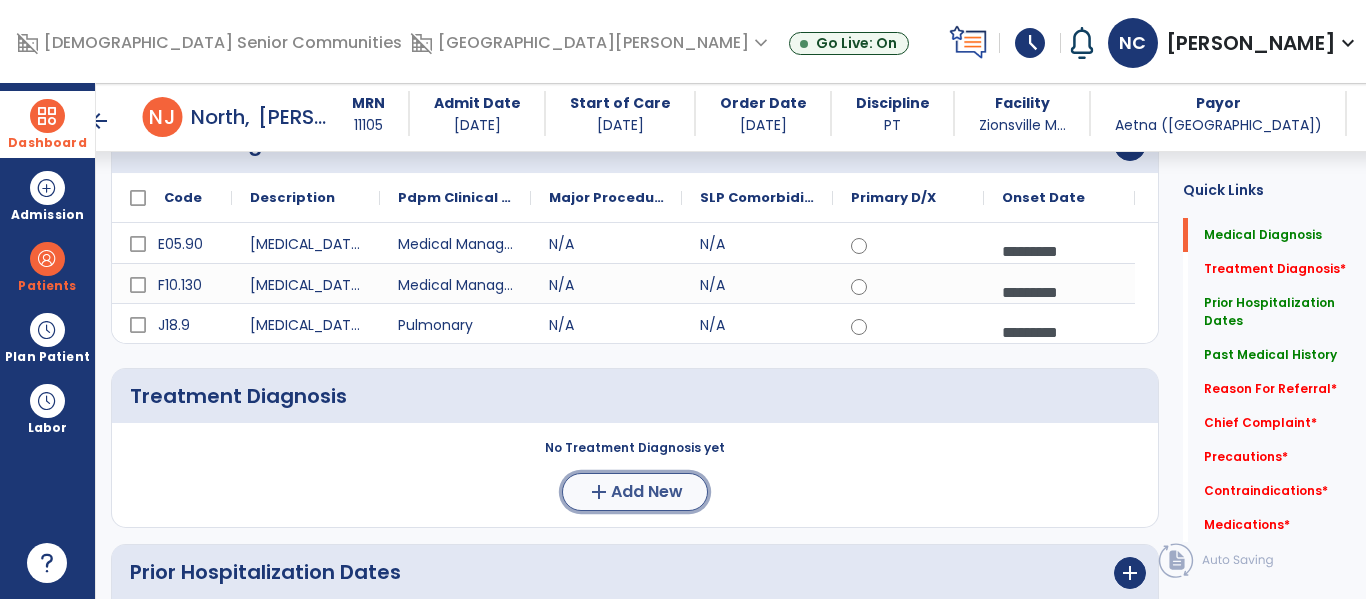 click on "Add New" 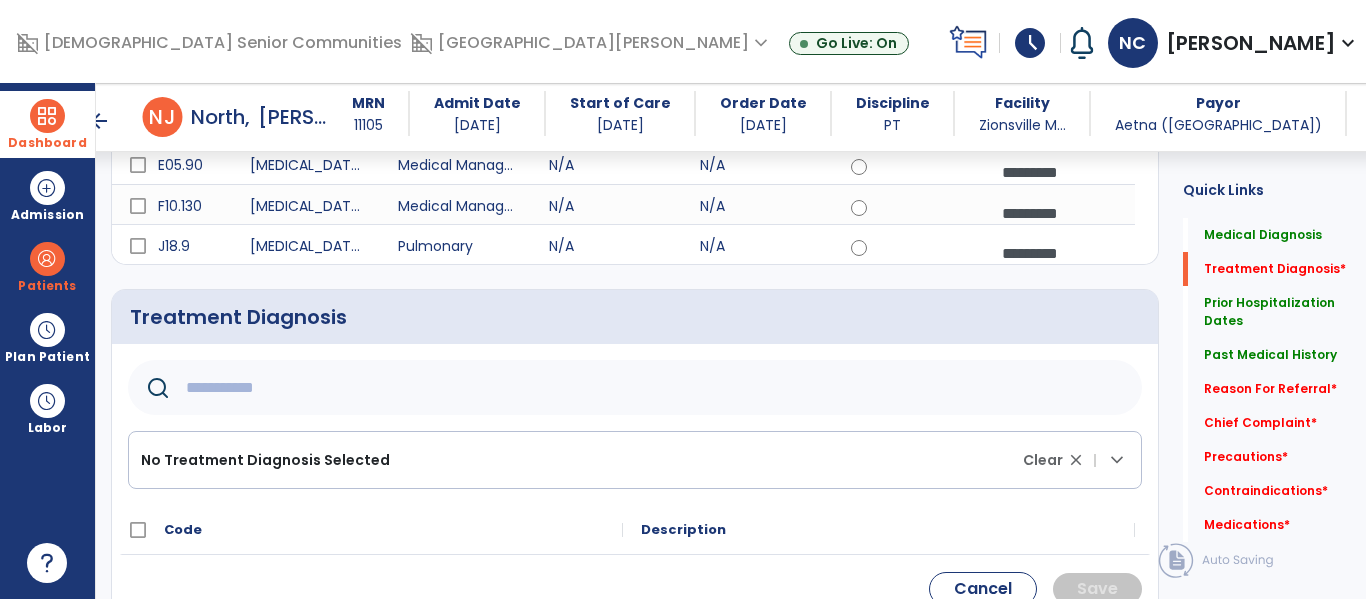 scroll, scrollTop: 307, scrollLeft: 0, axis: vertical 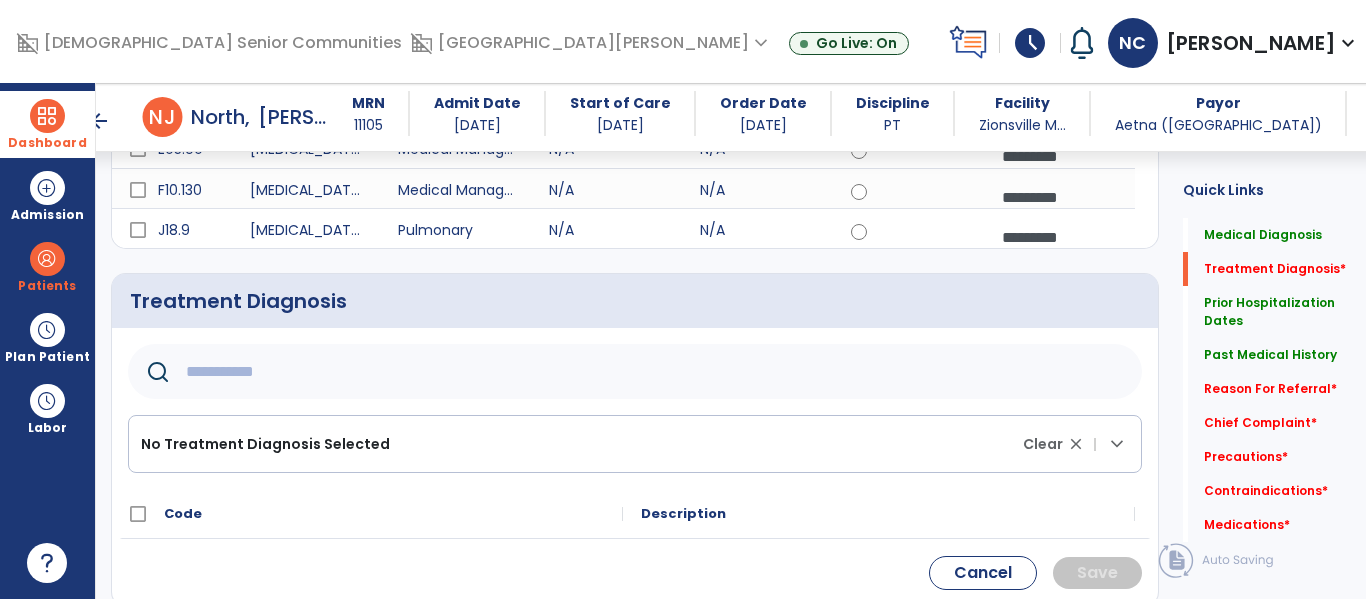 click 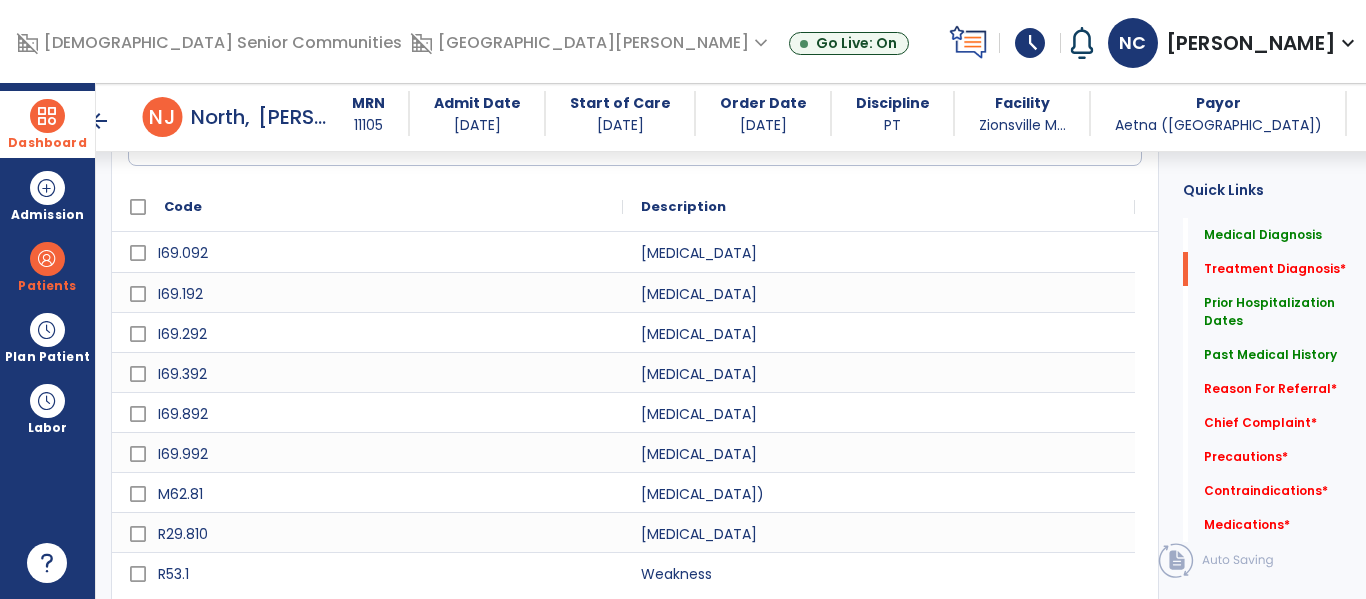 scroll, scrollTop: 616, scrollLeft: 0, axis: vertical 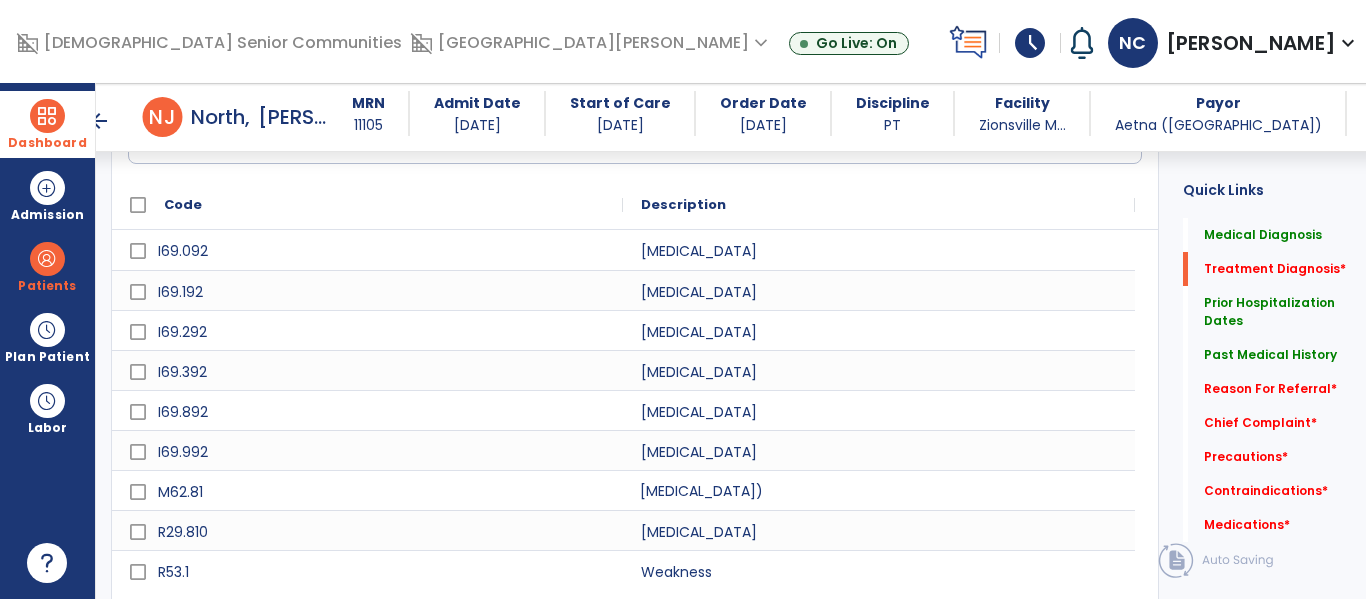click on "[MEDICAL_DATA])" 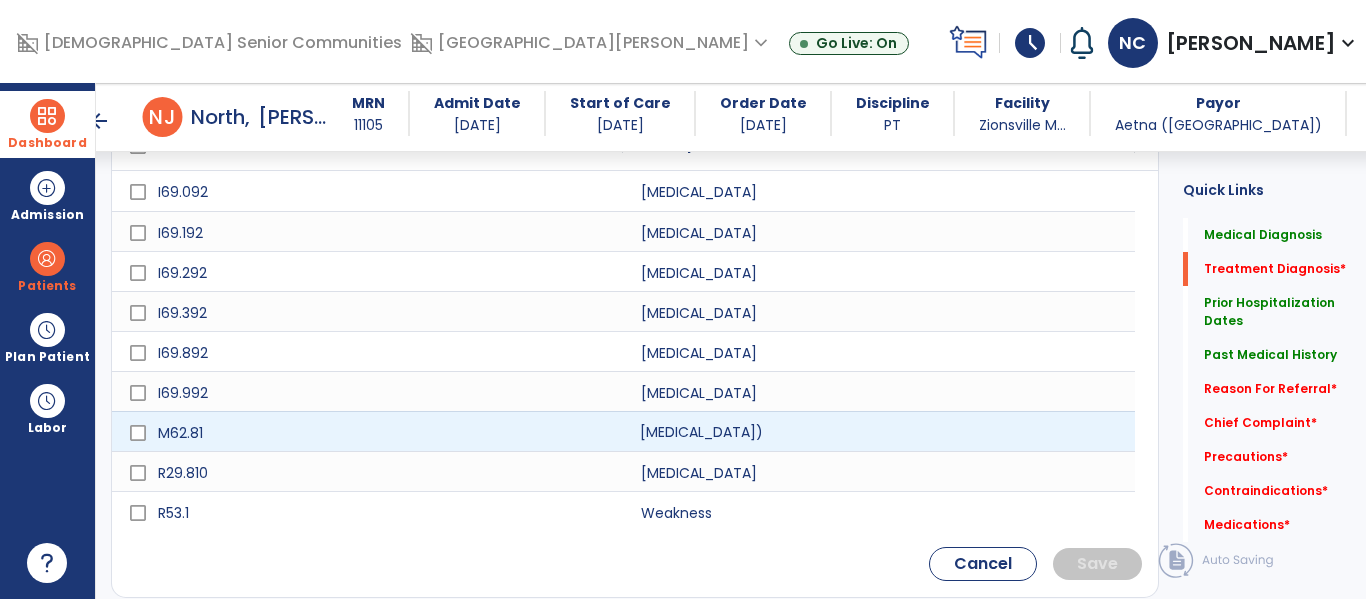 scroll, scrollTop: 681, scrollLeft: 0, axis: vertical 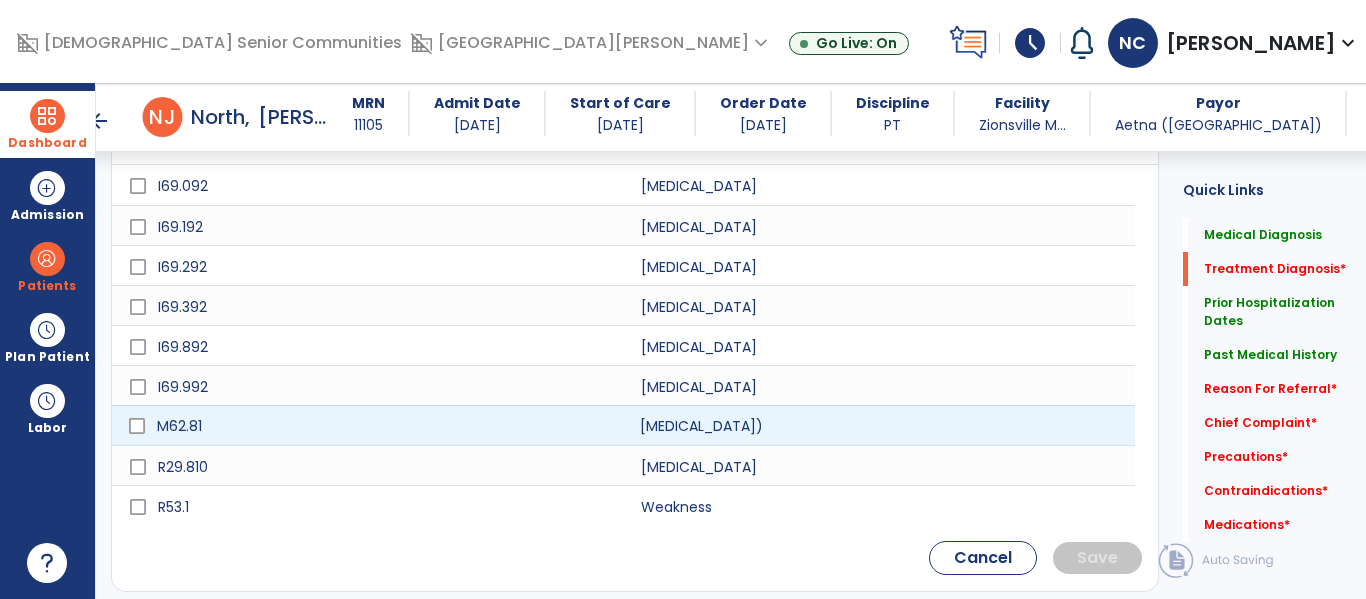 click on "M62.81" at bounding box center (381, 426) 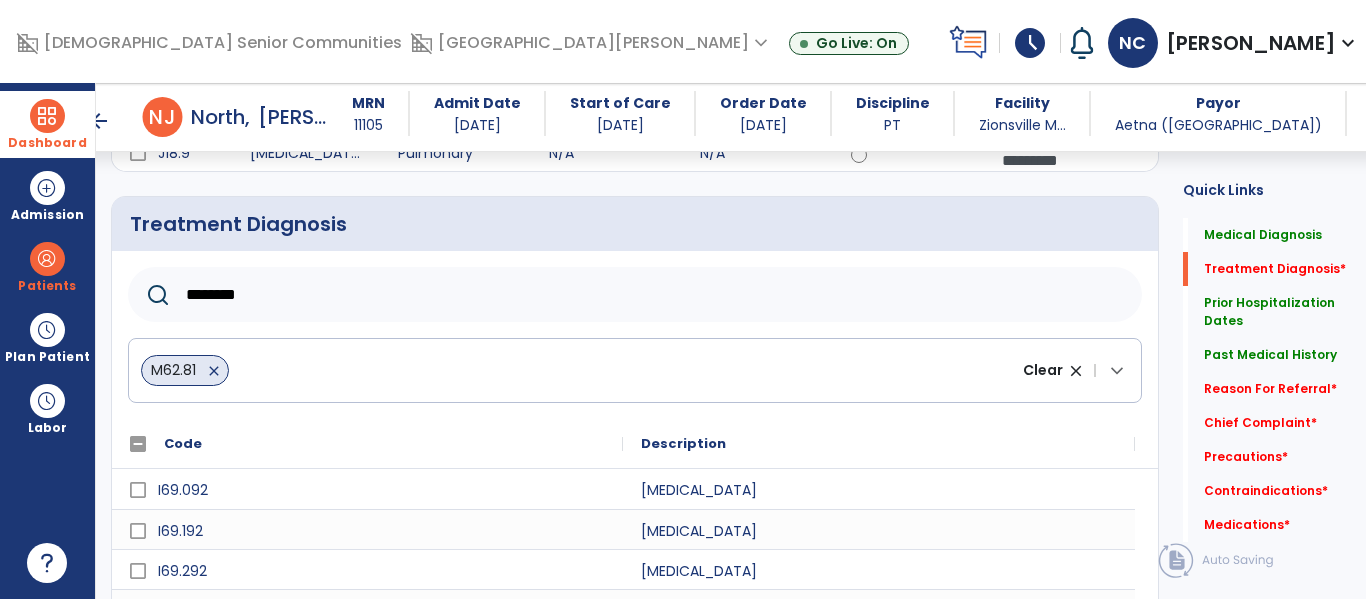 scroll, scrollTop: 366, scrollLeft: 0, axis: vertical 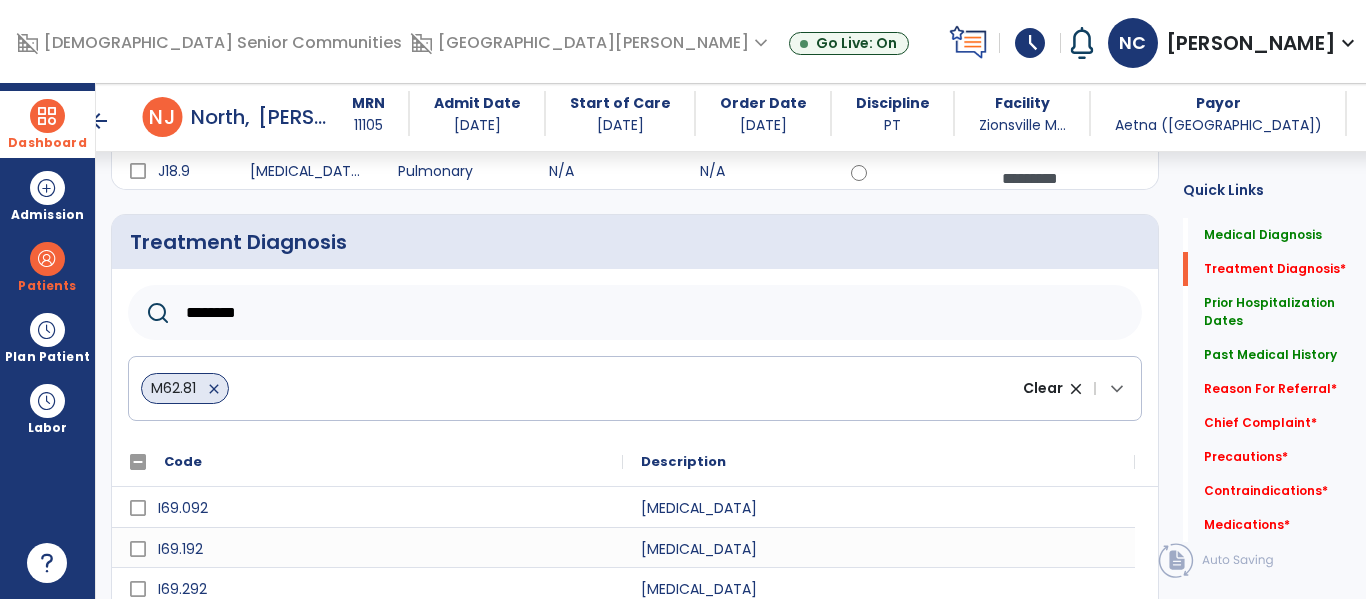 click on "********" 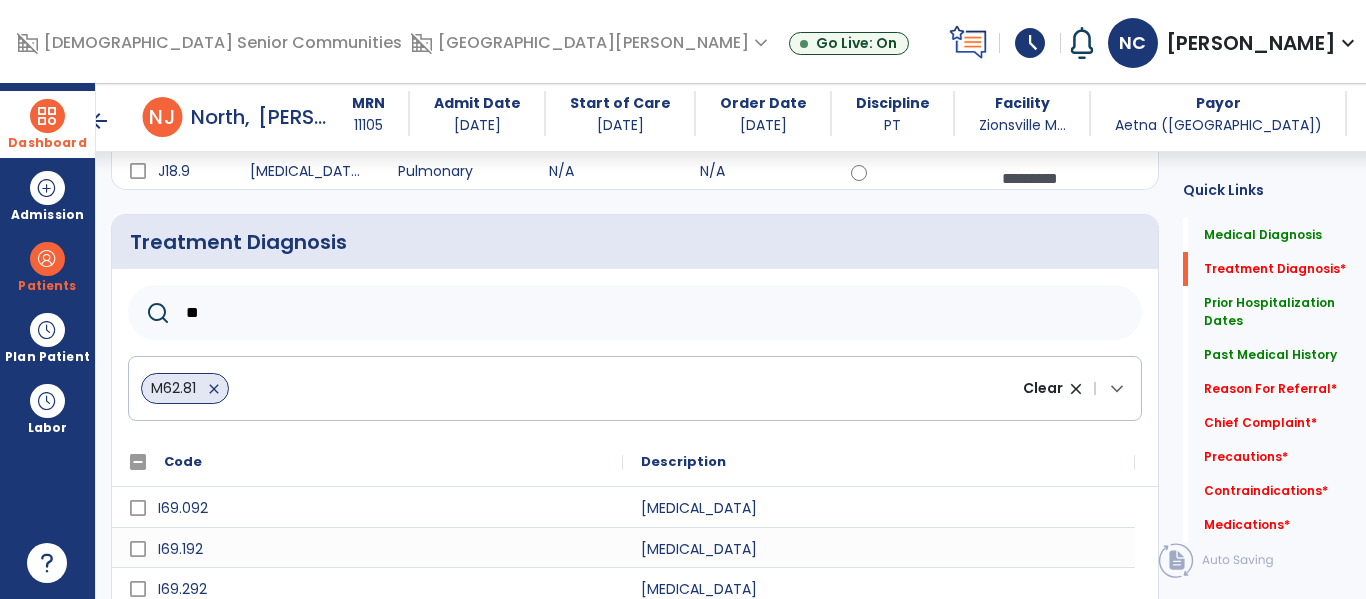 type on "*" 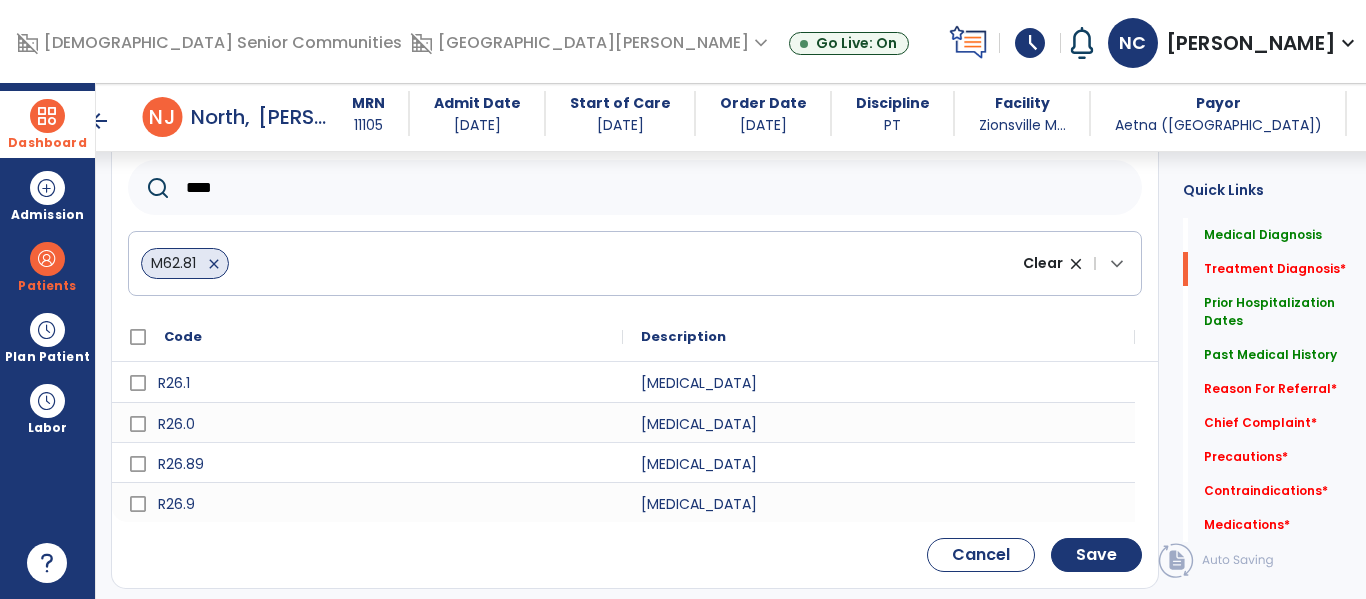 scroll, scrollTop: 491, scrollLeft: 0, axis: vertical 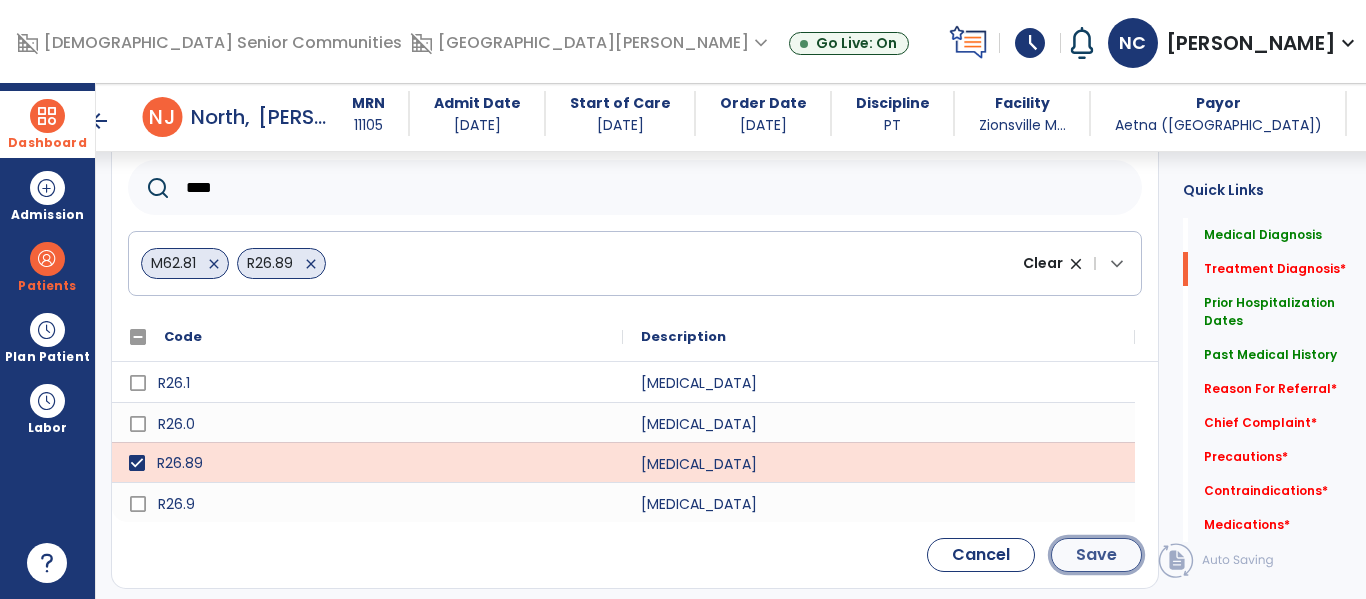 click on "Save" 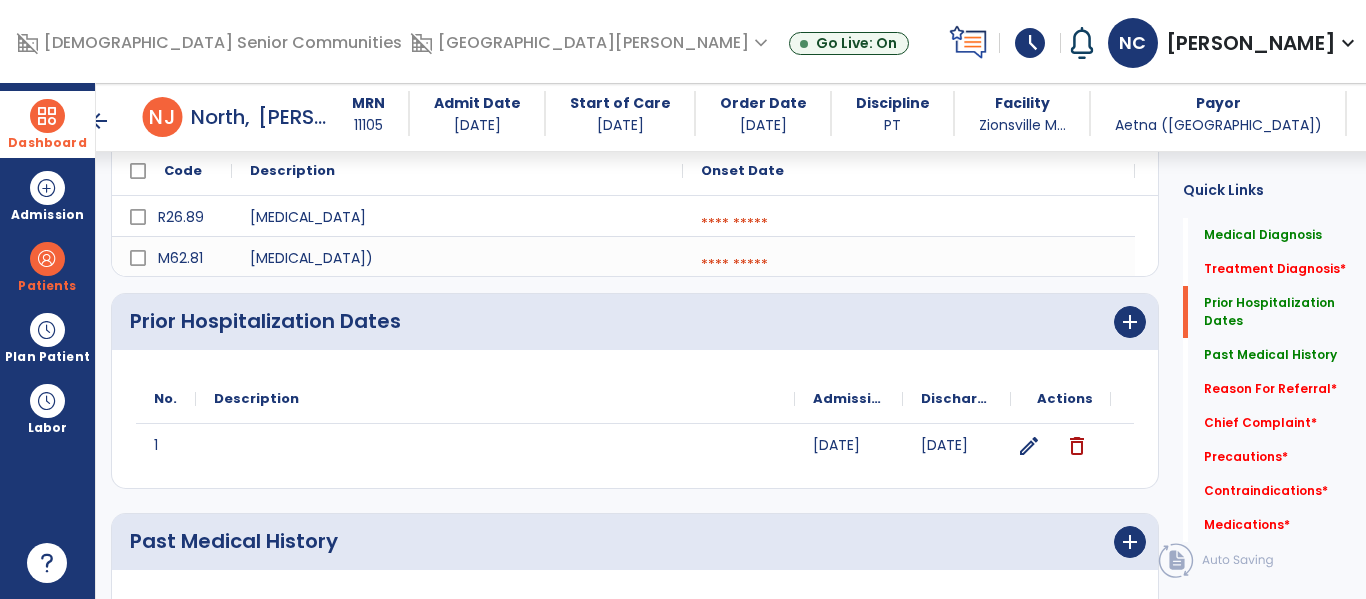 click at bounding box center [909, 224] 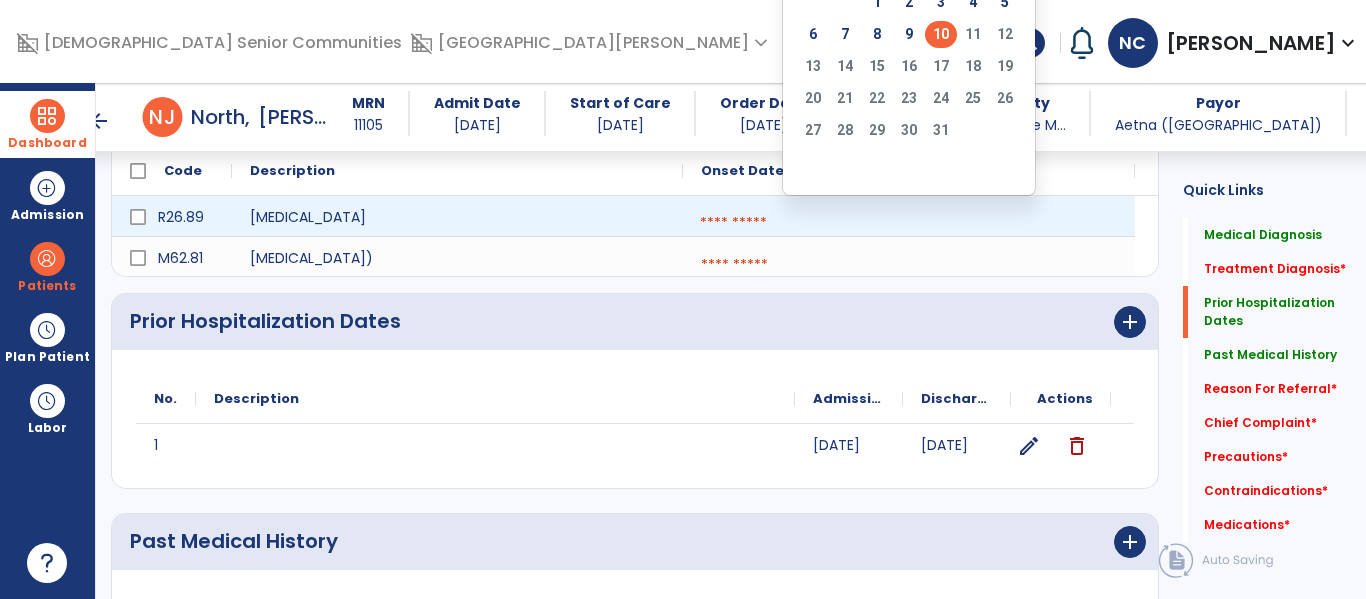 click on "10" 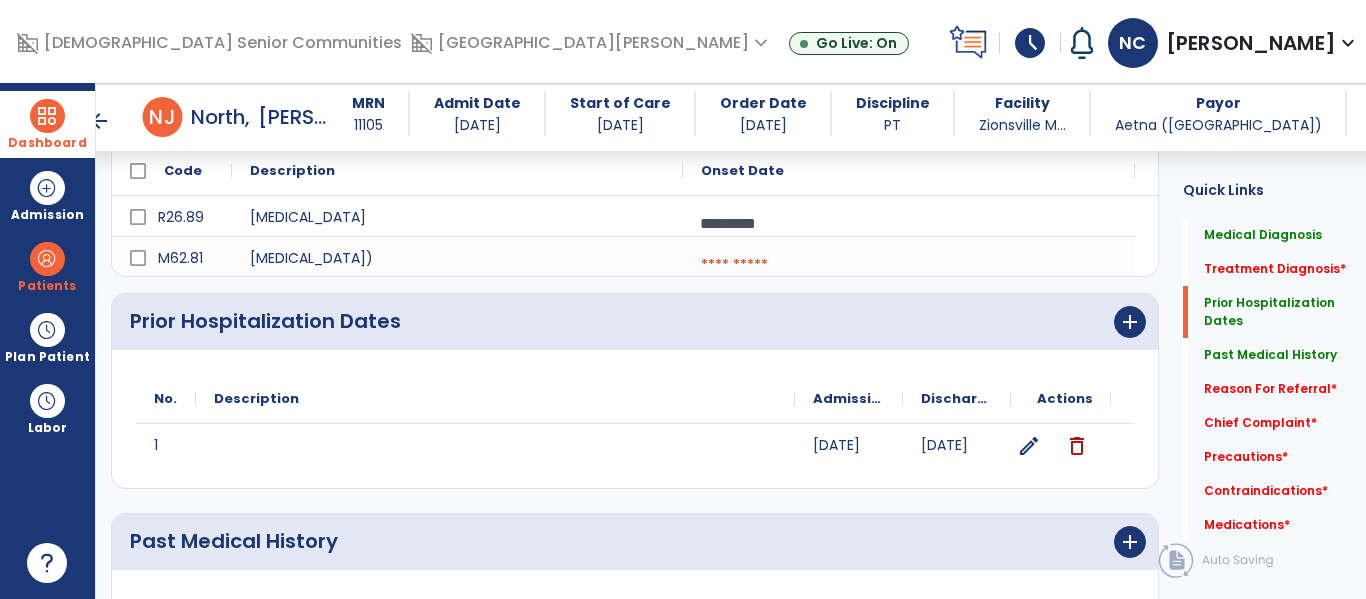 click at bounding box center (909, 265) 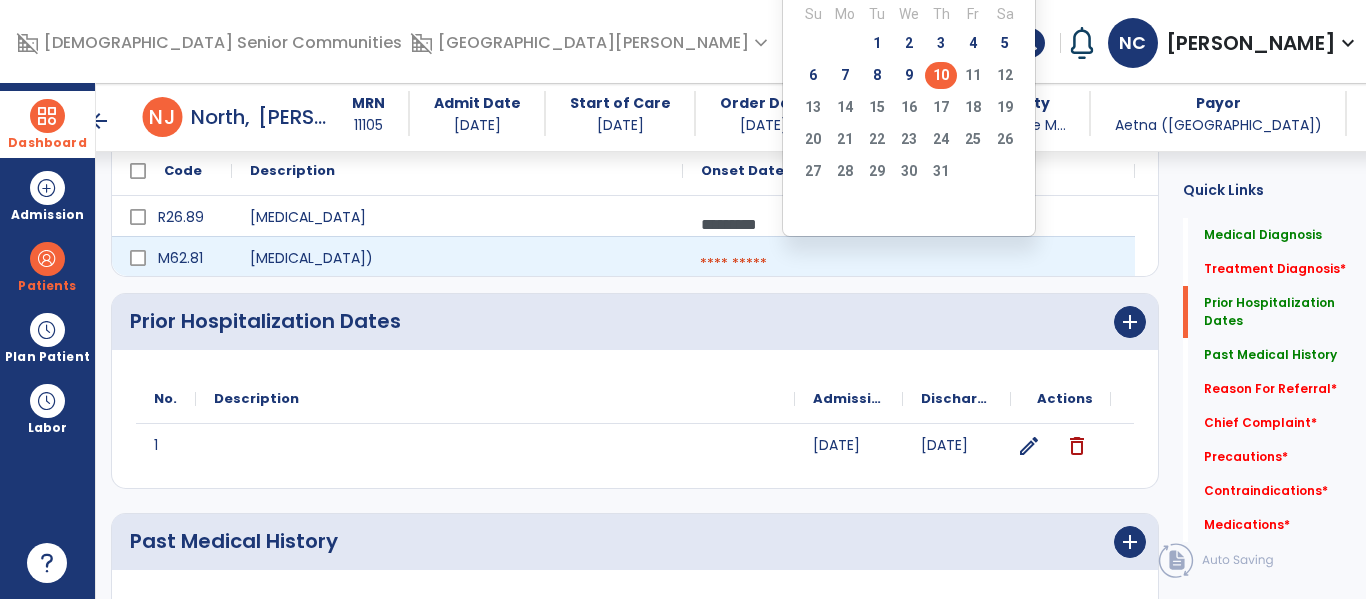 click on "10" 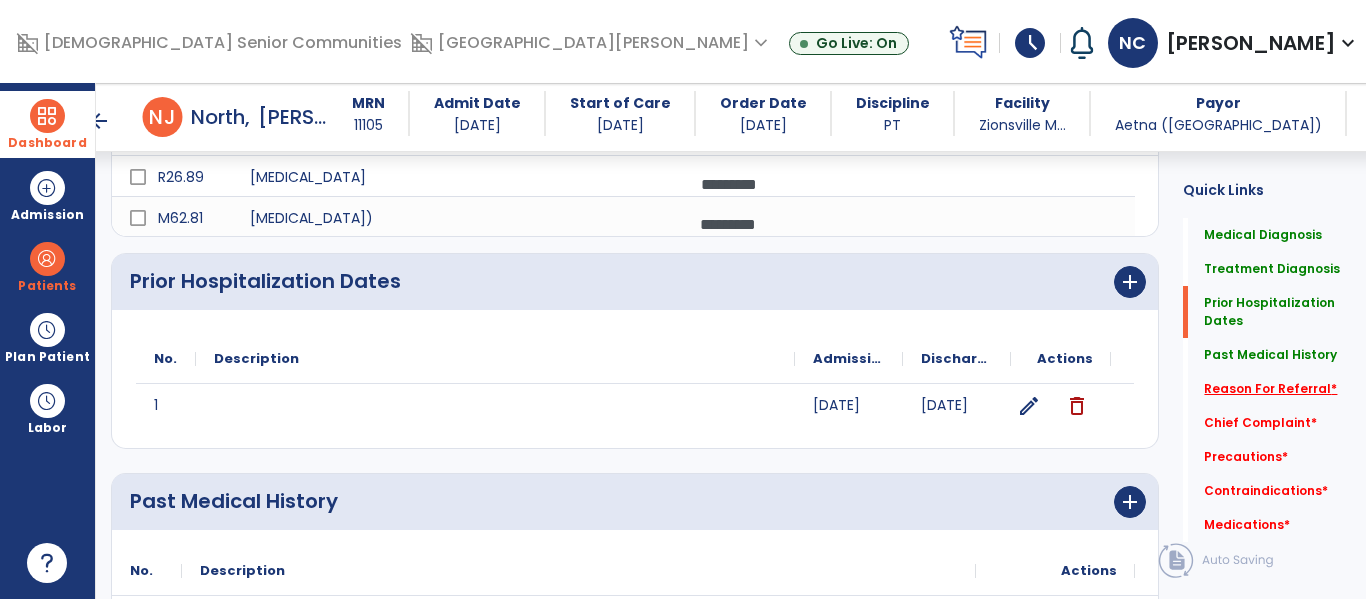 click on "Reason For Referral   *" 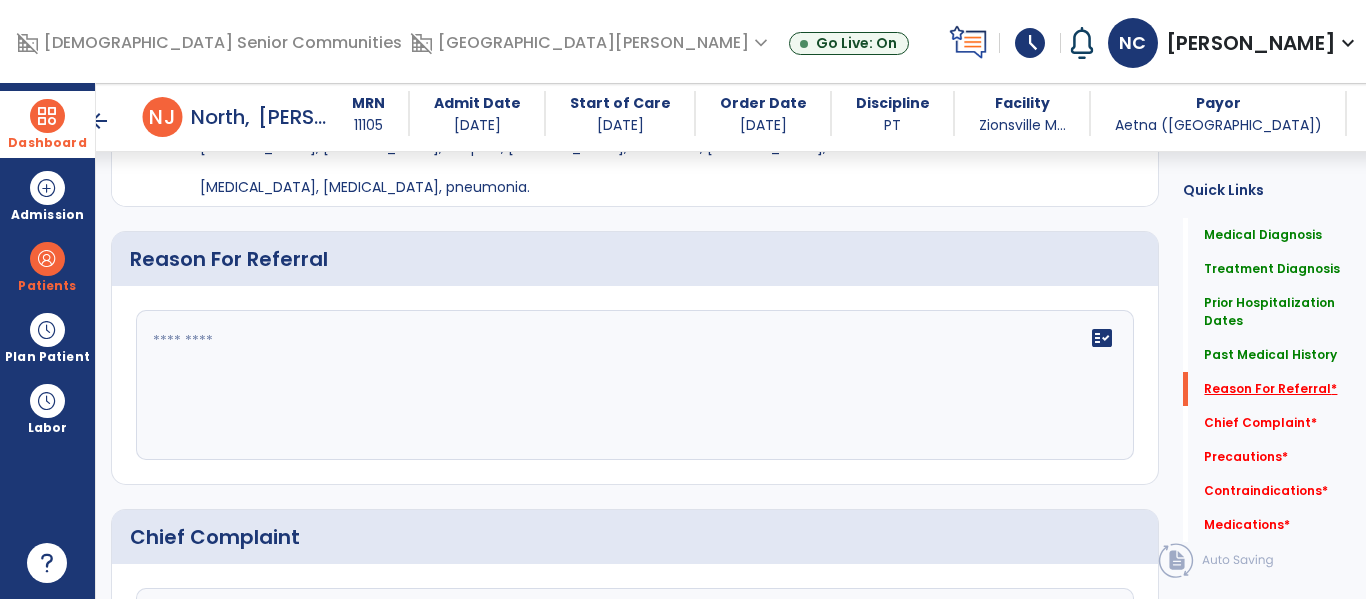 scroll, scrollTop: 1059, scrollLeft: 0, axis: vertical 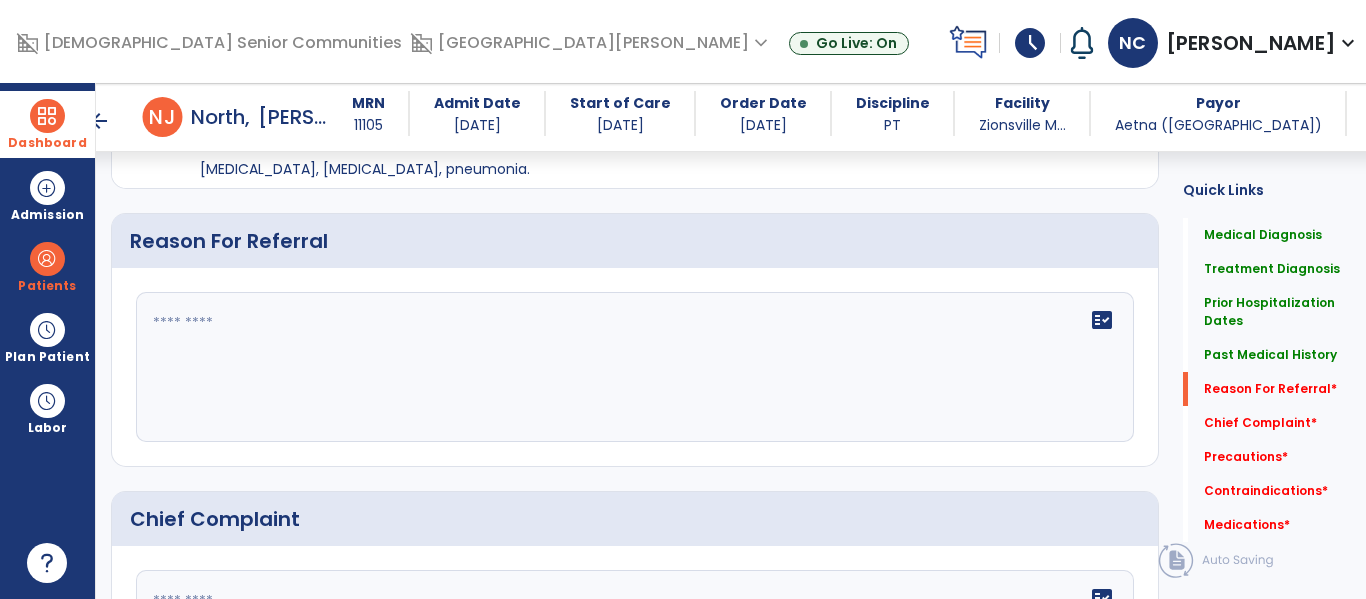 click 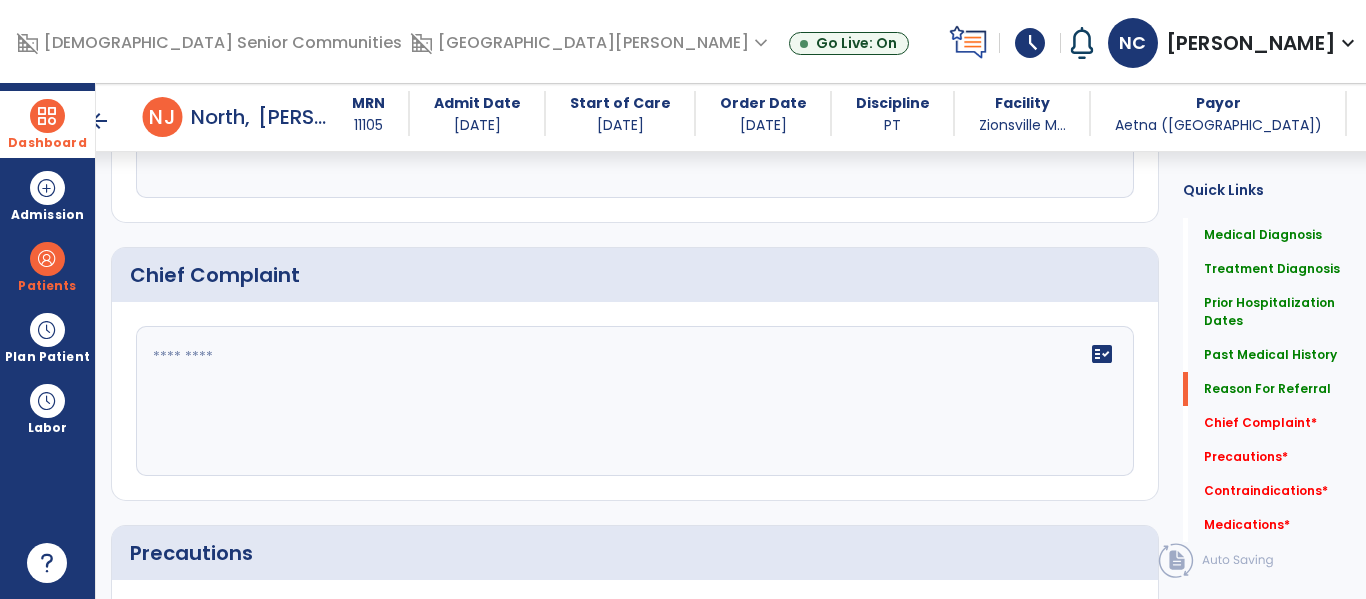 scroll, scrollTop: 1302, scrollLeft: 0, axis: vertical 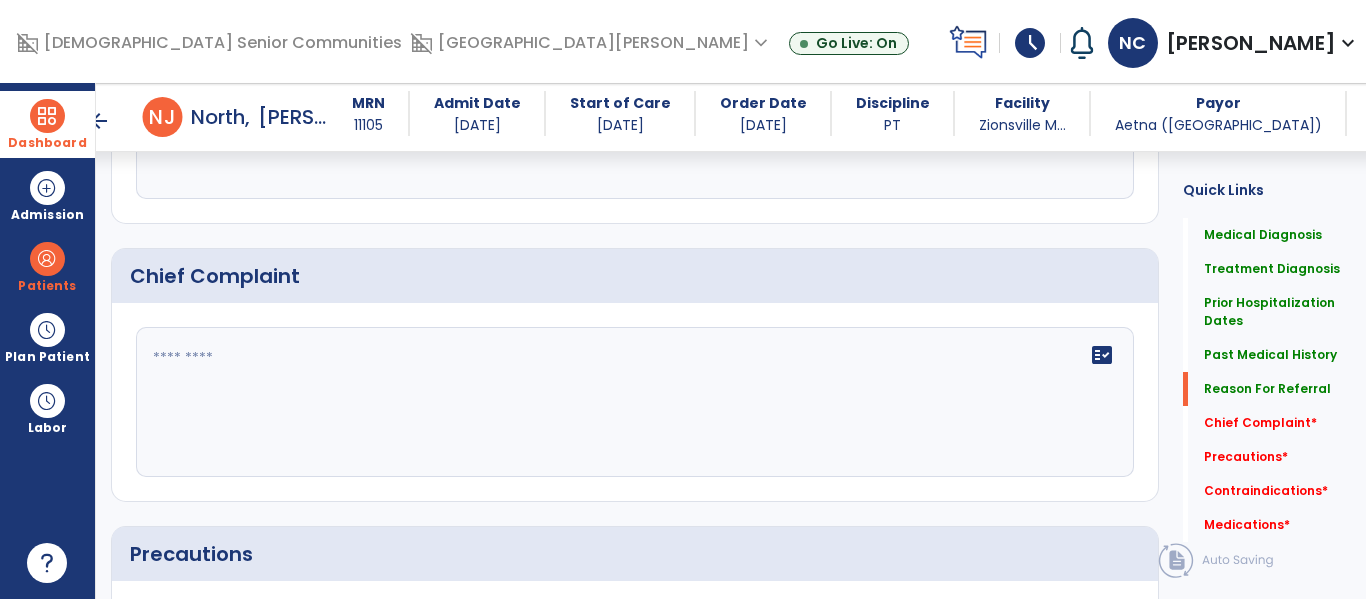 type on "**********" 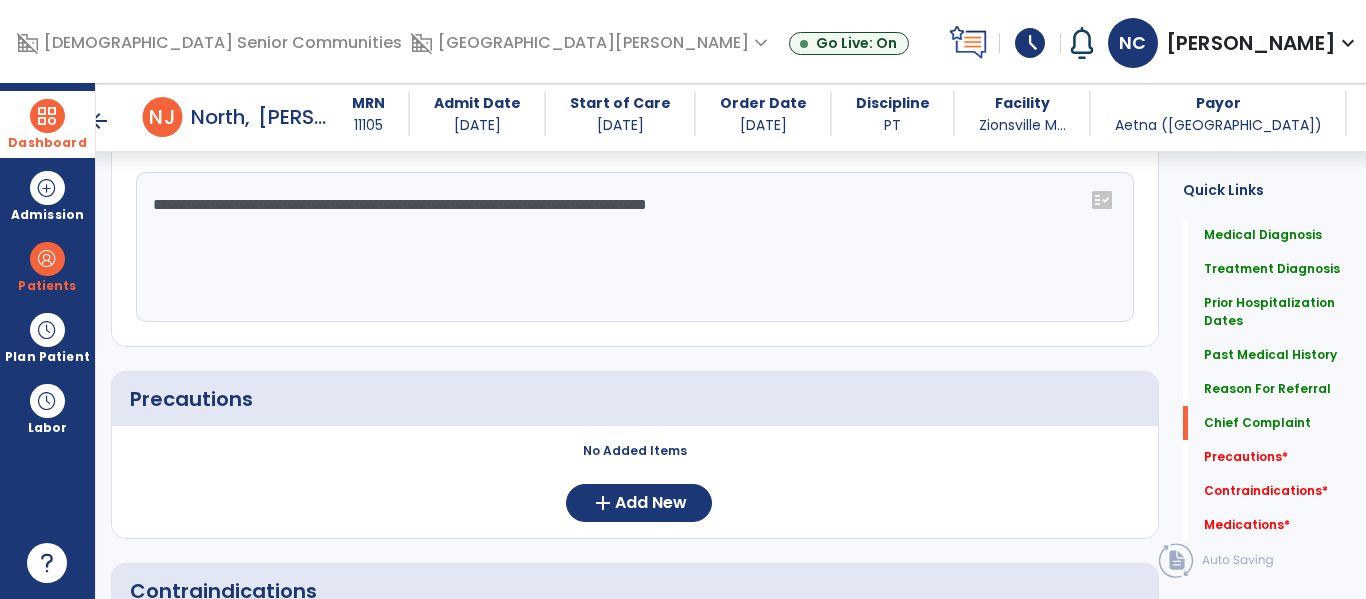 scroll, scrollTop: 1457, scrollLeft: 0, axis: vertical 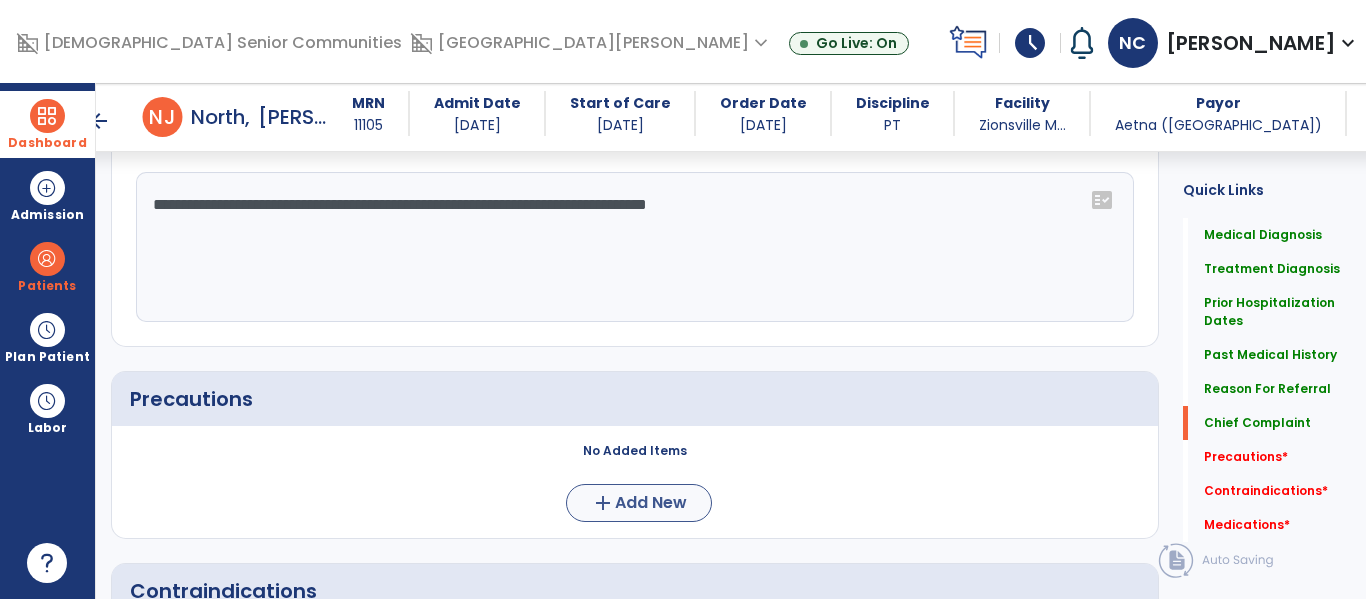 type on "**********" 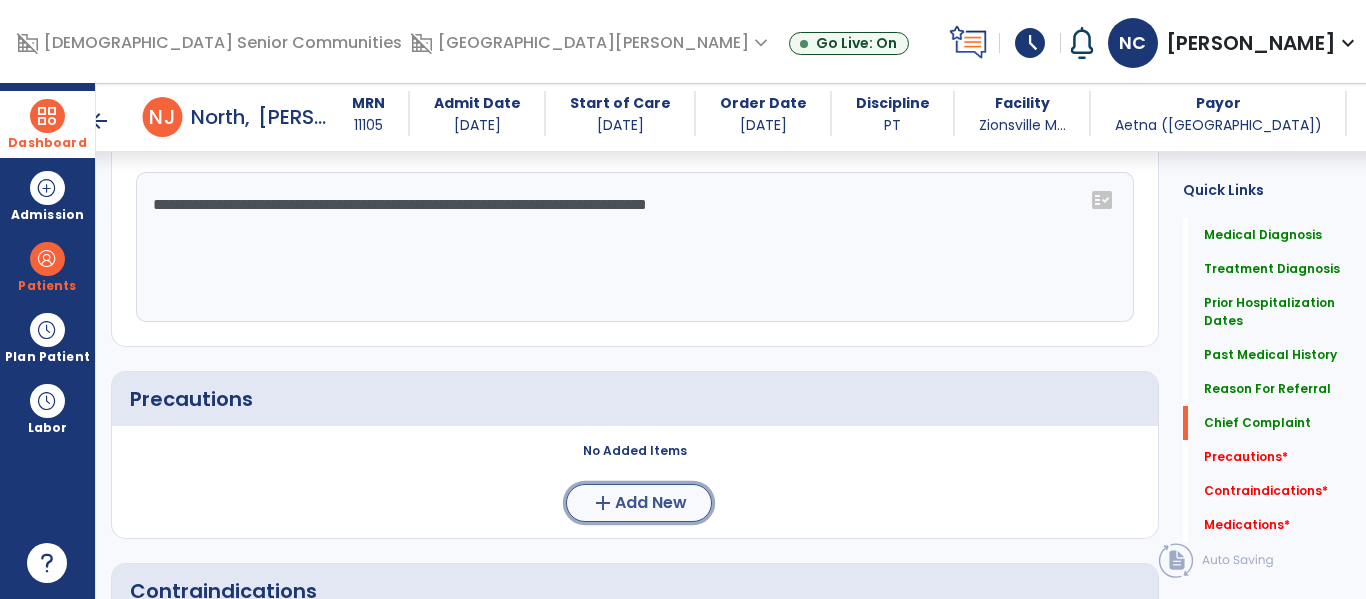 click on "add" 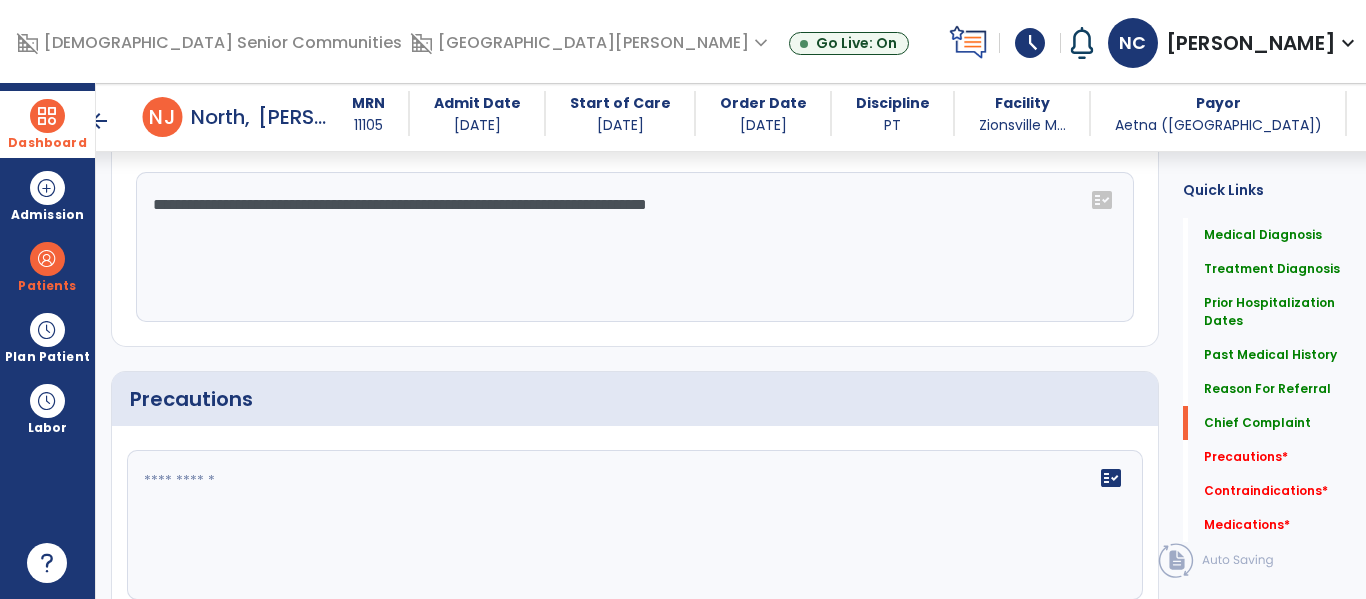 click 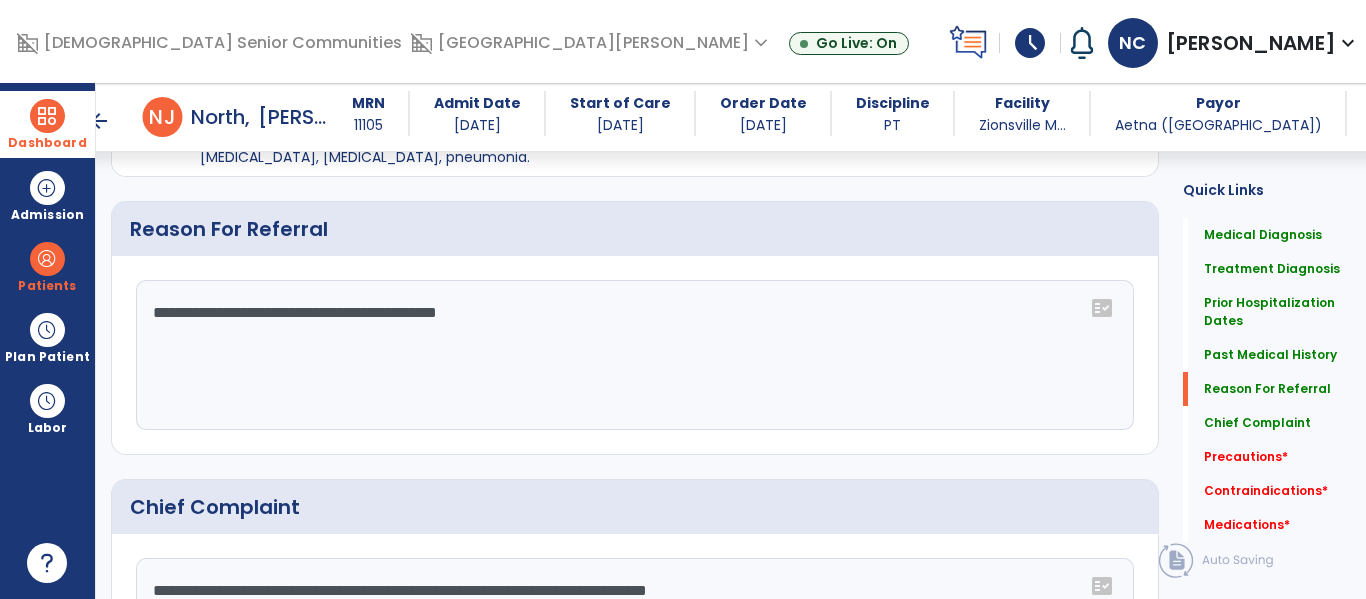 scroll, scrollTop: 1072, scrollLeft: 0, axis: vertical 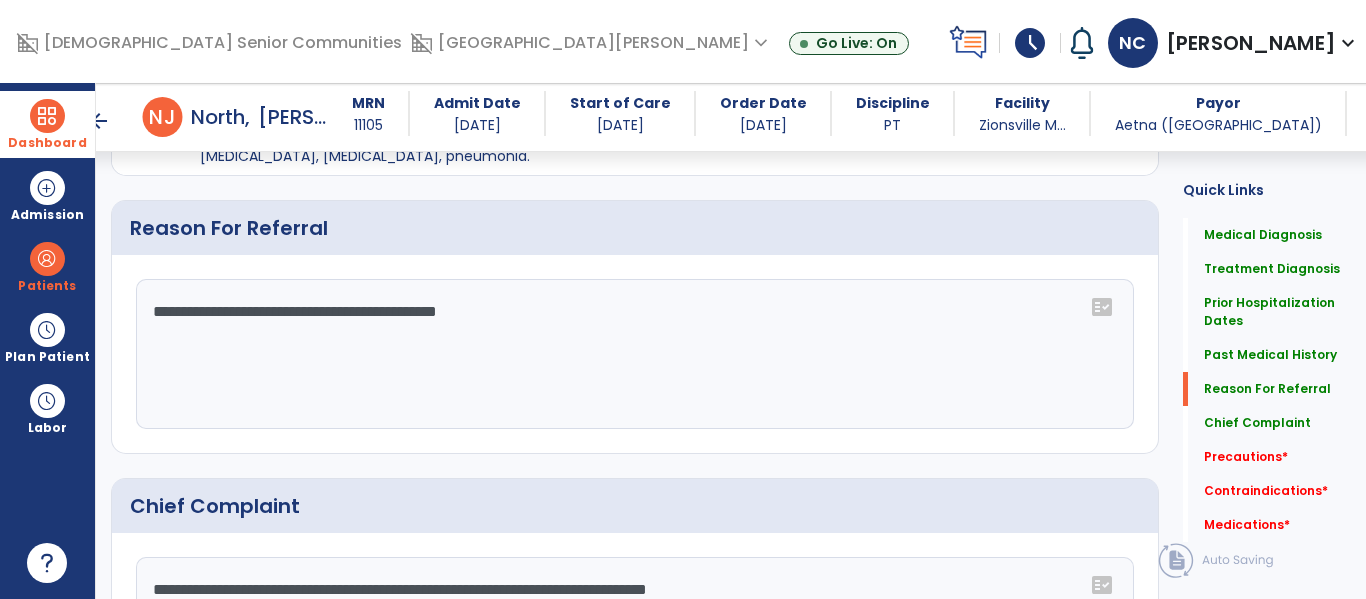 type on "**********" 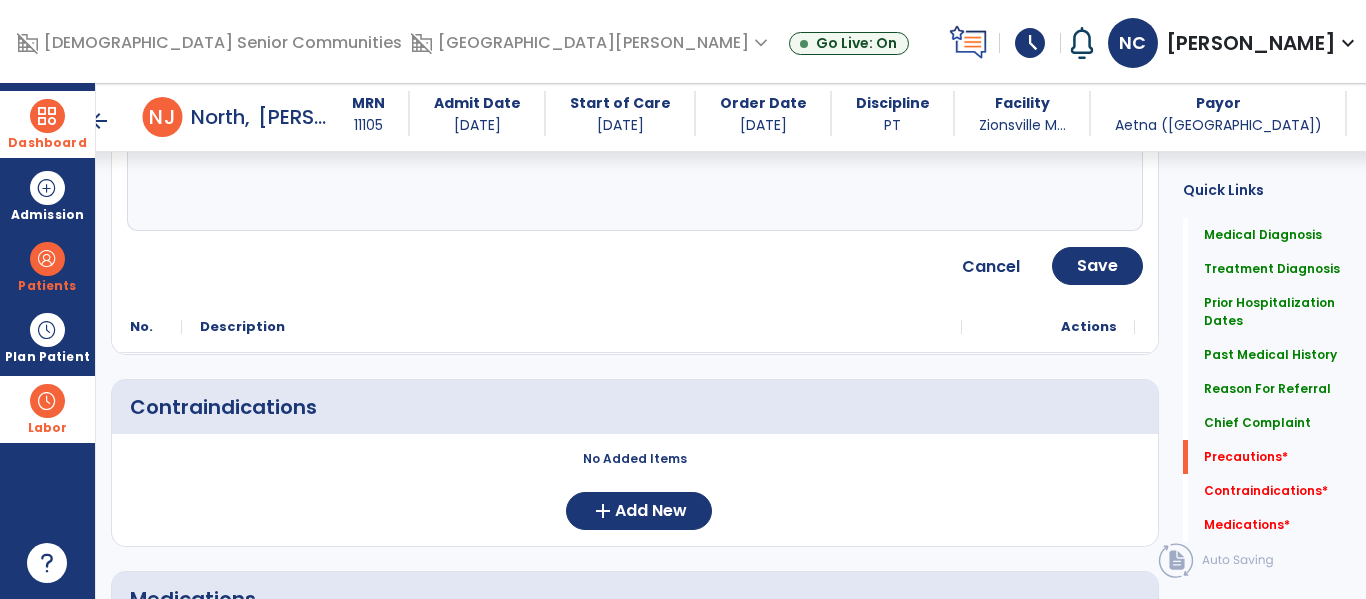 scroll, scrollTop: 1828, scrollLeft: 0, axis: vertical 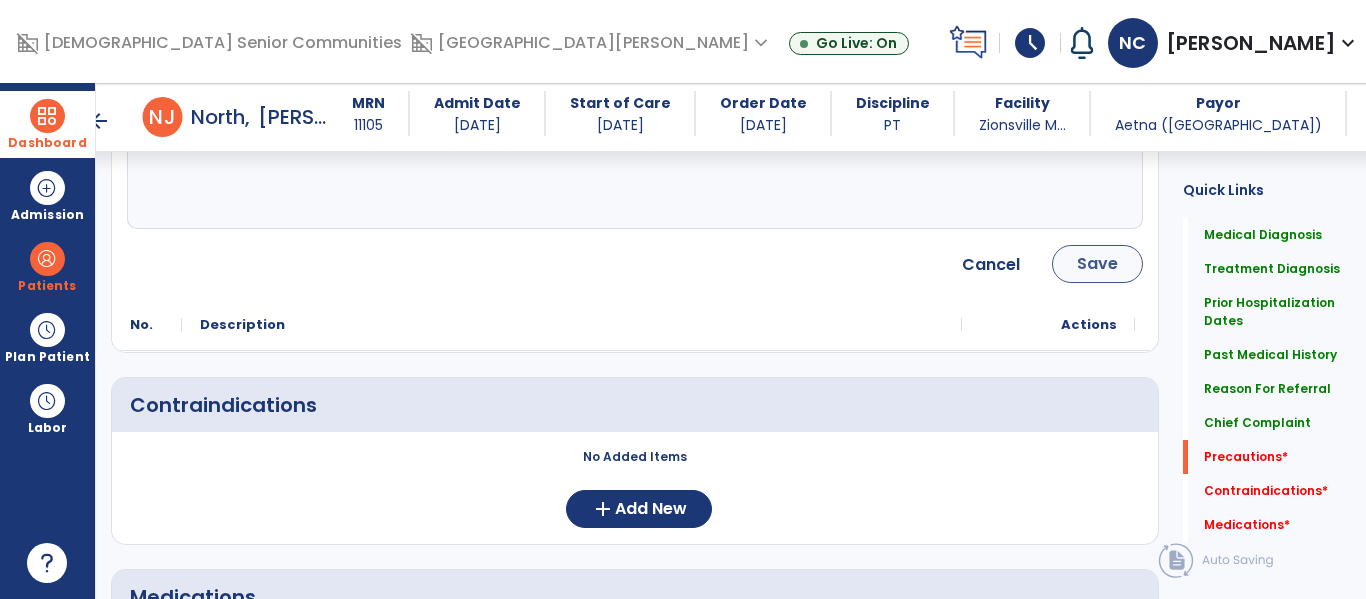 type on "**********" 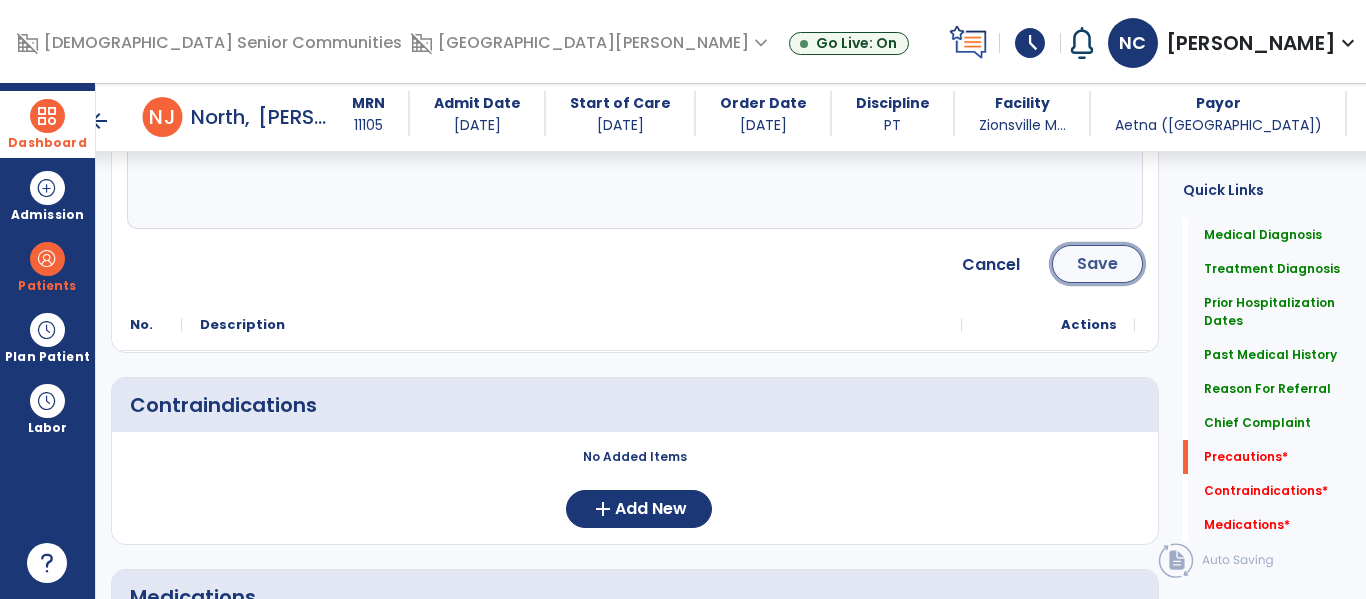 click on "Save" 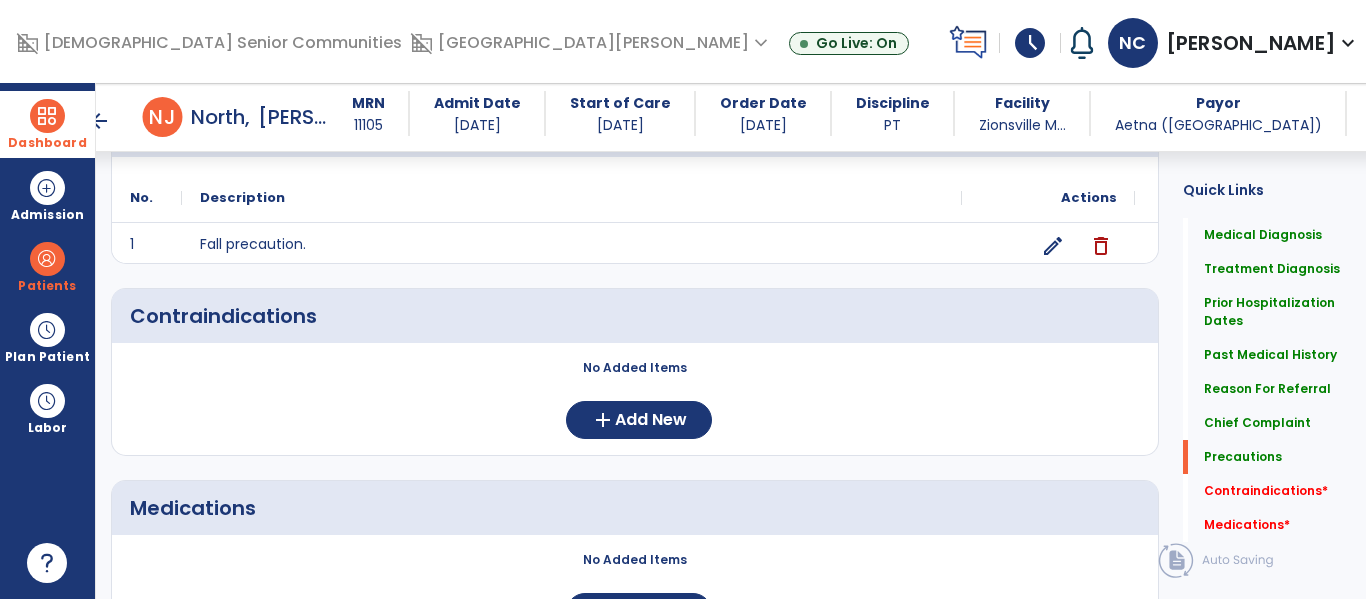 scroll, scrollTop: 1648, scrollLeft: 0, axis: vertical 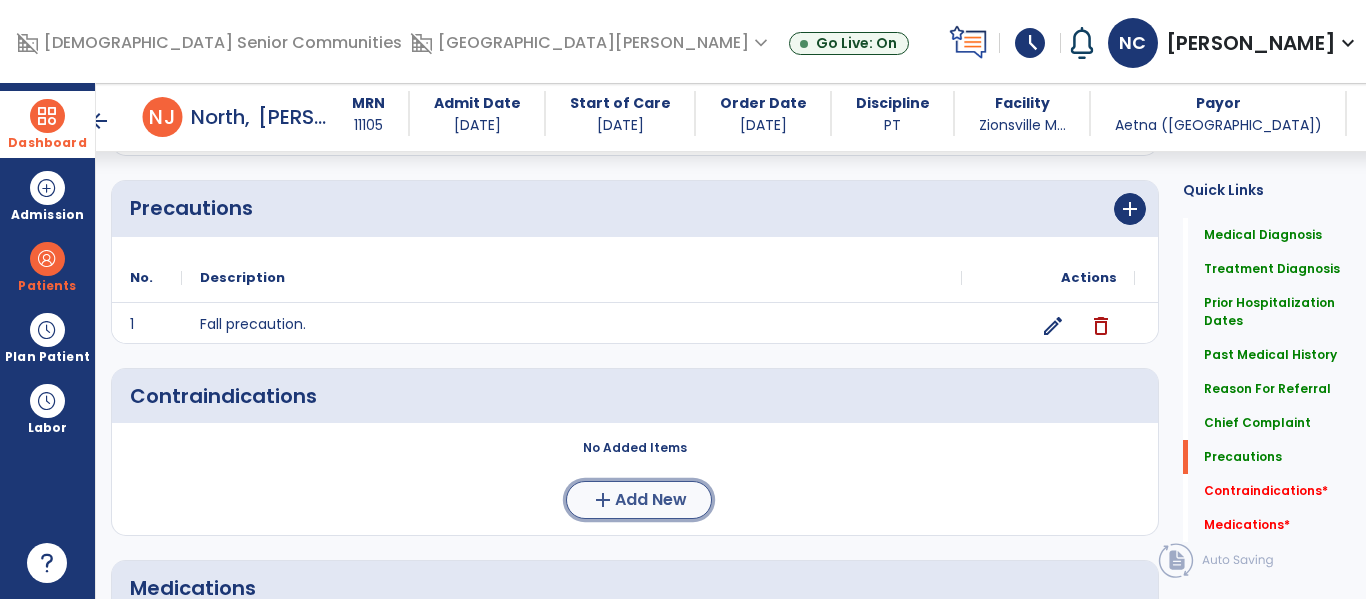 click on "add" 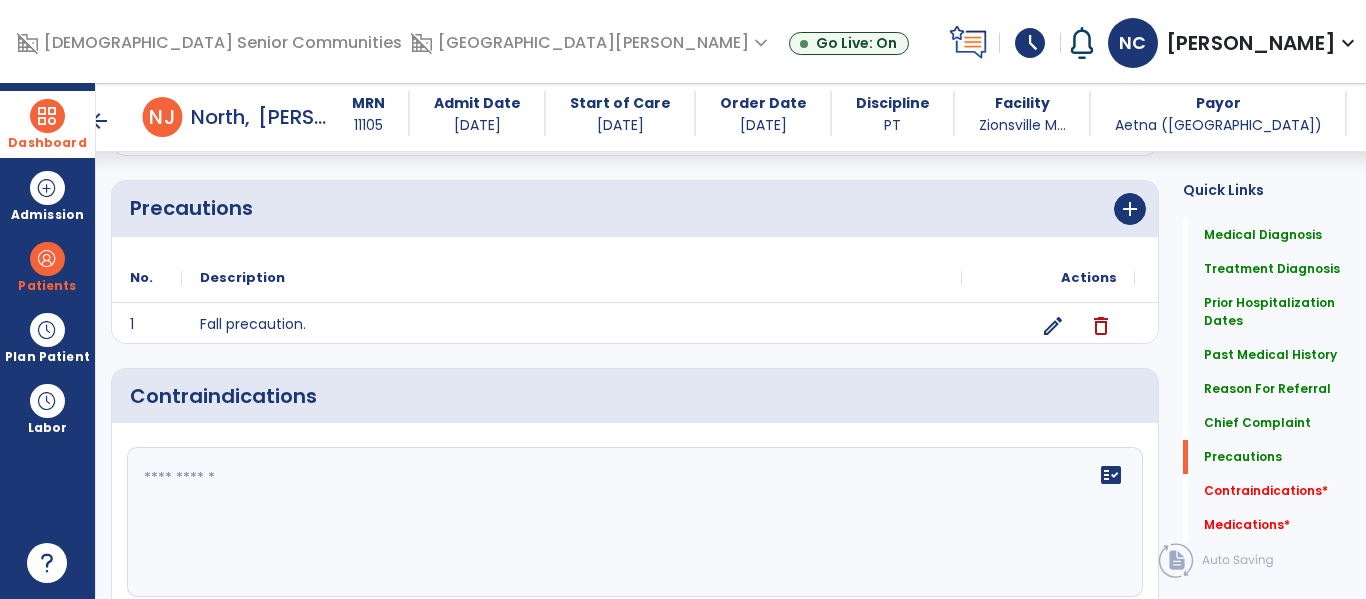 click 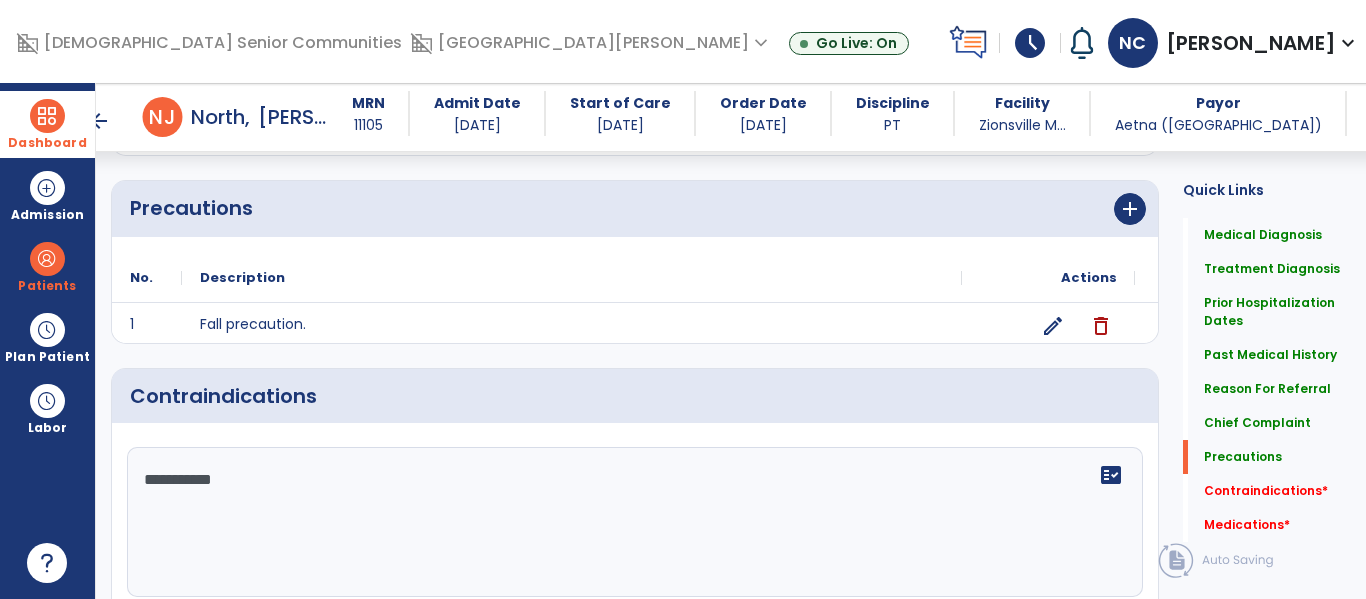 type on "**********" 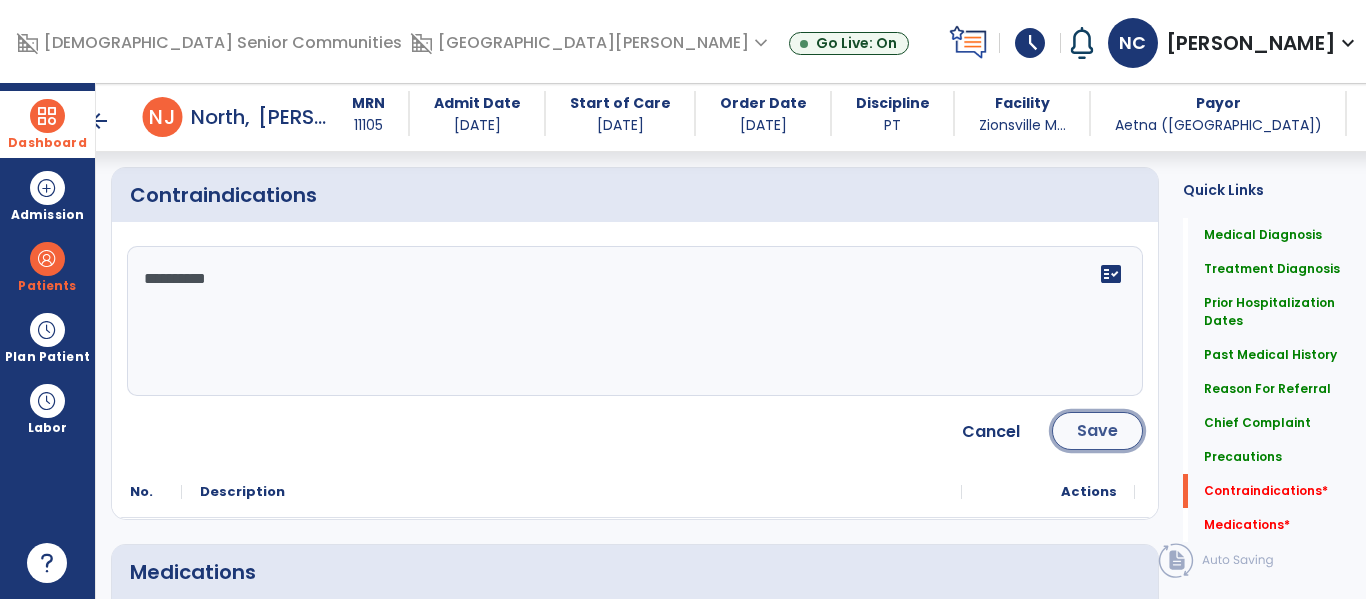 click on "Save" 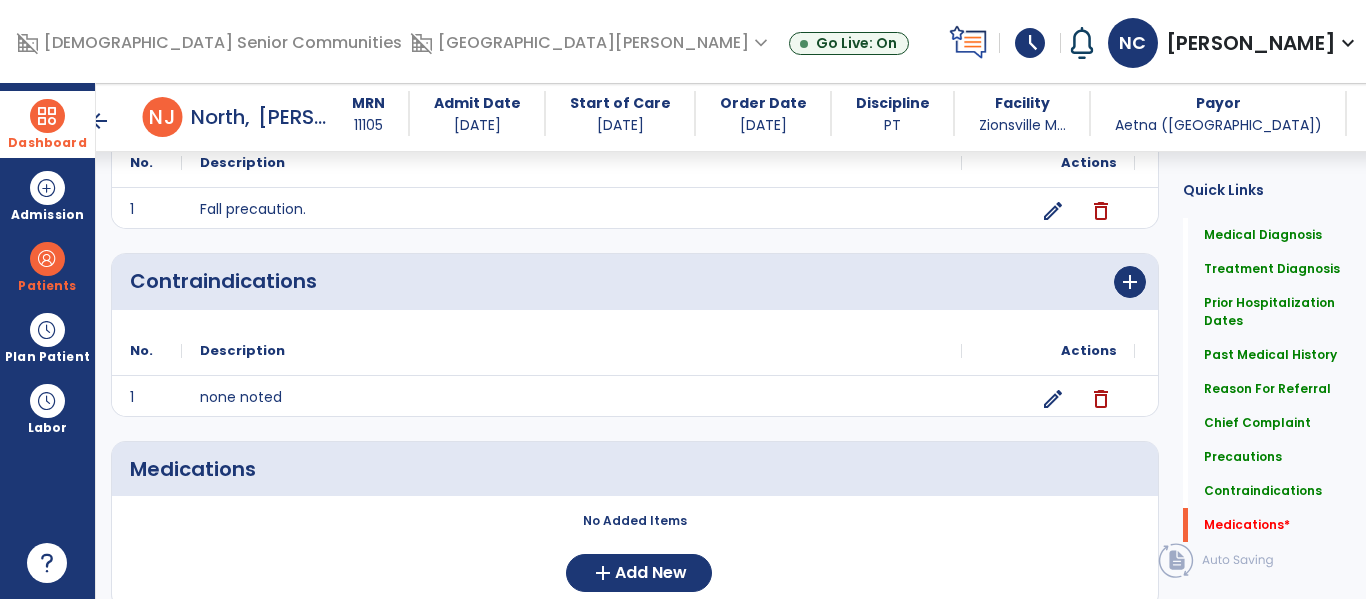 scroll, scrollTop: 1843, scrollLeft: 0, axis: vertical 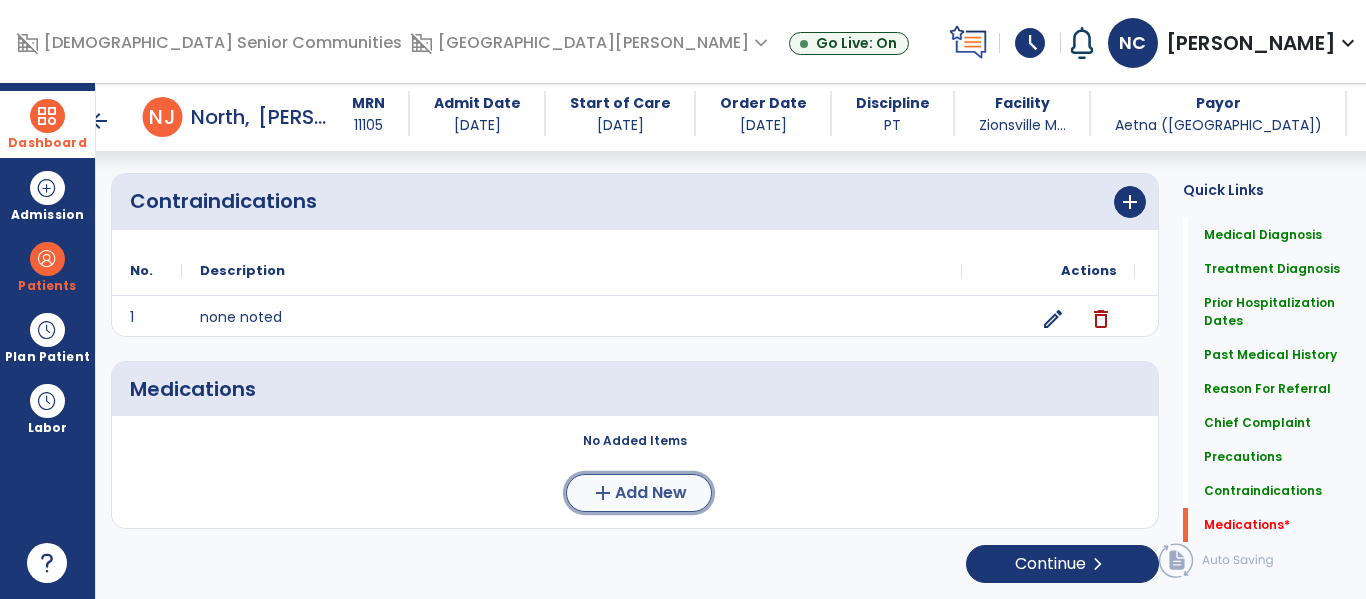 click on "Add New" 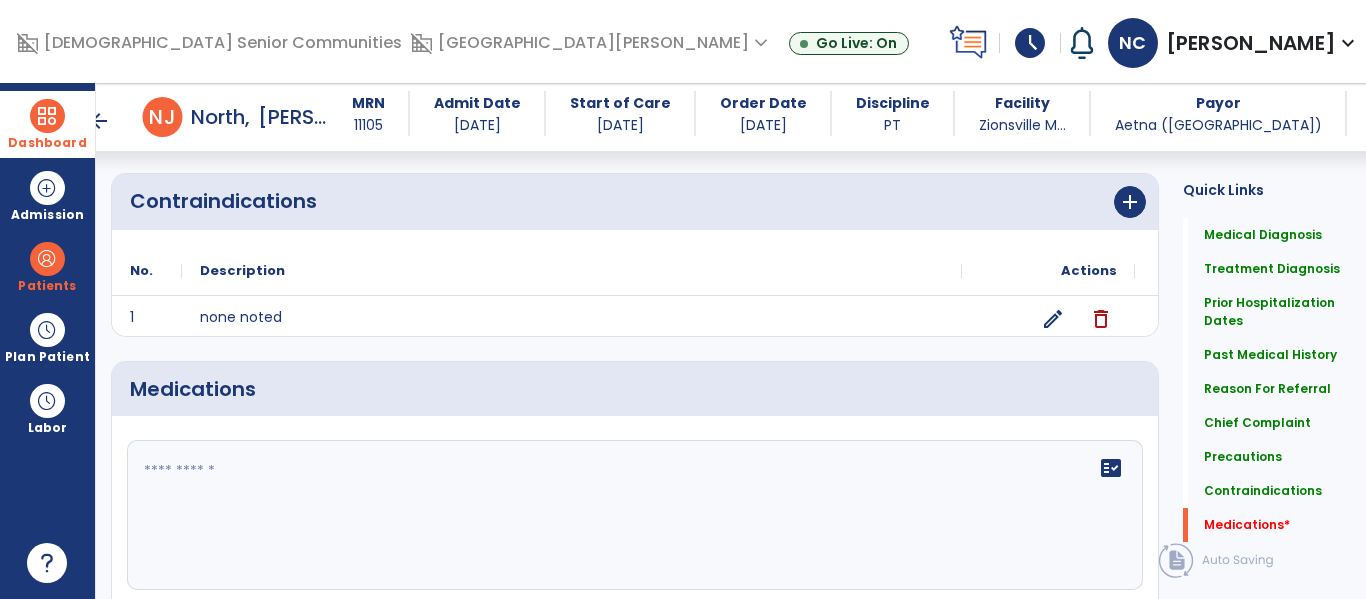 click 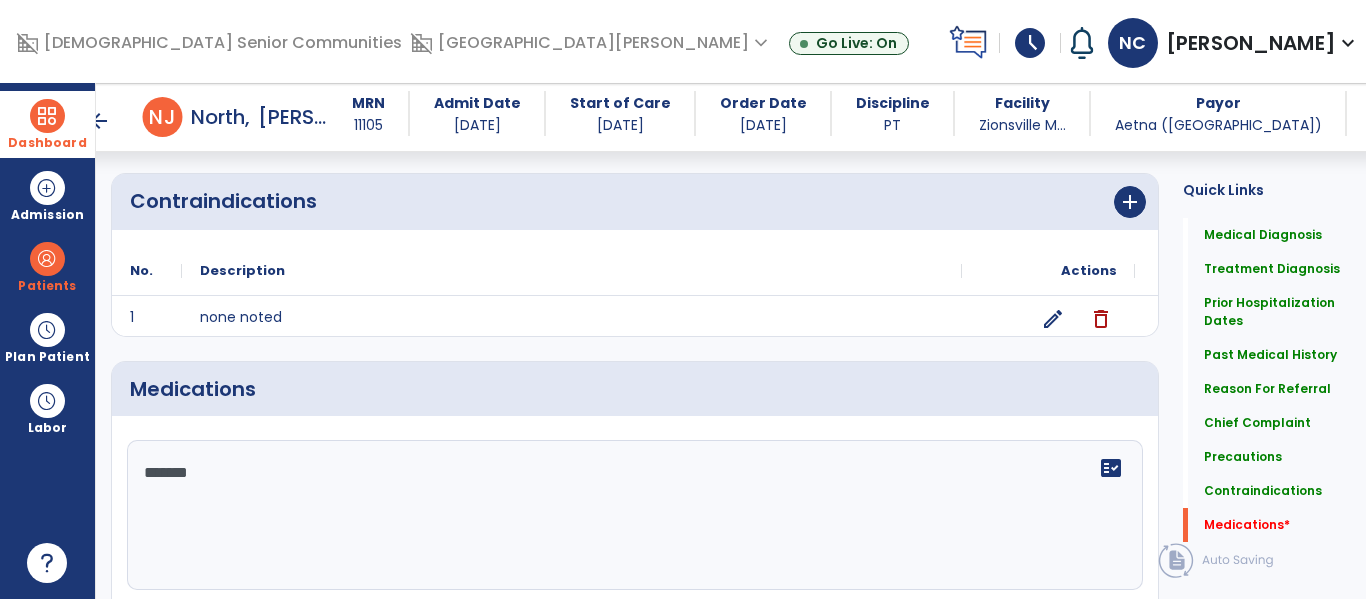 type on "********" 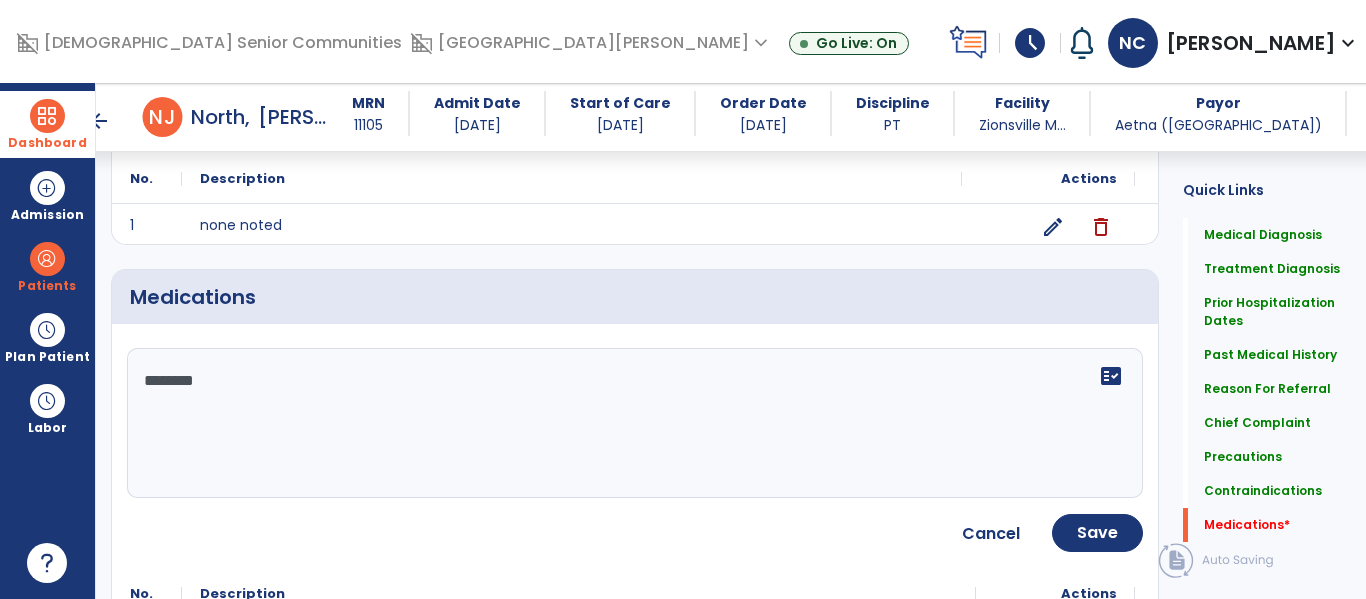 scroll, scrollTop: 1987, scrollLeft: 0, axis: vertical 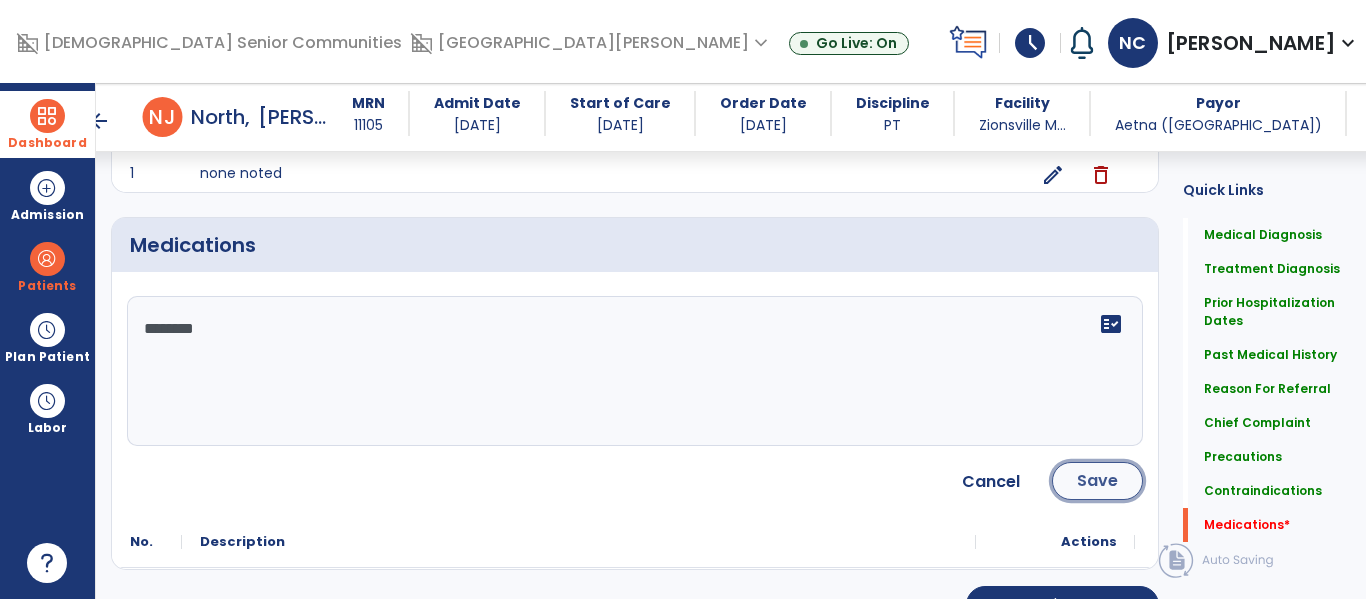 click on "Save" 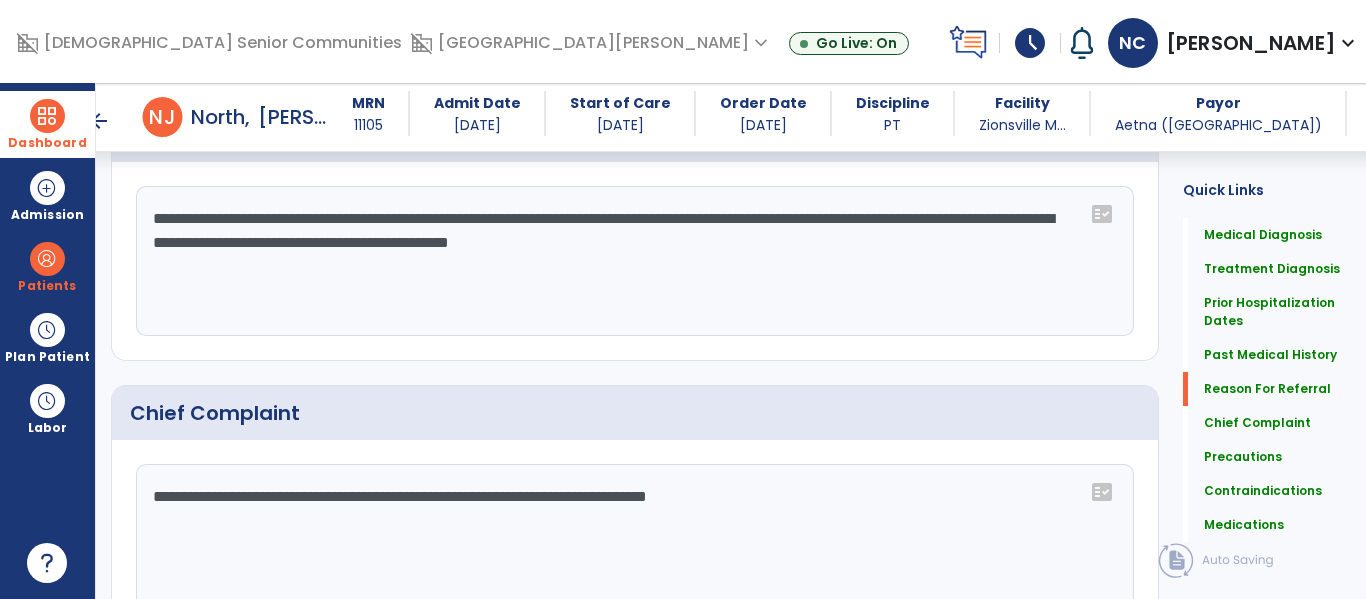 scroll, scrollTop: 1169, scrollLeft: 0, axis: vertical 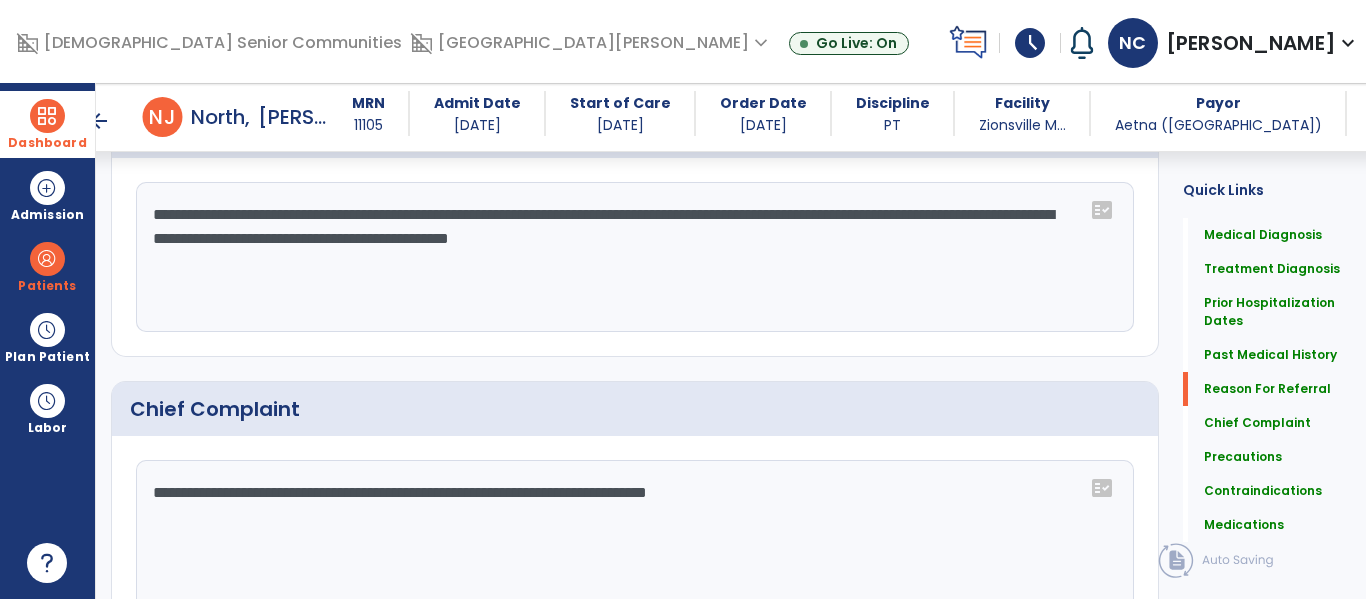 click on "**********" 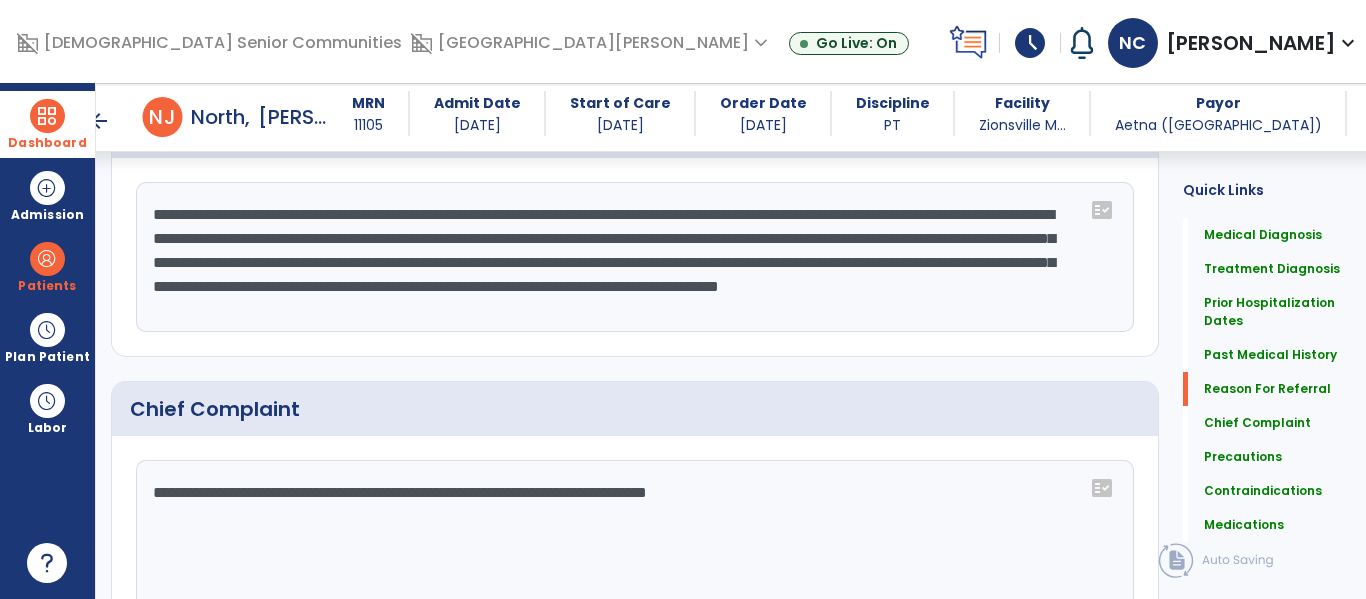 scroll, scrollTop: 1169, scrollLeft: 0, axis: vertical 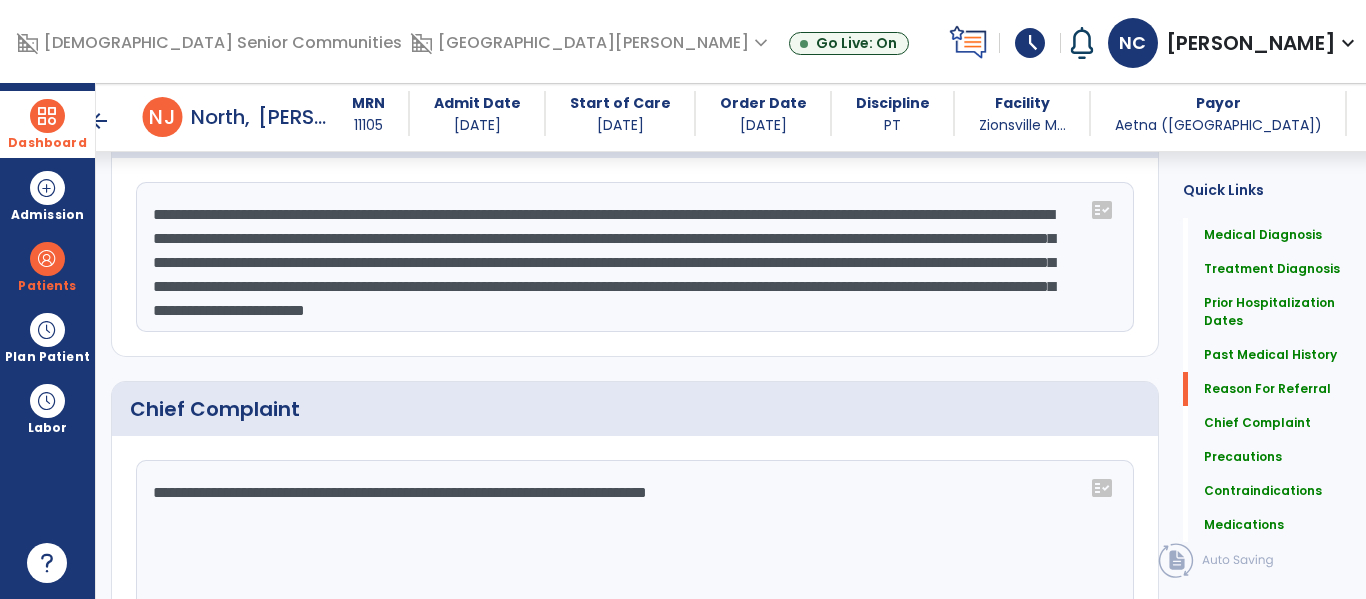 type on "**********" 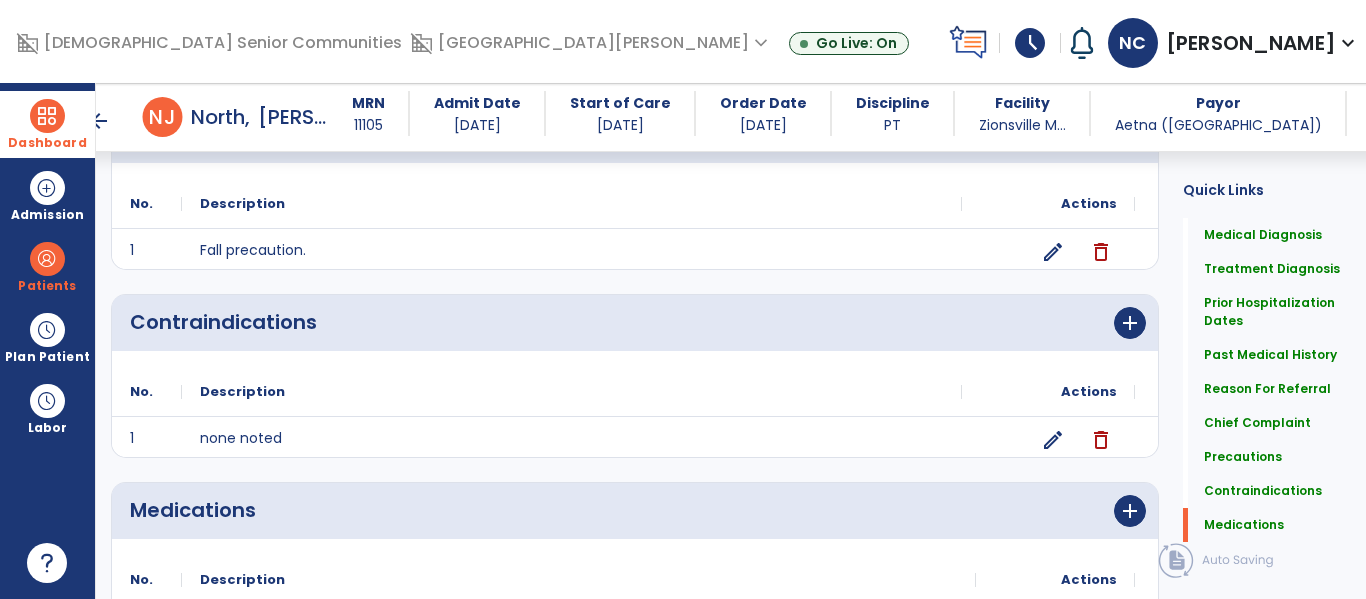 scroll, scrollTop: 1839, scrollLeft: 0, axis: vertical 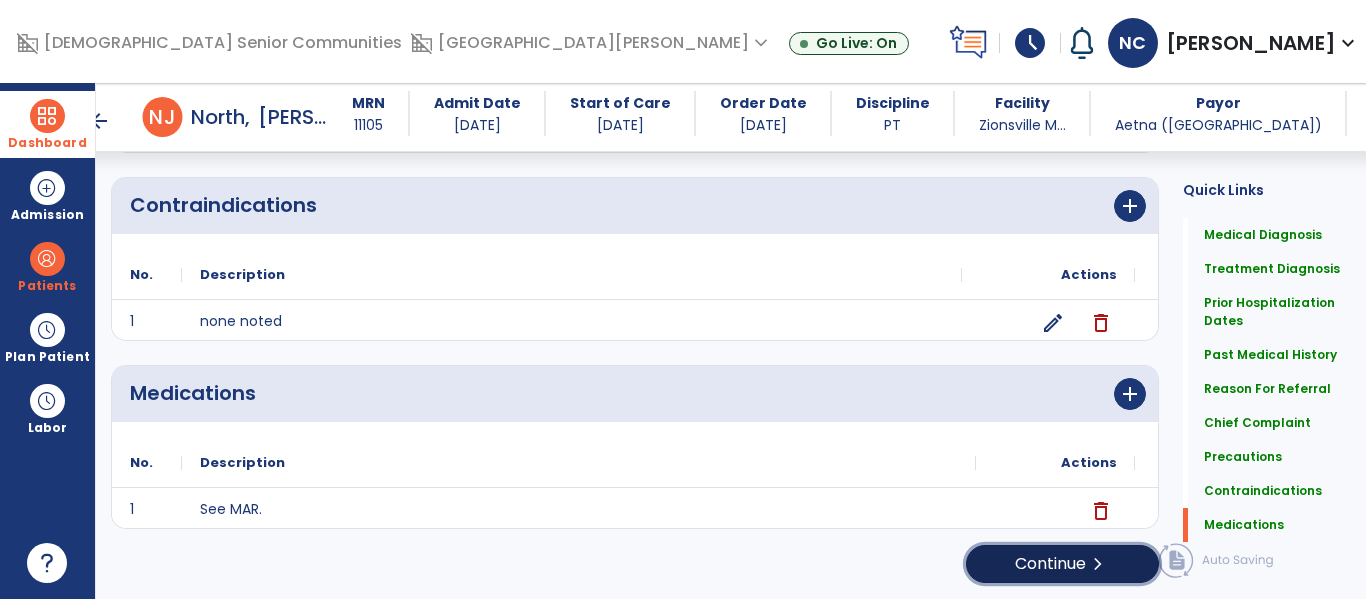 click on "Continue  chevron_right" 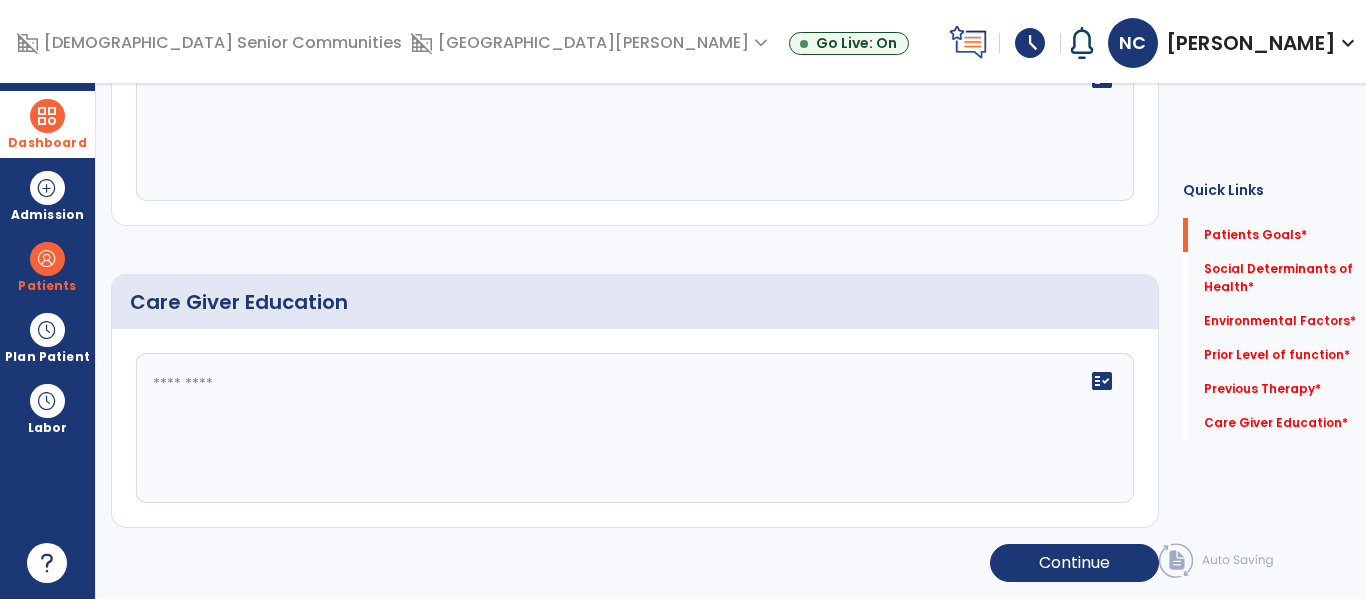 scroll, scrollTop: 0, scrollLeft: 0, axis: both 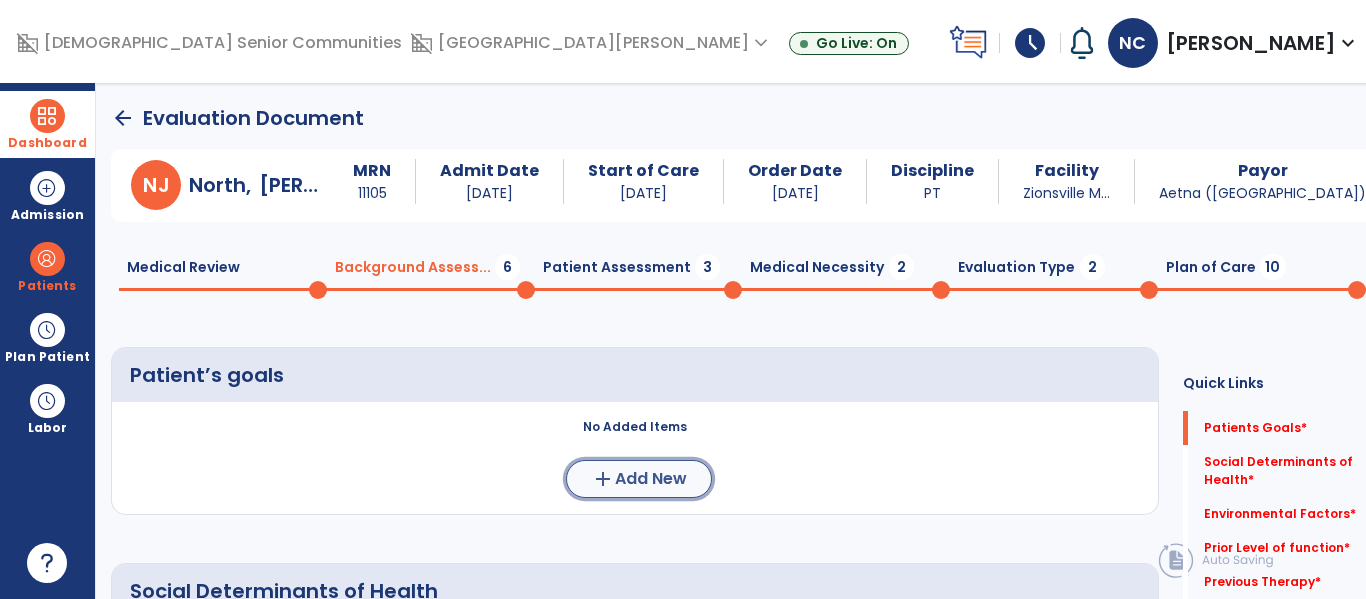 click on "add" 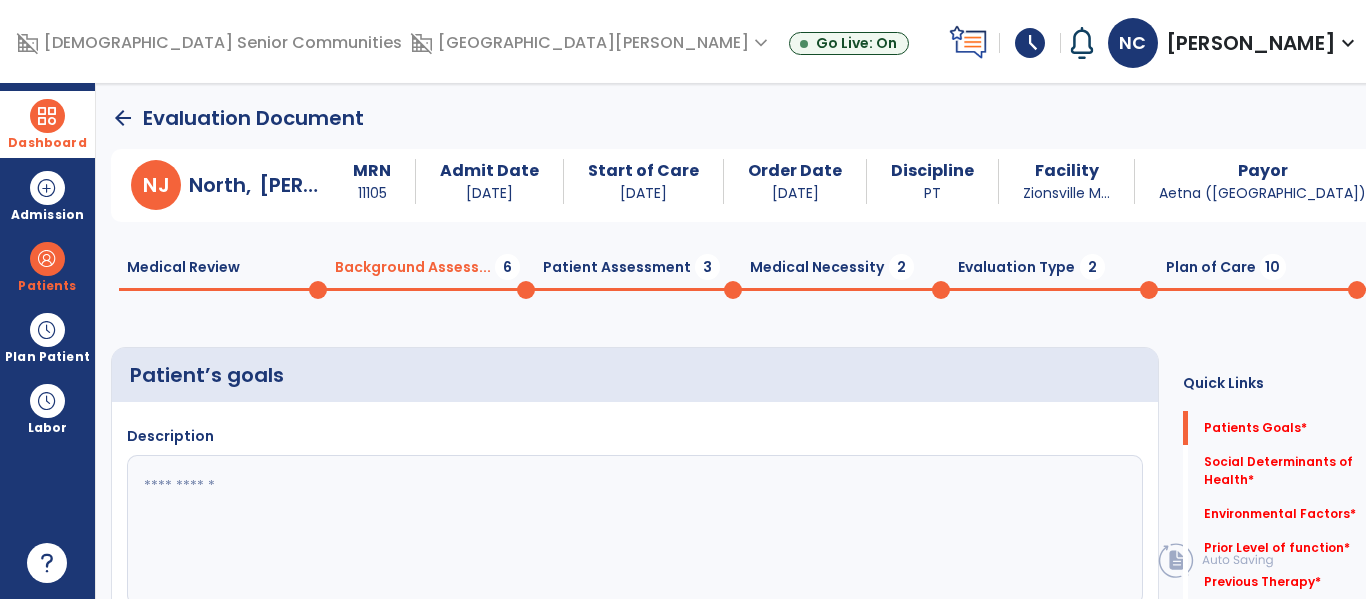 click 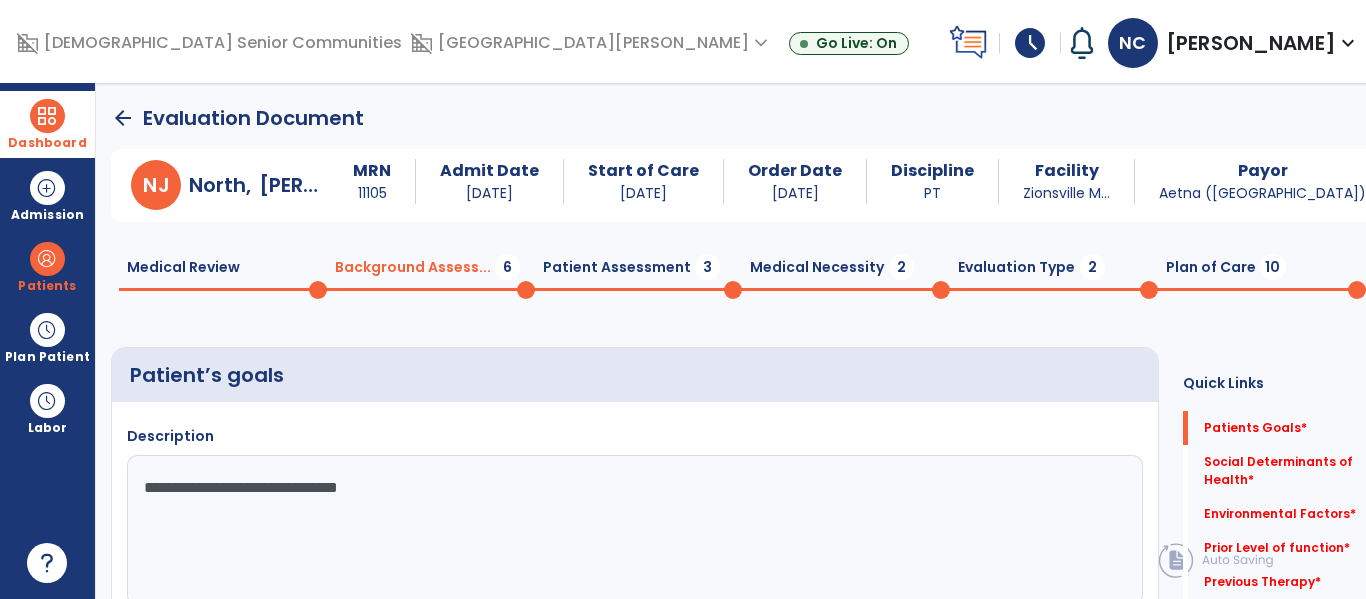 type on "**********" 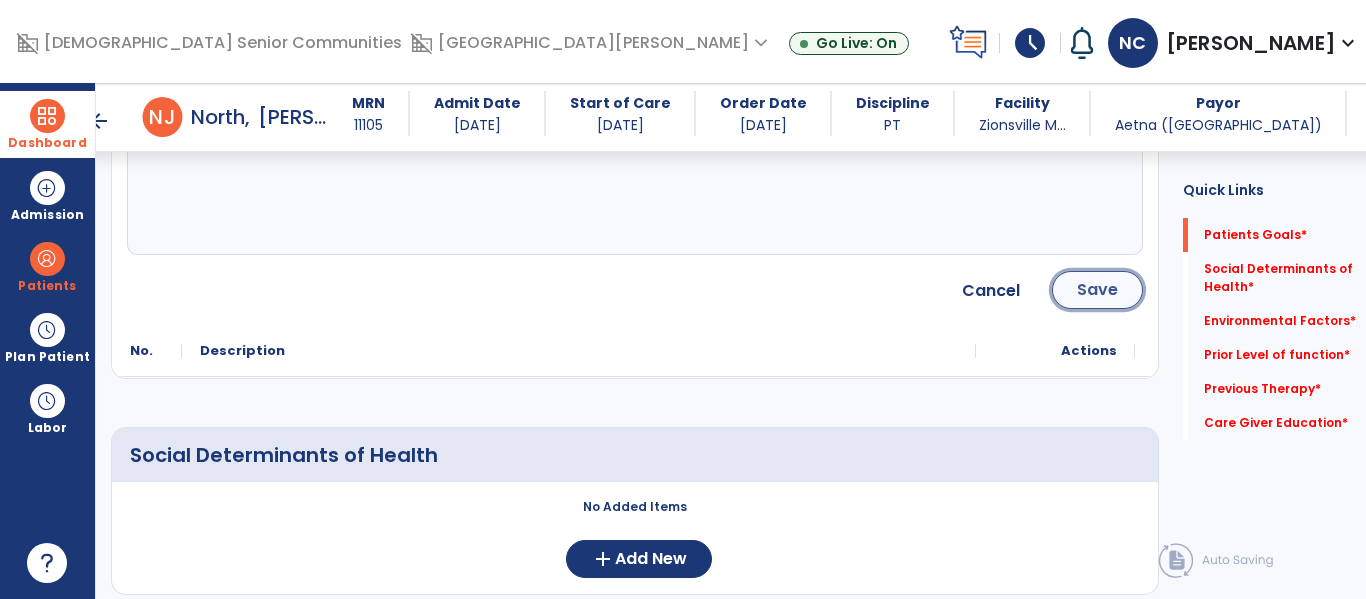 click on "Save" 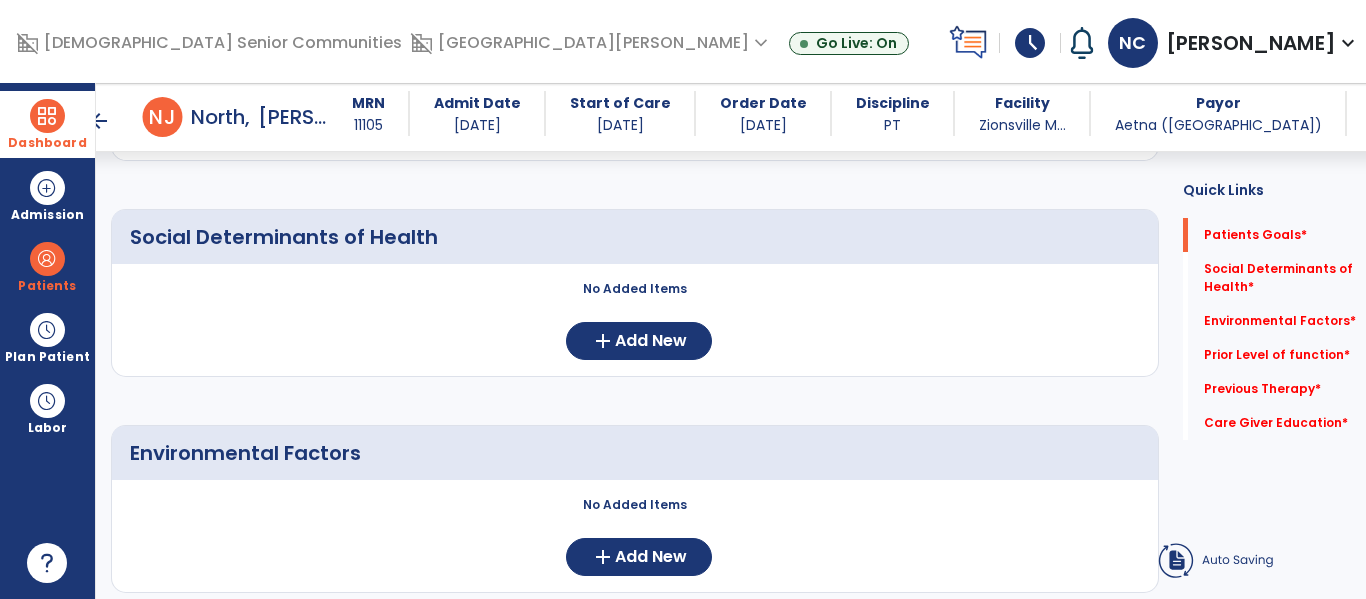 scroll, scrollTop: 122, scrollLeft: 0, axis: vertical 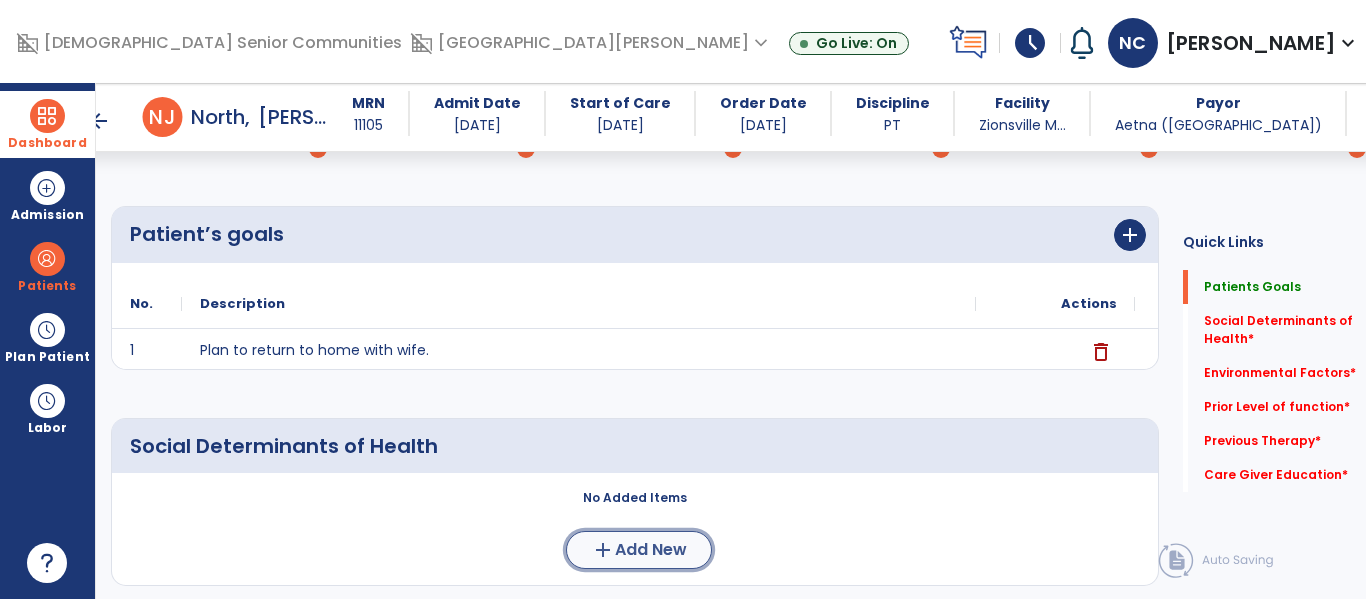 click on "add" 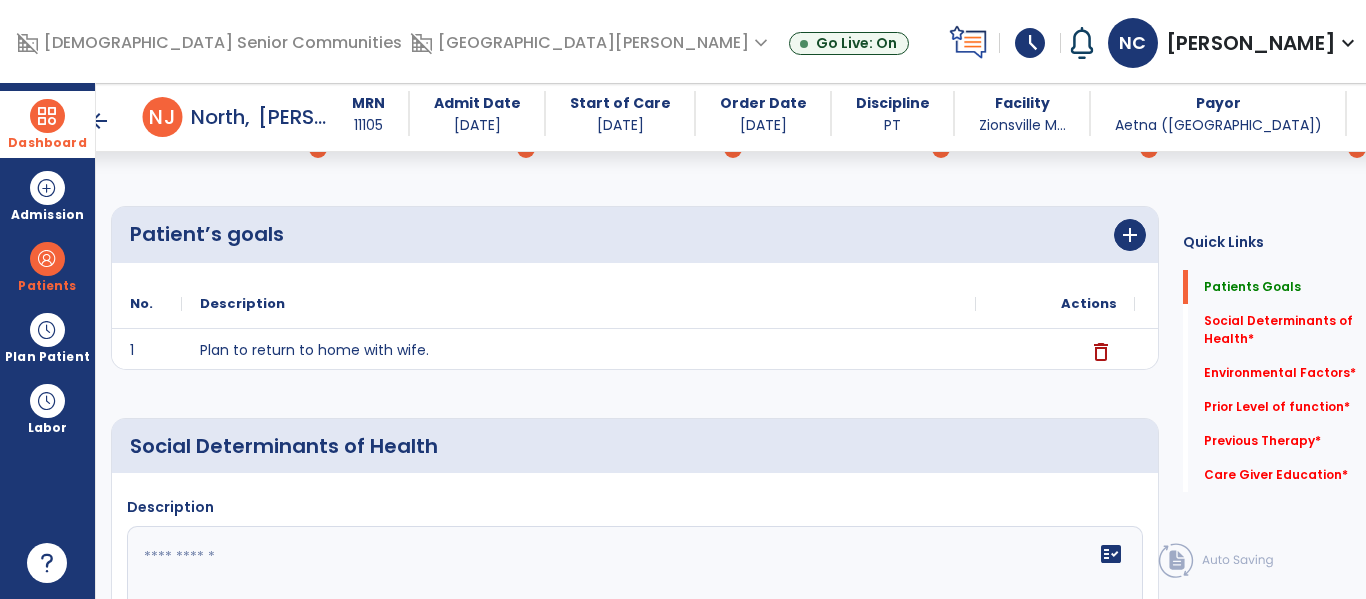 click on "fact_check" 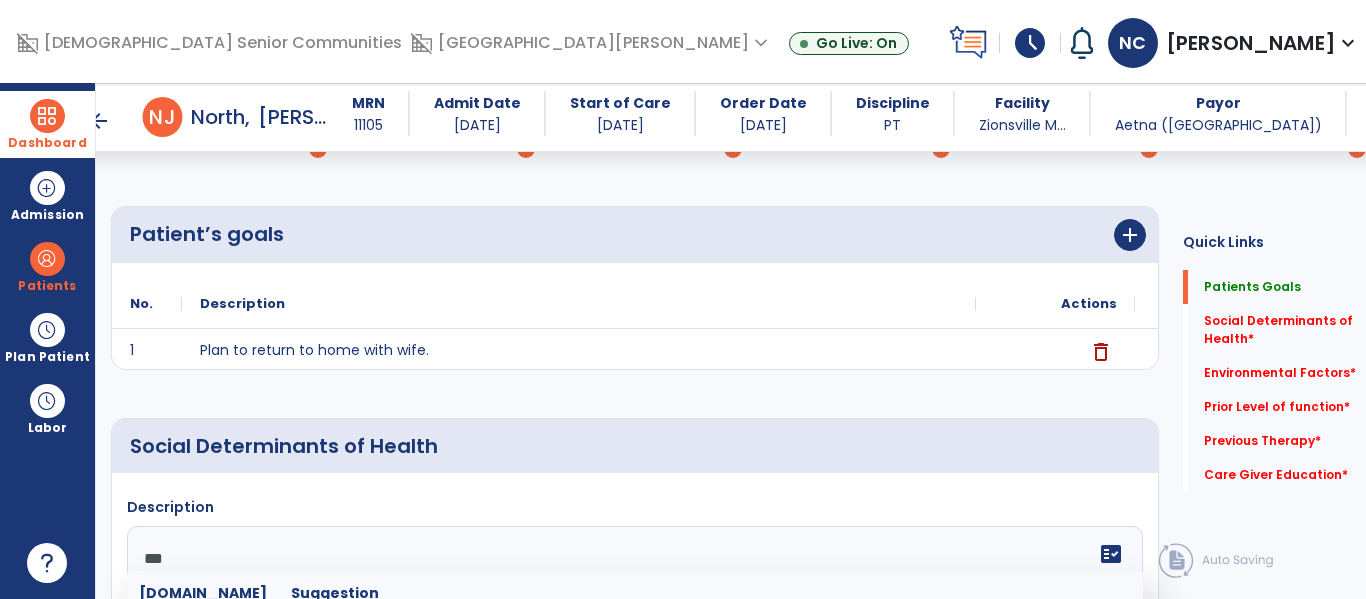 type on "****" 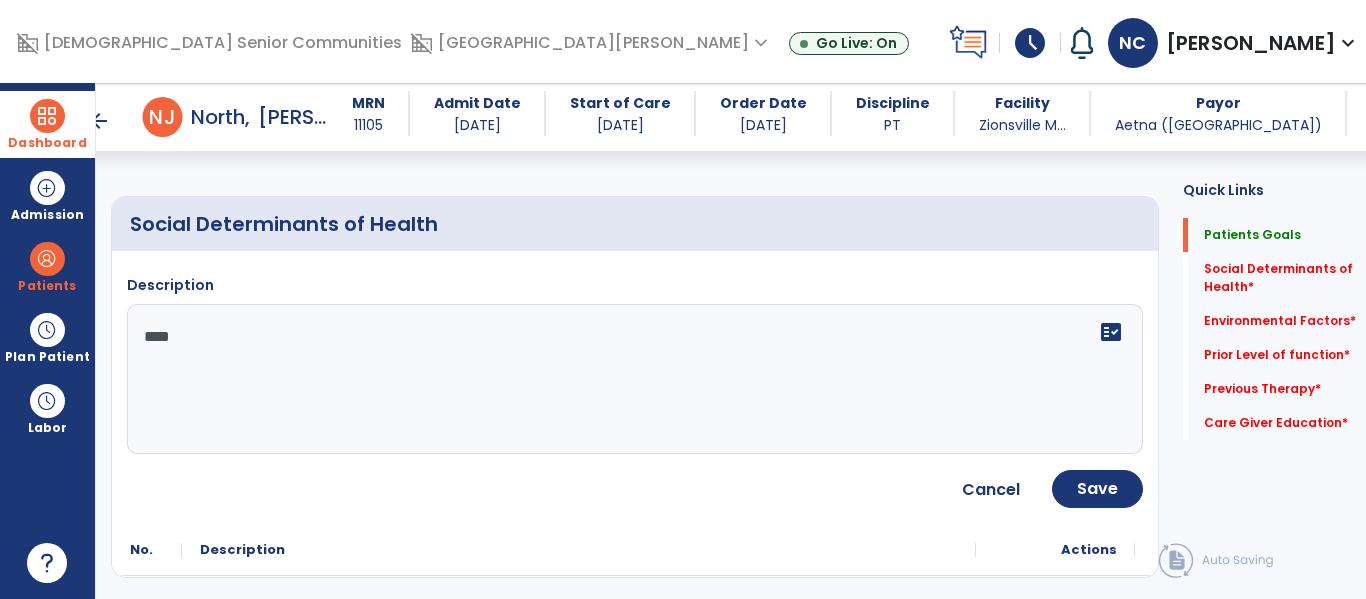 scroll, scrollTop: 351, scrollLeft: 0, axis: vertical 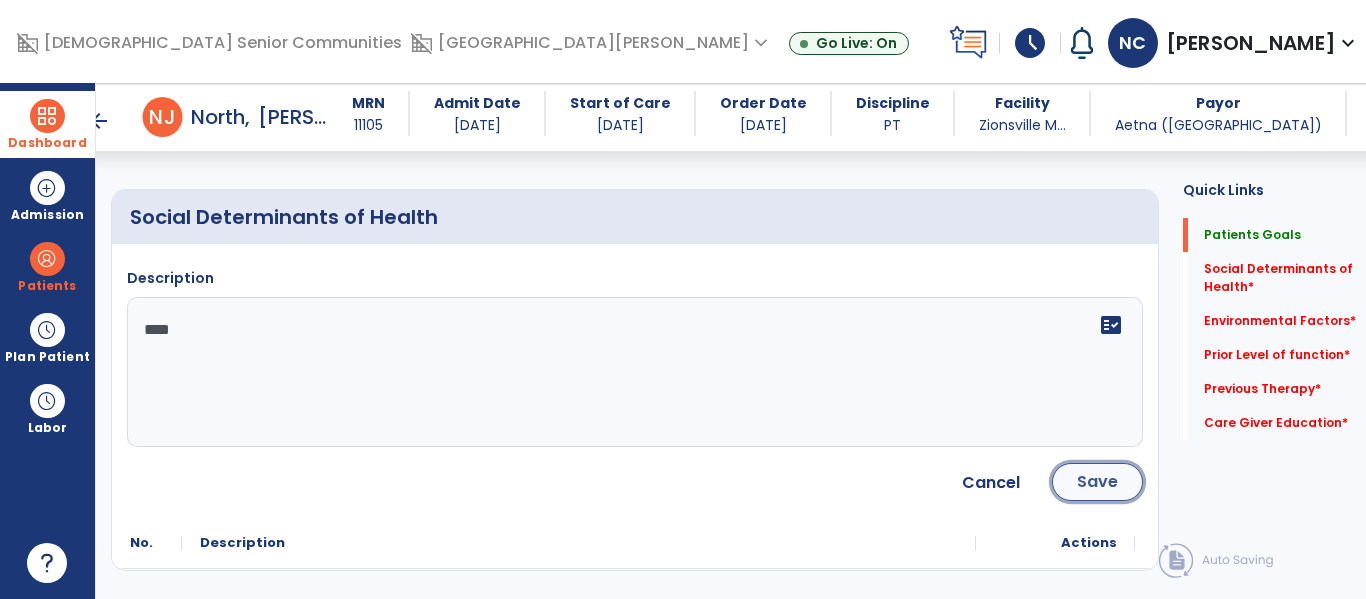 click on "Save" 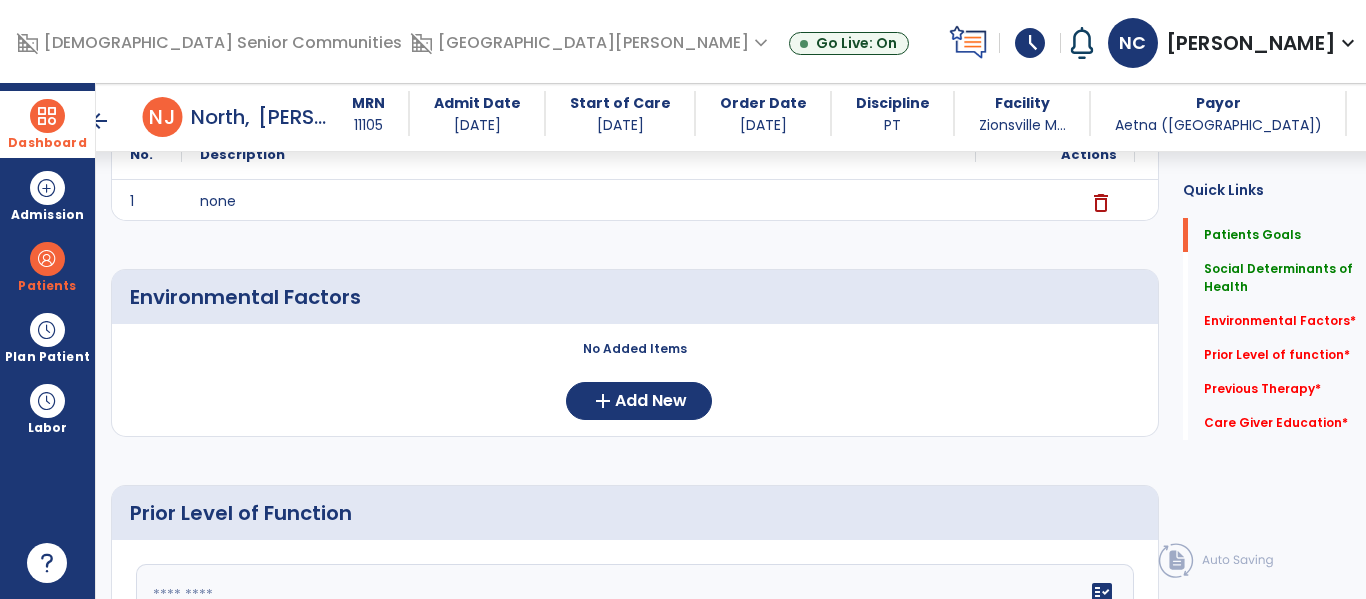 scroll, scrollTop: 484, scrollLeft: 0, axis: vertical 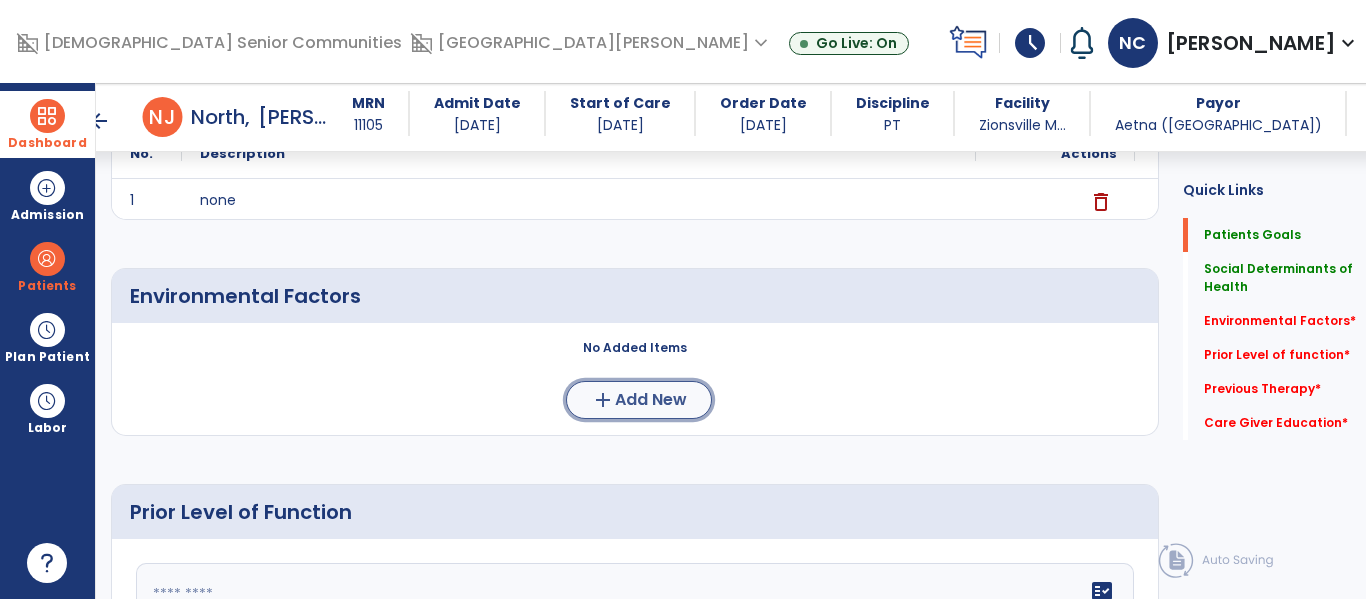 click on "Add New" 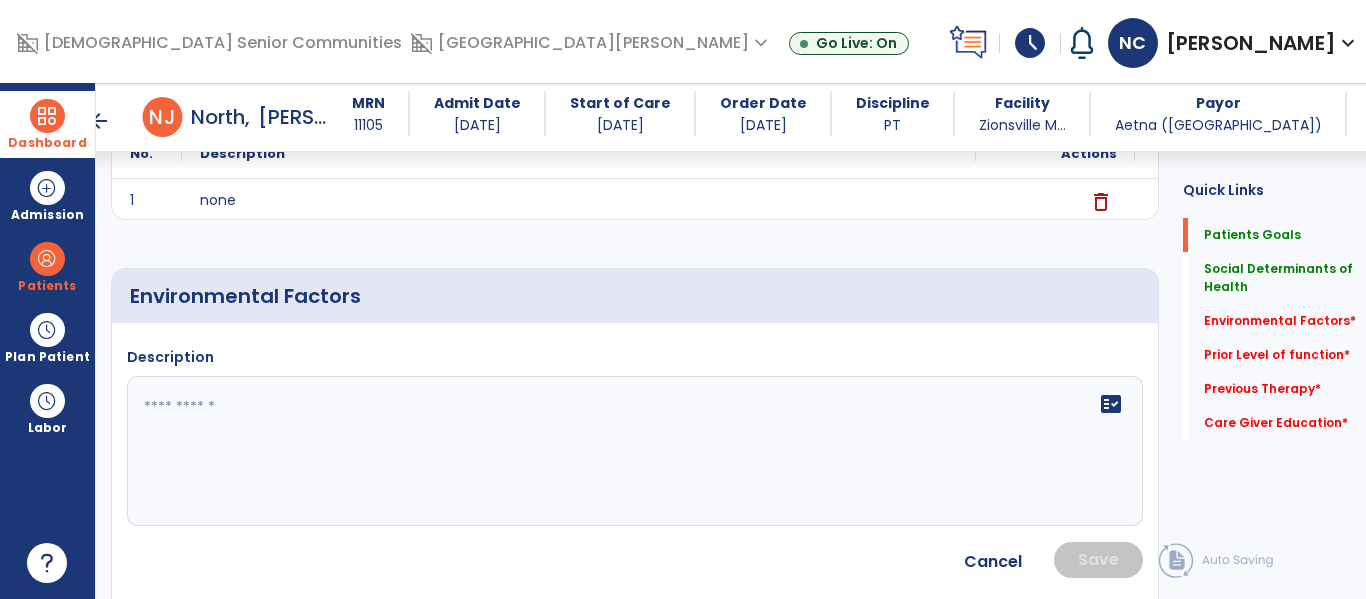 click 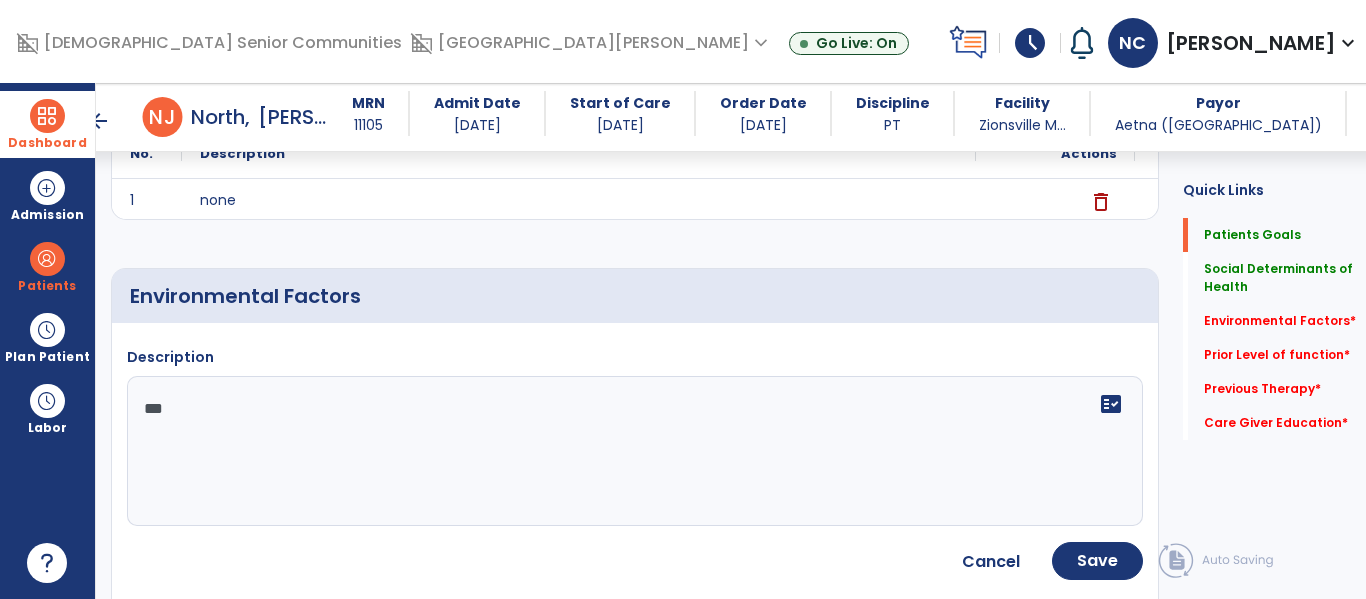 type on "****" 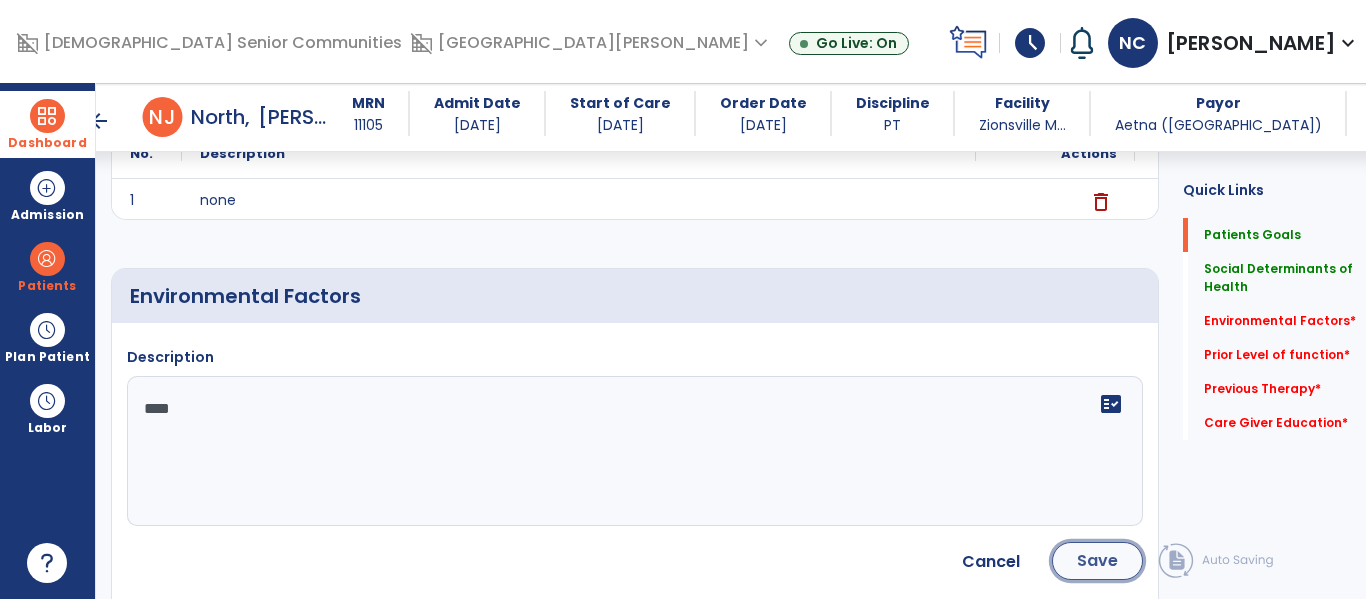 click on "Save" 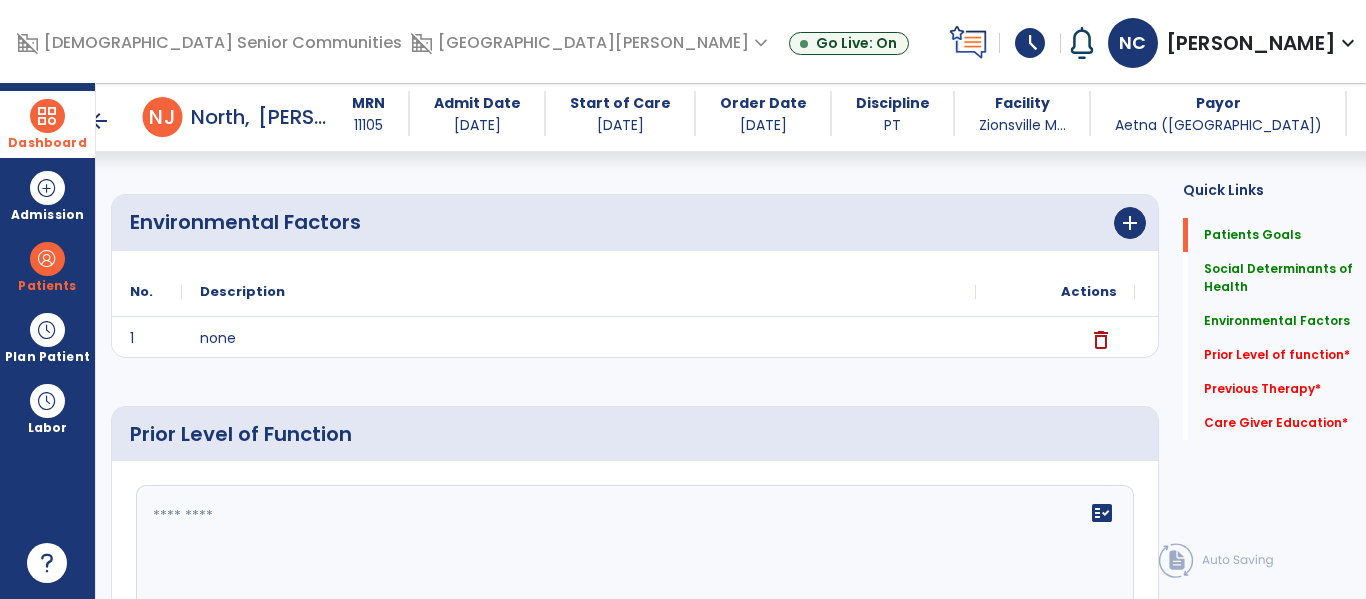 scroll, scrollTop: 641, scrollLeft: 0, axis: vertical 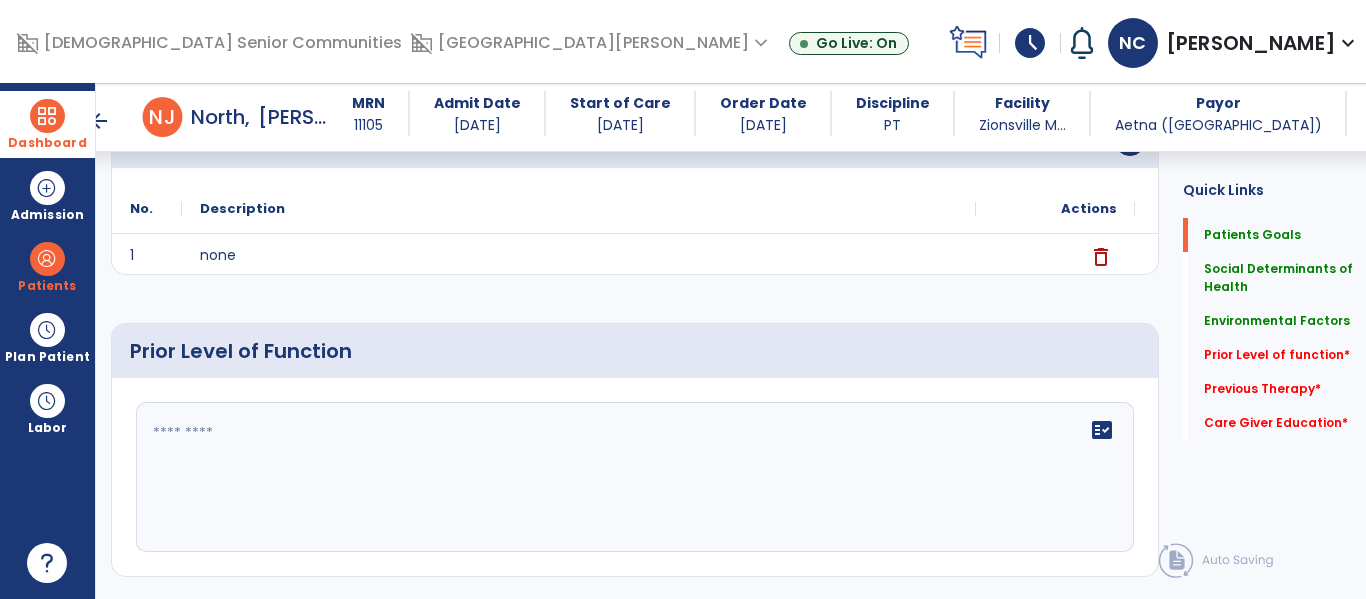 click 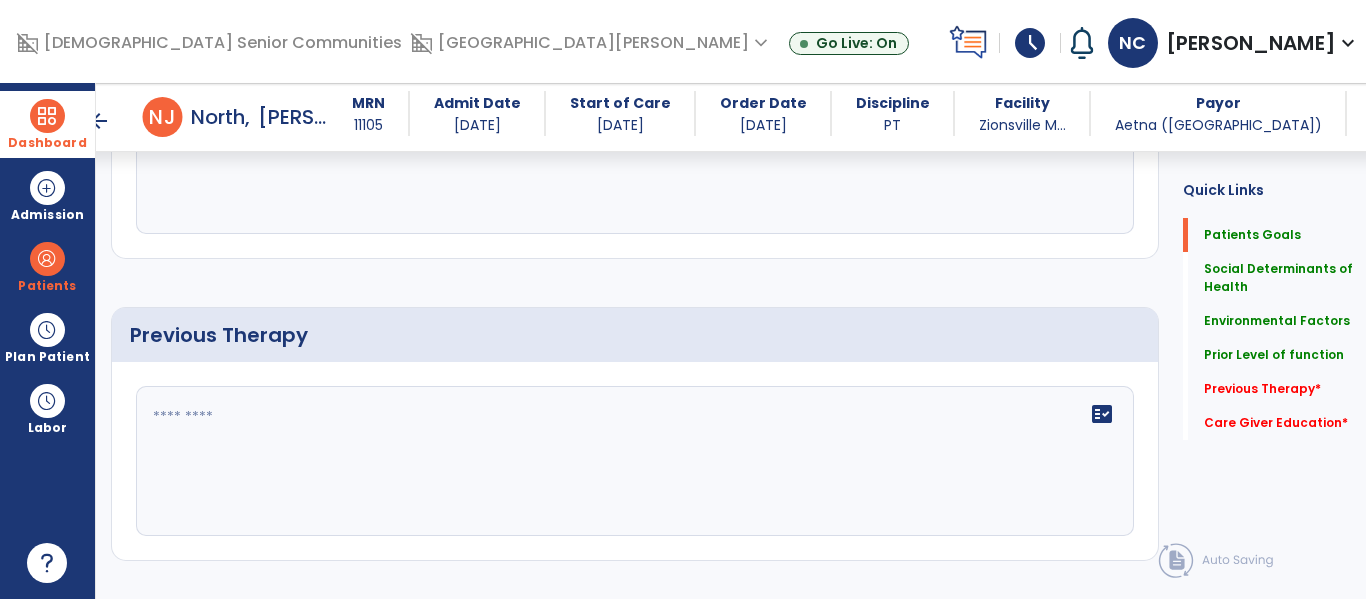 scroll, scrollTop: 959, scrollLeft: 0, axis: vertical 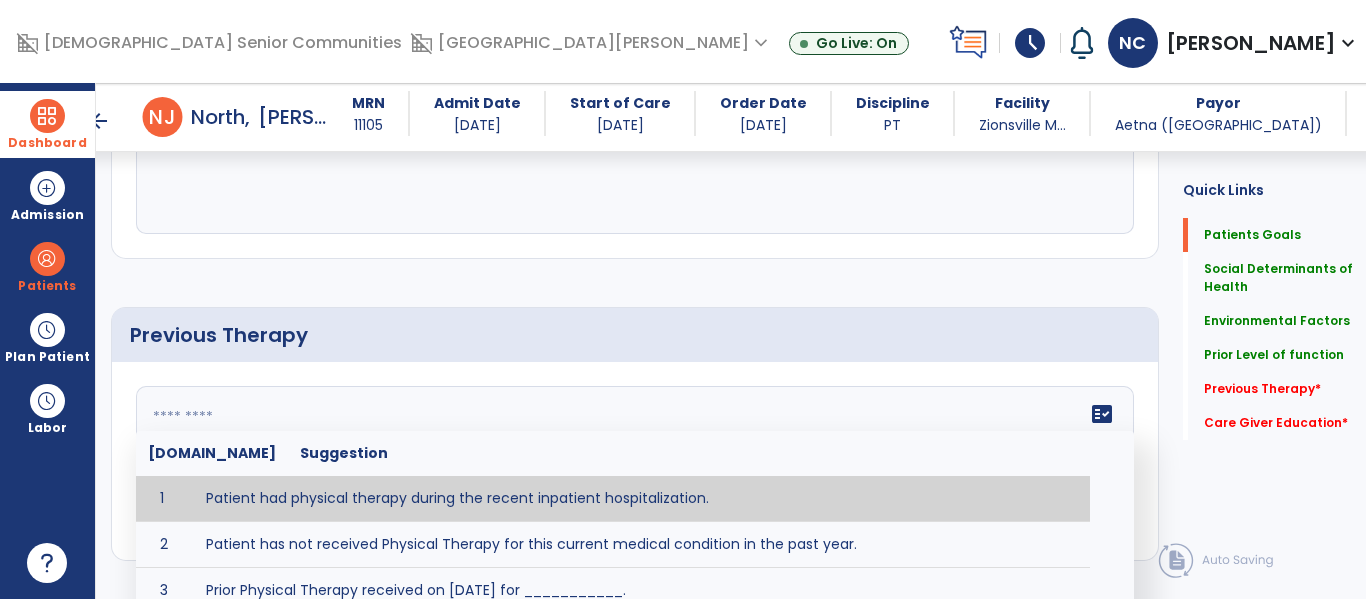 type on "**********" 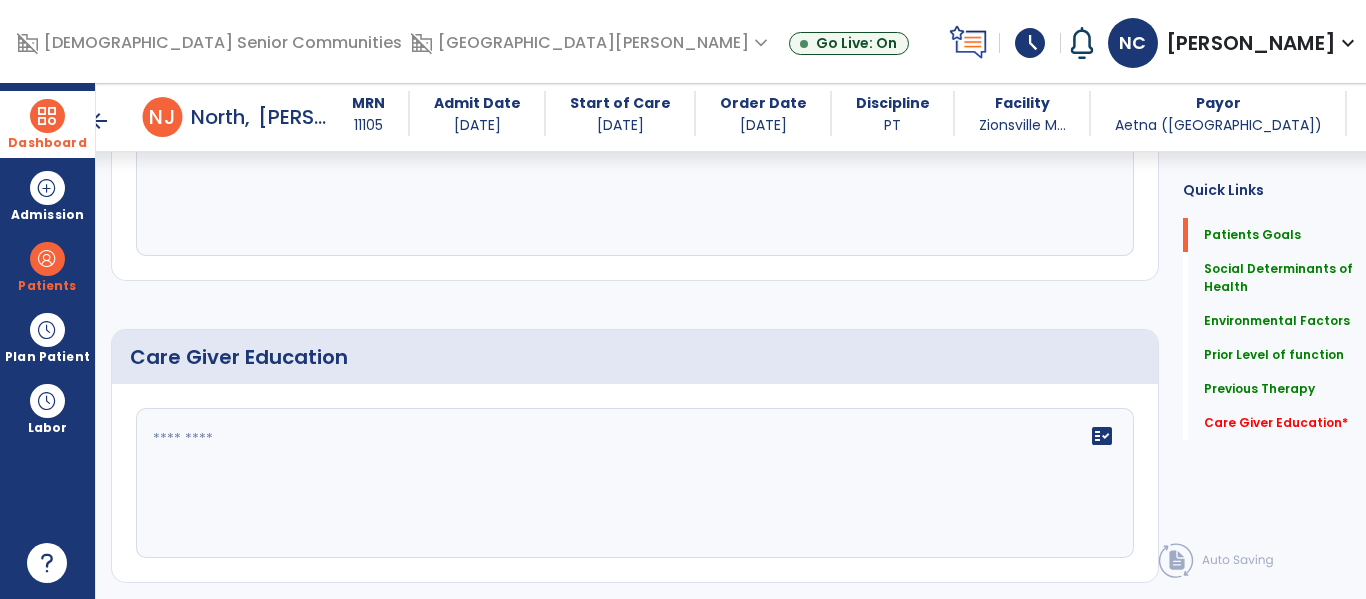 scroll, scrollTop: 1240, scrollLeft: 0, axis: vertical 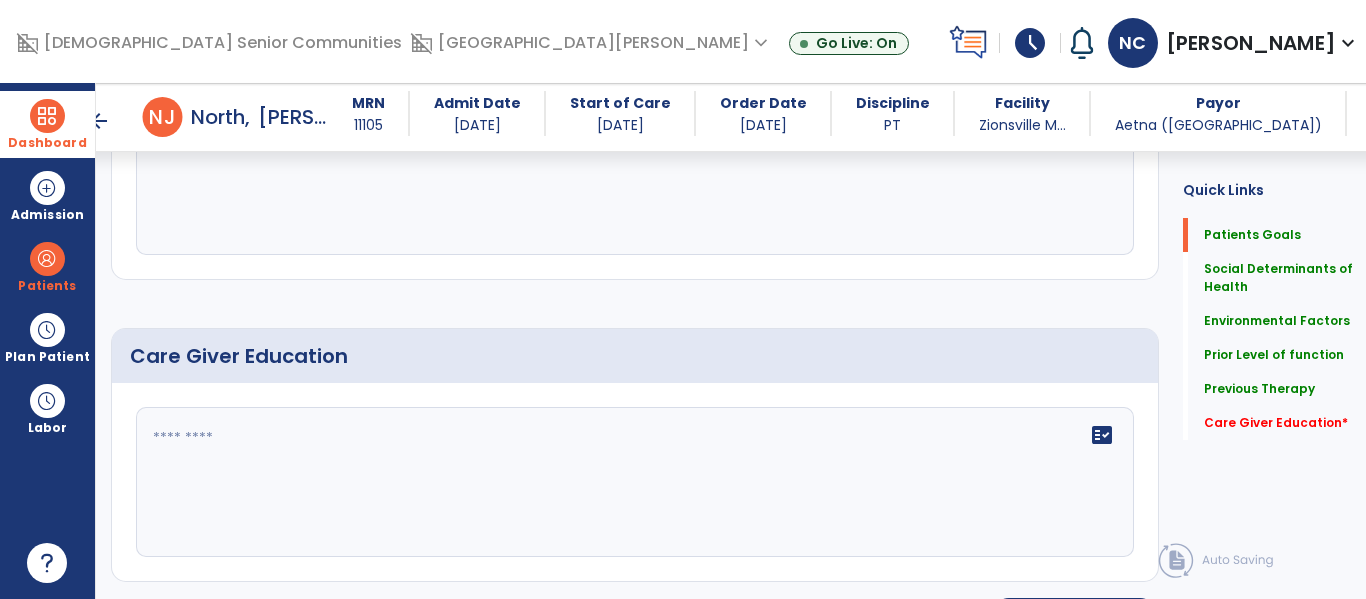click 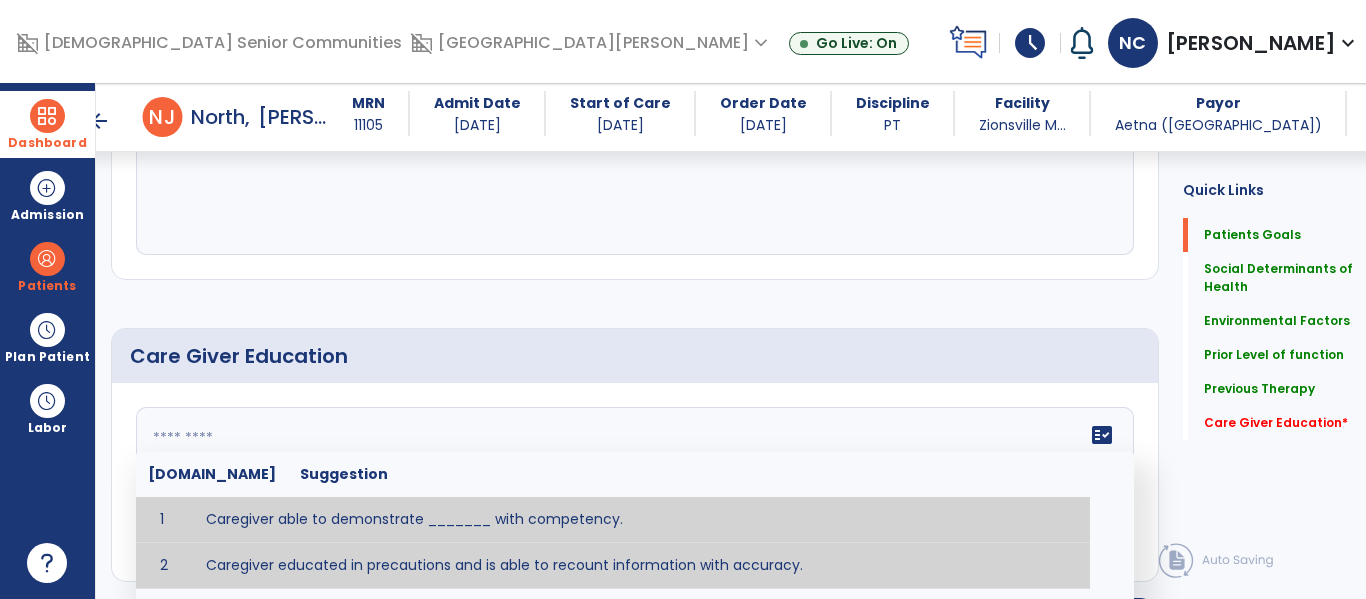 type on "**********" 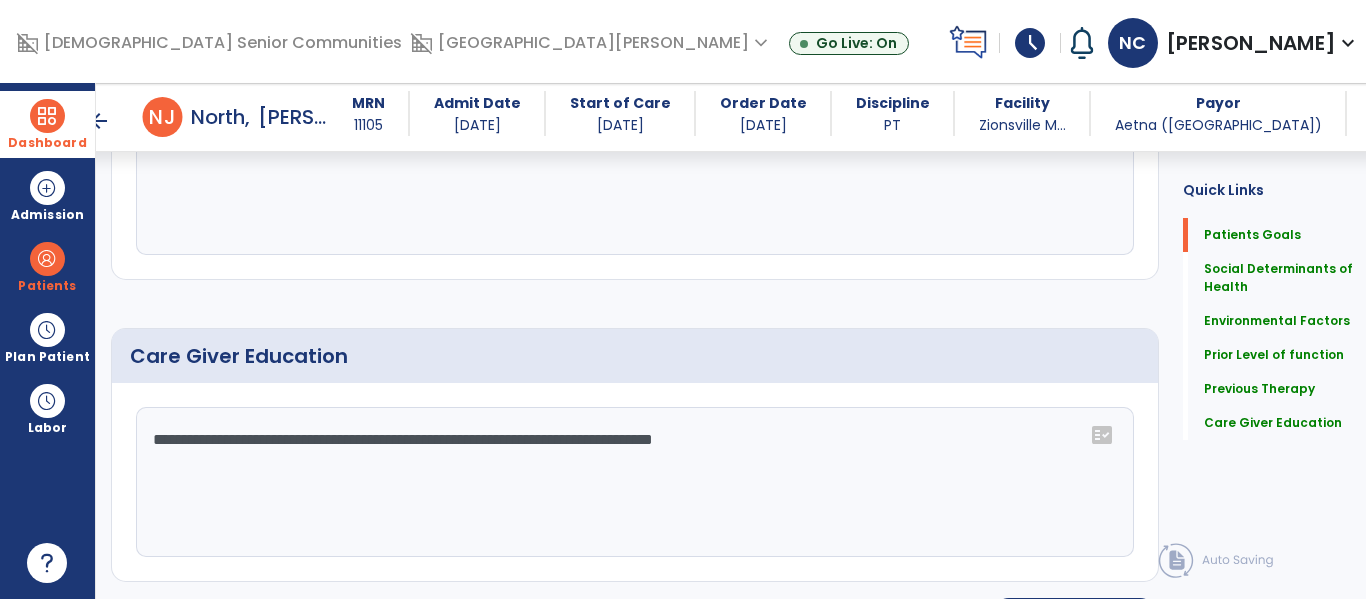scroll, scrollTop: 1293, scrollLeft: 0, axis: vertical 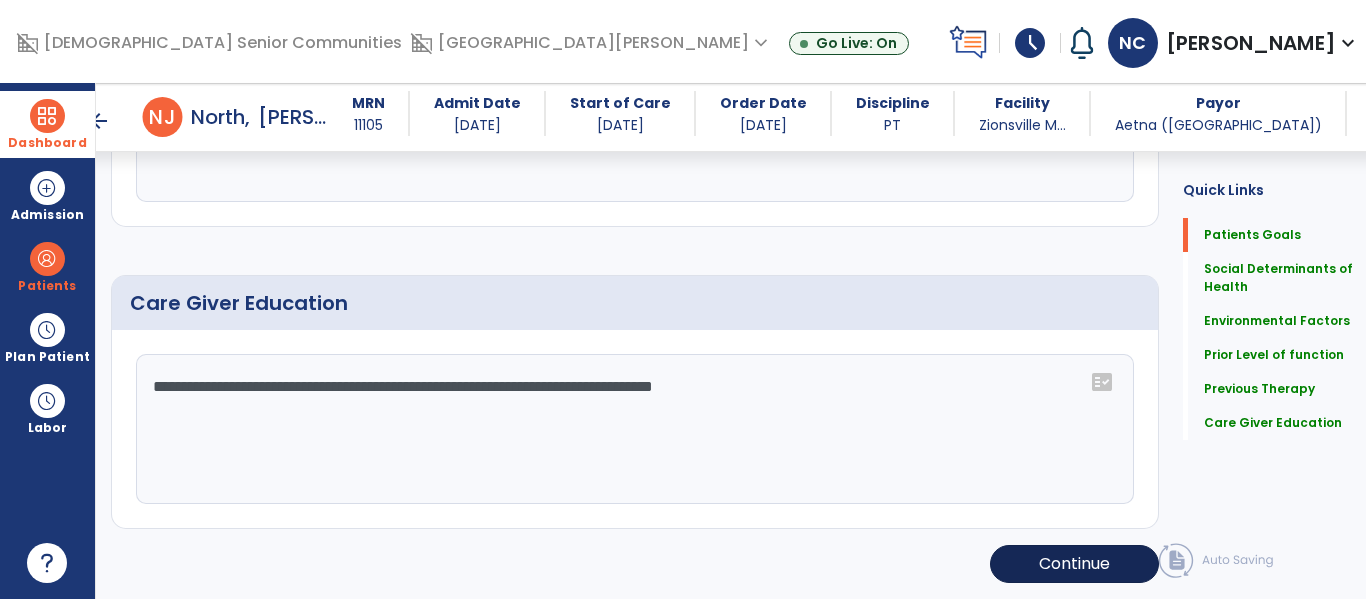 click on "Continue" 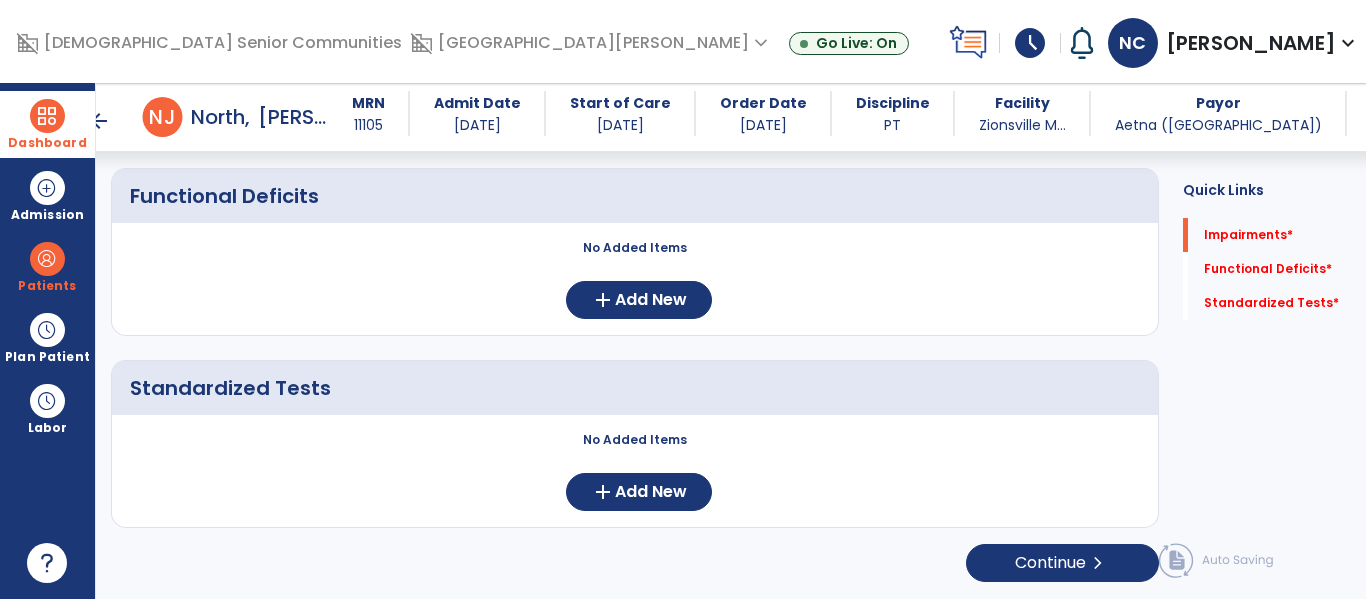 scroll, scrollTop: 352, scrollLeft: 0, axis: vertical 